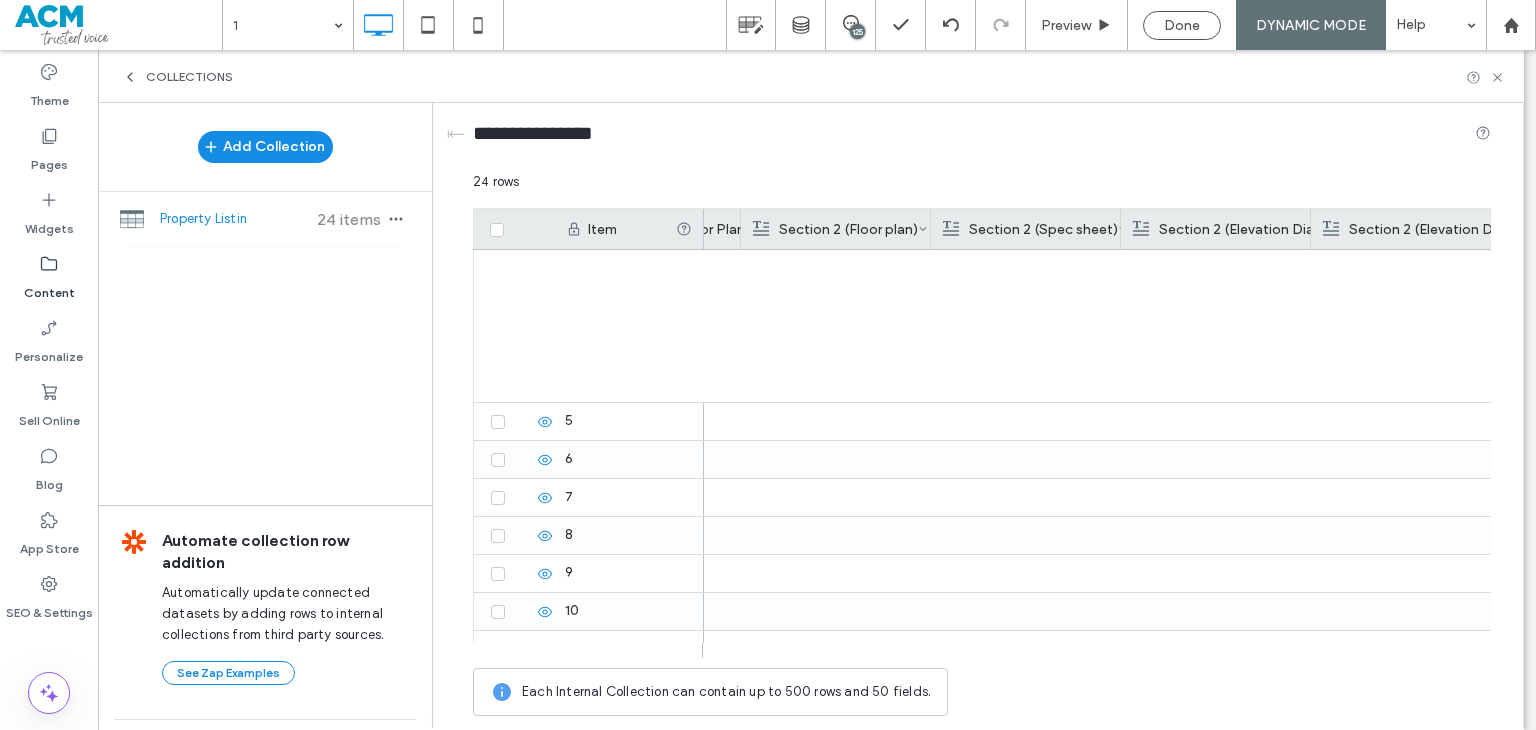scroll, scrollTop: 0, scrollLeft: 0, axis: both 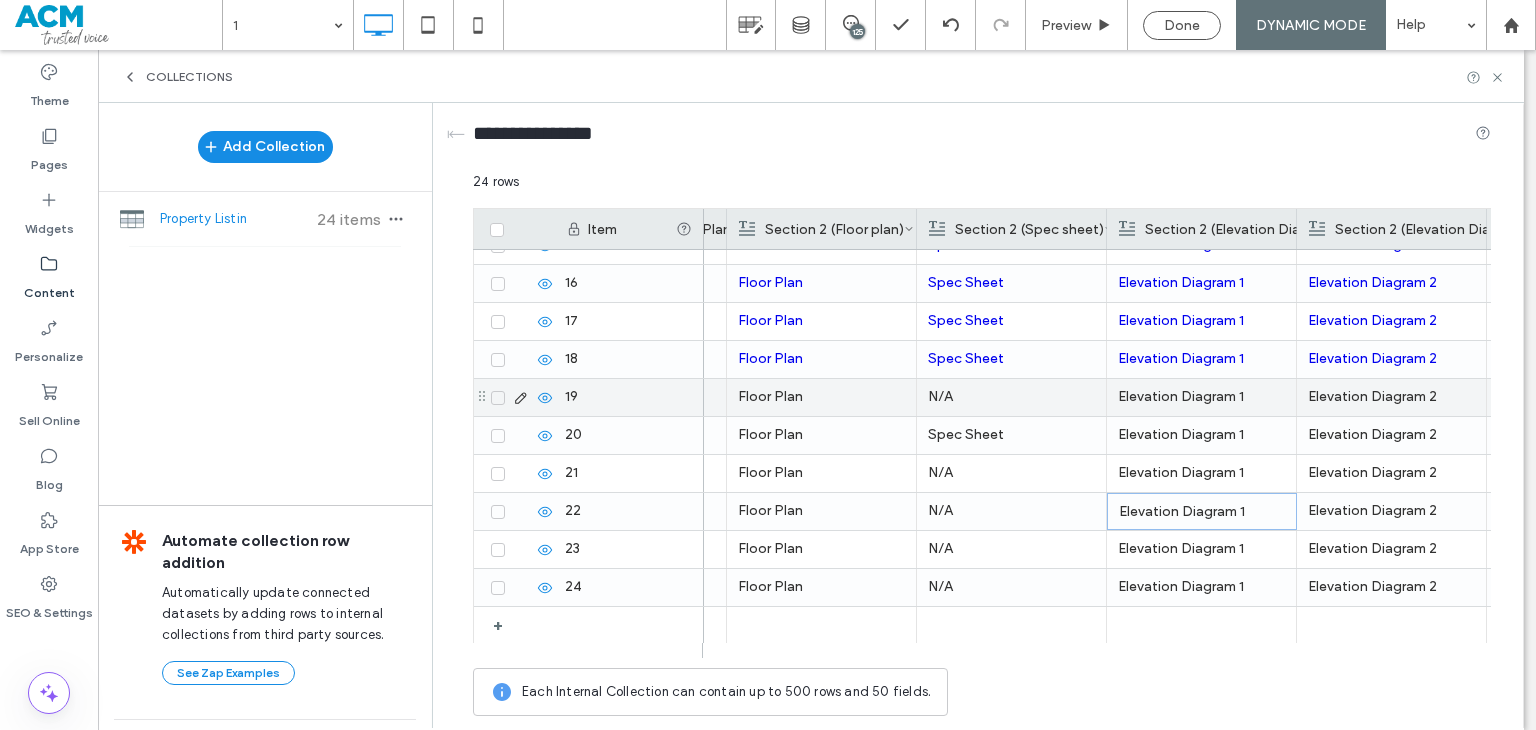 click on "Floor Plan" at bounding box center [821, 397] 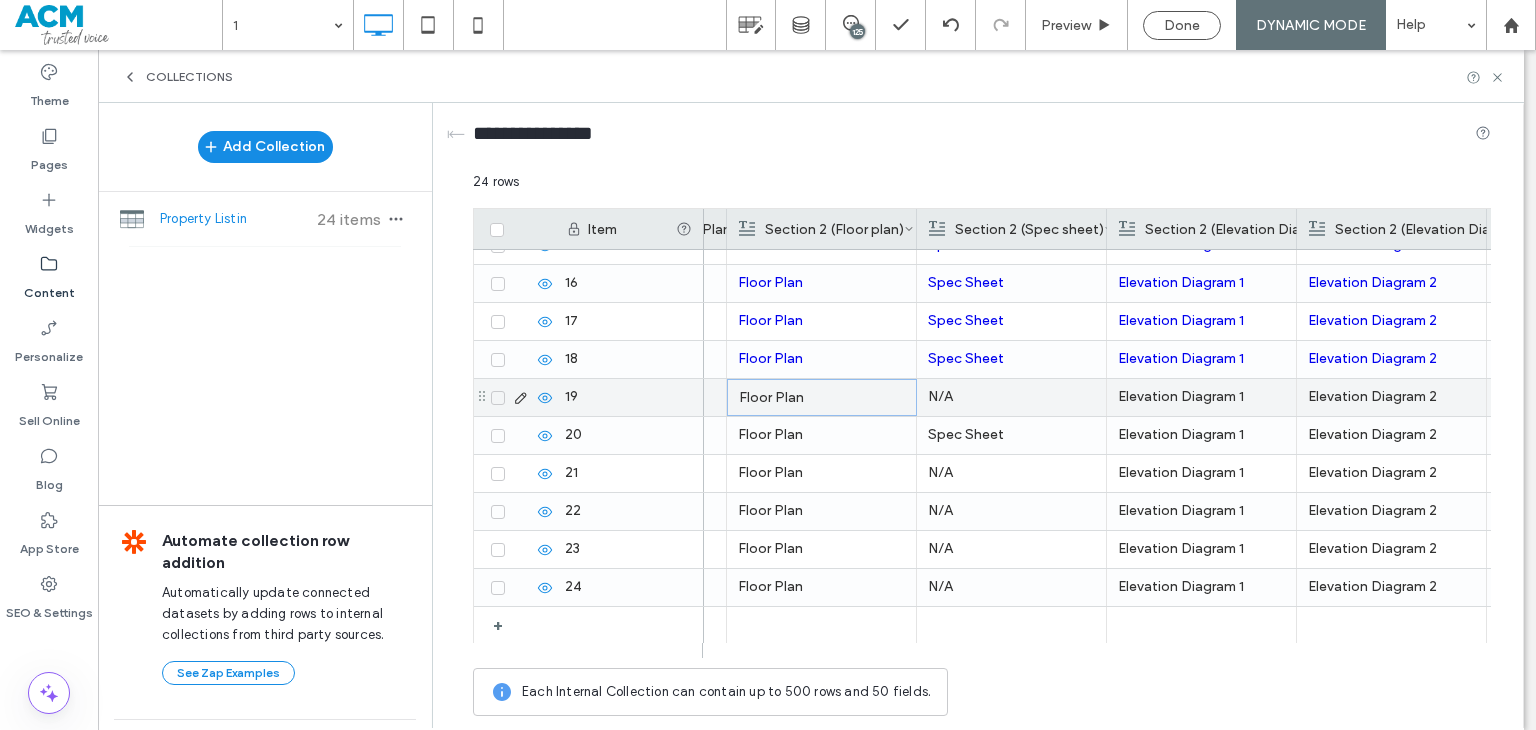 click on "19" at bounding box center [629, 397] 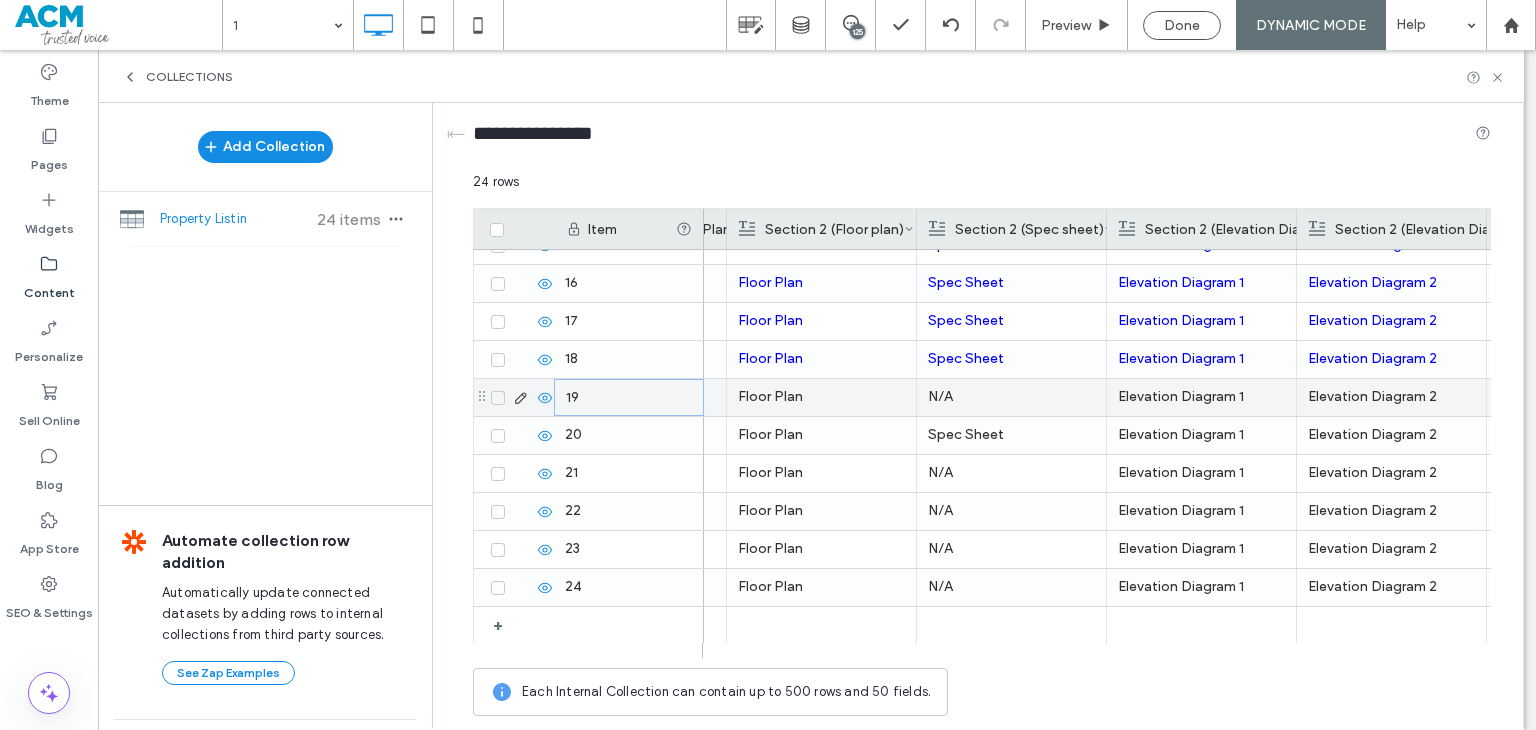 click on "19" at bounding box center (629, 397) 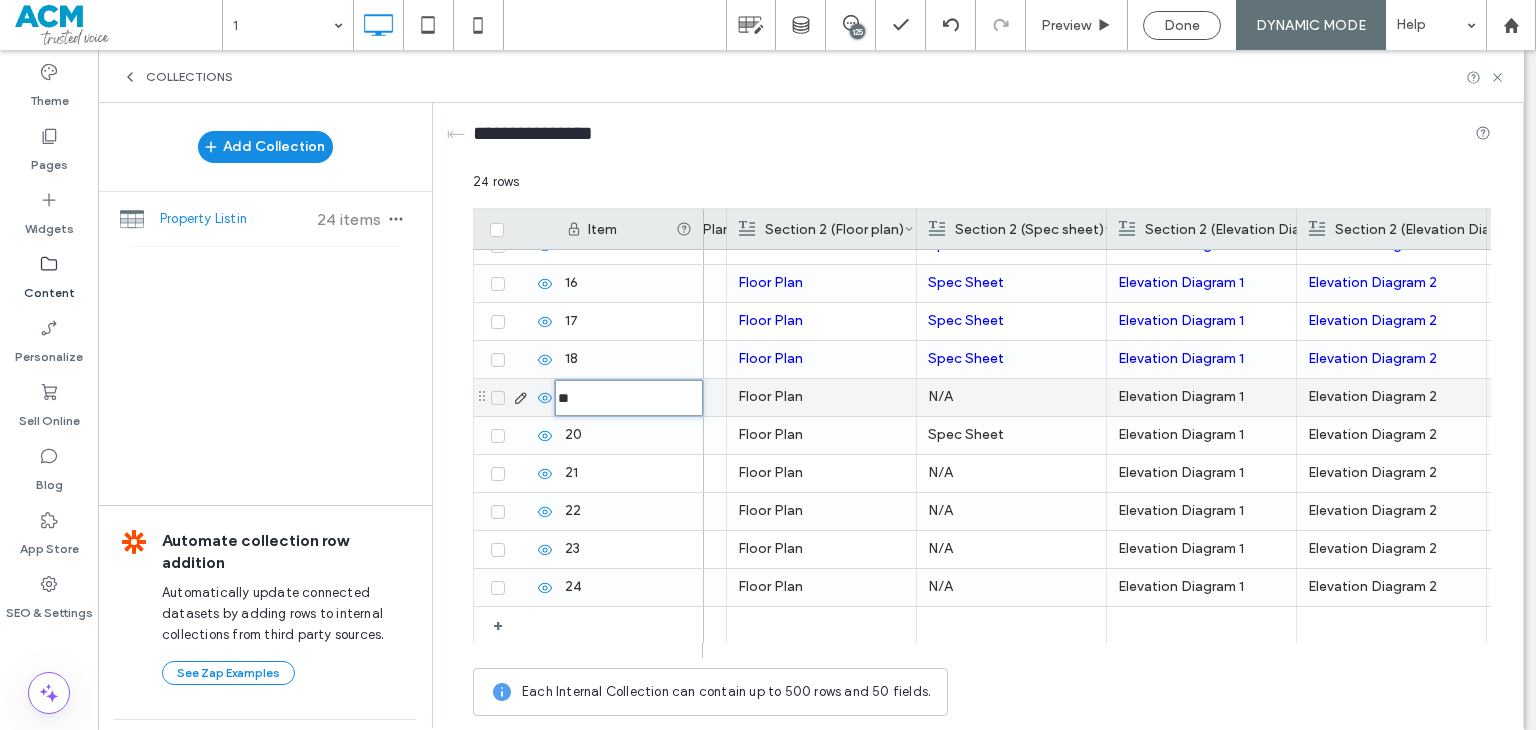 click on "Floor Plan" at bounding box center (821, 397) 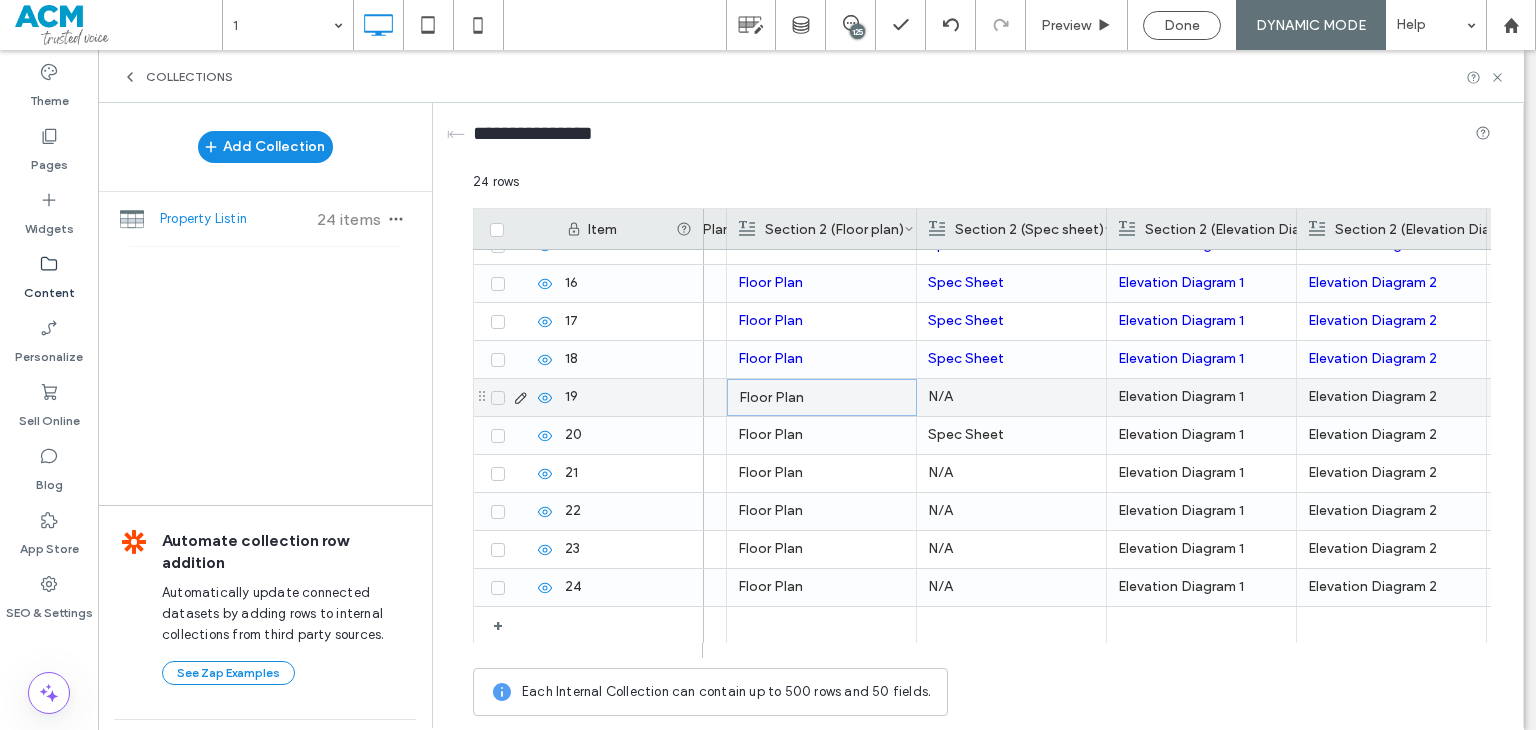 click on "19" at bounding box center (629, 397) 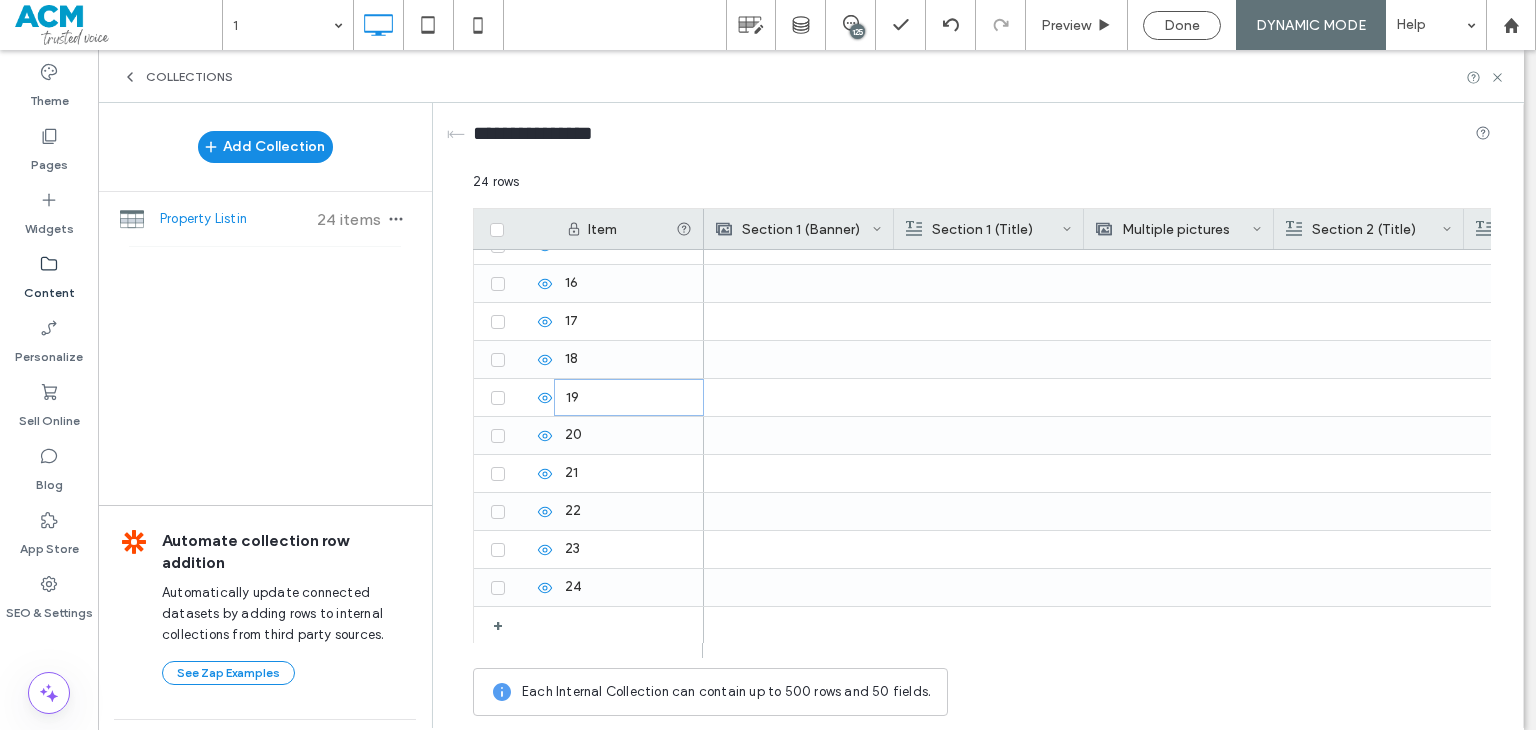 scroll, scrollTop: 0, scrollLeft: 0, axis: both 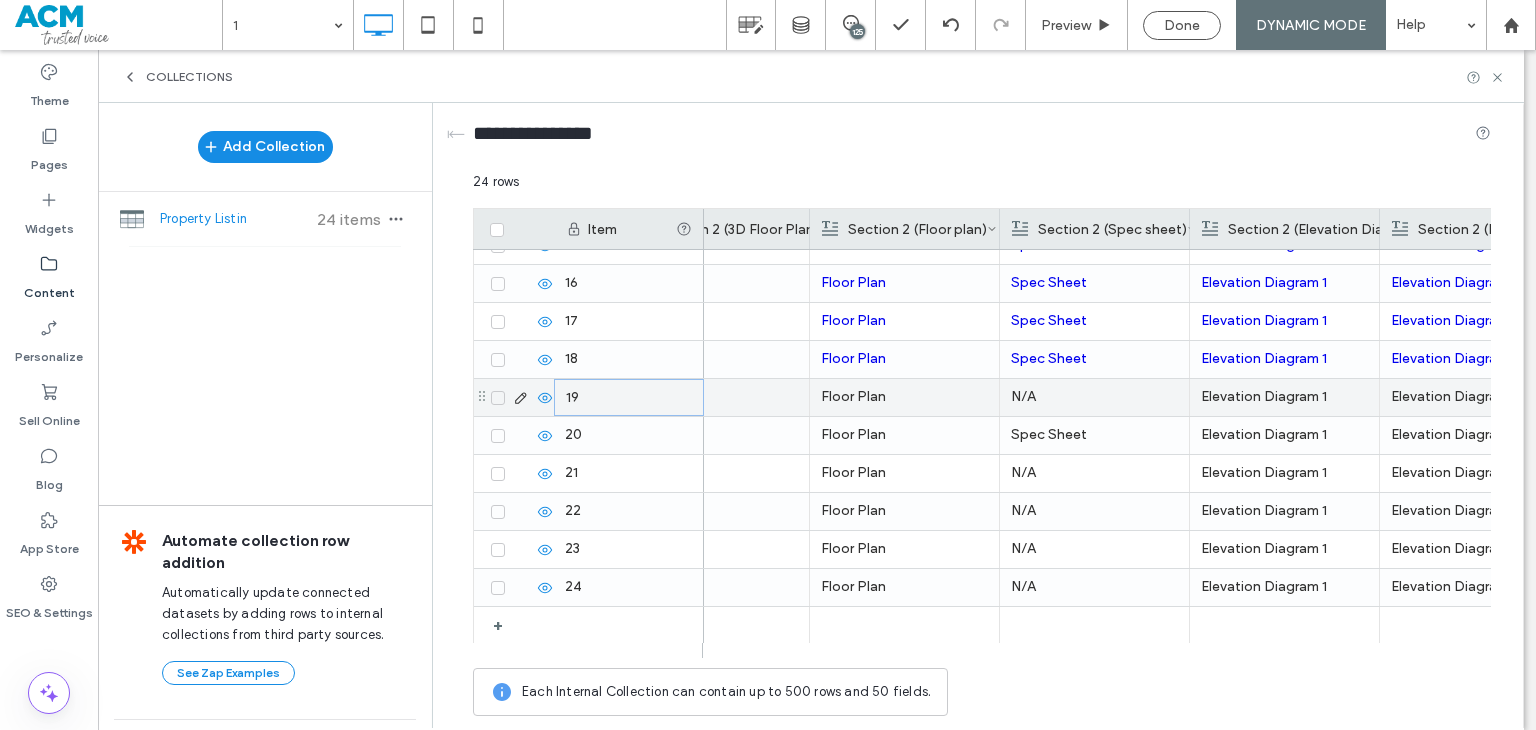 click on "Floor Plan" at bounding box center (904, 397) 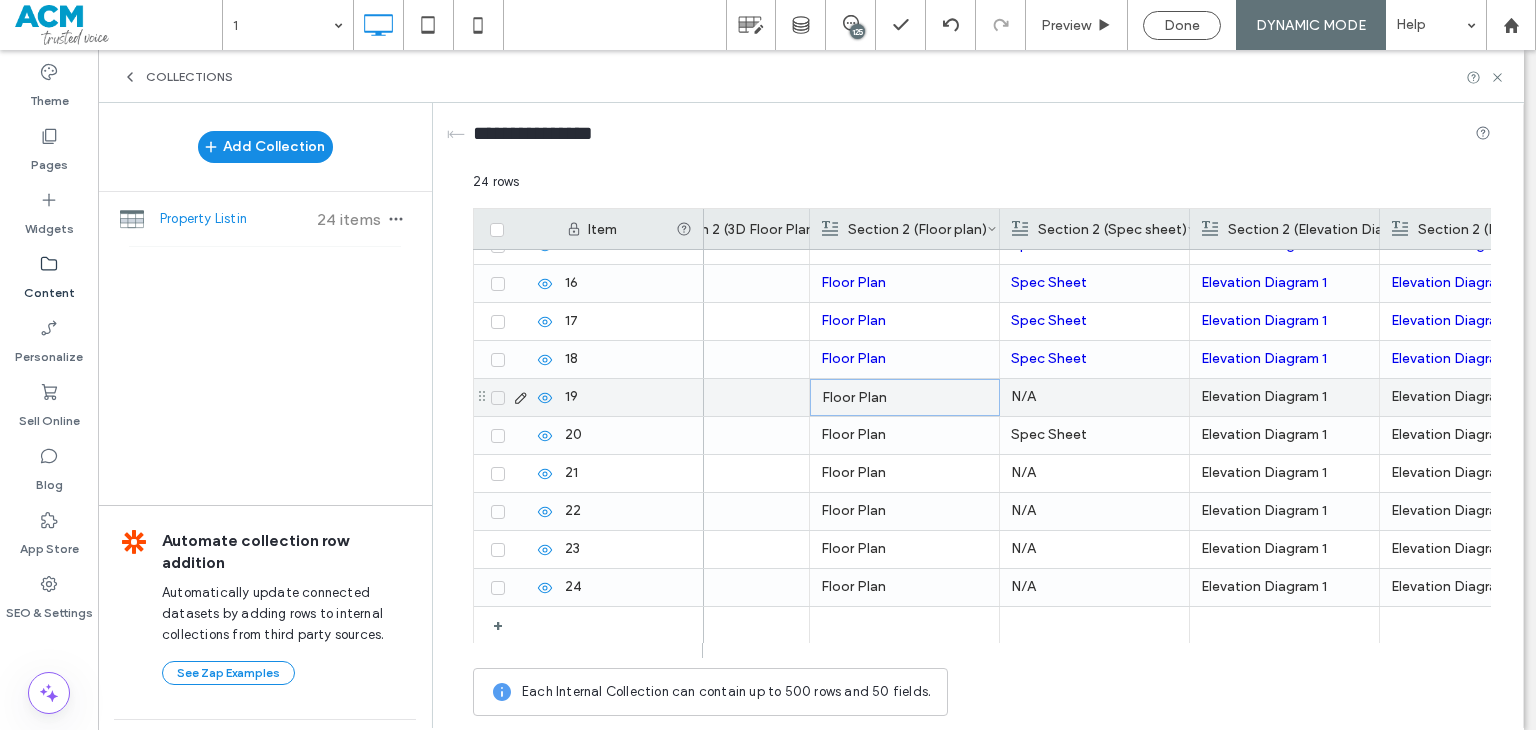 click on "Floor Plan" at bounding box center (905, 398) 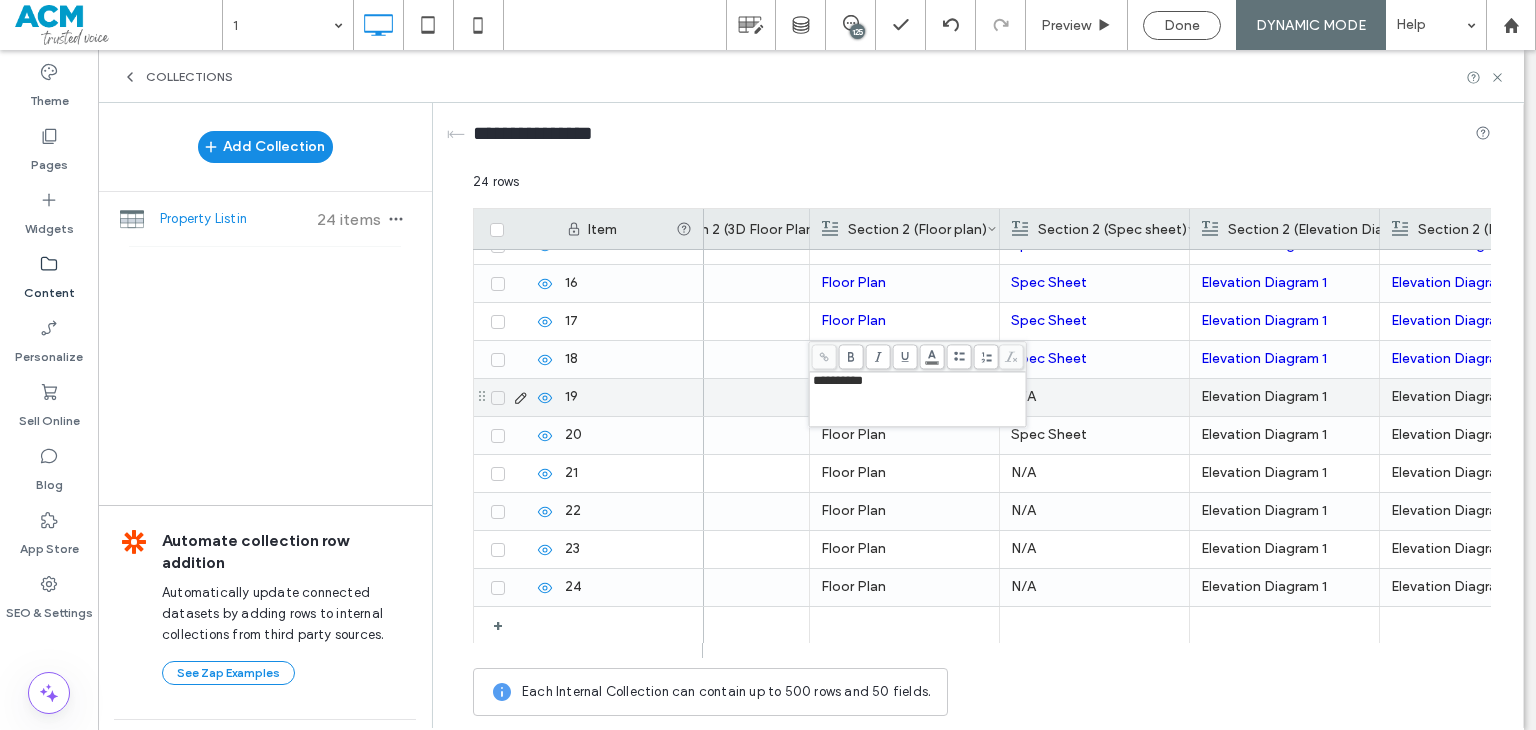 click on "**********" at bounding box center (918, 399) 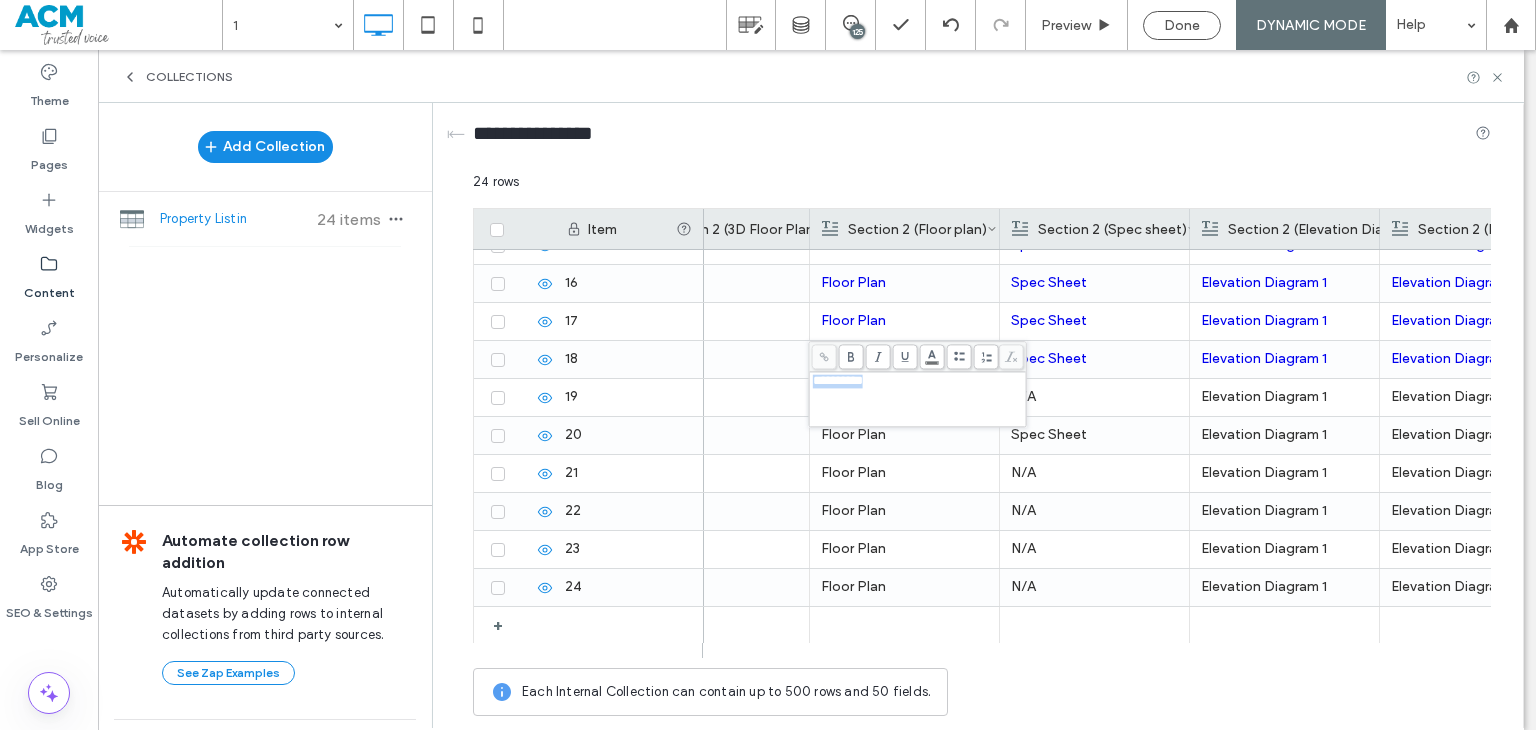 drag, startPoint x: 828, startPoint y: 386, endPoint x: 812, endPoint y: 386, distance: 16 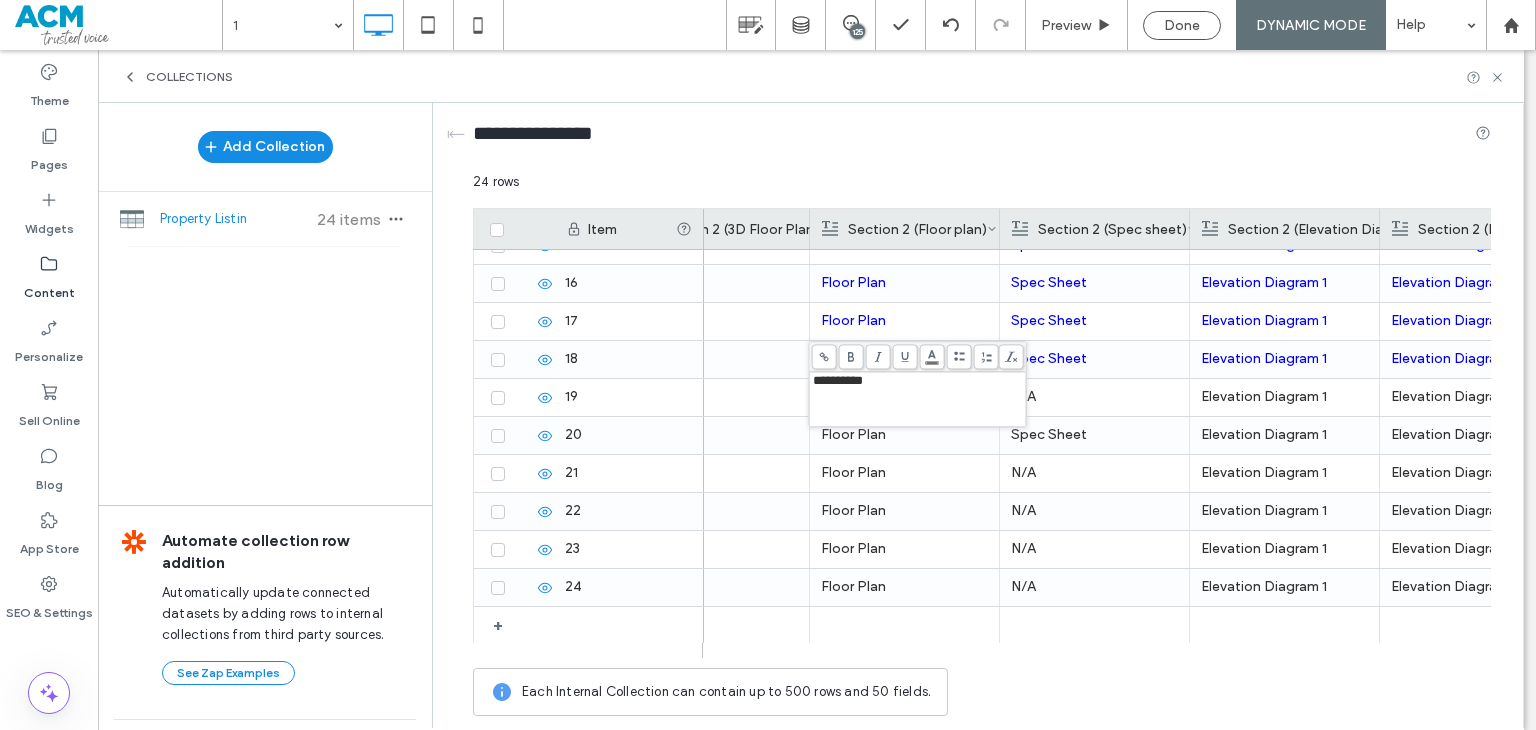 click at bounding box center (824, 356) 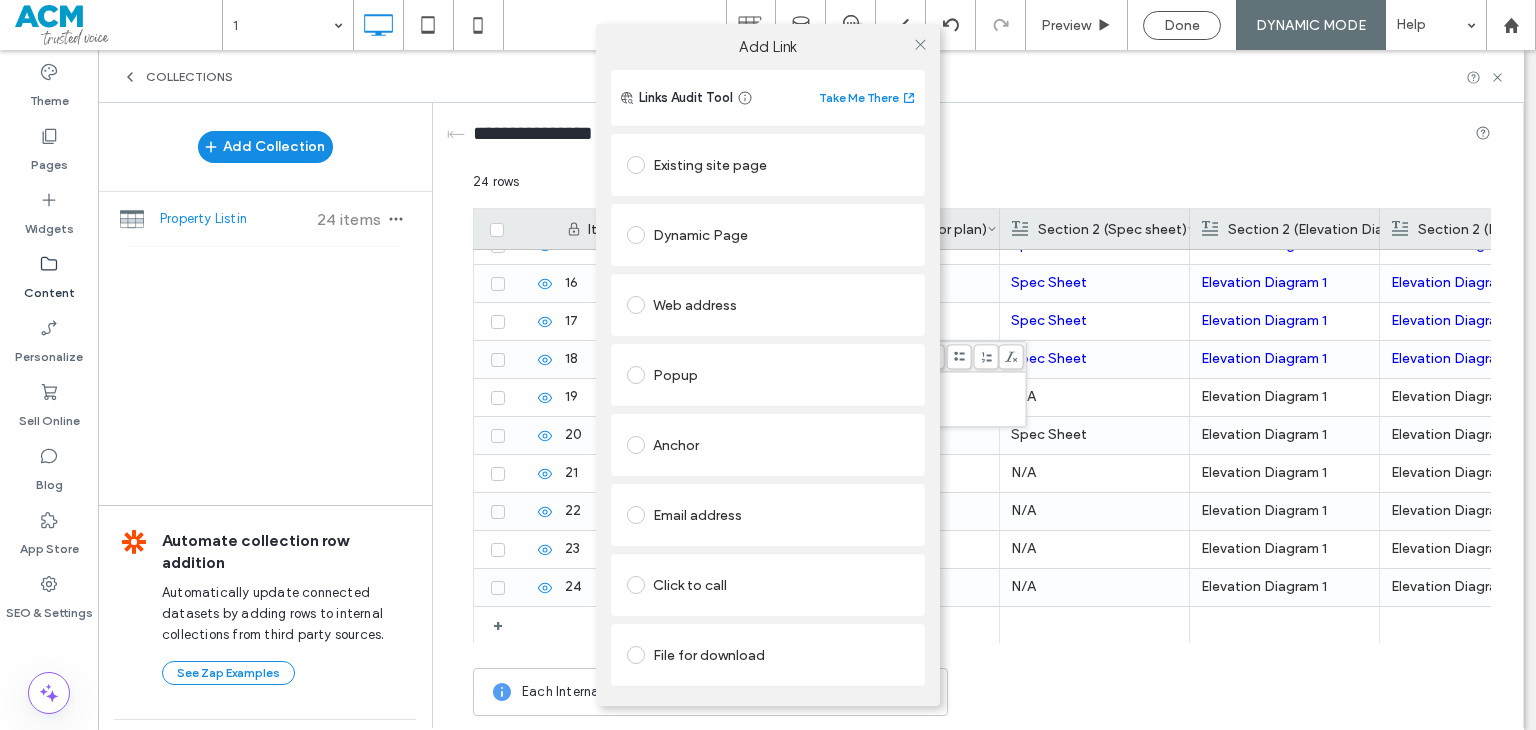 click on "Web address" at bounding box center [768, 305] 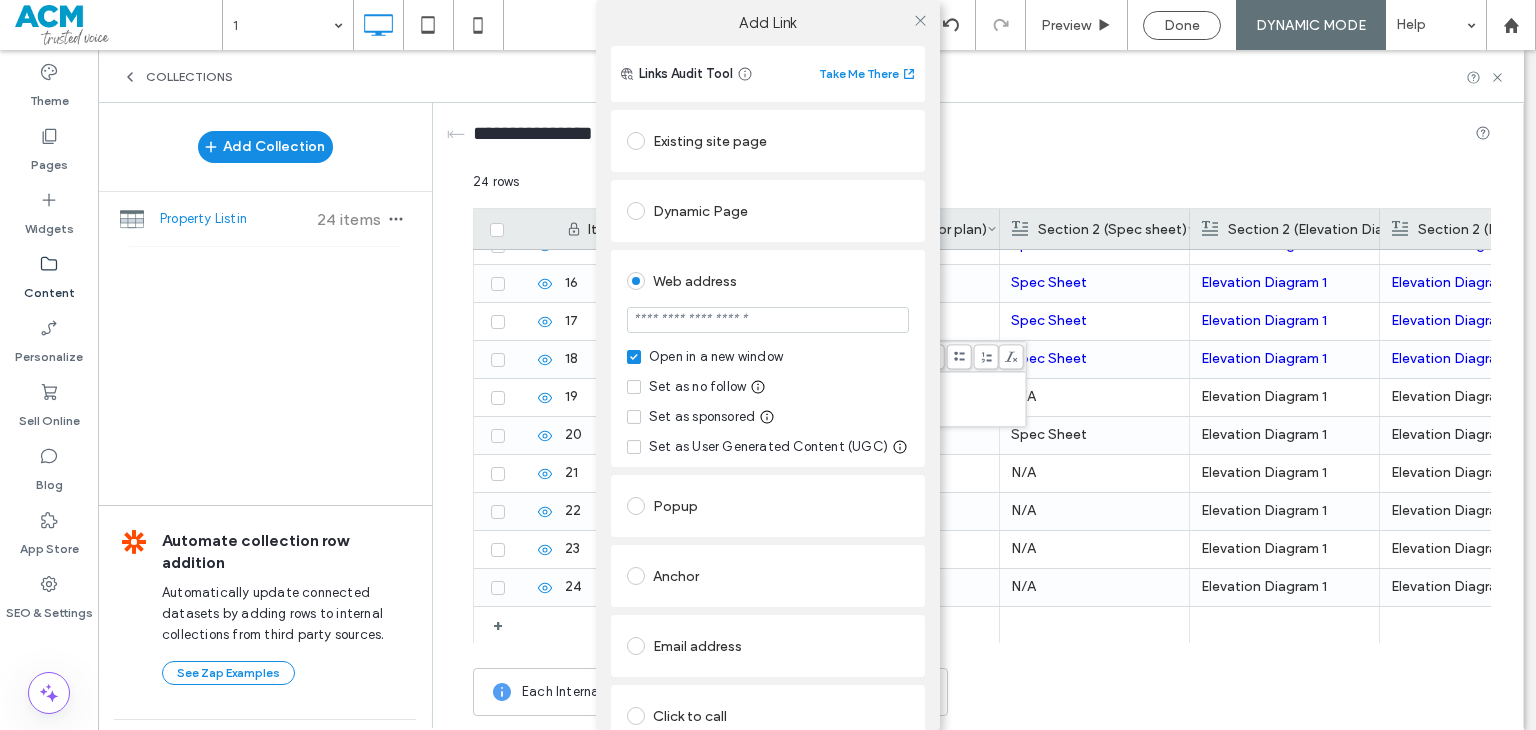 click at bounding box center [768, 320] 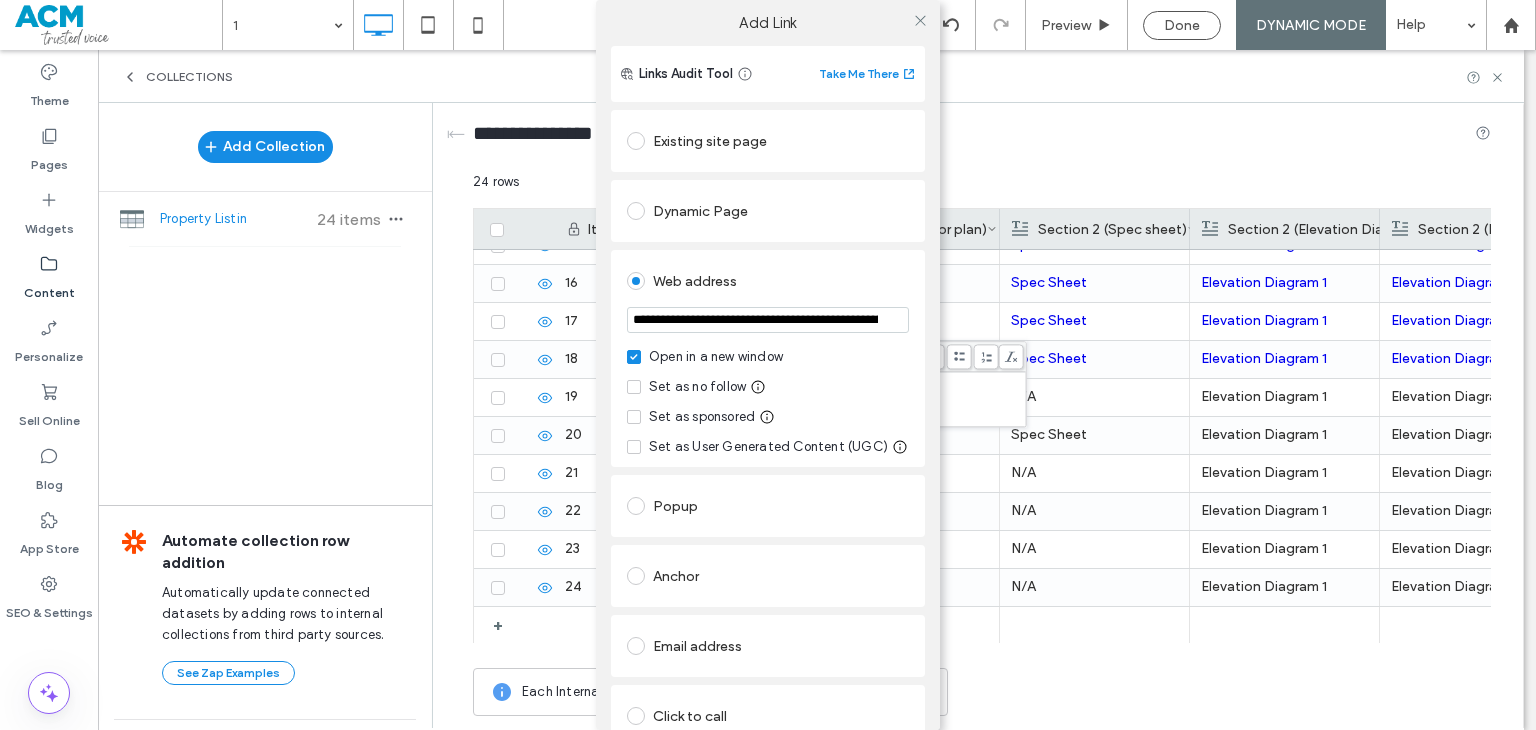 scroll, scrollTop: 0, scrollLeft: 446, axis: horizontal 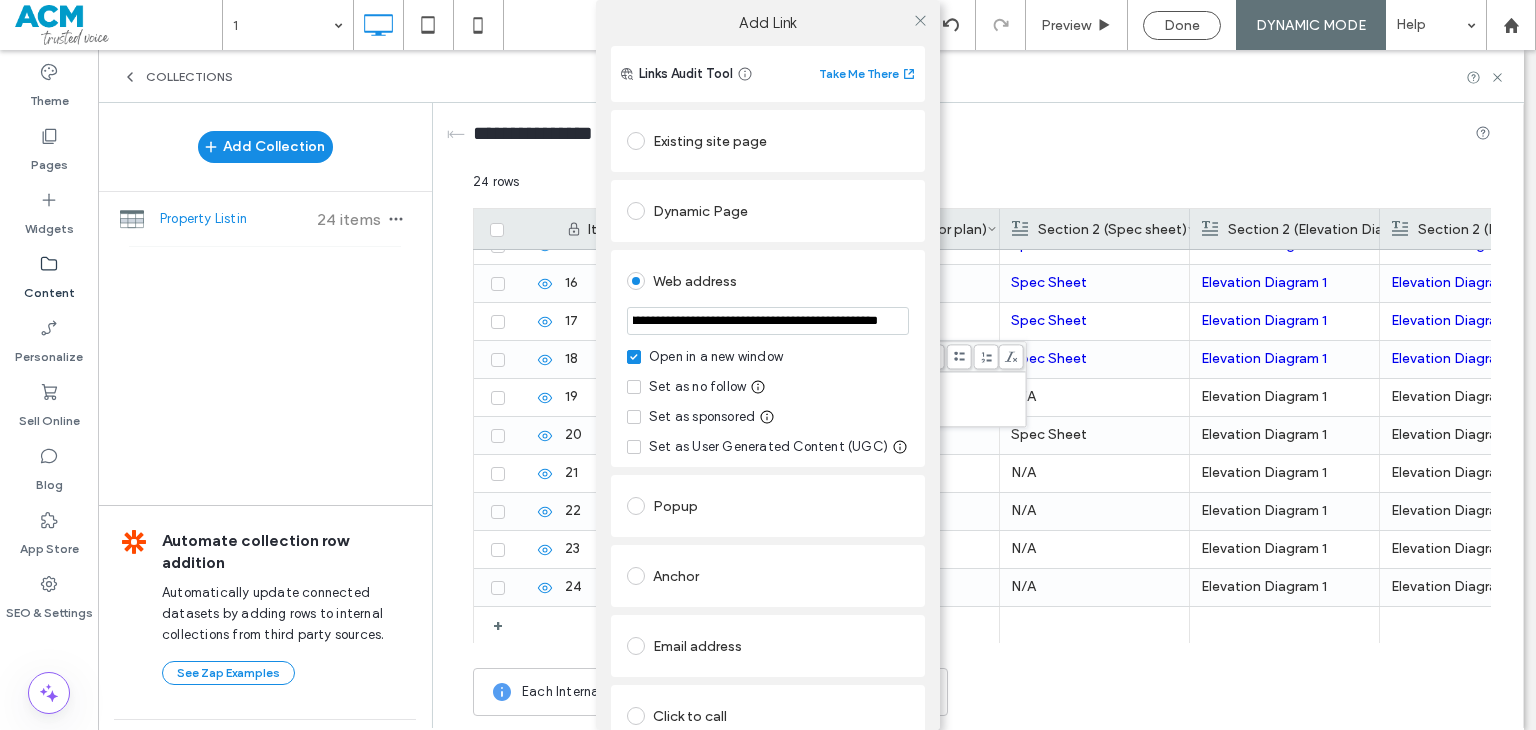 type on "**********" 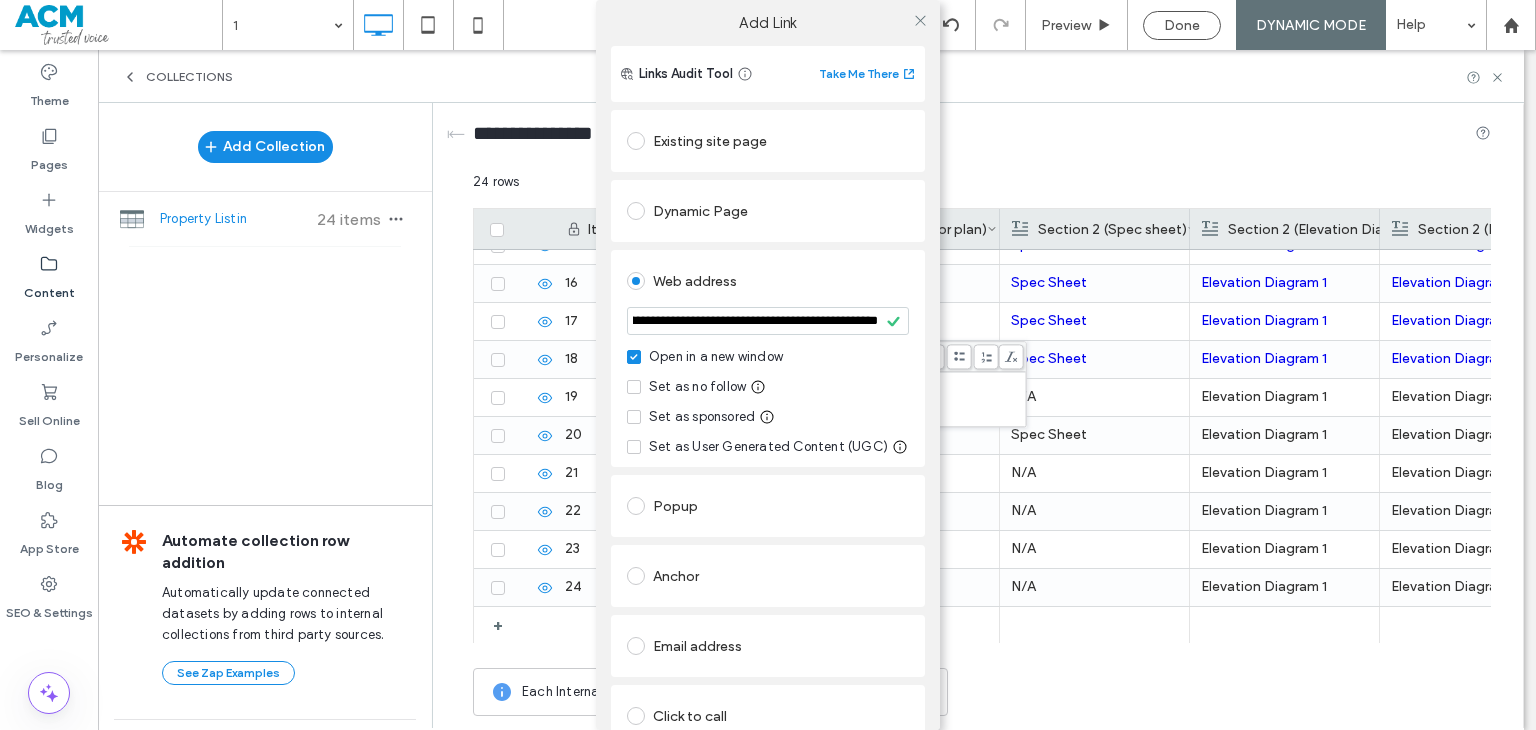 click on "**********" at bounding box center [768, 441] 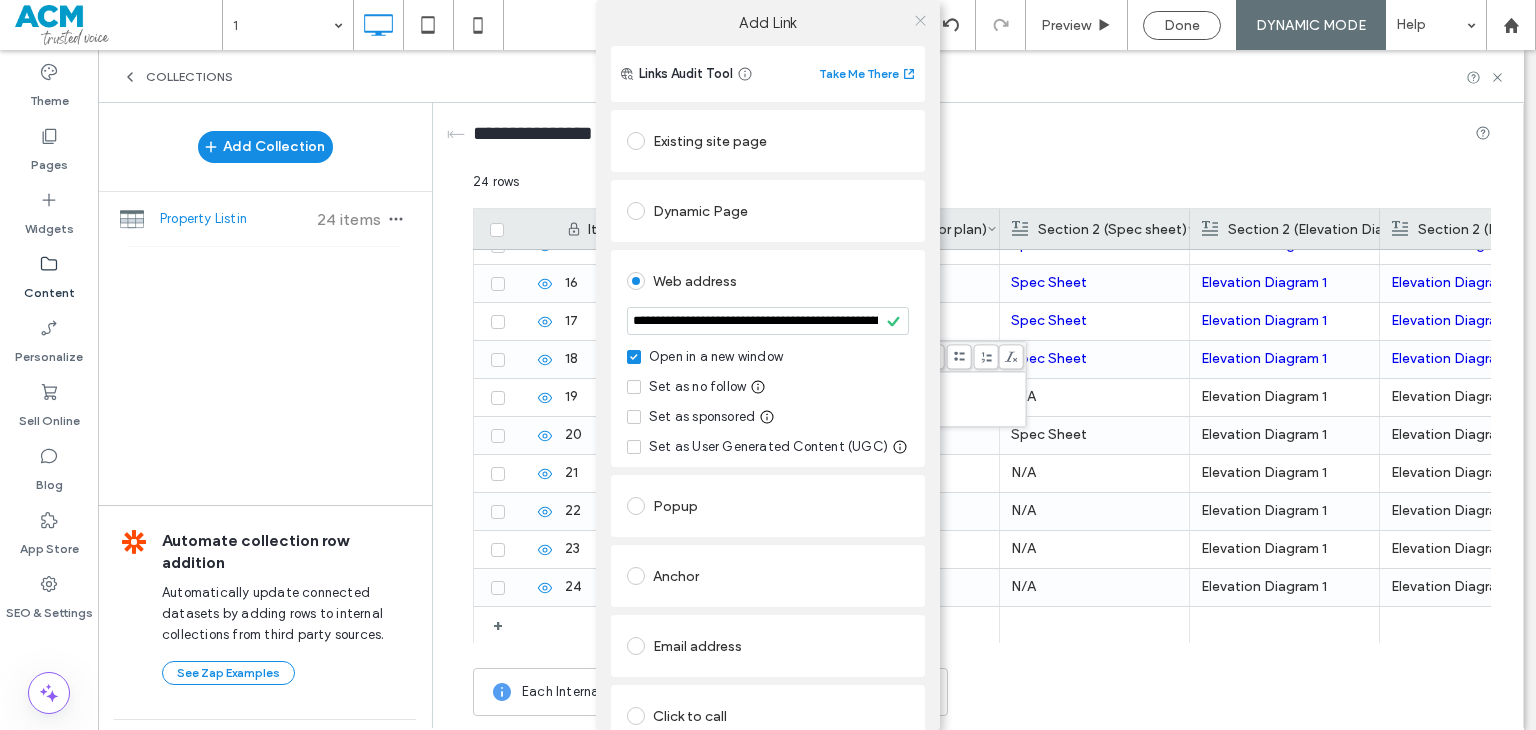 click 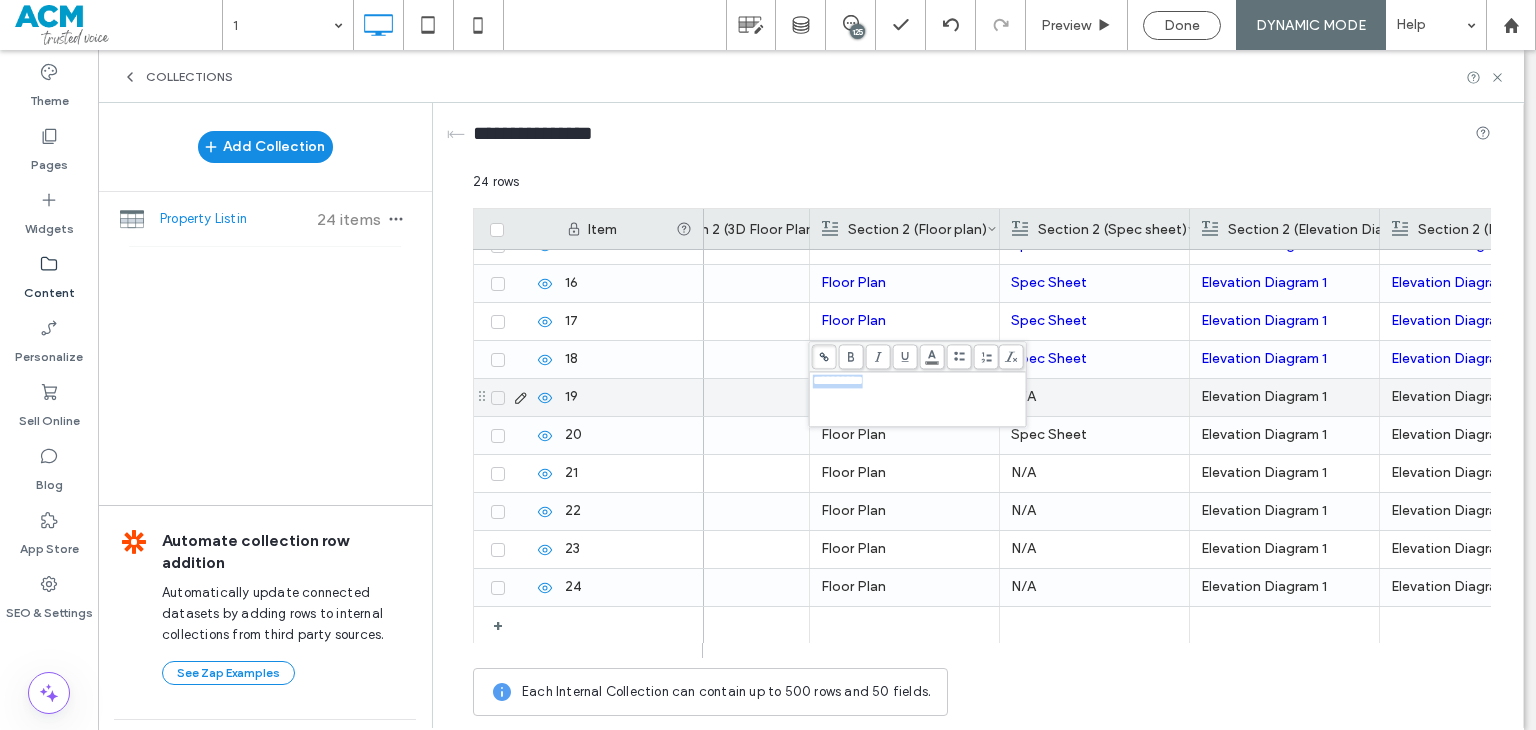click on "N/A" at bounding box center (1094, 397) 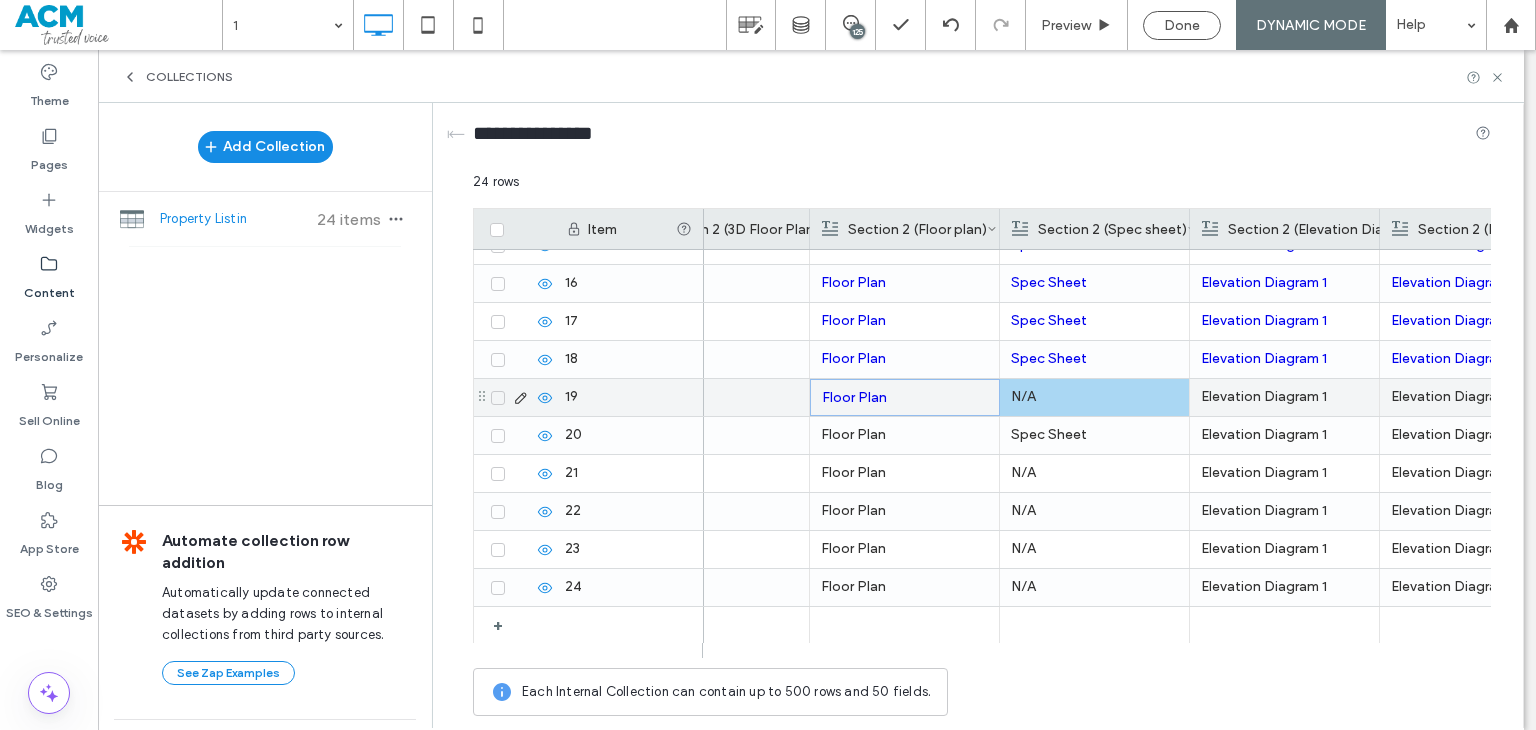 click on "Elevation Diagram 1" at bounding box center (1284, 397) 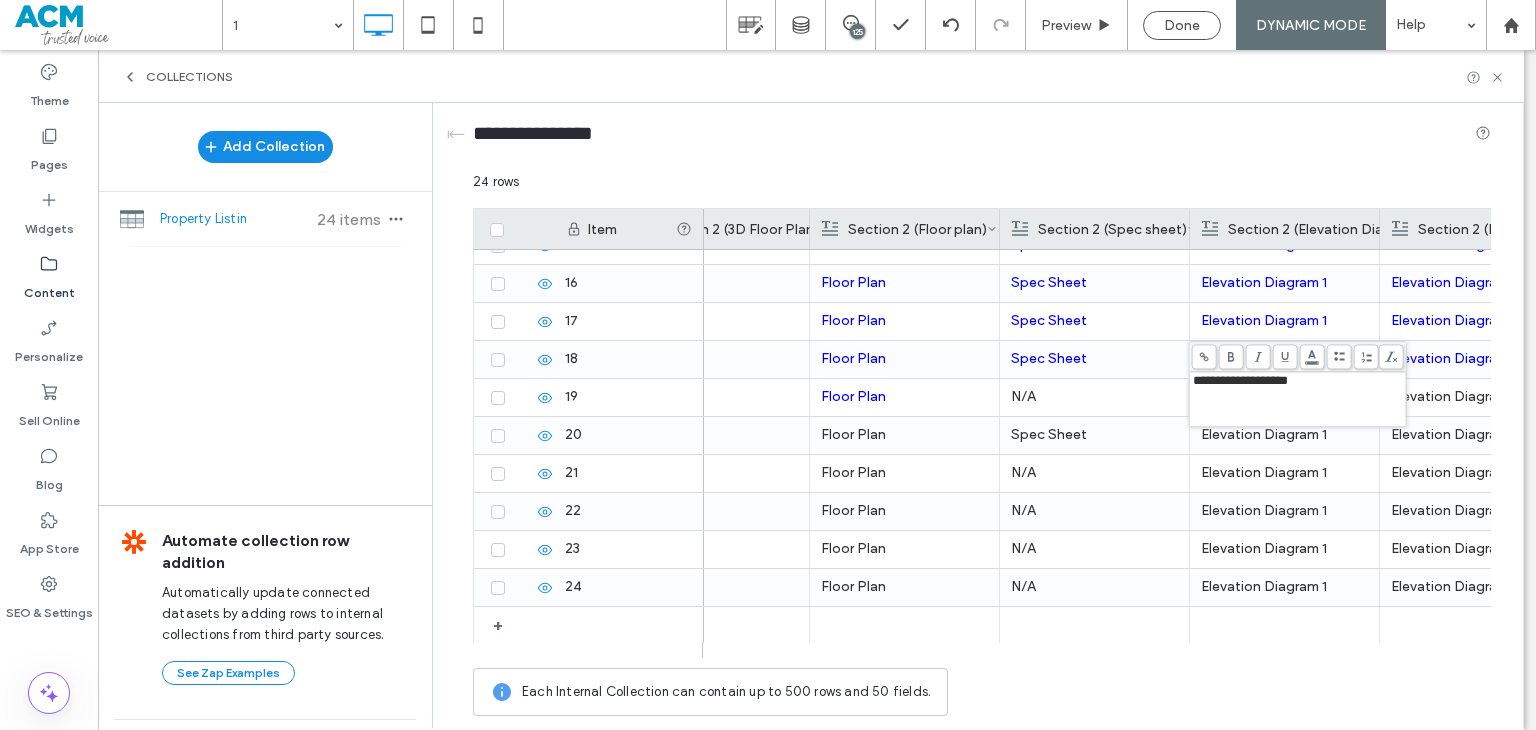 click 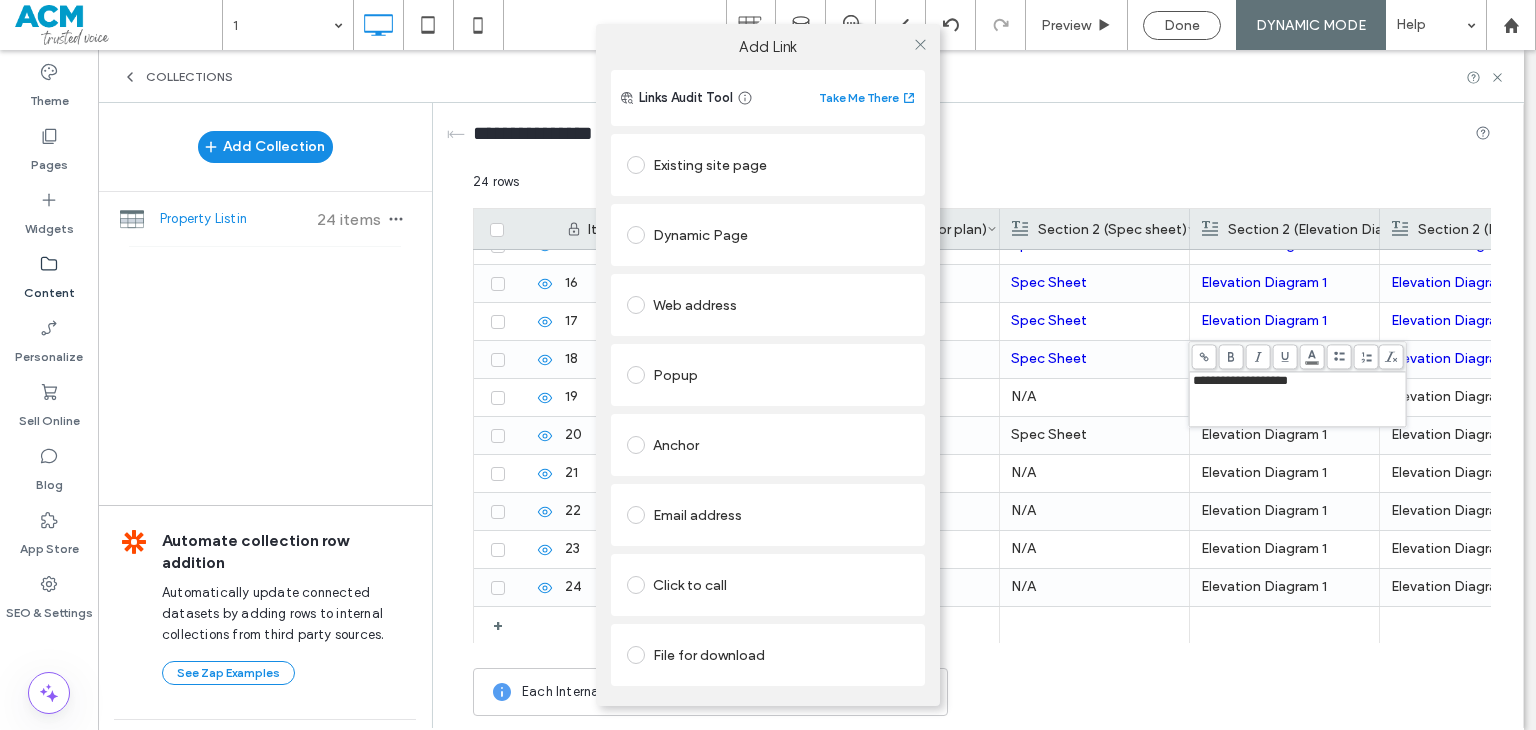 click on "Web address" at bounding box center (768, 305) 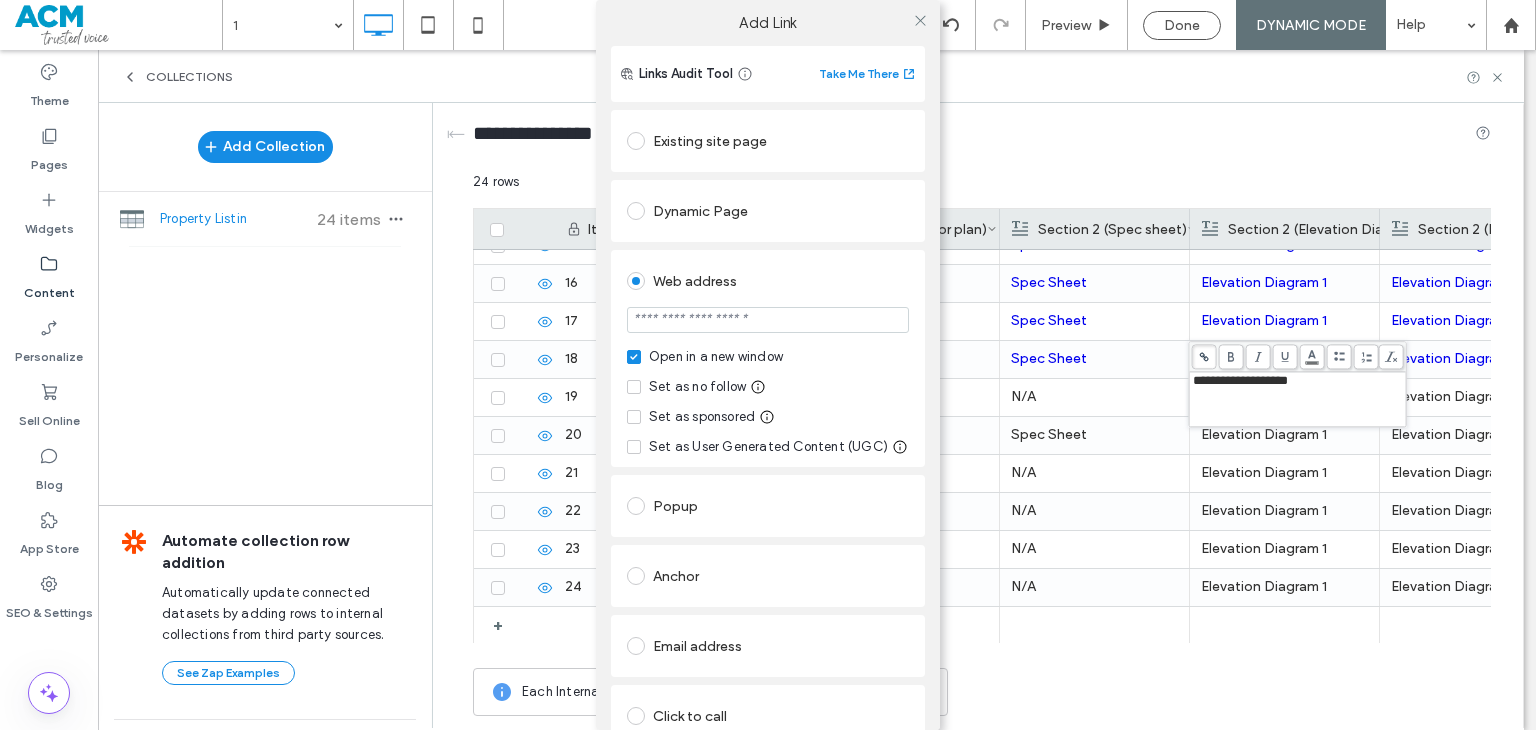 click at bounding box center [768, 320] 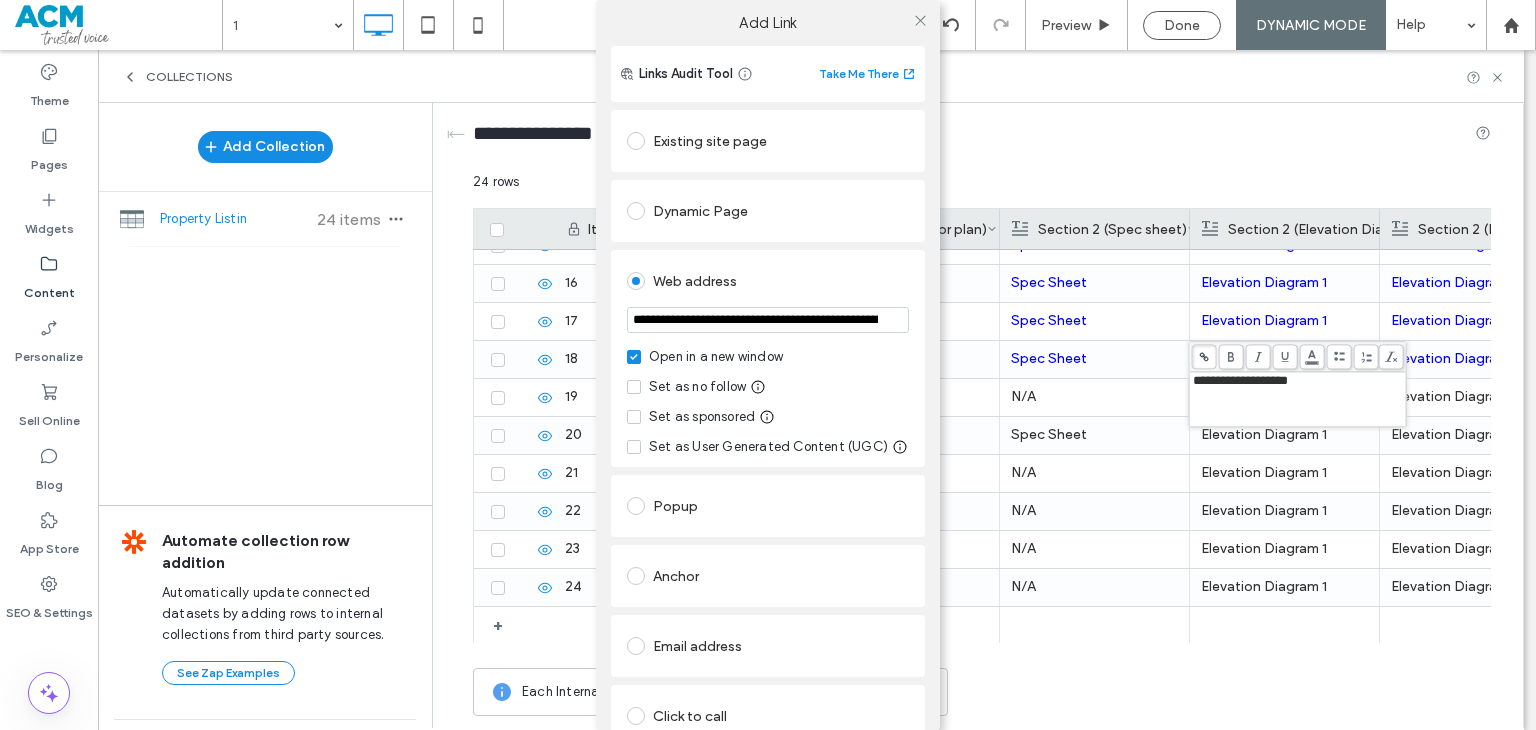 scroll, scrollTop: 0, scrollLeft: 448, axis: horizontal 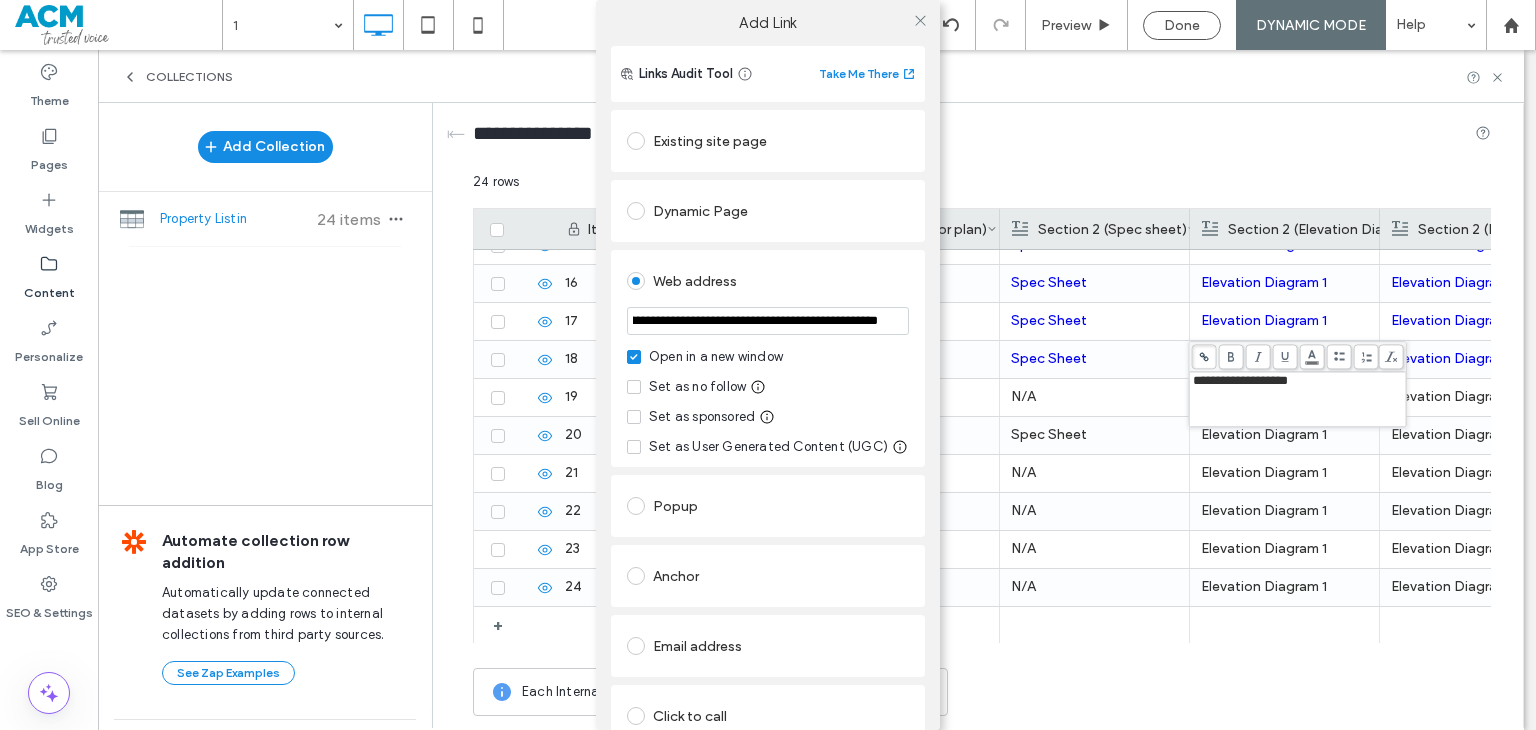 type on "**********" 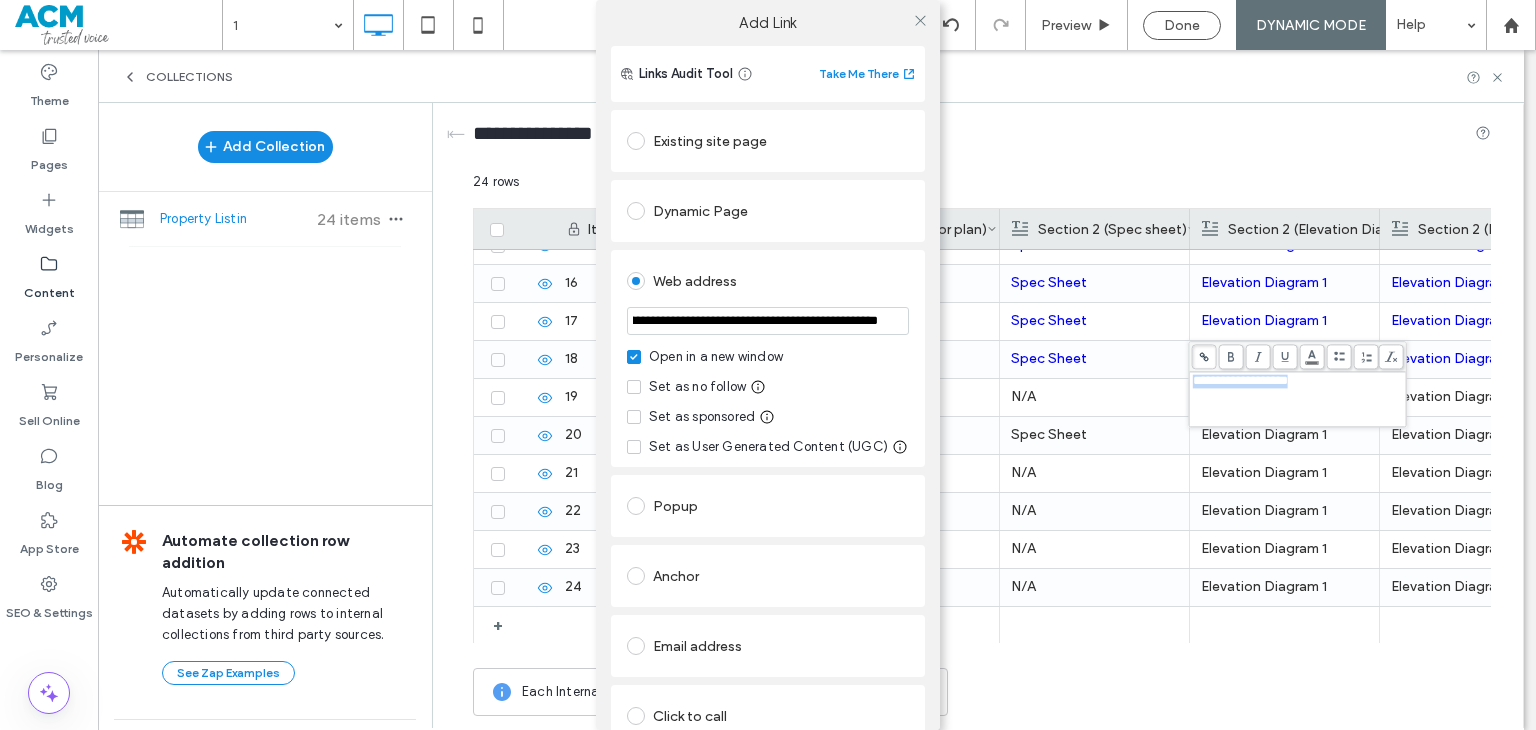 click on "**********" at bounding box center (768, 358) 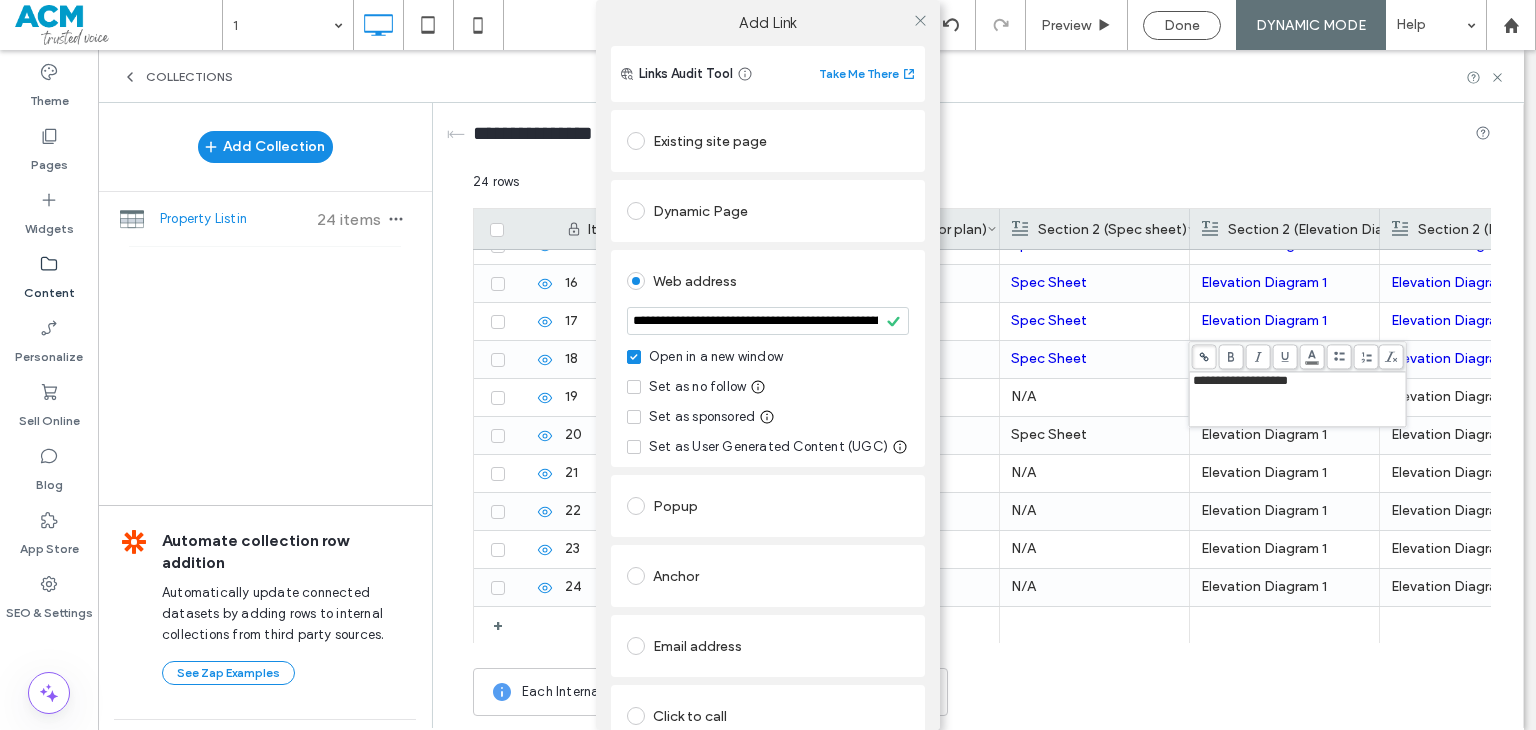 click at bounding box center [920, 20] 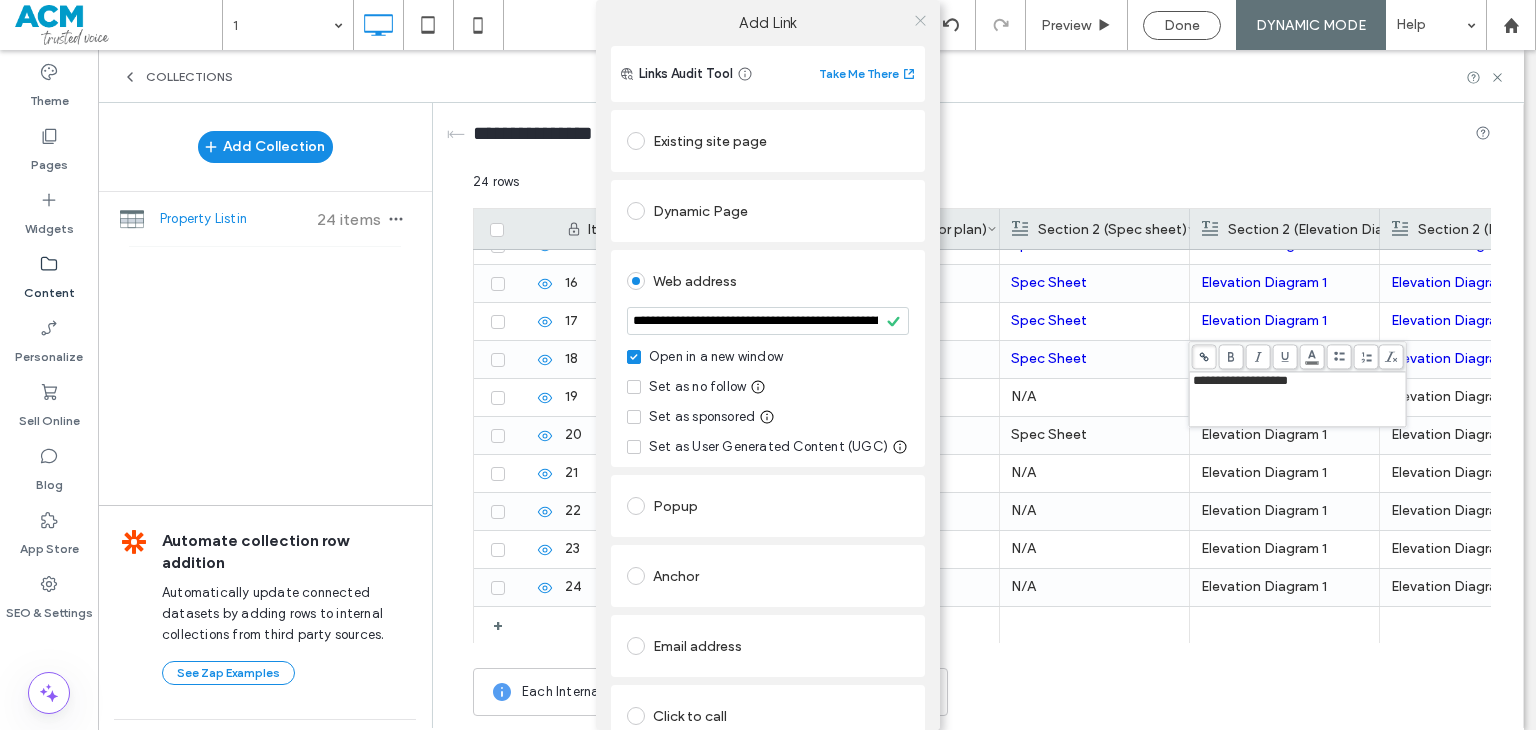 click 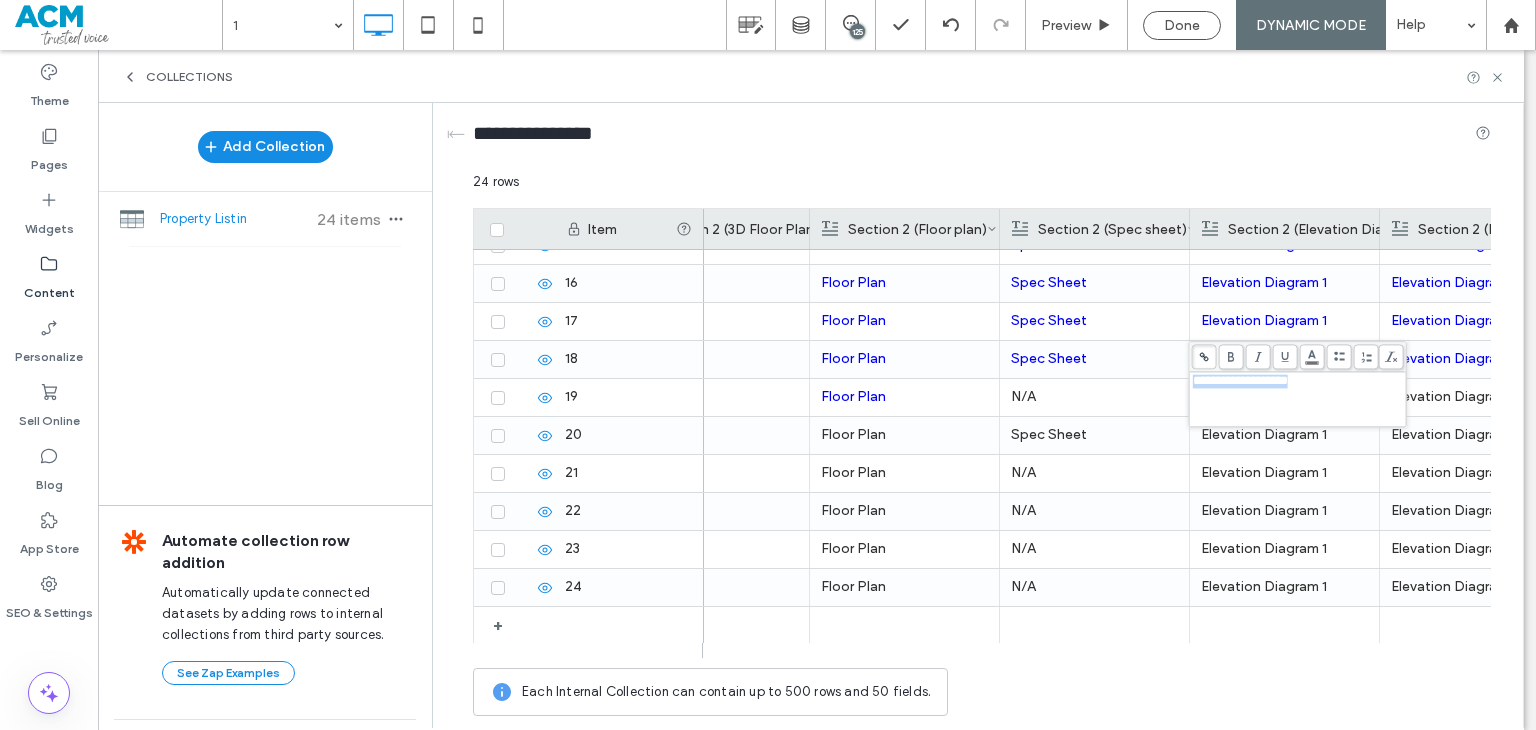 click on "Elevation Diagram 1" at bounding box center (1284, 473) 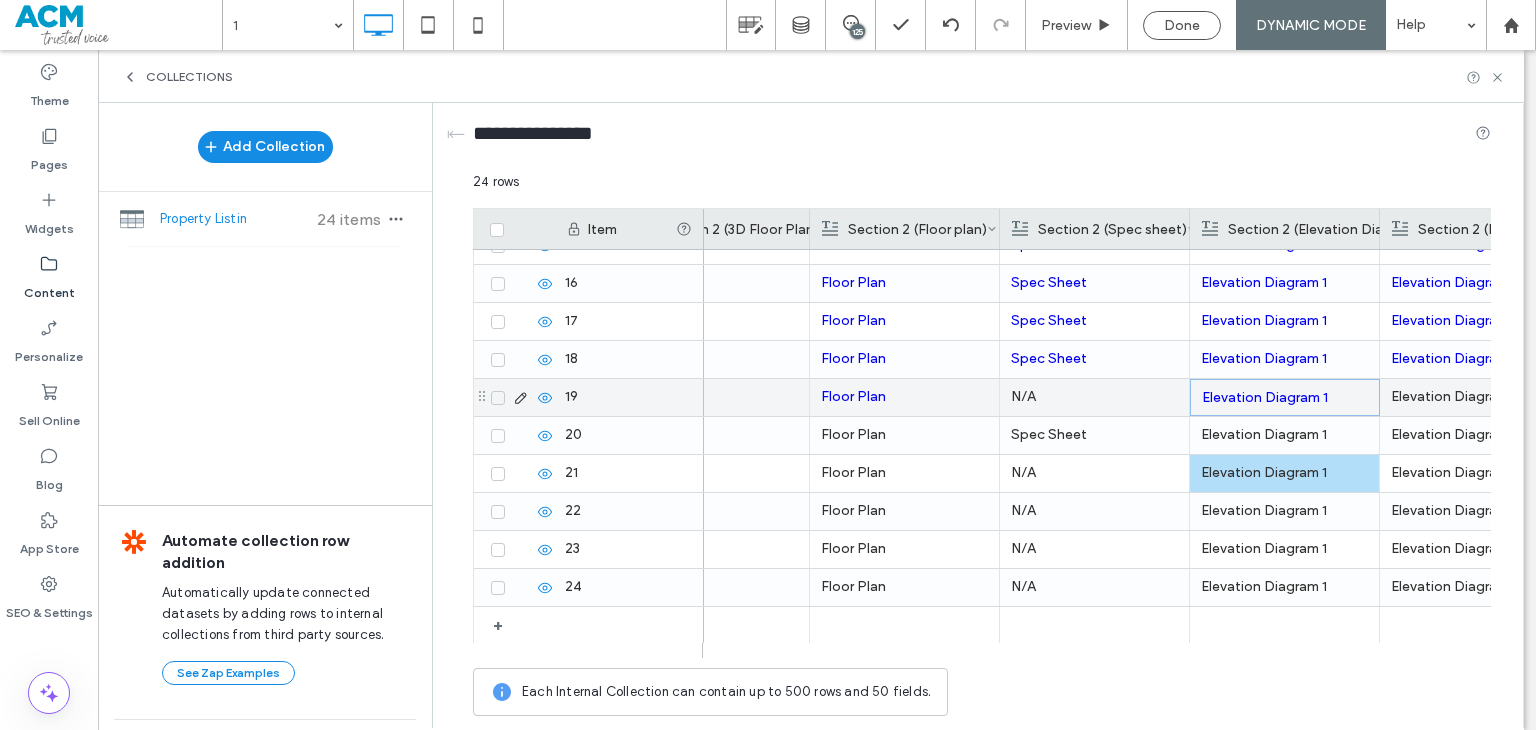 click on "Elevation Diagram 2" at bounding box center [1474, 397] 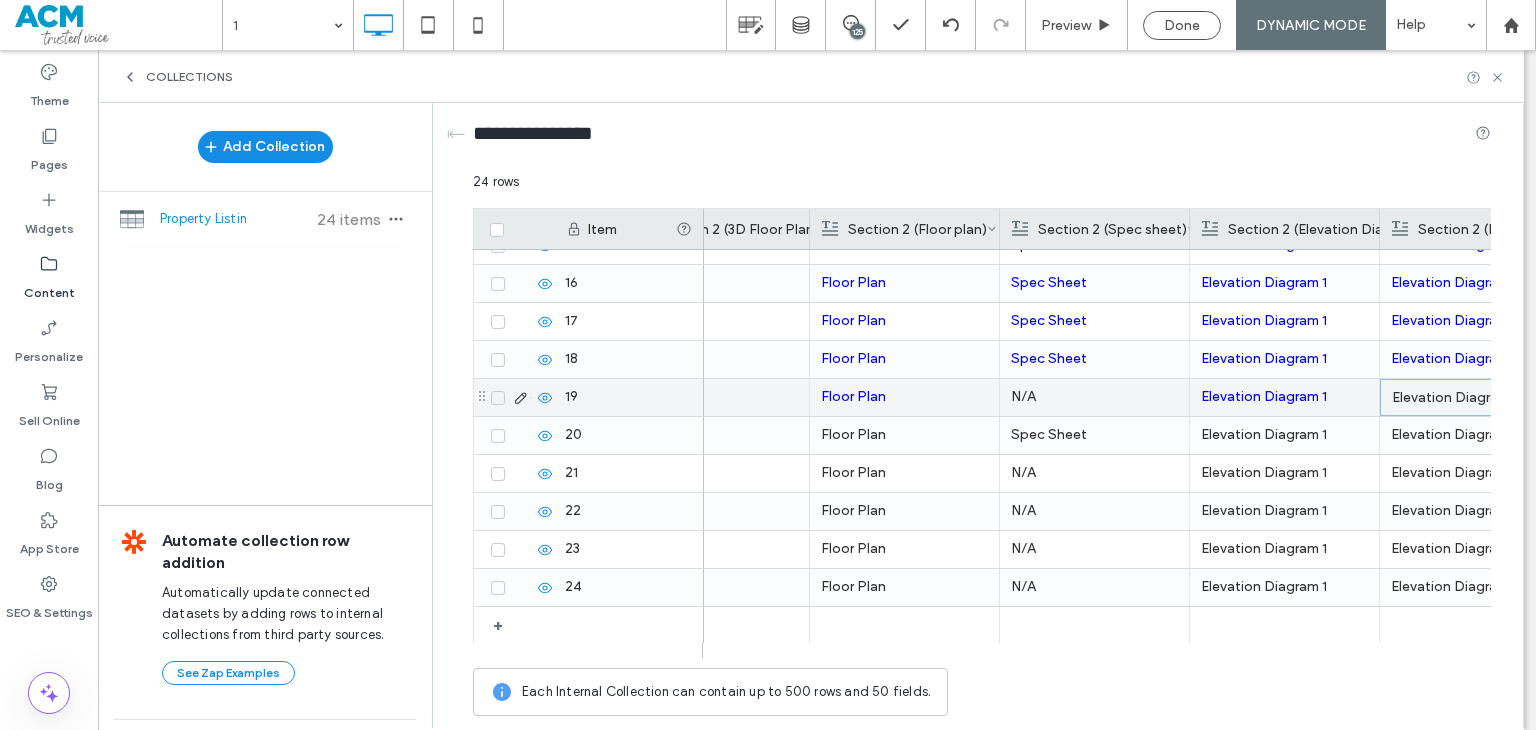 click on "Elevation Diagram 2" at bounding box center (1475, 398) 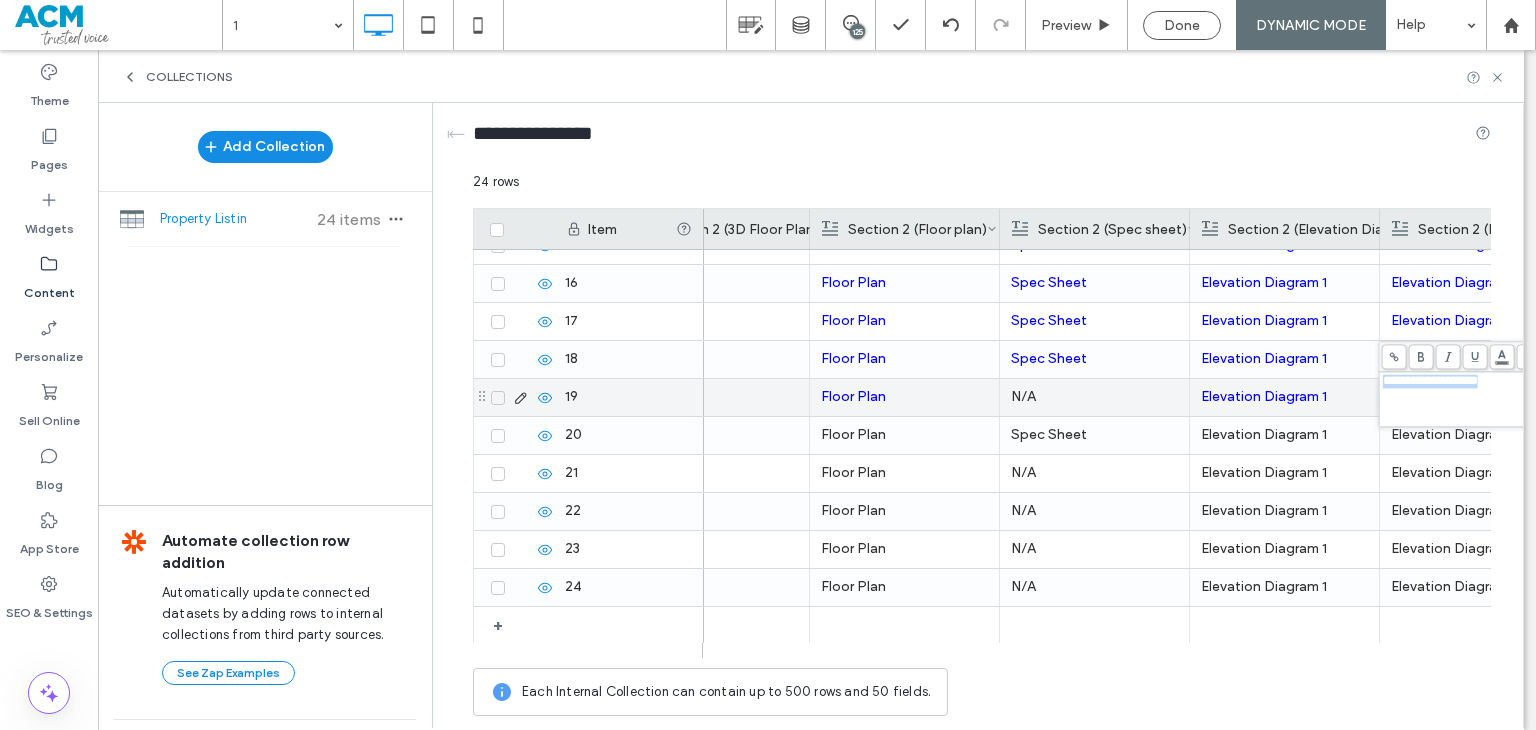 click 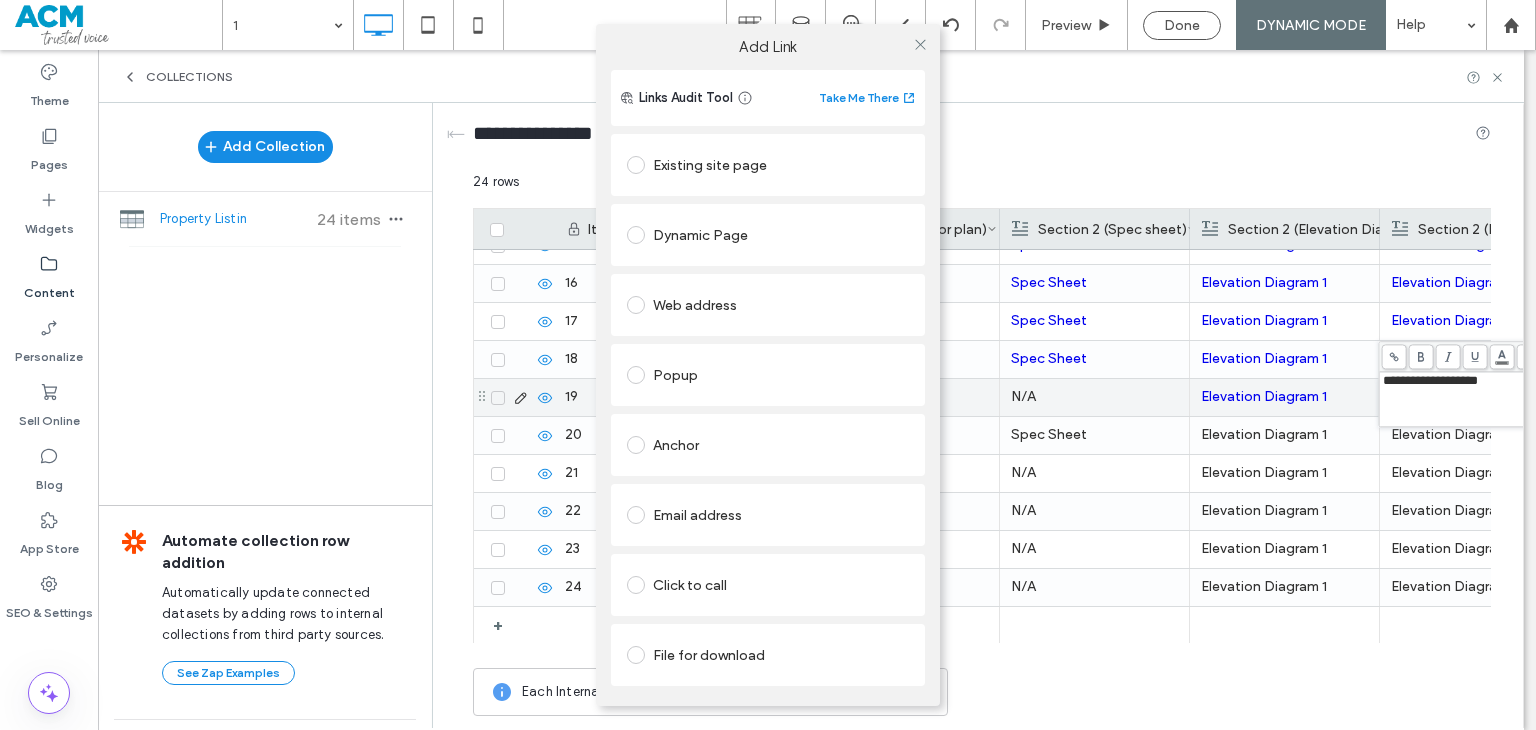 click on "Web address" at bounding box center (768, 305) 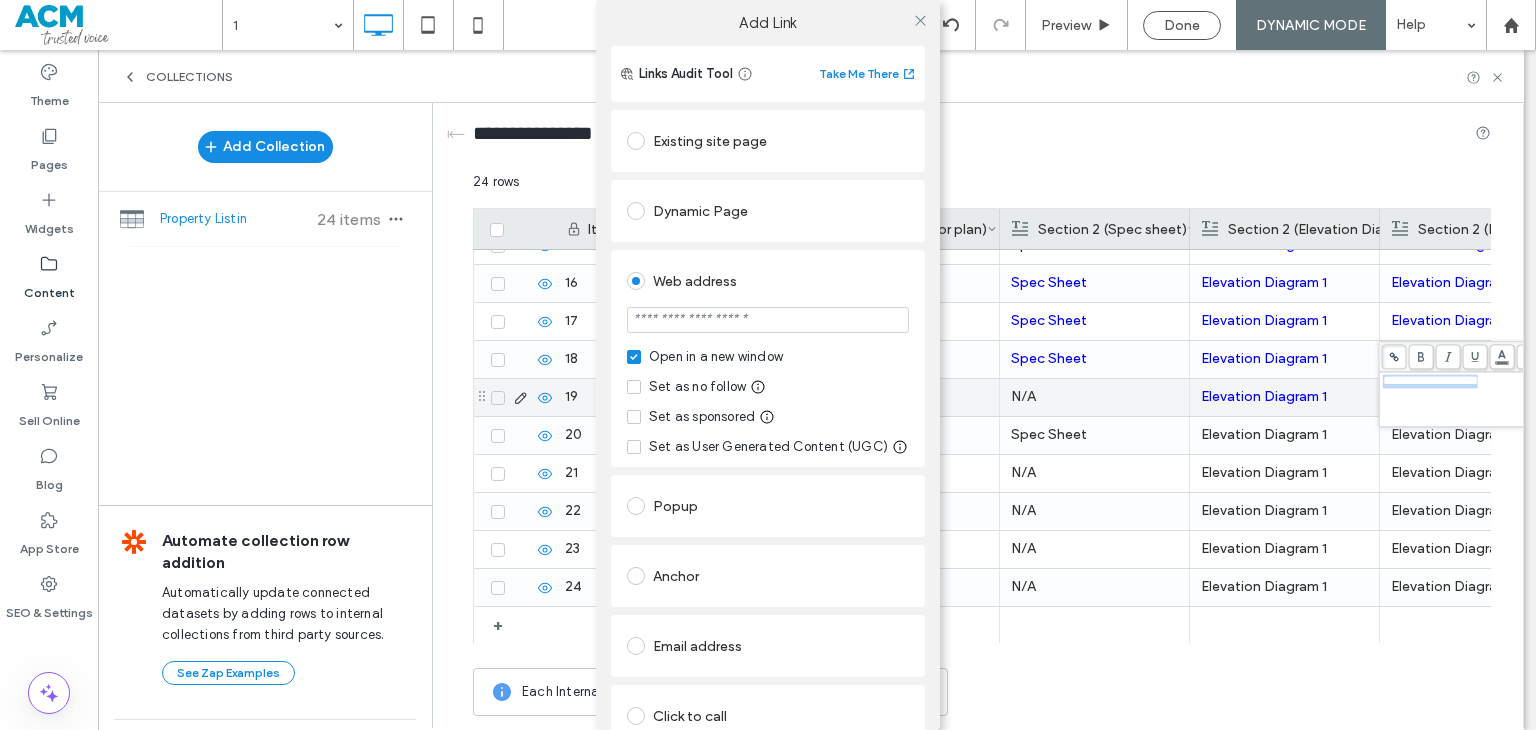 click at bounding box center (768, 320) 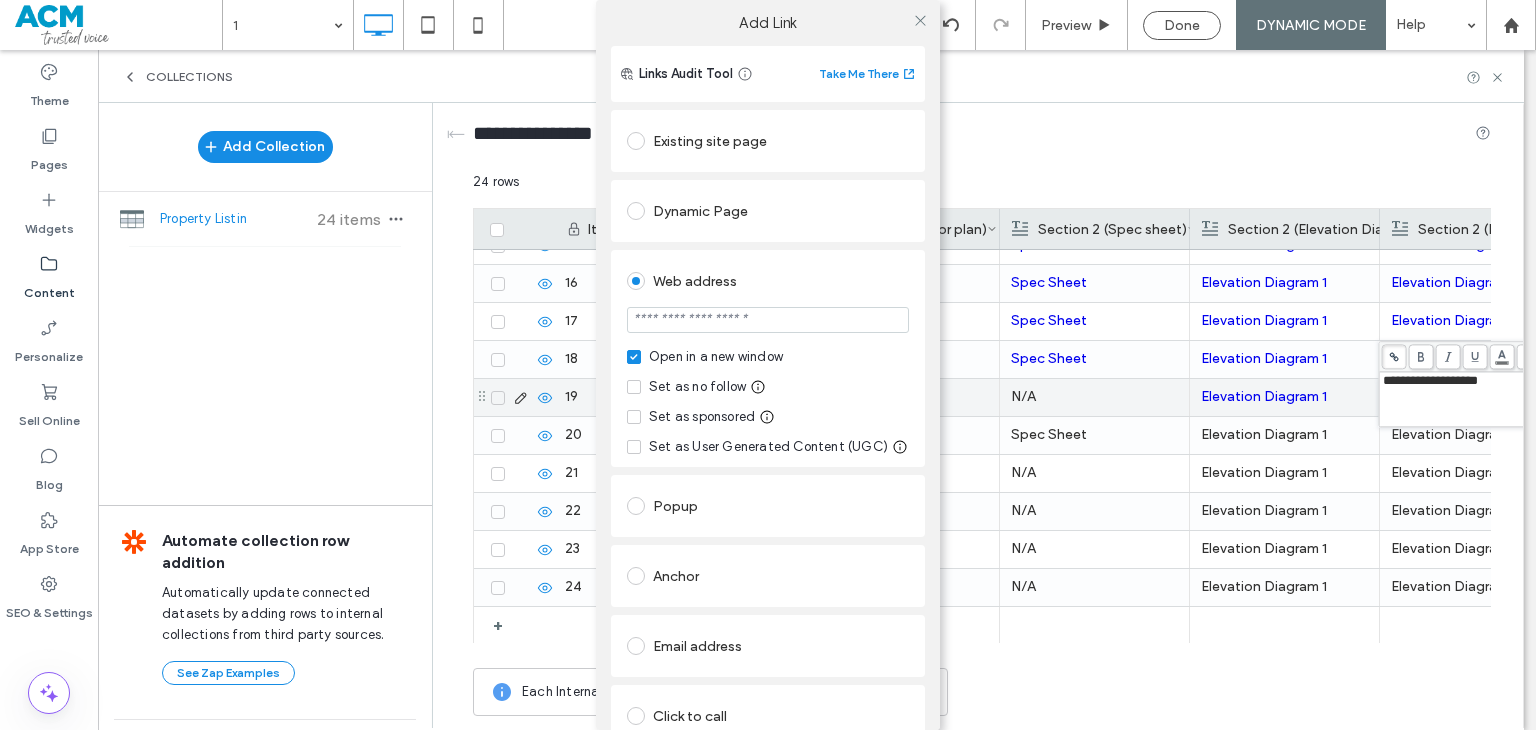 paste on "**********" 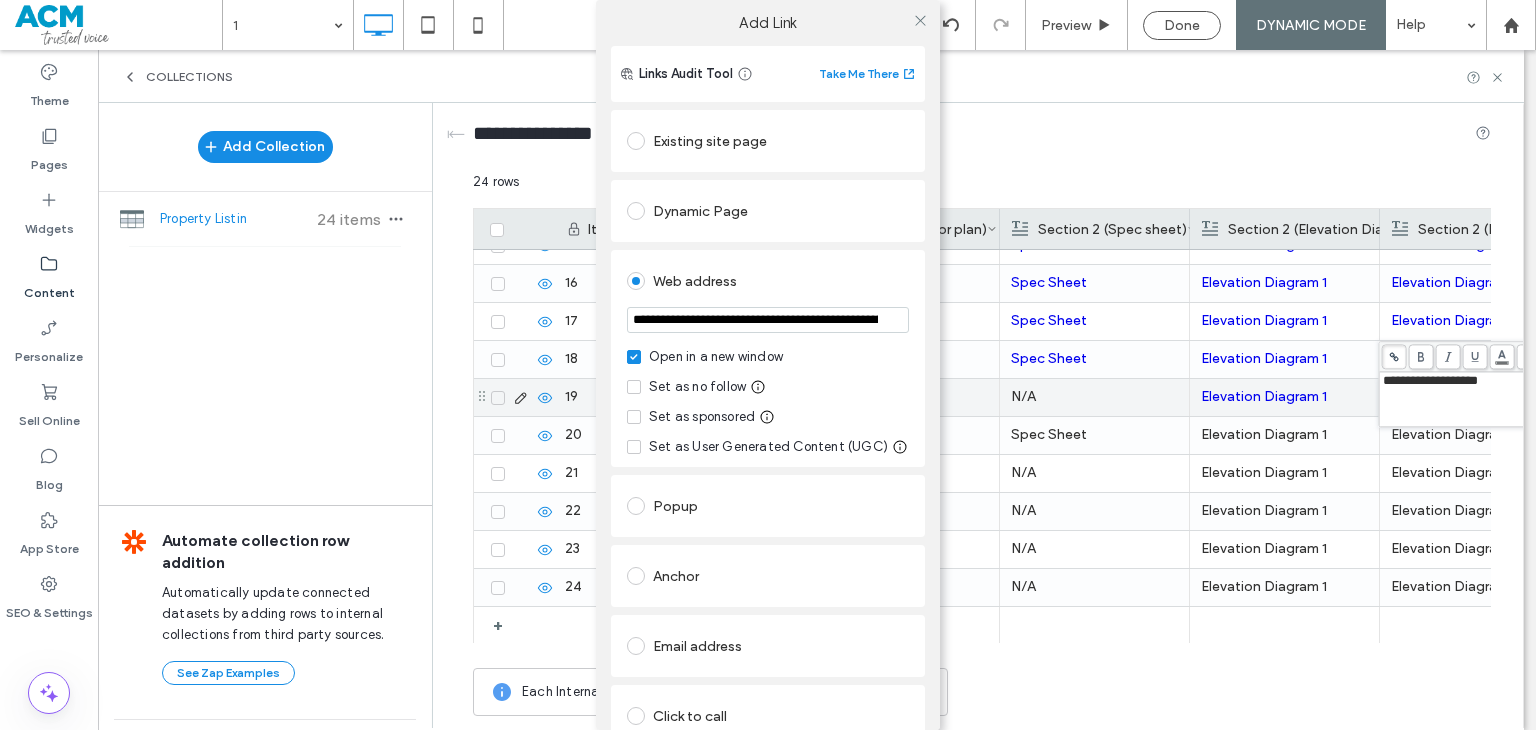 scroll, scrollTop: 0, scrollLeft: 448, axis: horizontal 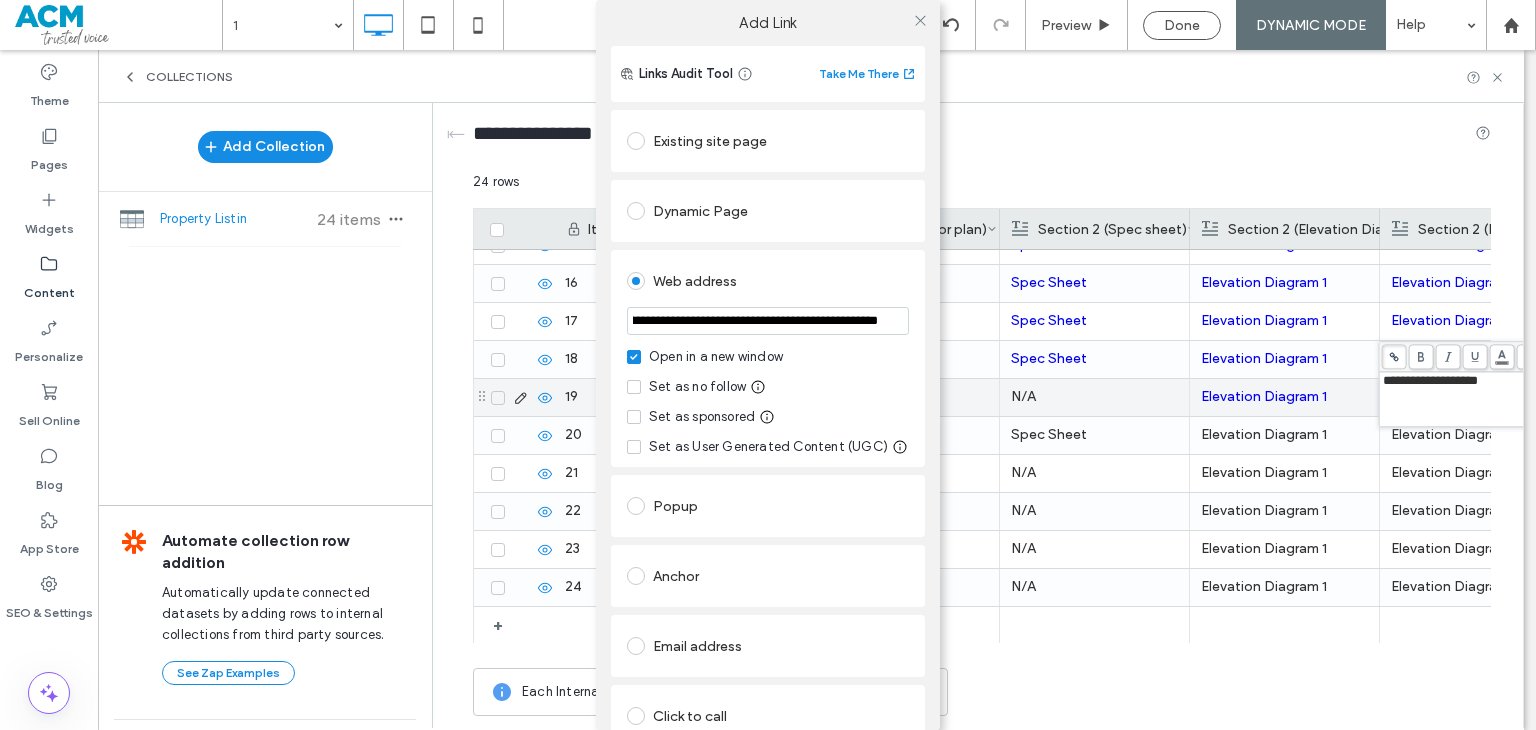 type on "**********" 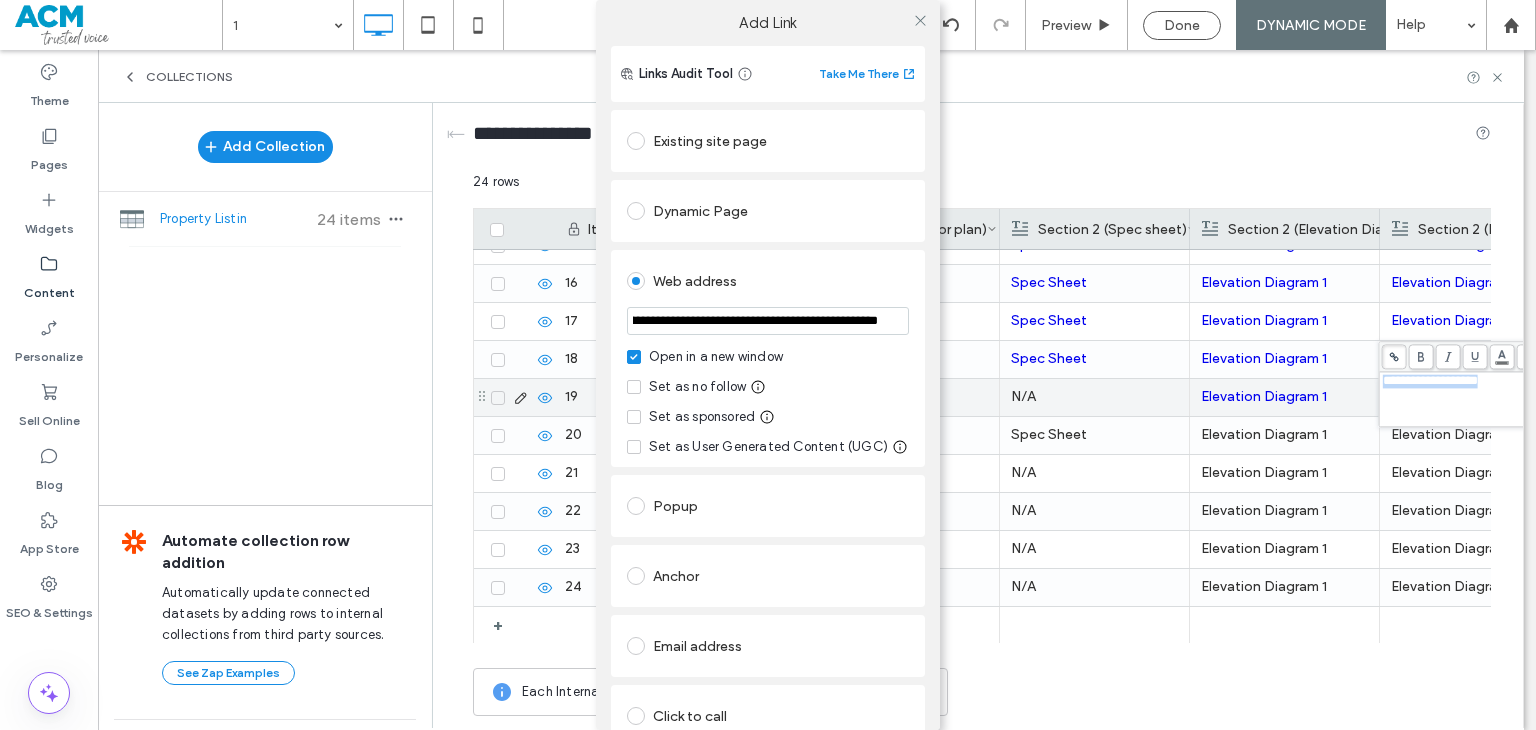 click on "**********" at bounding box center (768, 441) 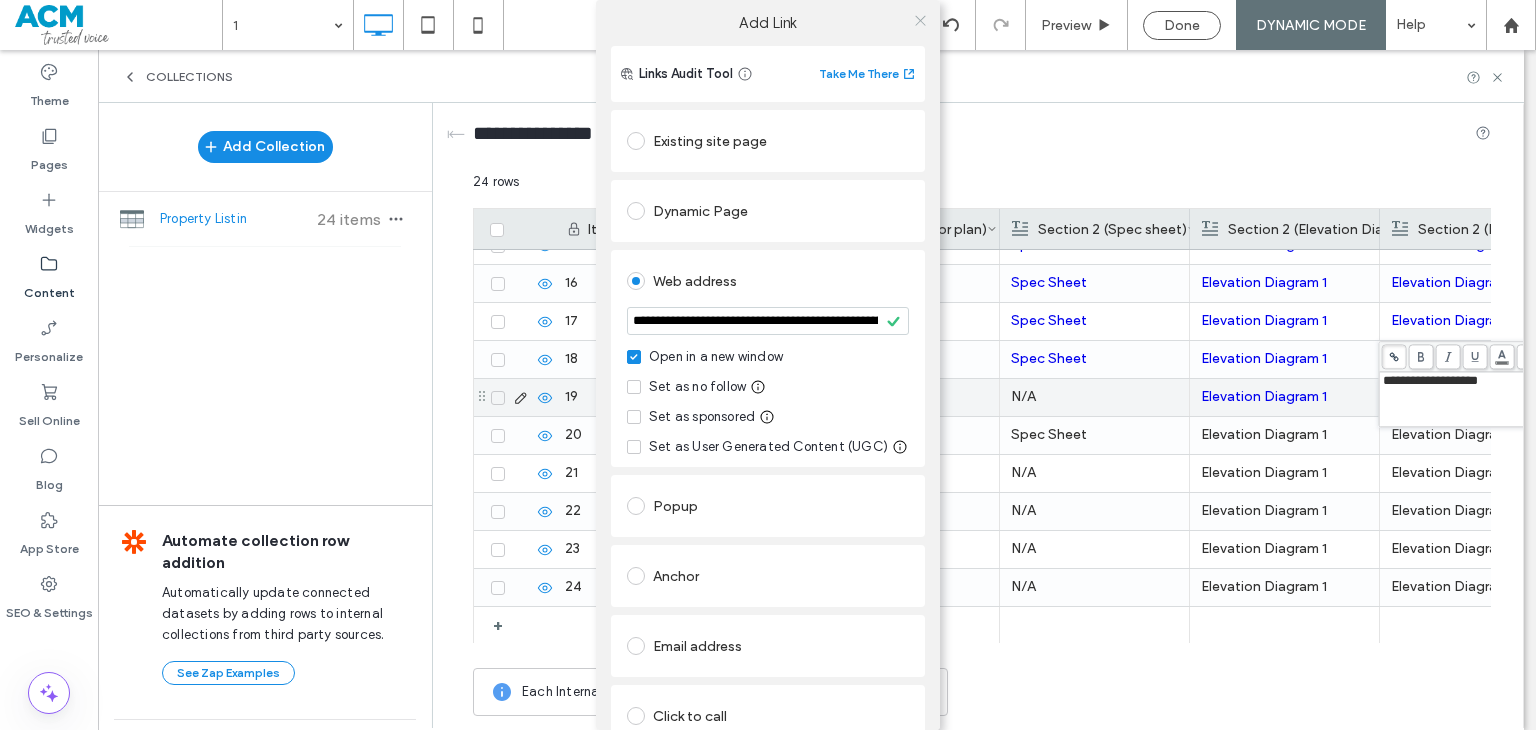 click 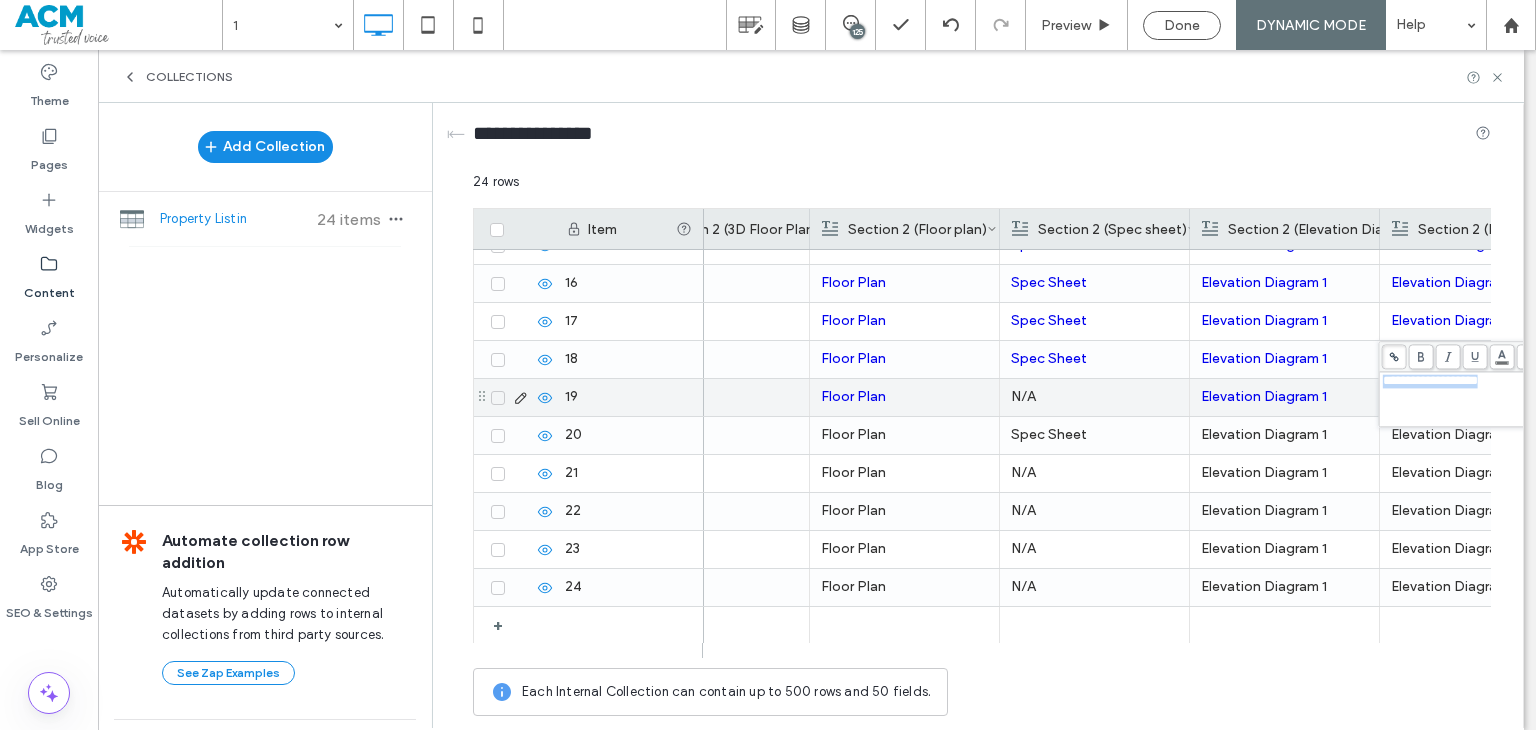 click on "Elevation Diagram 1" at bounding box center [1264, 396] 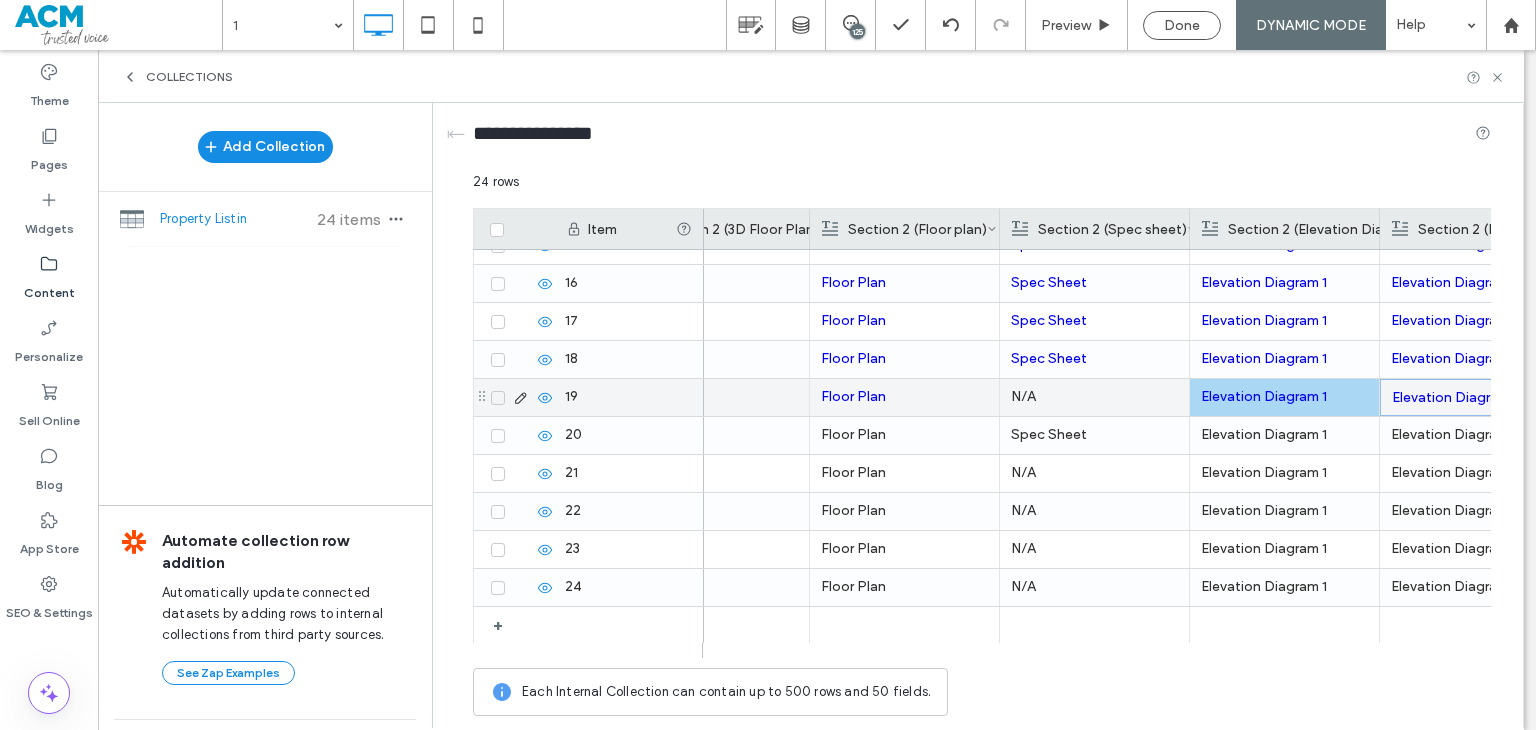 click on "Elevation Diagram 1" at bounding box center (1284, 397) 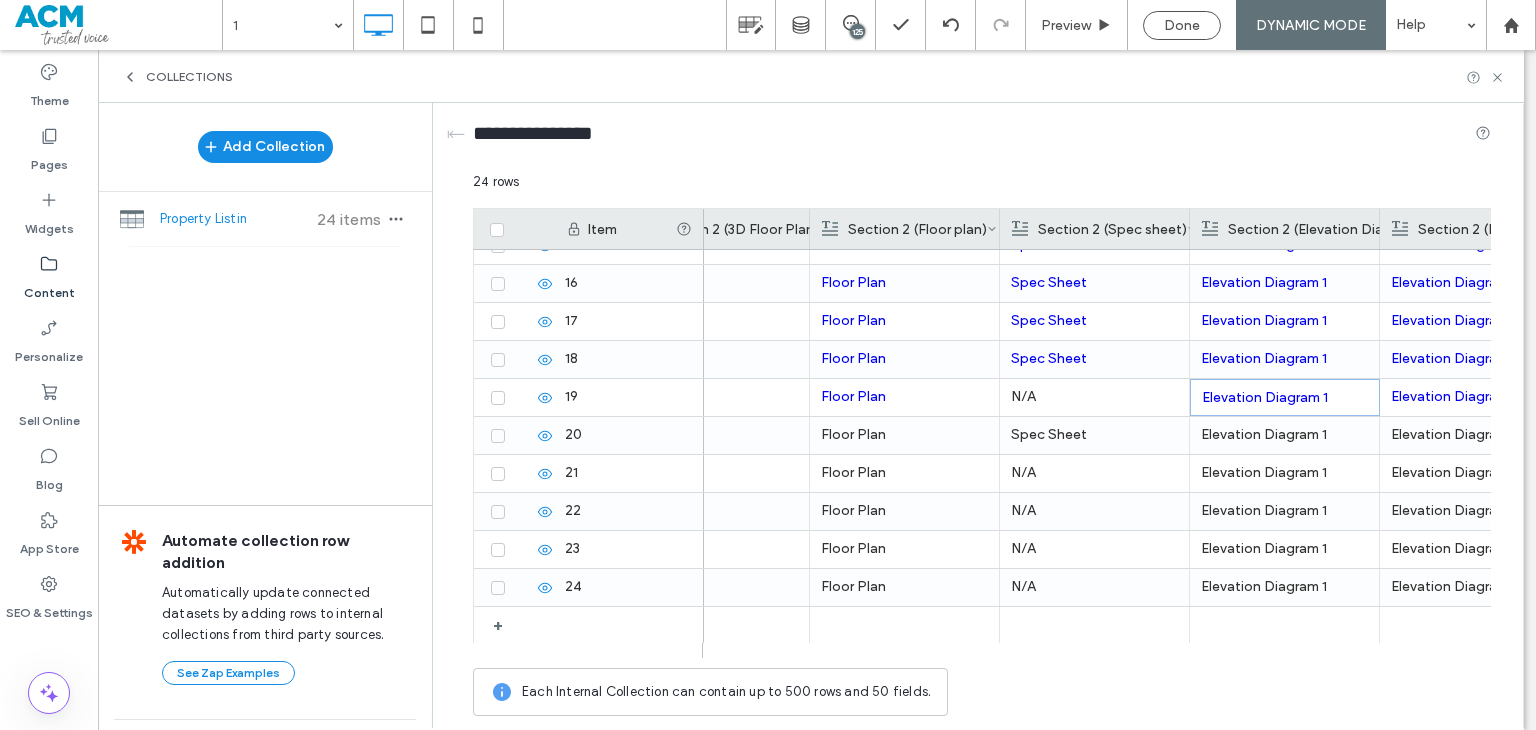 scroll, scrollTop: 0, scrollLeft: 1637, axis: horizontal 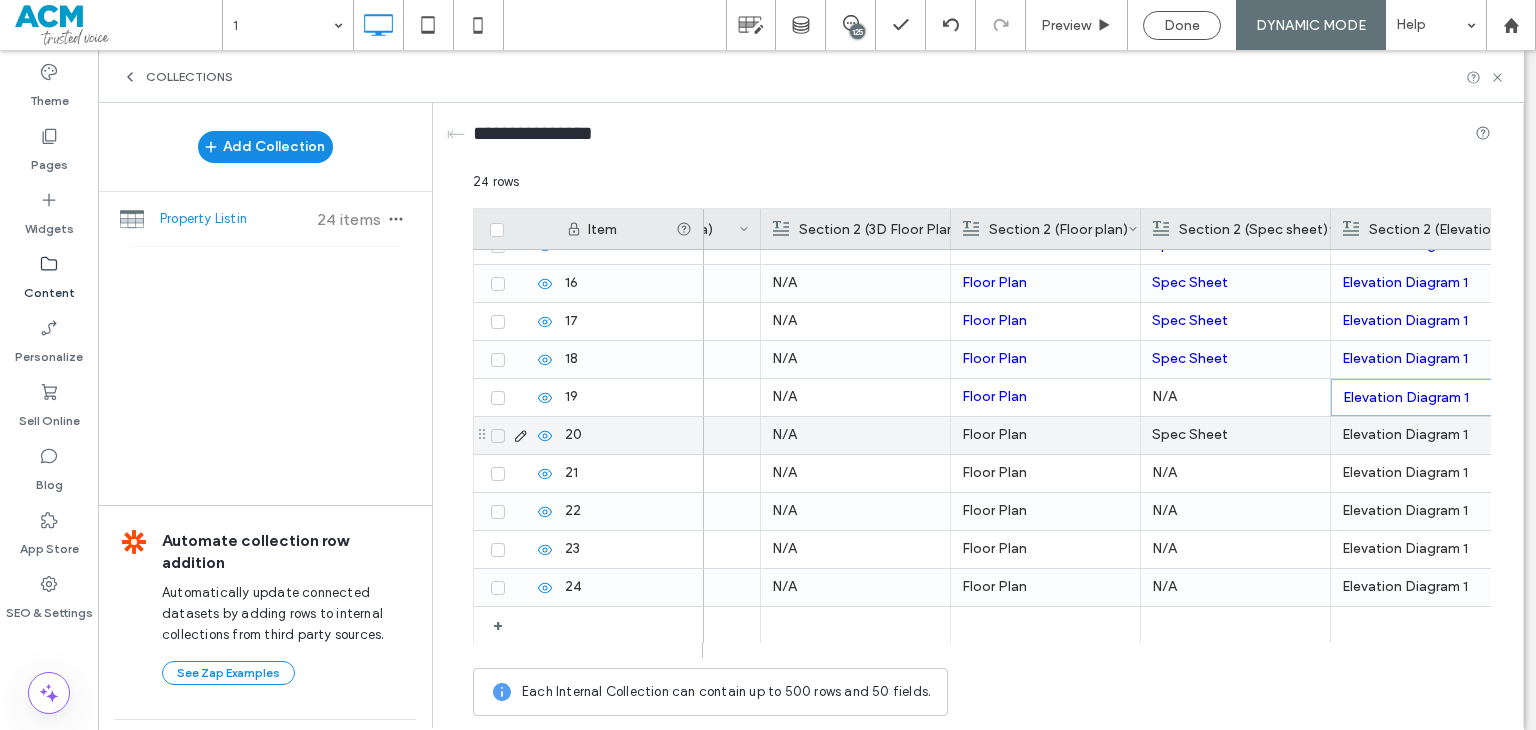 click on "Floor Plan" at bounding box center [1045, 435] 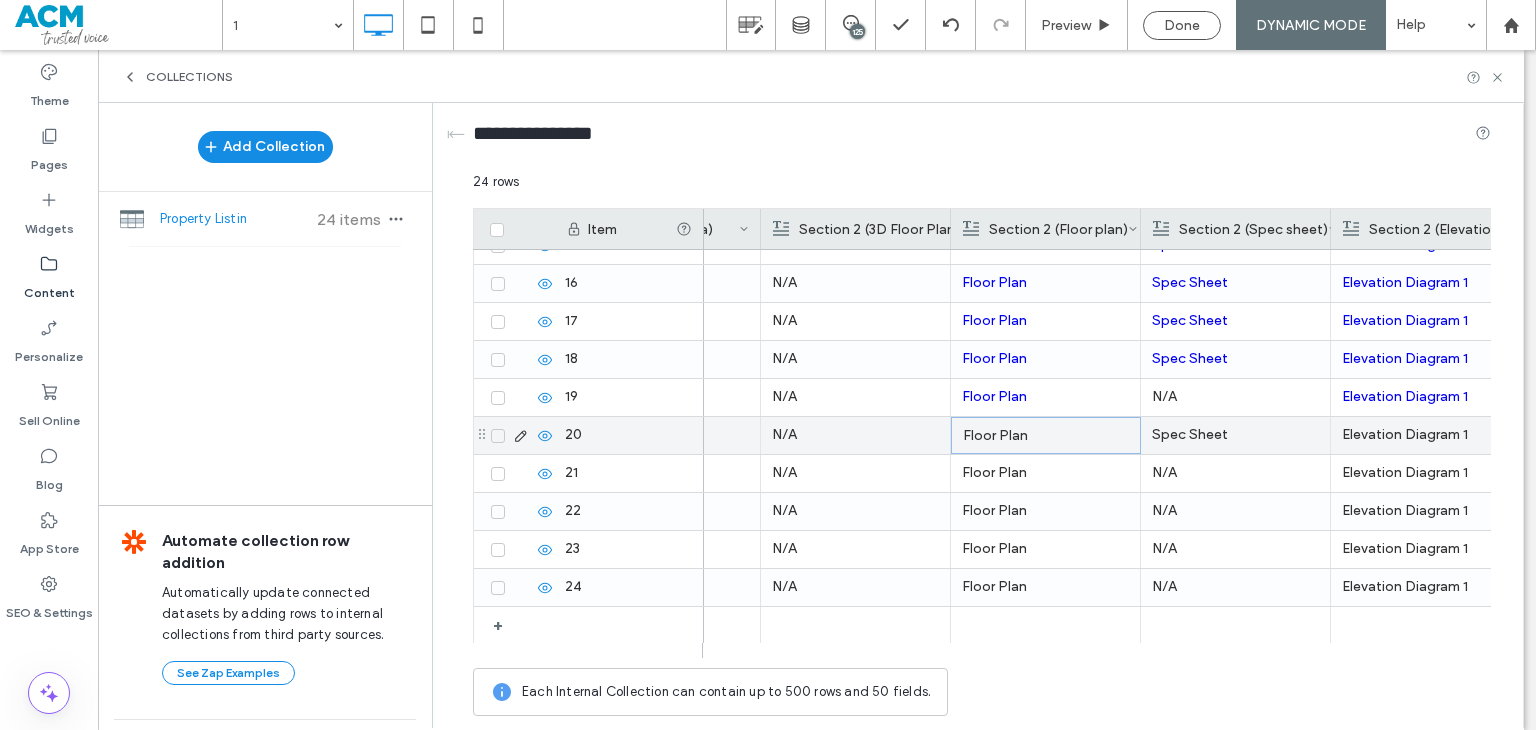 click on "Floor Plan" at bounding box center [1046, 436] 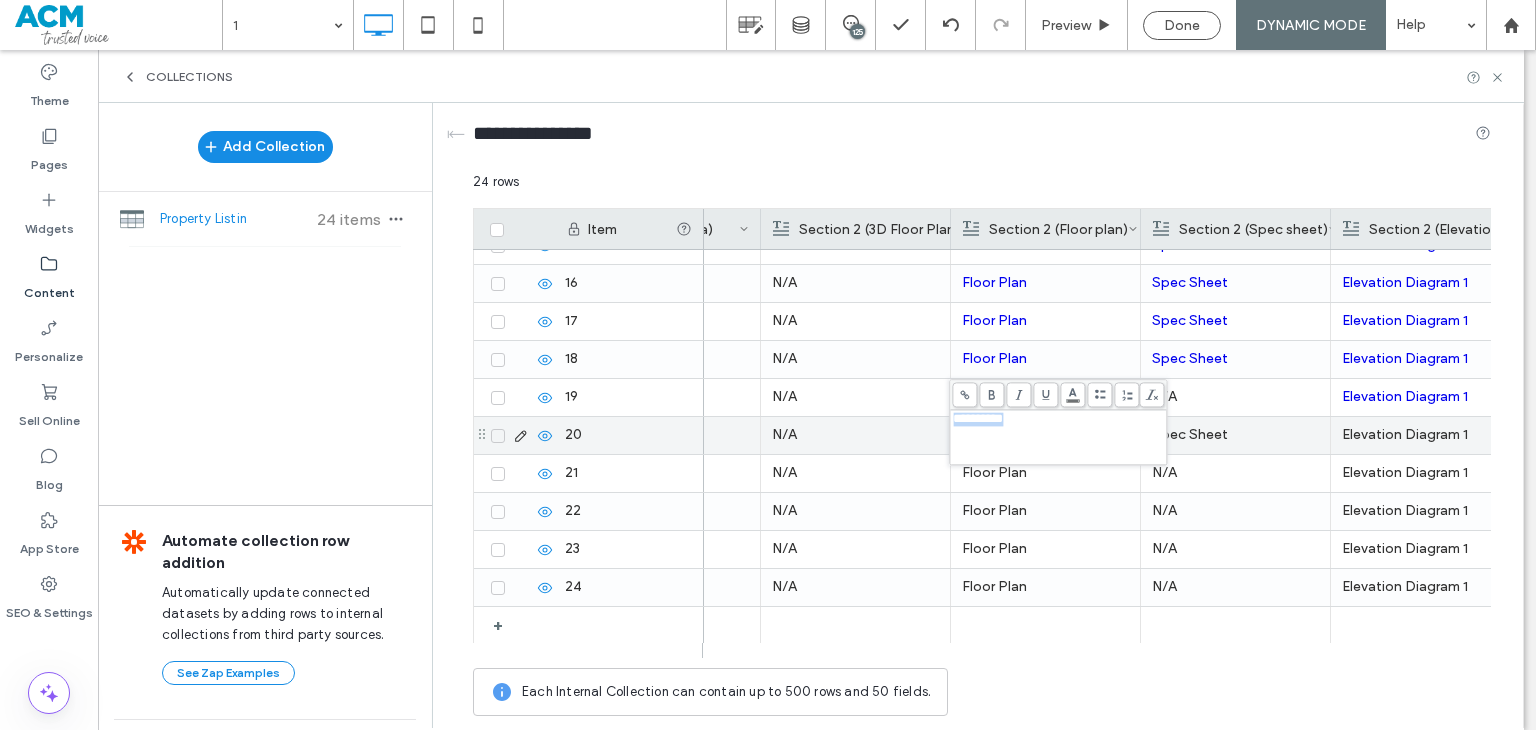 click 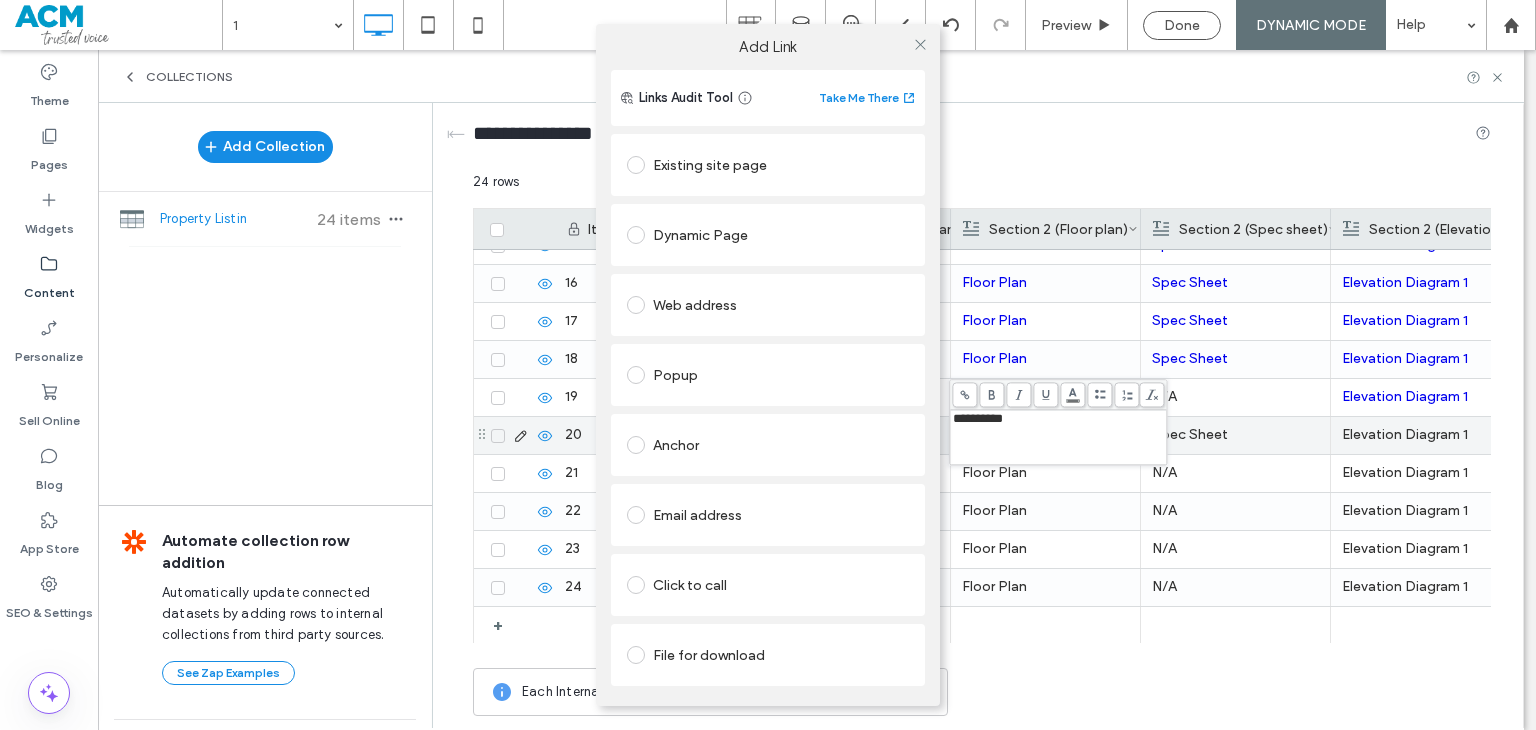 click on "Web address" at bounding box center [768, 305] 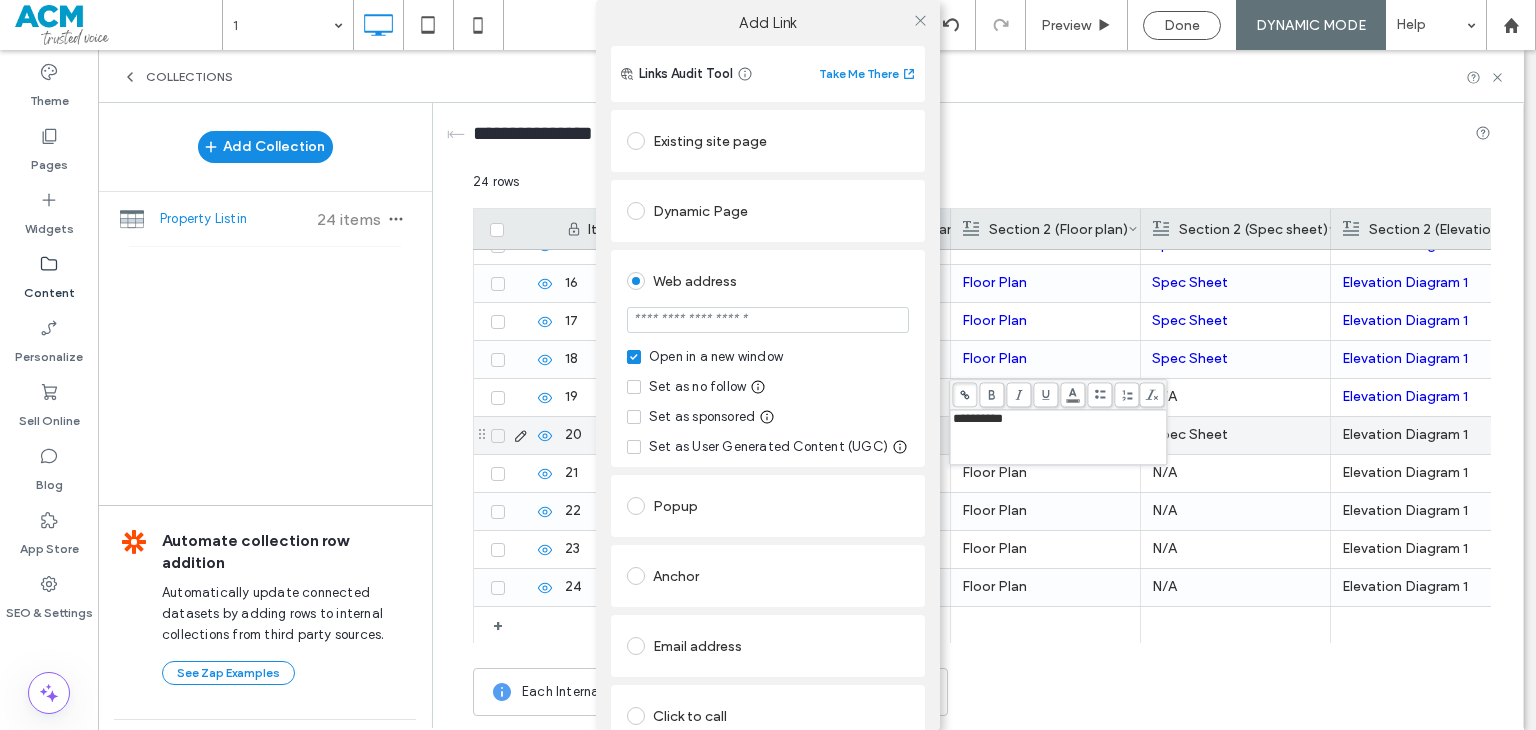 click at bounding box center (768, 320) 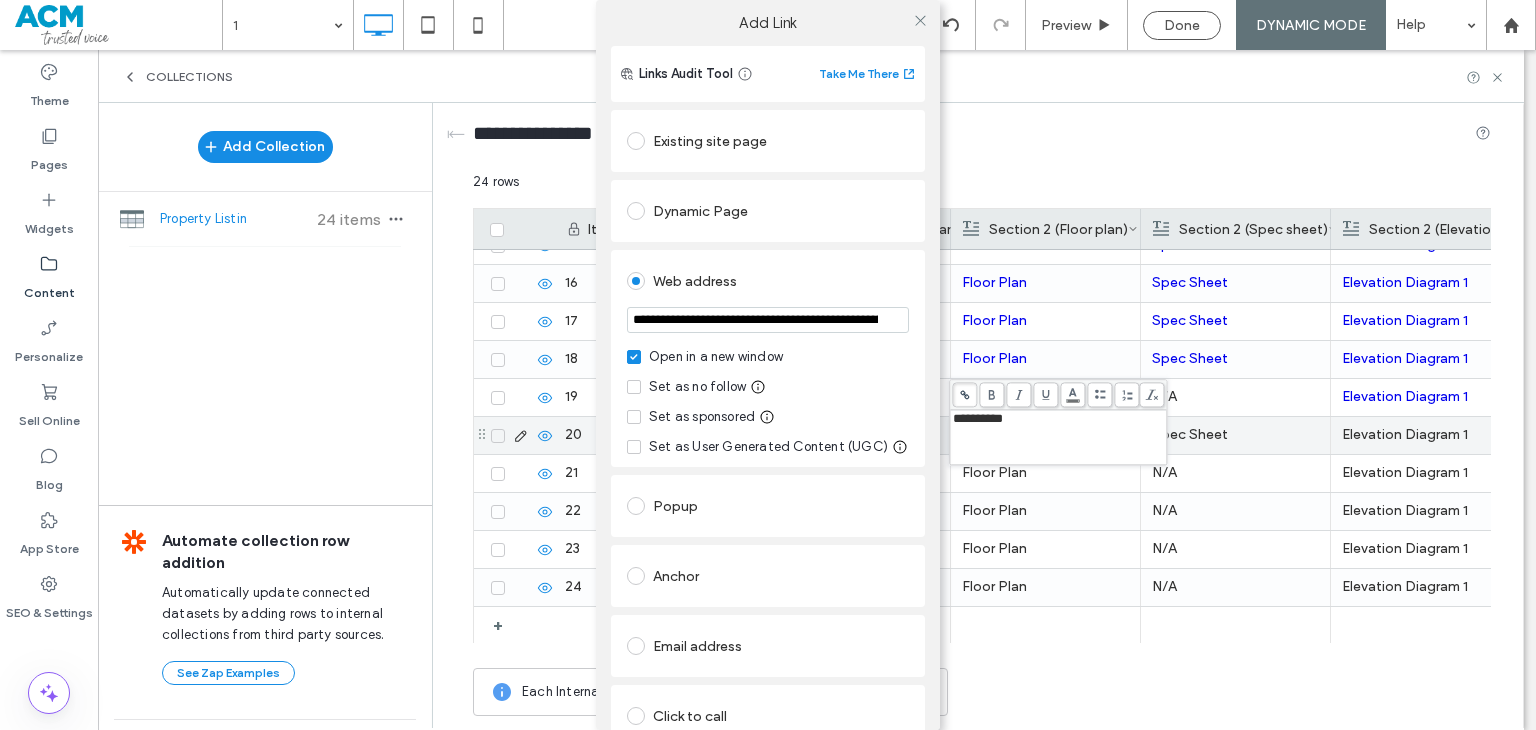 scroll, scrollTop: 0, scrollLeft: 446, axis: horizontal 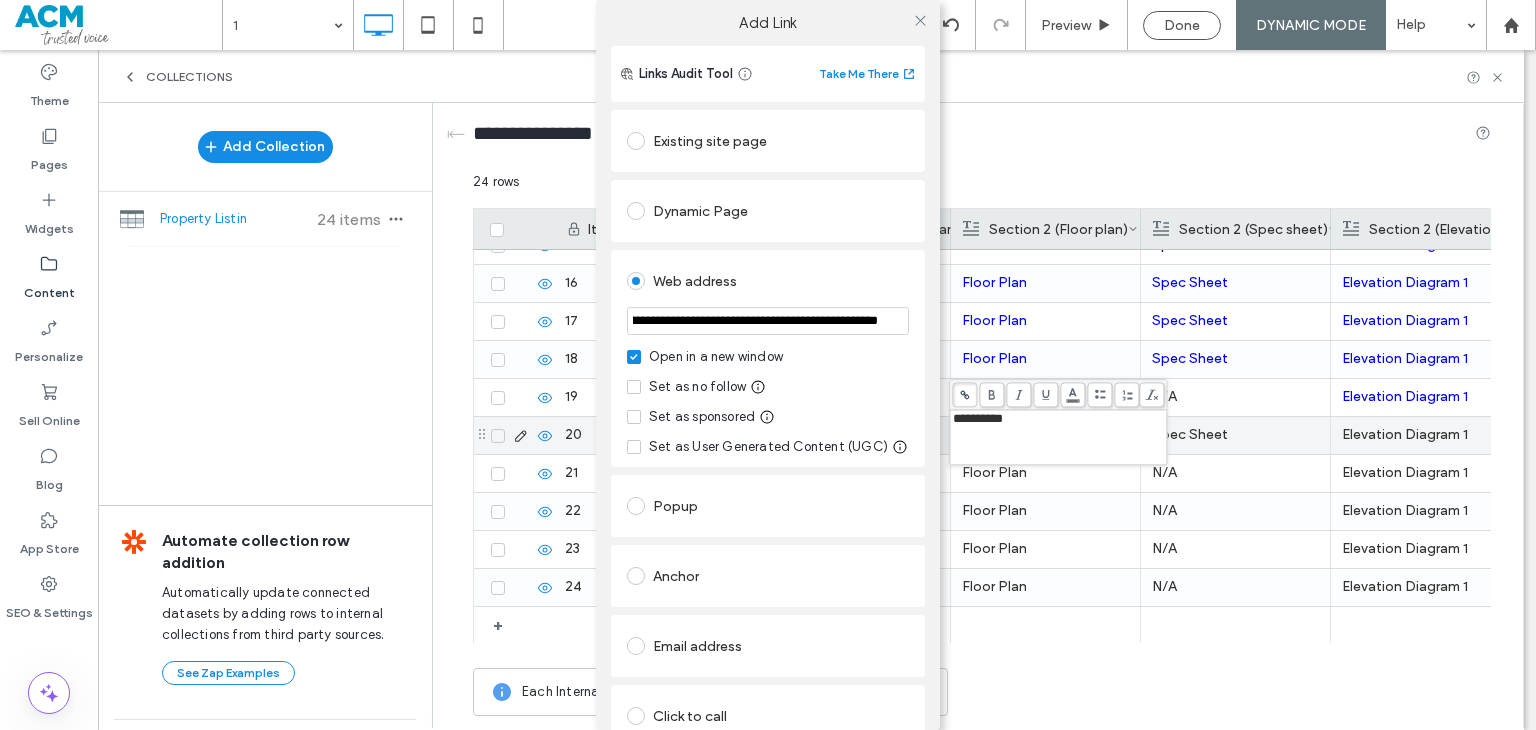 type on "**********" 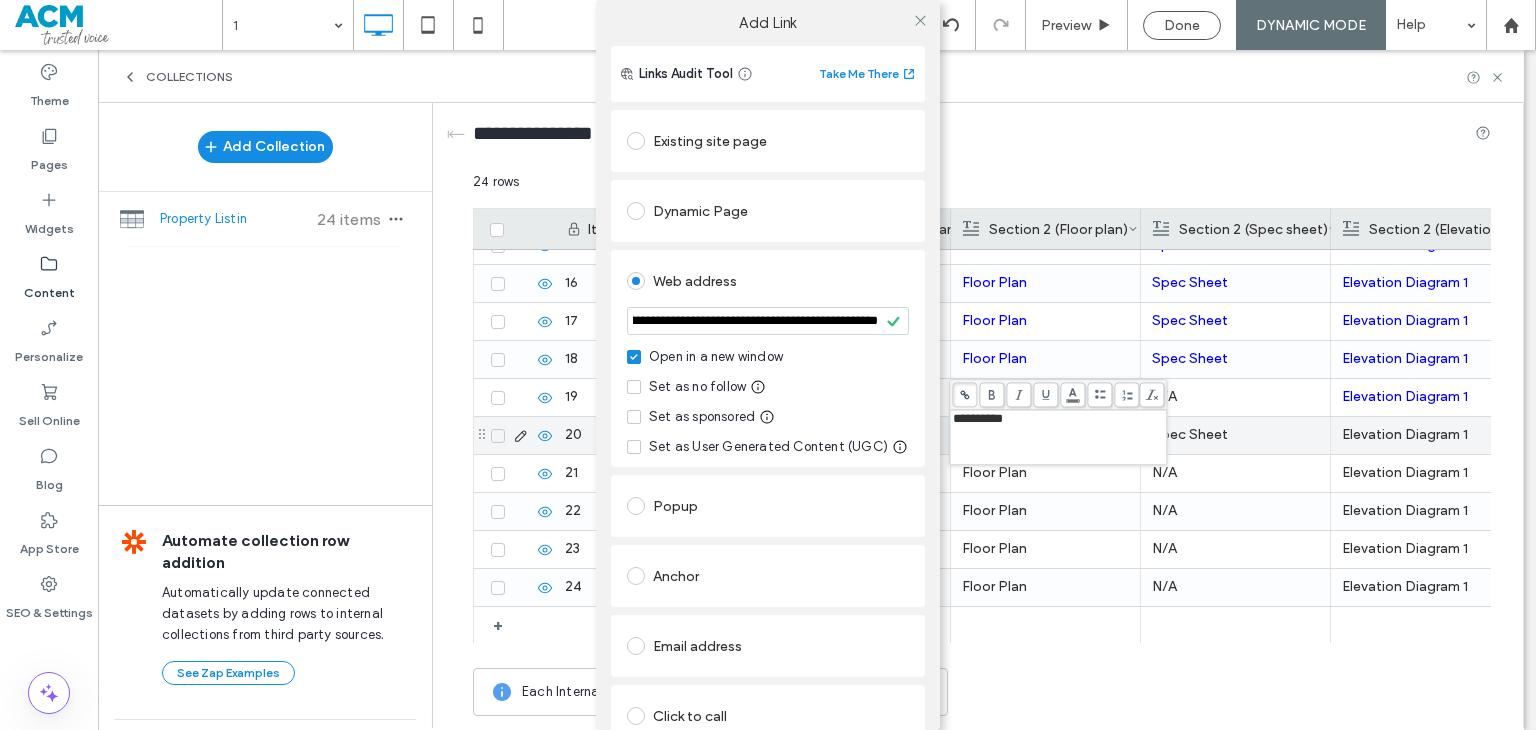 scroll, scrollTop: 0, scrollLeft: 0, axis: both 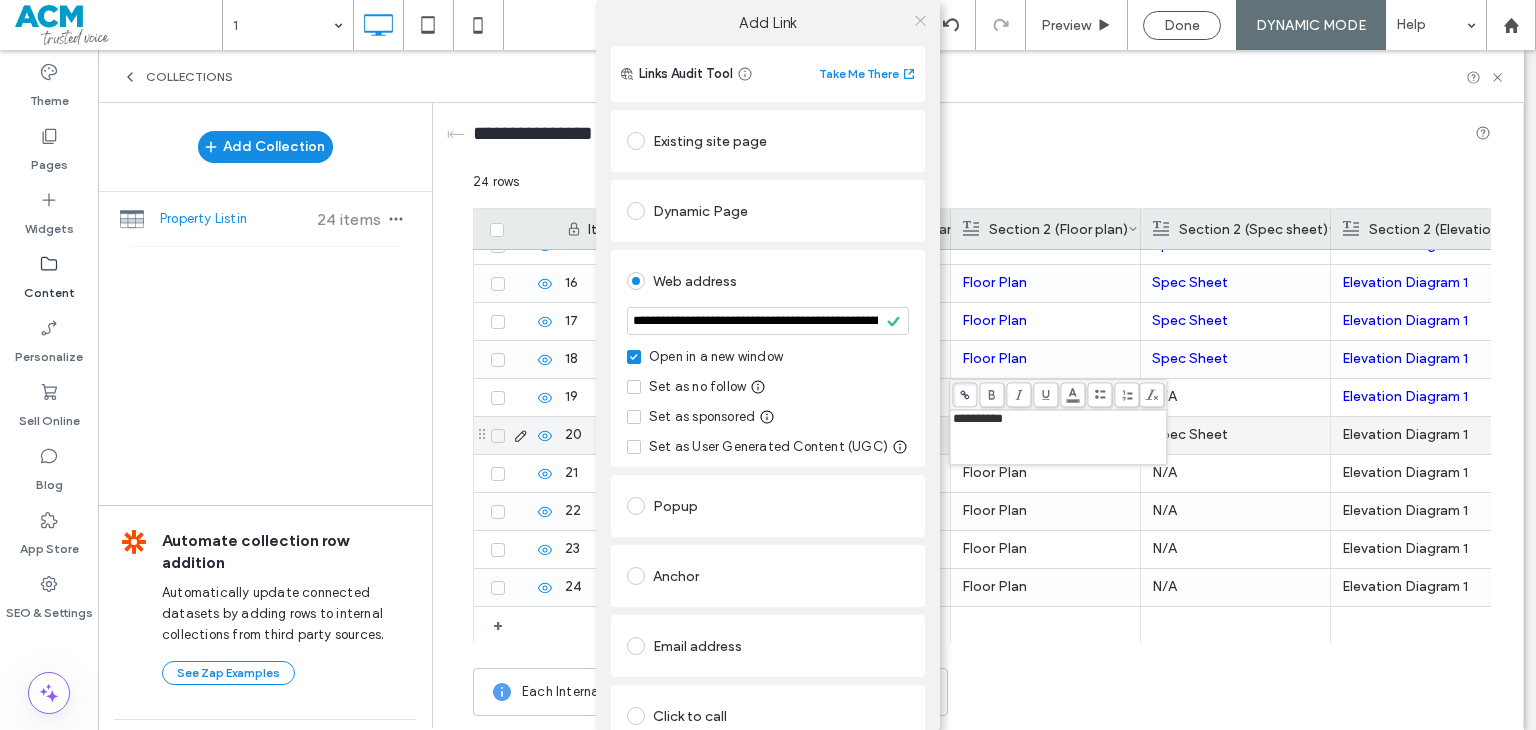 drag, startPoint x: 921, startPoint y: 18, endPoint x: 910, endPoint y: 27, distance: 14.21267 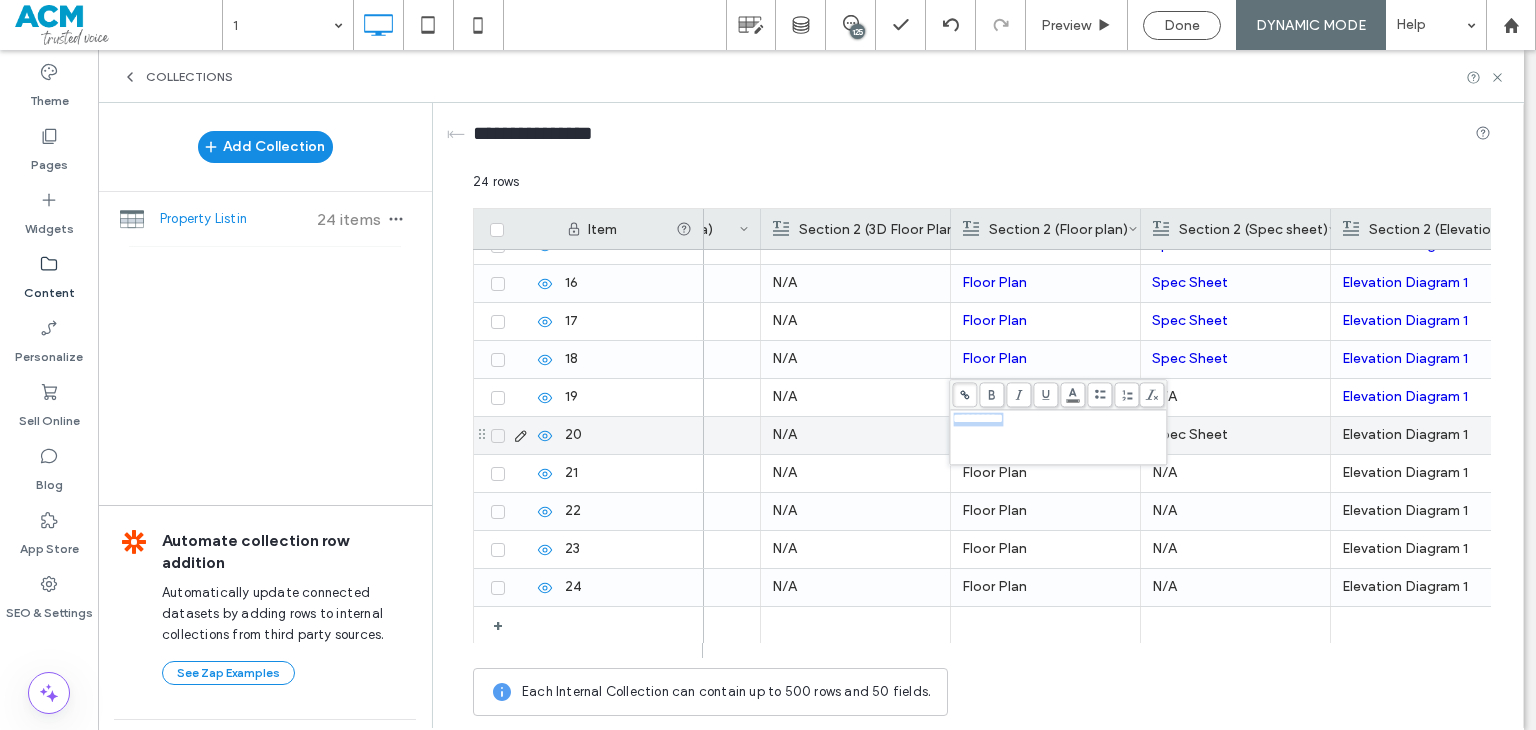 click on "Spec Sheet" at bounding box center [1235, 435] 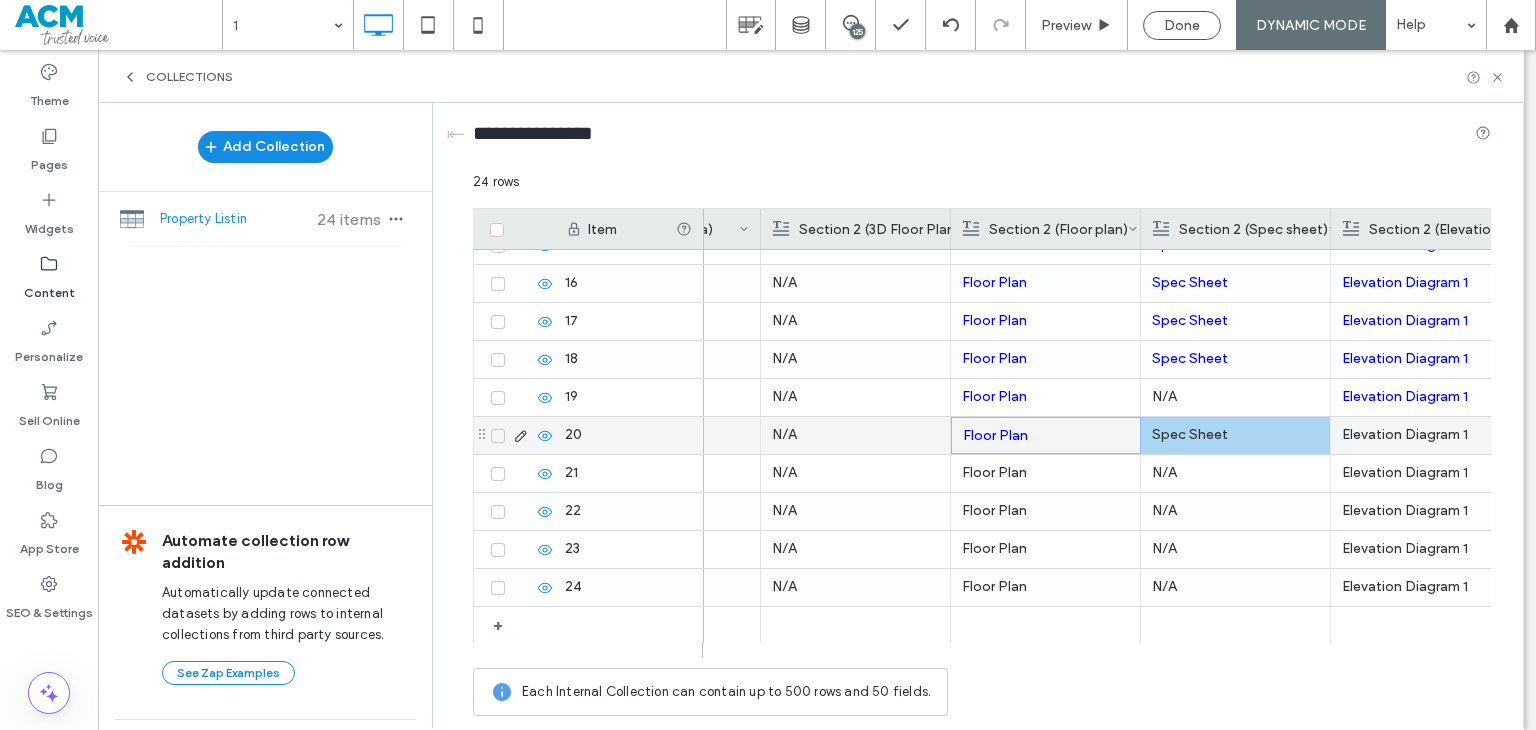 click on "Spec Sheet" at bounding box center (1235, 435) 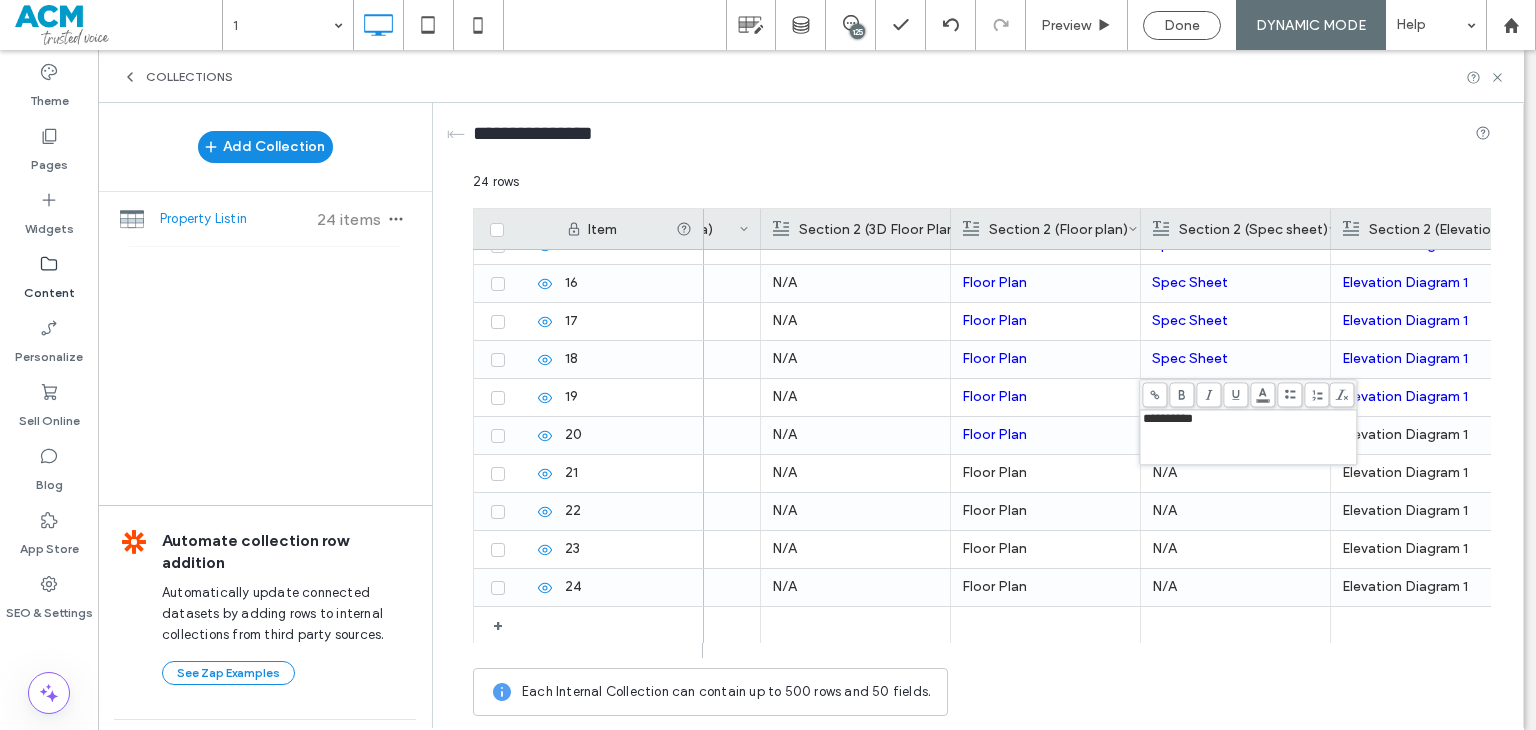 click 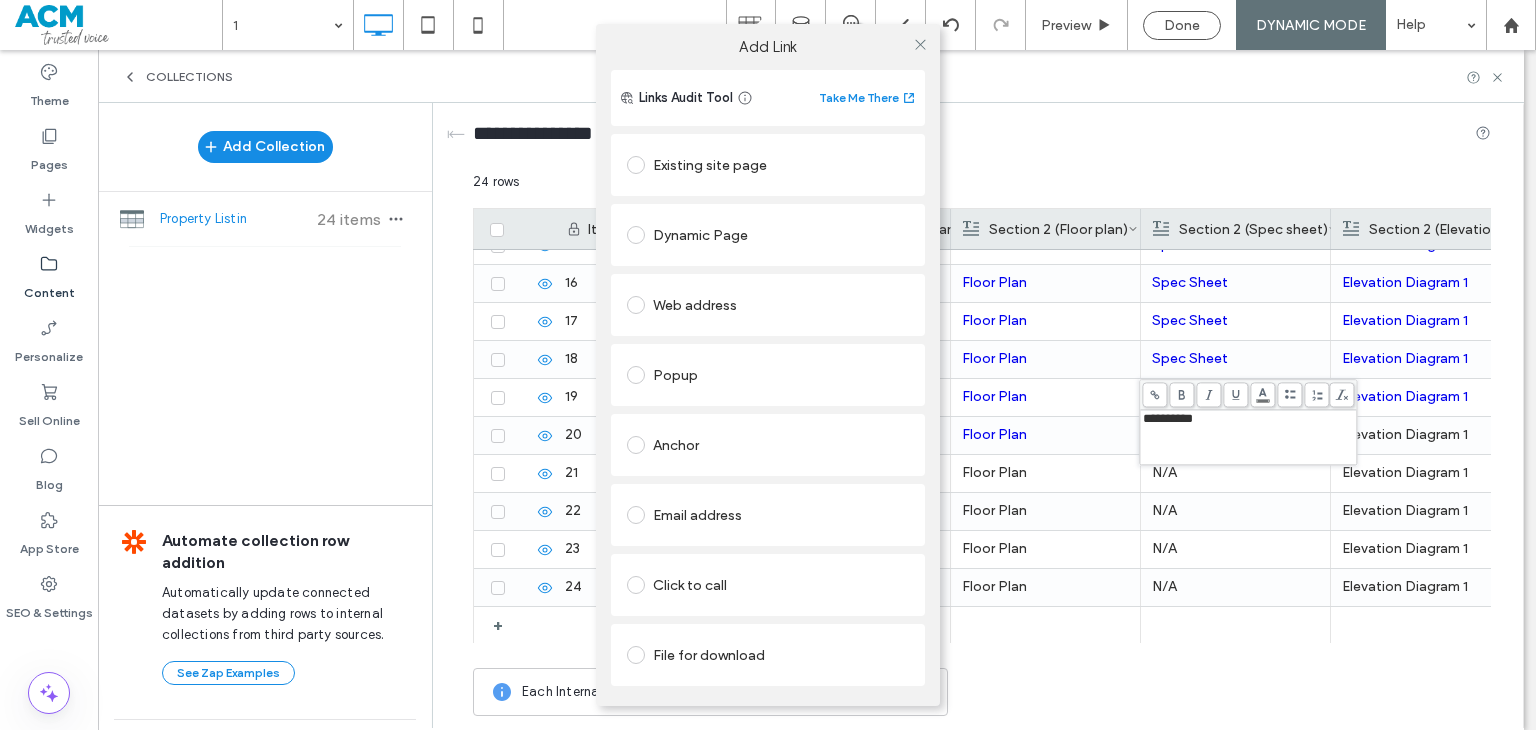 click on "Web address" at bounding box center (768, 305) 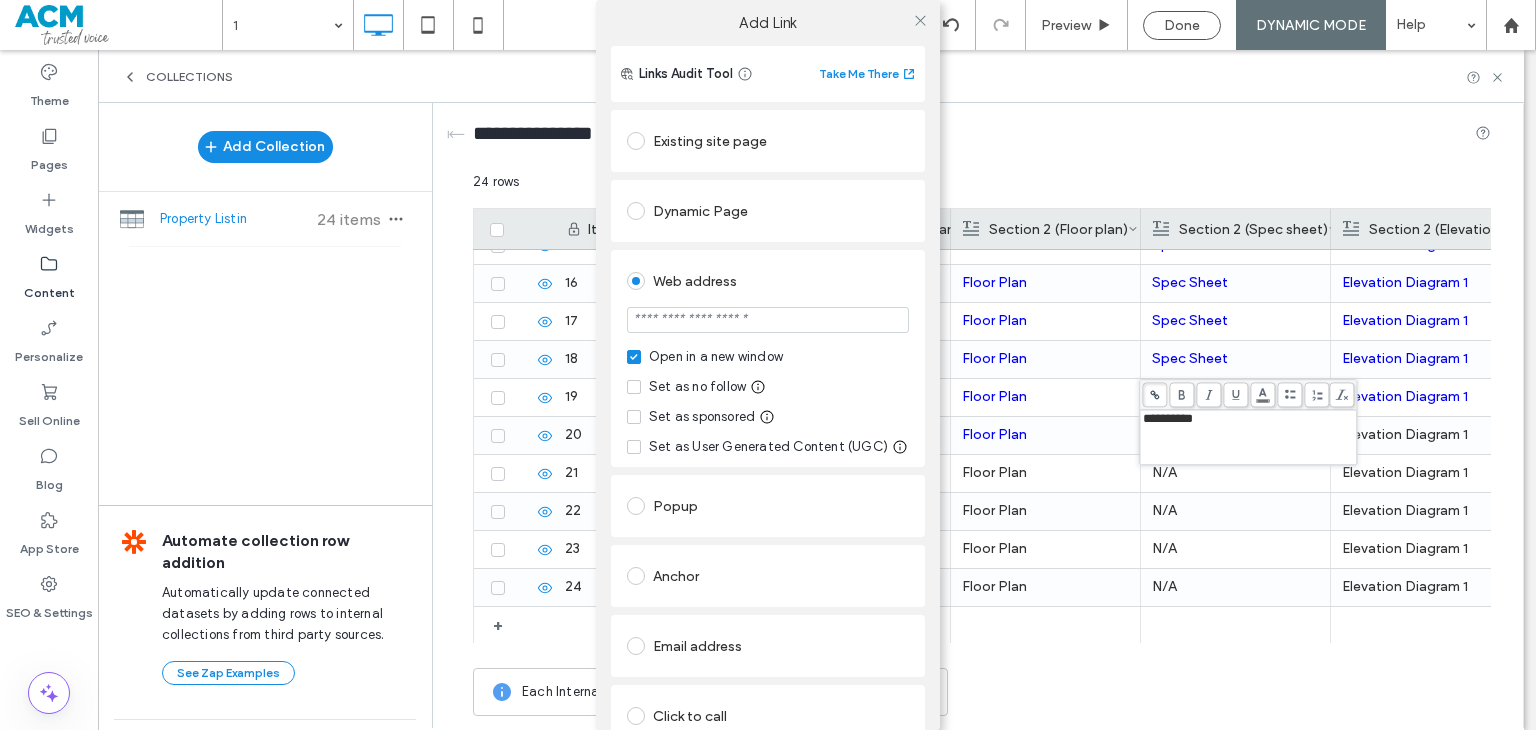 click at bounding box center (768, 322) 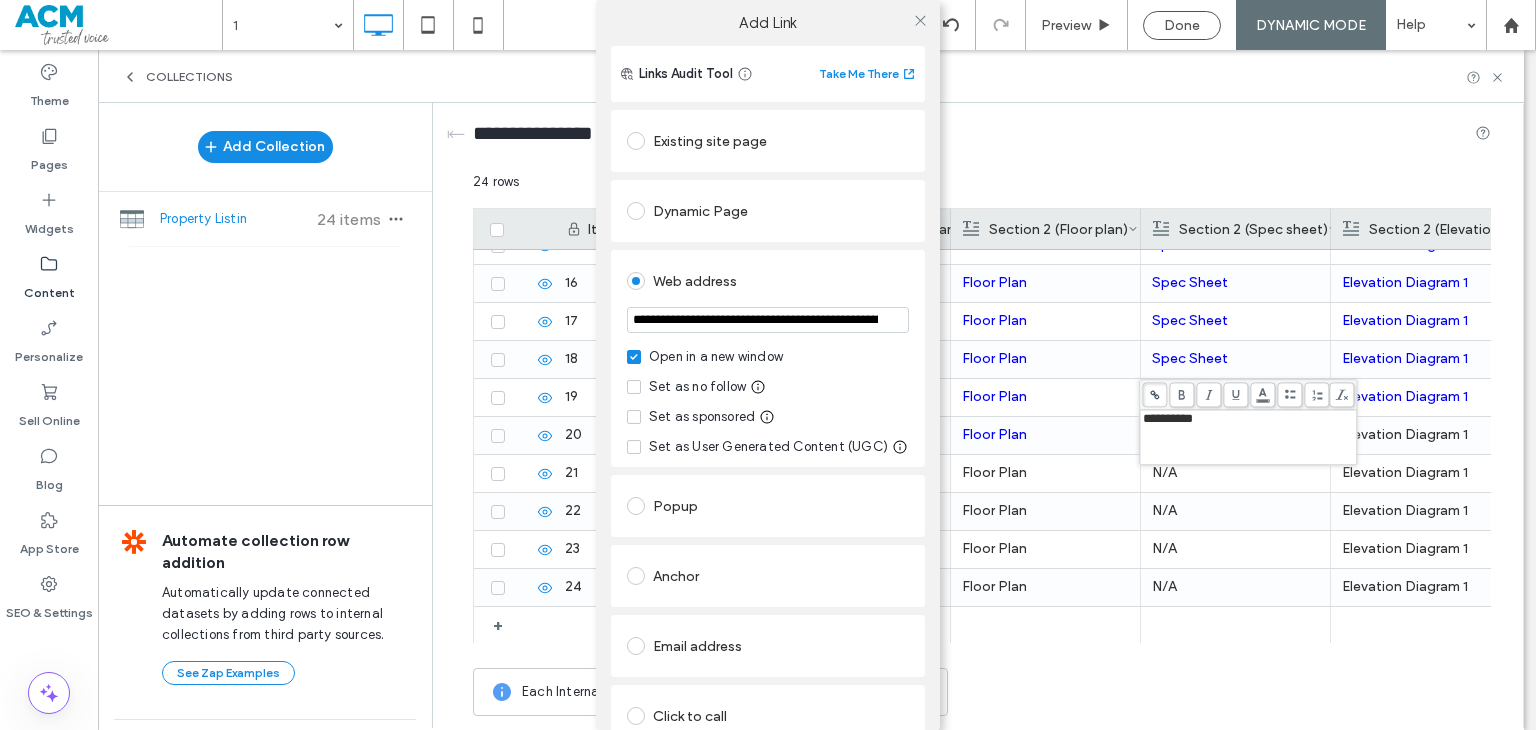 scroll, scrollTop: 0, scrollLeft: 552, axis: horizontal 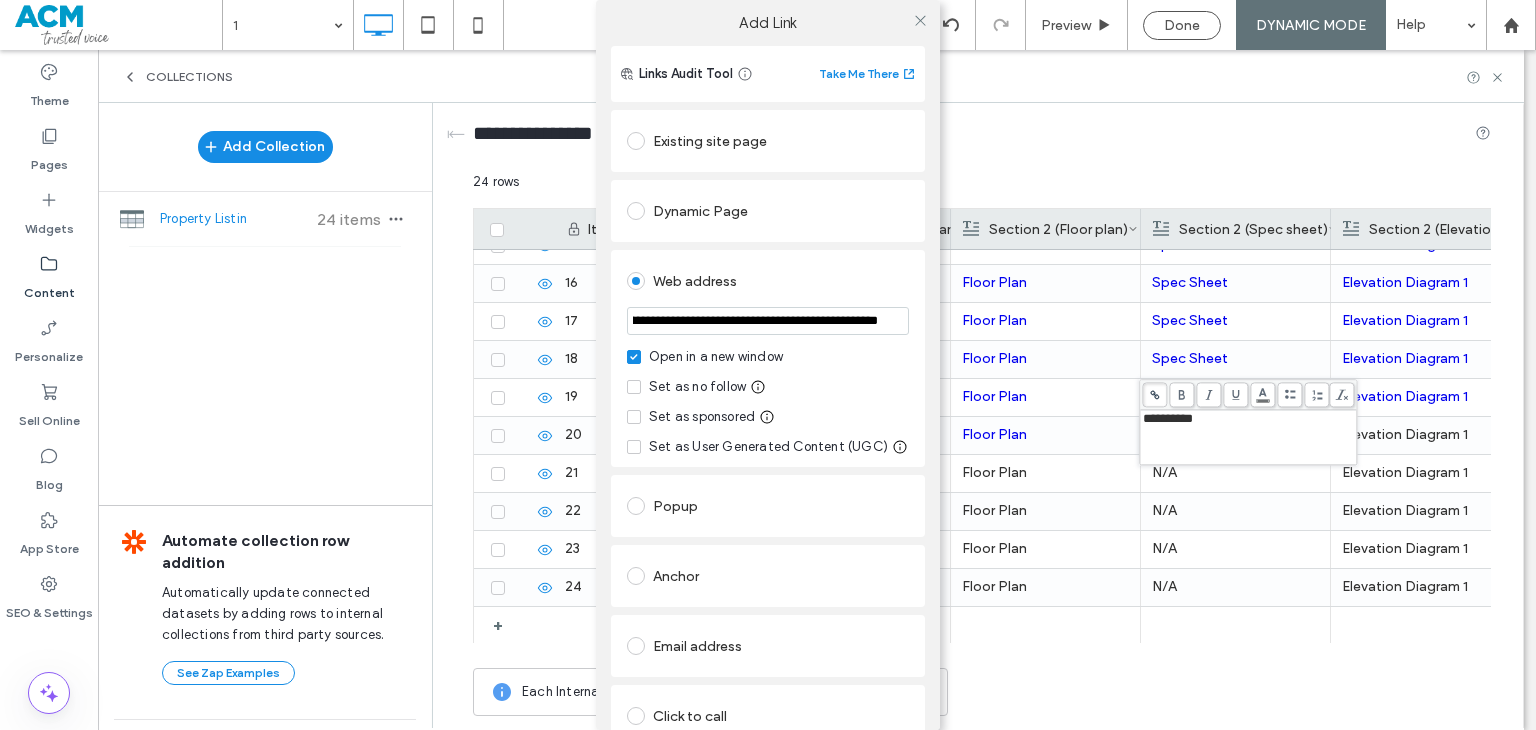 type on "**********" 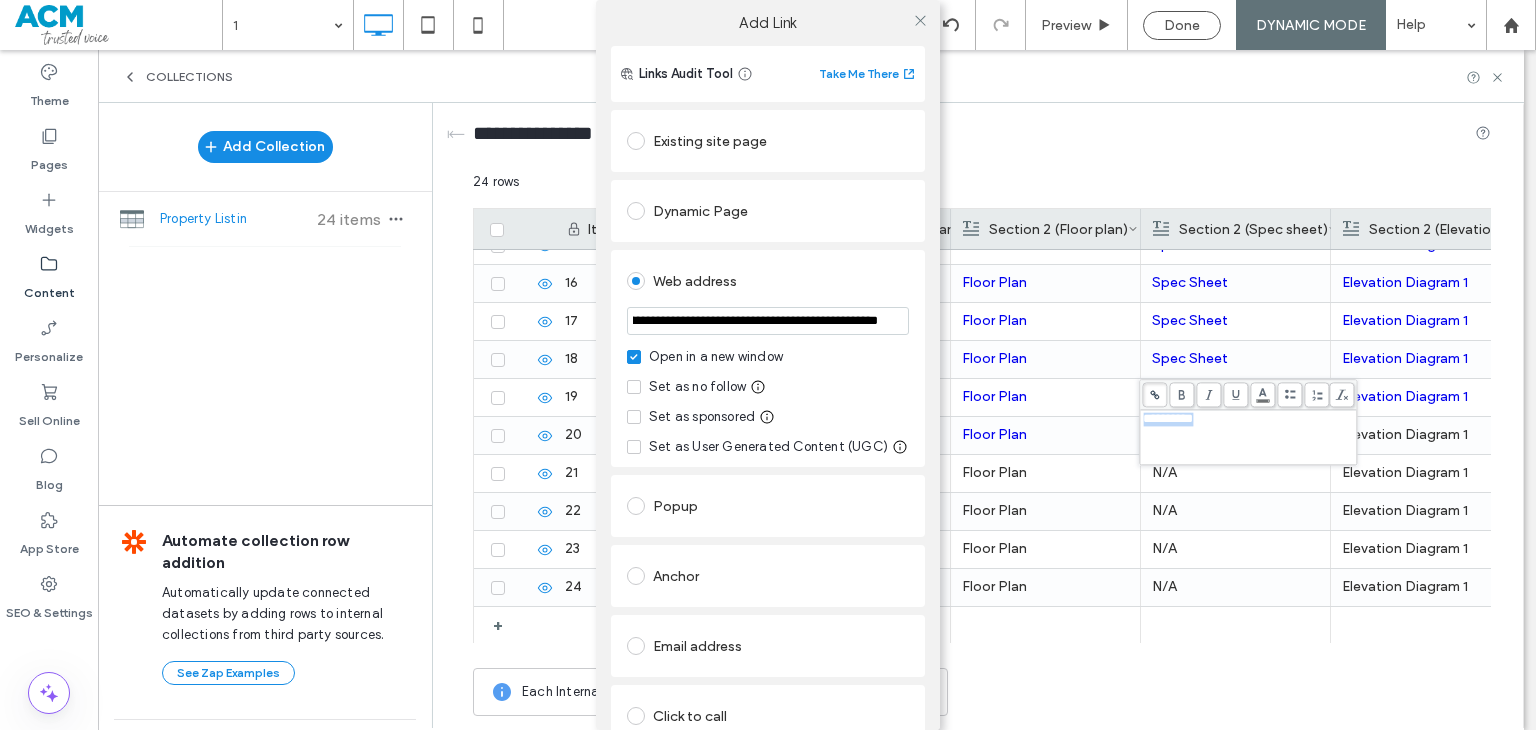 click on "**********" at bounding box center (768, 358) 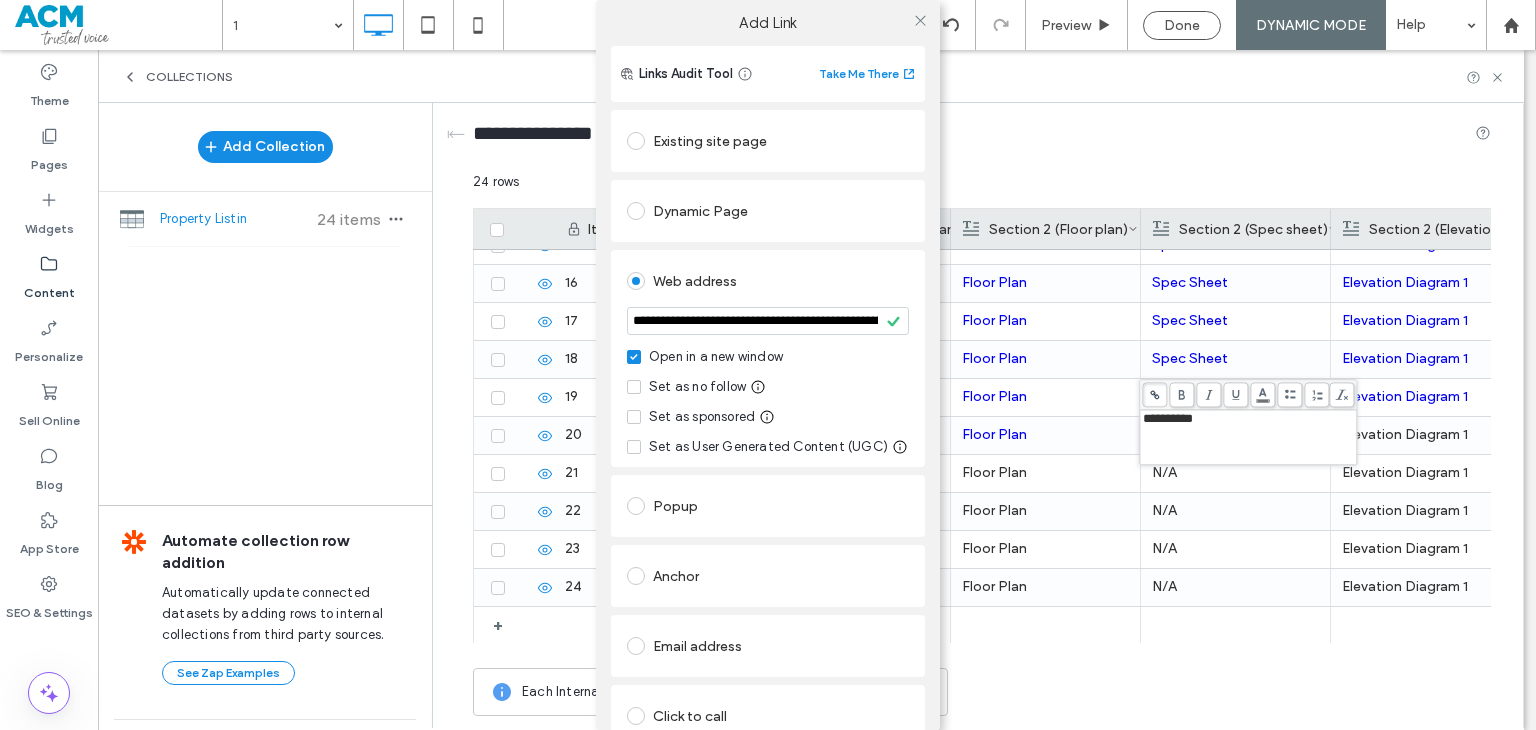 drag, startPoint x: 913, startPoint y: 19, endPoint x: 1027, endPoint y: 171, distance: 190 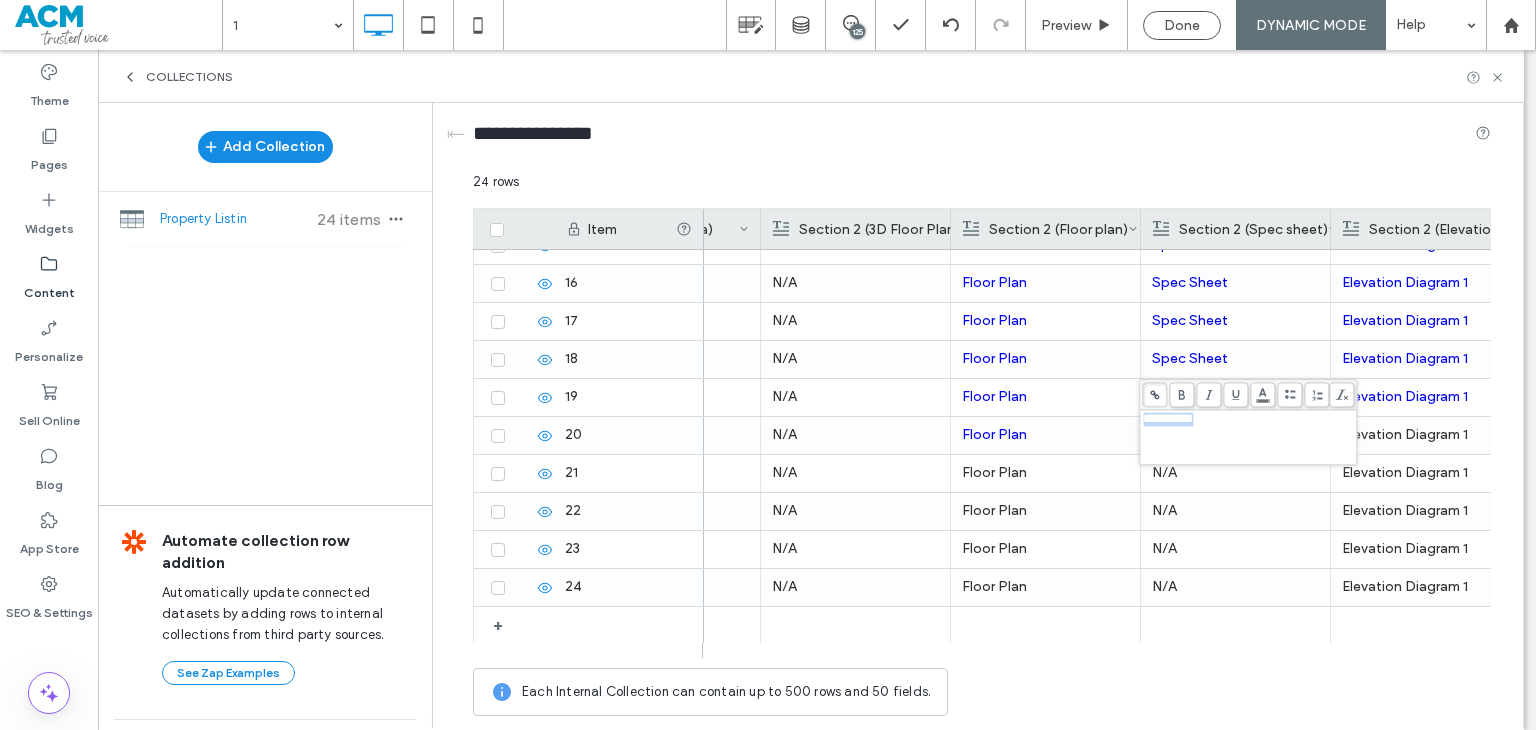 click on "**********" at bounding box center [1248, 437] 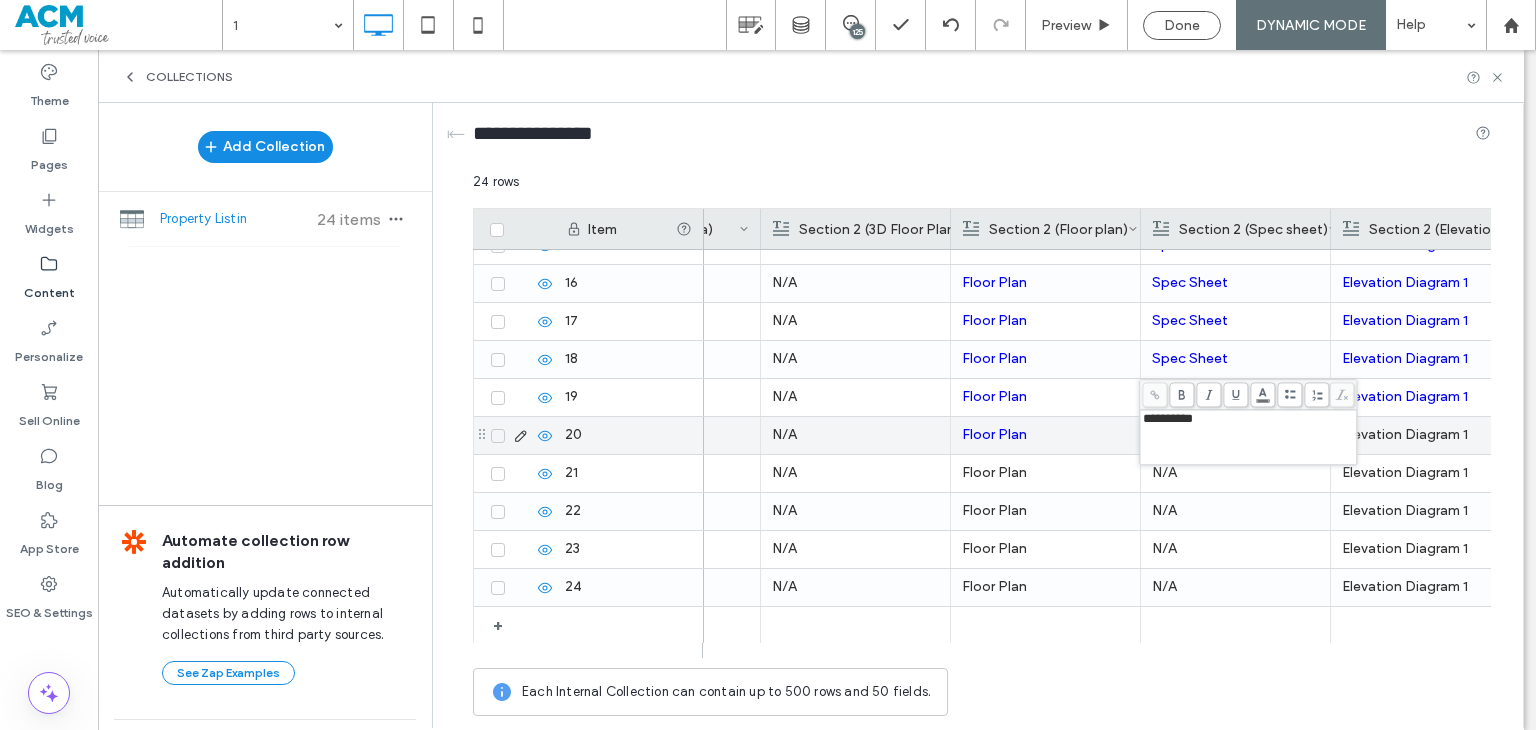 click on "Elevation Diagram 1" at bounding box center (1425, 435) 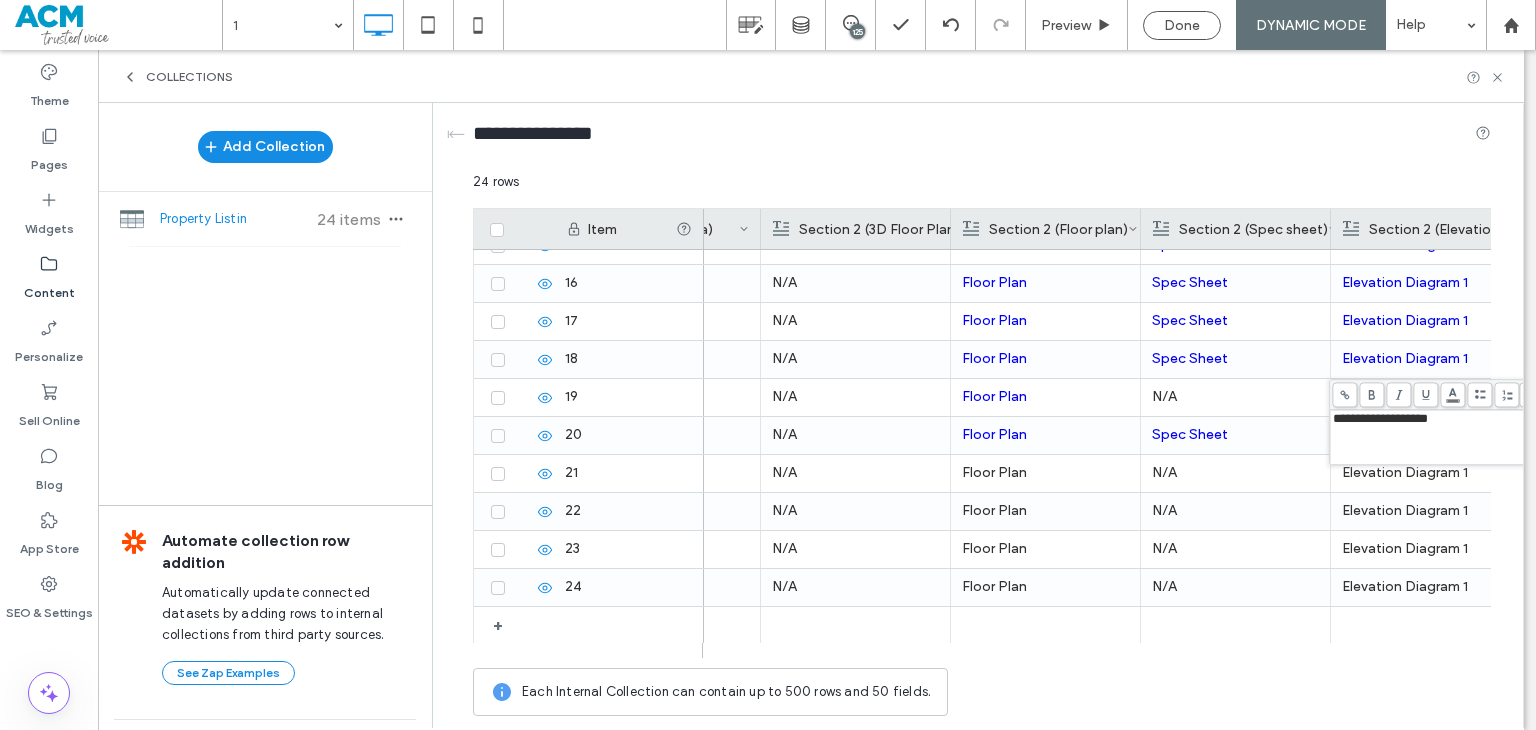 click 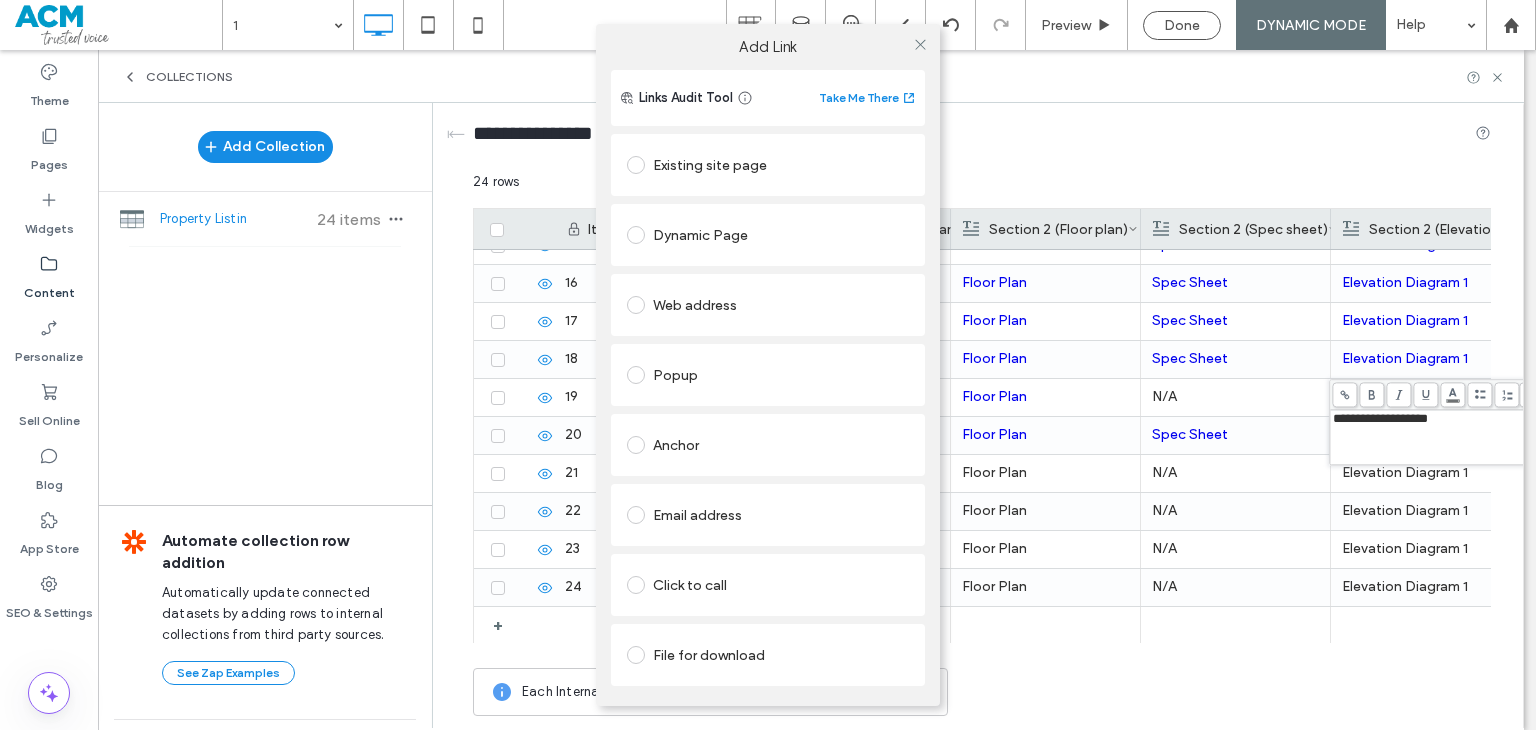 click on "Web address" at bounding box center (768, 305) 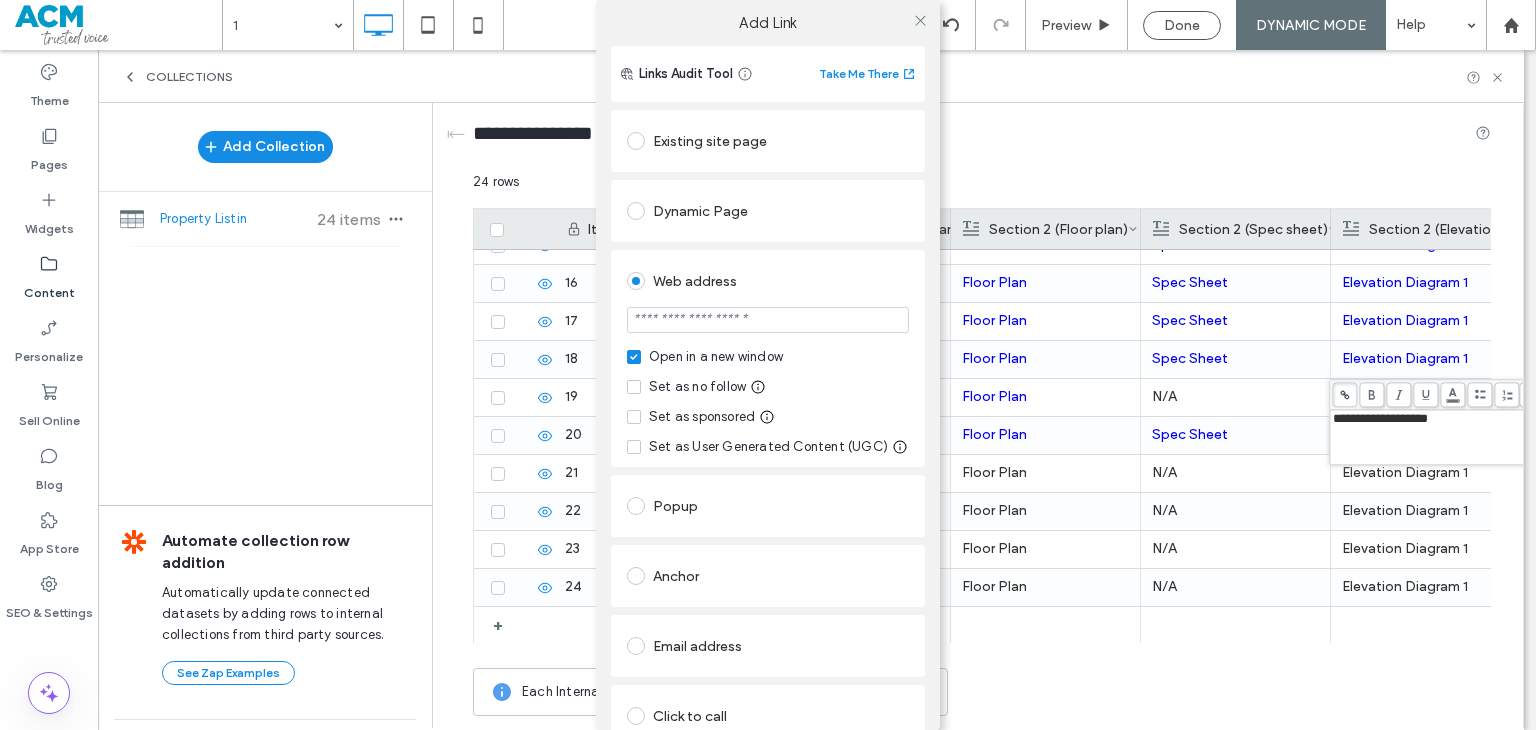 click at bounding box center [768, 320] 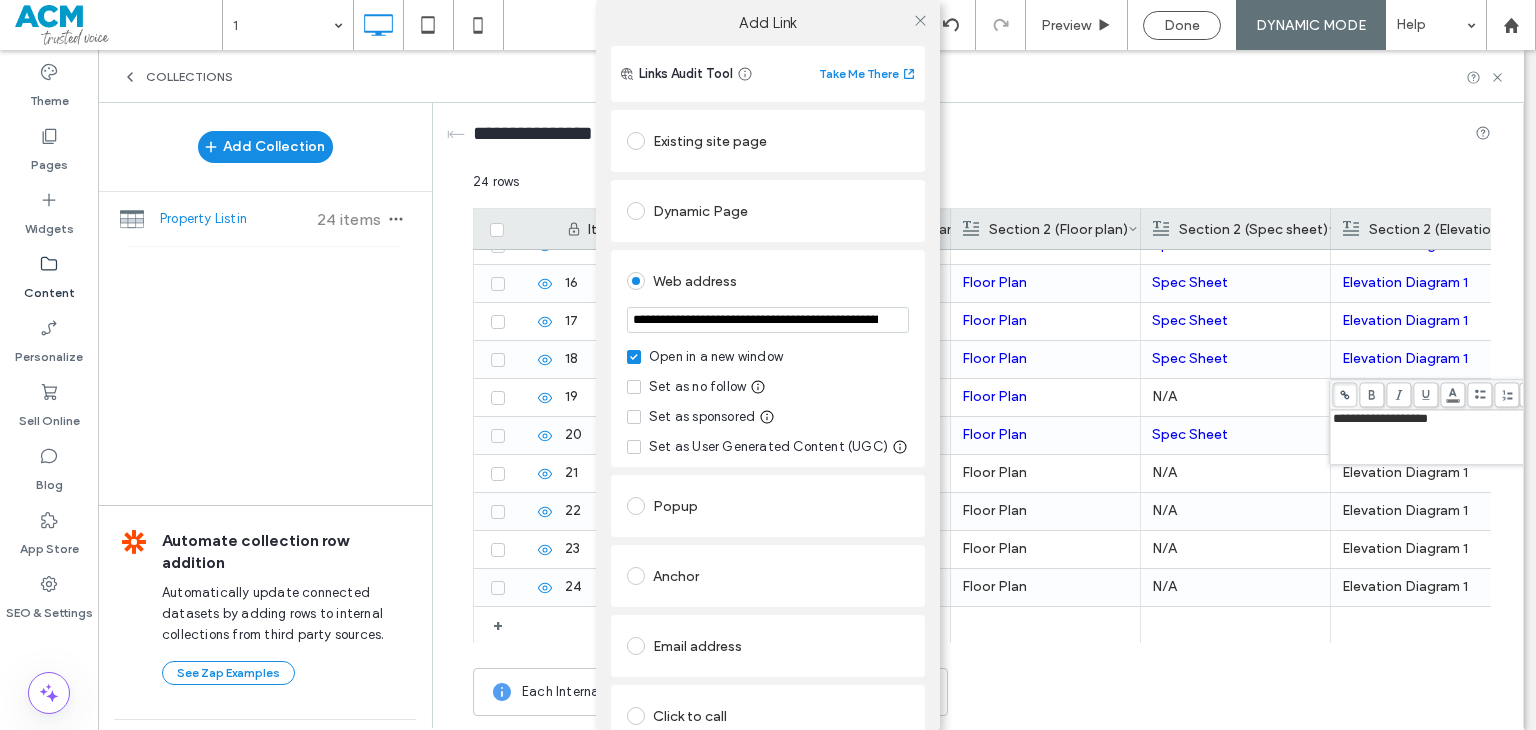 scroll, scrollTop: 0, scrollLeft: 448, axis: horizontal 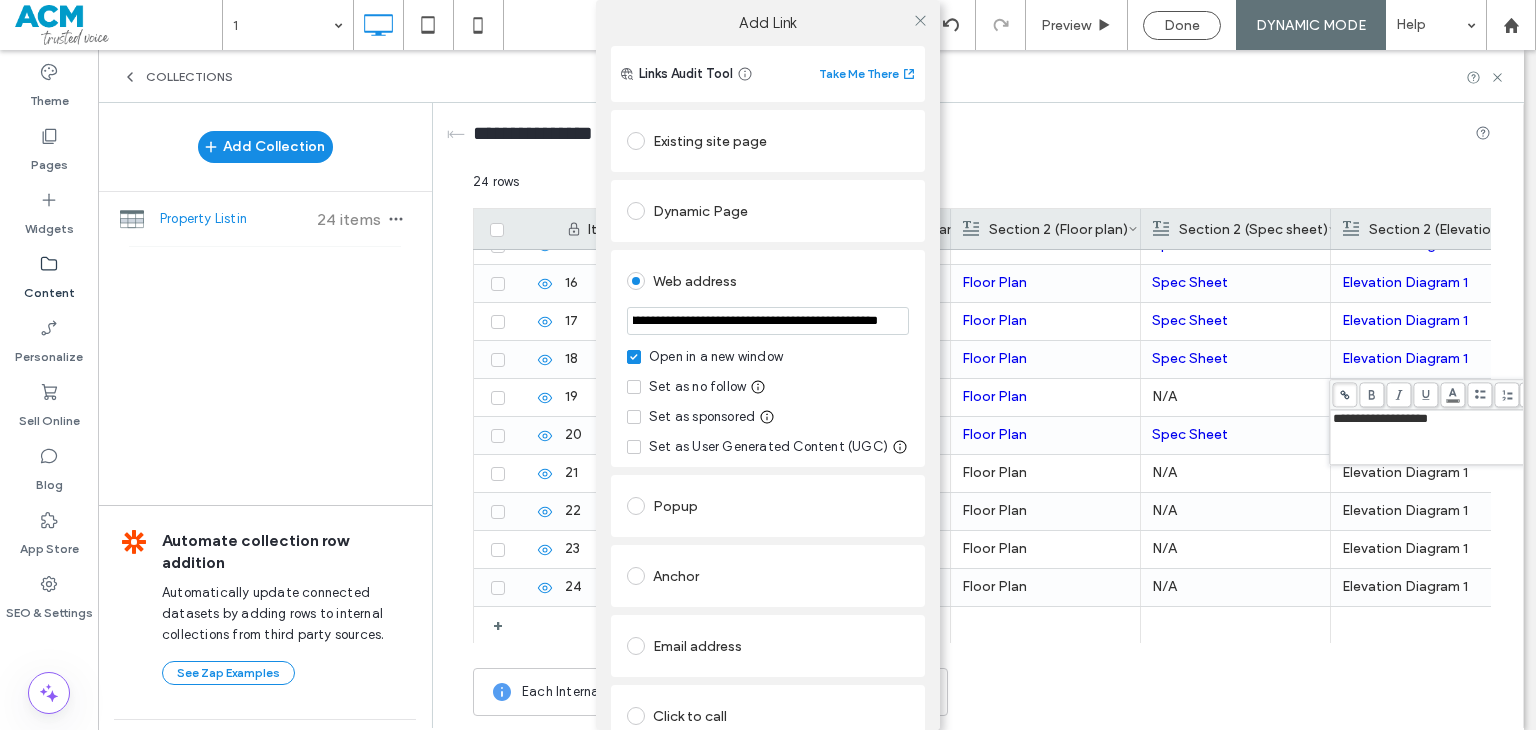 type on "**********" 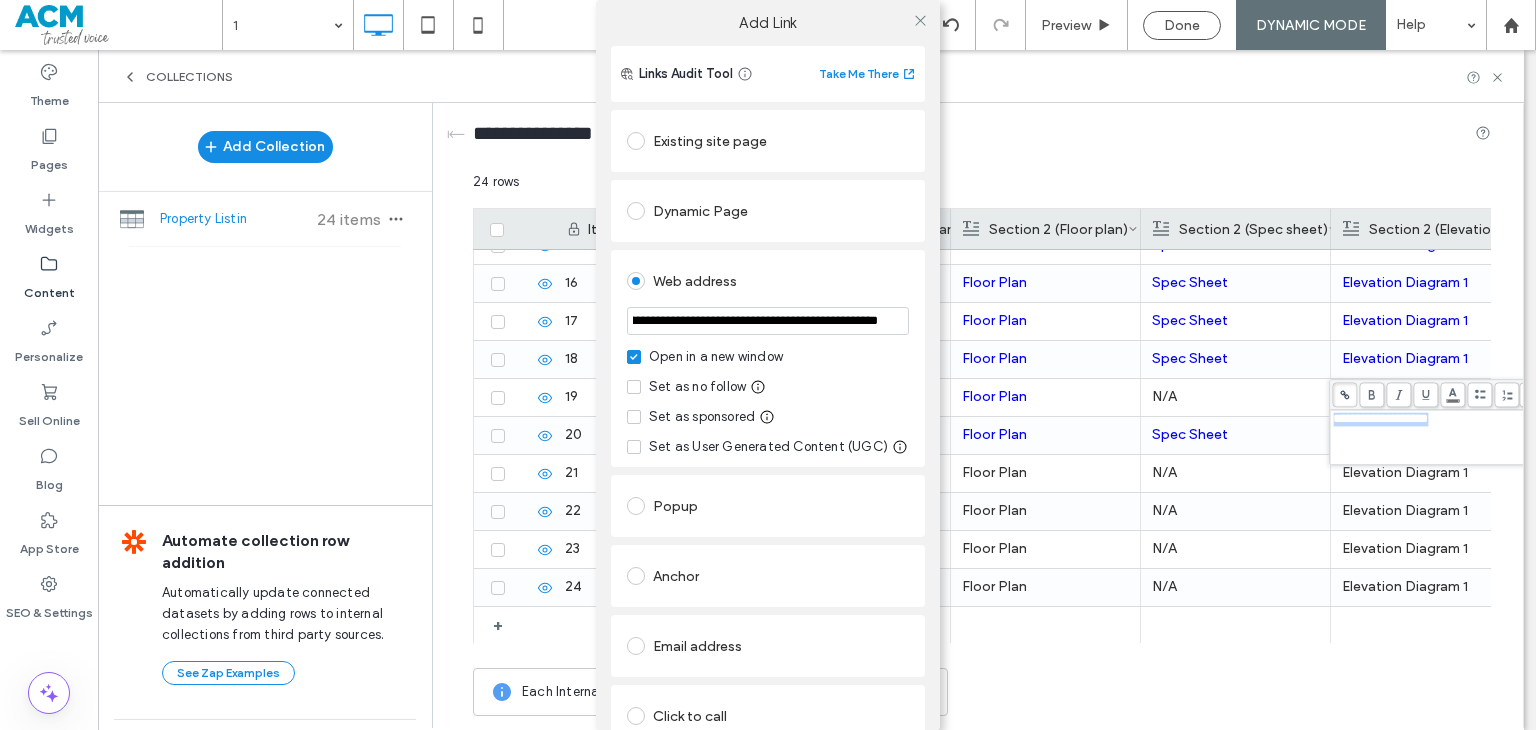 click on "**********" at bounding box center [768, 441] 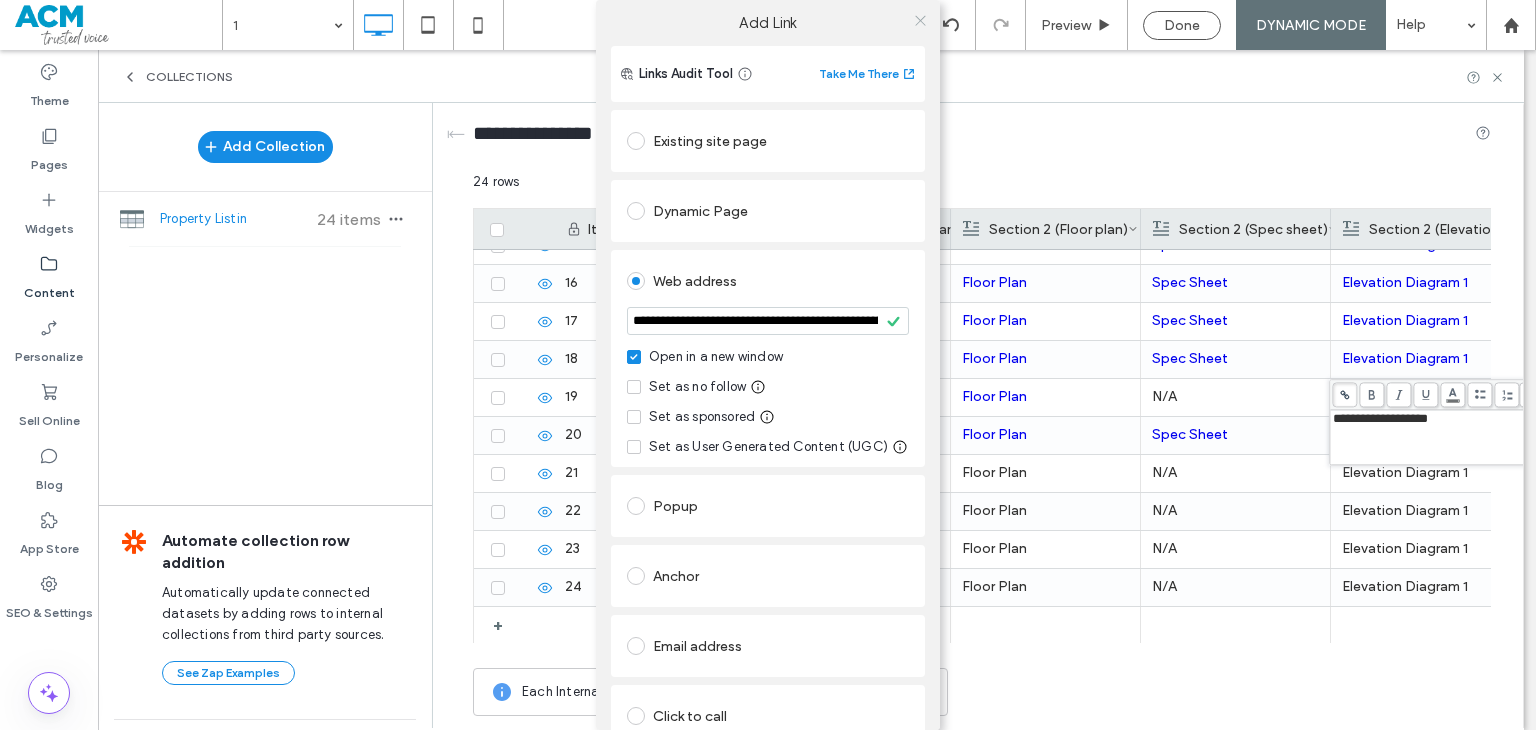 click 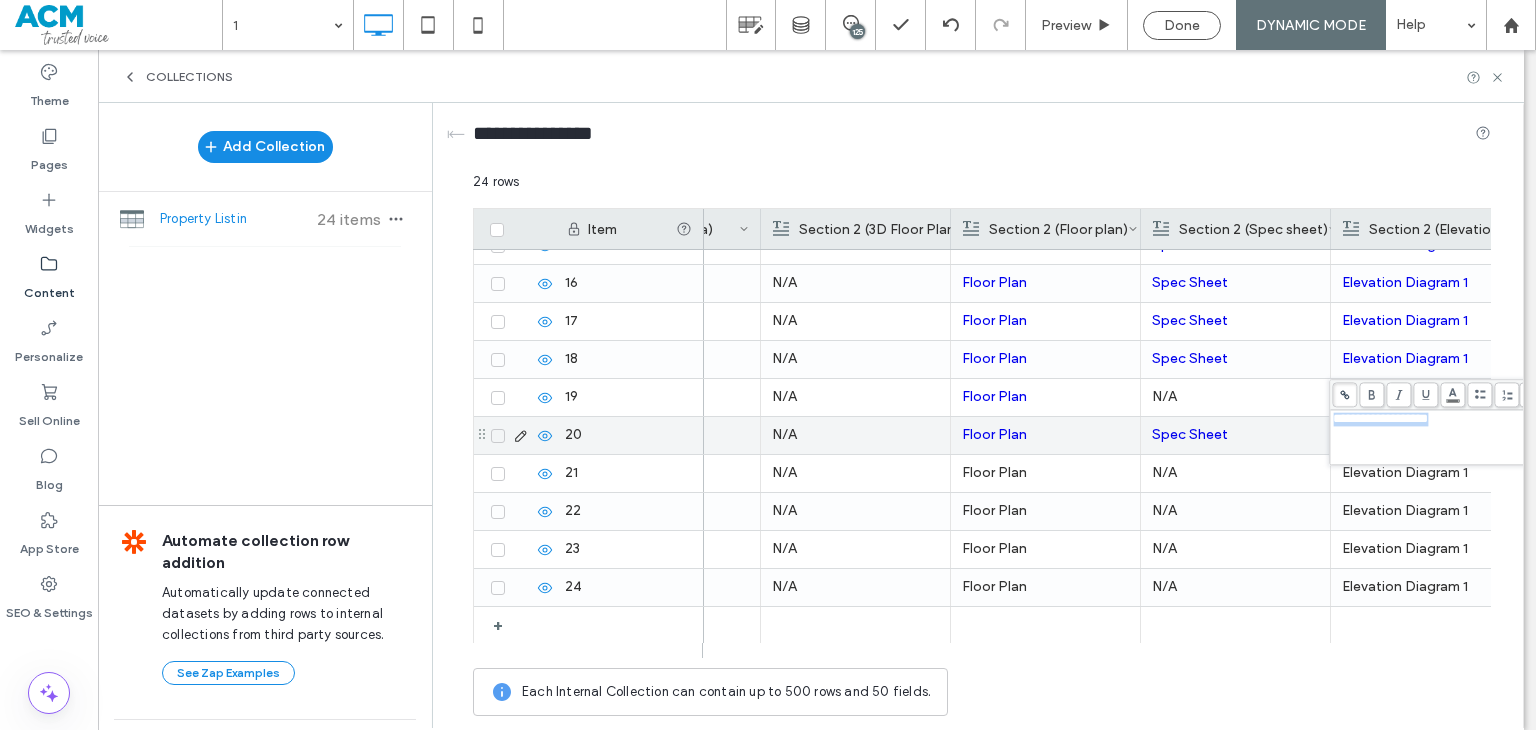 click on "Spec Sheet" at bounding box center (1235, 435) 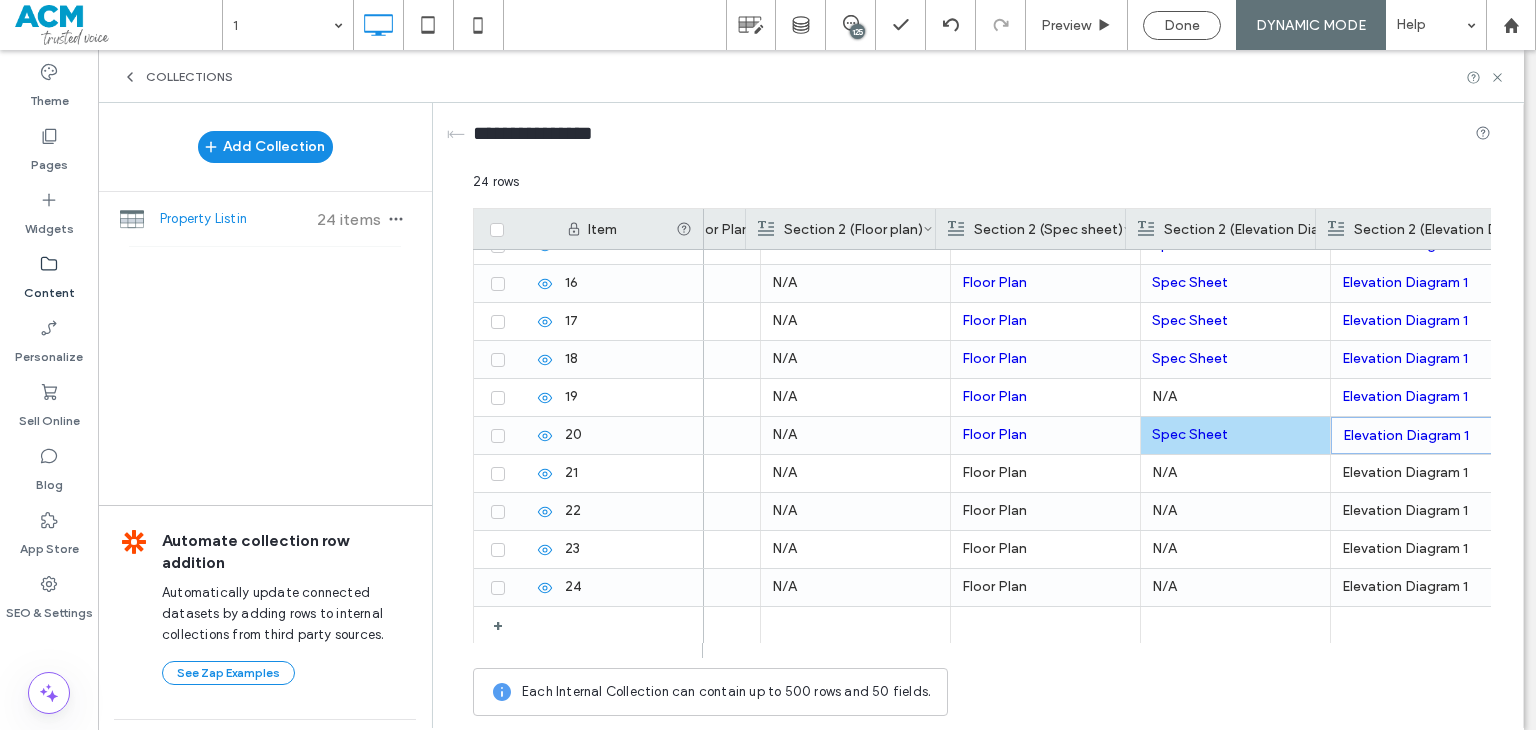 scroll, scrollTop: 0, scrollLeft: 1767, axis: horizontal 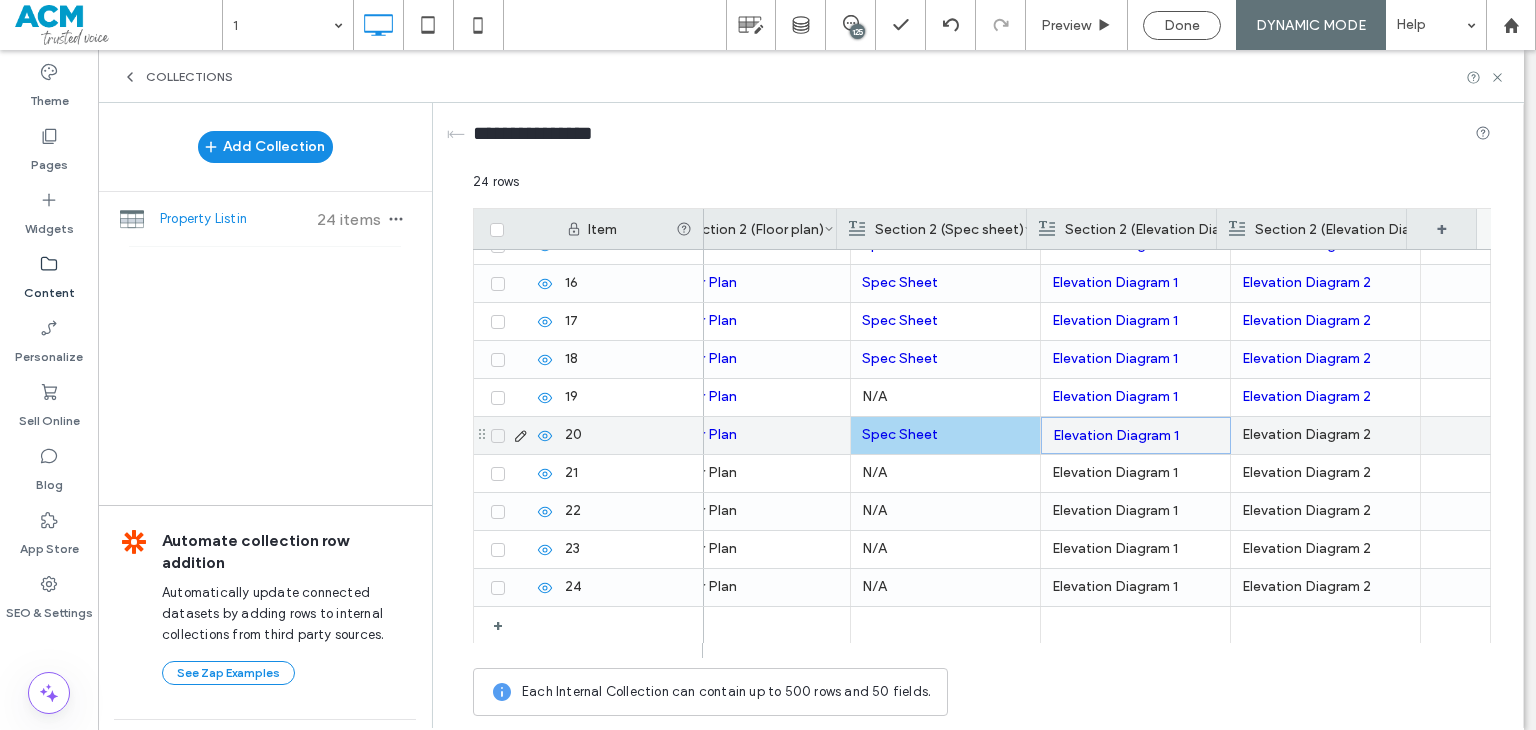 click on "Elevation Diagram 2" at bounding box center [1325, 435] 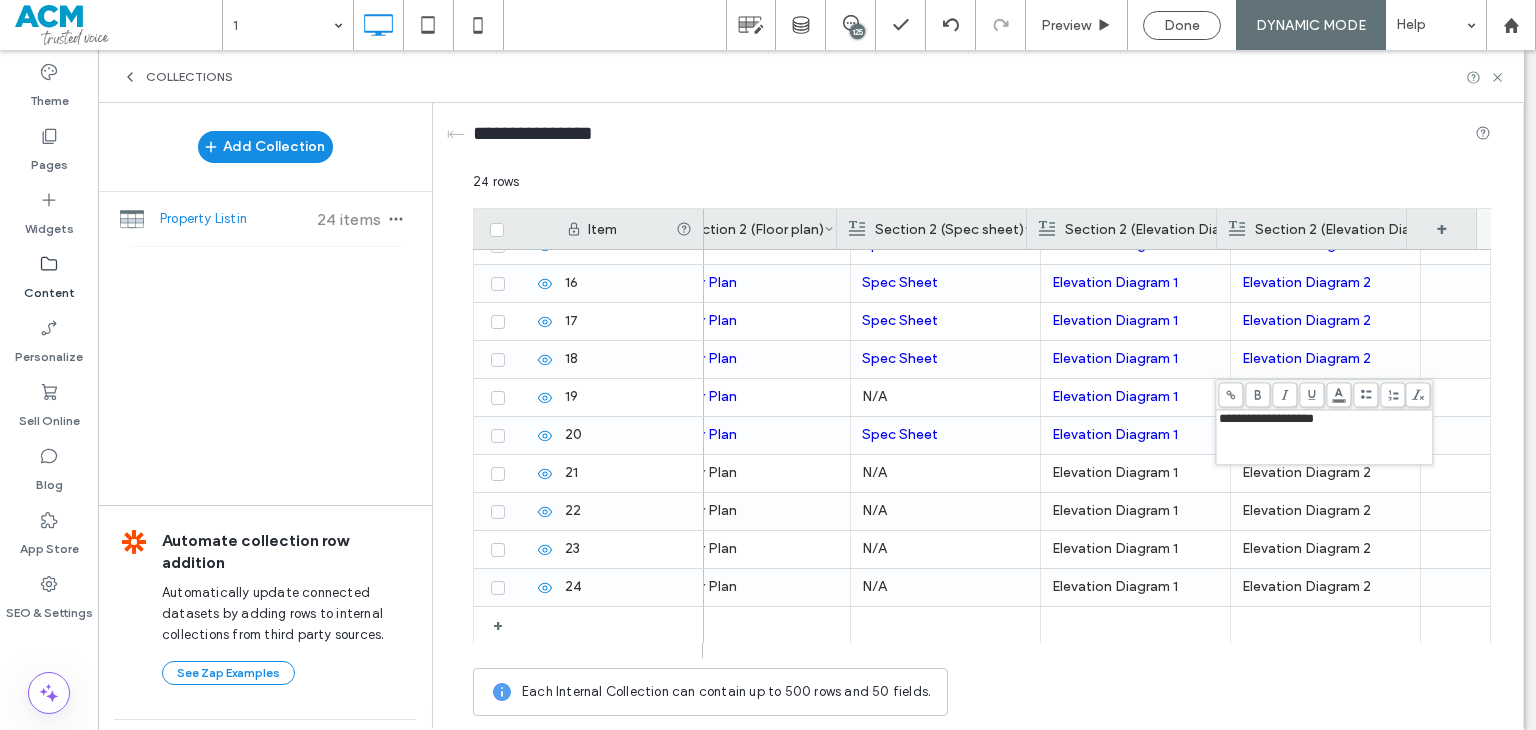 click 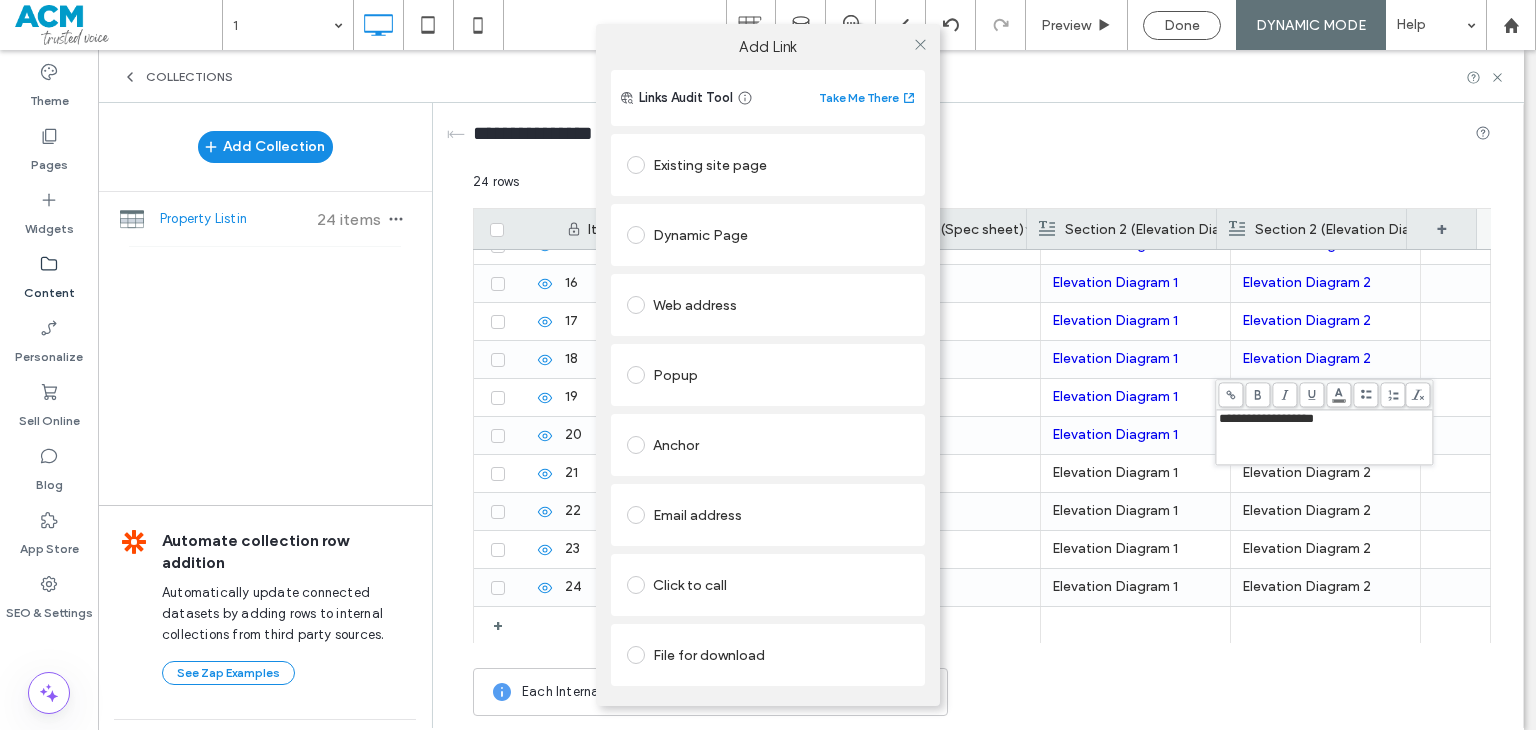 click on "Web address" at bounding box center [768, 305] 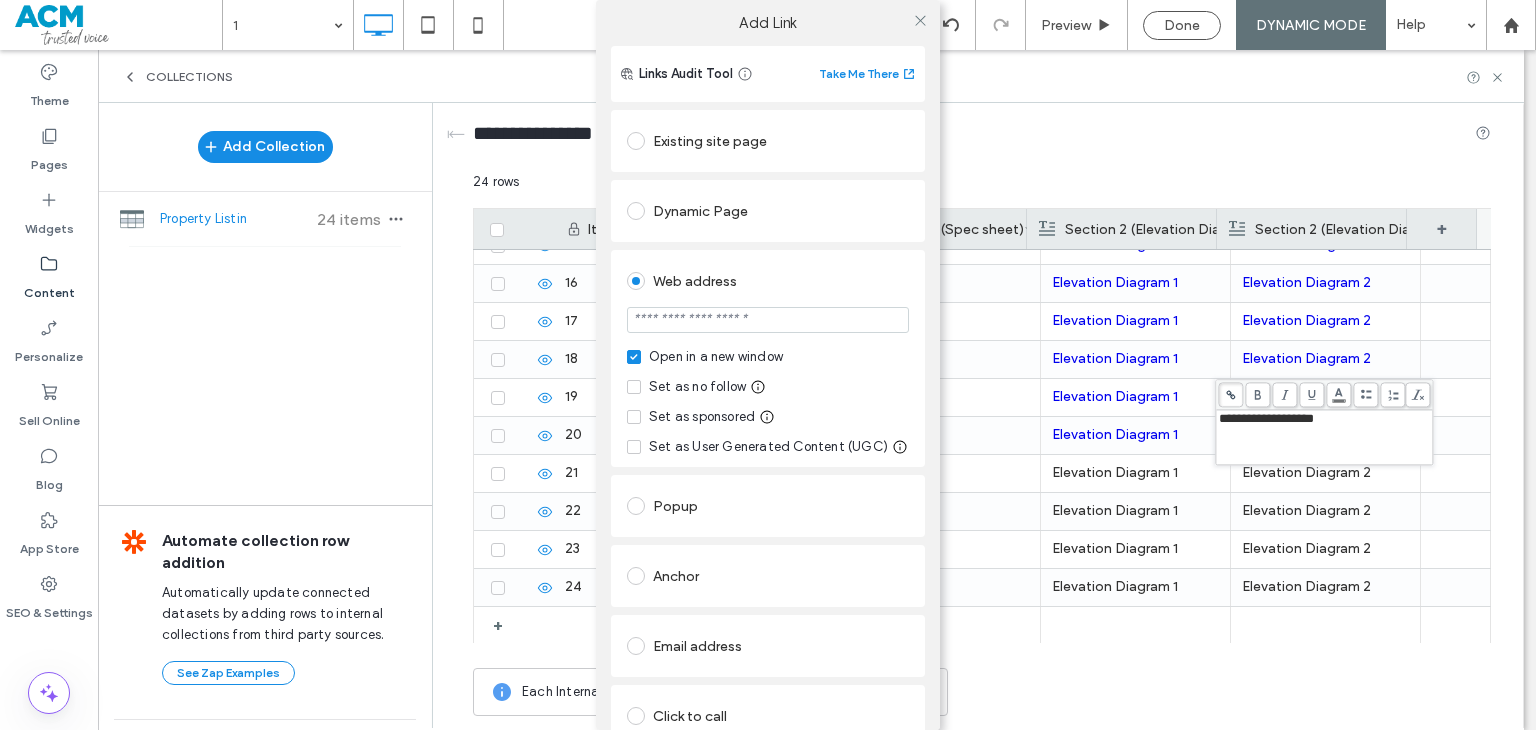 click at bounding box center [768, 320] 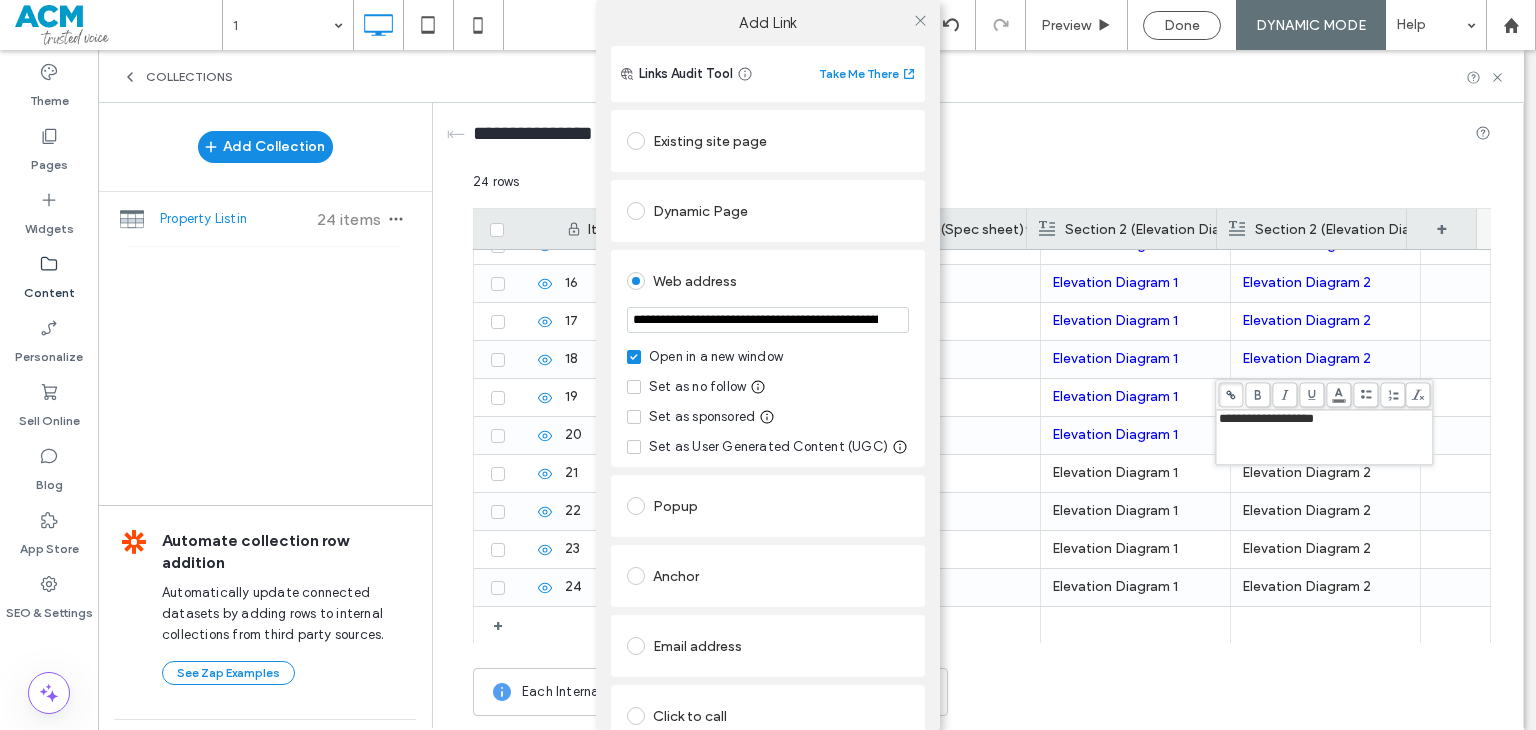 scroll, scrollTop: 0, scrollLeft: 448, axis: horizontal 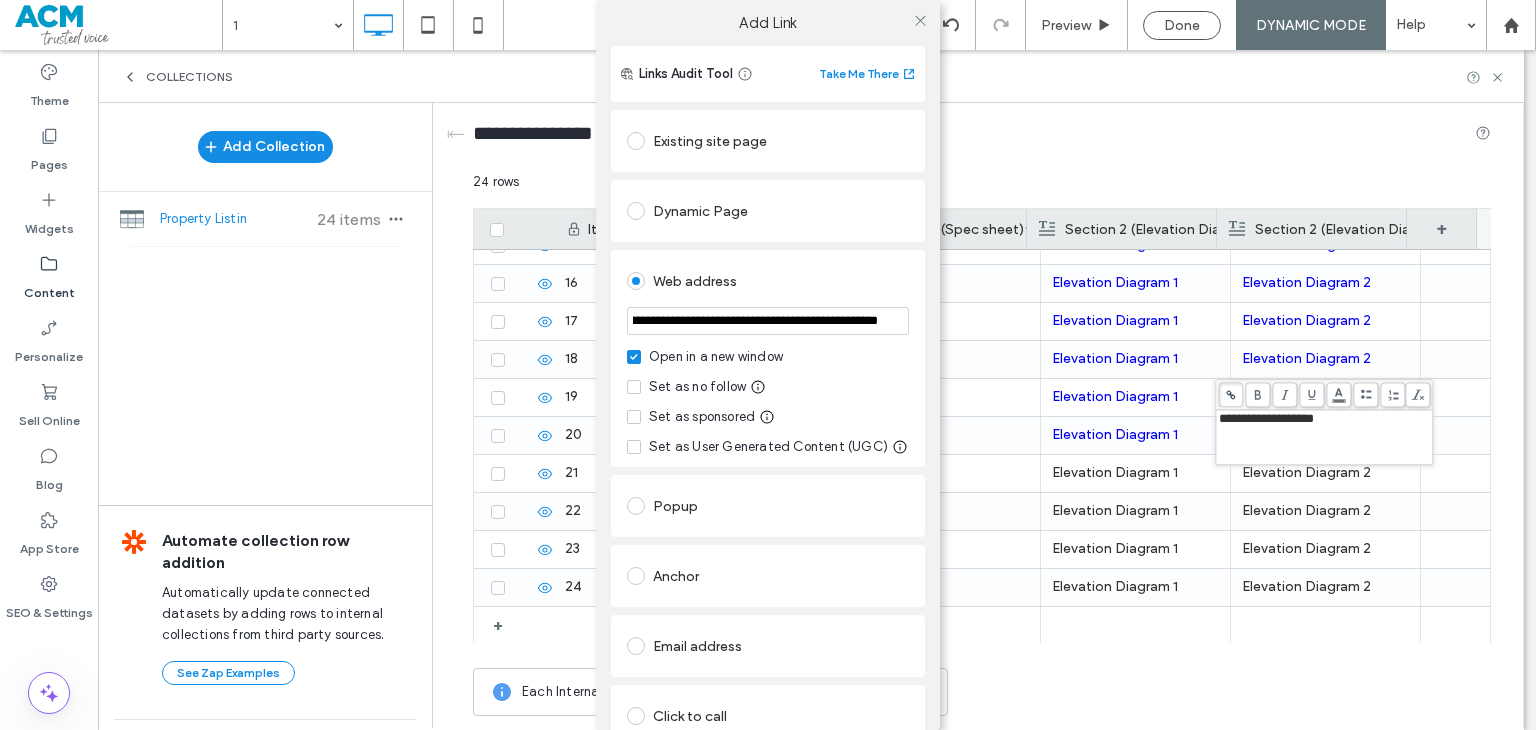type on "**********" 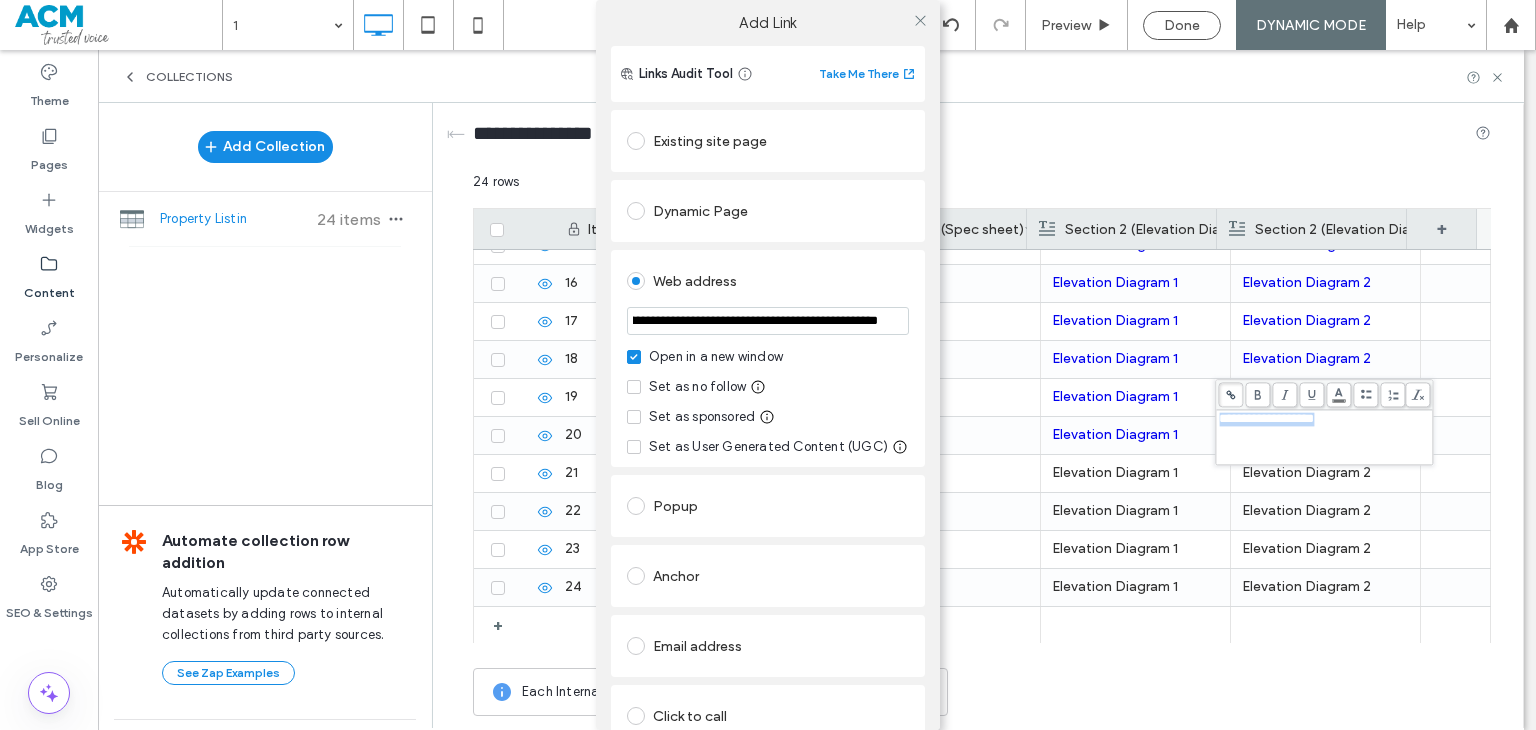 scroll, scrollTop: 0, scrollLeft: 0, axis: both 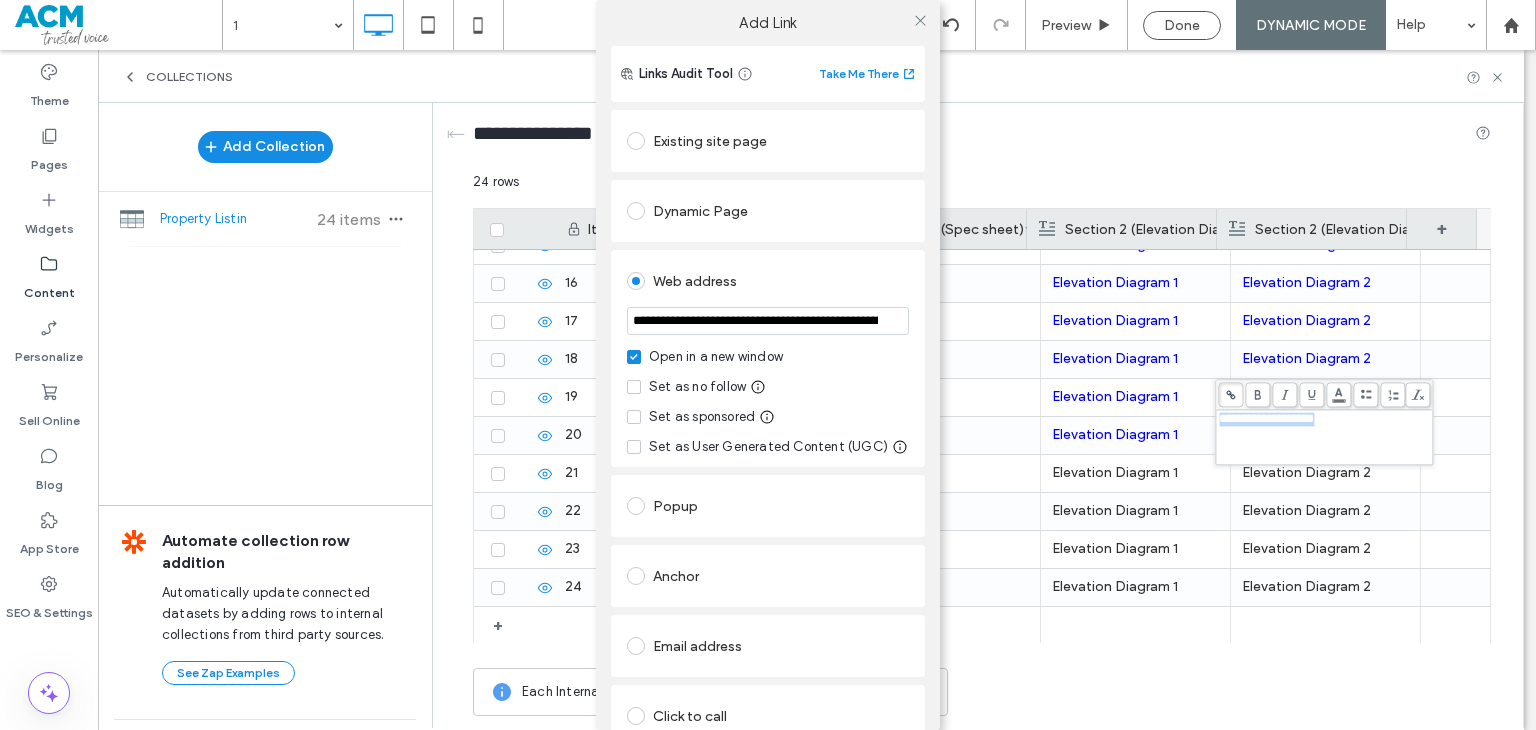 click on "**********" at bounding box center [768, 358] 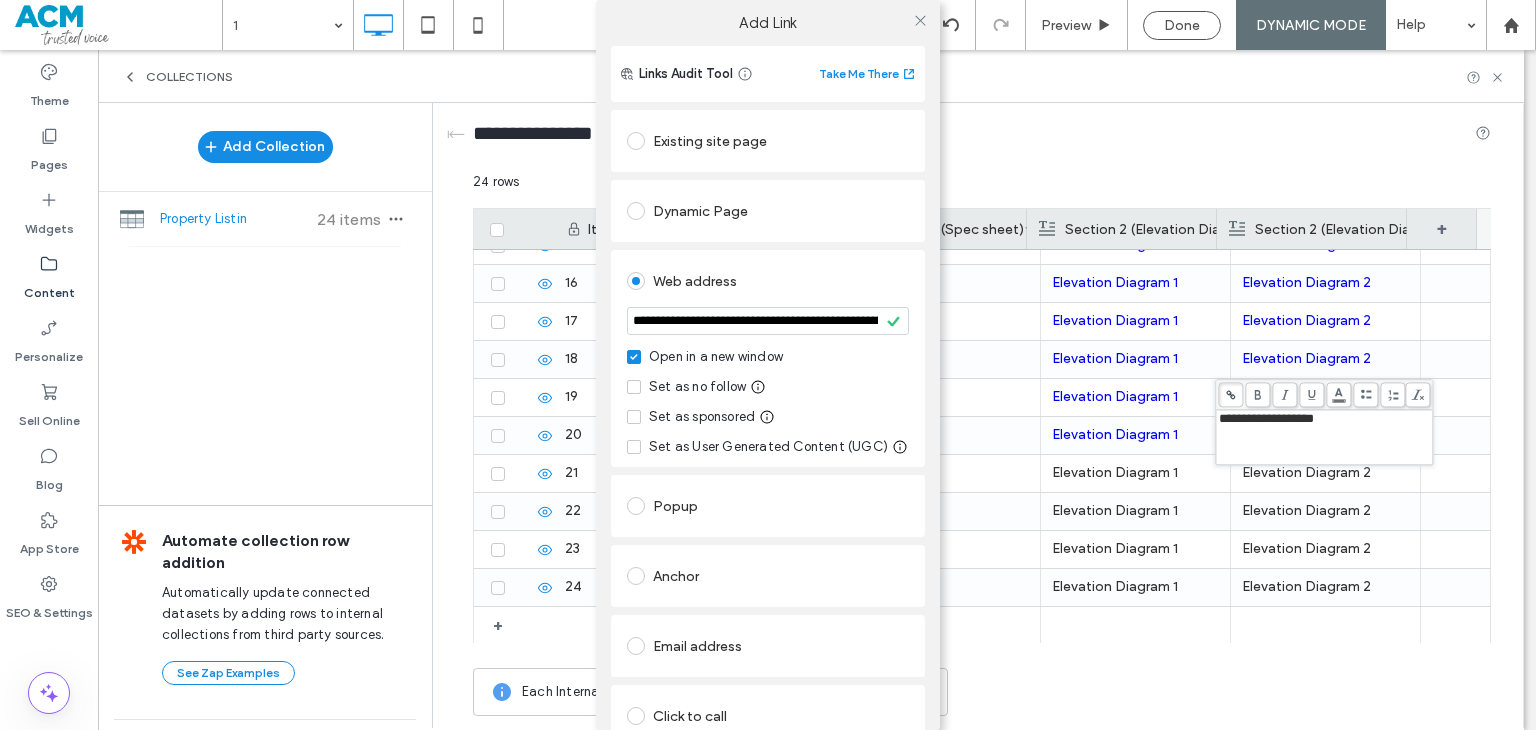 drag, startPoint x: 912, startPoint y: 12, endPoint x: 984, endPoint y: 78, distance: 97.67292 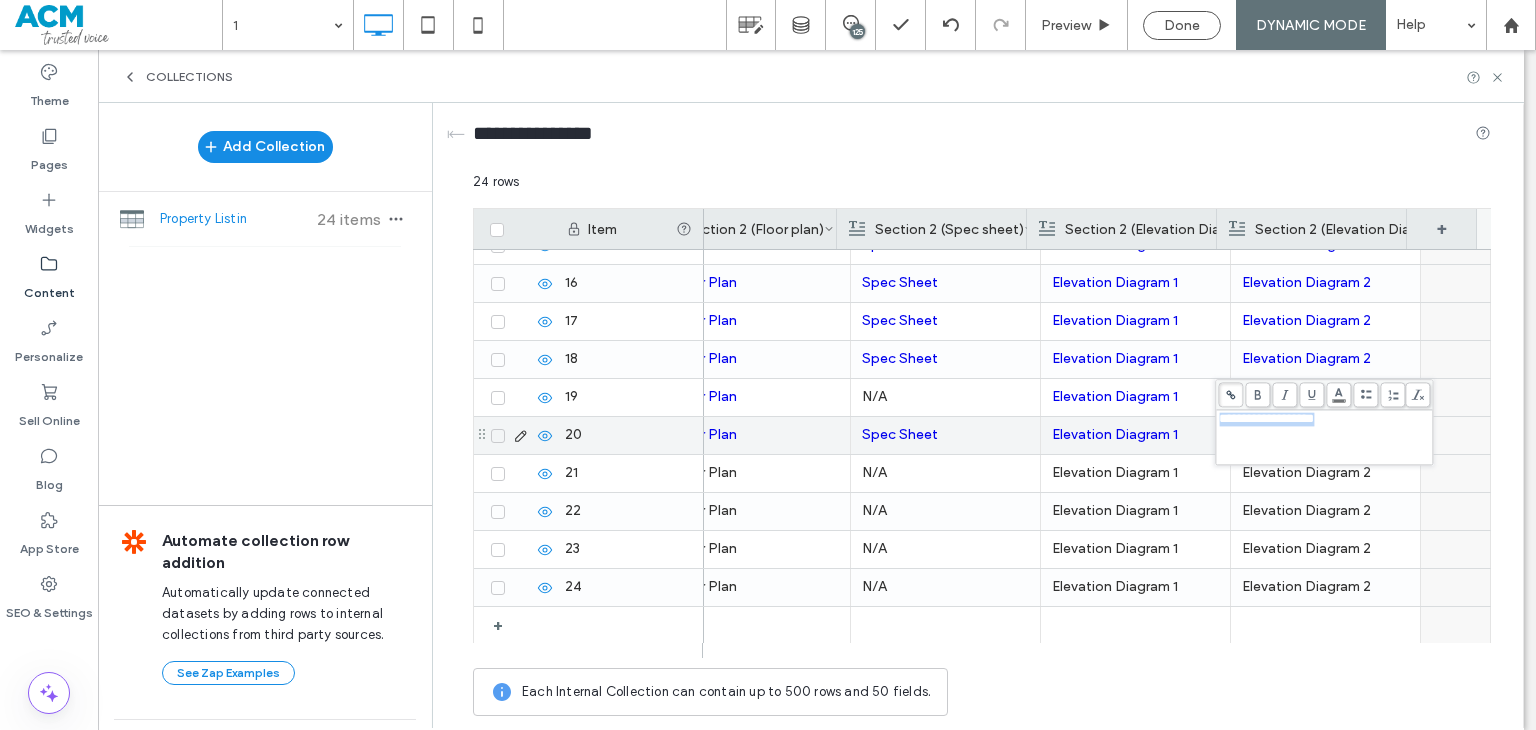 click at bounding box center (1456, 435) 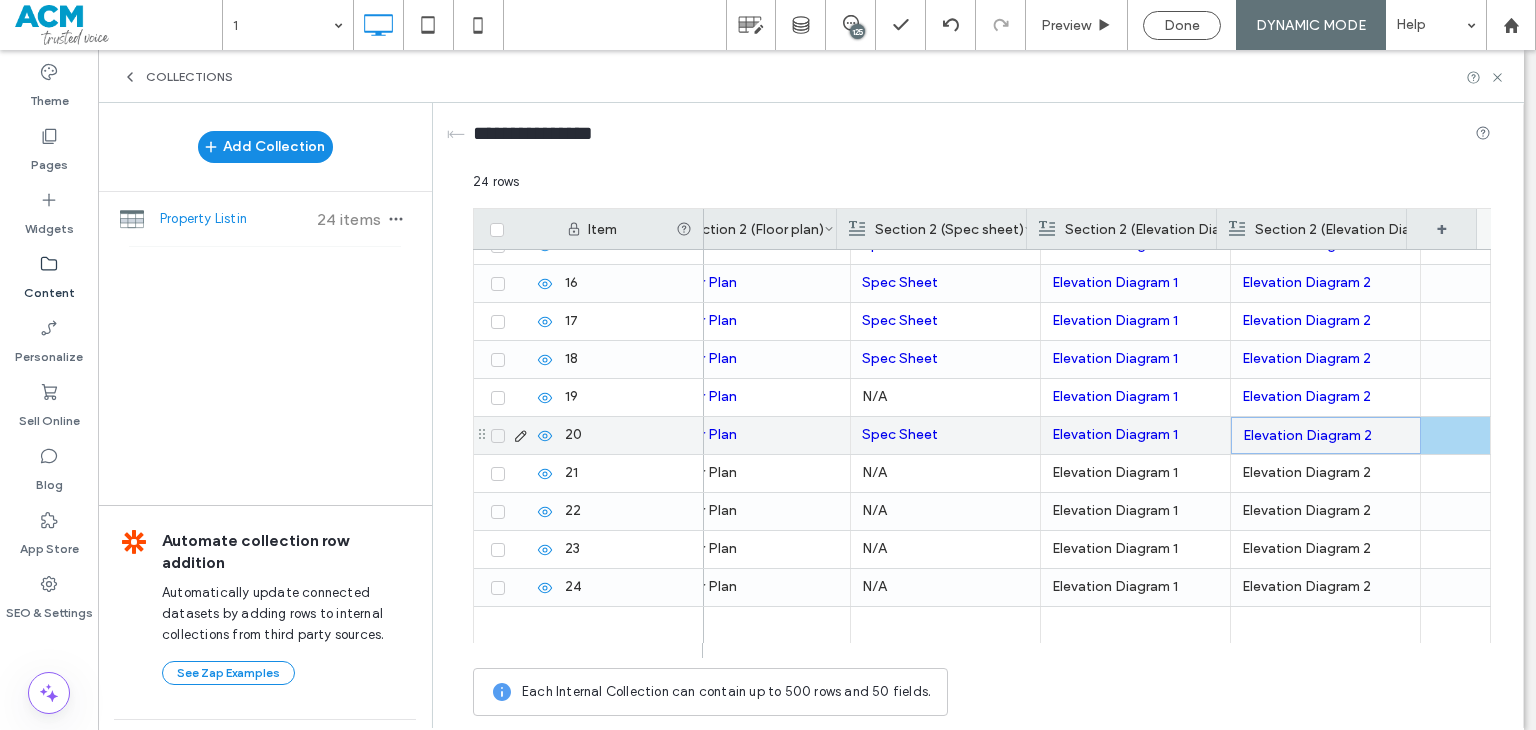 click on "Elevation Diagram 1" at bounding box center [1115, 434] 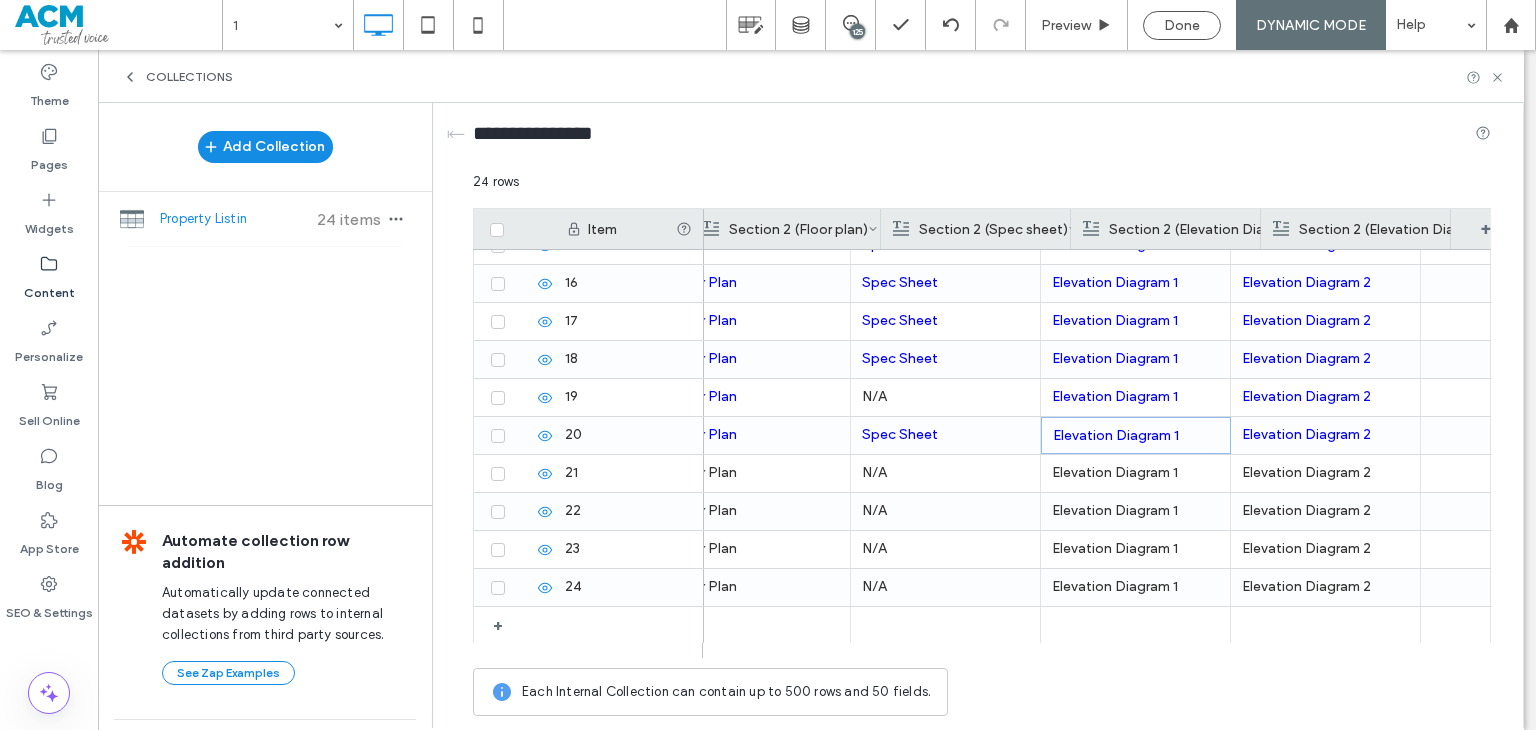 scroll, scrollTop: 0, scrollLeft: 1624, axis: horizontal 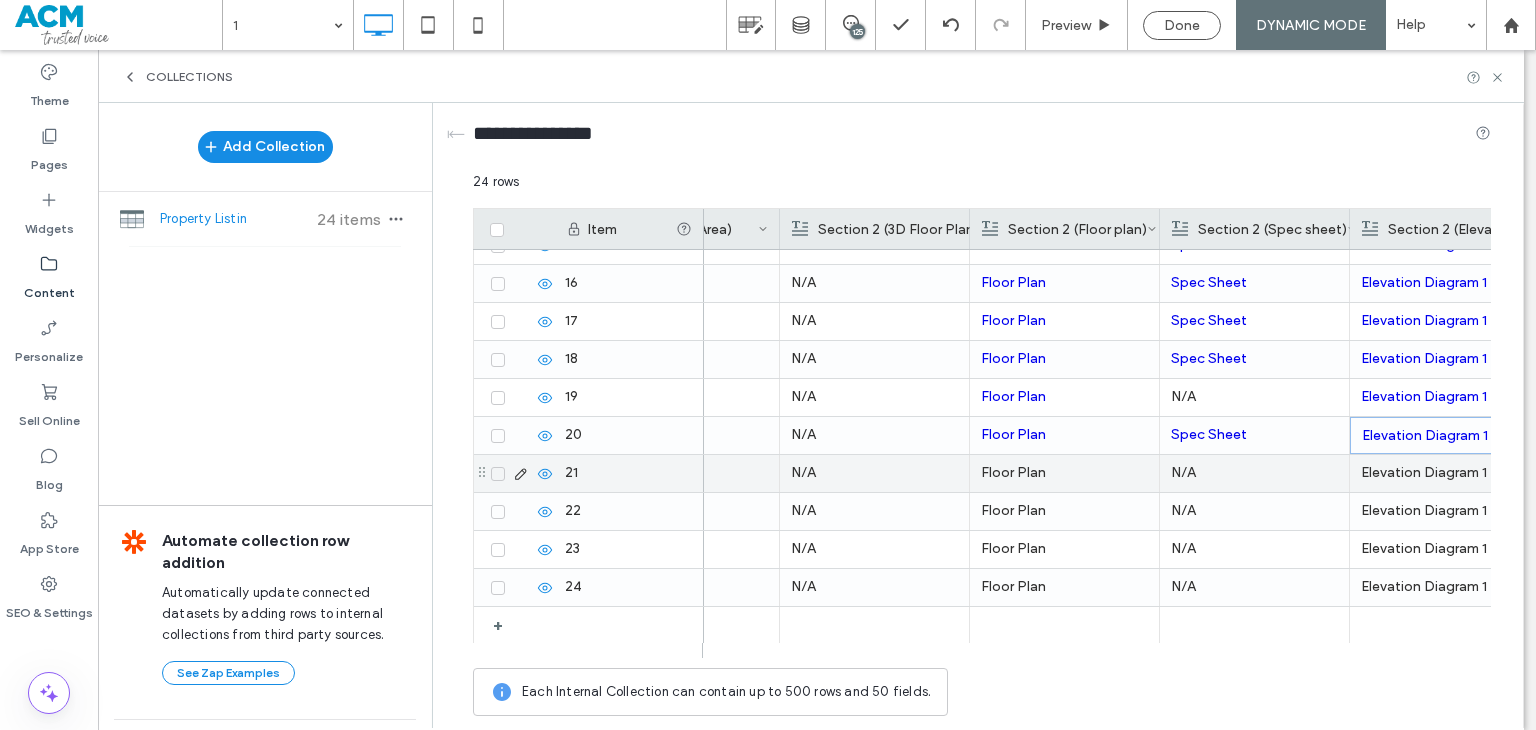 click on "Floor Plan" at bounding box center (1064, 473) 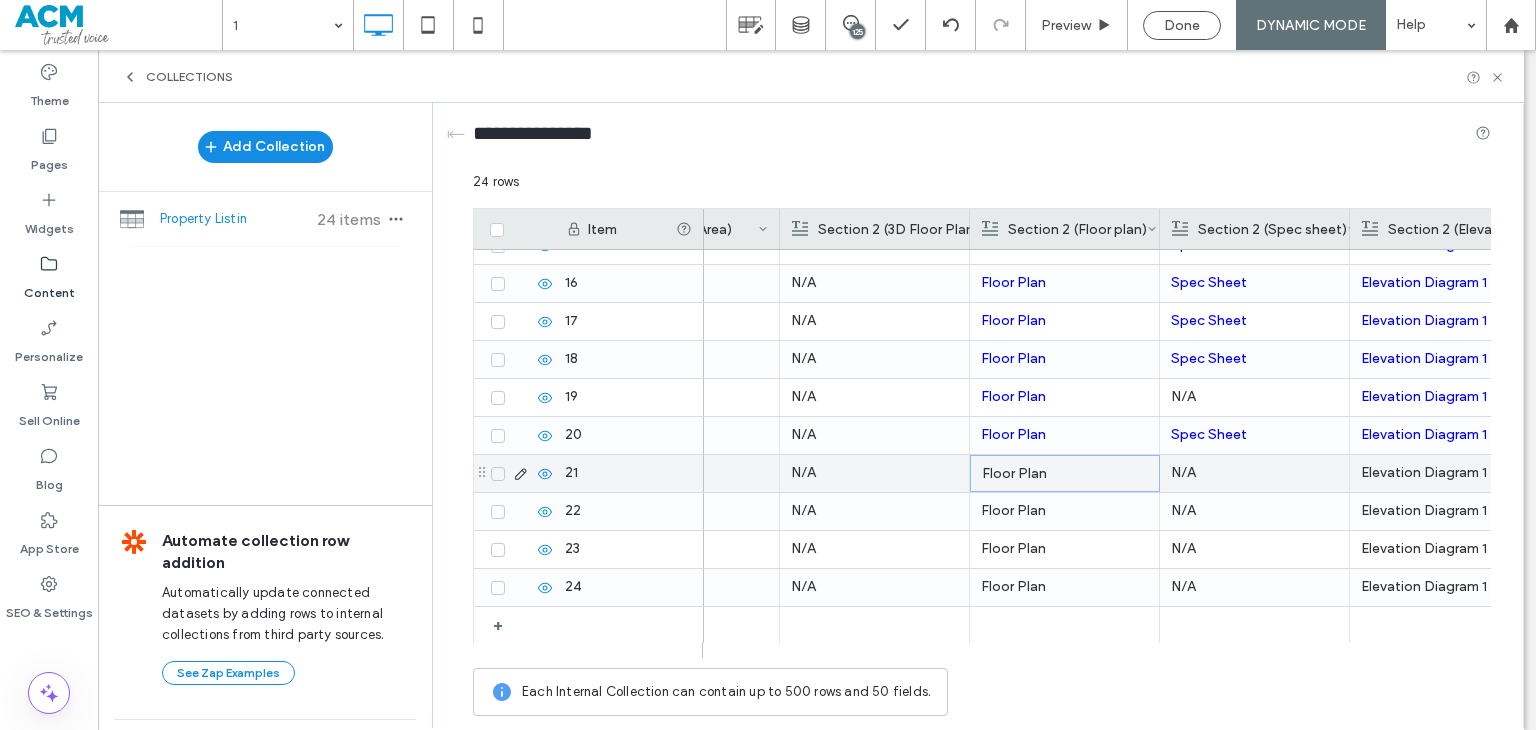 click on "Floor Plan" at bounding box center (1065, 474) 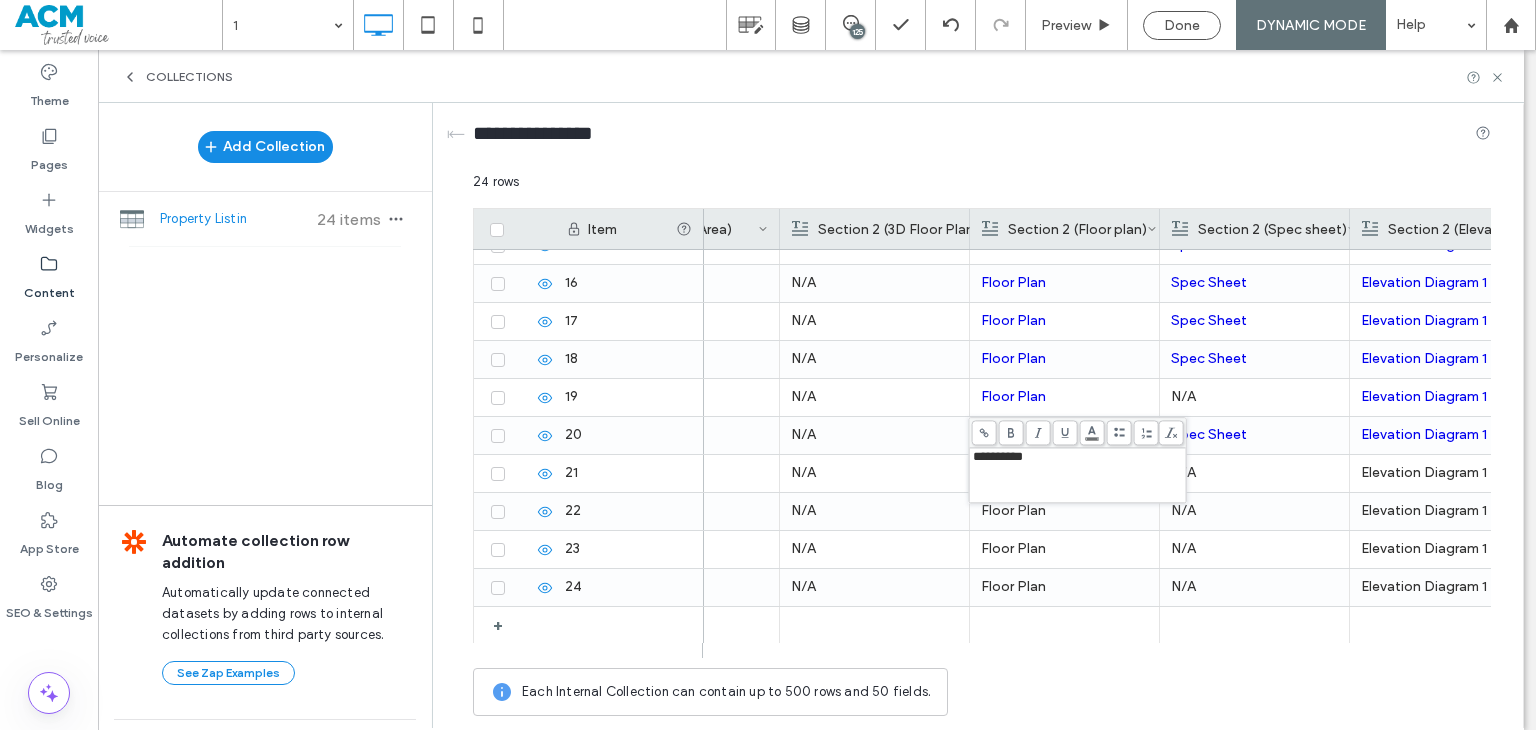 click at bounding box center [984, 432] 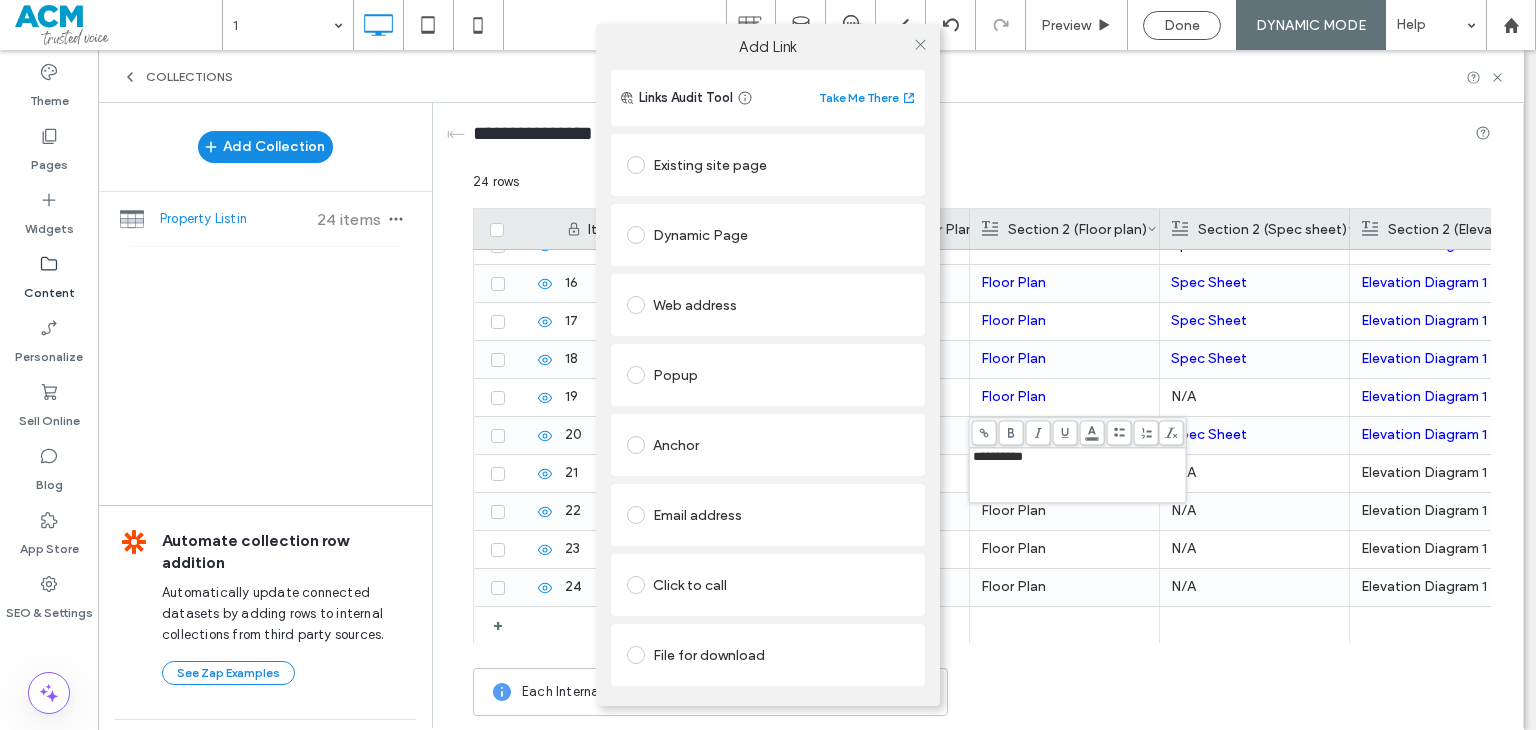 click on "Web address" at bounding box center [768, 305] 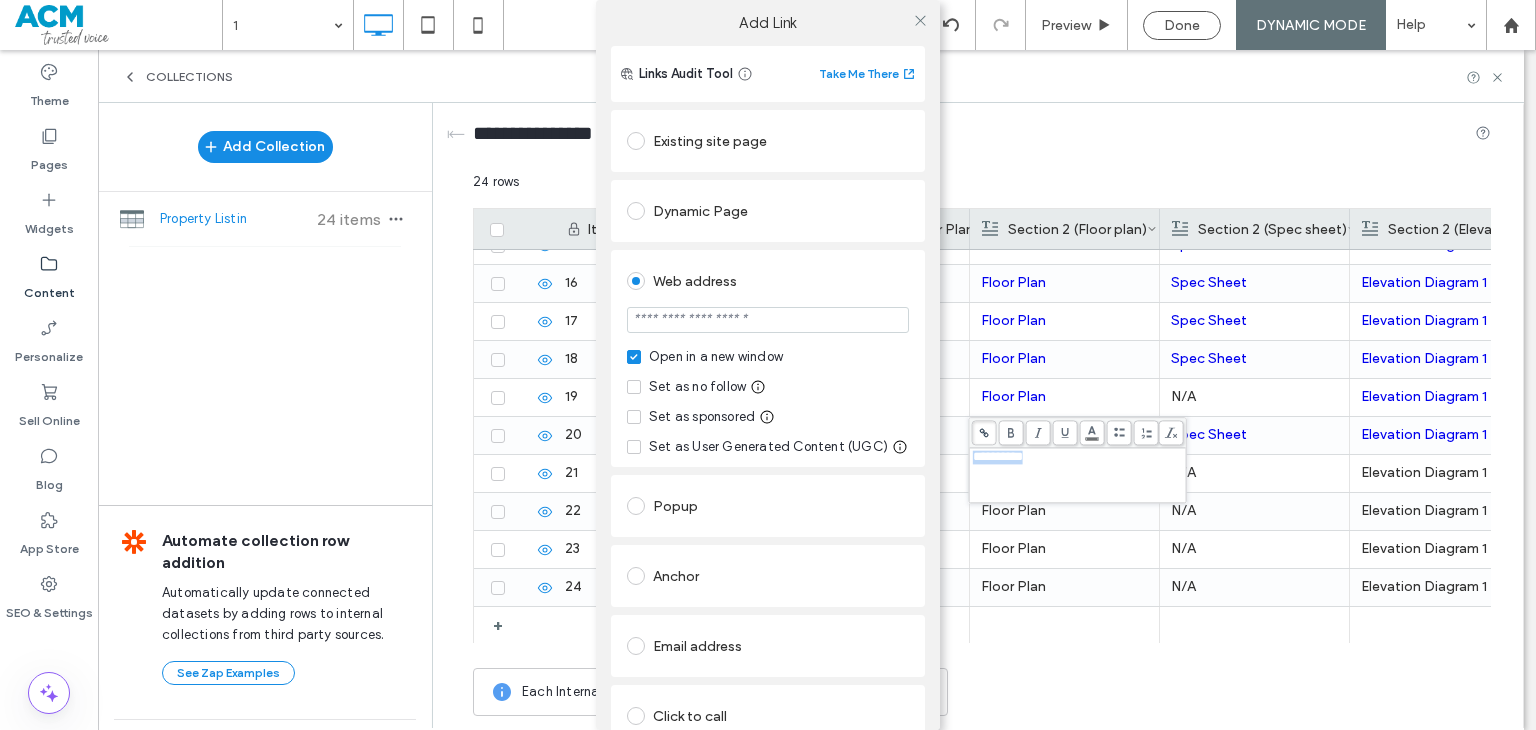 click at bounding box center [768, 320] 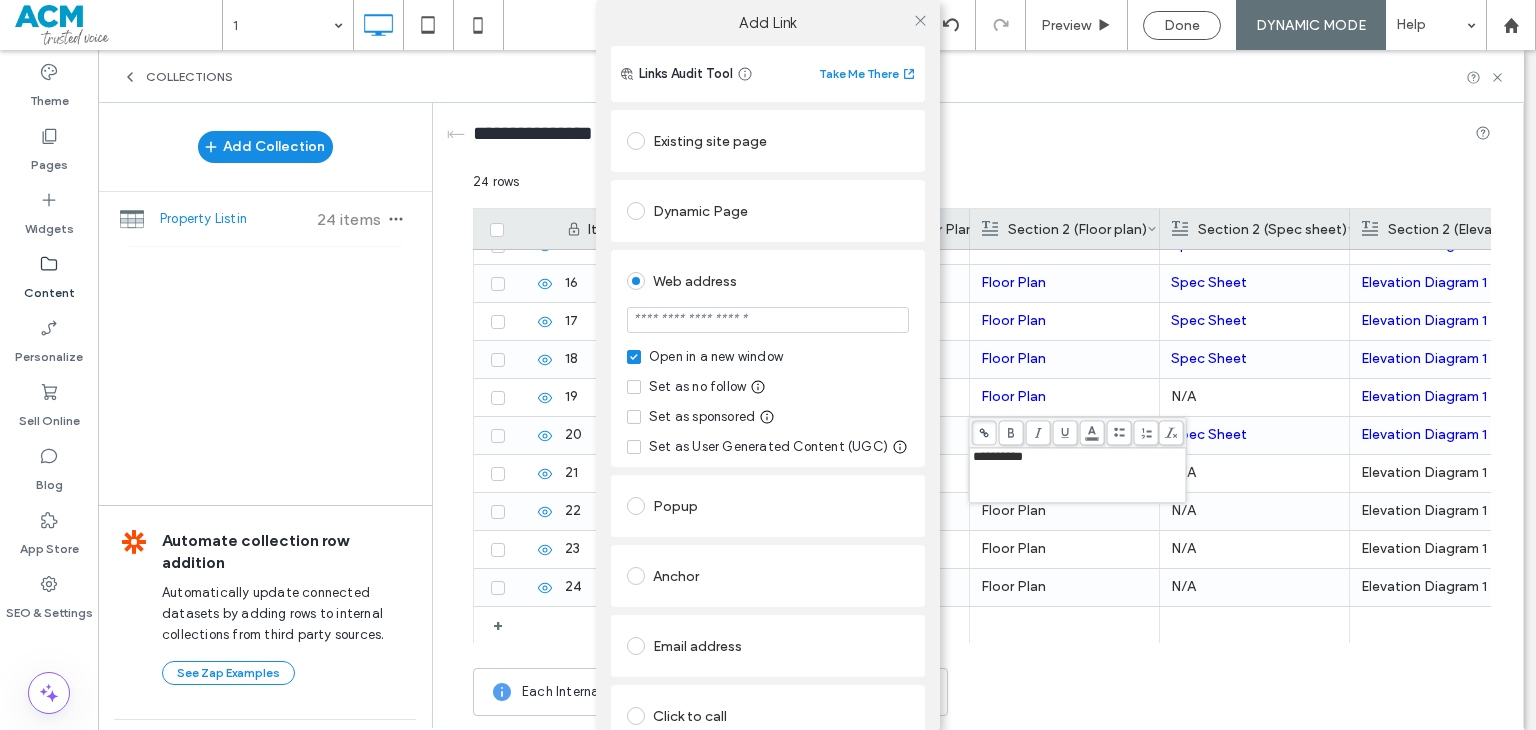 paste on "**********" 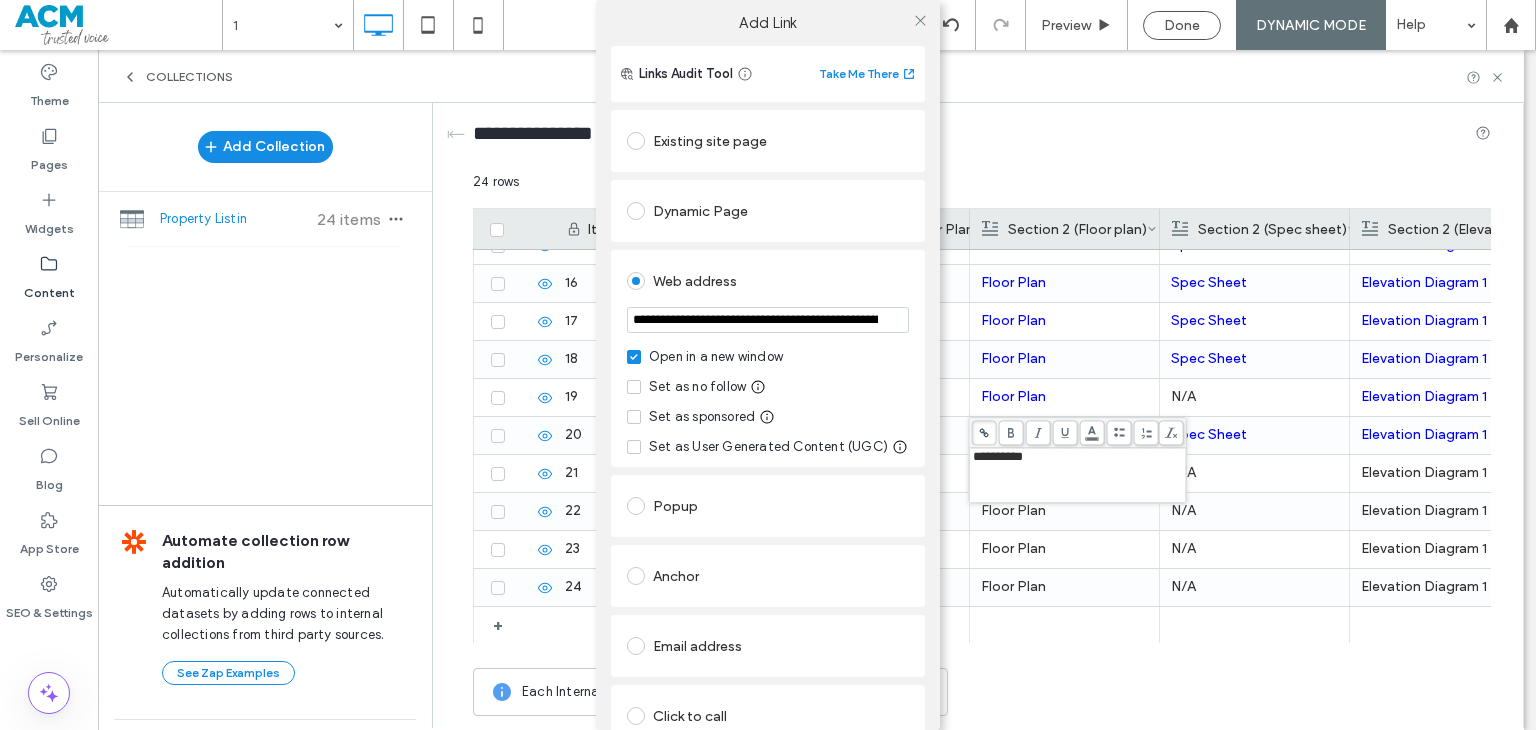 scroll, scrollTop: 0, scrollLeft: 446, axis: horizontal 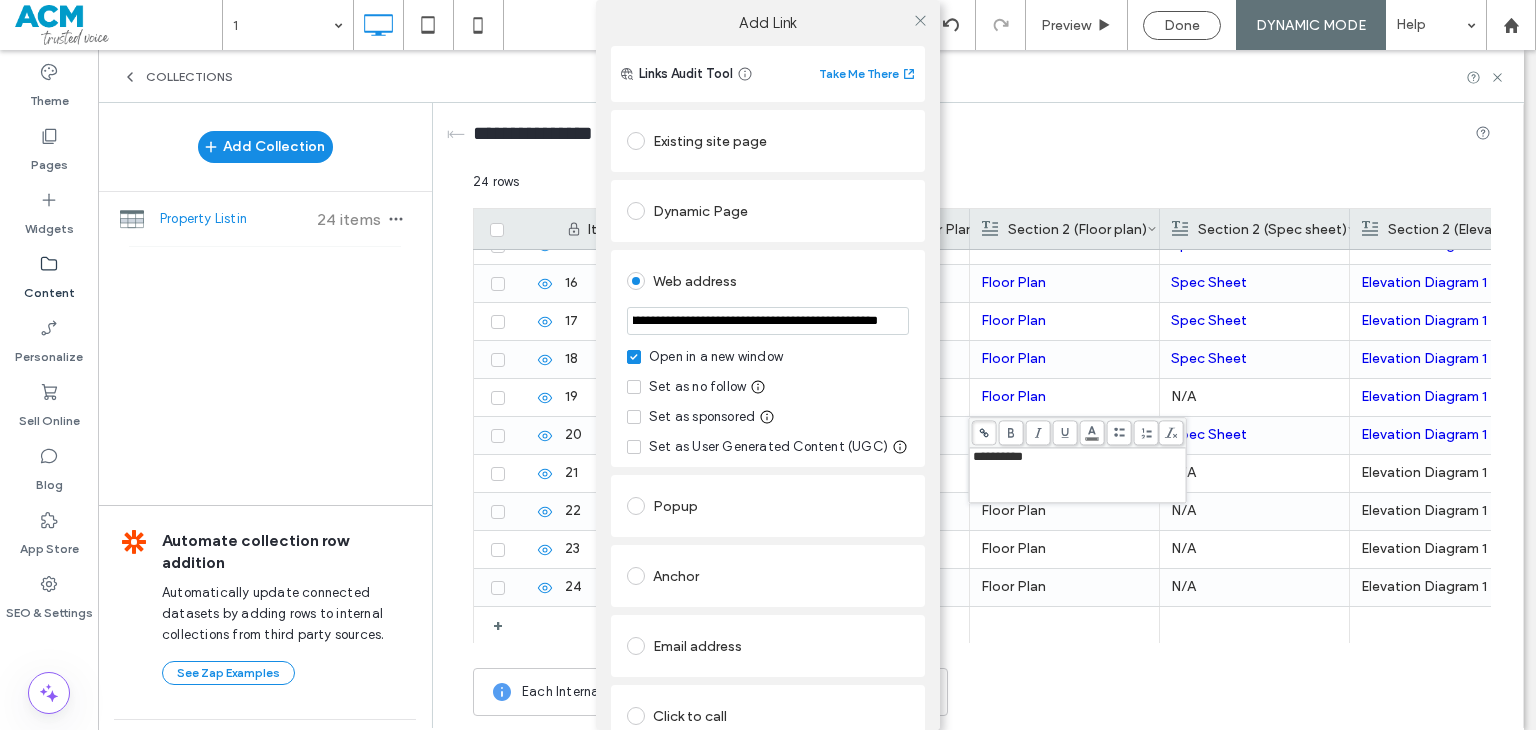 type on "**********" 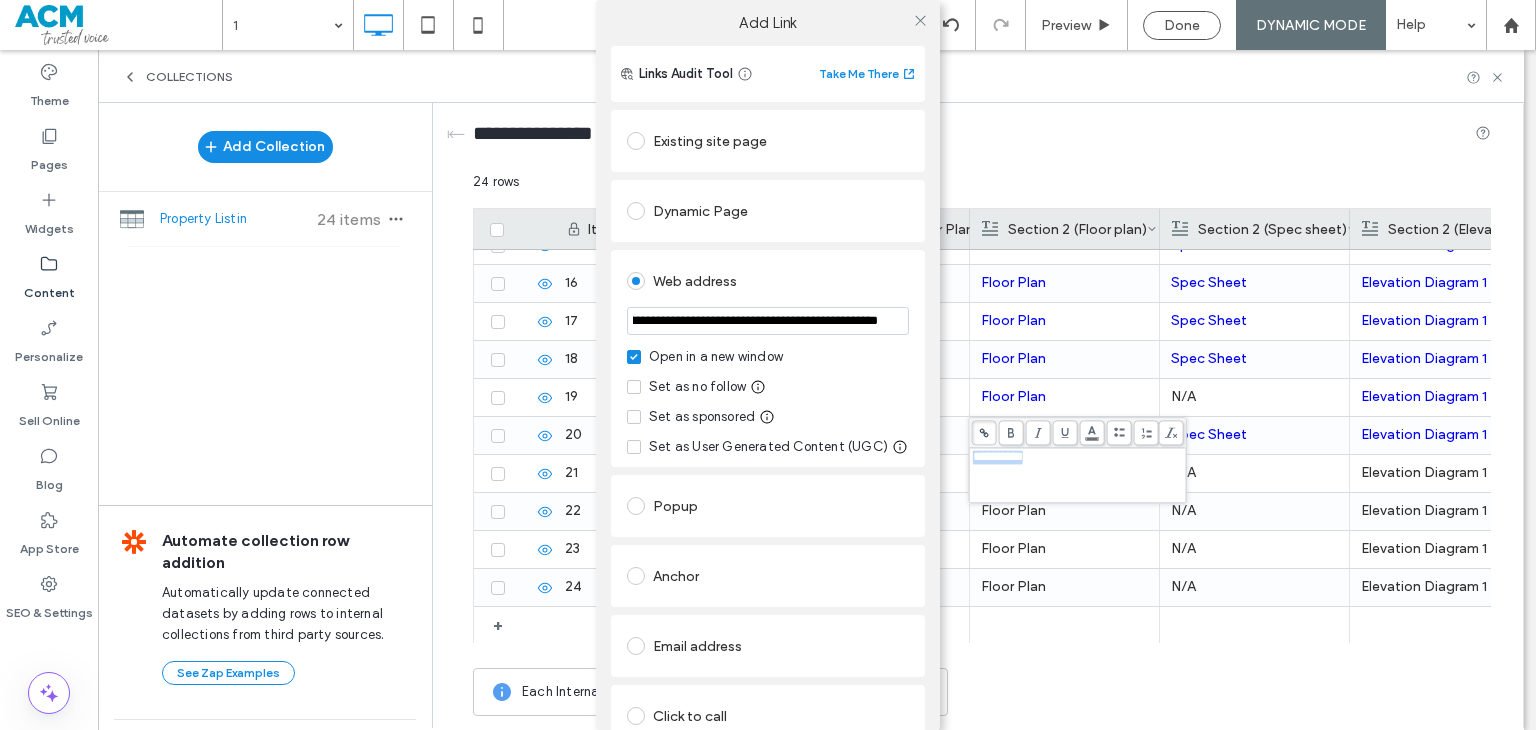 scroll, scrollTop: 0, scrollLeft: 0, axis: both 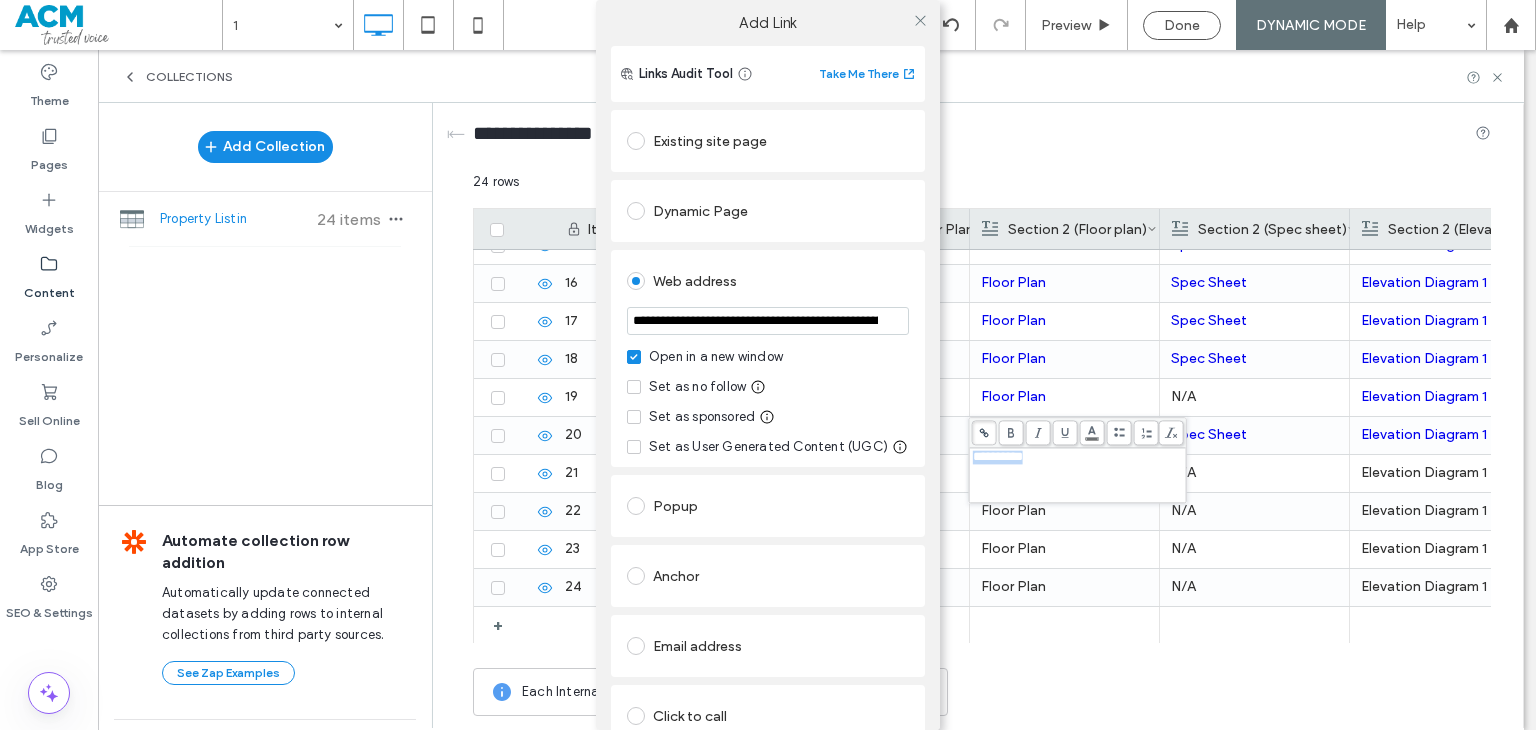 click on "**********" at bounding box center (768, 358) 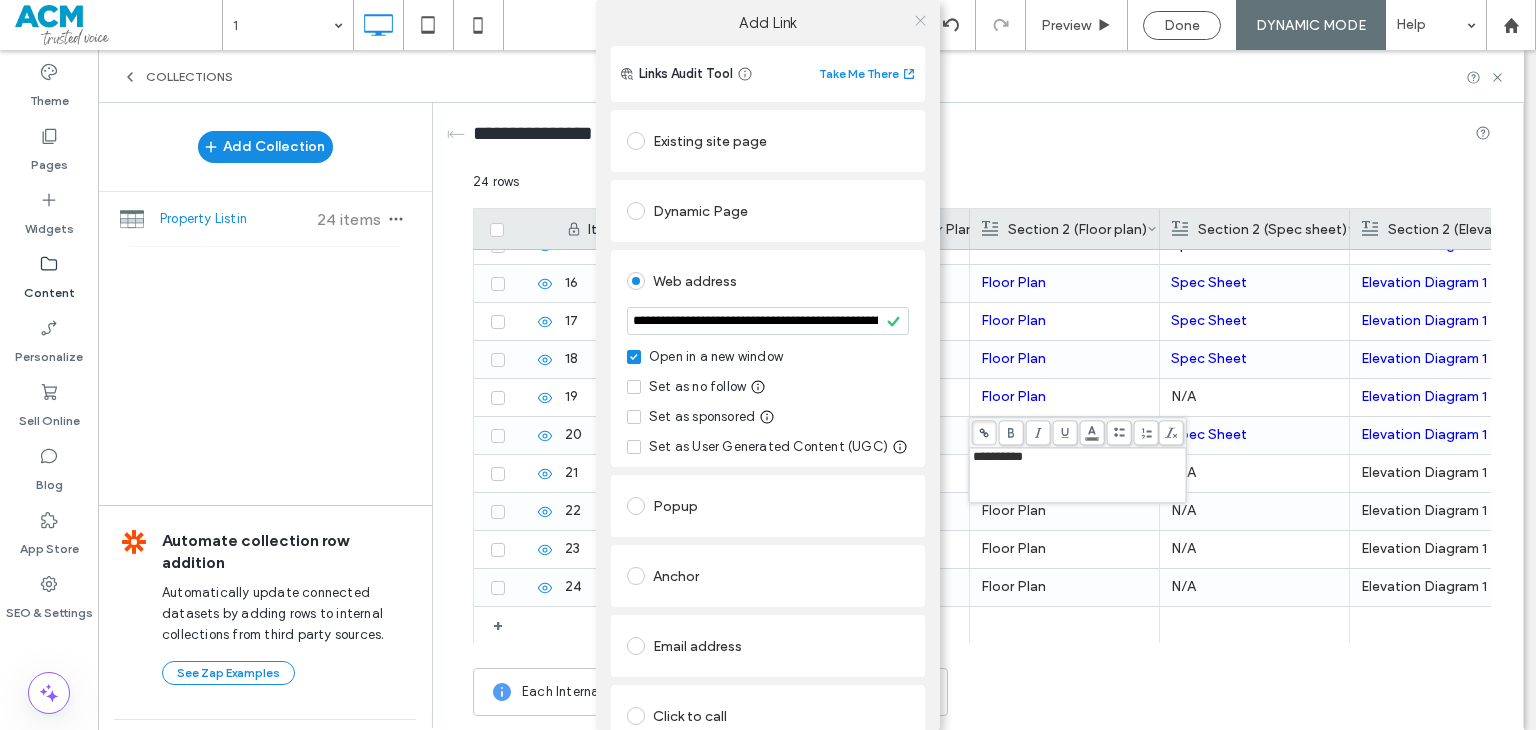 click at bounding box center [920, 20] 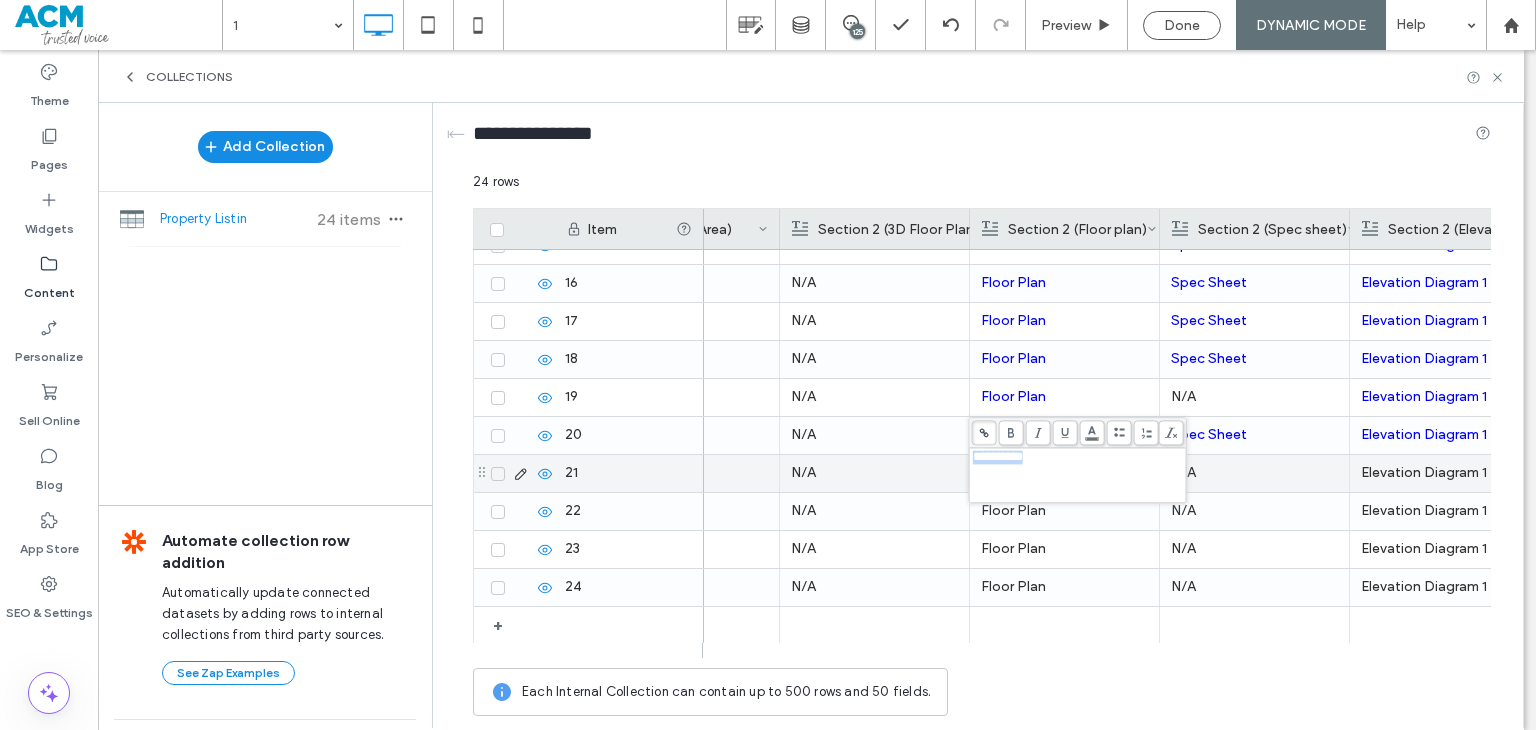 click on "N/A" at bounding box center [1254, 473] 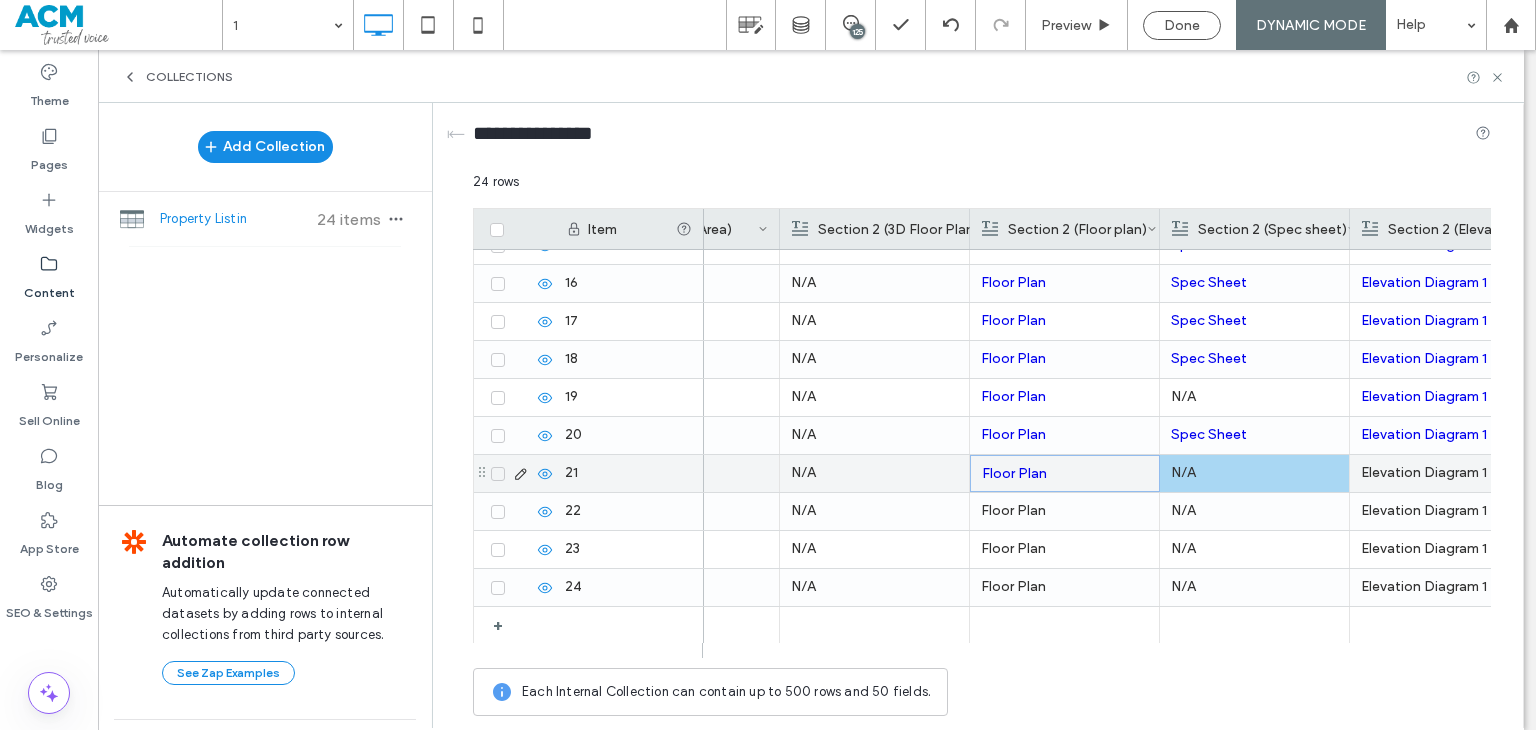 click on "Elevation Diagram 1" at bounding box center (1444, 473) 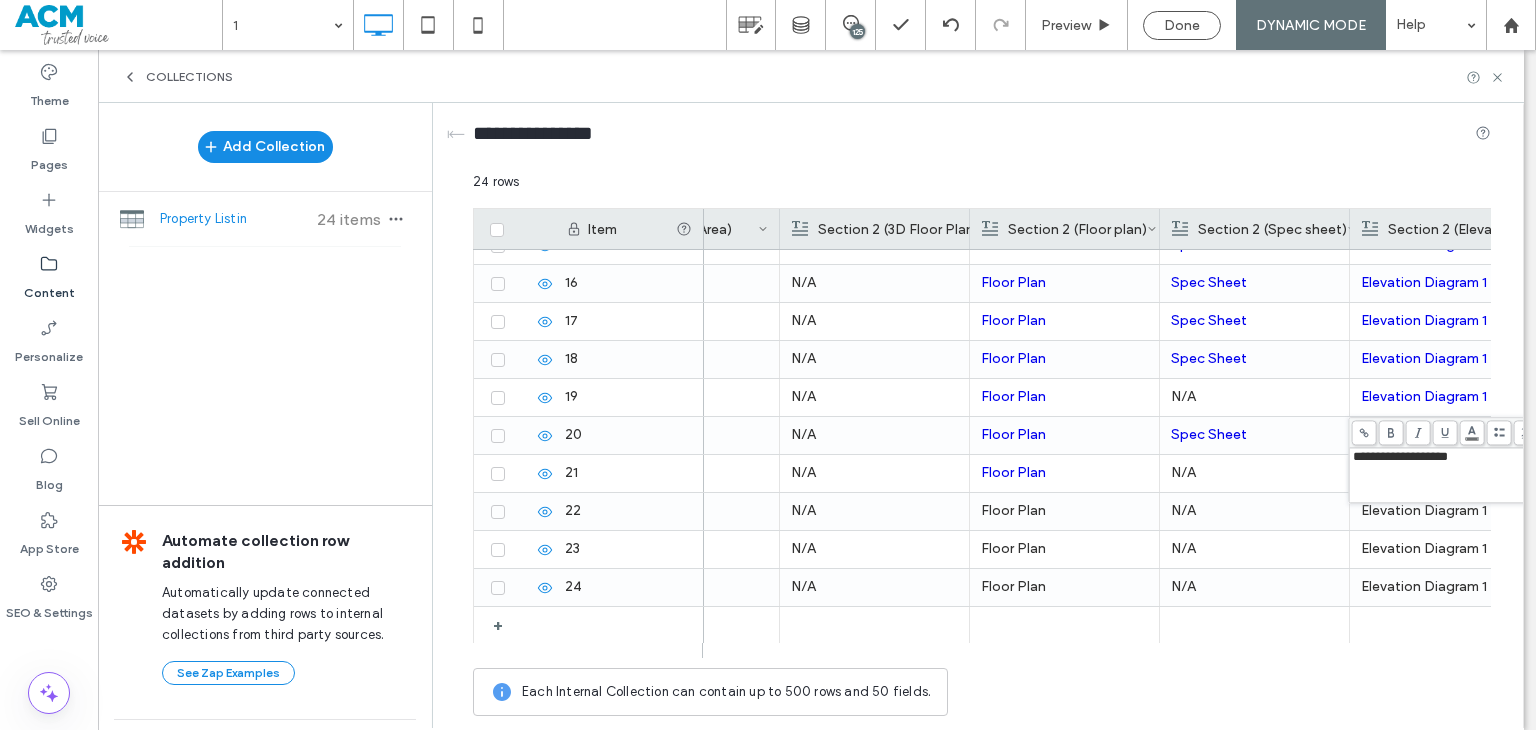 click 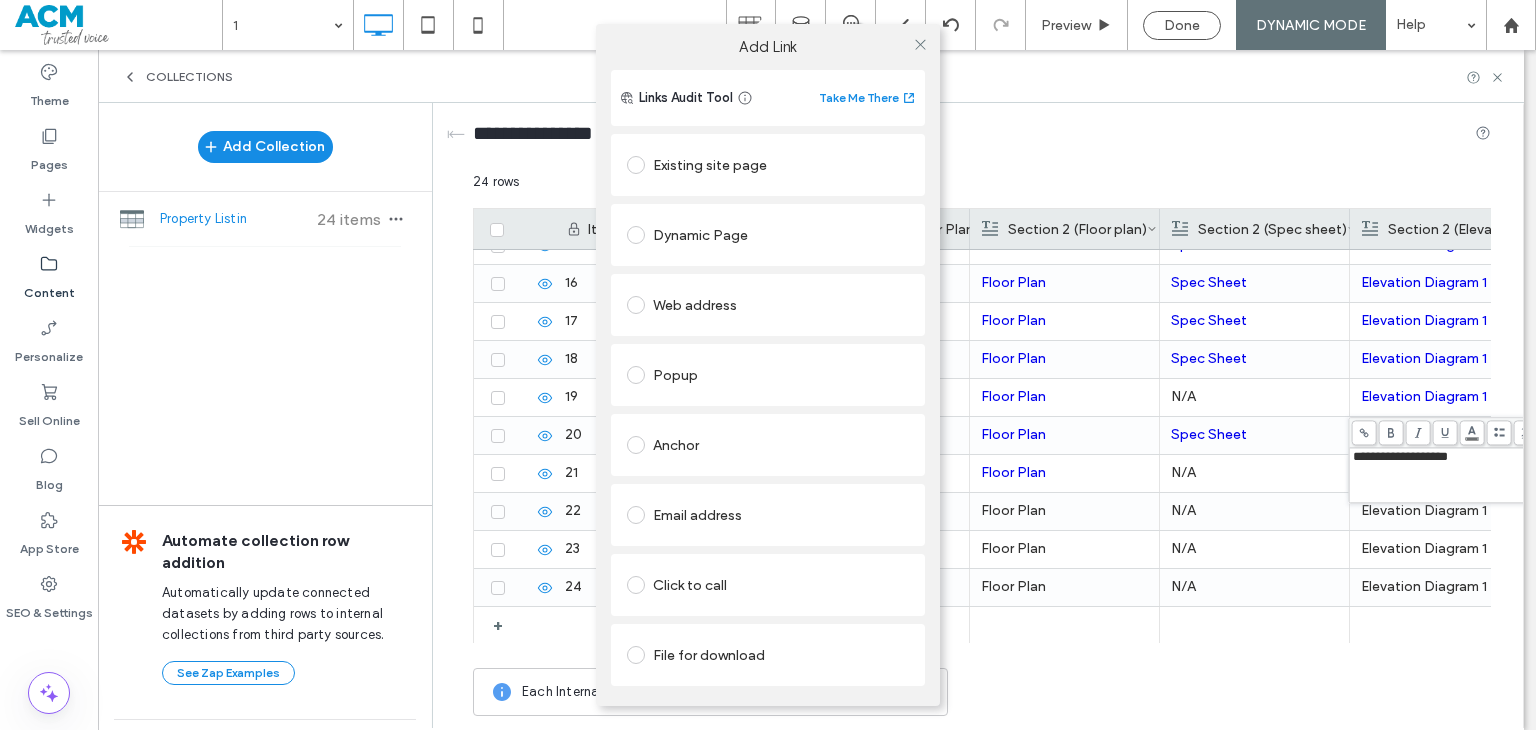 click on "Dynamic Page" at bounding box center [768, 235] 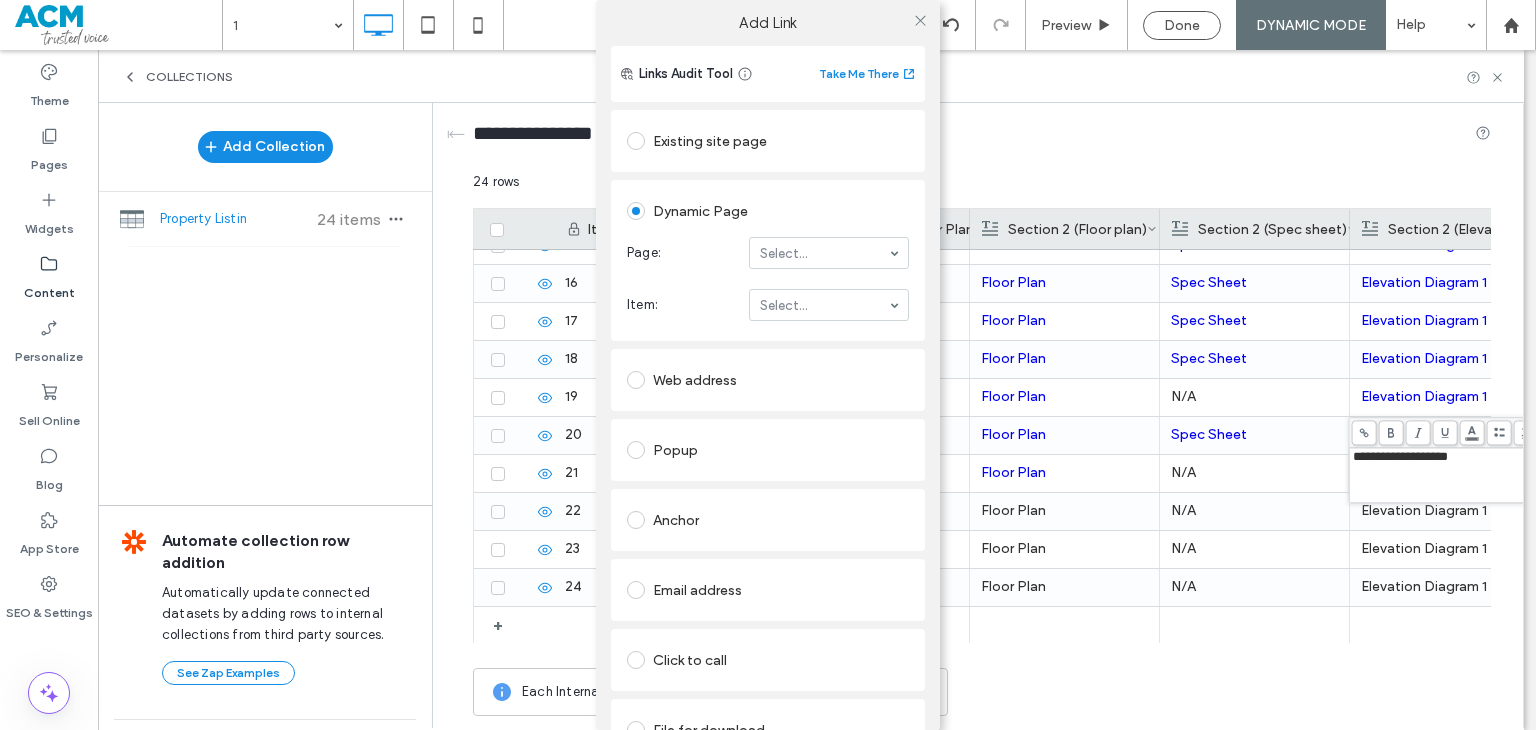 click on "Web address" at bounding box center (768, 380) 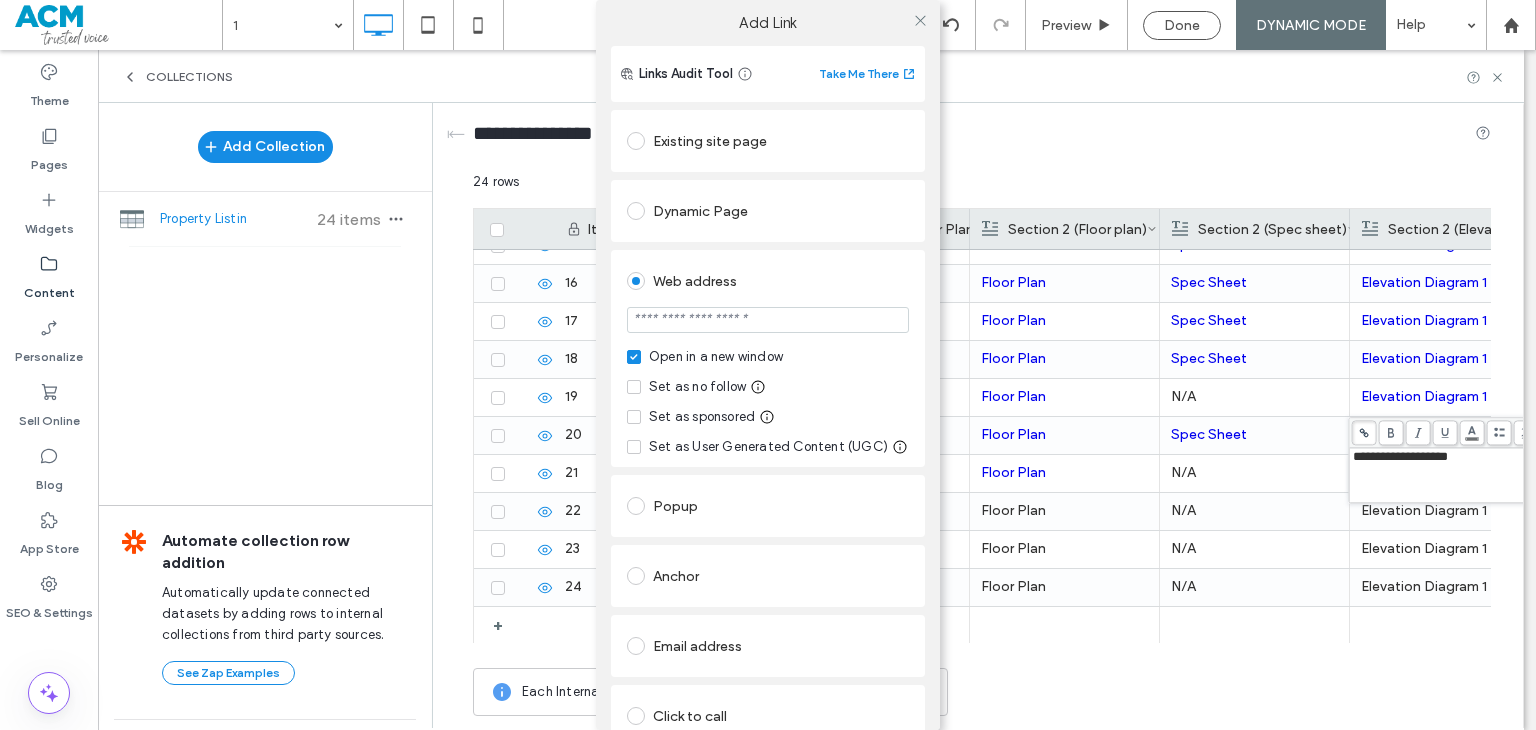 click at bounding box center (768, 320) 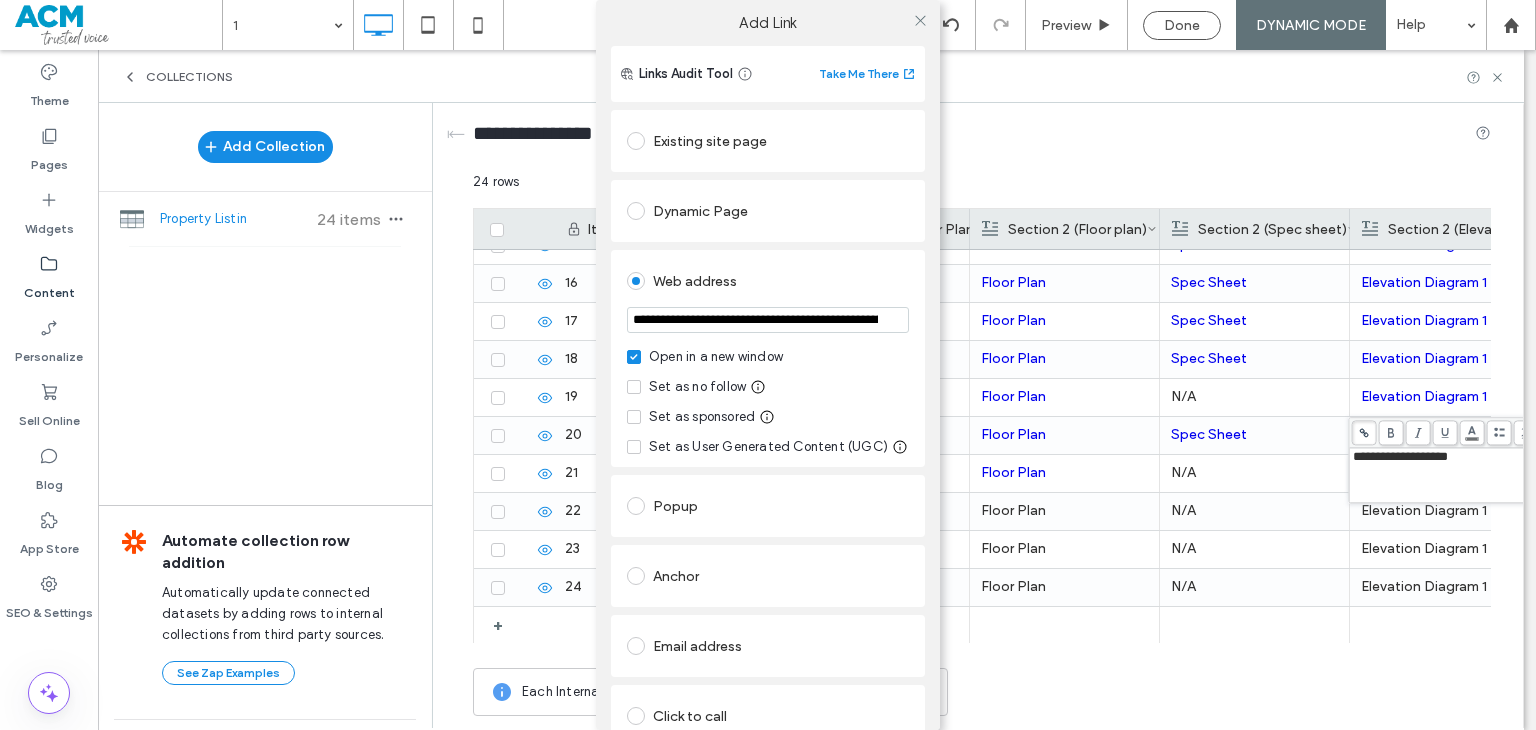 scroll, scrollTop: 0, scrollLeft: 448, axis: horizontal 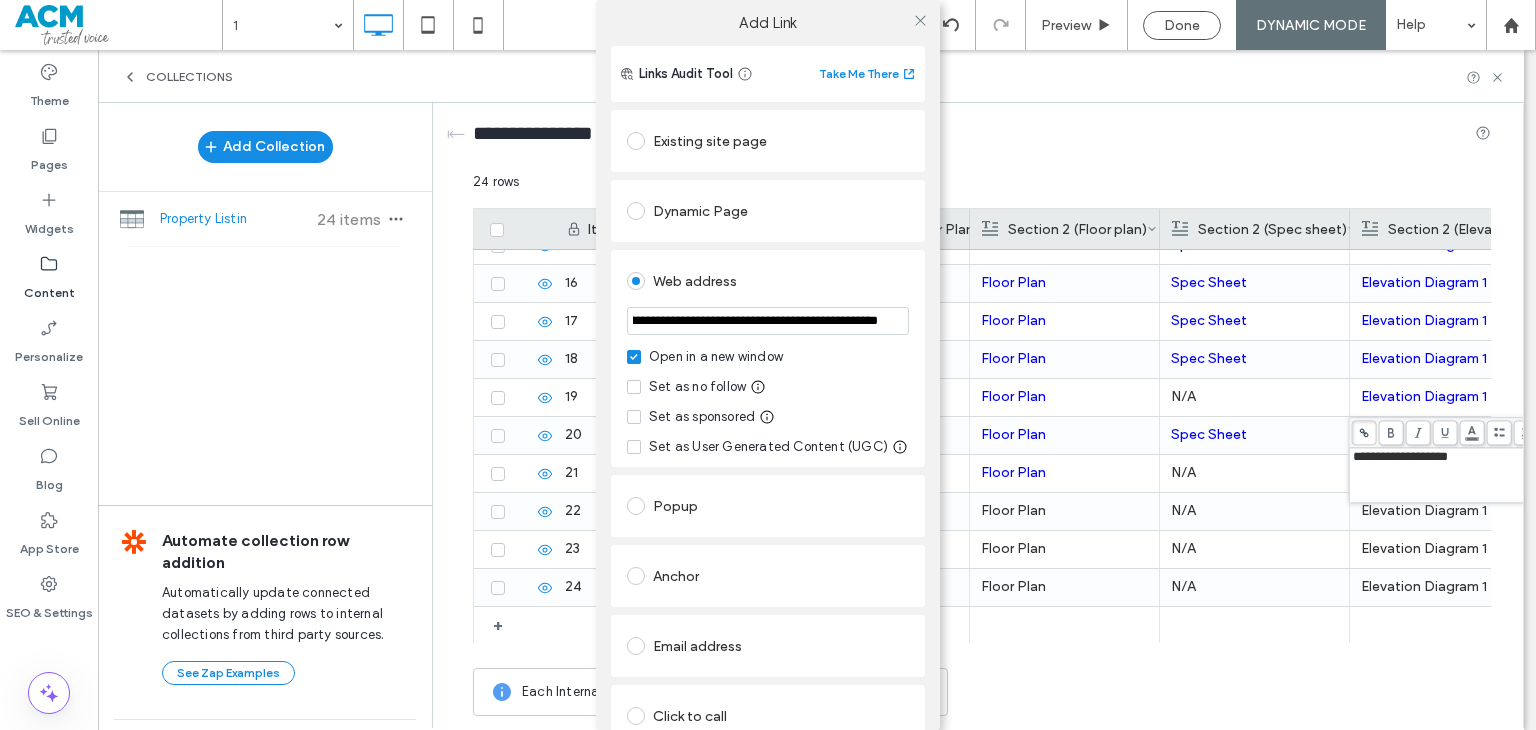 type on "**********" 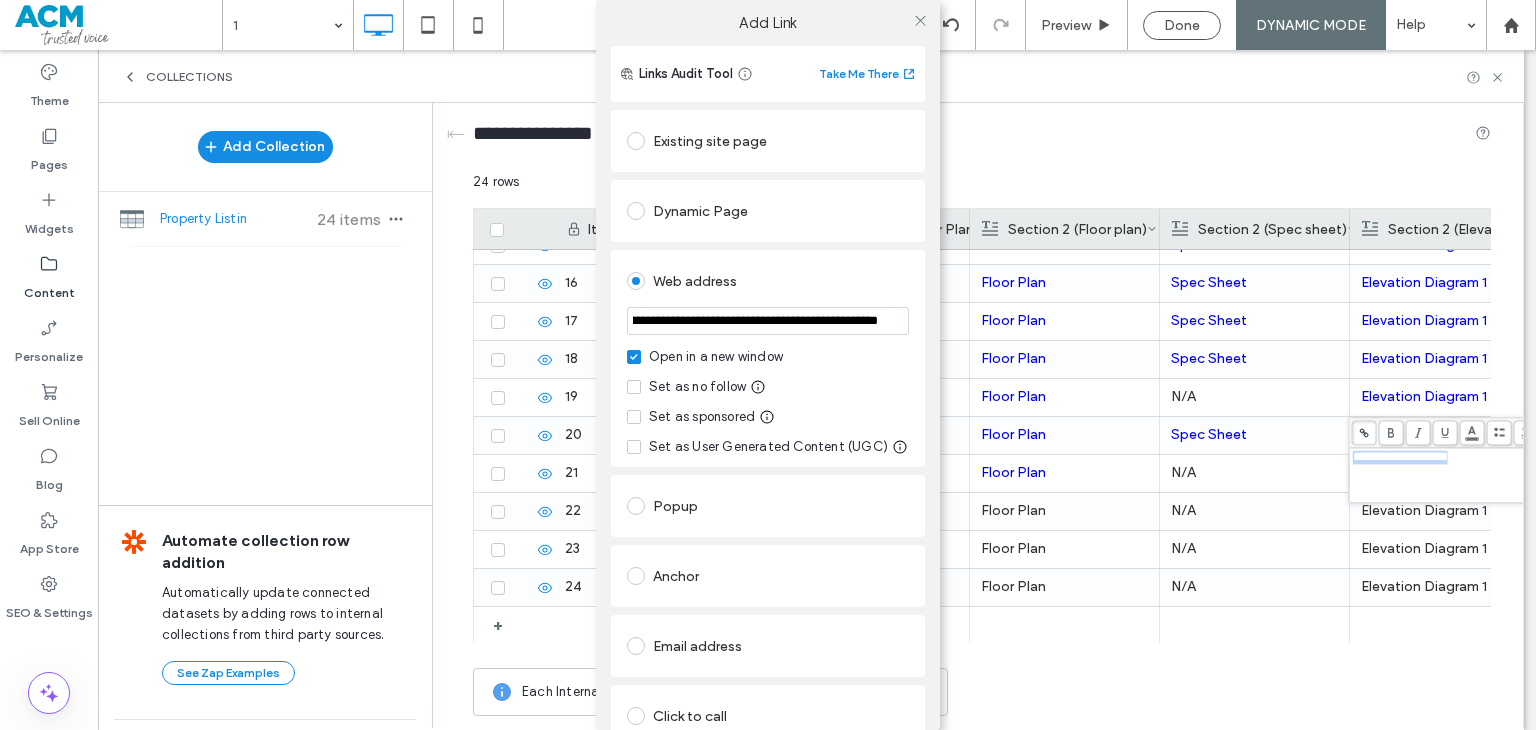 click on "**********" at bounding box center (768, 358) 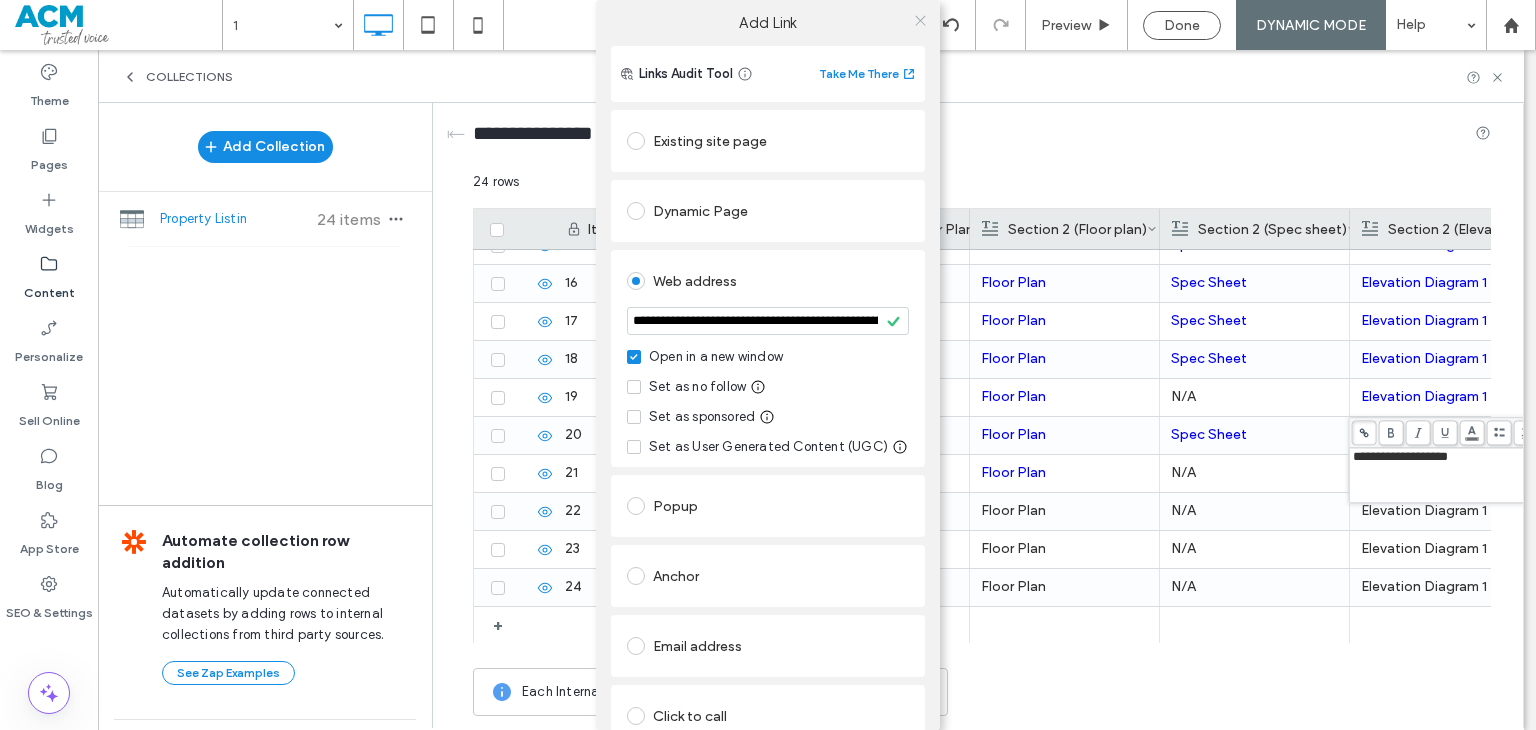 click 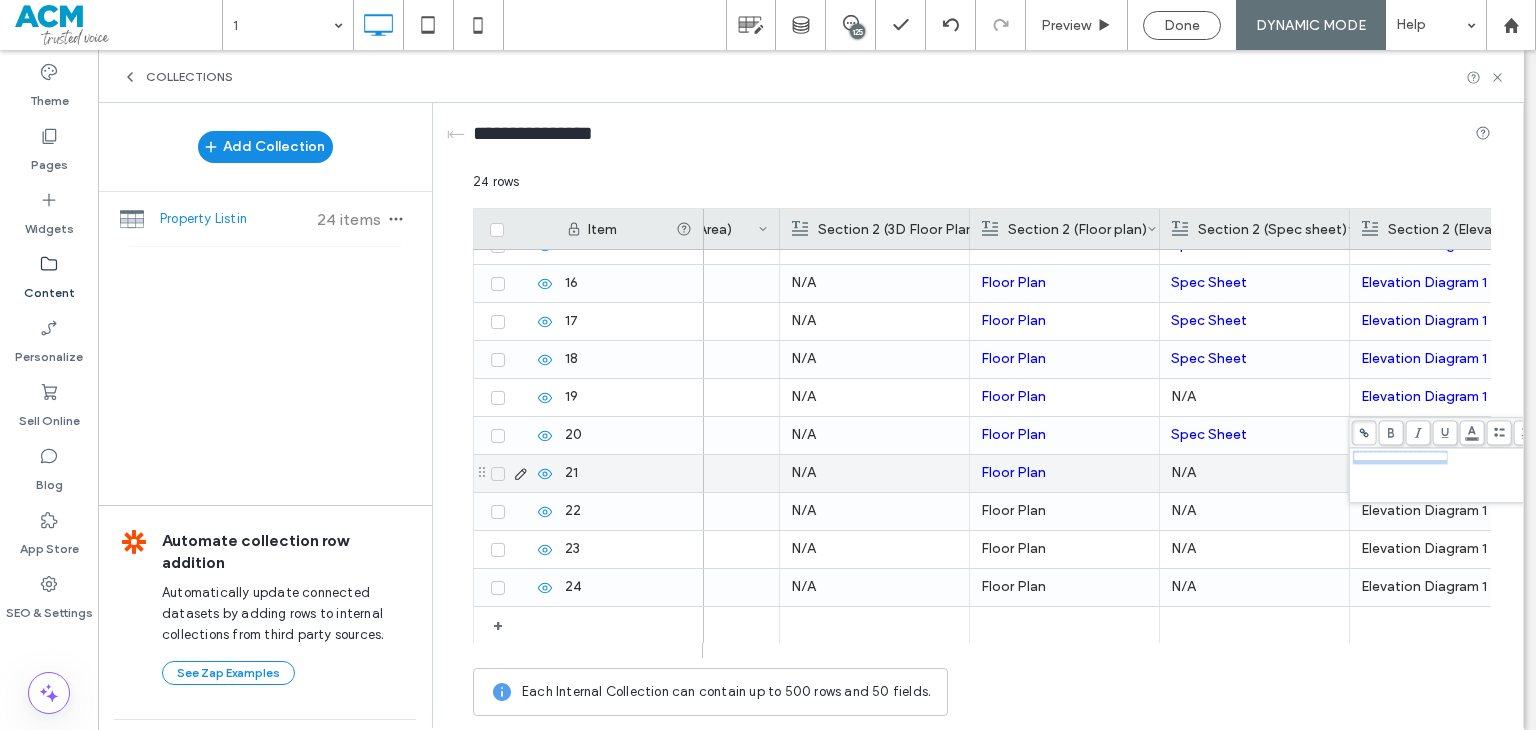 click on "N/A" at bounding box center (1254, 473) 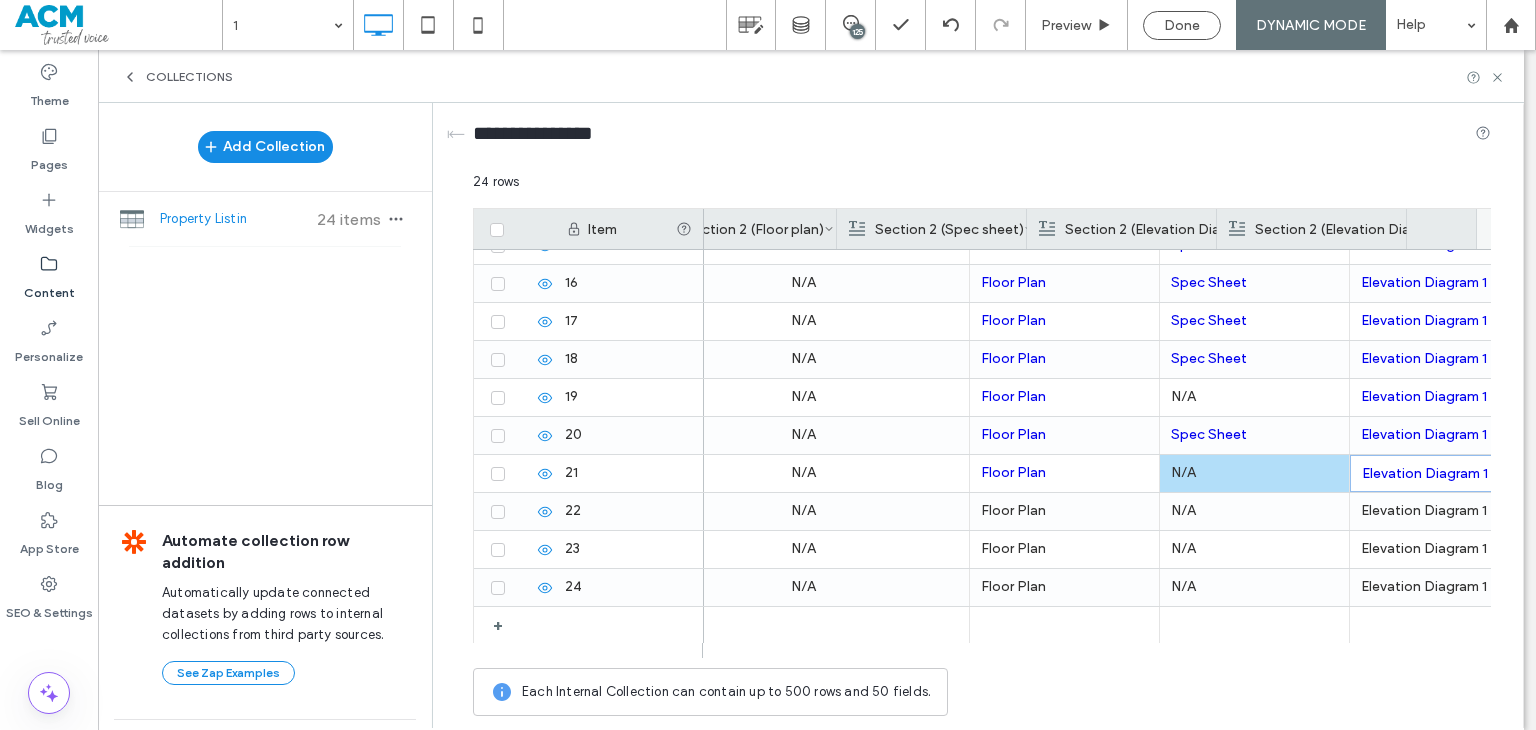 scroll, scrollTop: 0, scrollLeft: 1767, axis: horizontal 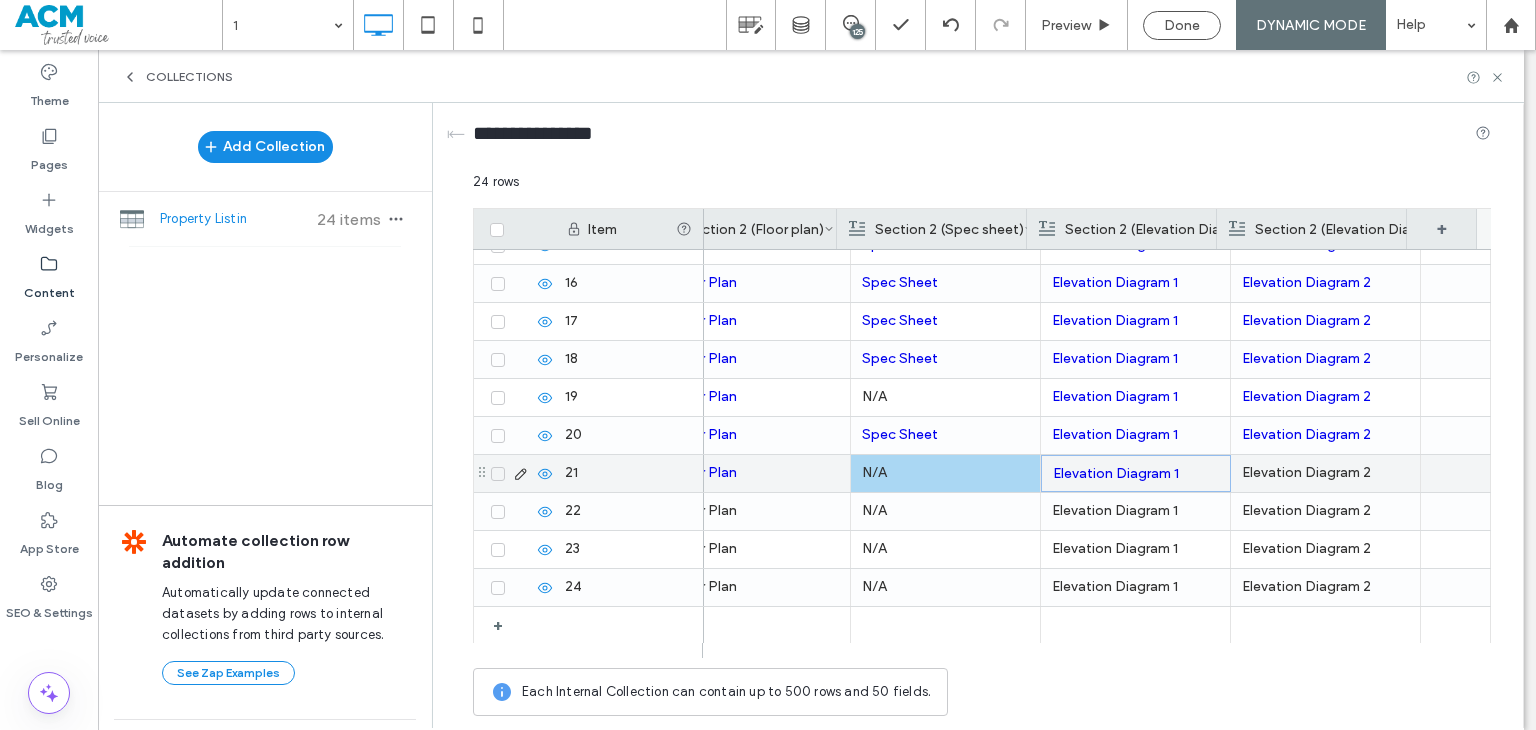 click on "Elevation Diagram 2" at bounding box center (1325, 473) 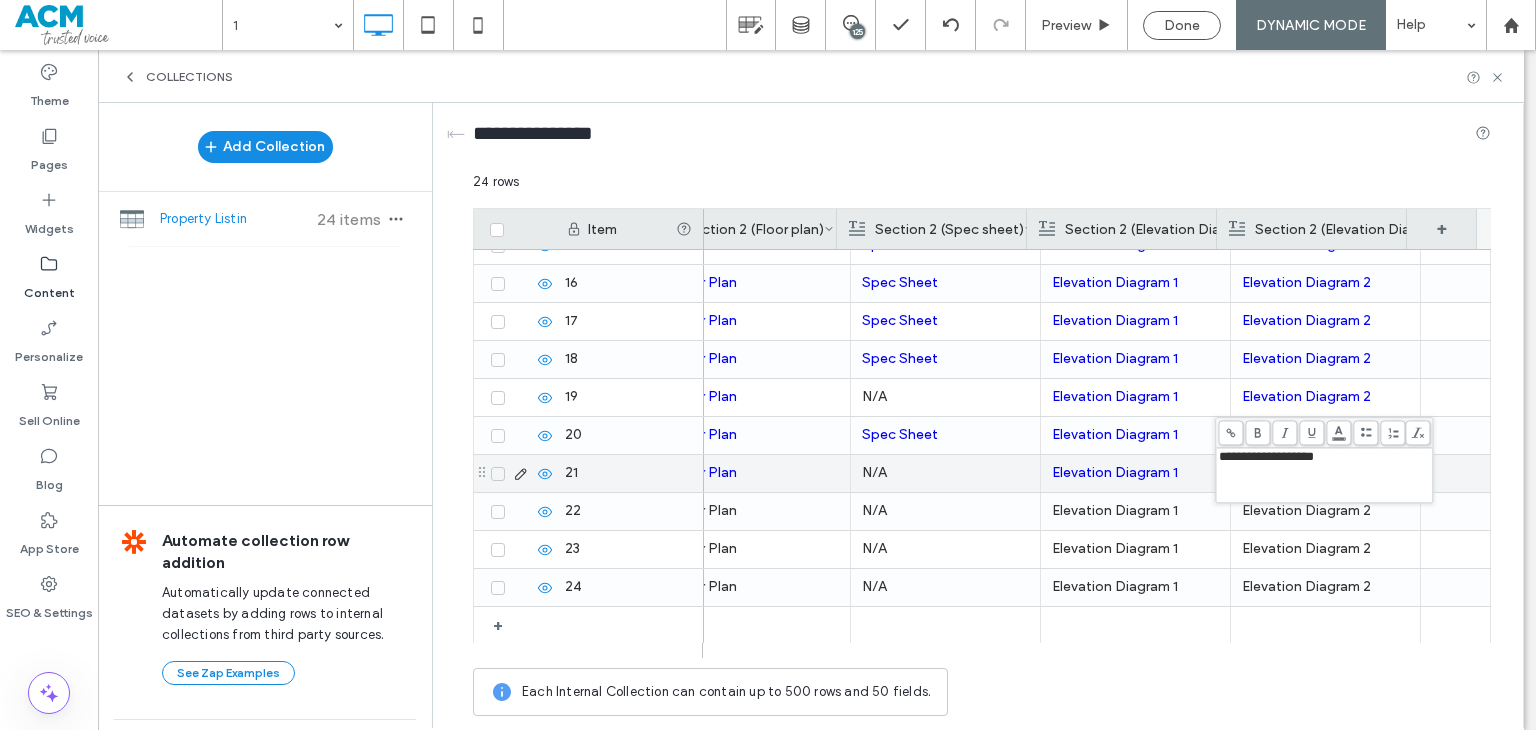 click at bounding box center (1230, 432) 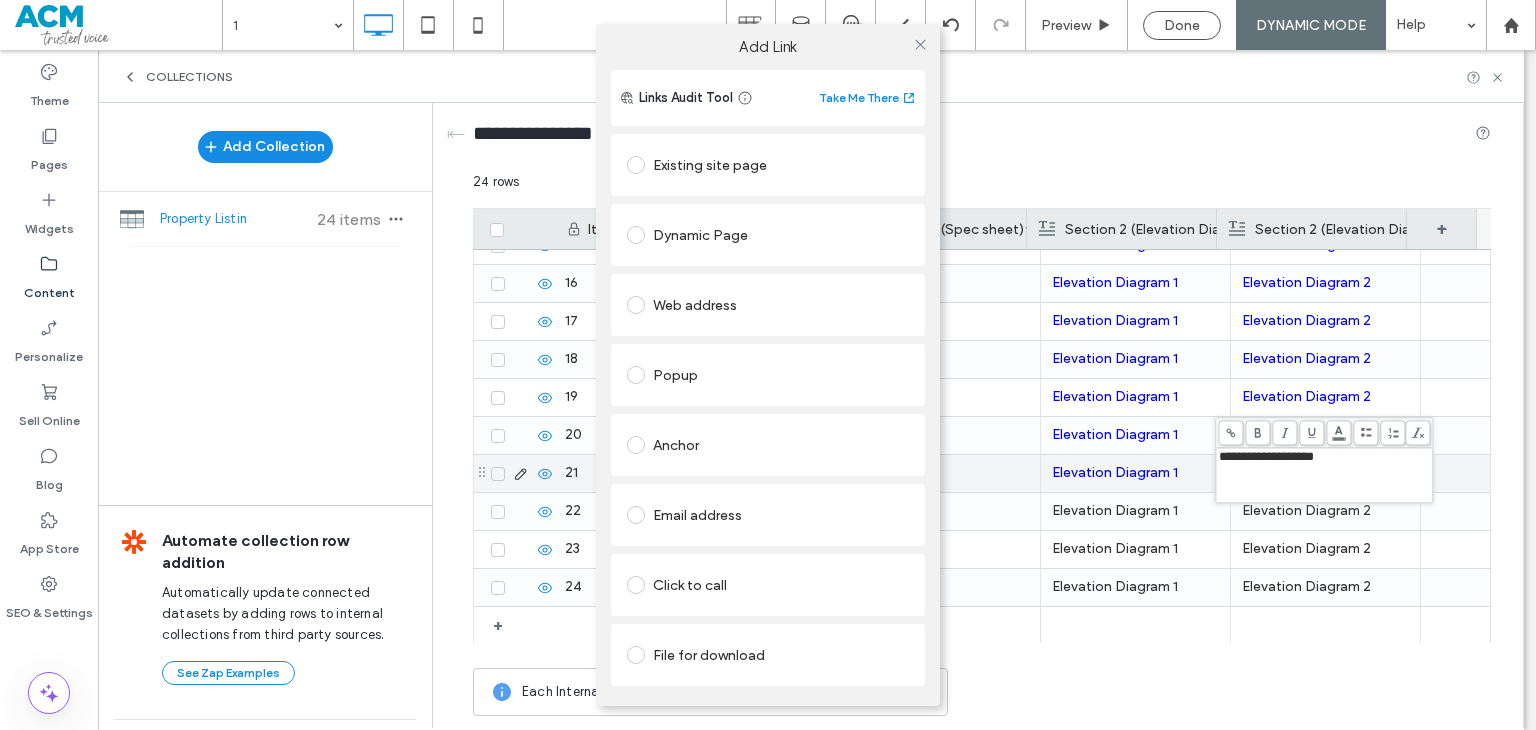 click on "Web address" at bounding box center (768, 305) 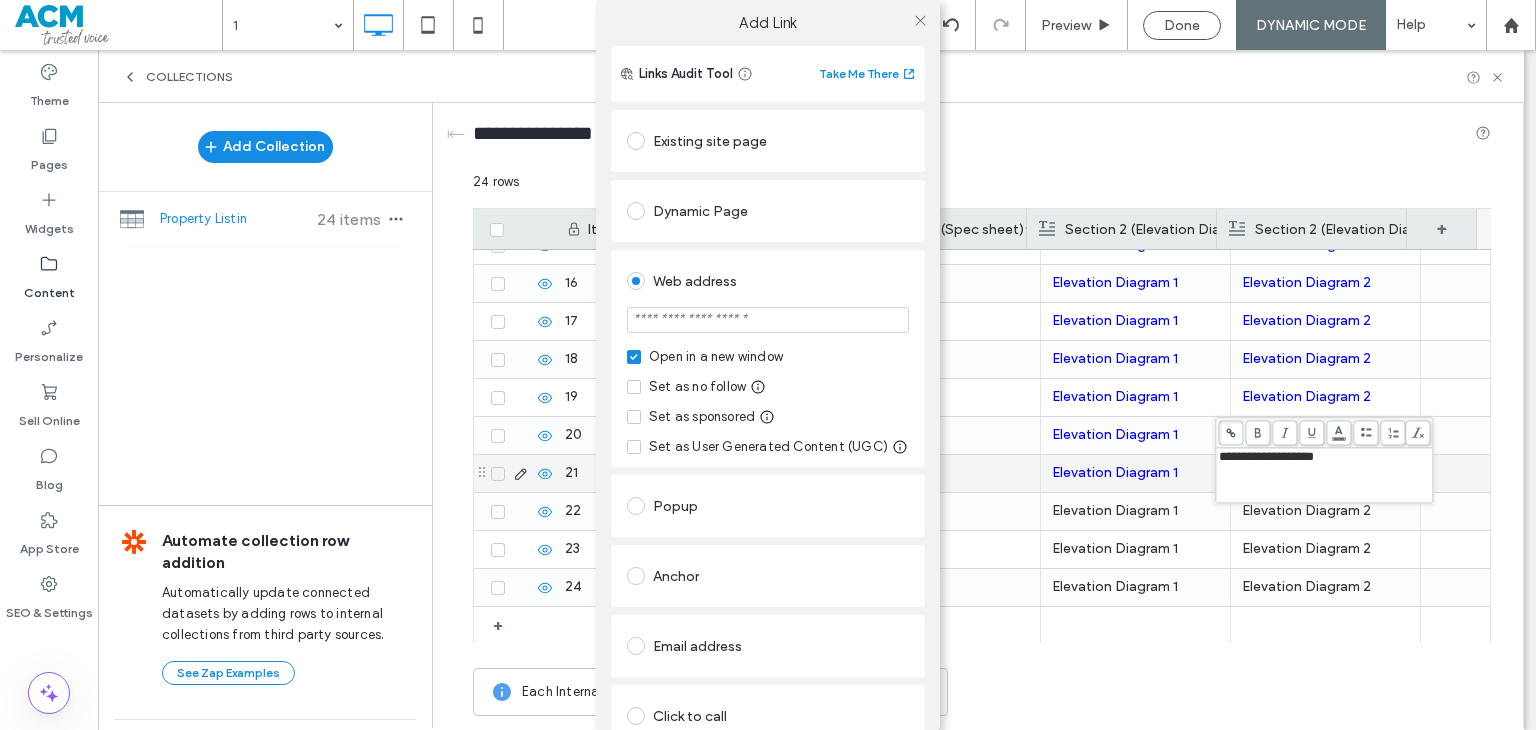 click at bounding box center (768, 320) 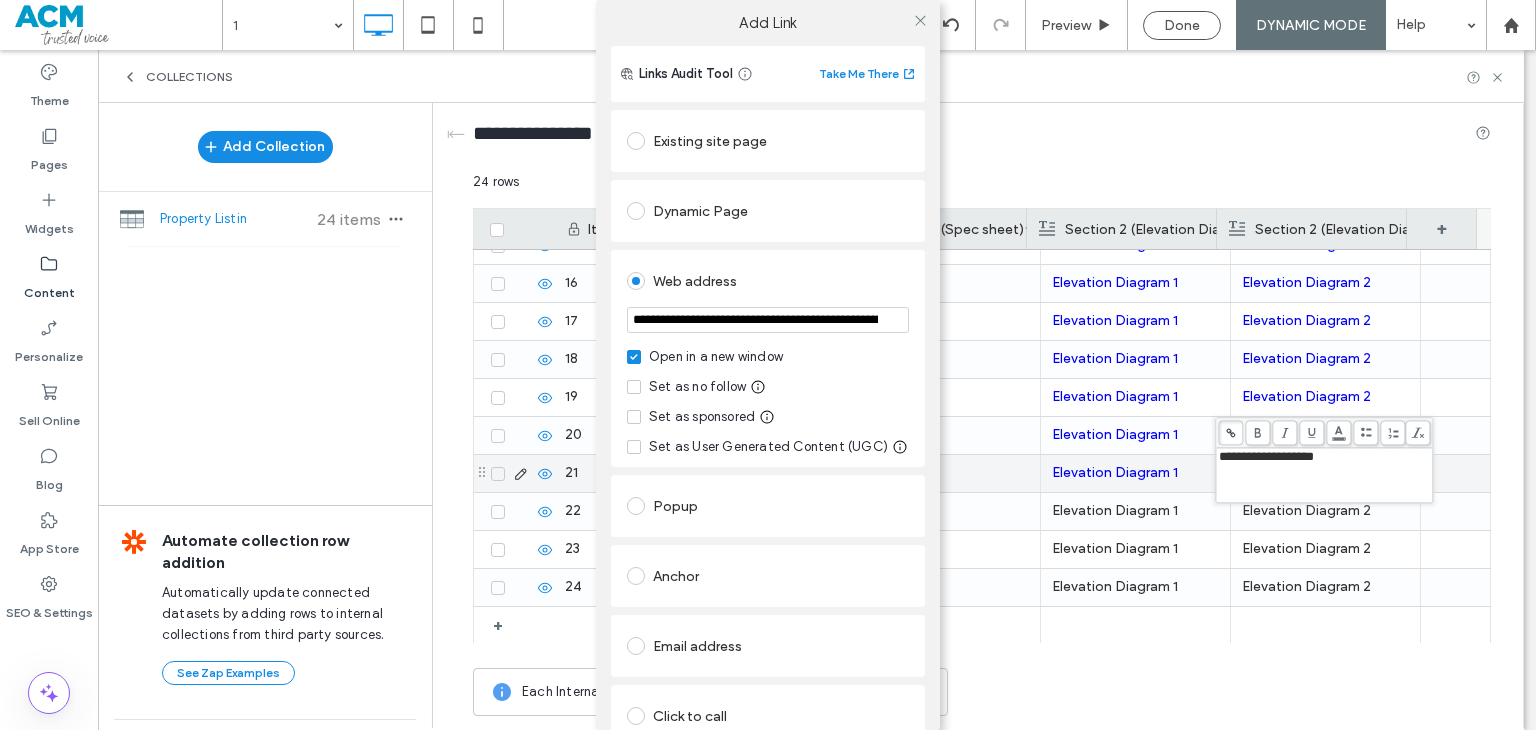 scroll, scrollTop: 0, scrollLeft: 448, axis: horizontal 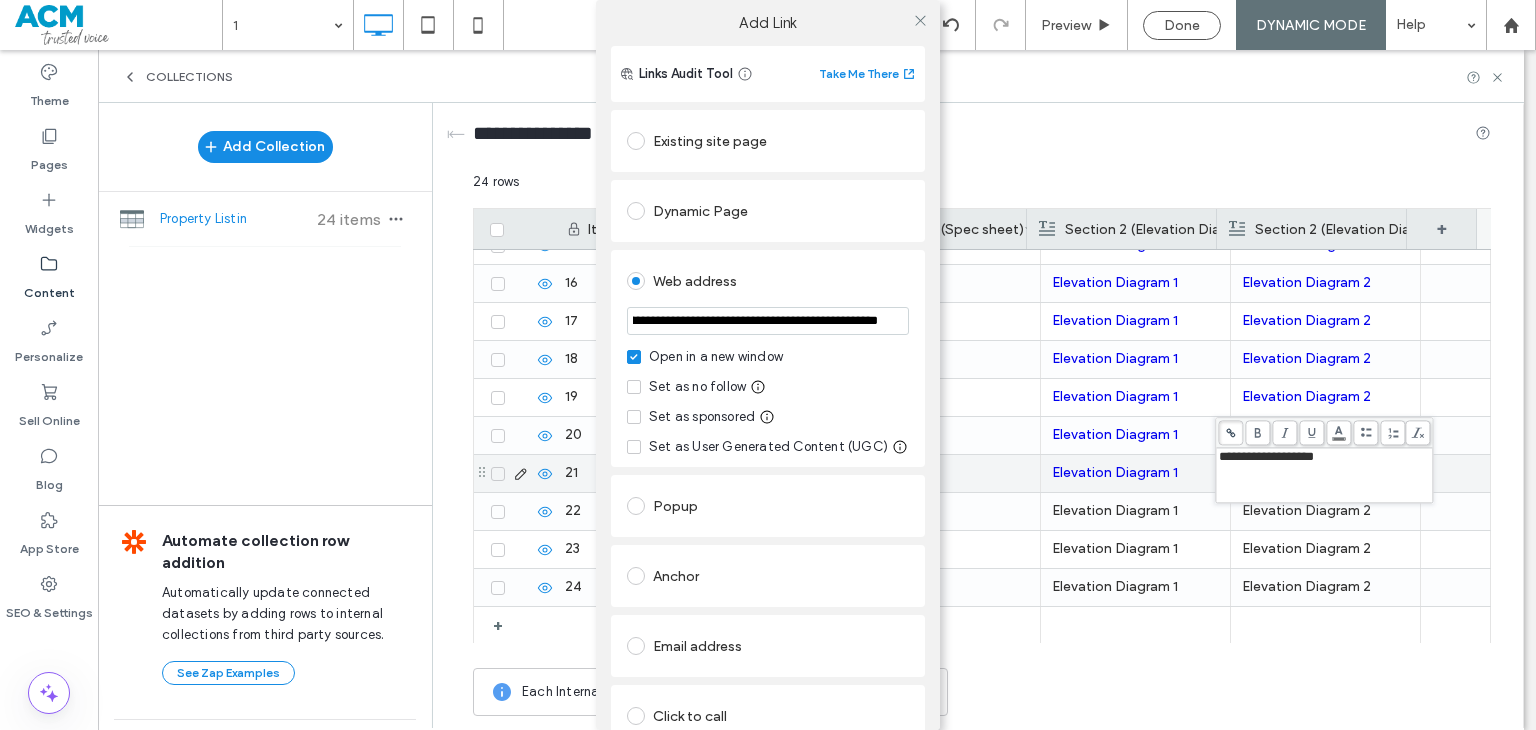 type on "**********" 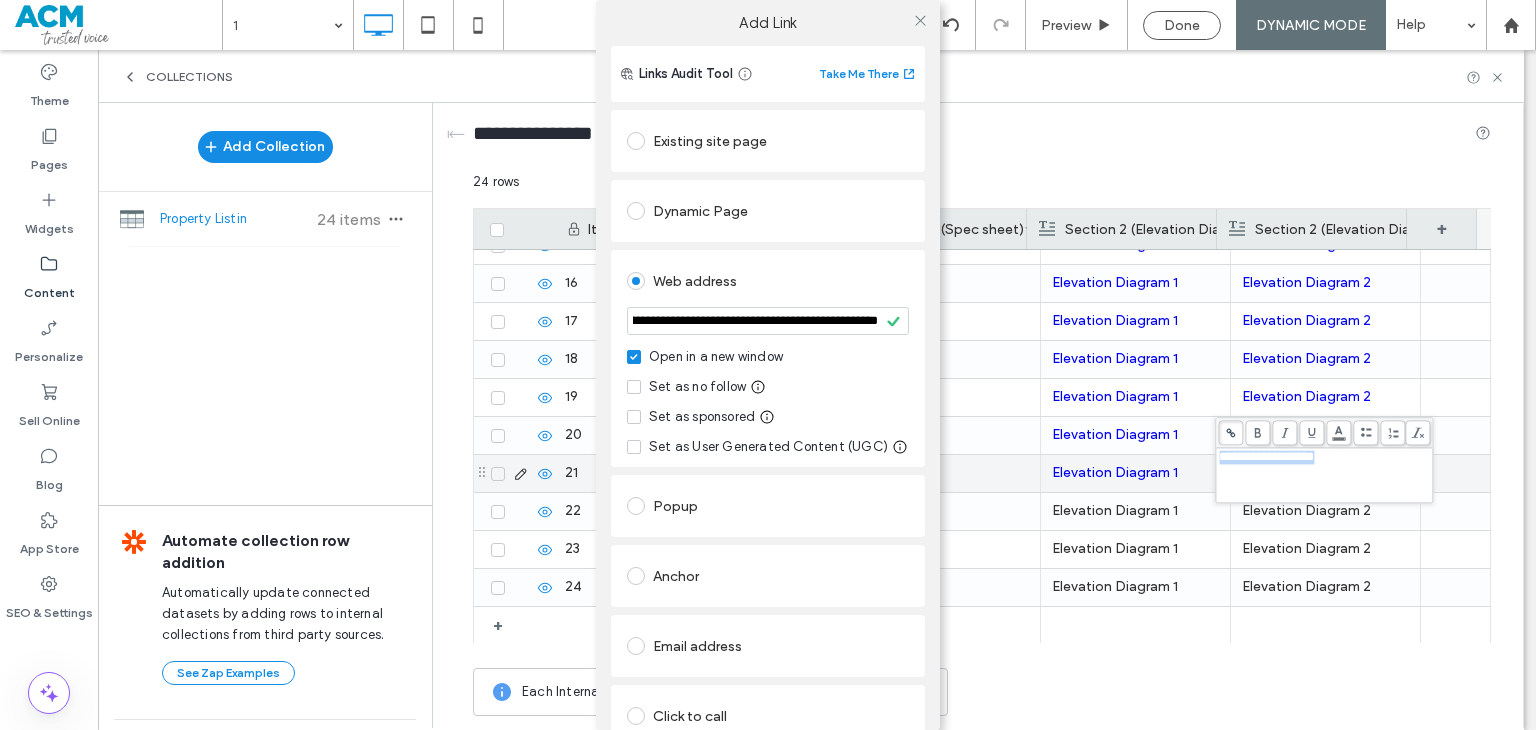 click on "**********" at bounding box center [768, 358] 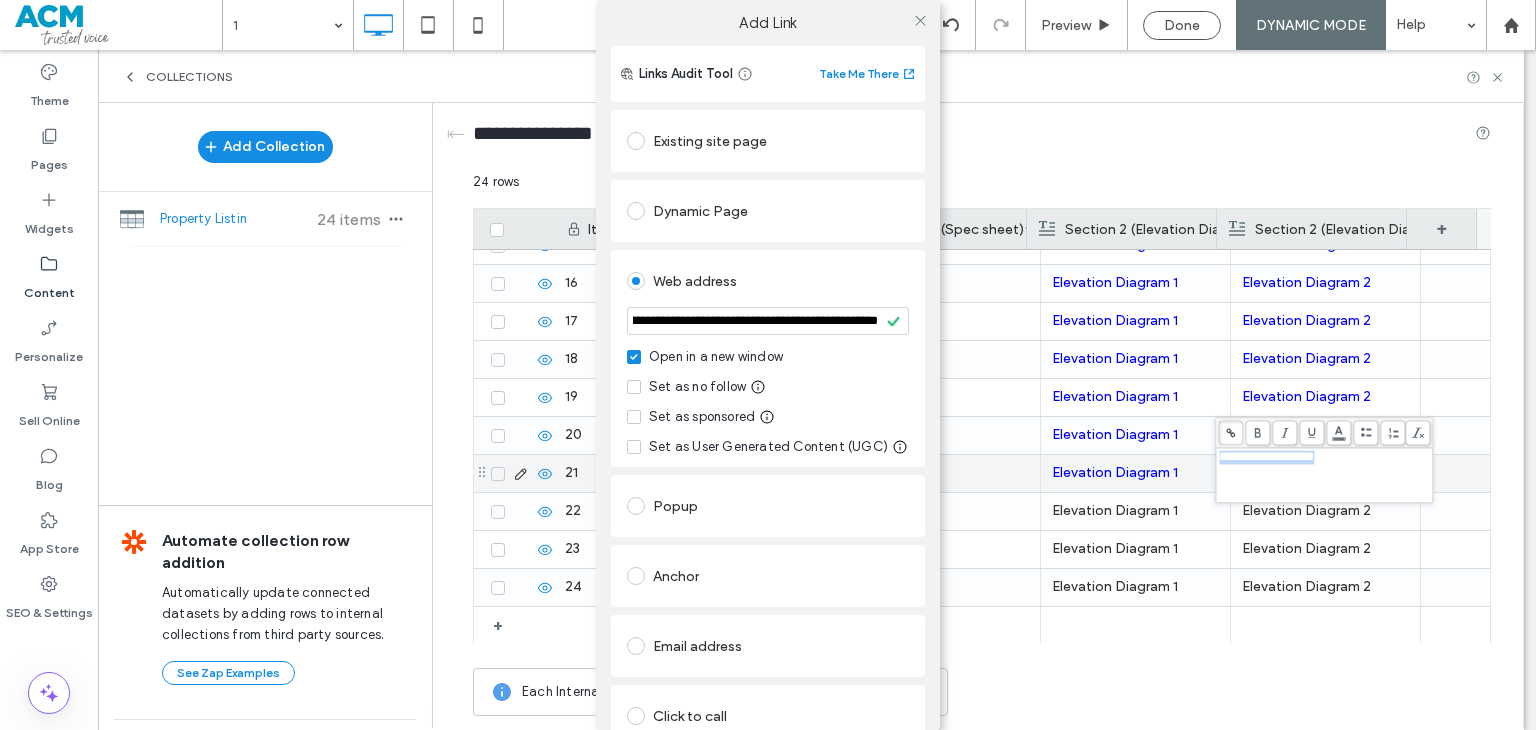 scroll, scrollTop: 0, scrollLeft: 0, axis: both 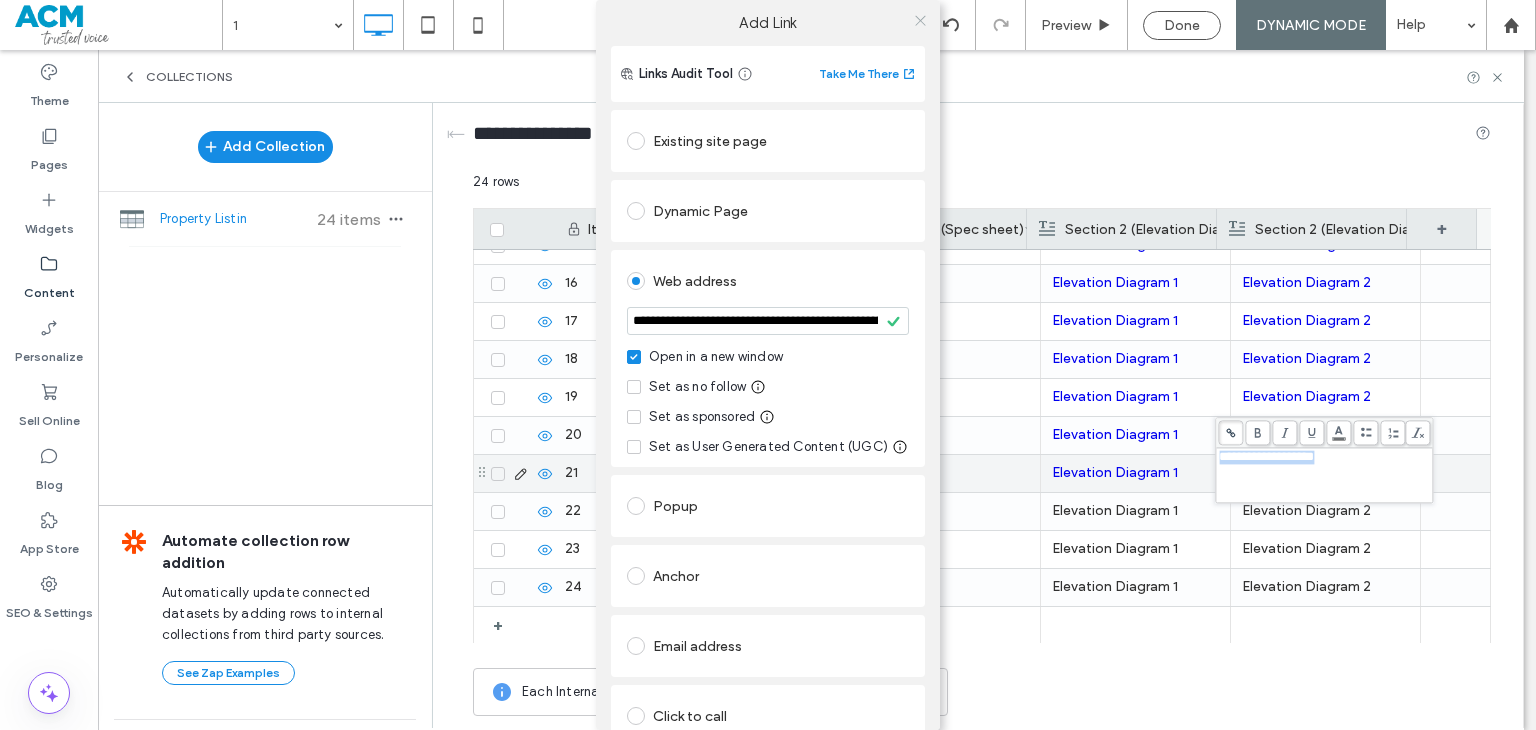 click 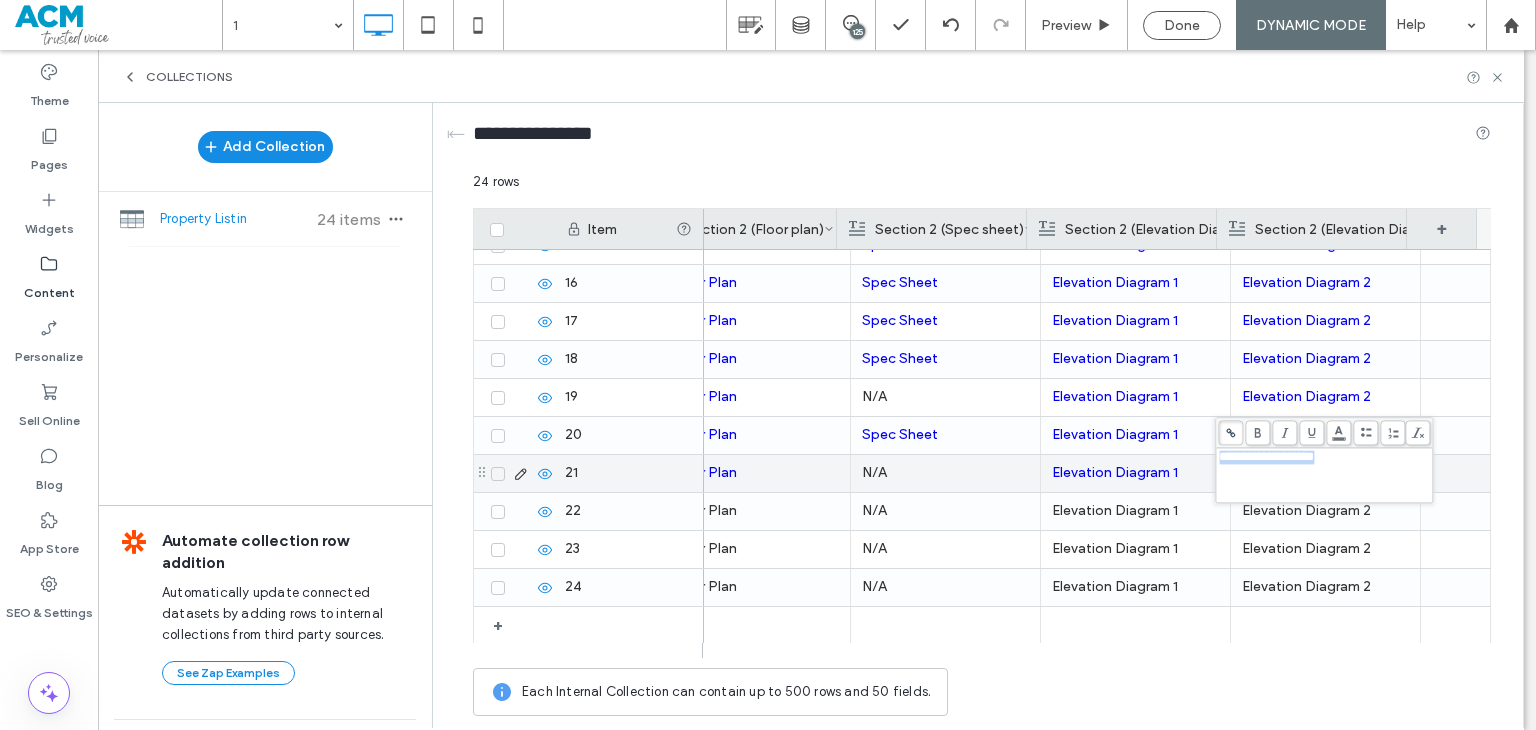 click on "Elevation Diagram 1" at bounding box center (1135, 473) 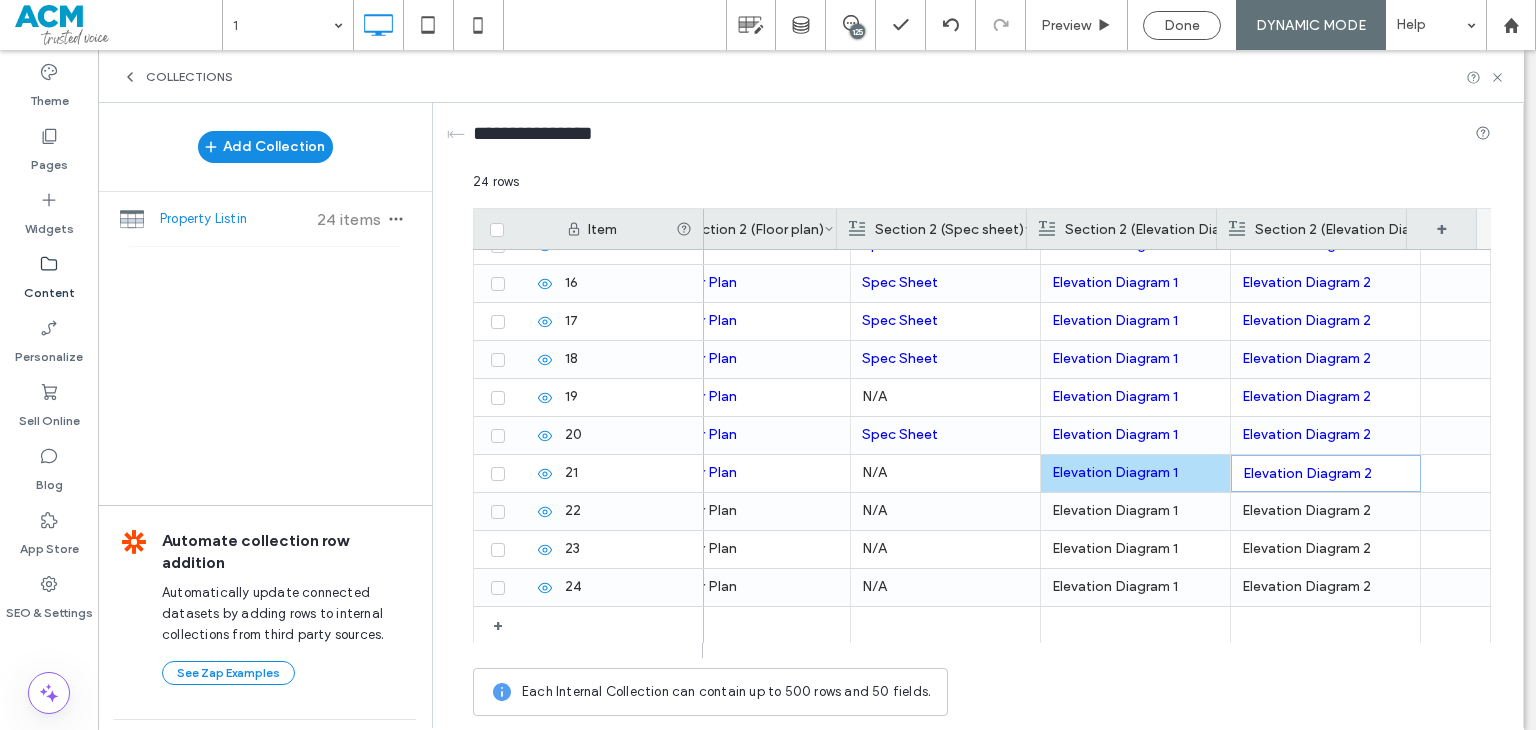 scroll, scrollTop: 0, scrollLeft: 1728, axis: horizontal 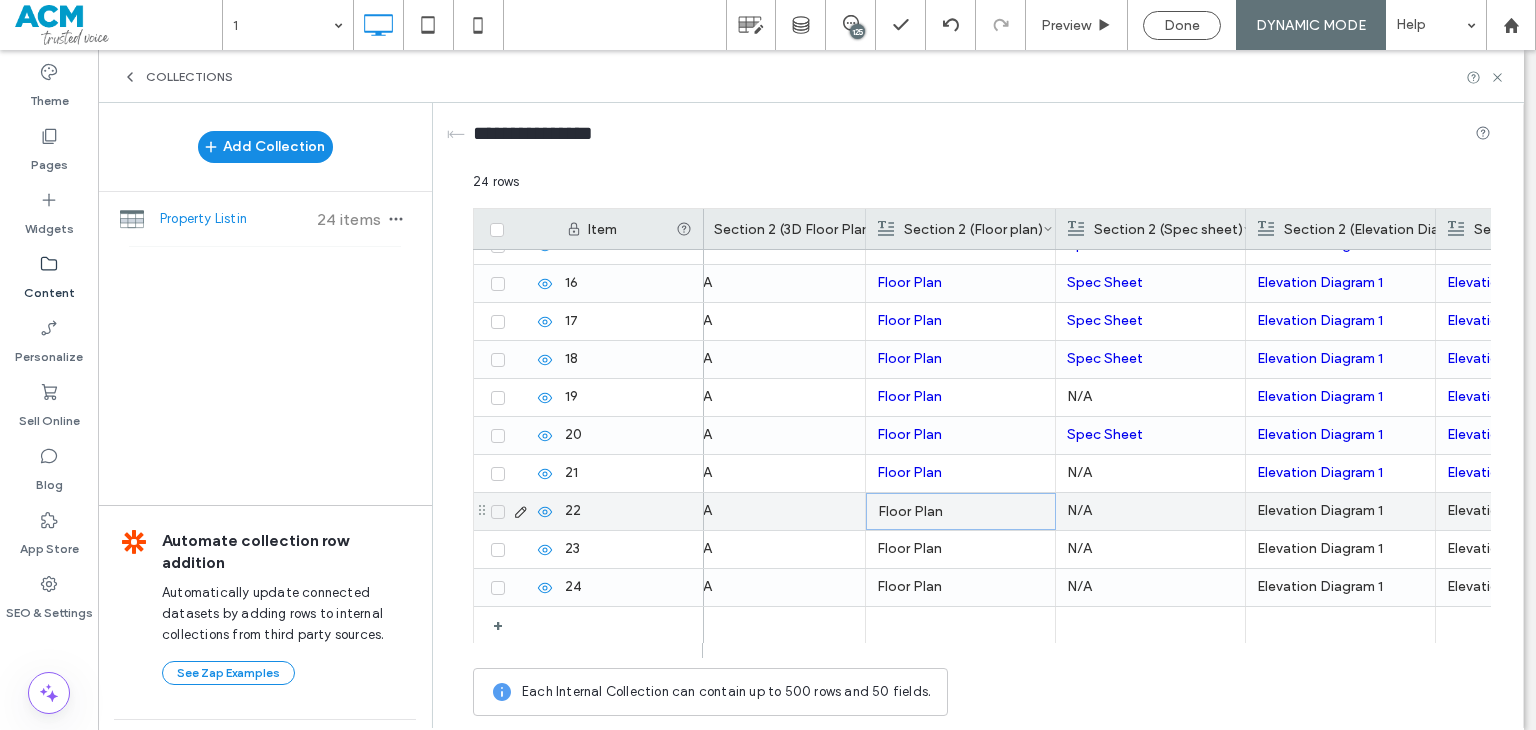 click on "Floor Plan" at bounding box center [961, 512] 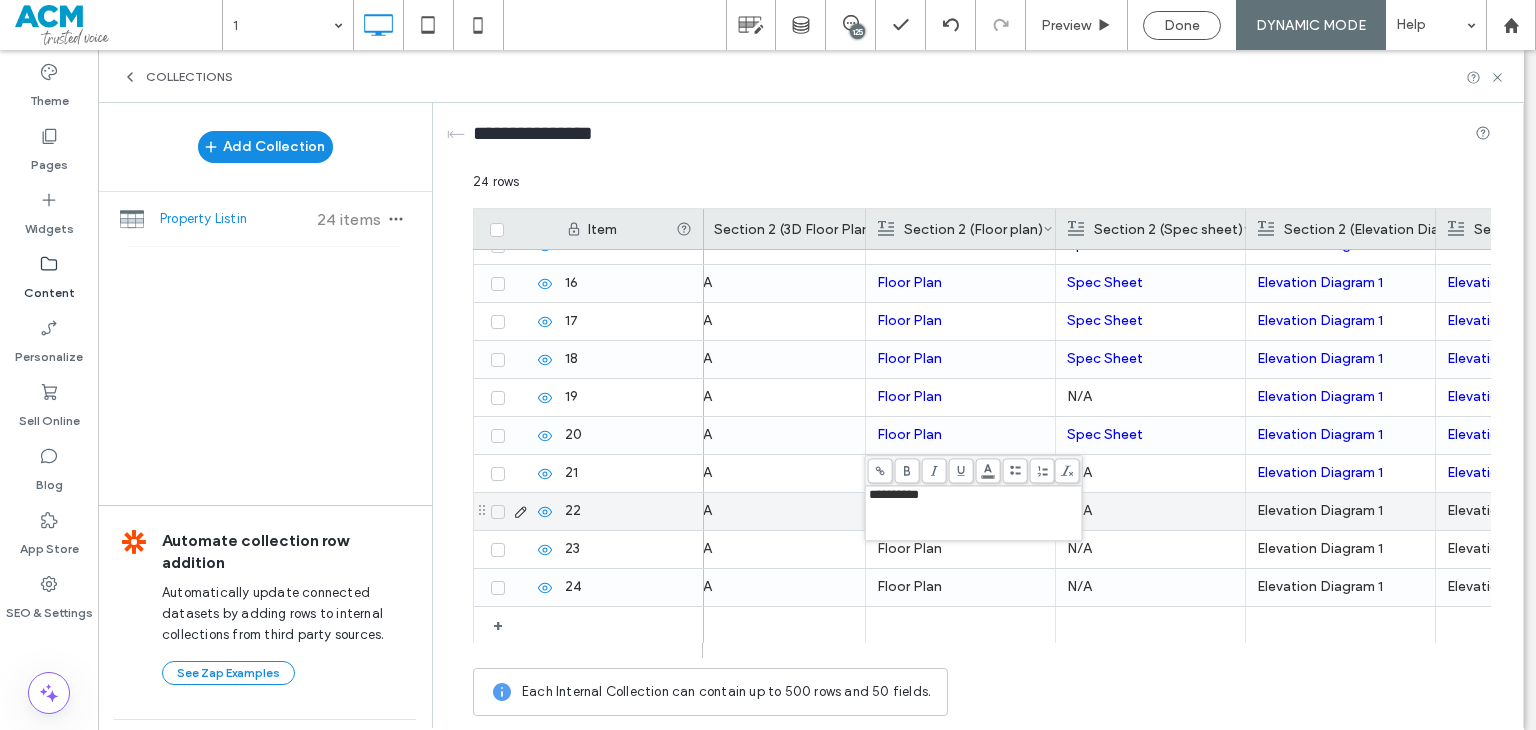 click at bounding box center [880, 470] 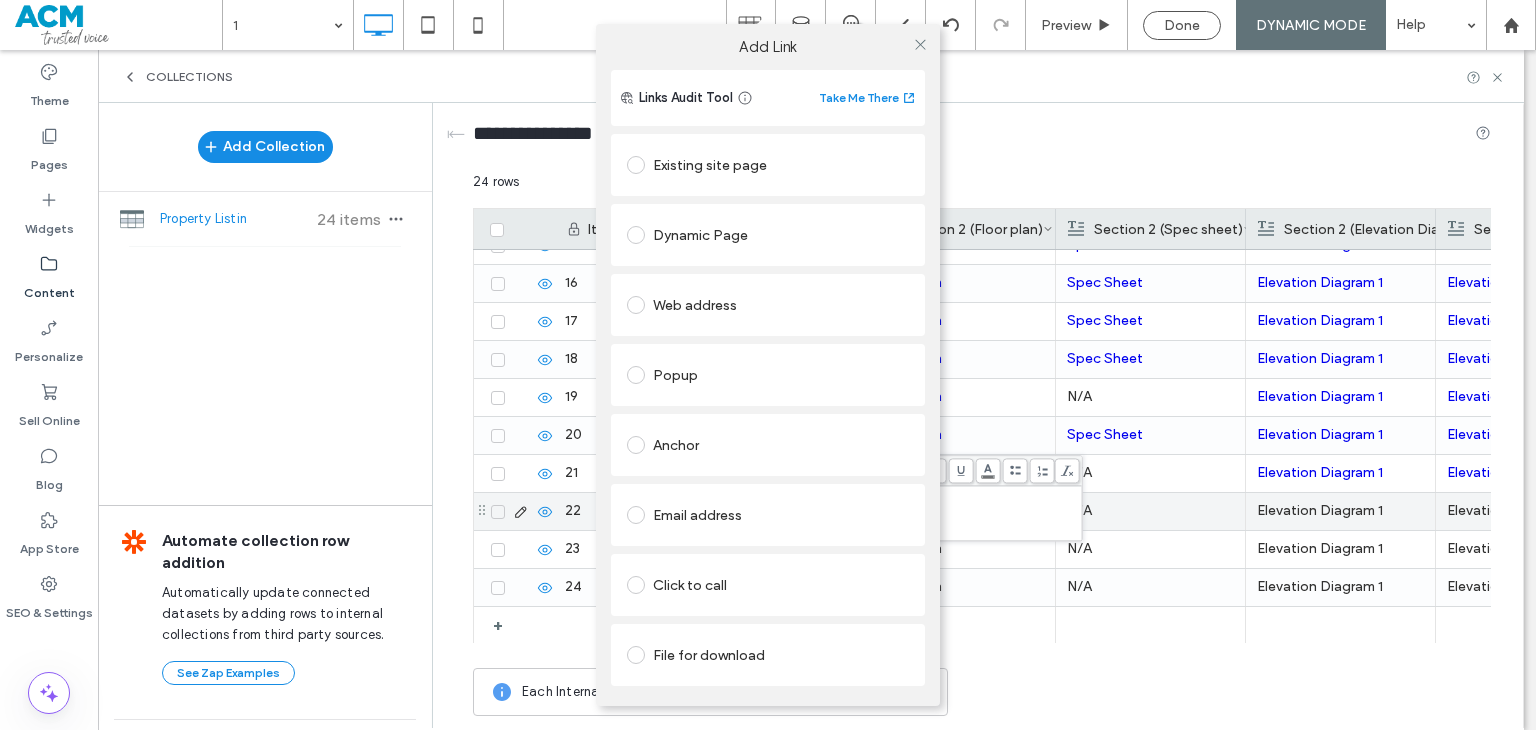 click on "Web address" at bounding box center (768, 305) 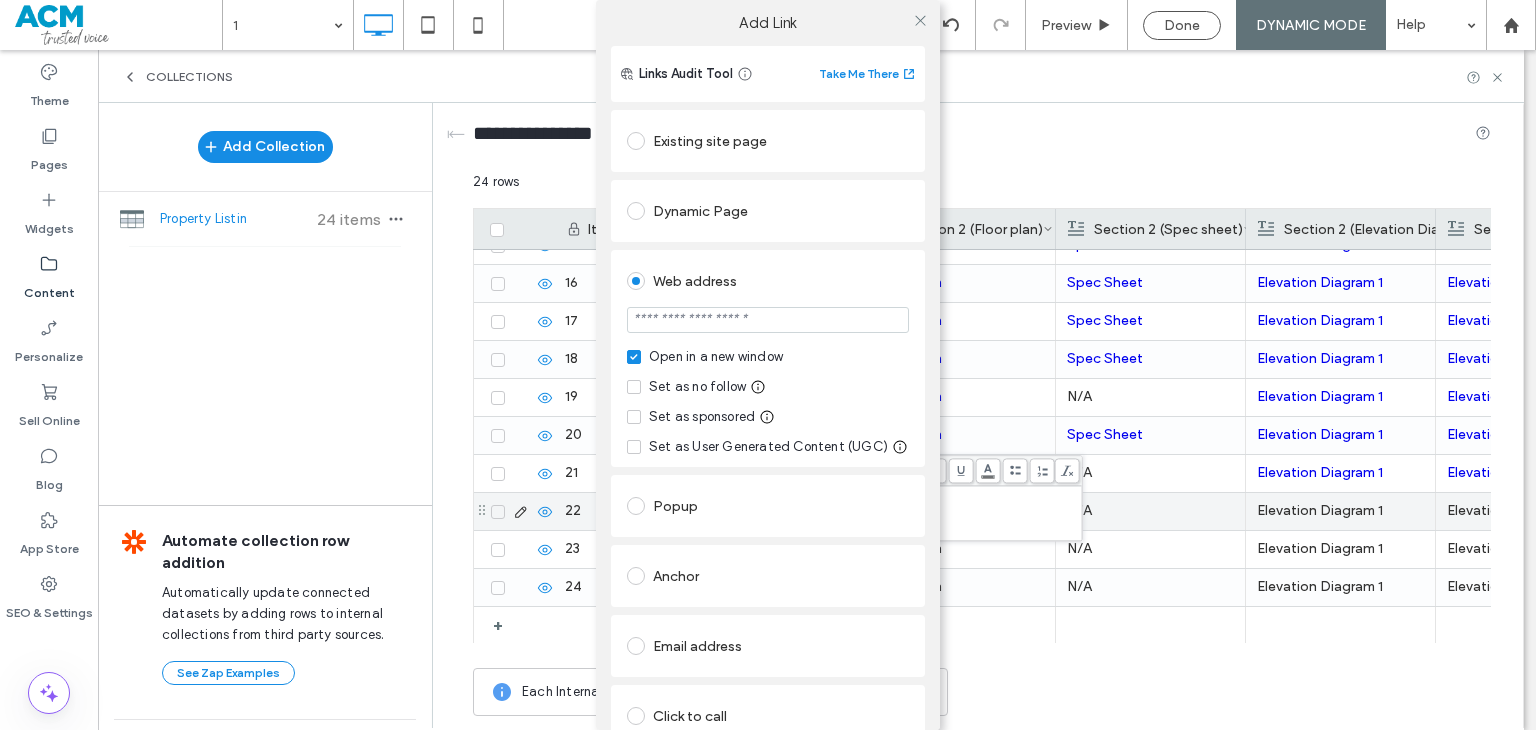 click at bounding box center (768, 320) 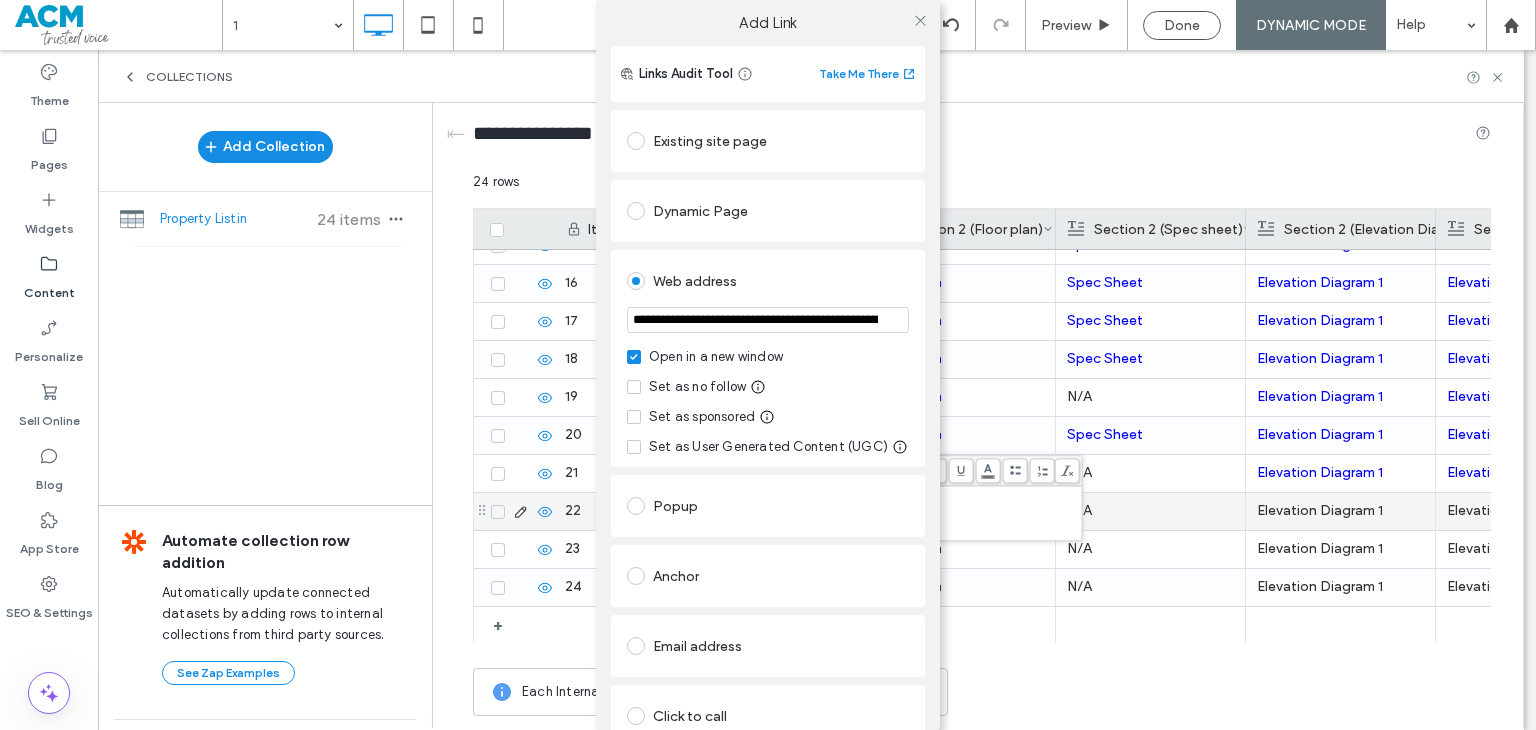 scroll, scrollTop: 0, scrollLeft: 430, axis: horizontal 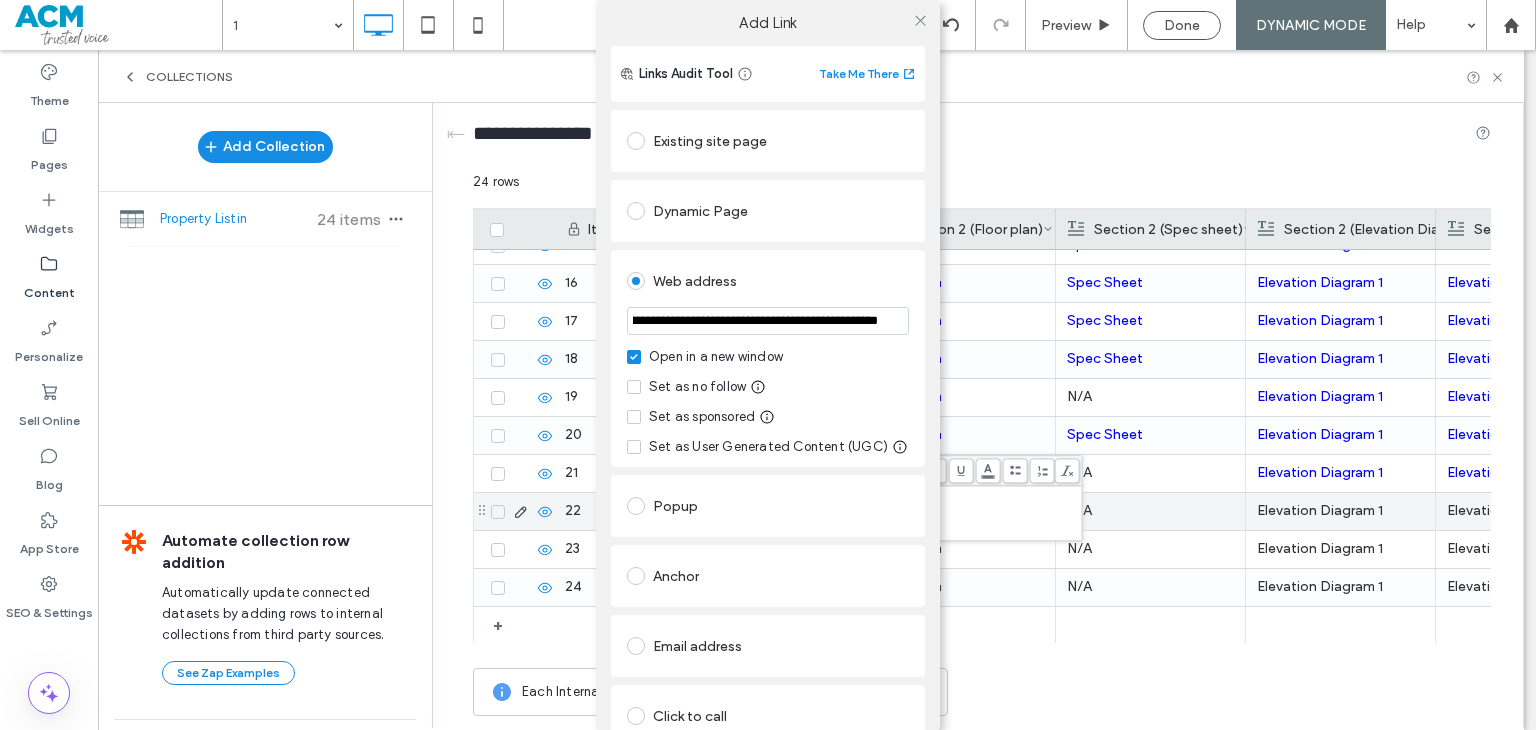 type on "**********" 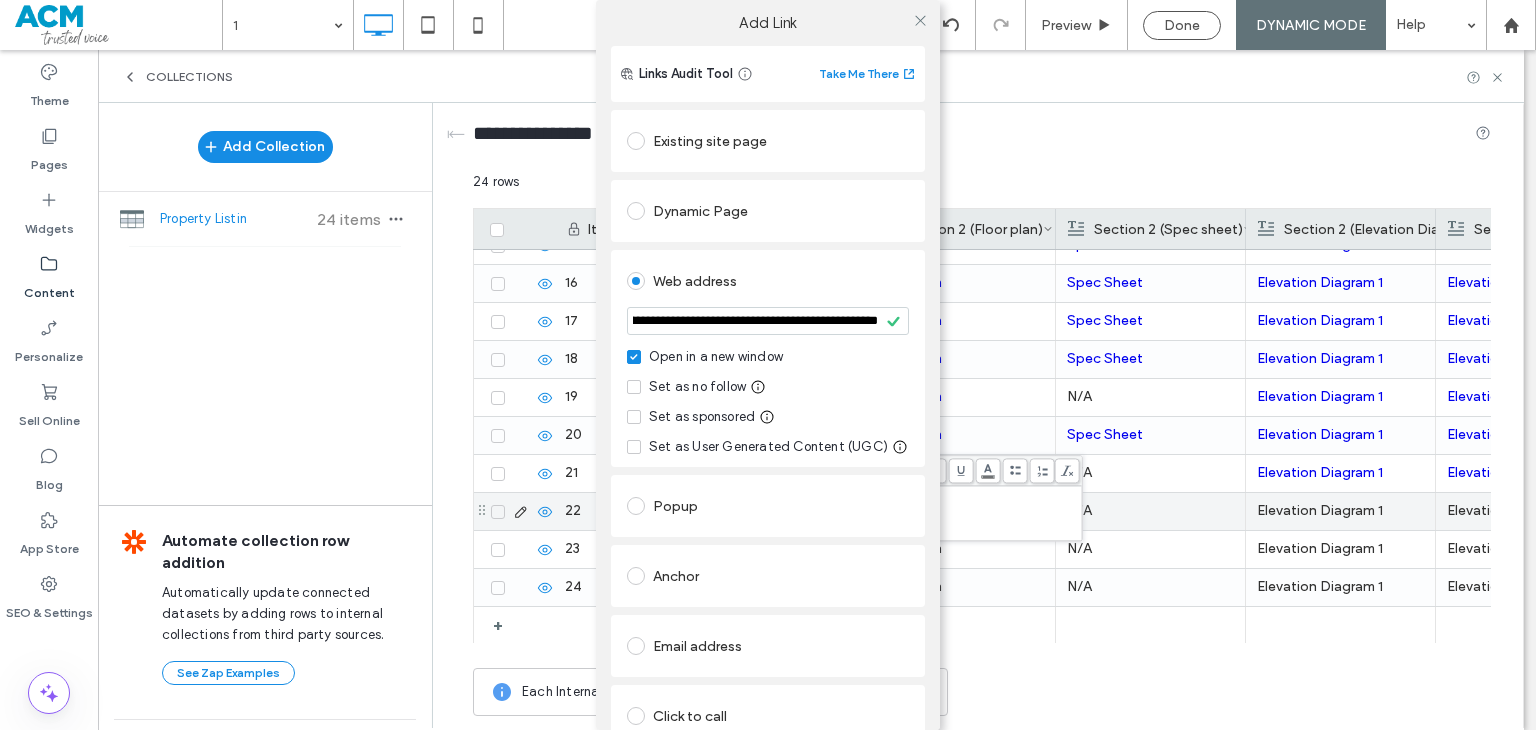 scroll, scrollTop: 0, scrollLeft: 0, axis: both 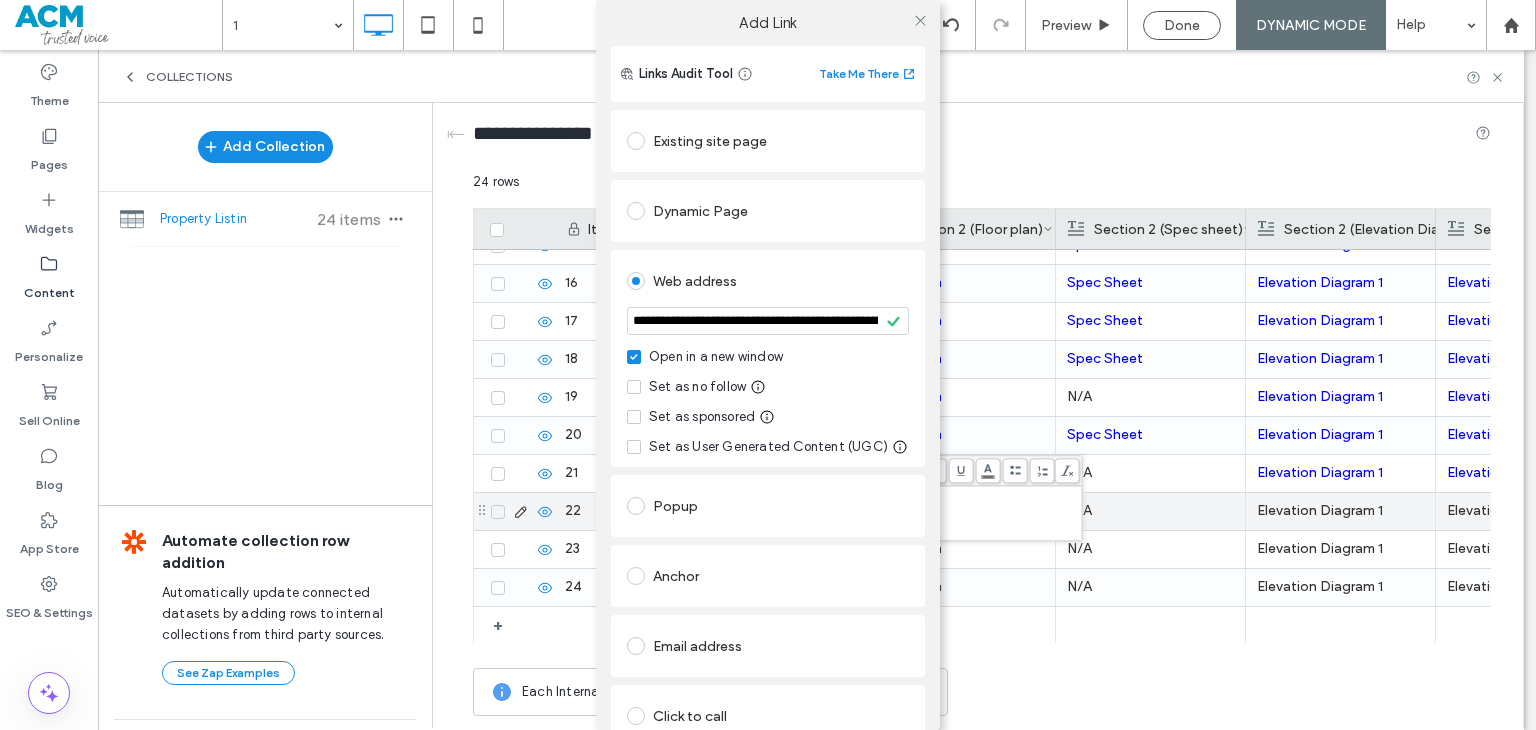 drag, startPoint x: 603, startPoint y: 297, endPoint x: 611, endPoint y: 285, distance: 14.422205 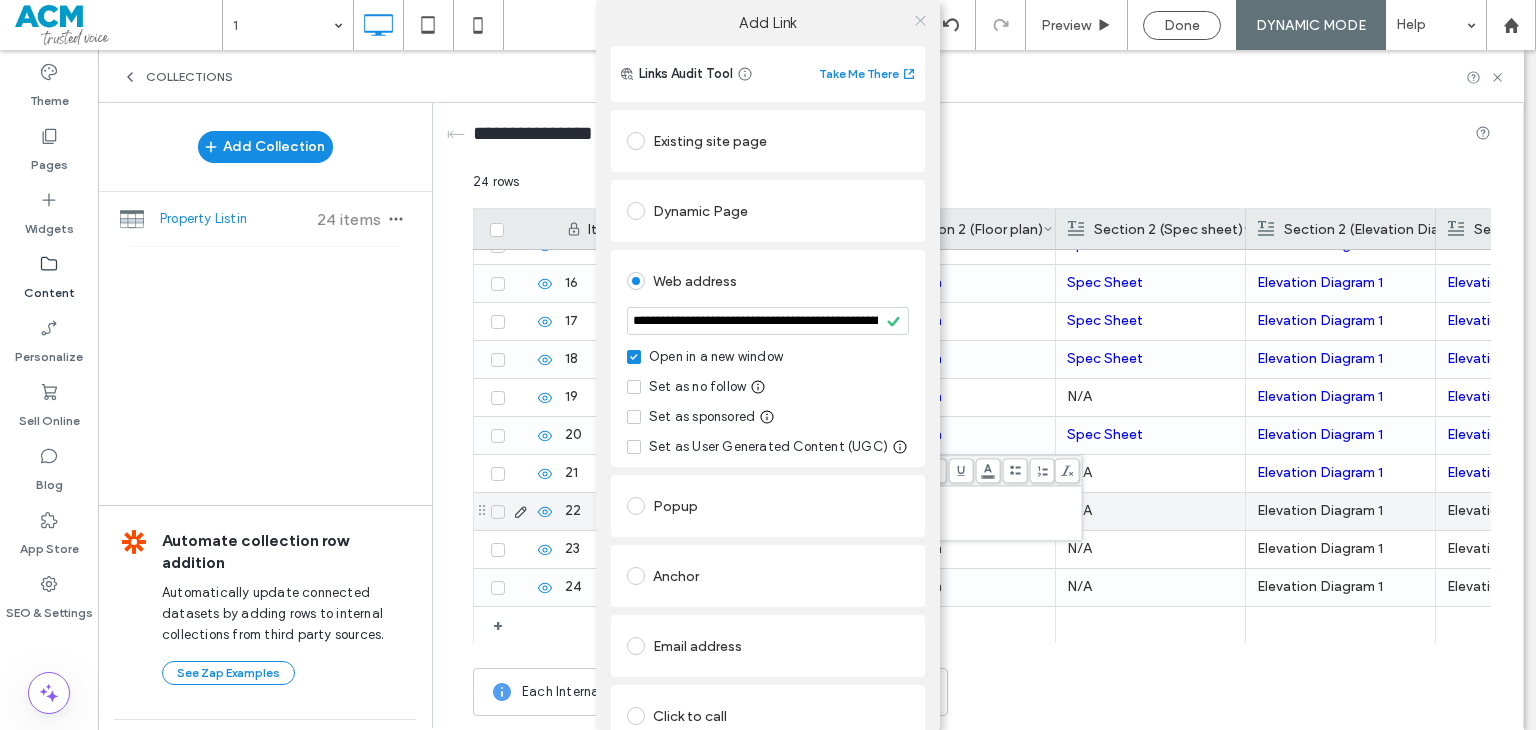 click 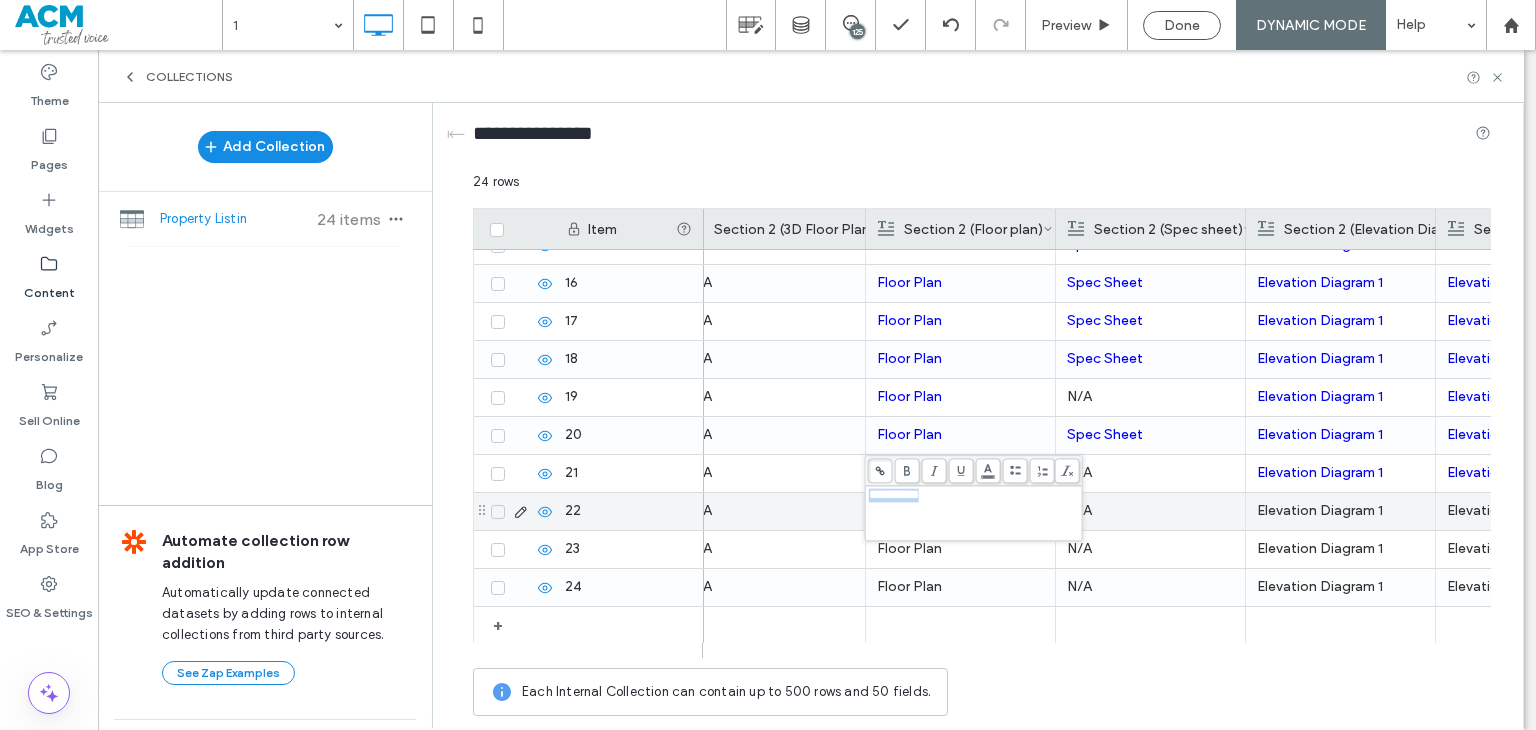 click on "N/A" at bounding box center (1150, 511) 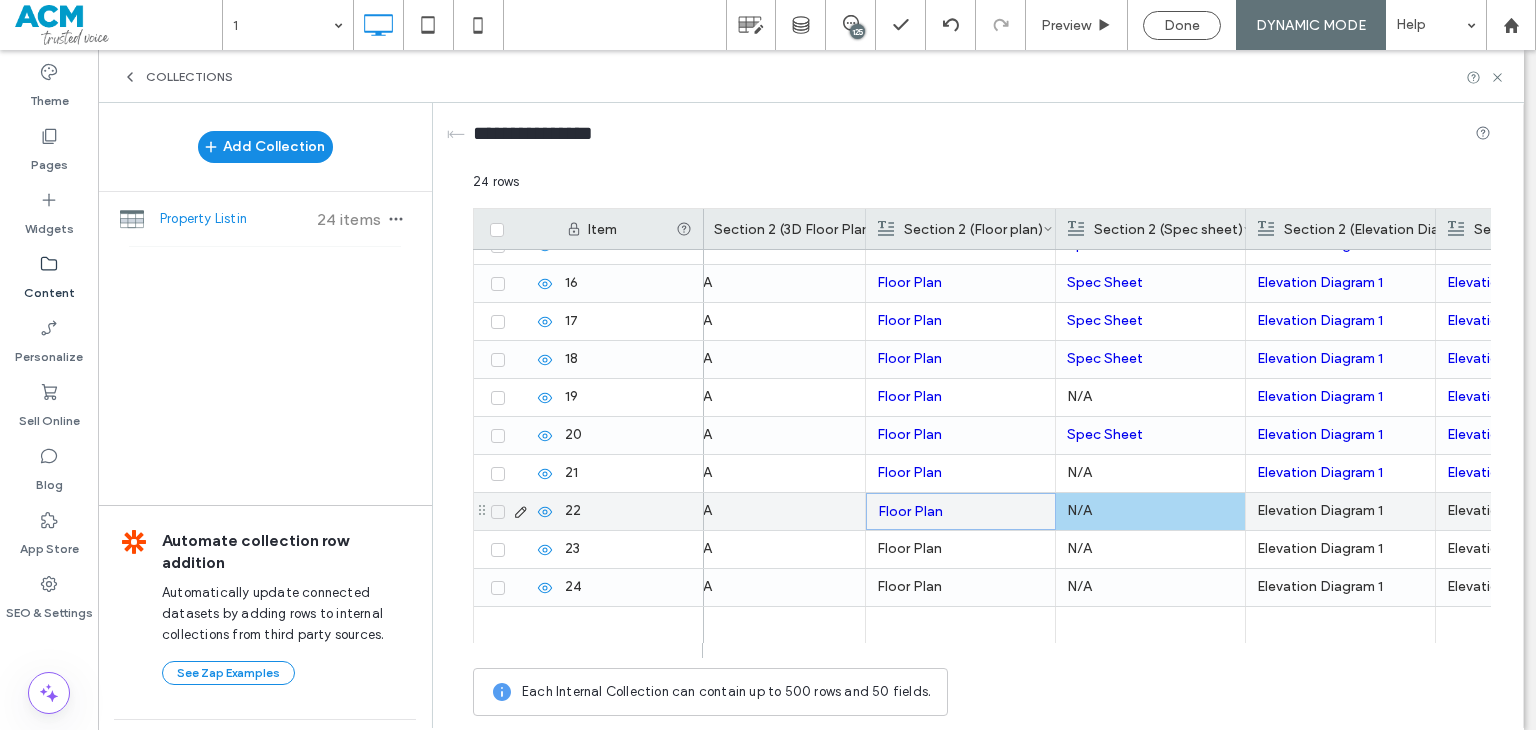 click on "Elevation Diagram 1" at bounding box center [1340, 511] 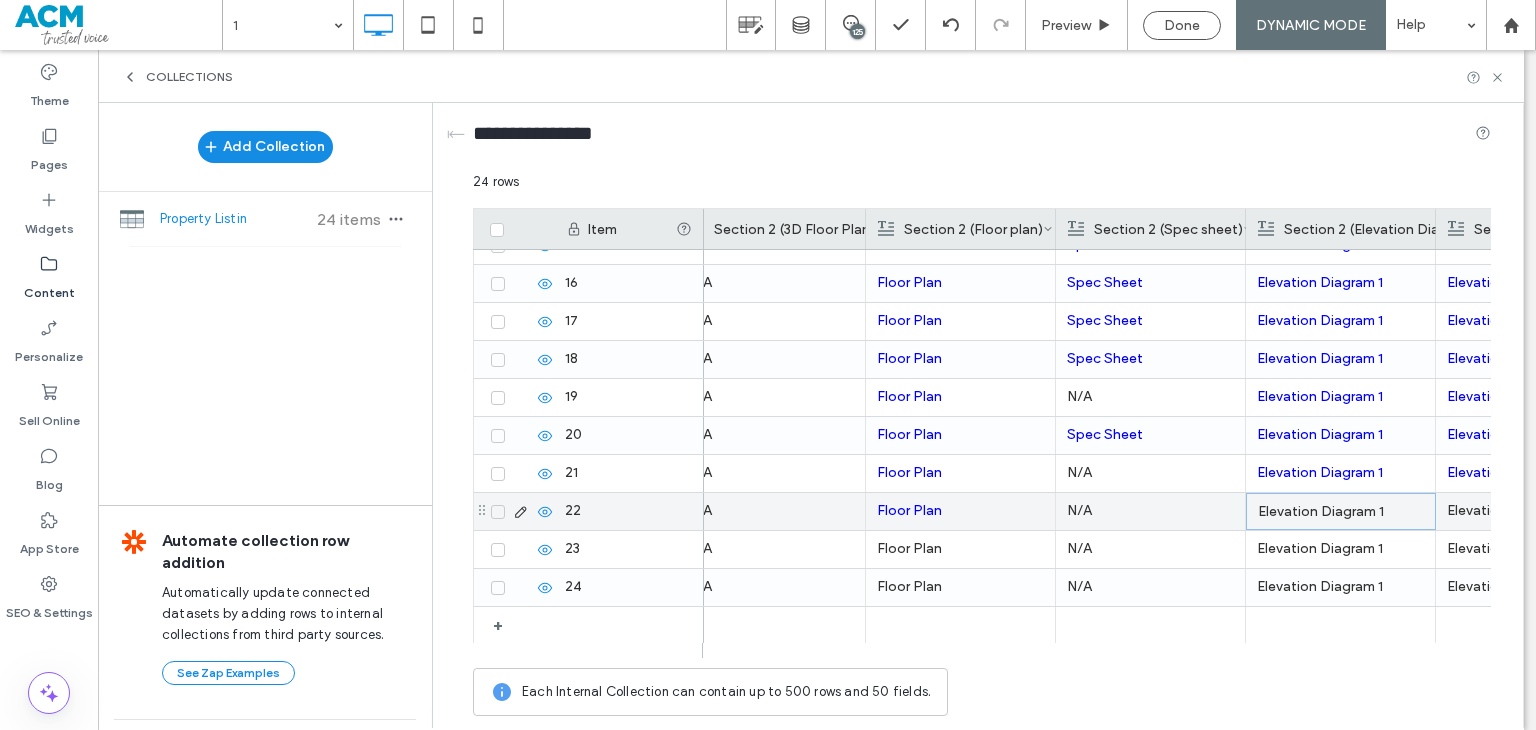 click on "Elevation Diagram 1" at bounding box center (1341, 512) 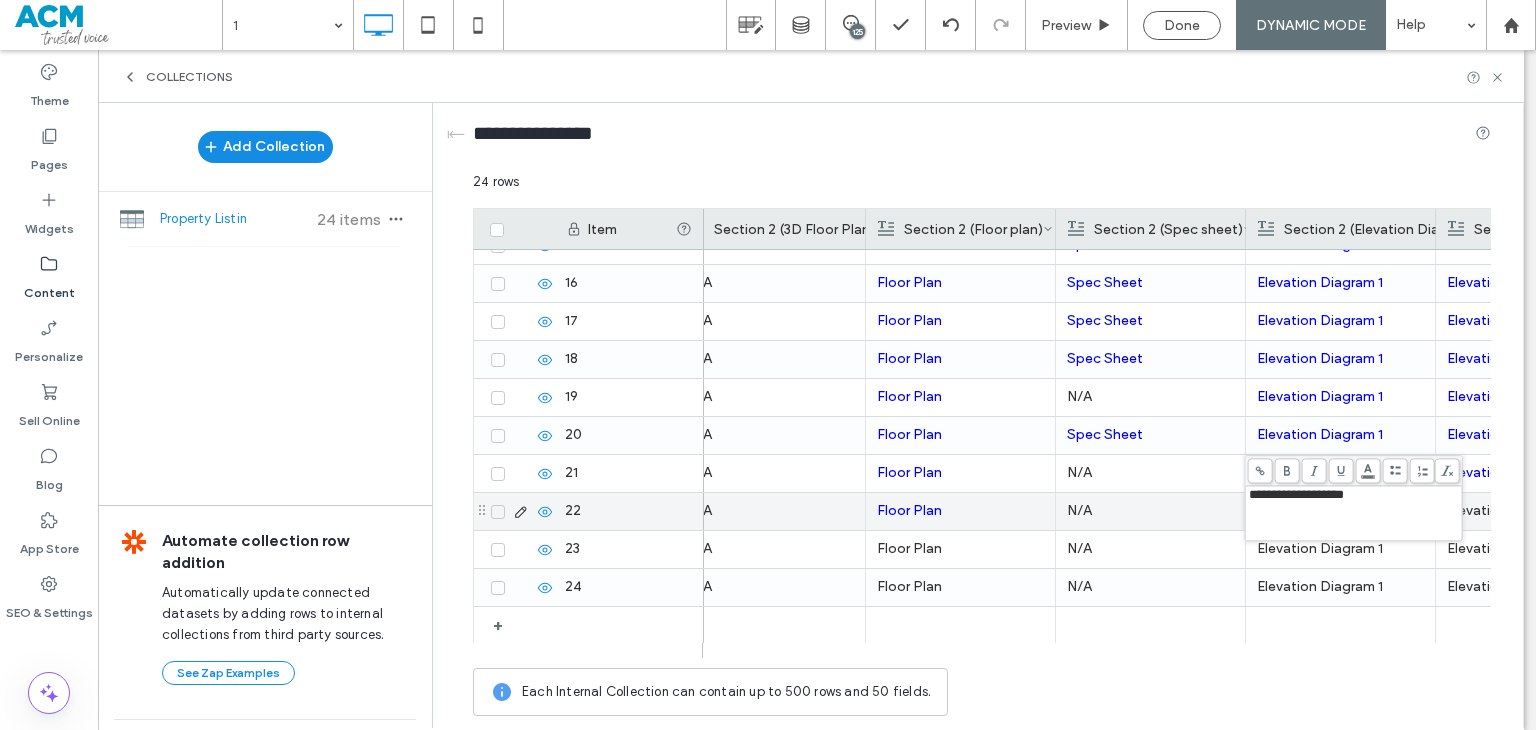 click 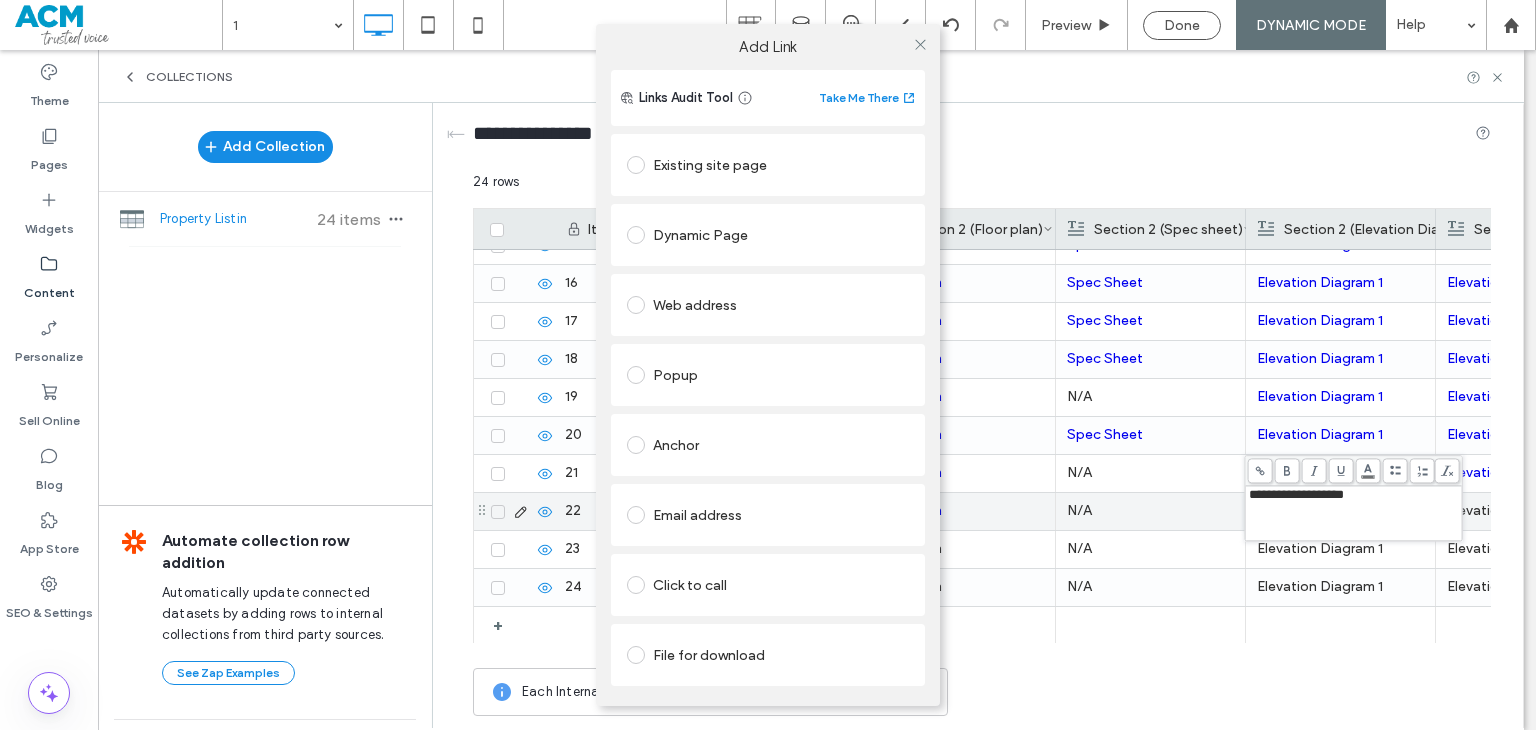 click on "Web address" at bounding box center [768, 305] 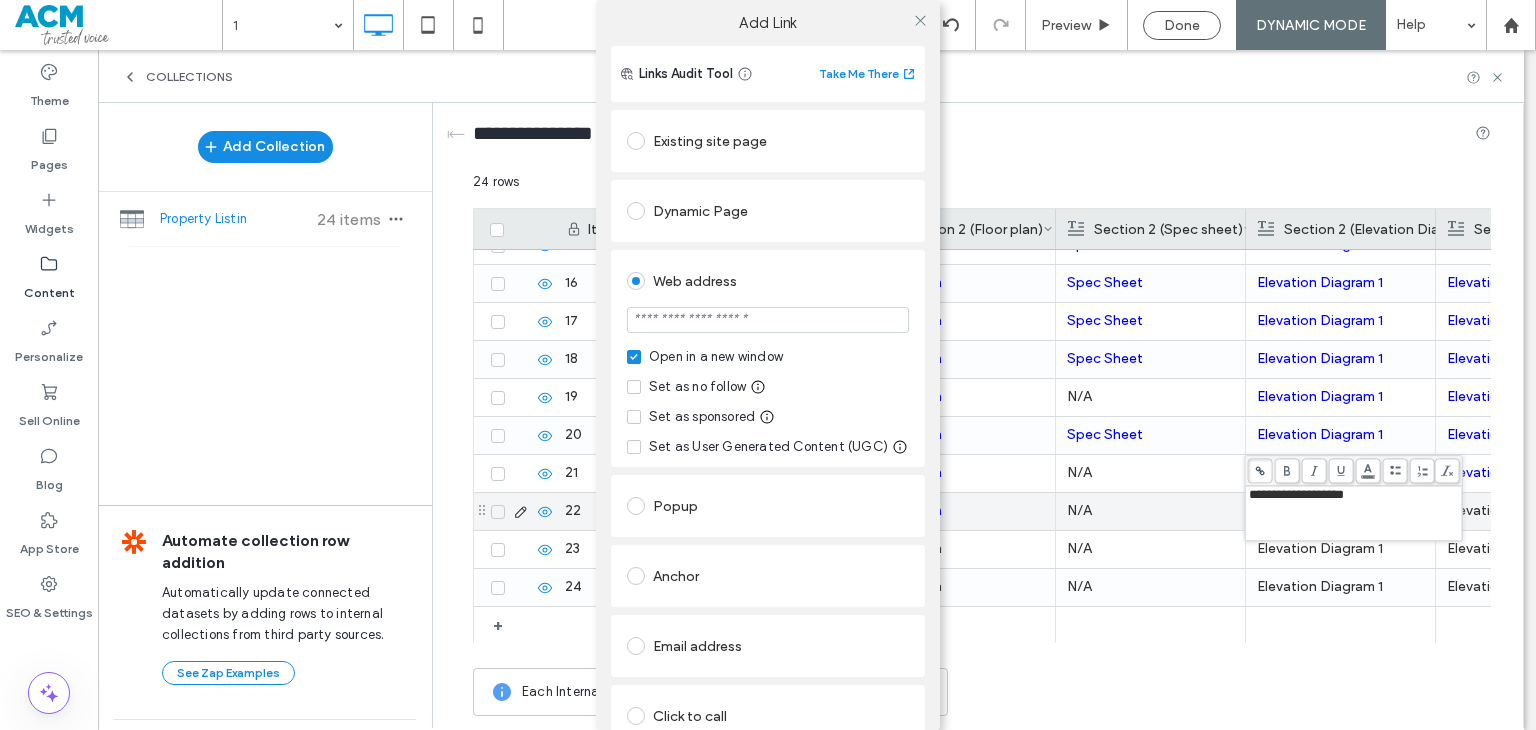 click at bounding box center [768, 320] 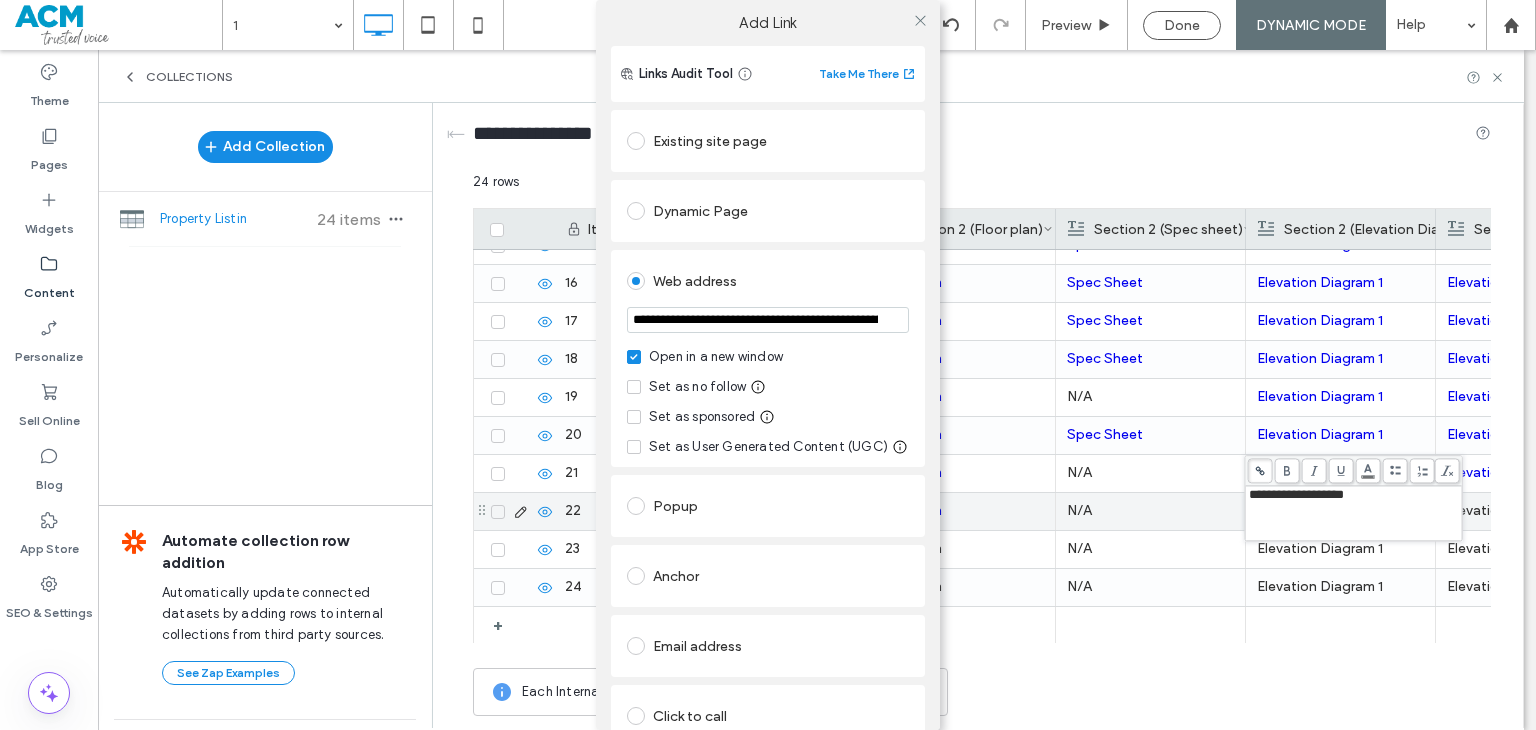 scroll, scrollTop: 0, scrollLeft: 432, axis: horizontal 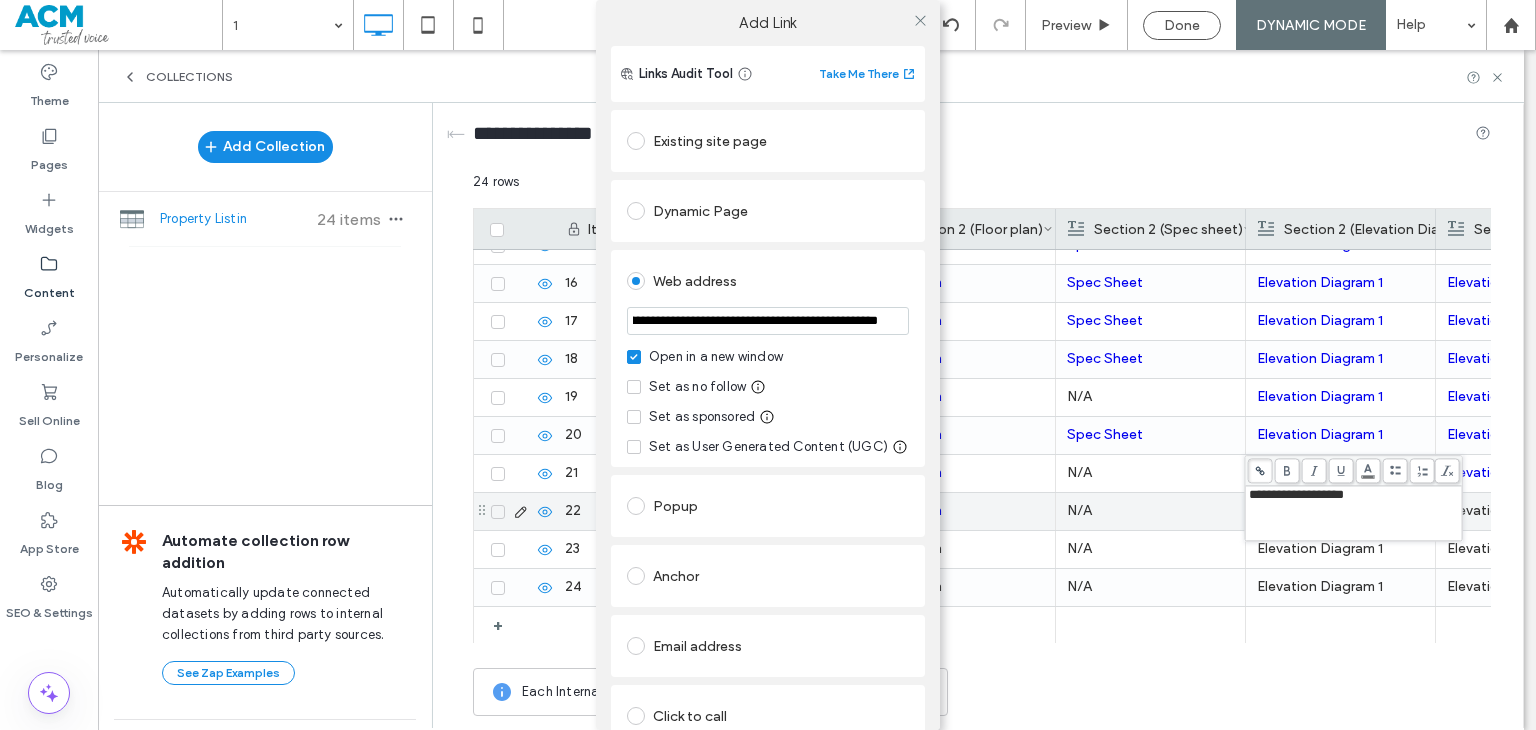 type on "**********" 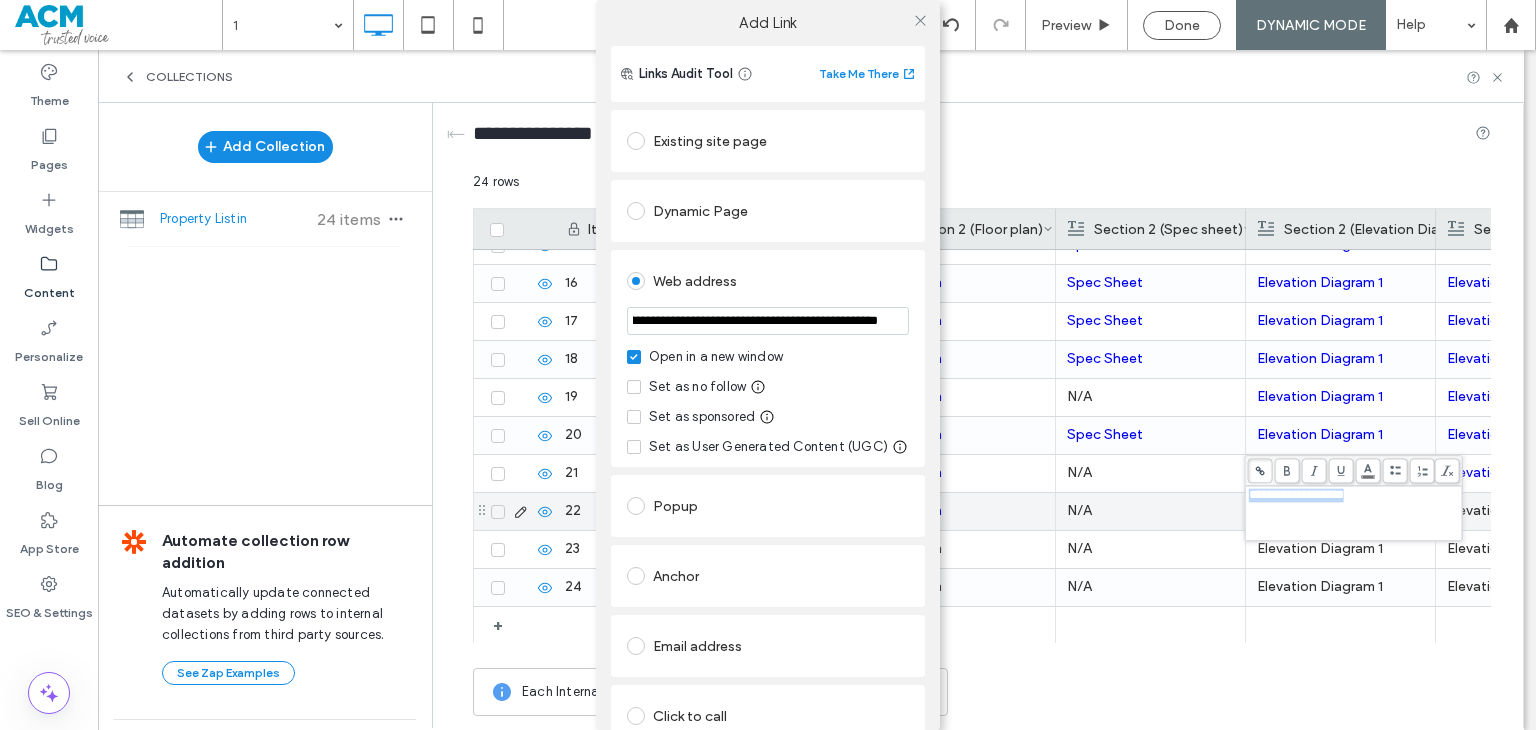 click on "**********" at bounding box center (768, 441) 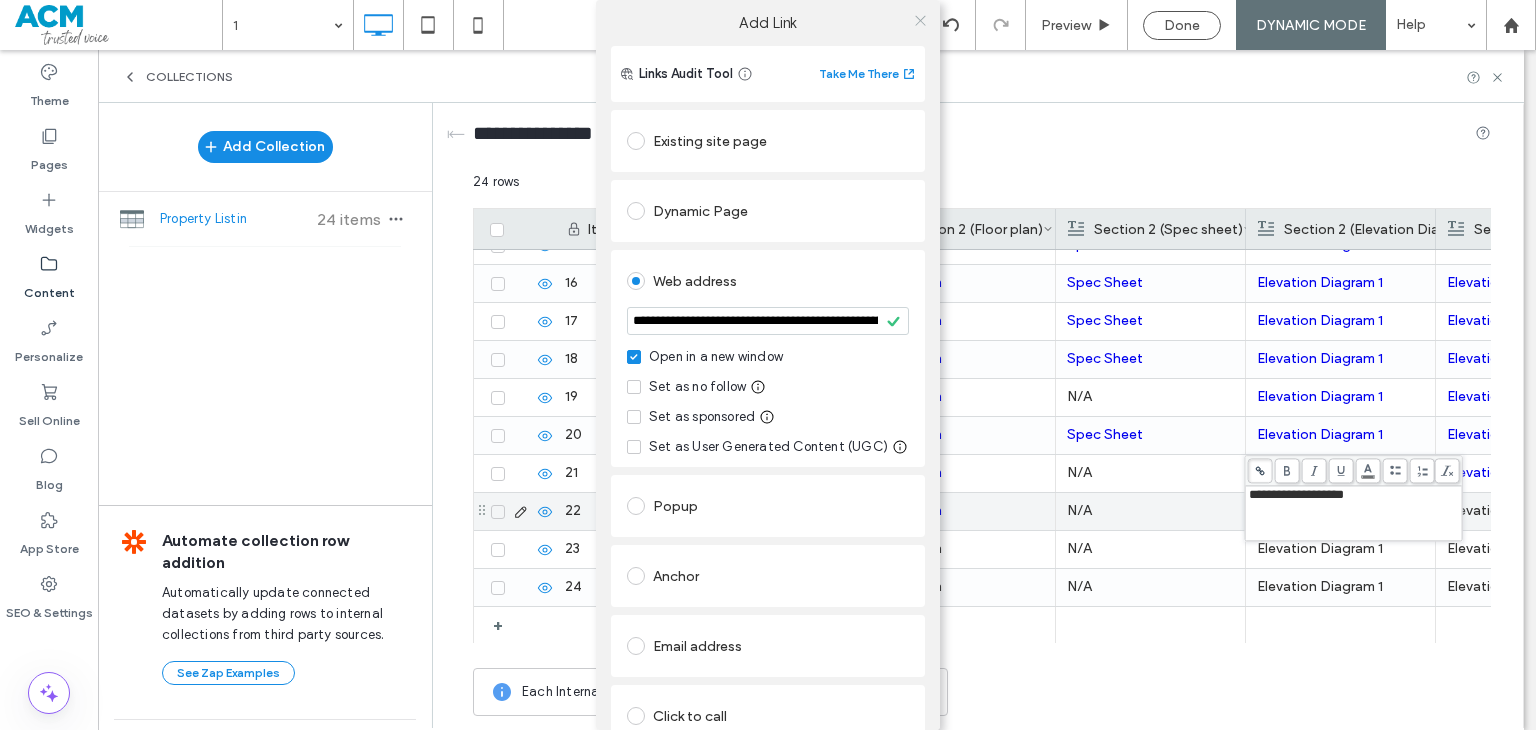 click 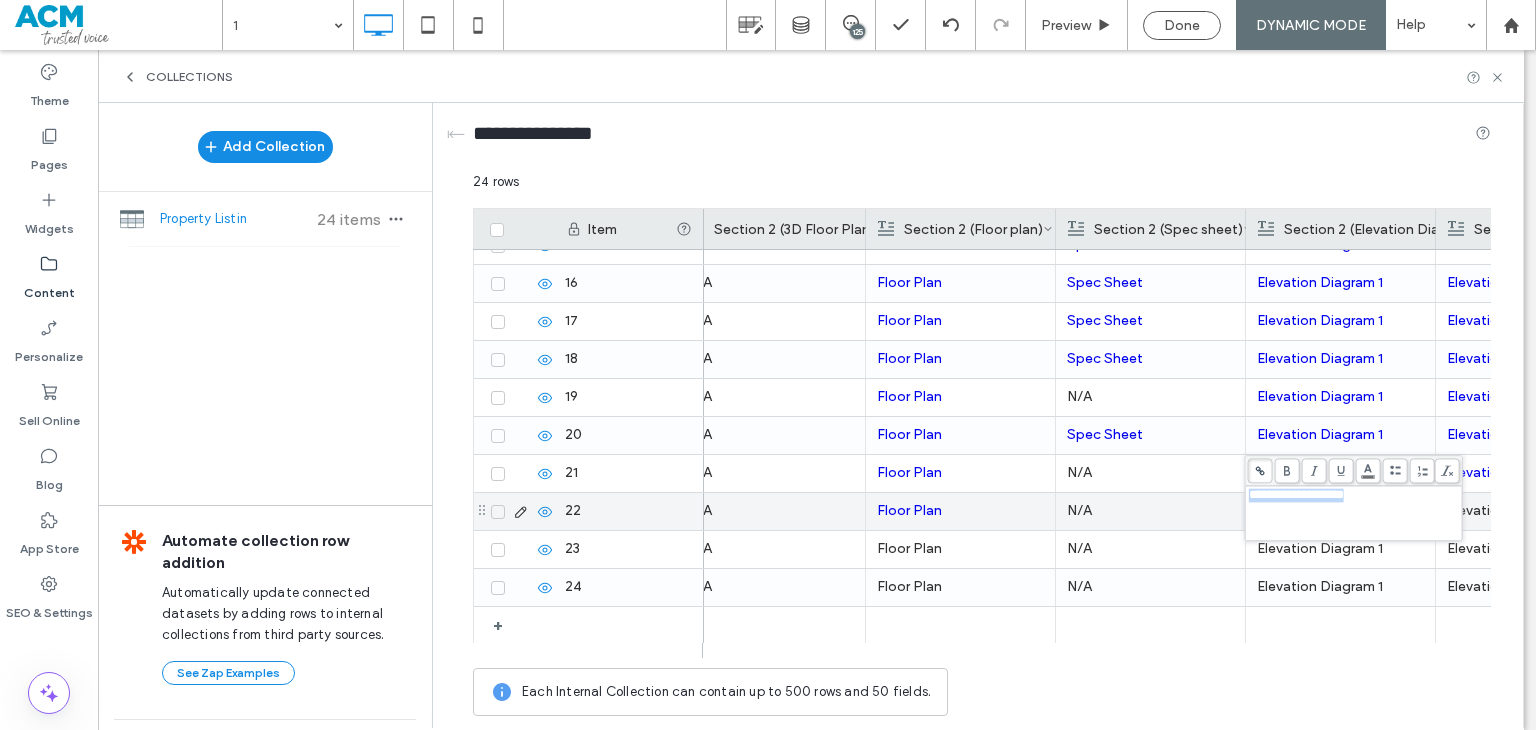 click on "N/A" at bounding box center (1150, 511) 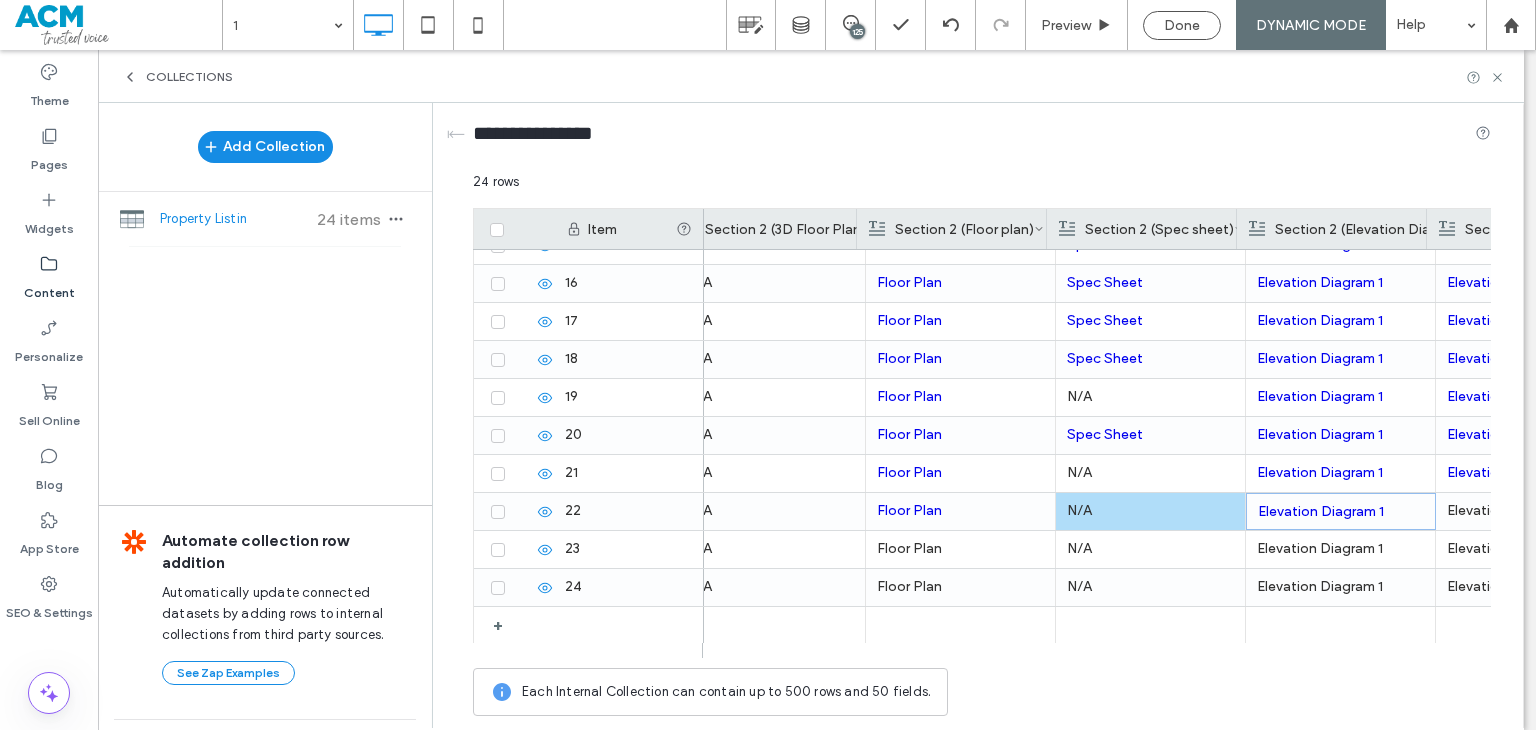 scroll, scrollTop: 0, scrollLeft: 1767, axis: horizontal 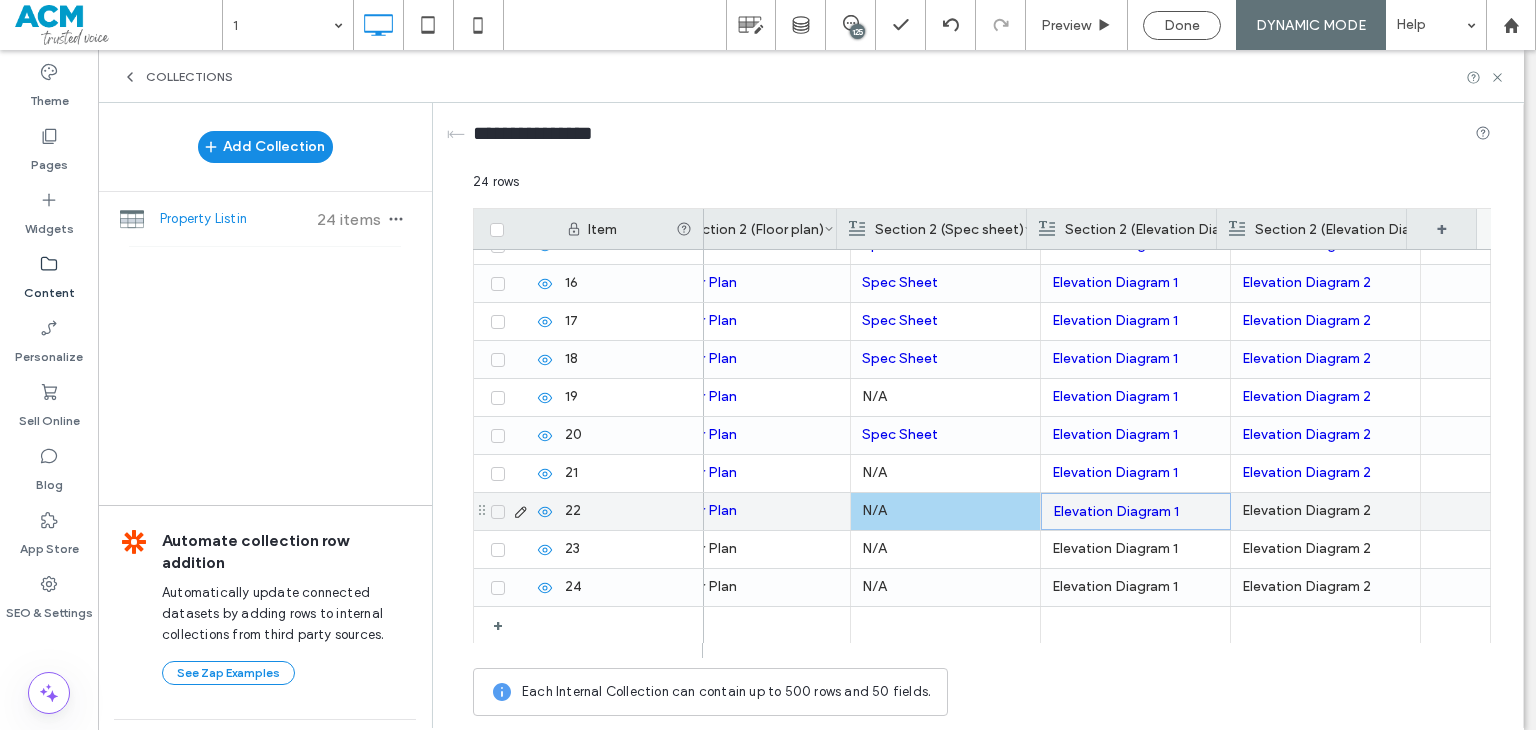 click on "Elevation Diagram 2" at bounding box center (1325, 511) 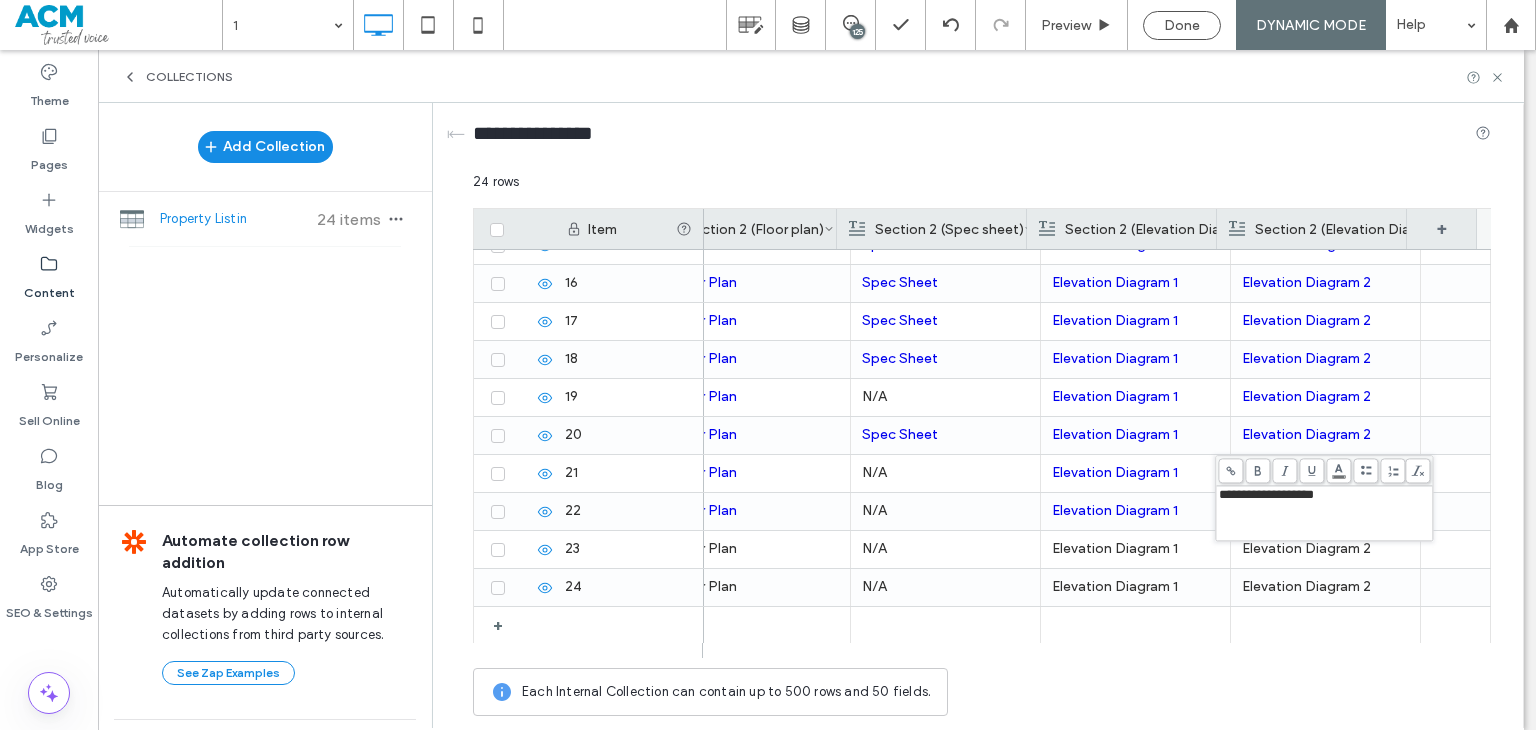 click 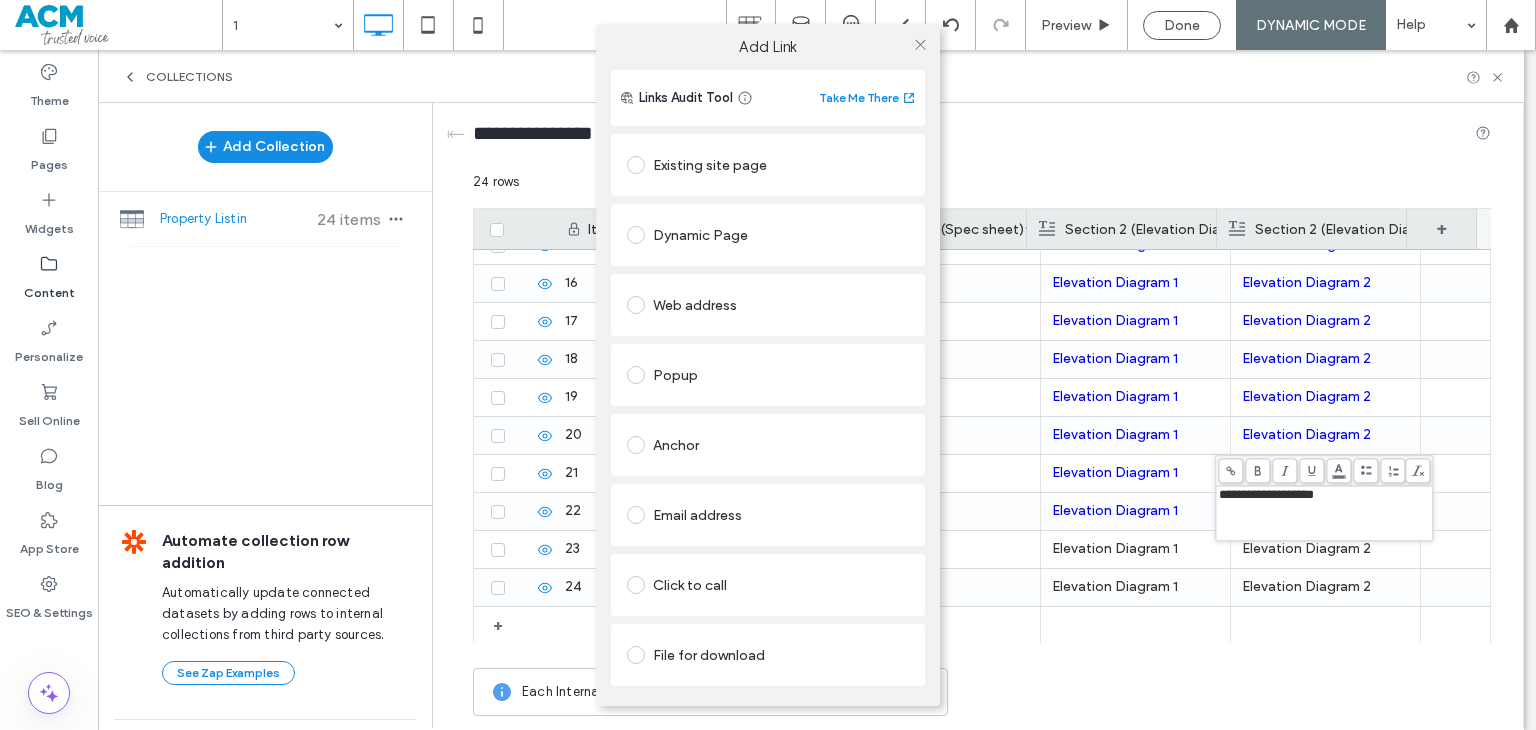 click on "Web address" at bounding box center [768, 305] 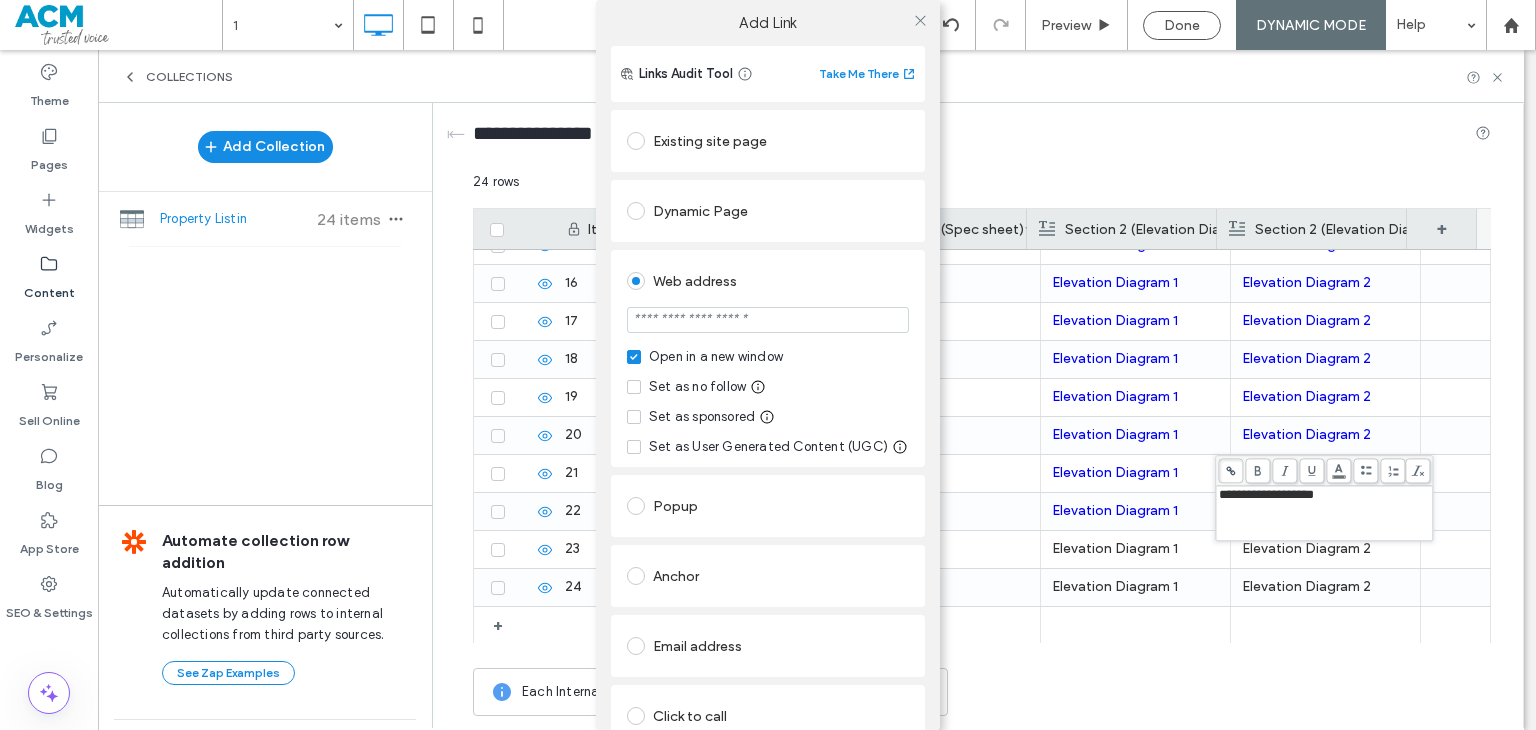 click at bounding box center (768, 320) 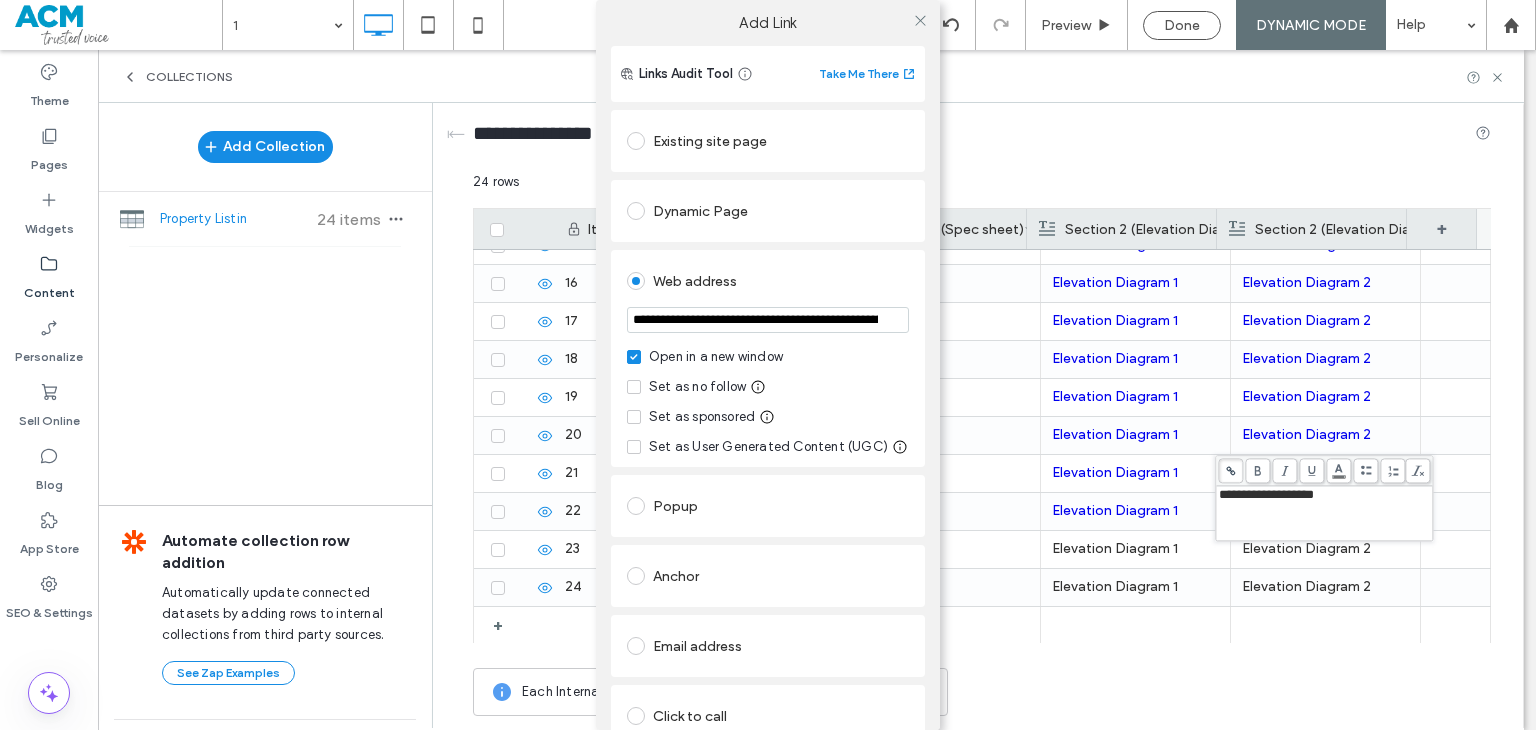 scroll, scrollTop: 0, scrollLeft: 361, axis: horizontal 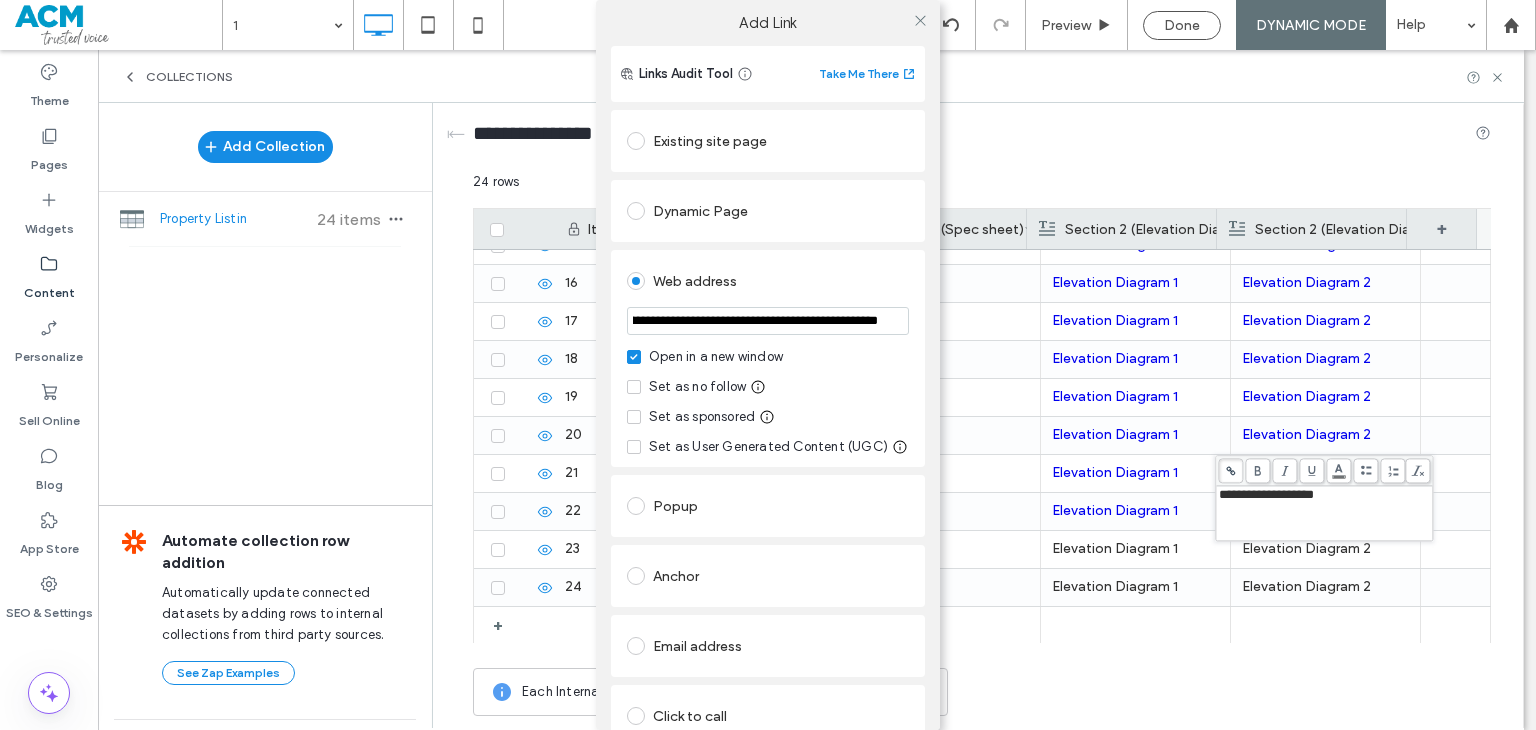 type on "**********" 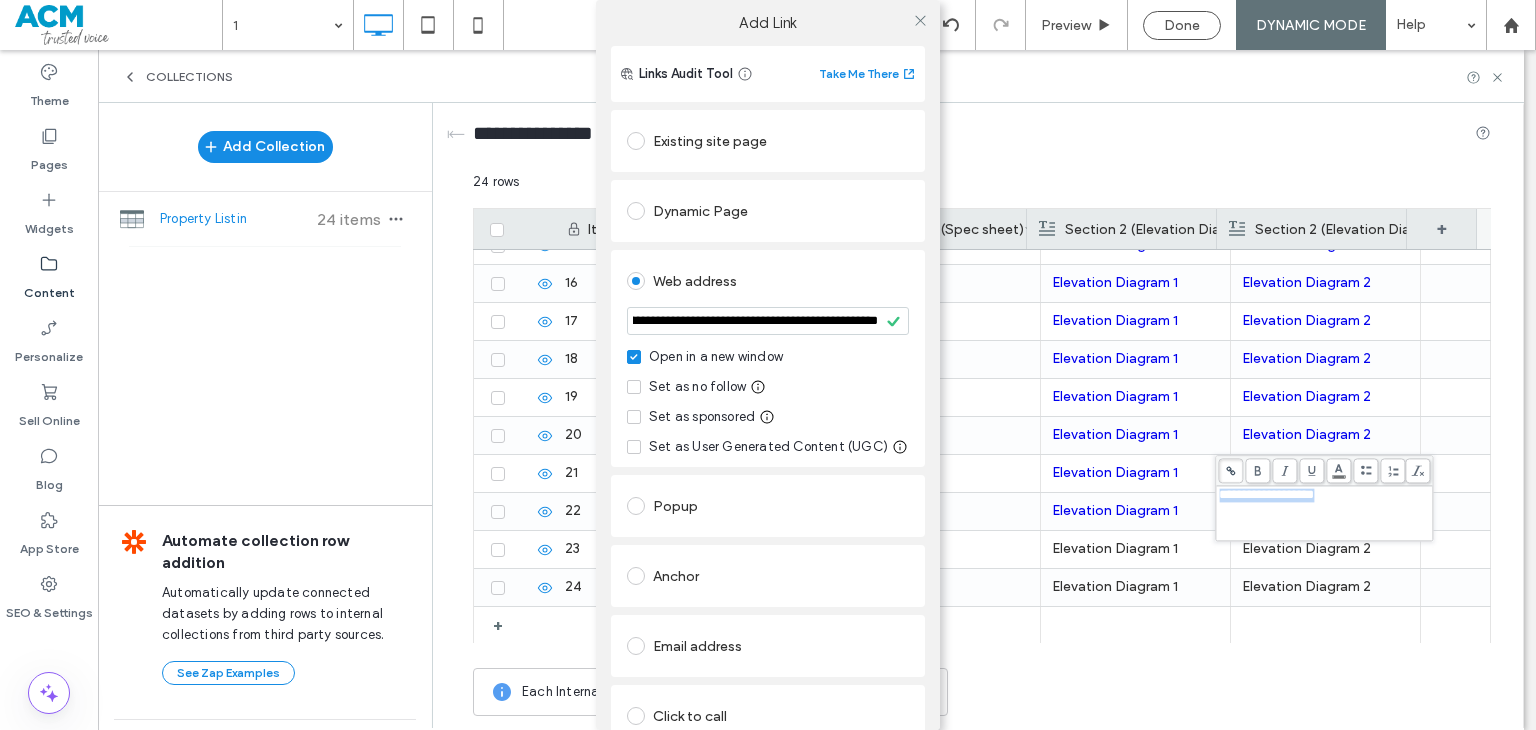 drag, startPoint x: 606, startPoint y: 307, endPoint x: 785, endPoint y: 146, distance: 240.75299 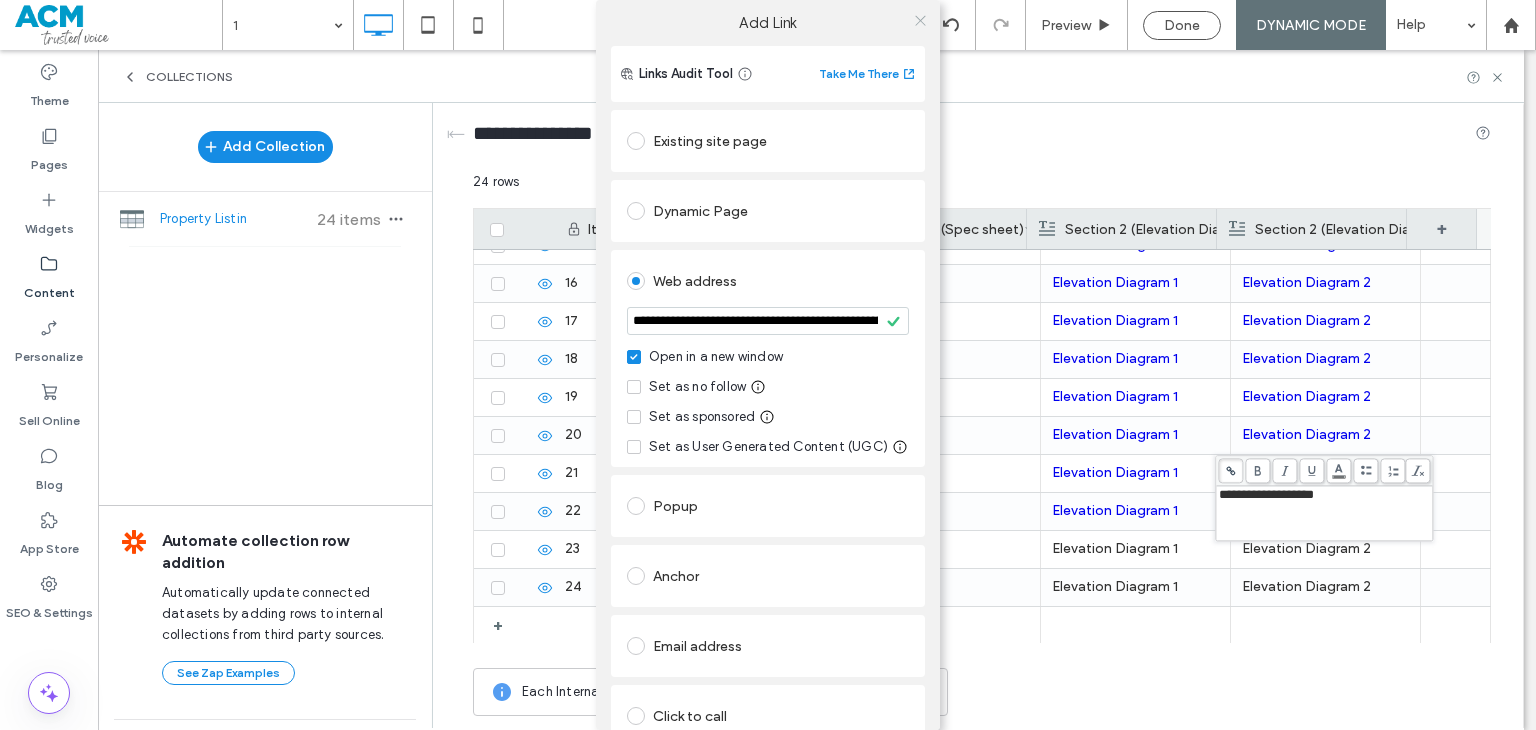 click 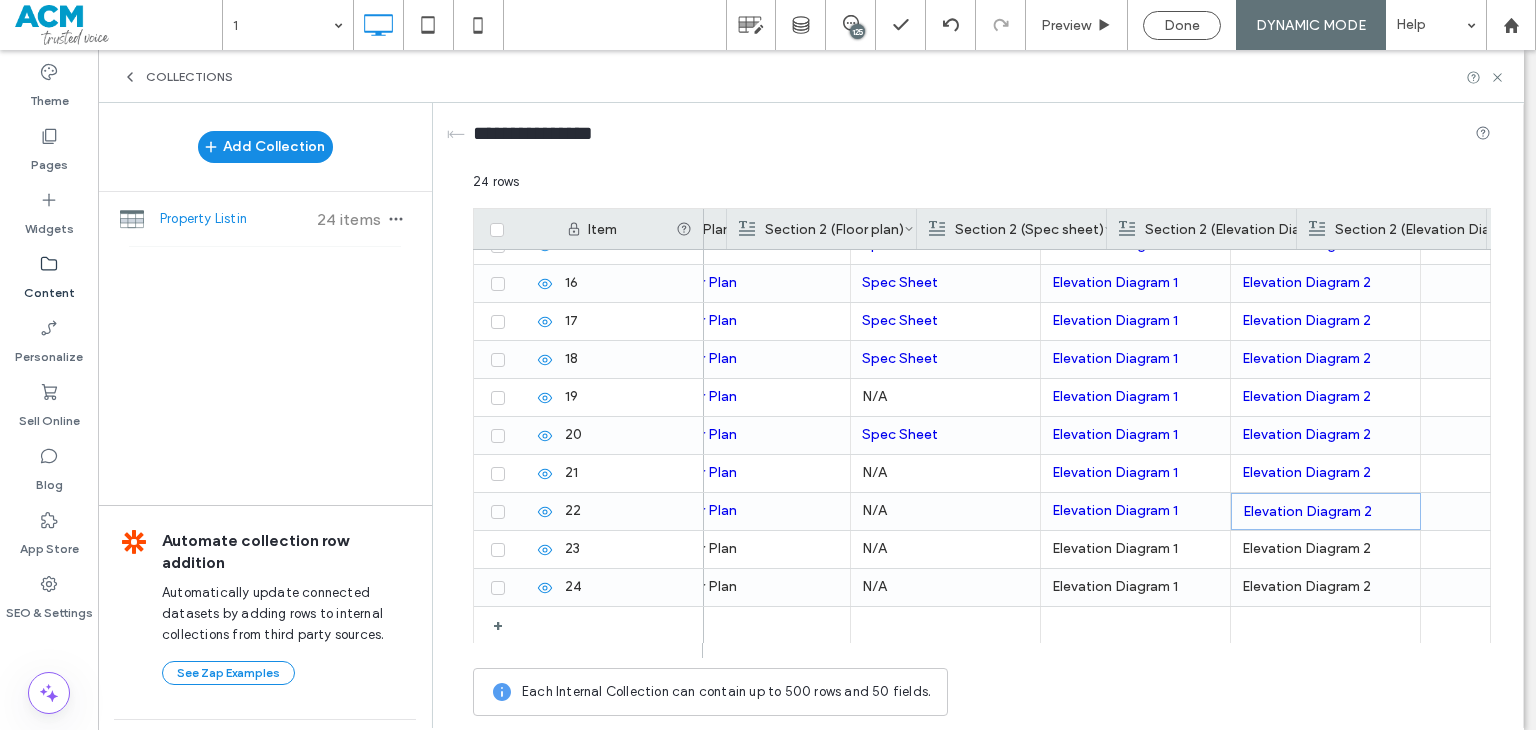 scroll, scrollTop: 0, scrollLeft: 1643, axis: horizontal 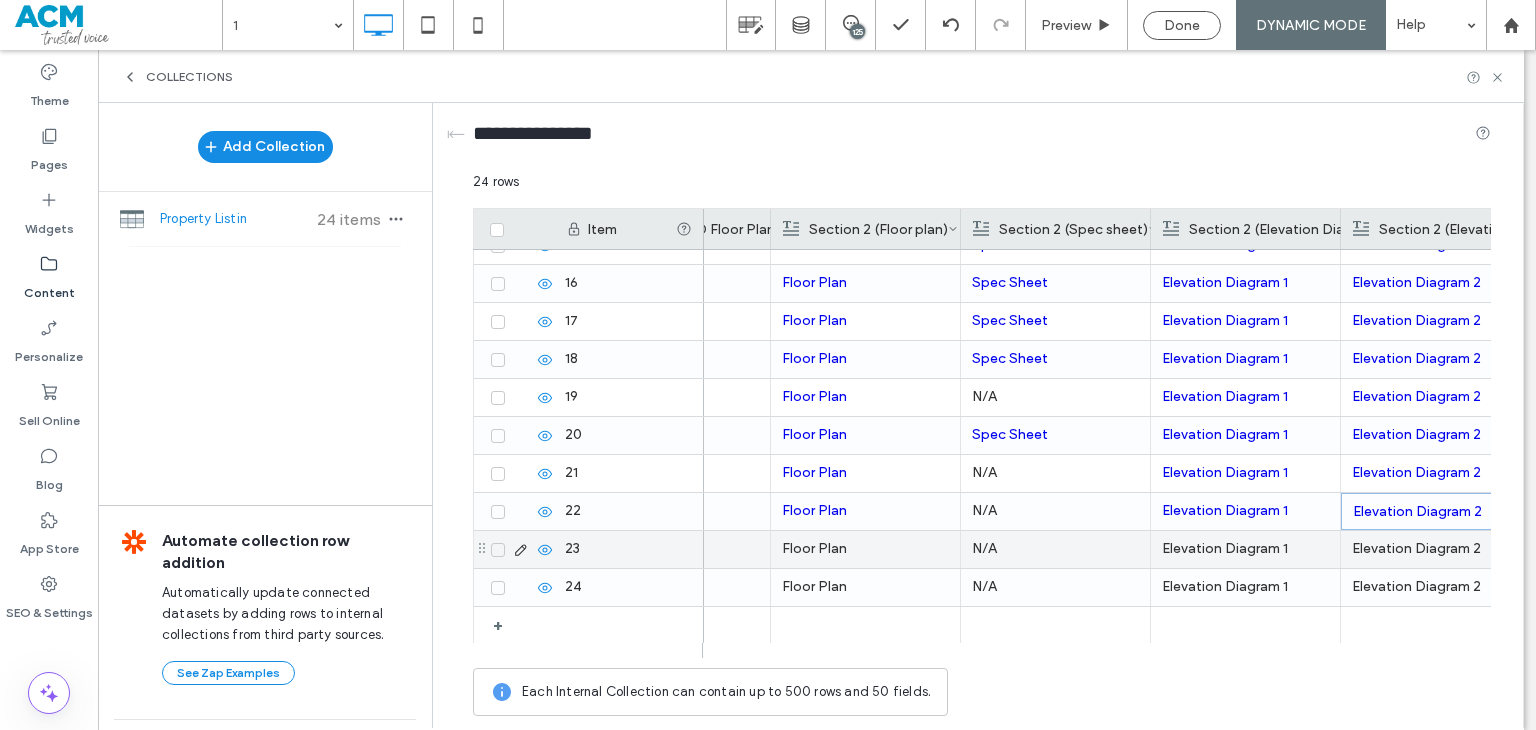click on "N/A" at bounding box center (1055, 549) 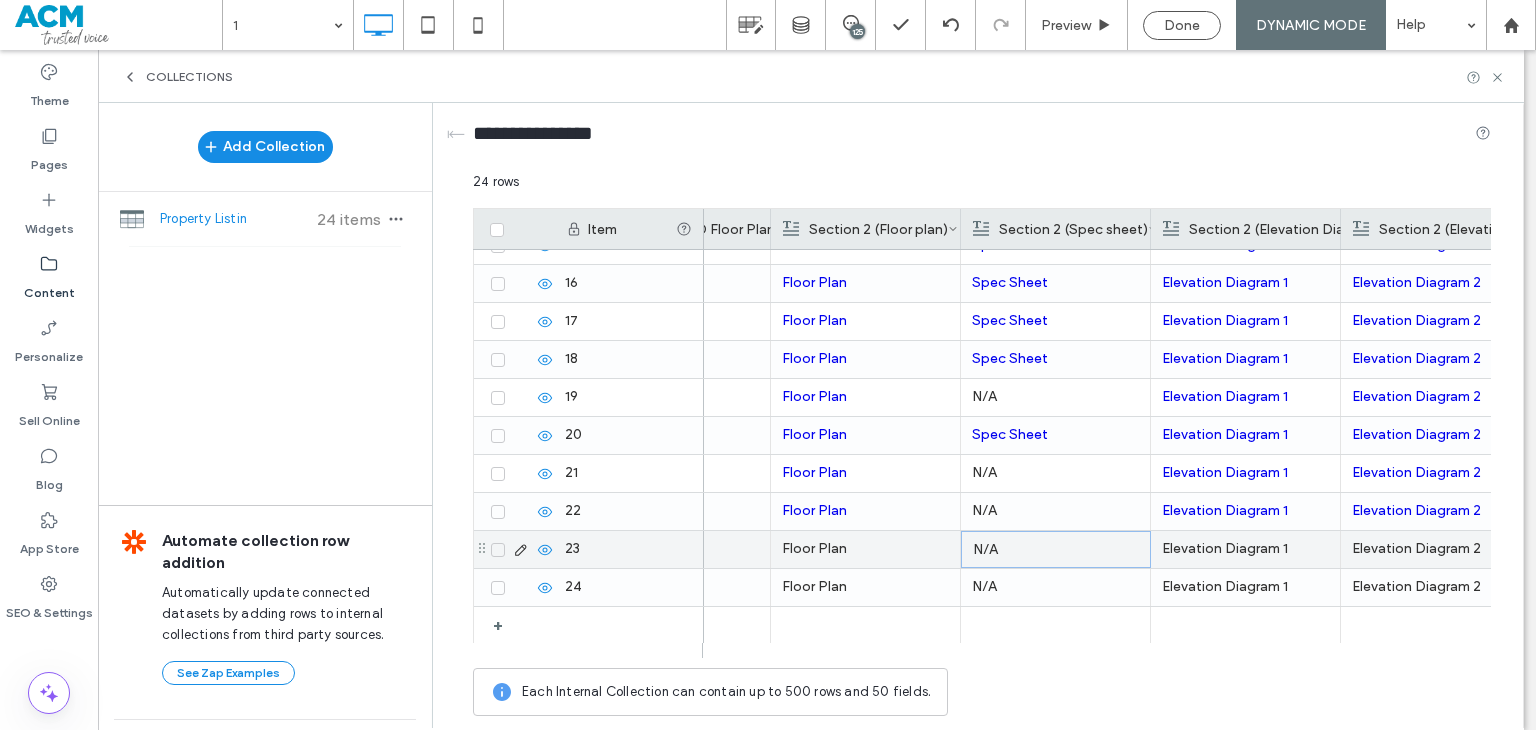 click on "Floor Plan" at bounding box center (865, 549) 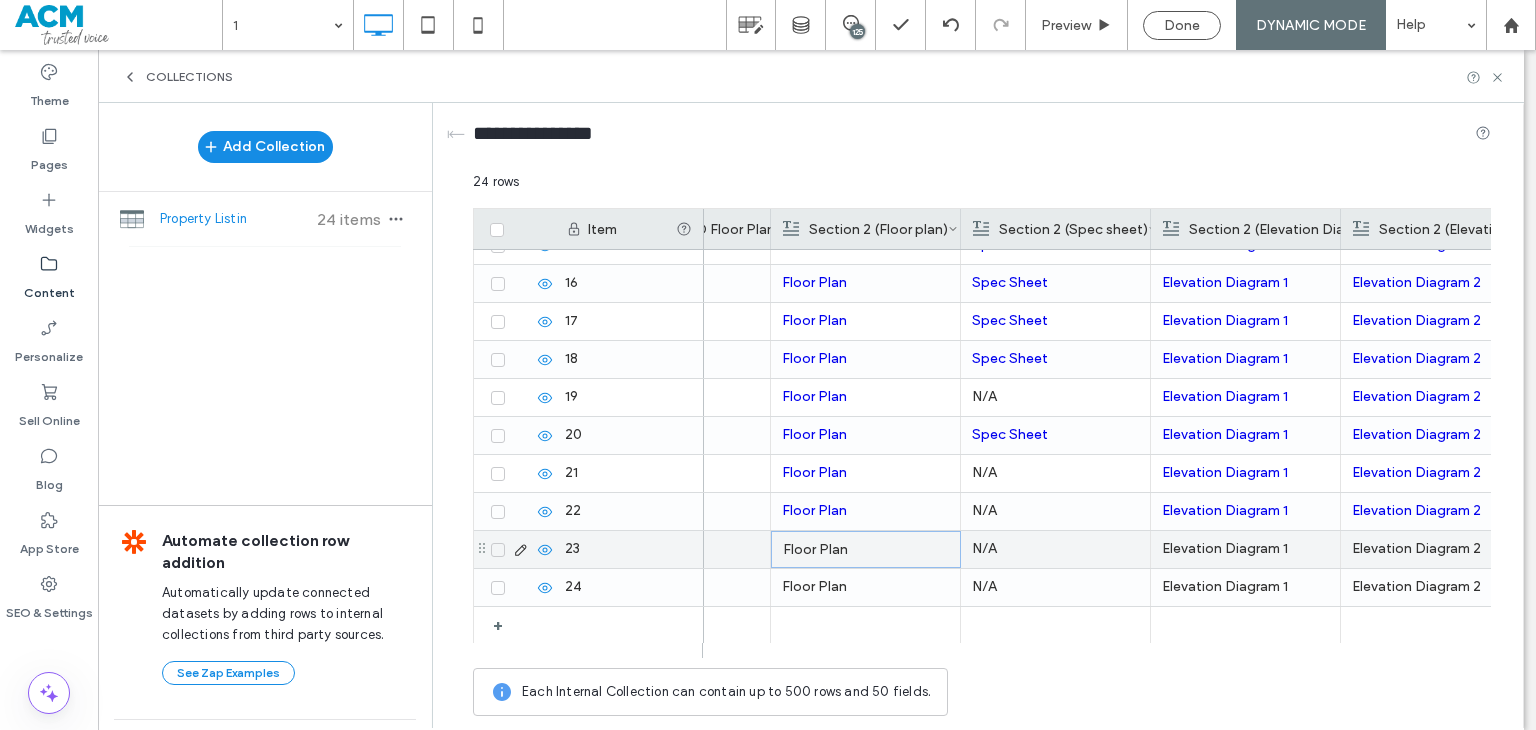 click on "Floor Plan" at bounding box center [866, 550] 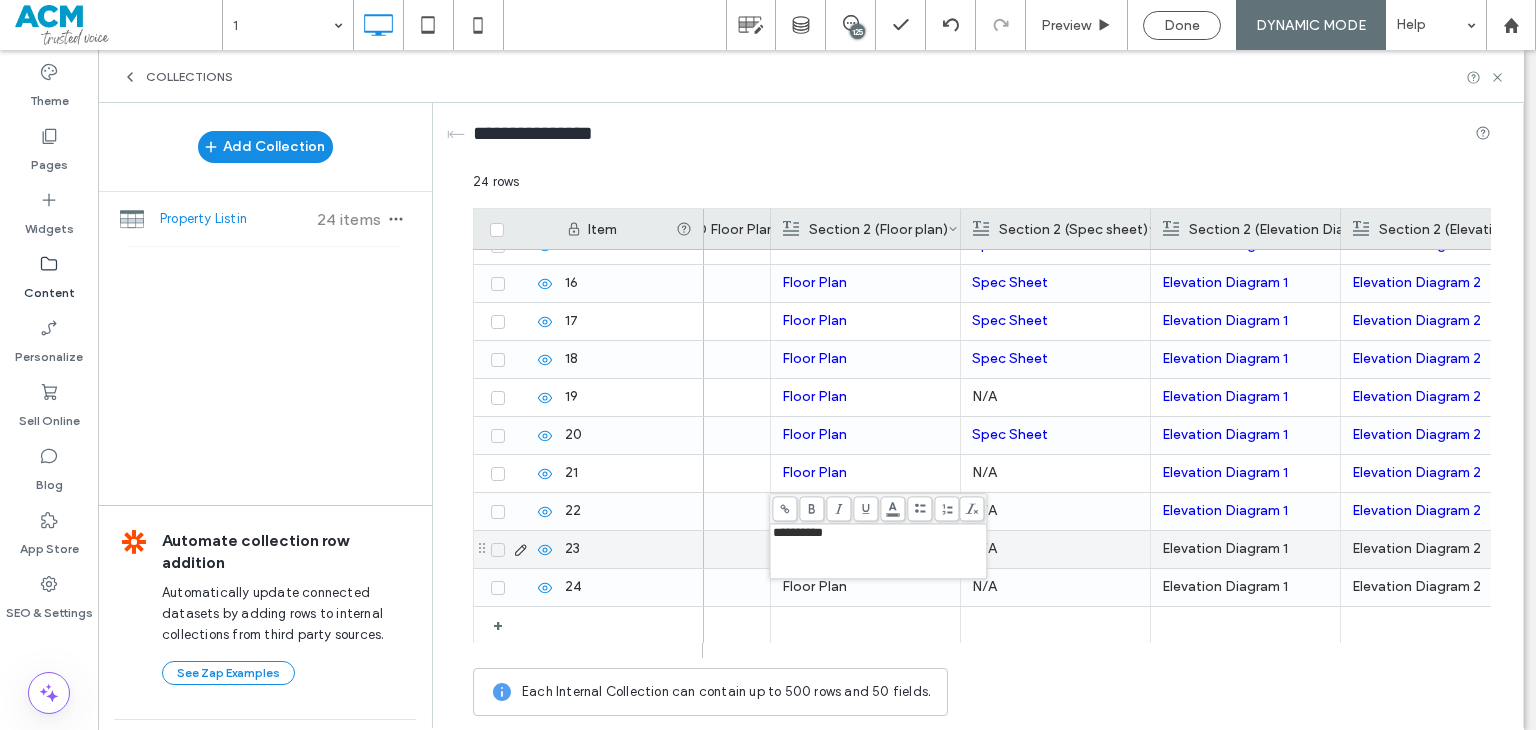 click 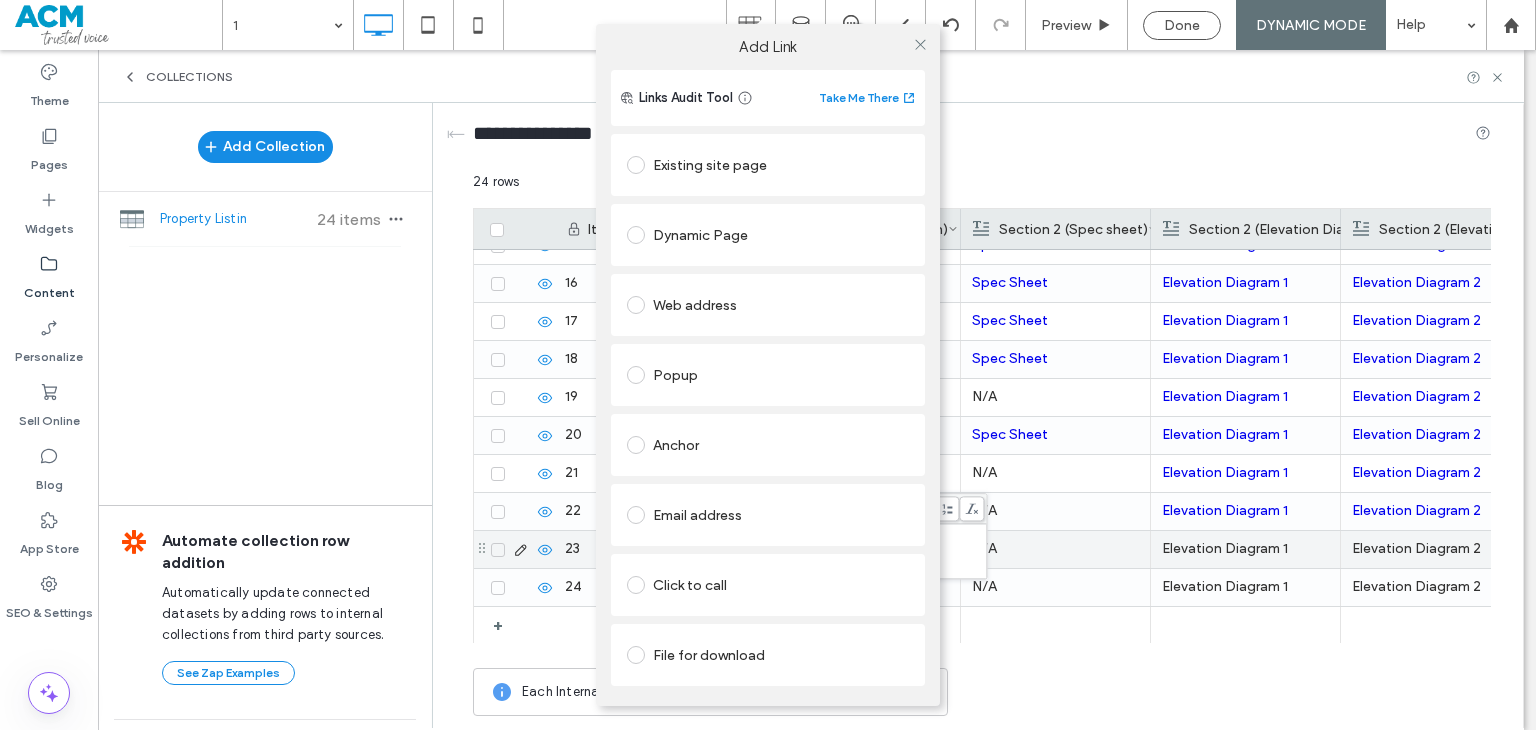 click on "Web address" at bounding box center [768, 305] 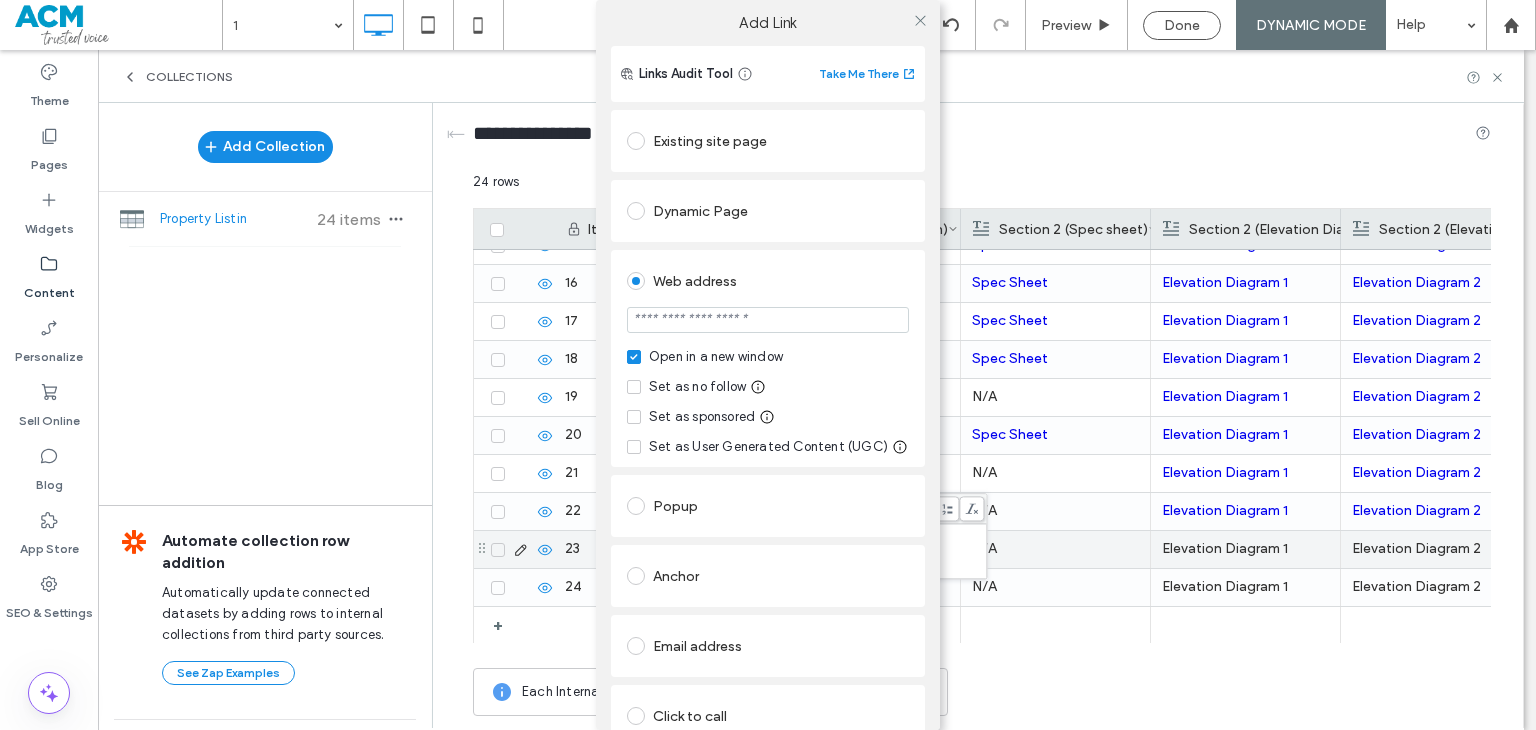 click at bounding box center (768, 320) 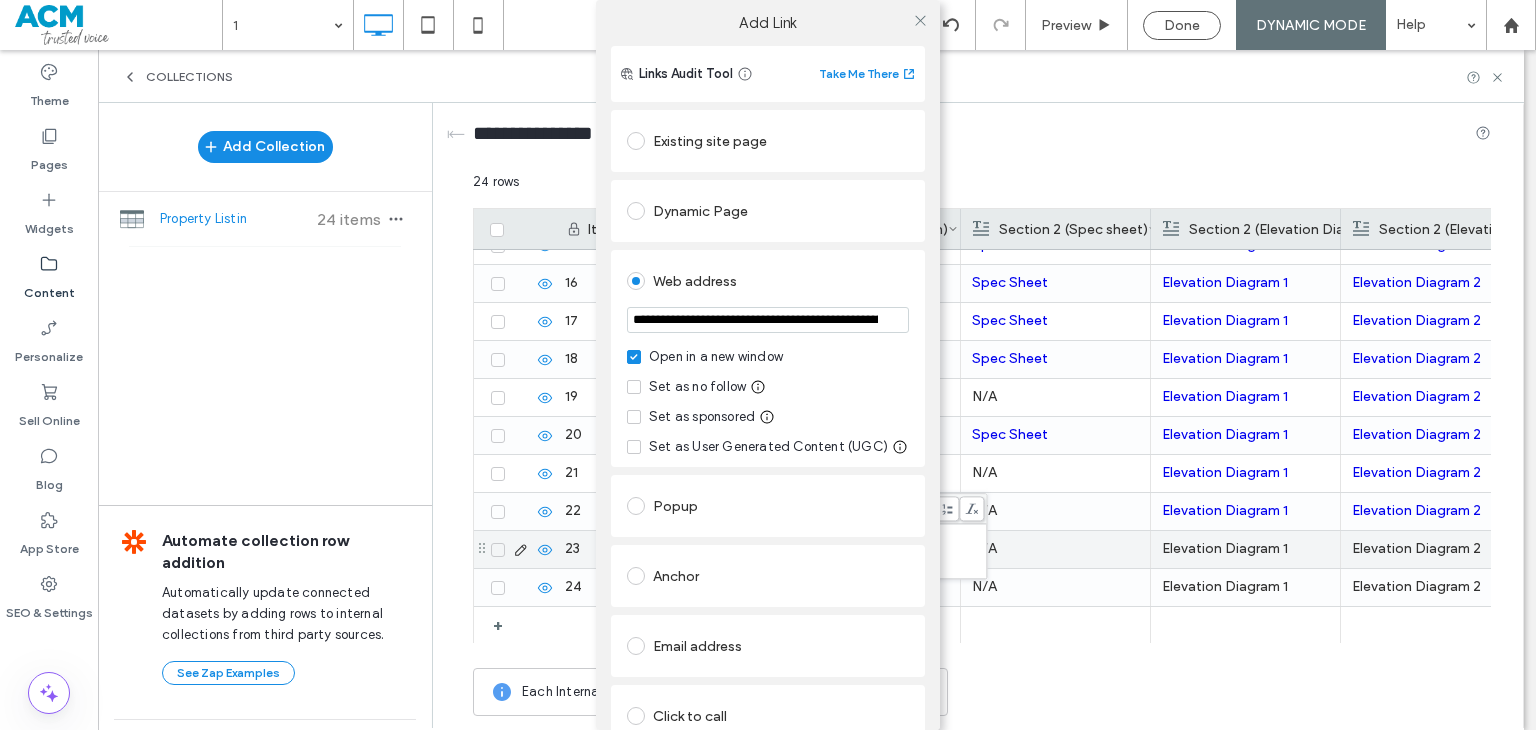 scroll, scrollTop: 0, scrollLeft: 448, axis: horizontal 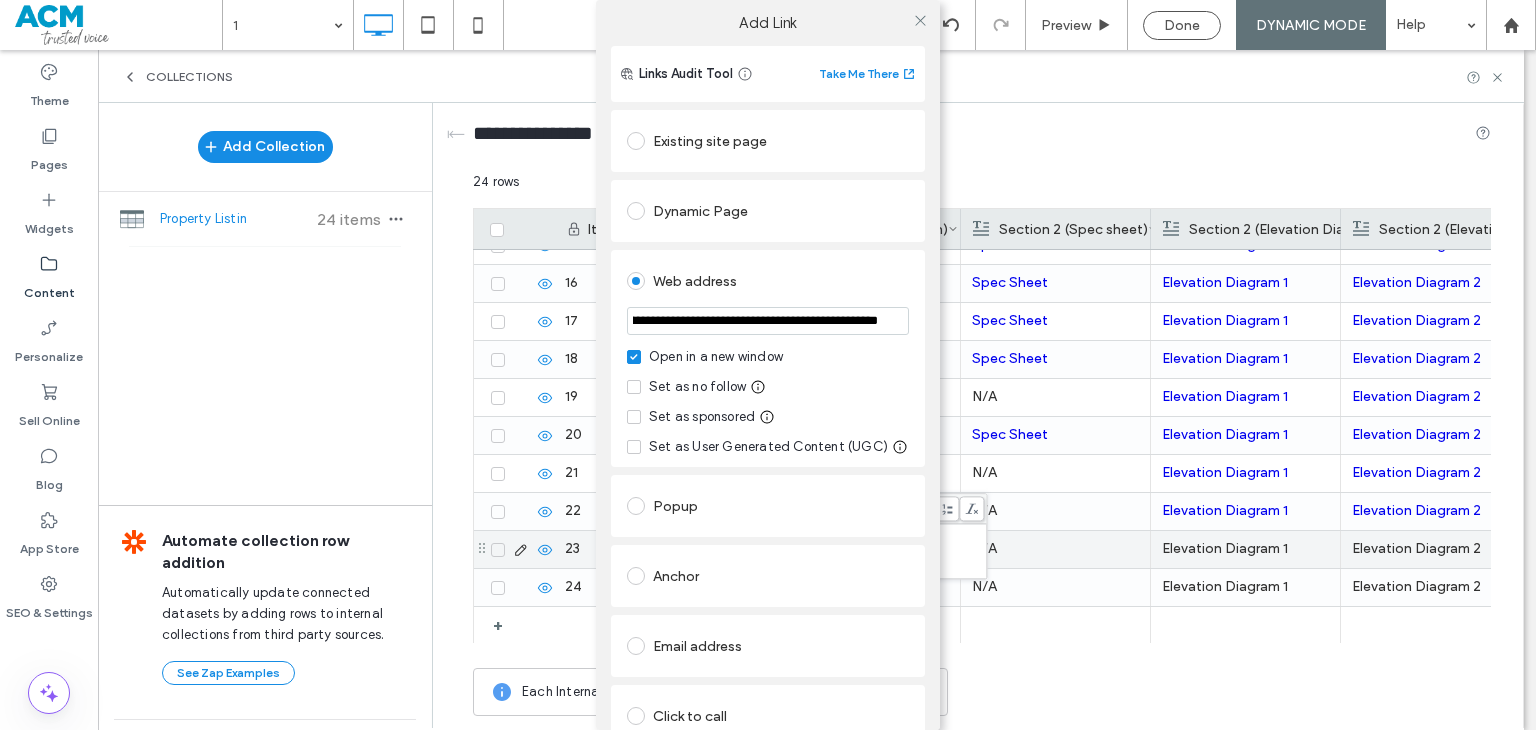 type on "**********" 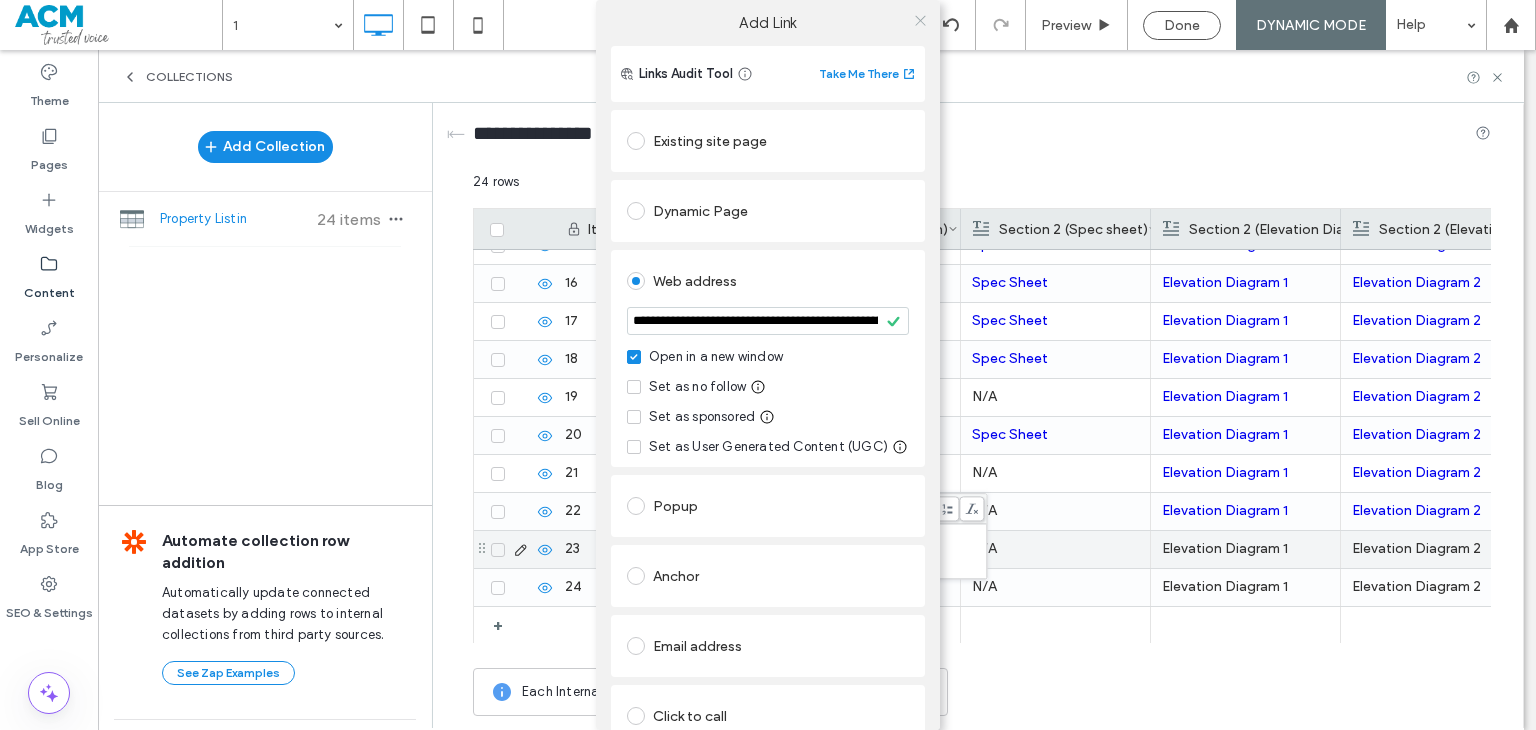 click 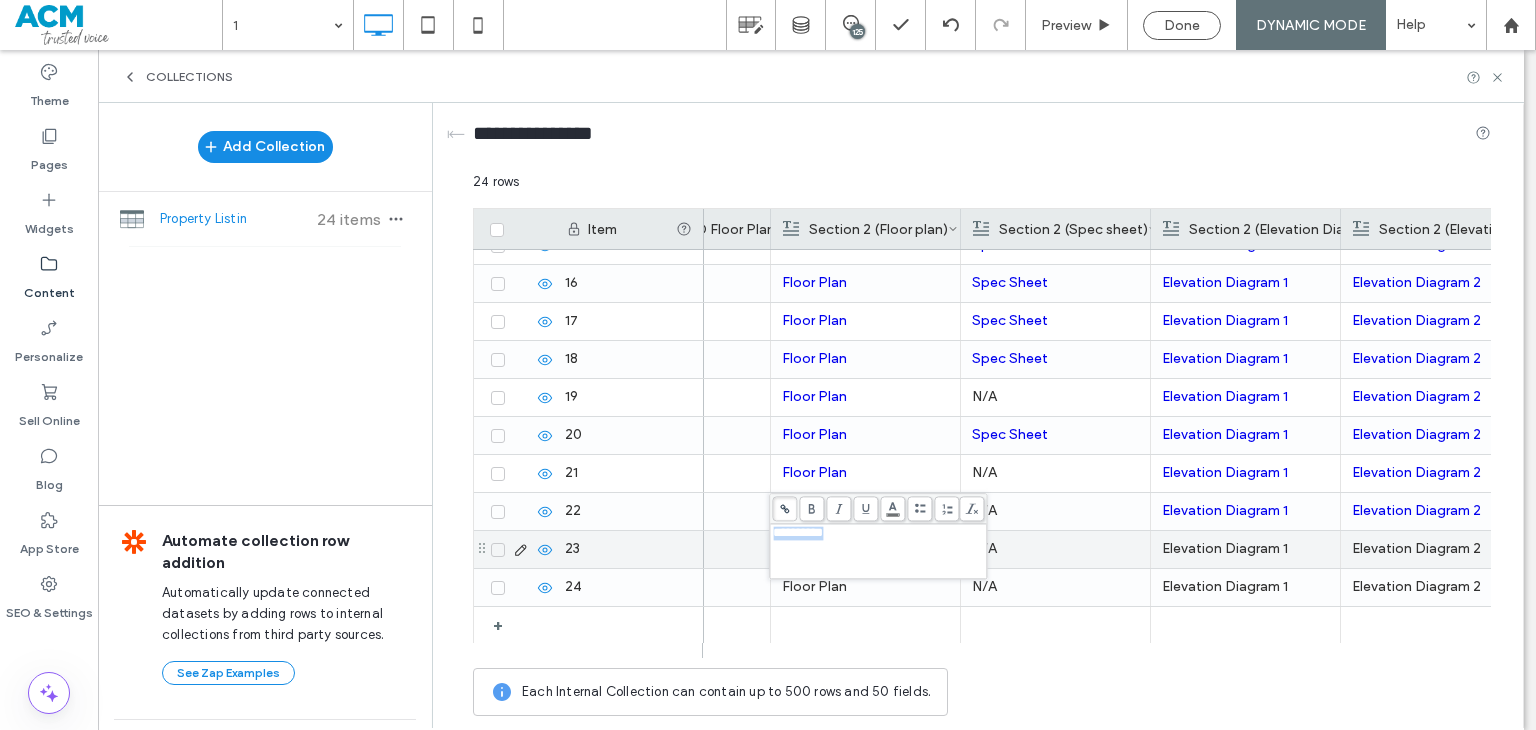 click on "N/A" at bounding box center (1055, 549) 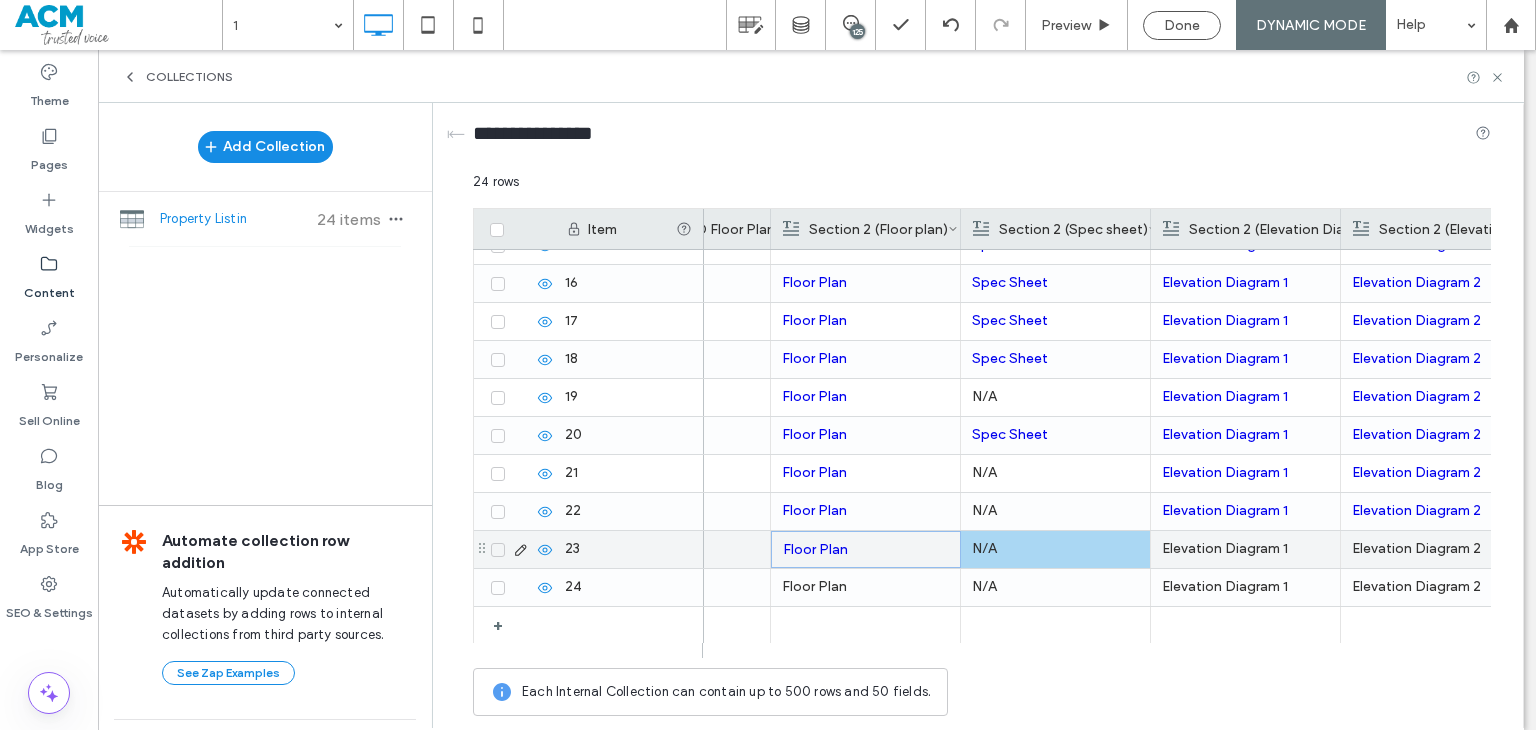 click on "N/A" at bounding box center (1055, 549) 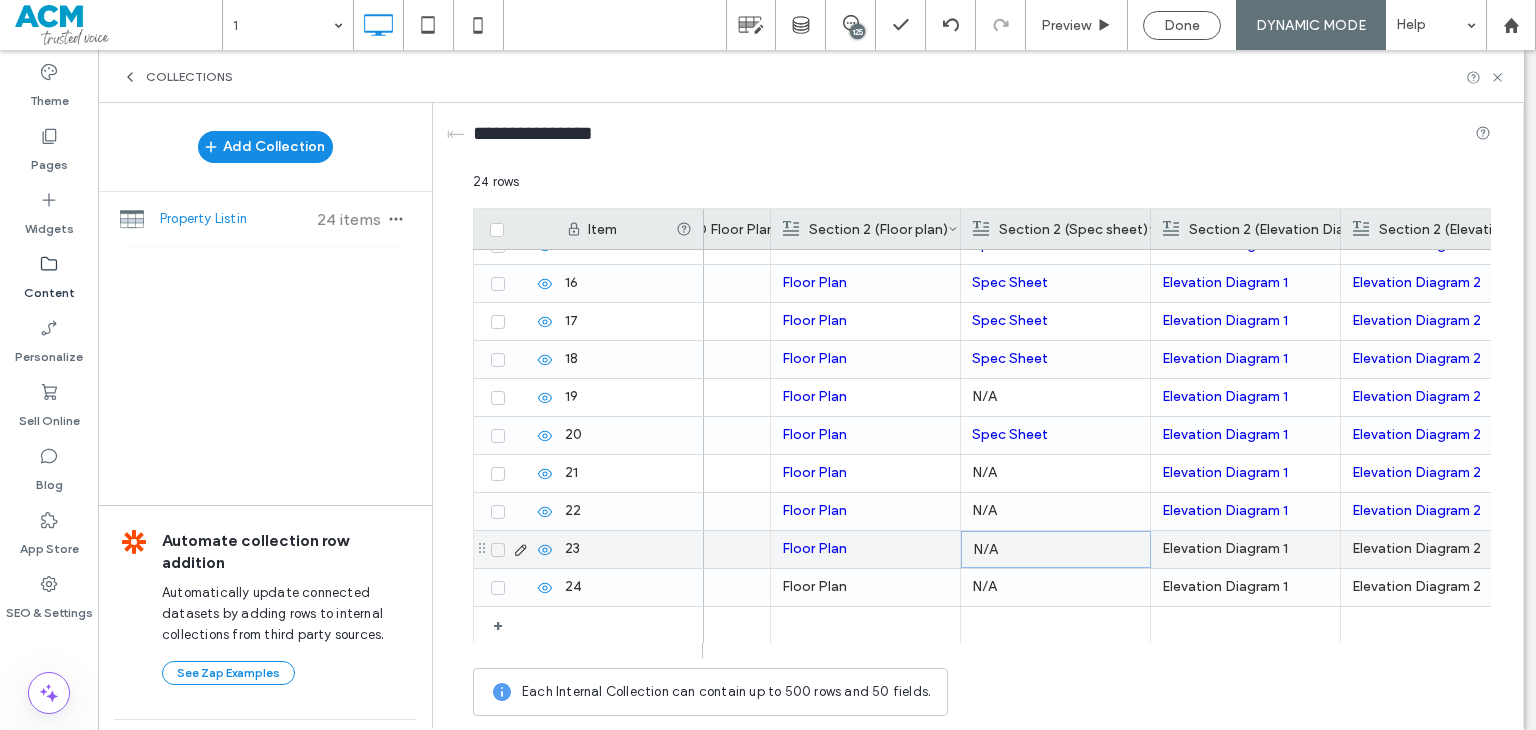 click on "Elevation Diagram 1" at bounding box center (1245, 549) 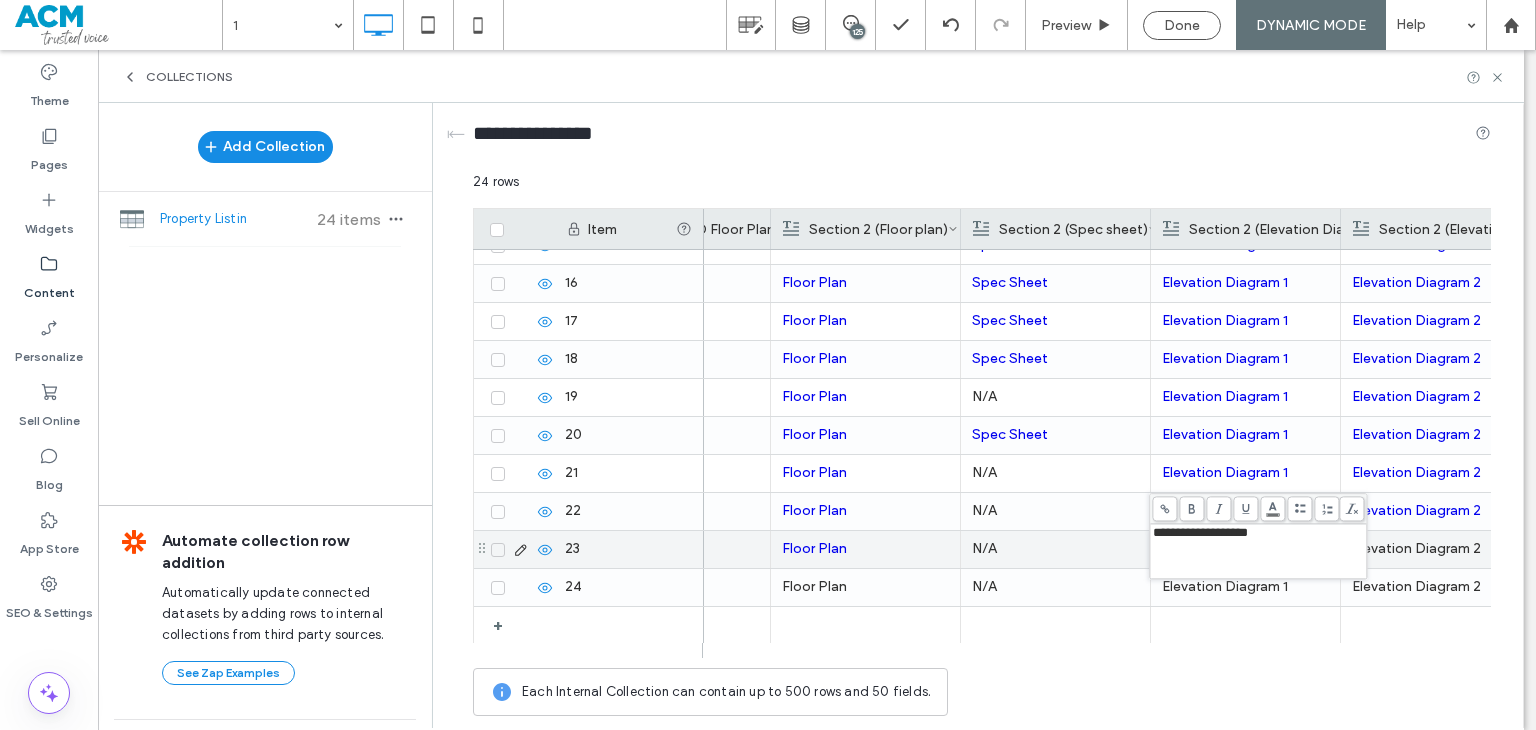 click 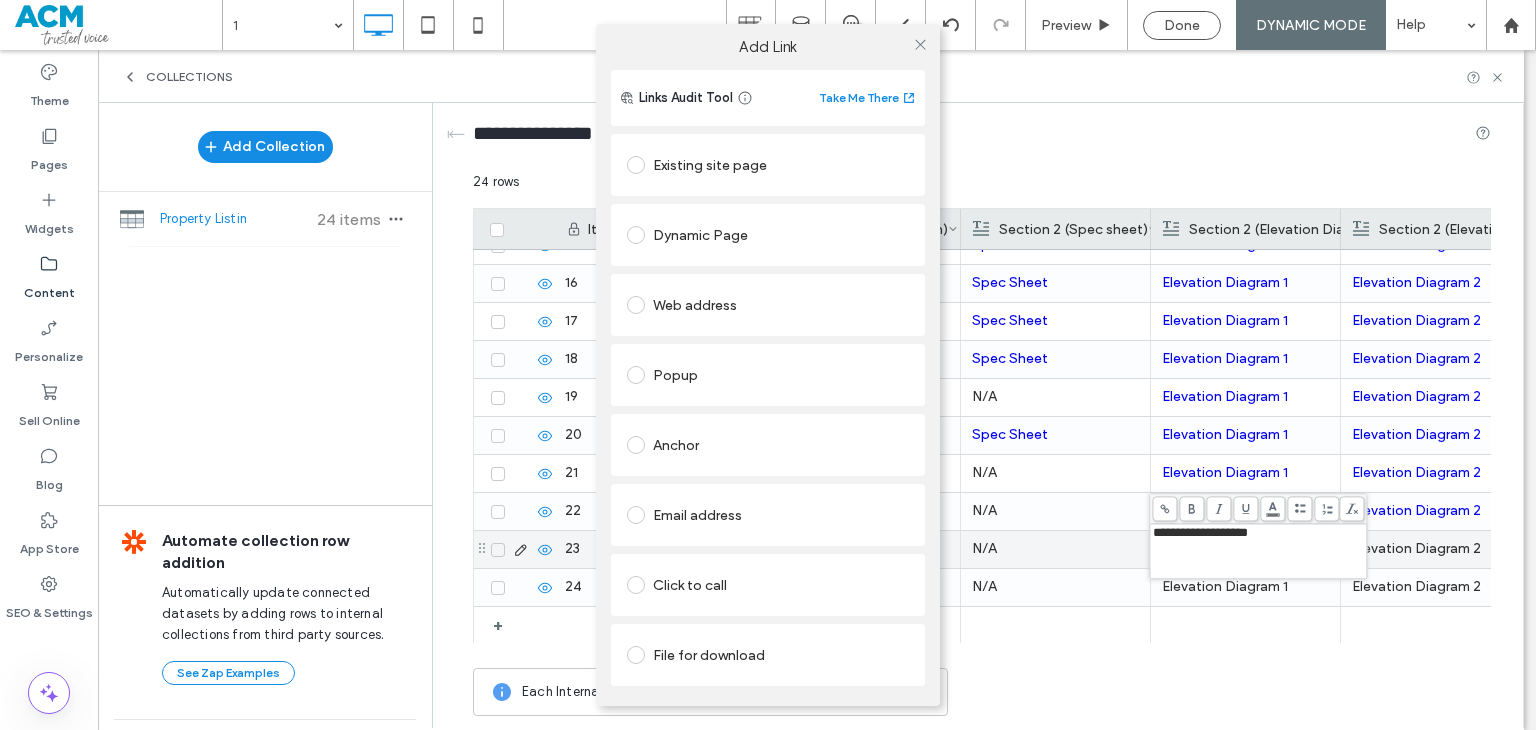 click on "Web address" at bounding box center [768, 305] 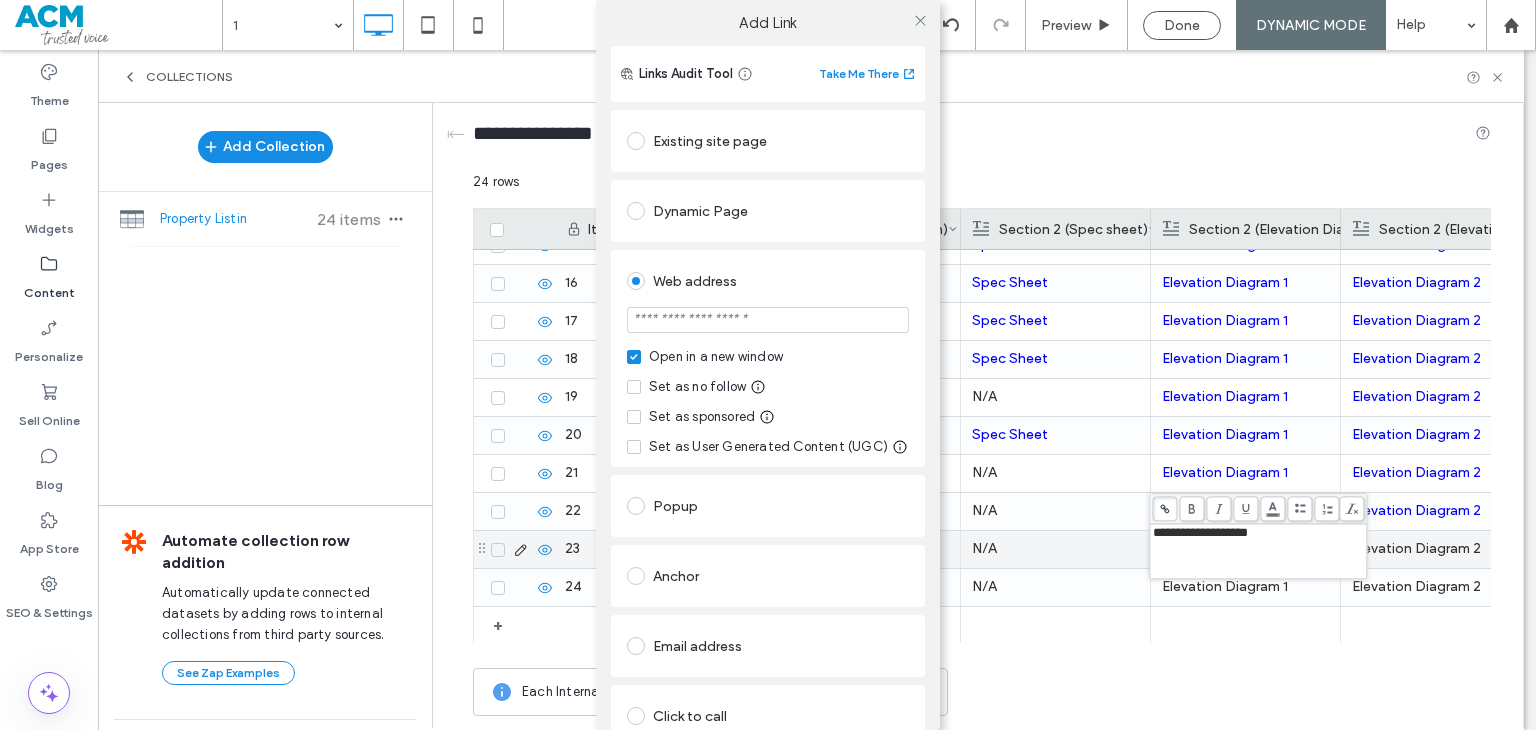 click at bounding box center [768, 320] 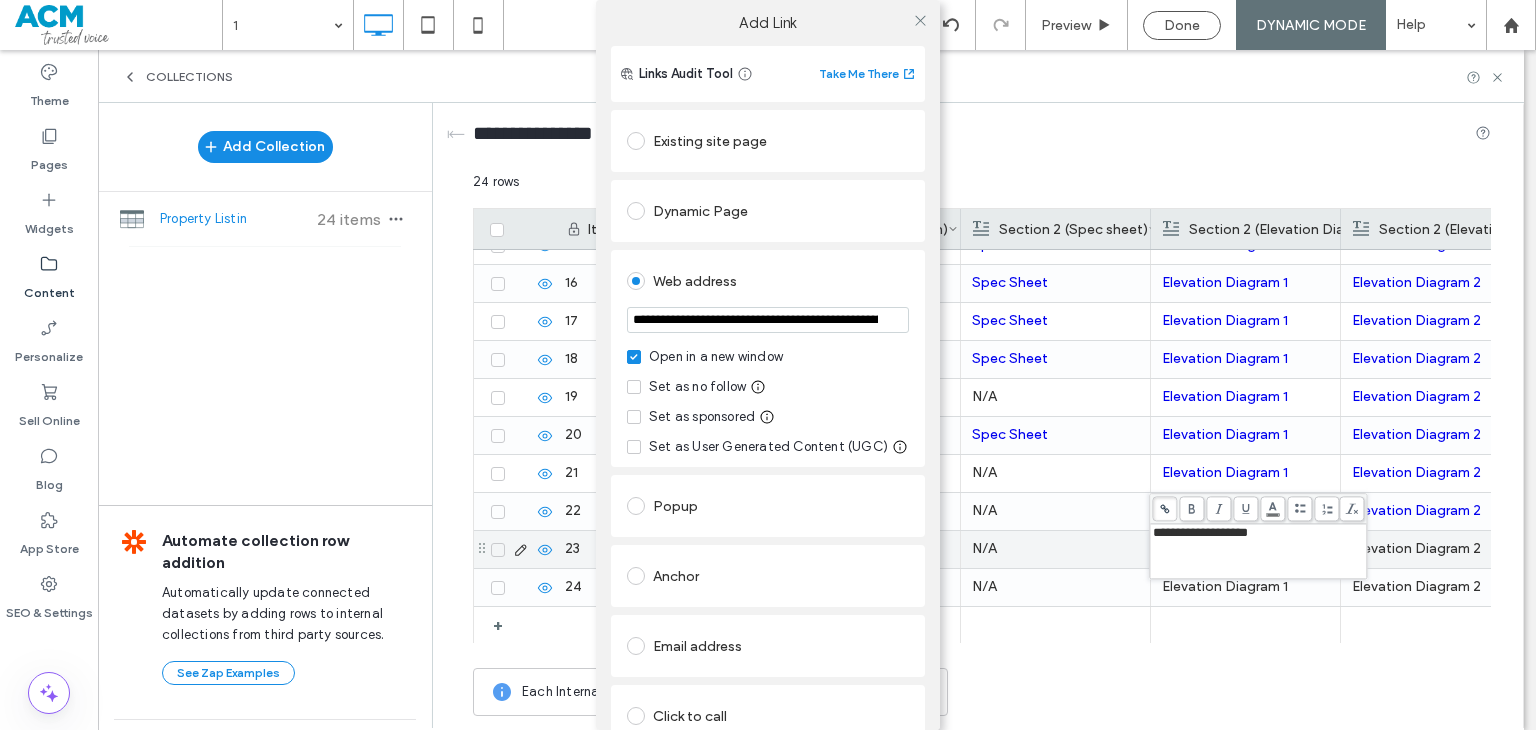 scroll, scrollTop: 0, scrollLeft: 451, axis: horizontal 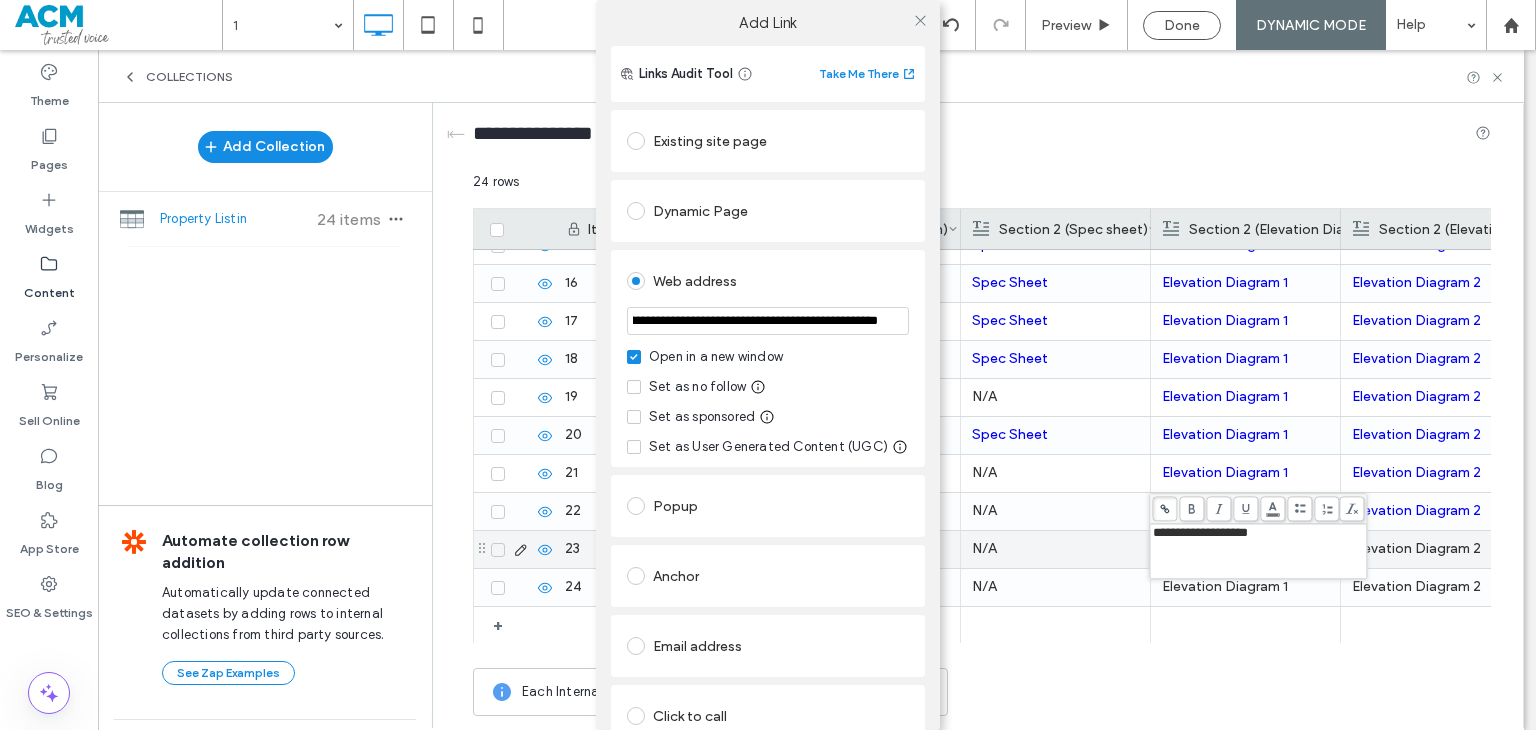 type on "**********" 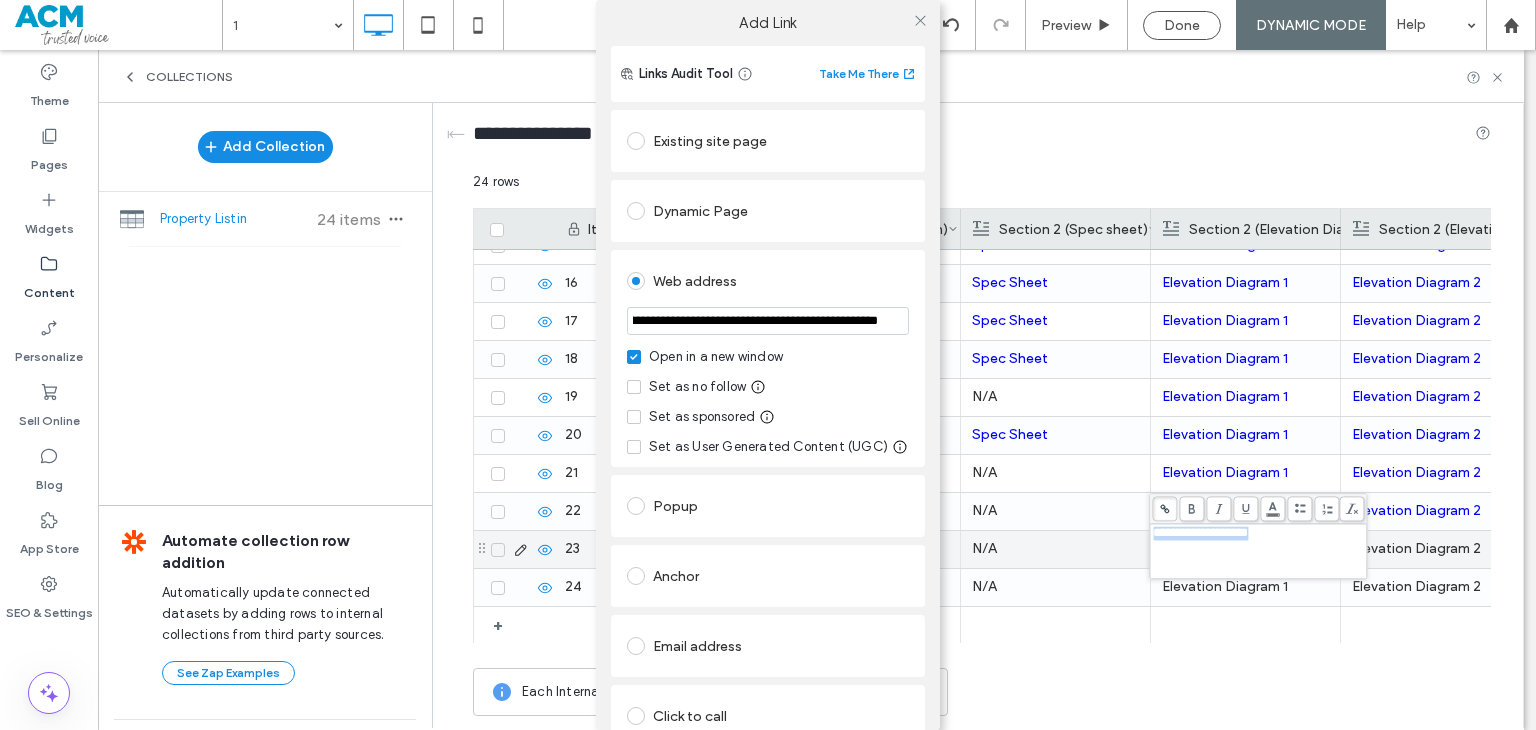 click on "**********" at bounding box center (768, 358) 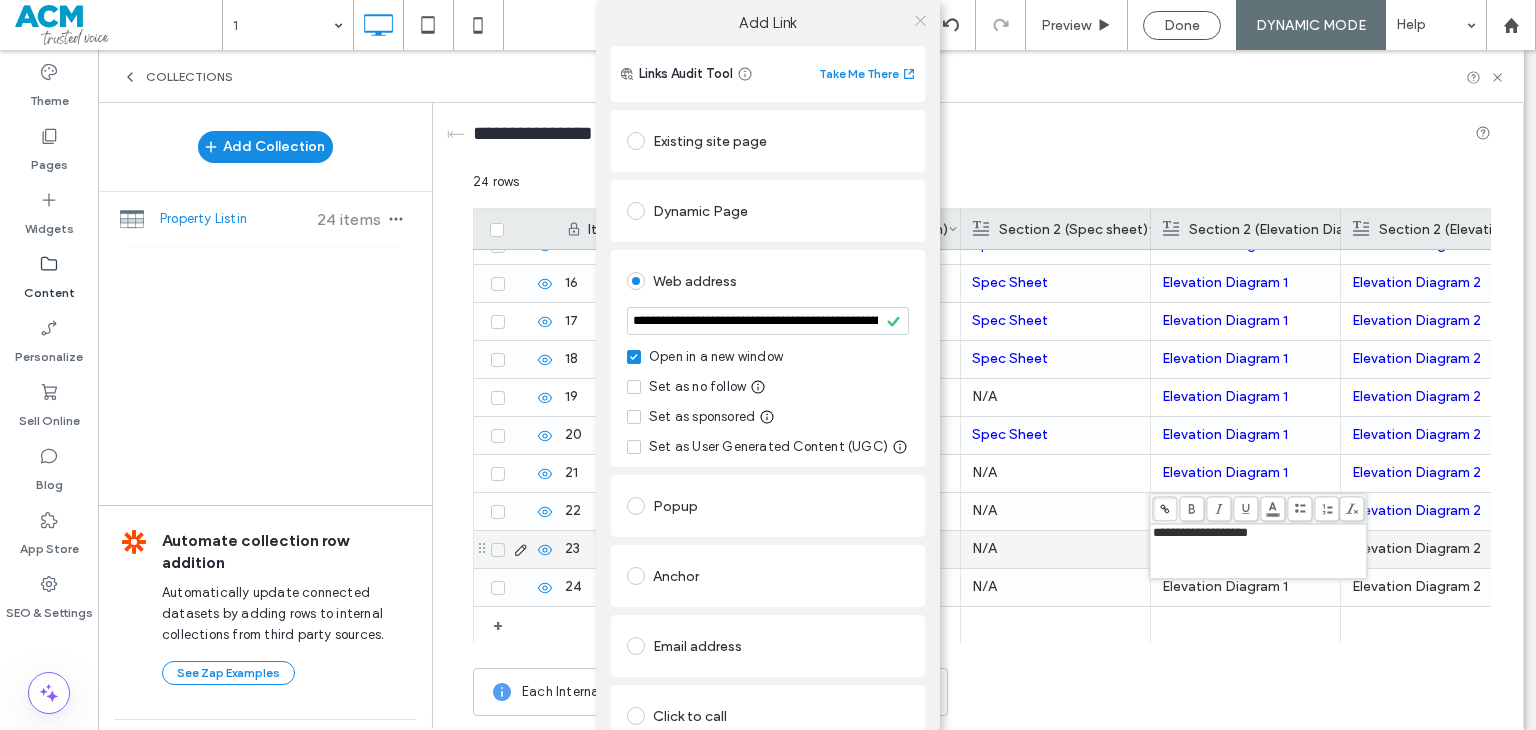 click 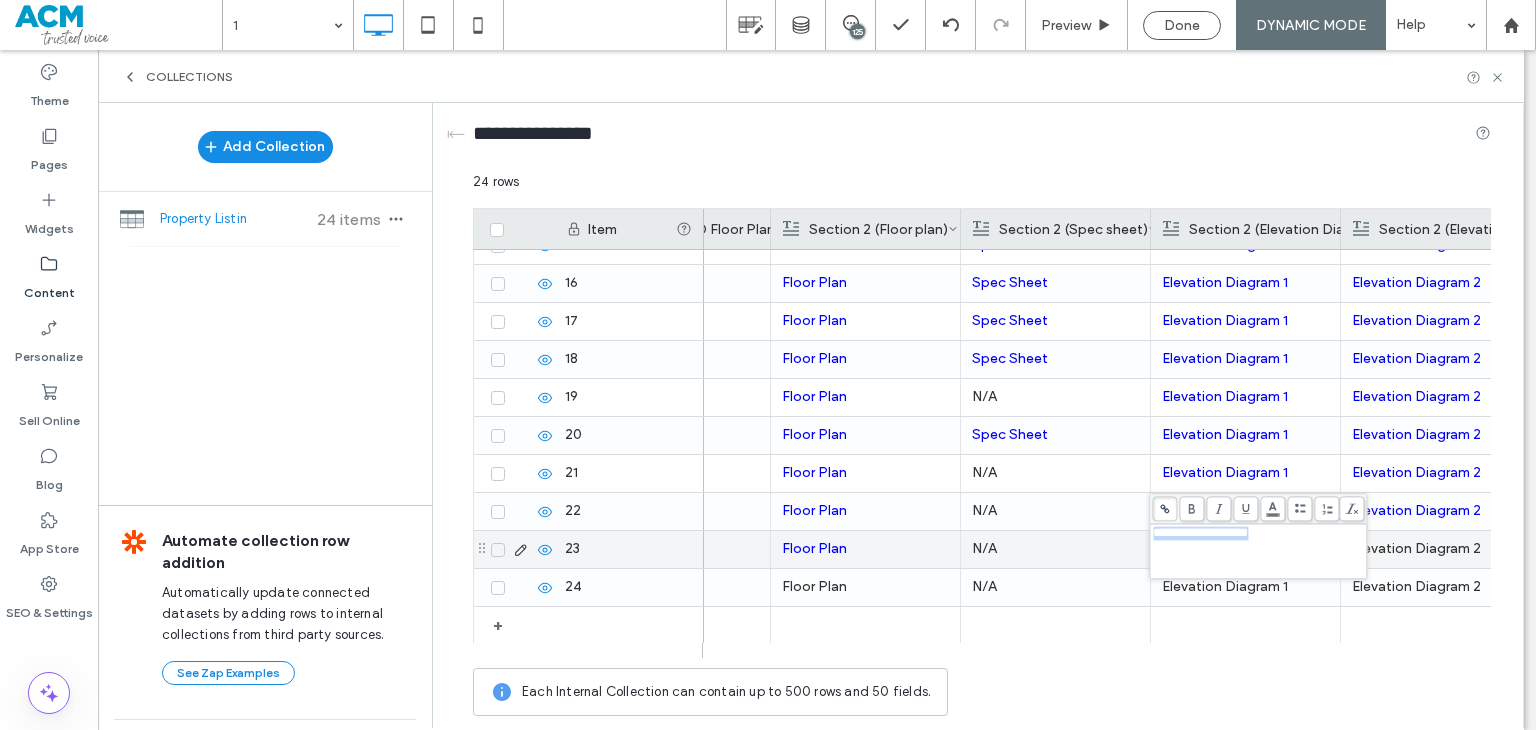 click on "Elevation Diagram 2" at bounding box center [1435, 549] 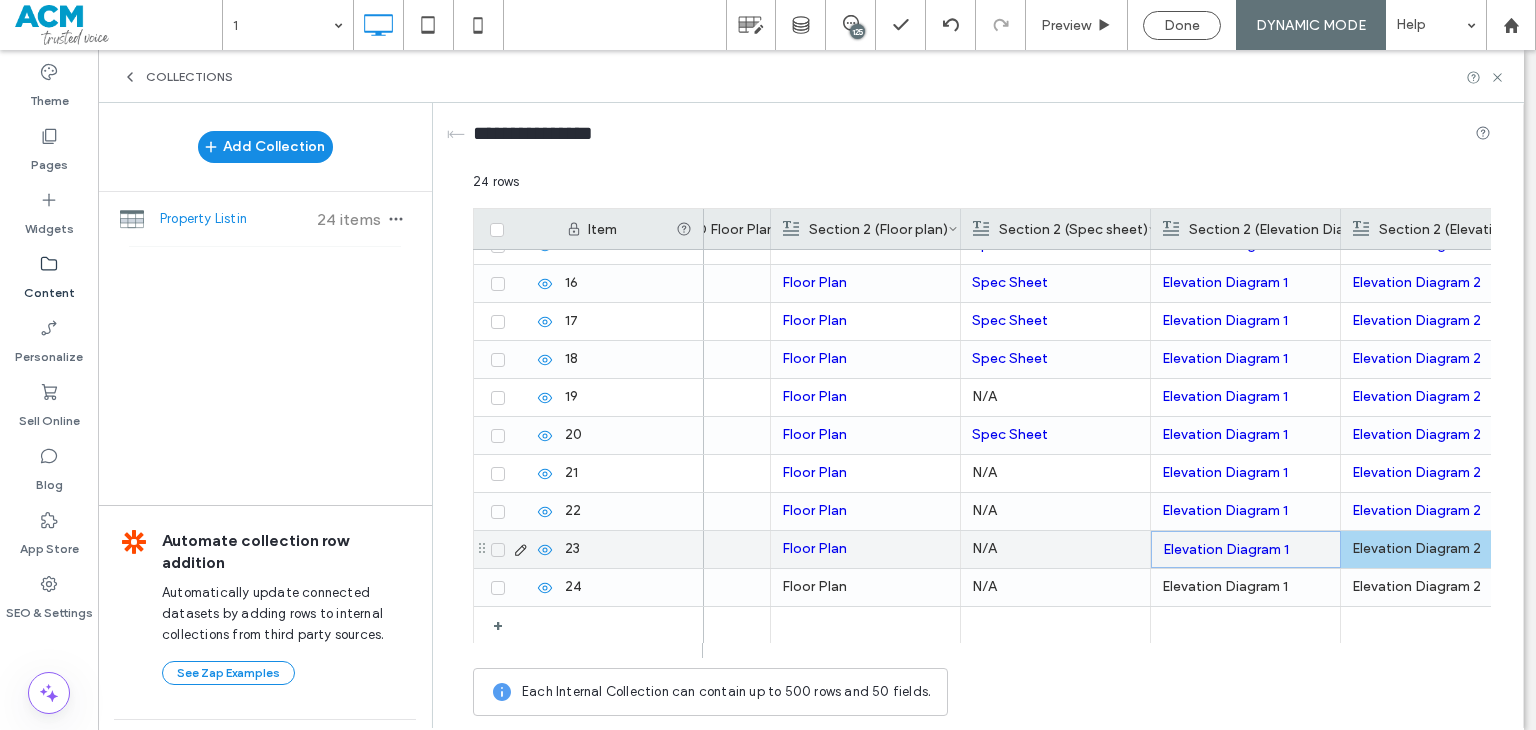 click on "Elevation Diagram 2" at bounding box center [1435, 549] 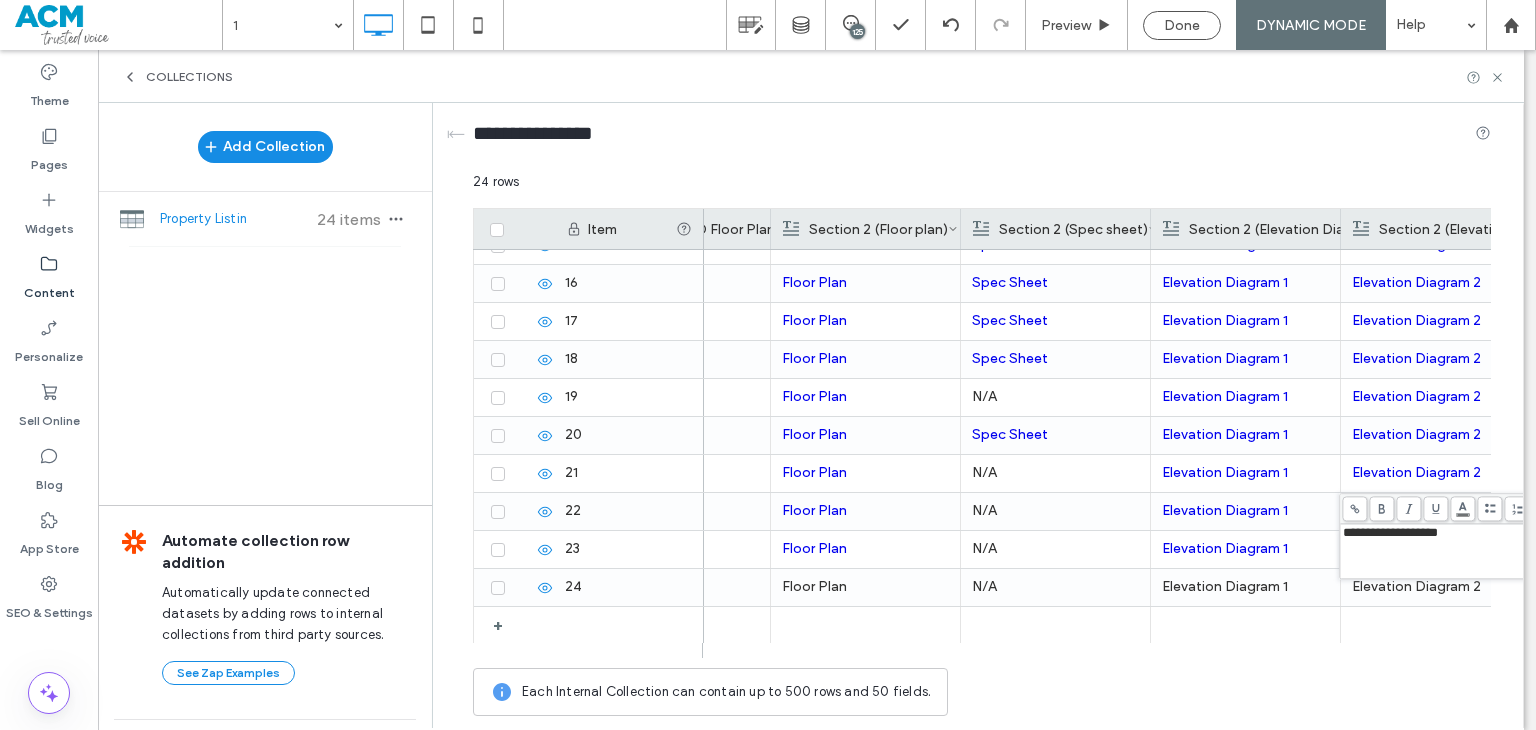 click 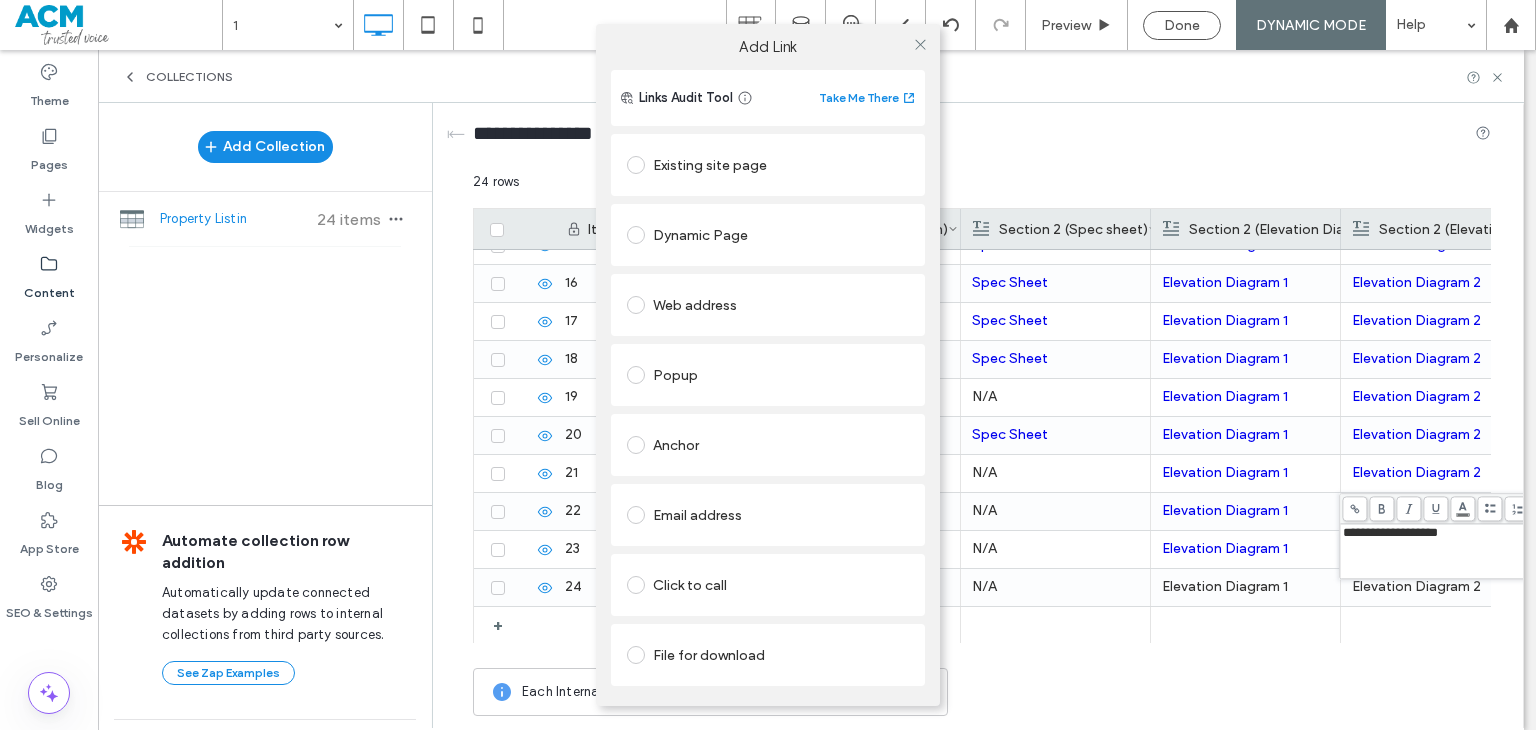 click on "Web address" at bounding box center (768, 305) 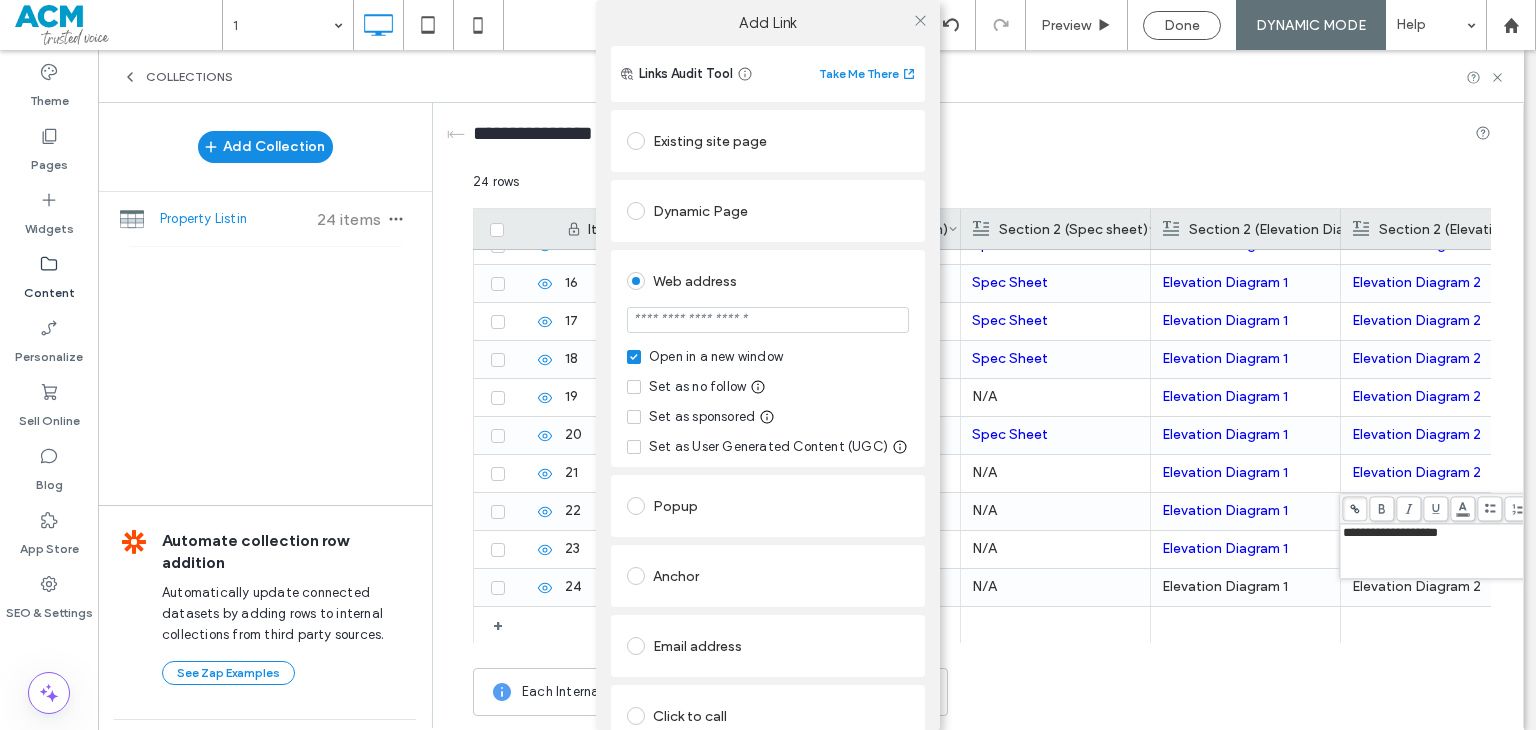 click at bounding box center [768, 320] 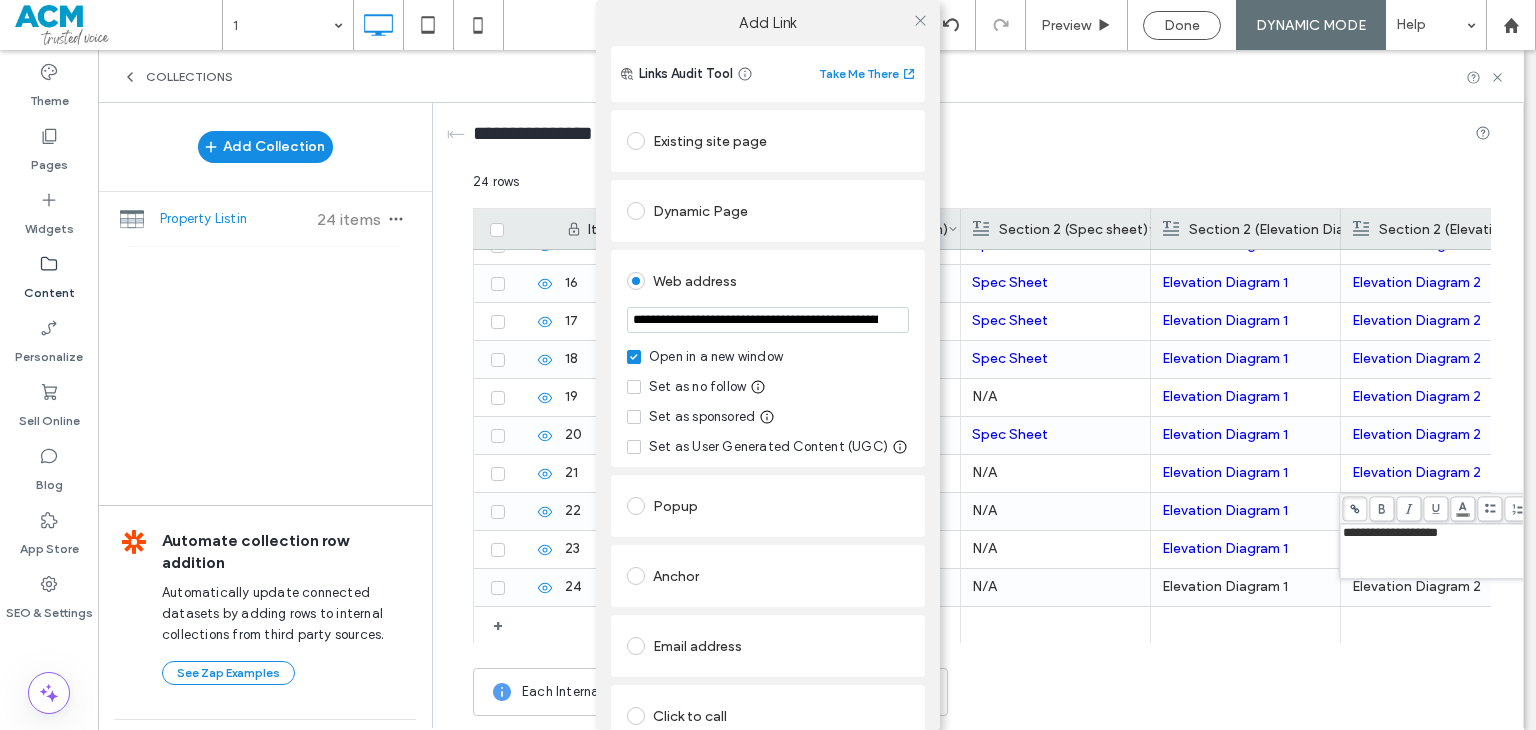 scroll, scrollTop: 0, scrollLeft: 451, axis: horizontal 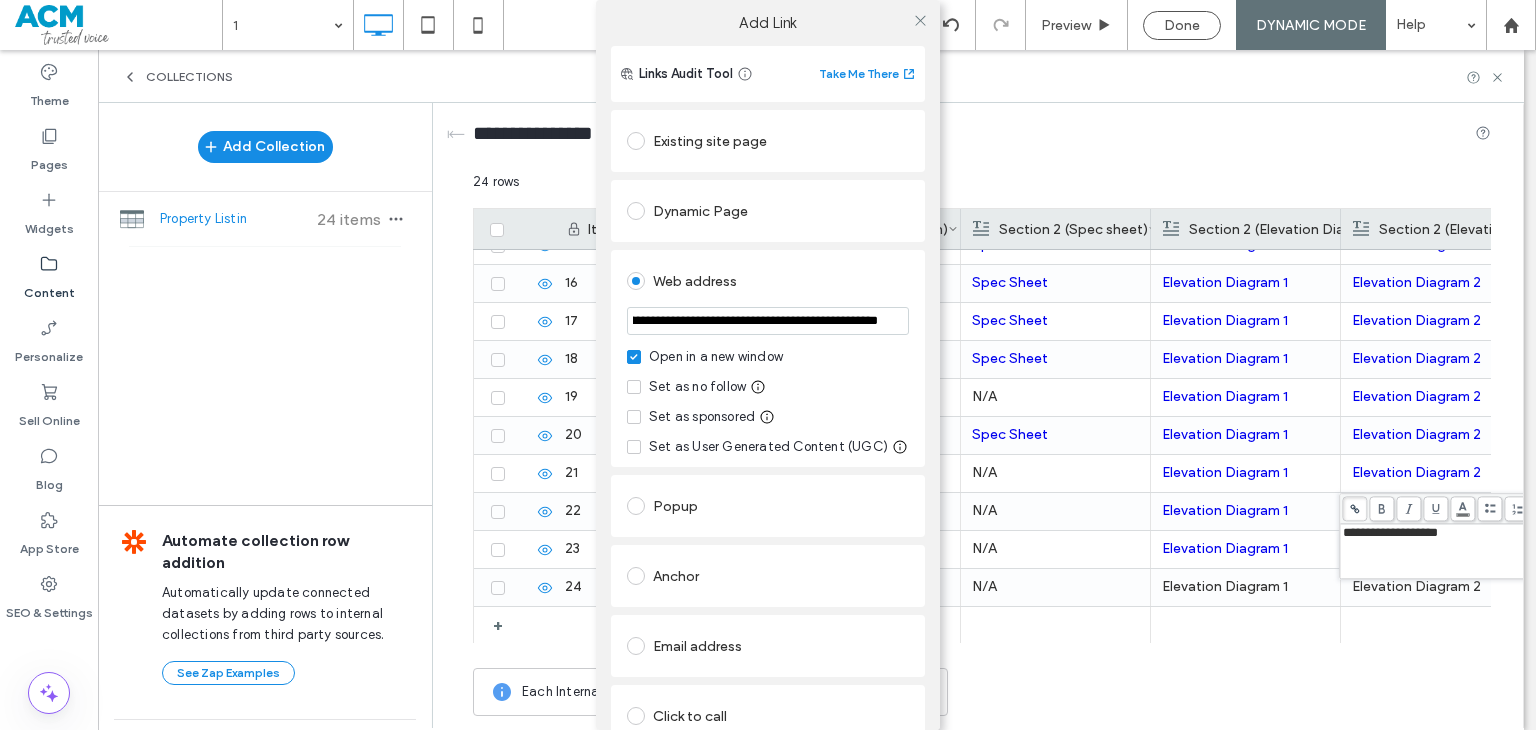 type on "**********" 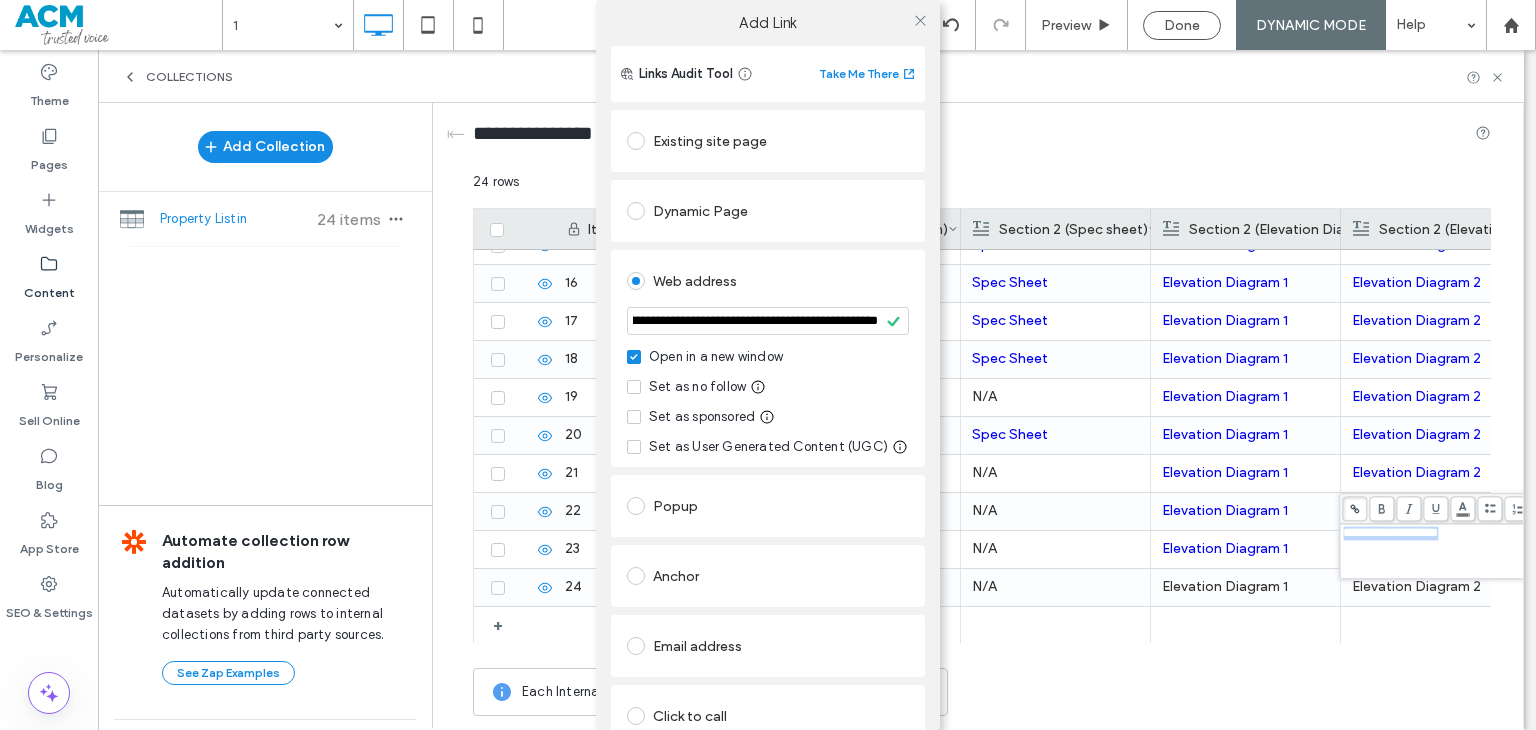 click on "**********" at bounding box center (768, 441) 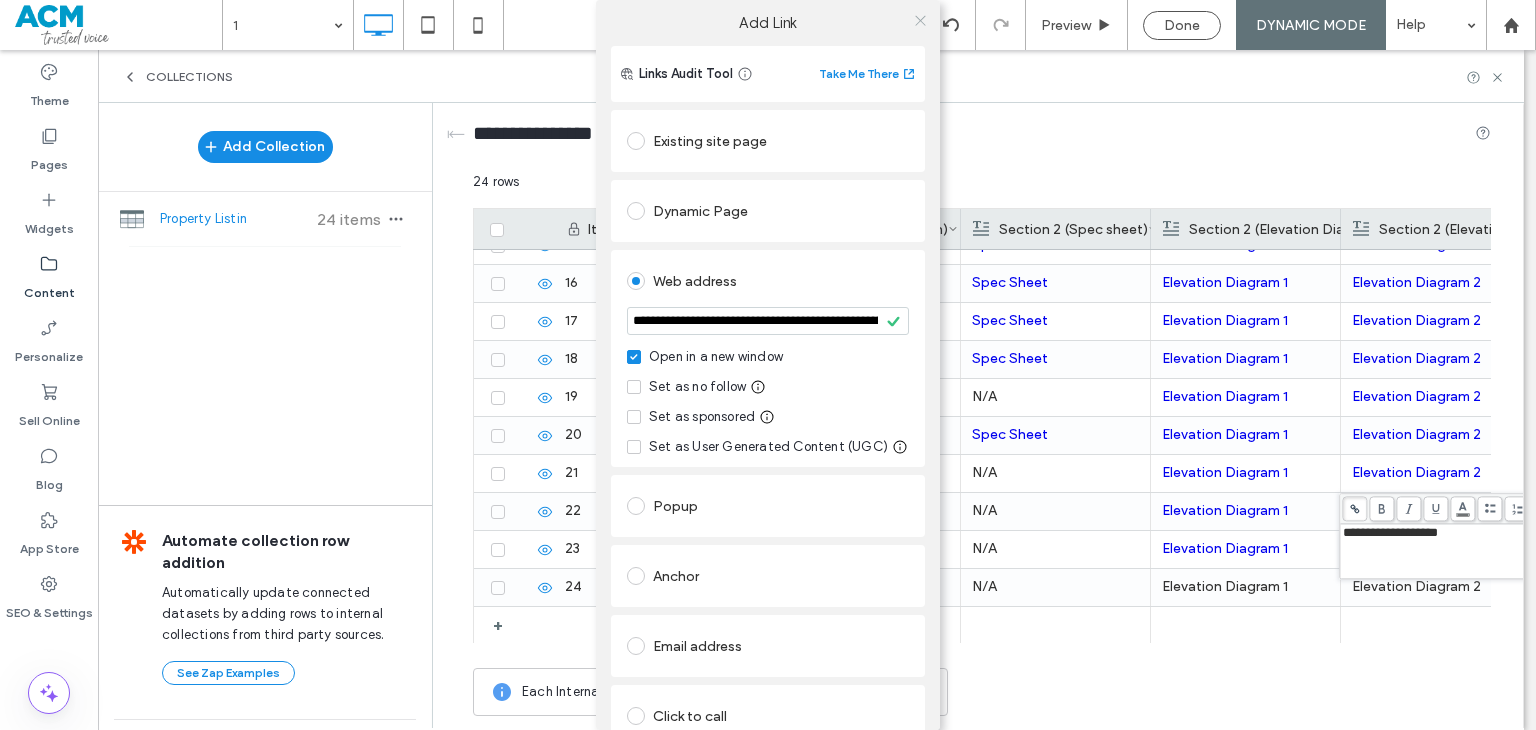 click 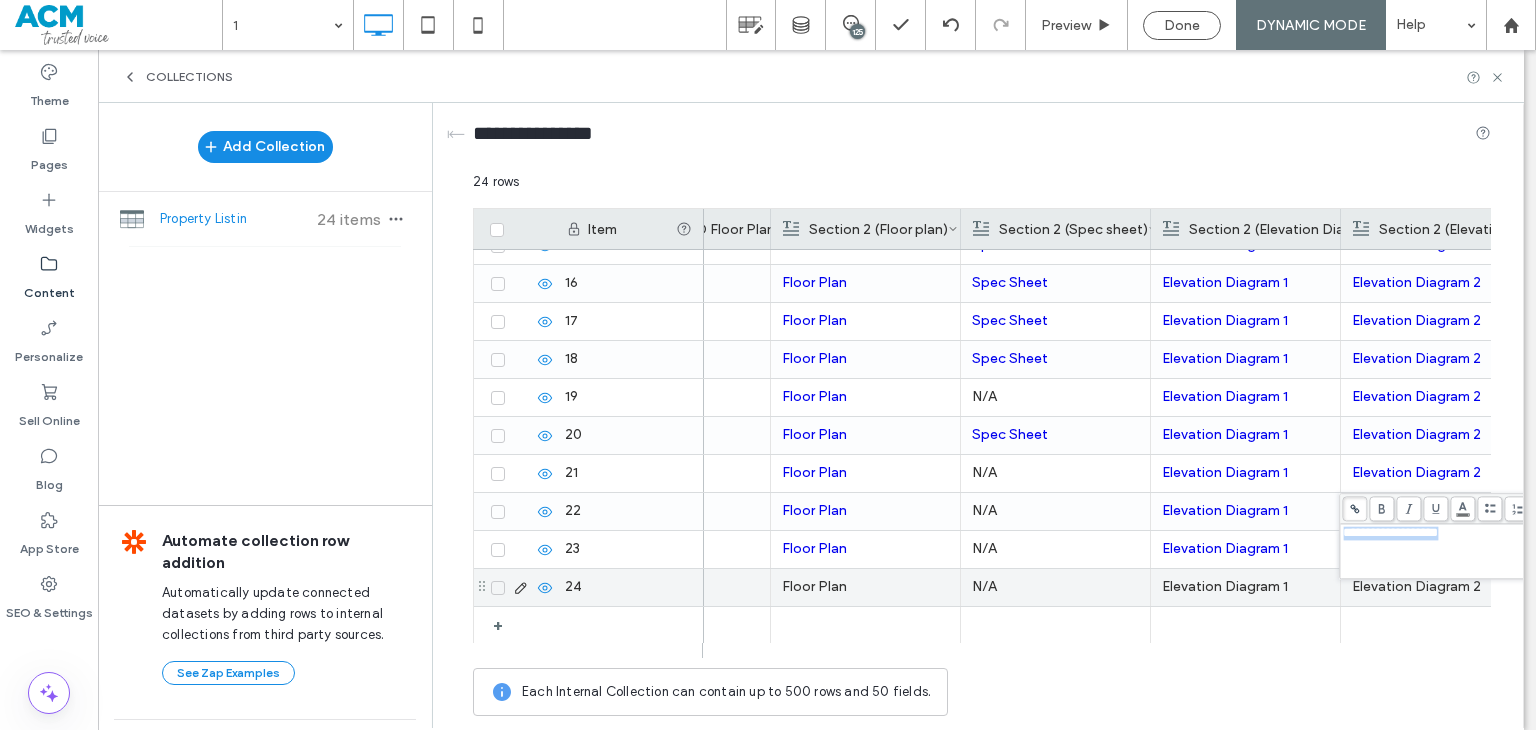 click on "342.17 m2 Elevation Diagram 1 Elevation Diagram 2 N/A N/A Floor Plan" at bounding box center (331, 587) 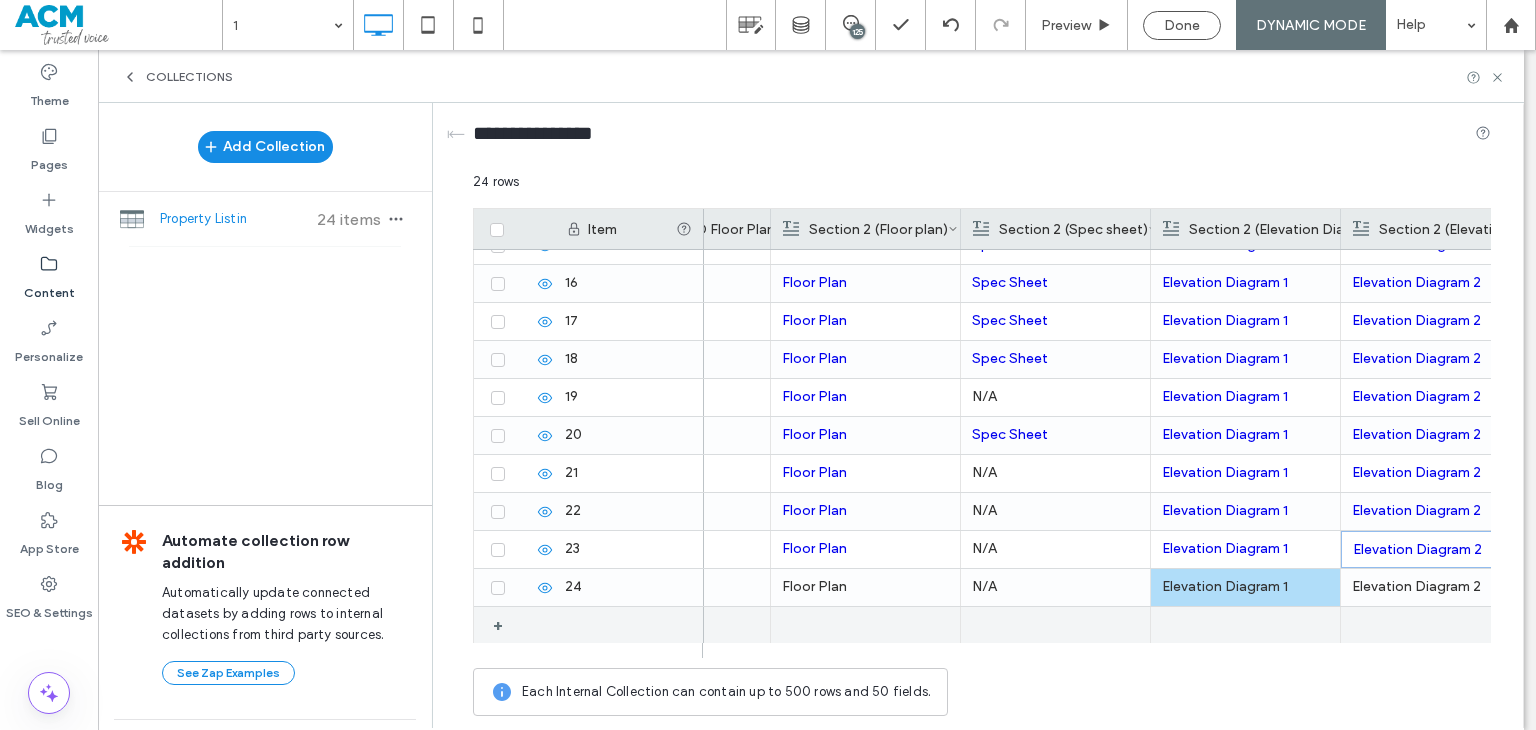 click on "Floor Plan" at bounding box center [865, 587] 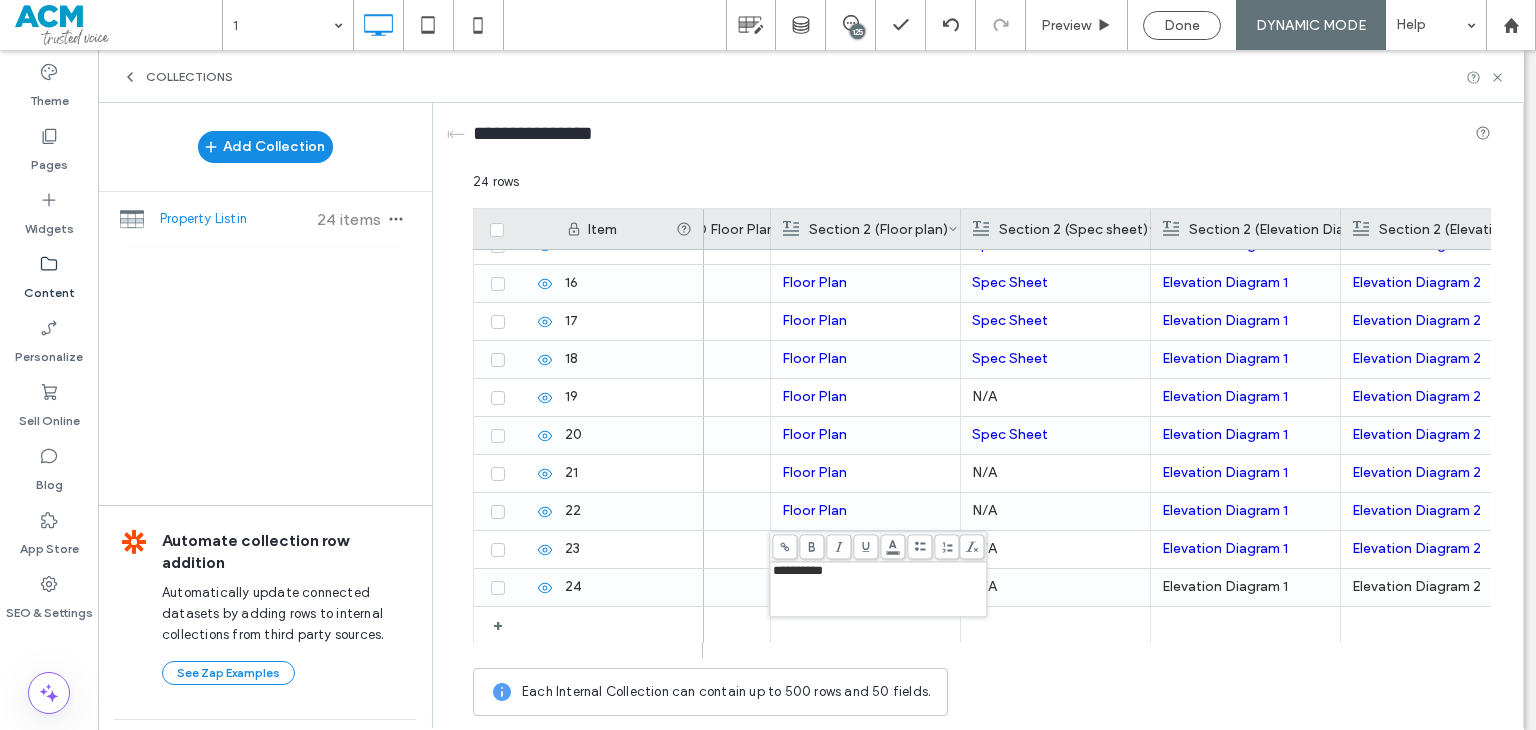 click 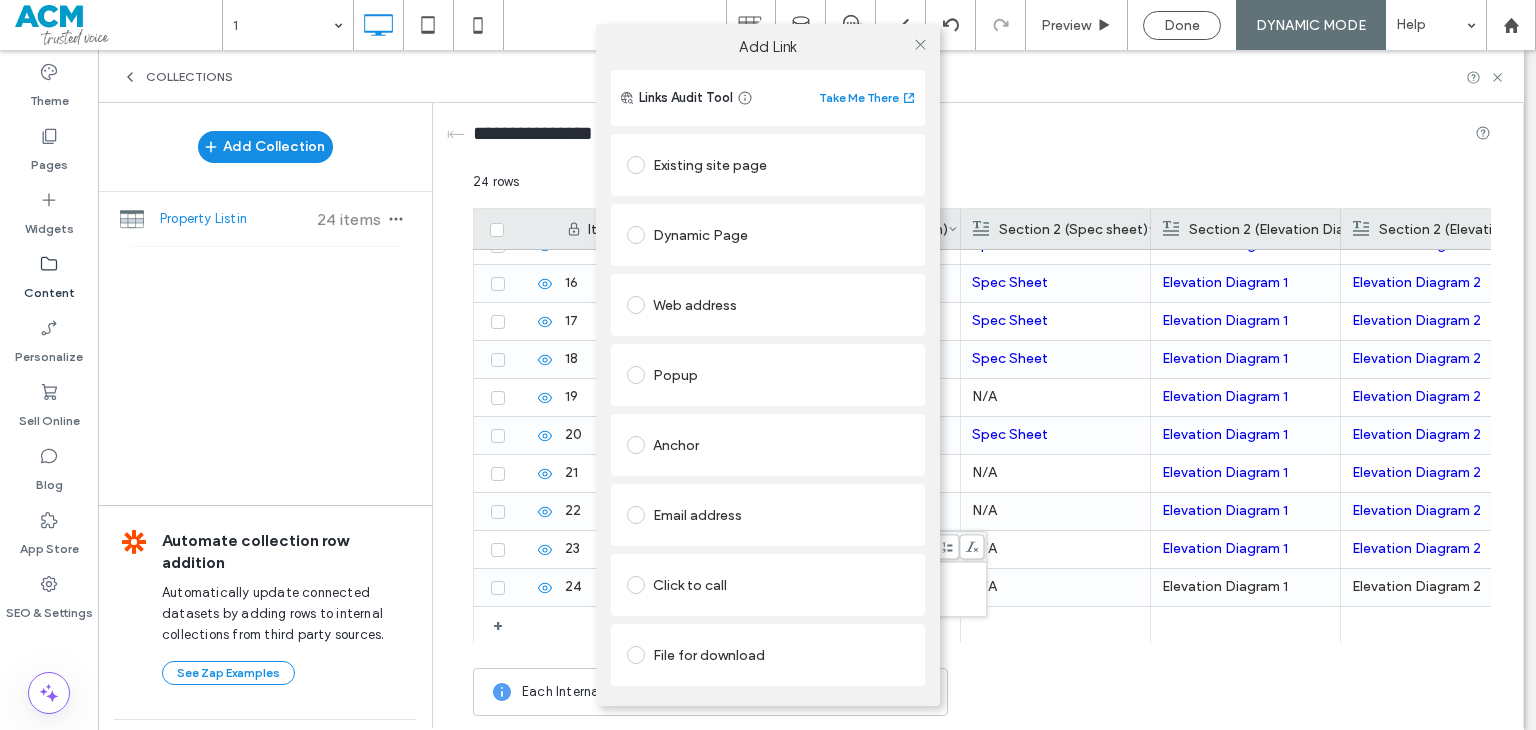 click on "Web address" at bounding box center (768, 305) 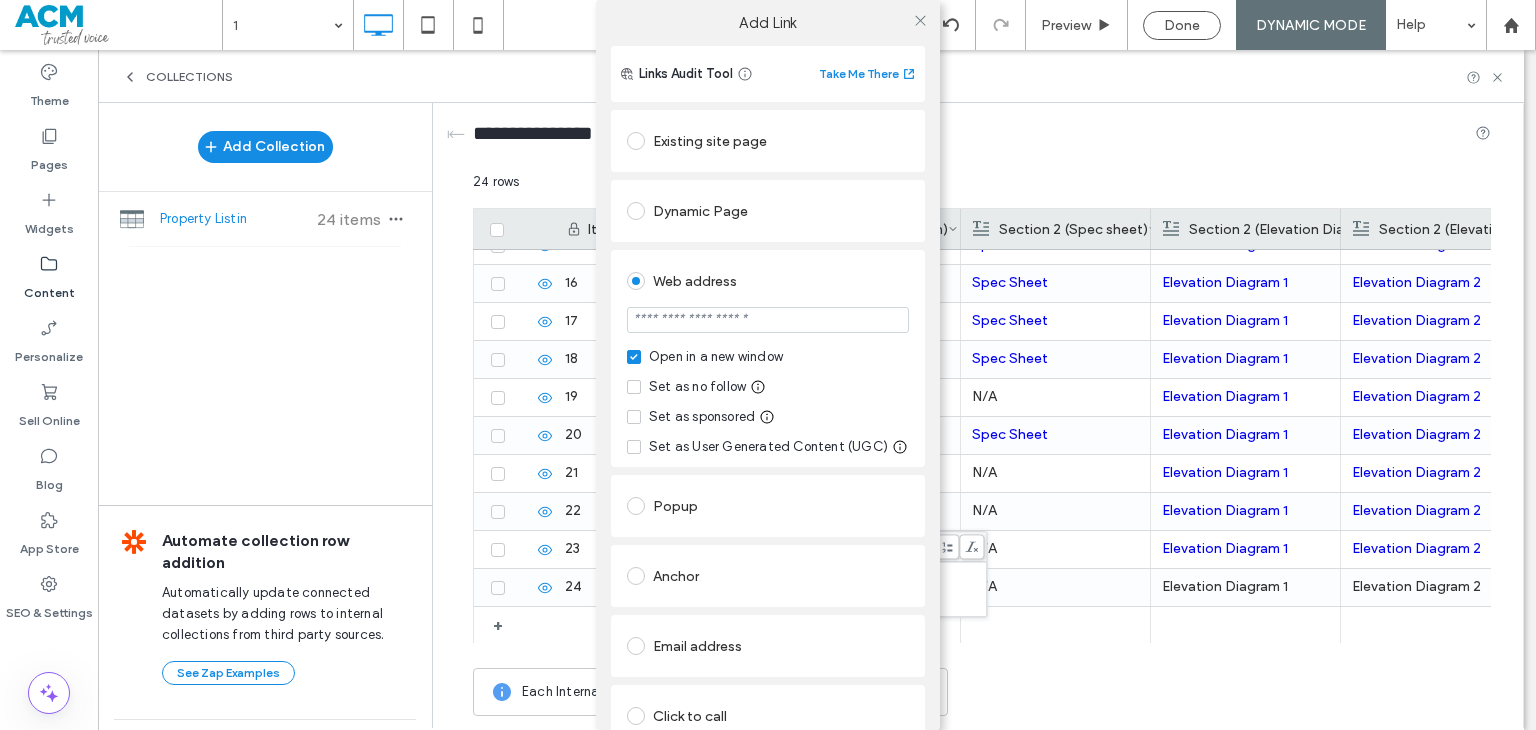 click at bounding box center [768, 320] 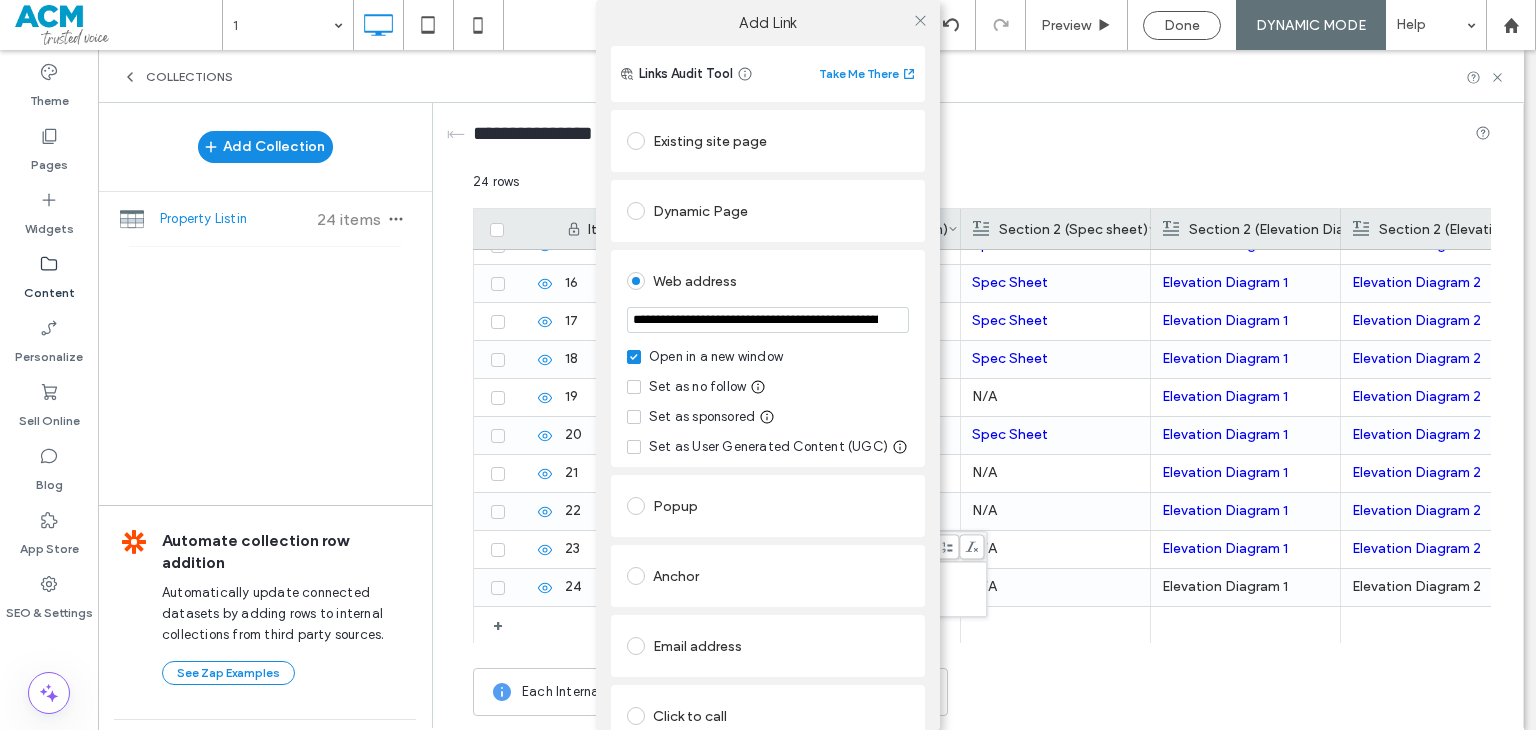 scroll, scrollTop: 0, scrollLeft: 240, axis: horizontal 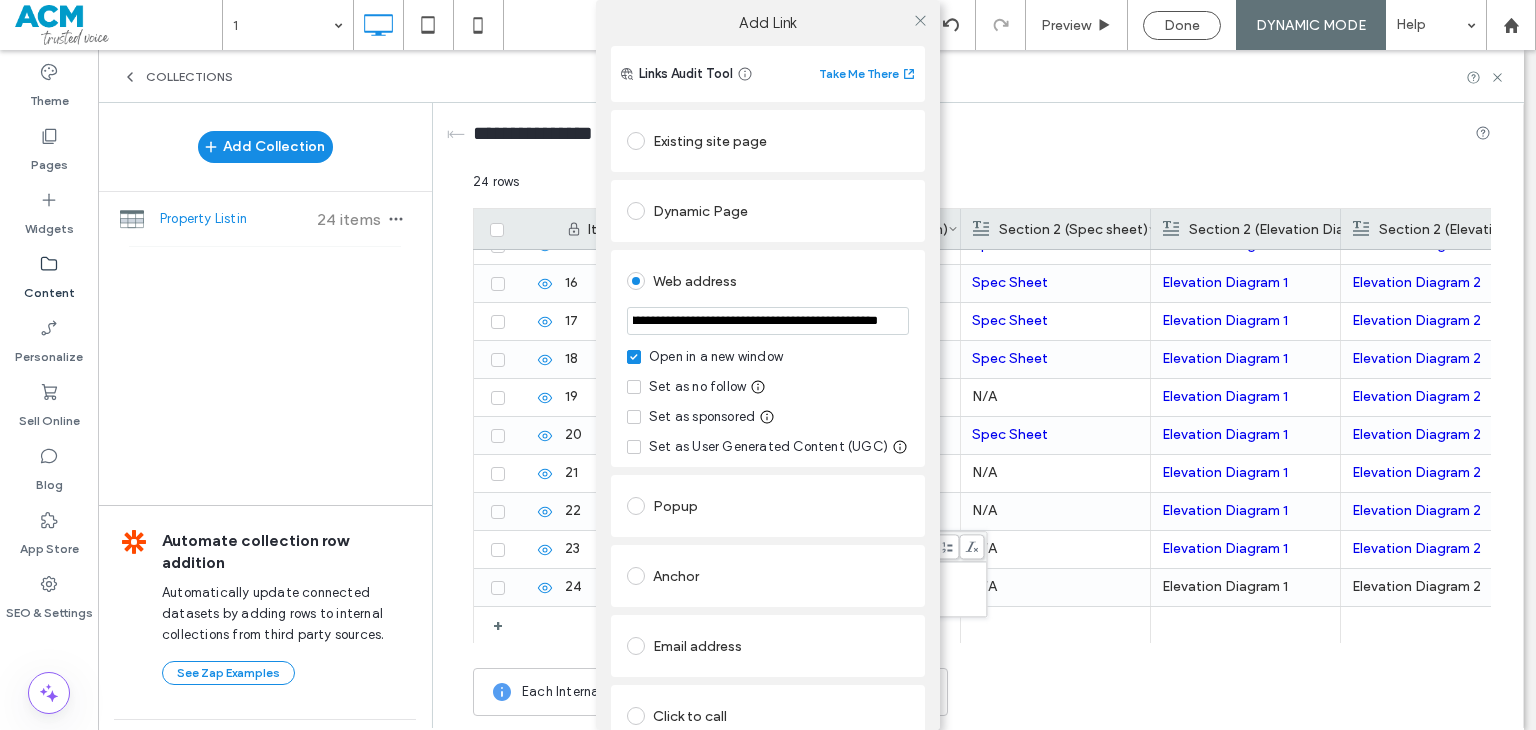 type on "**********" 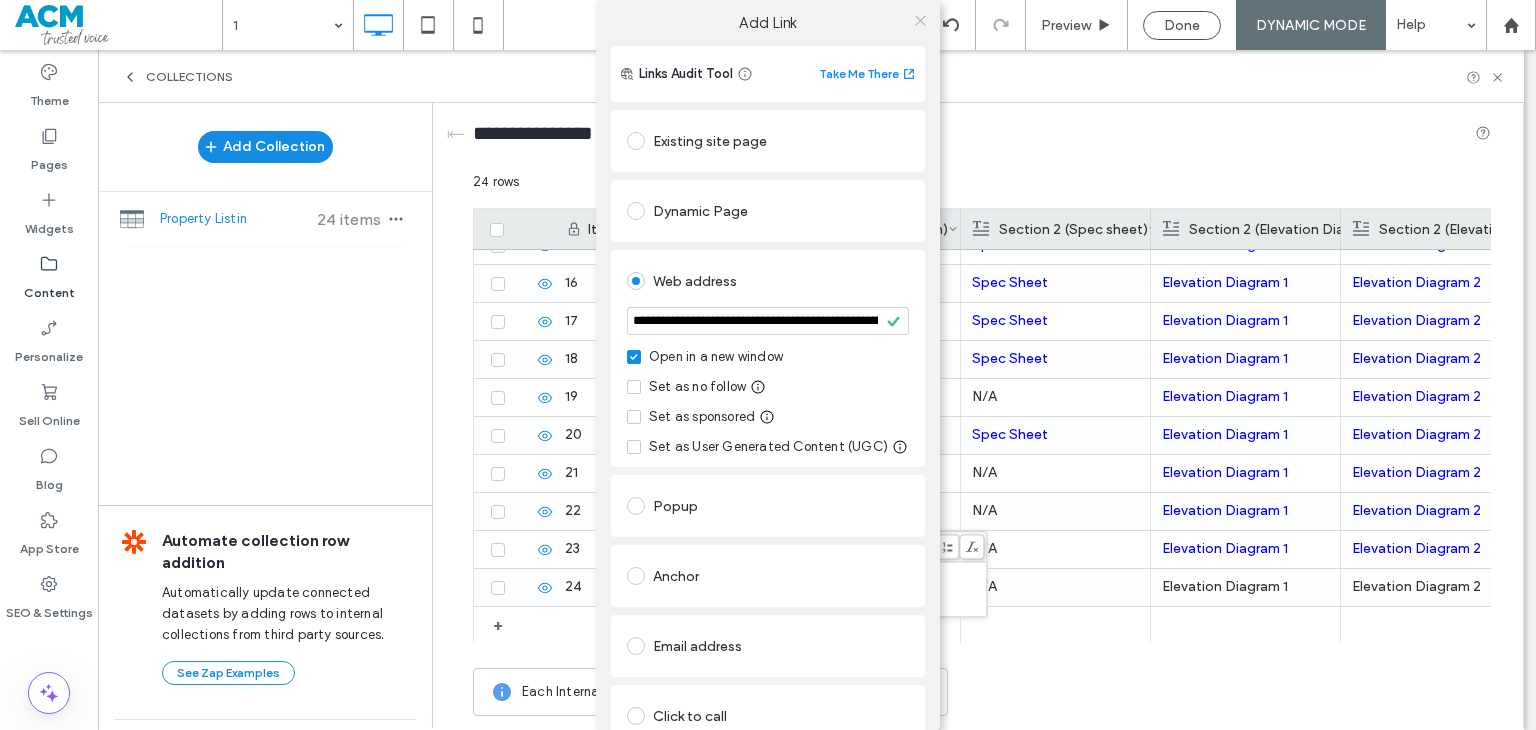 click 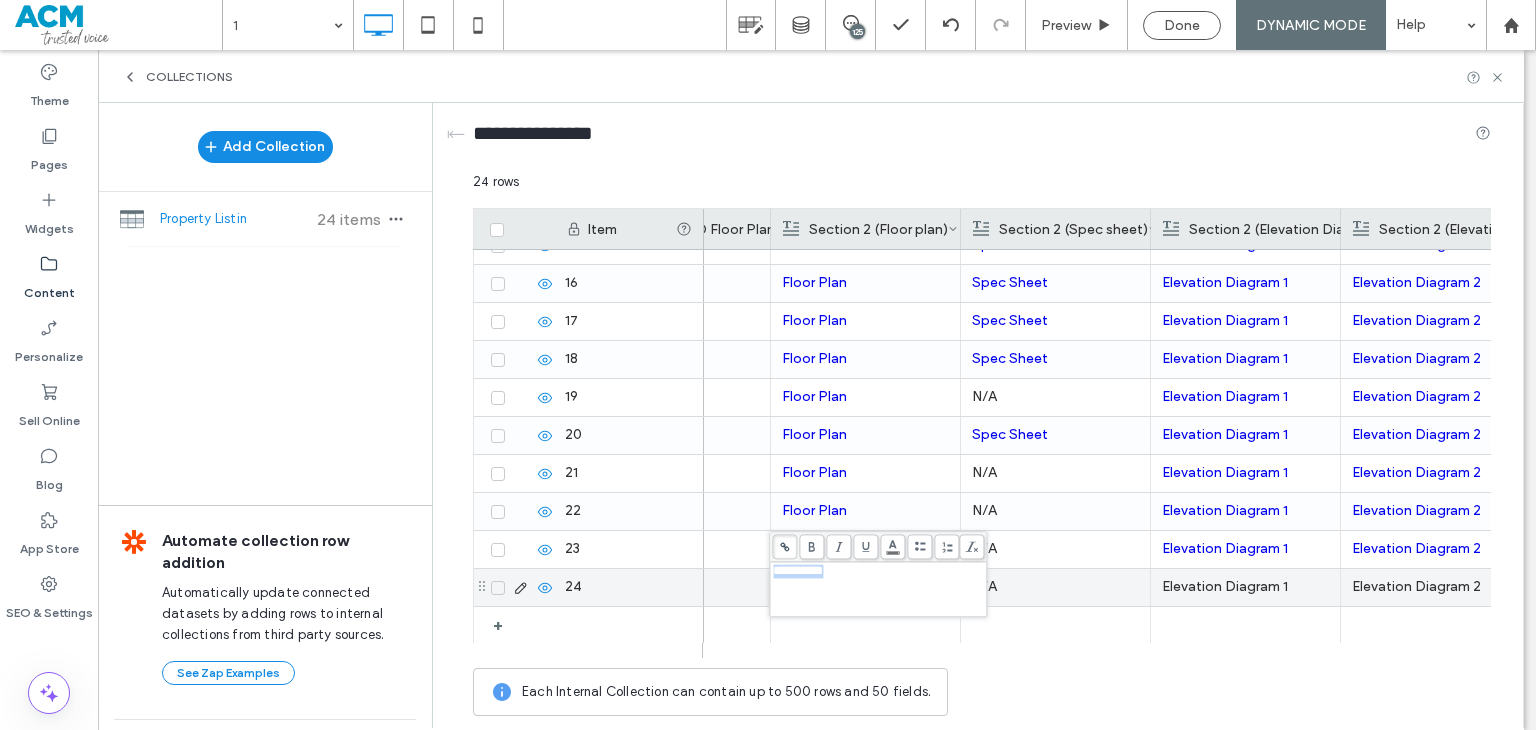 click on "Elevation Diagram 1" at bounding box center (1245, 587) 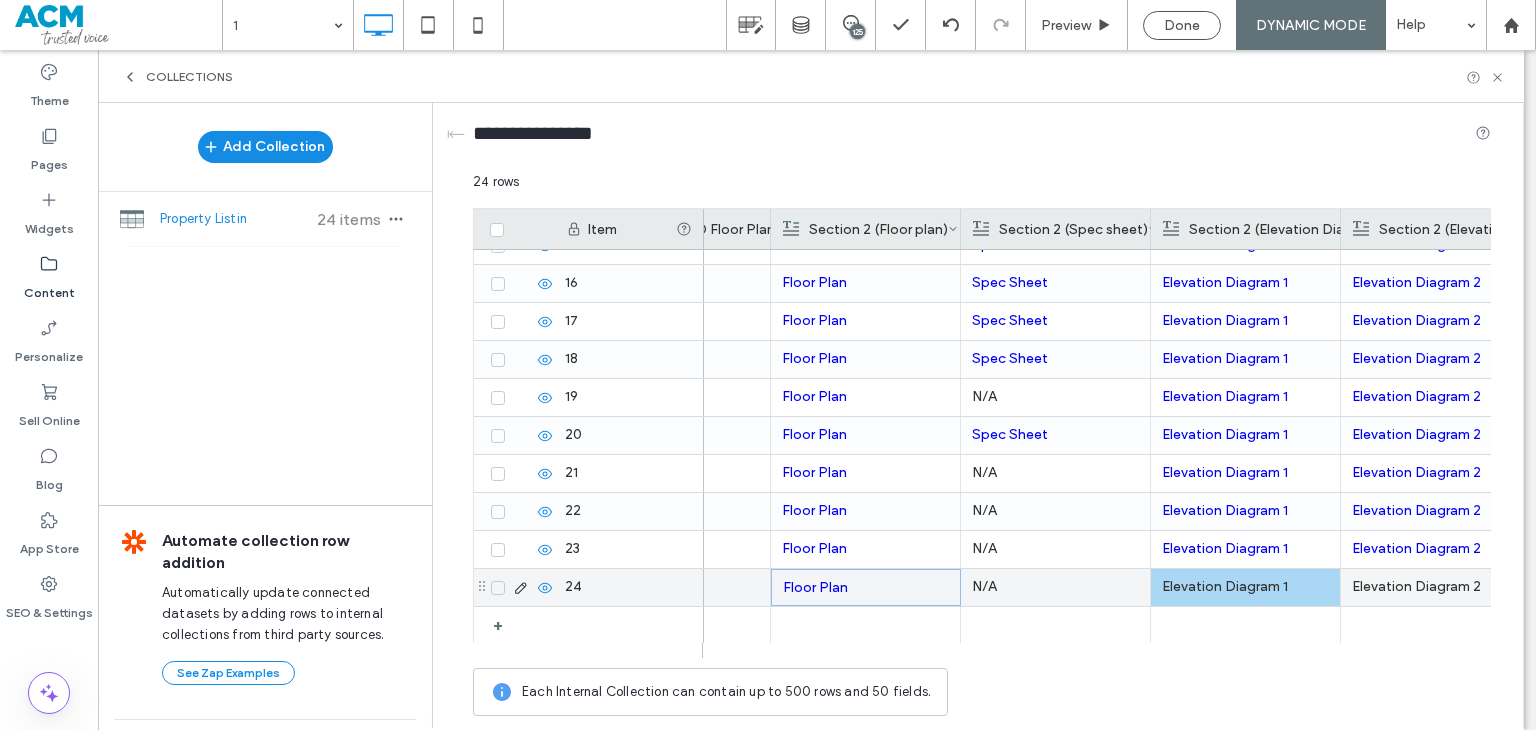 click on "Elevation Diagram 1" at bounding box center [1245, 587] 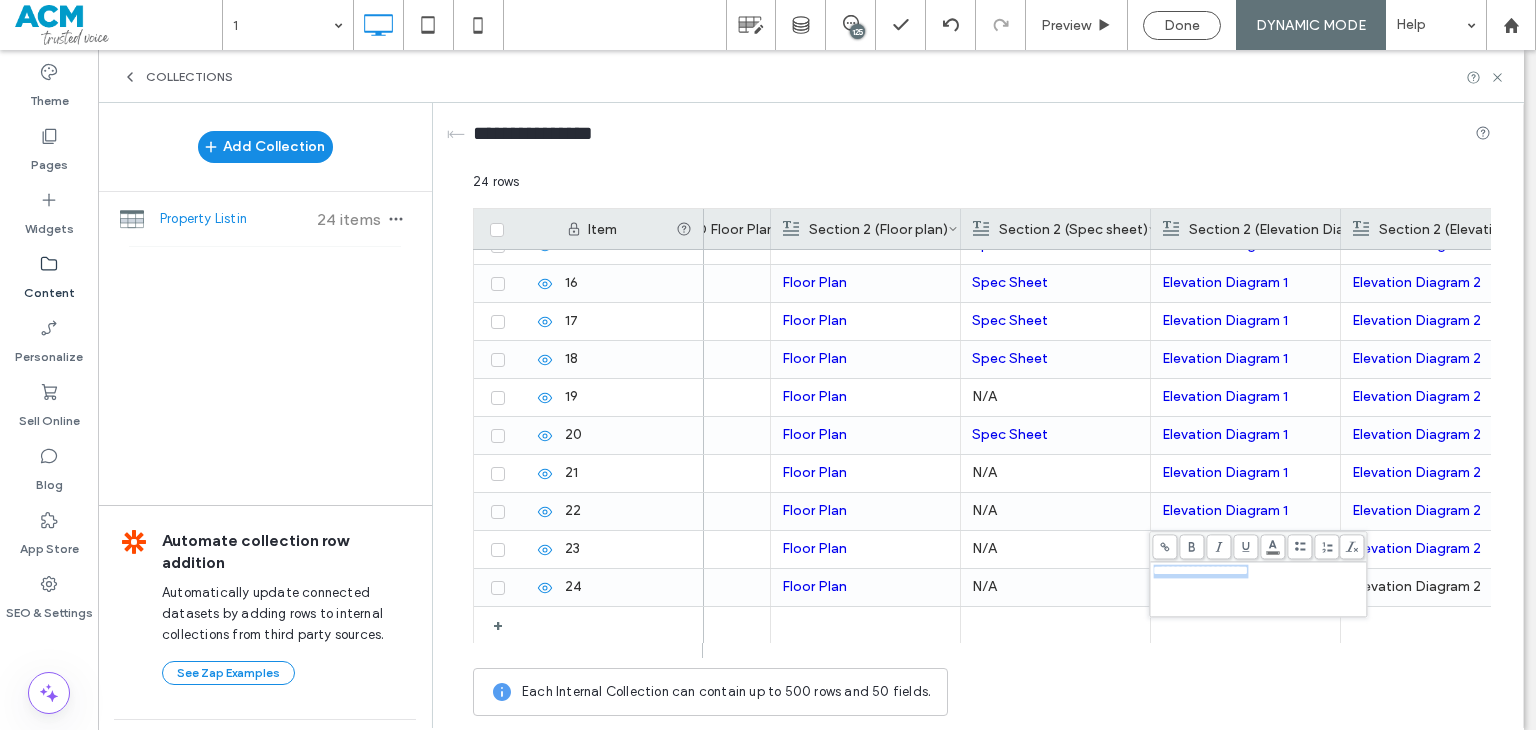 click 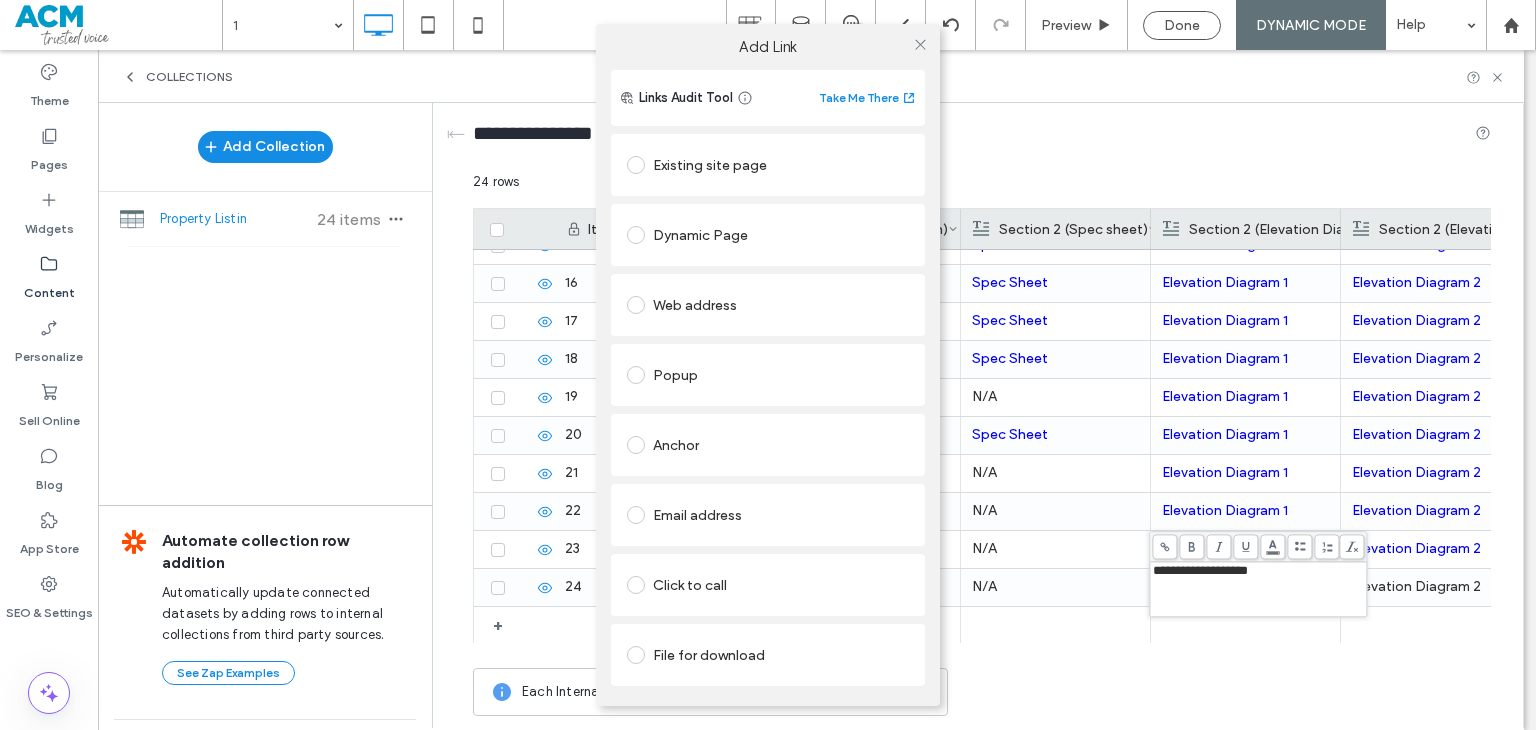 click on "Web address" at bounding box center [768, 305] 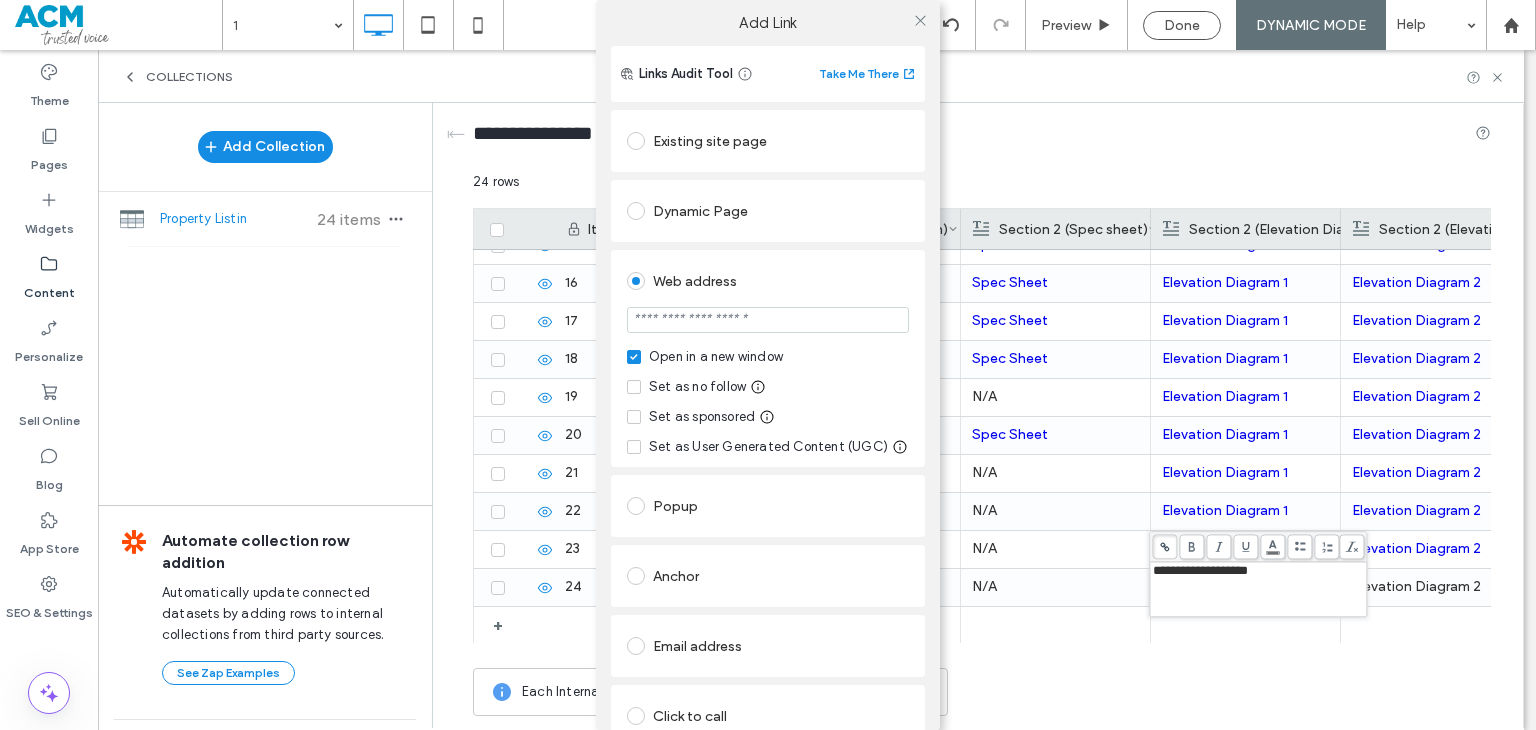 click at bounding box center (768, 320) 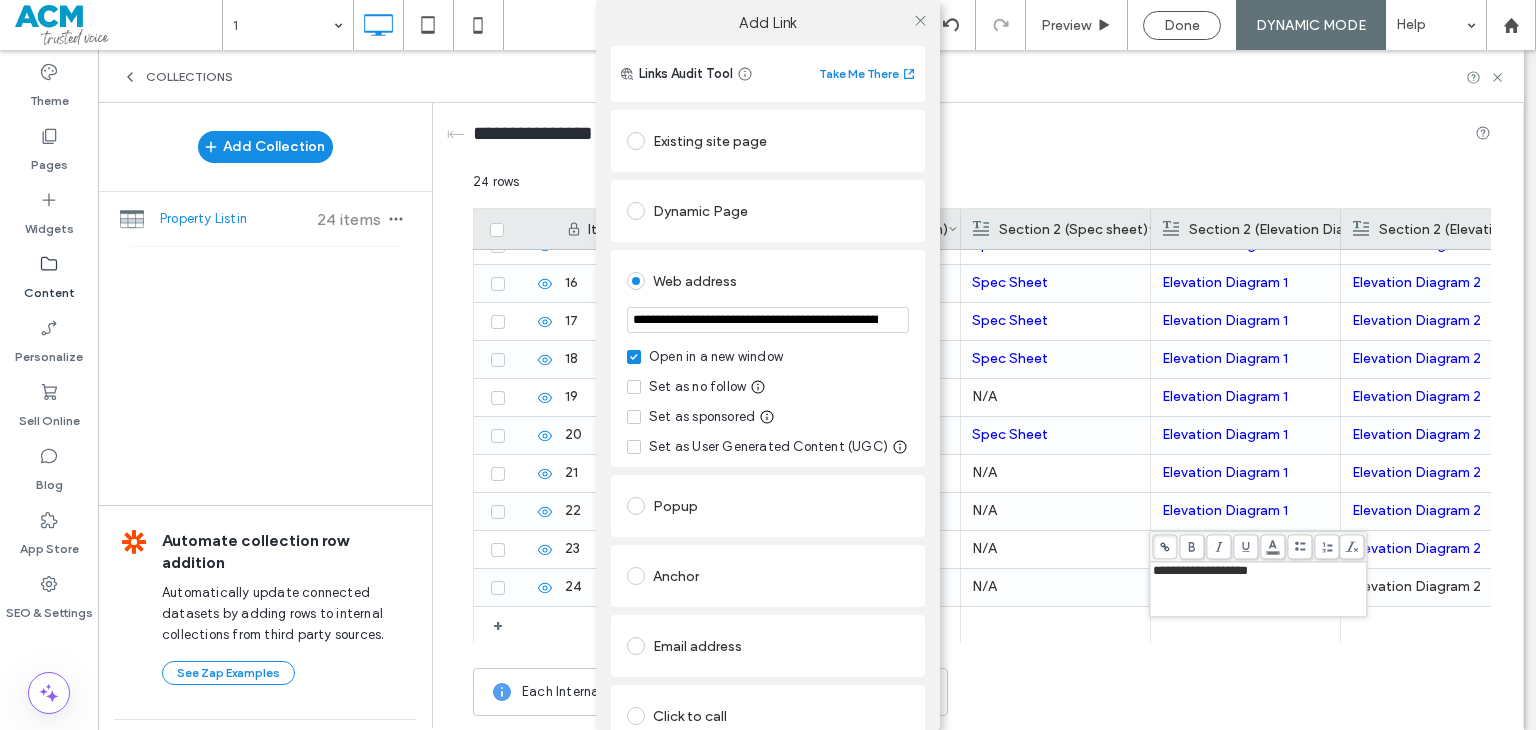 scroll, scrollTop: 0, scrollLeft: 242, axis: horizontal 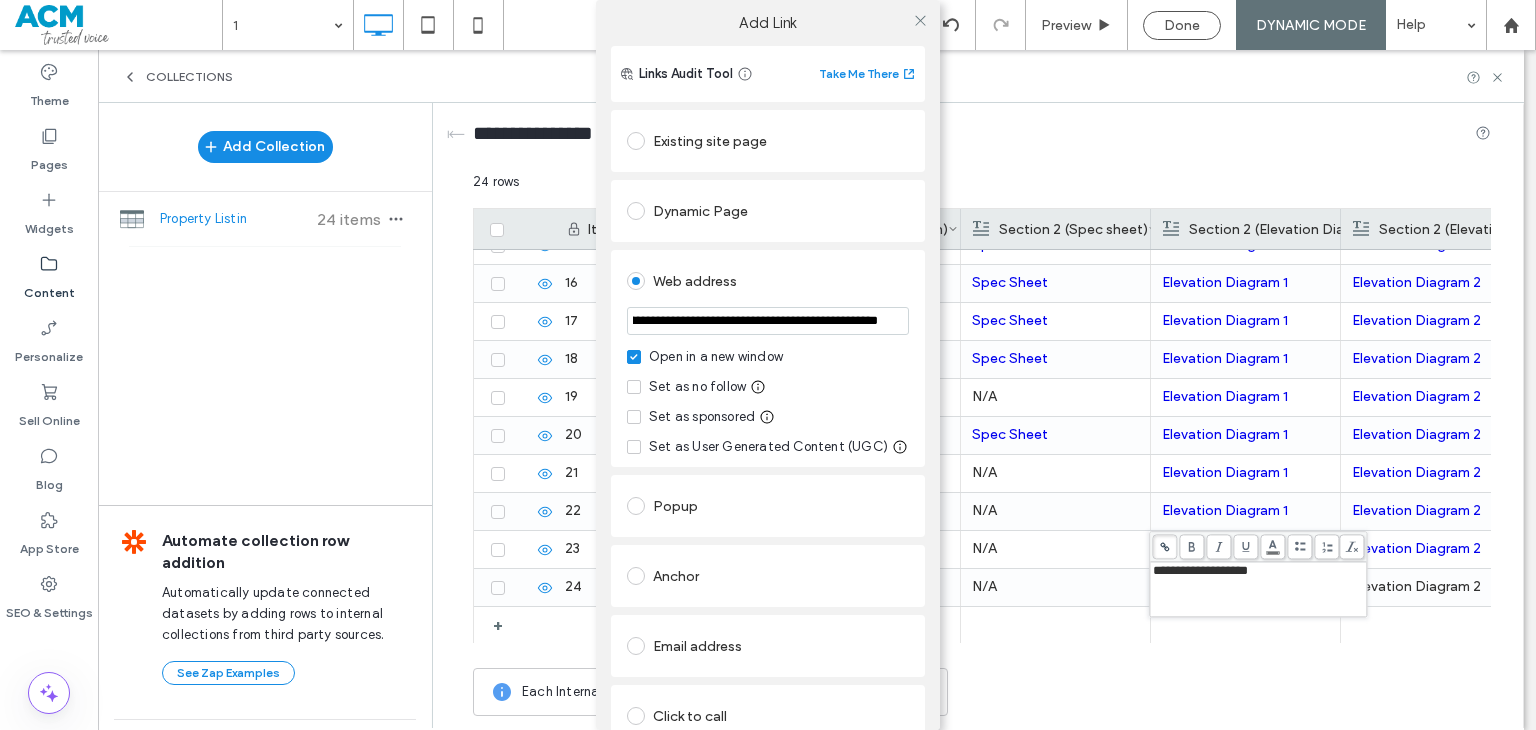type on "**********" 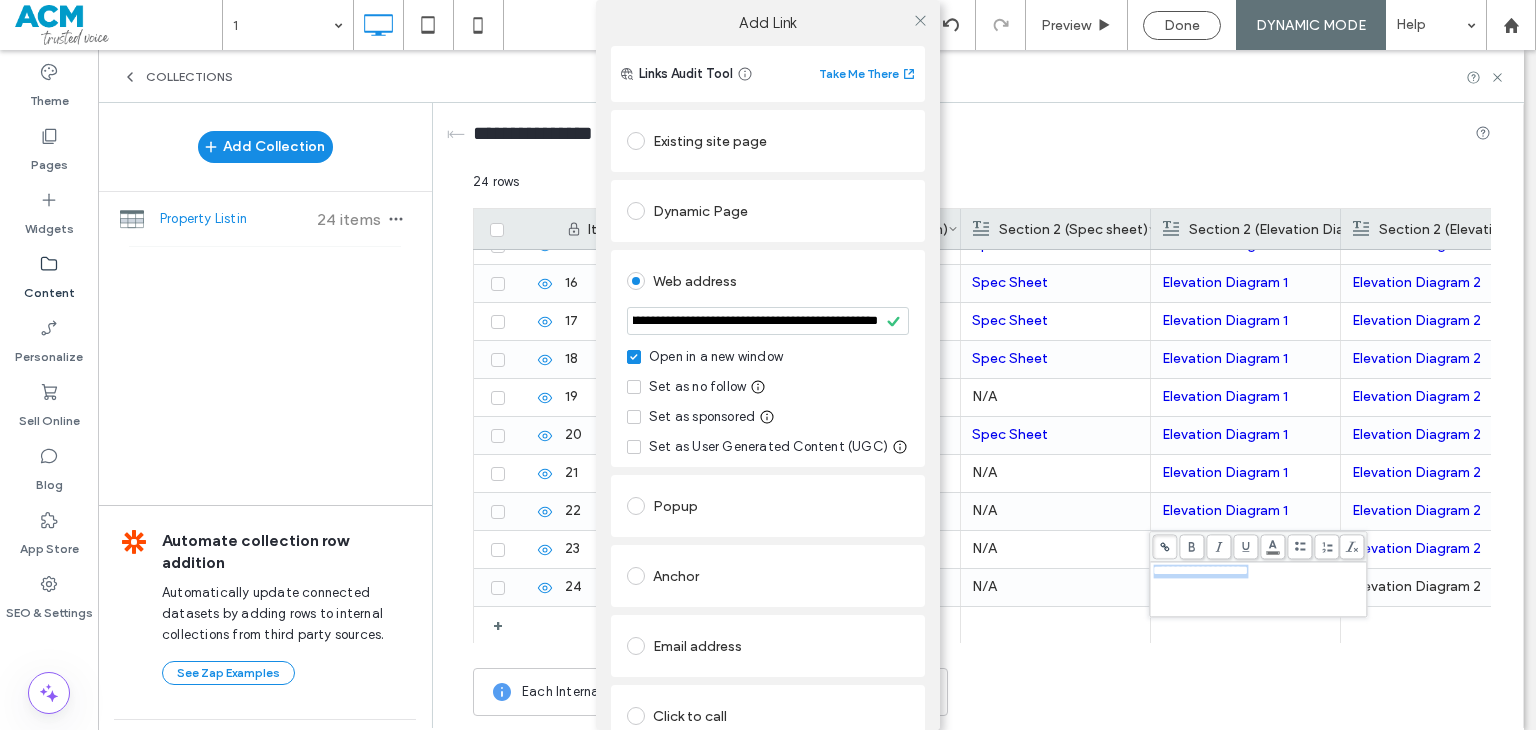 click on "**********" at bounding box center (768, 358) 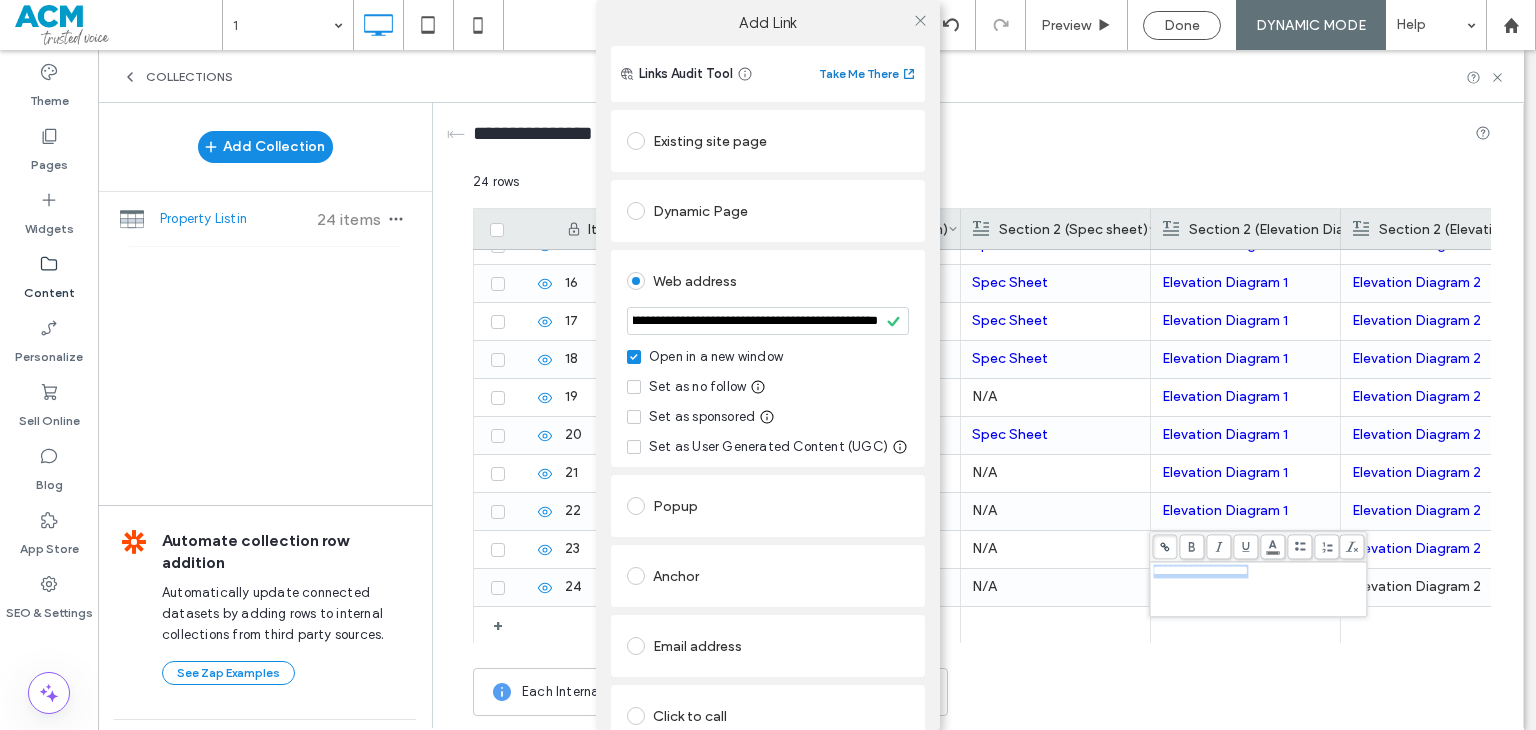 scroll, scrollTop: 0, scrollLeft: 0, axis: both 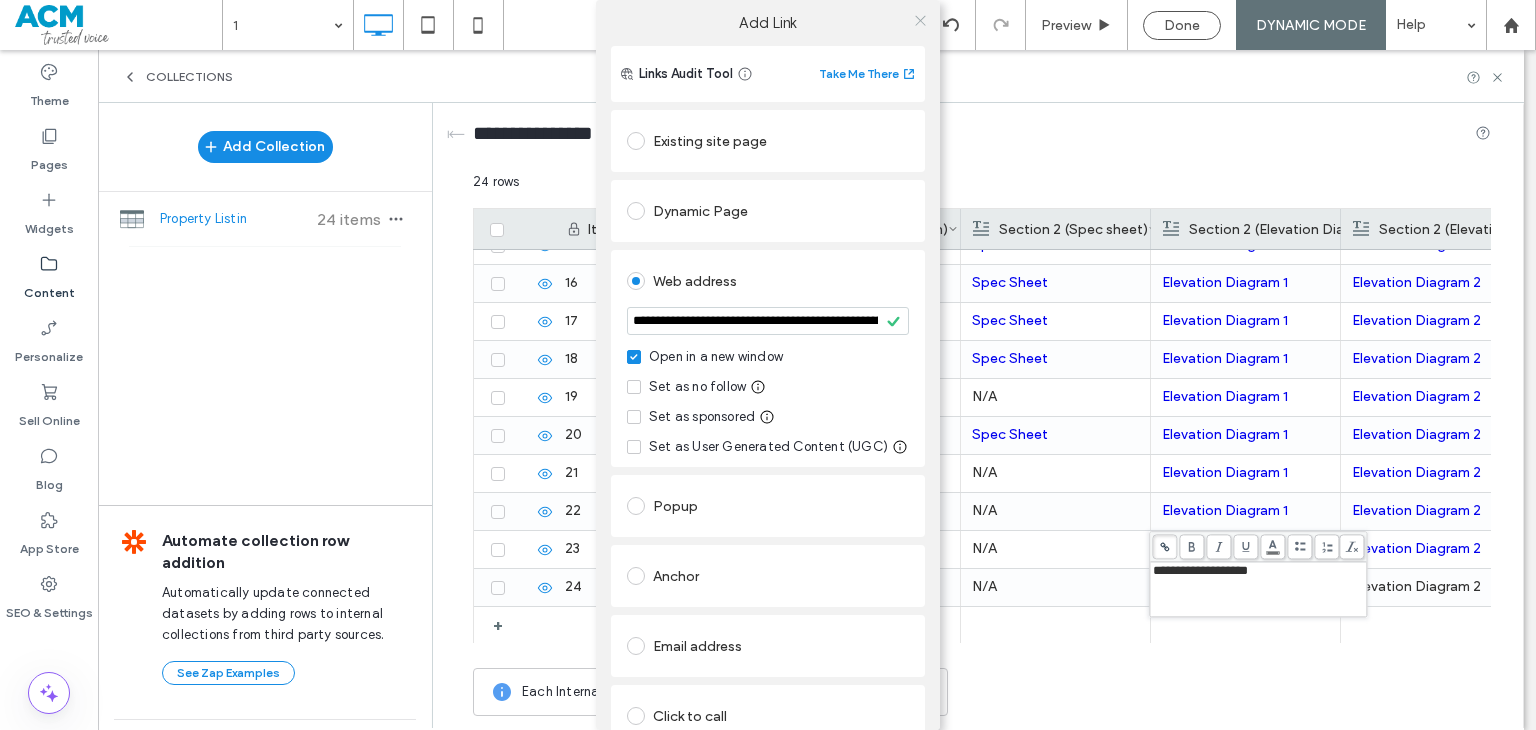click at bounding box center (920, 20) 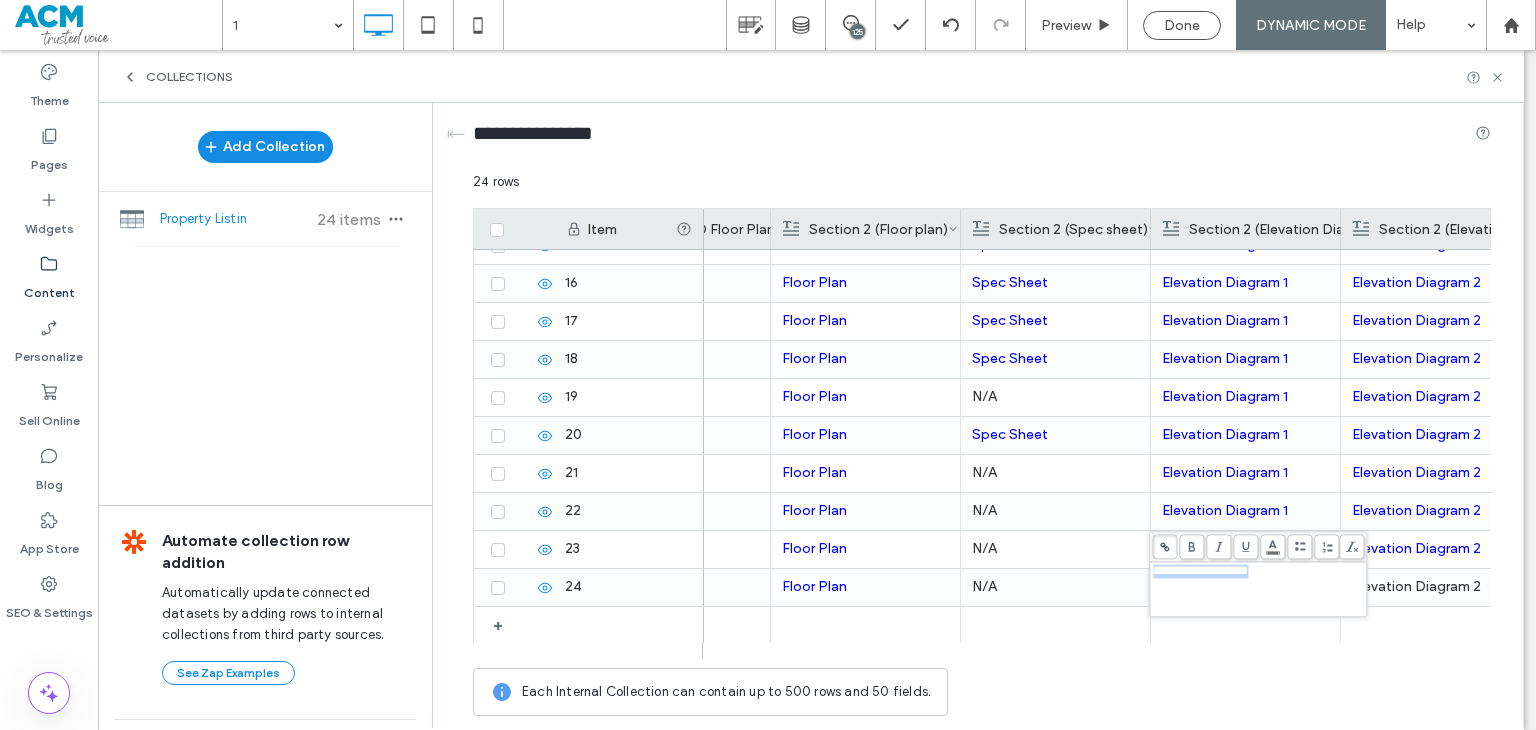 click on "Elevation Diagram 2" at bounding box center (1435, 587) 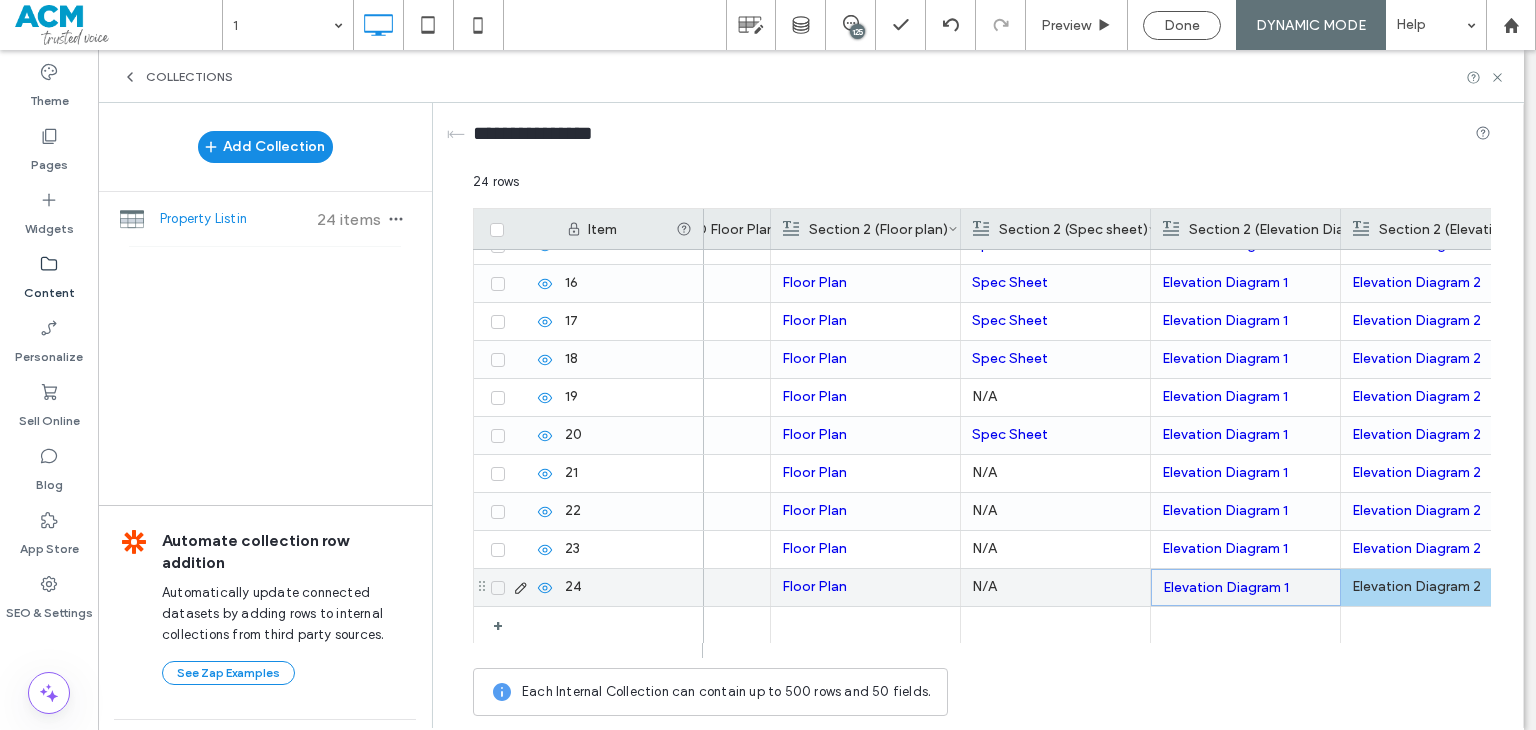 click on "Elevation Diagram 2" at bounding box center [1435, 587] 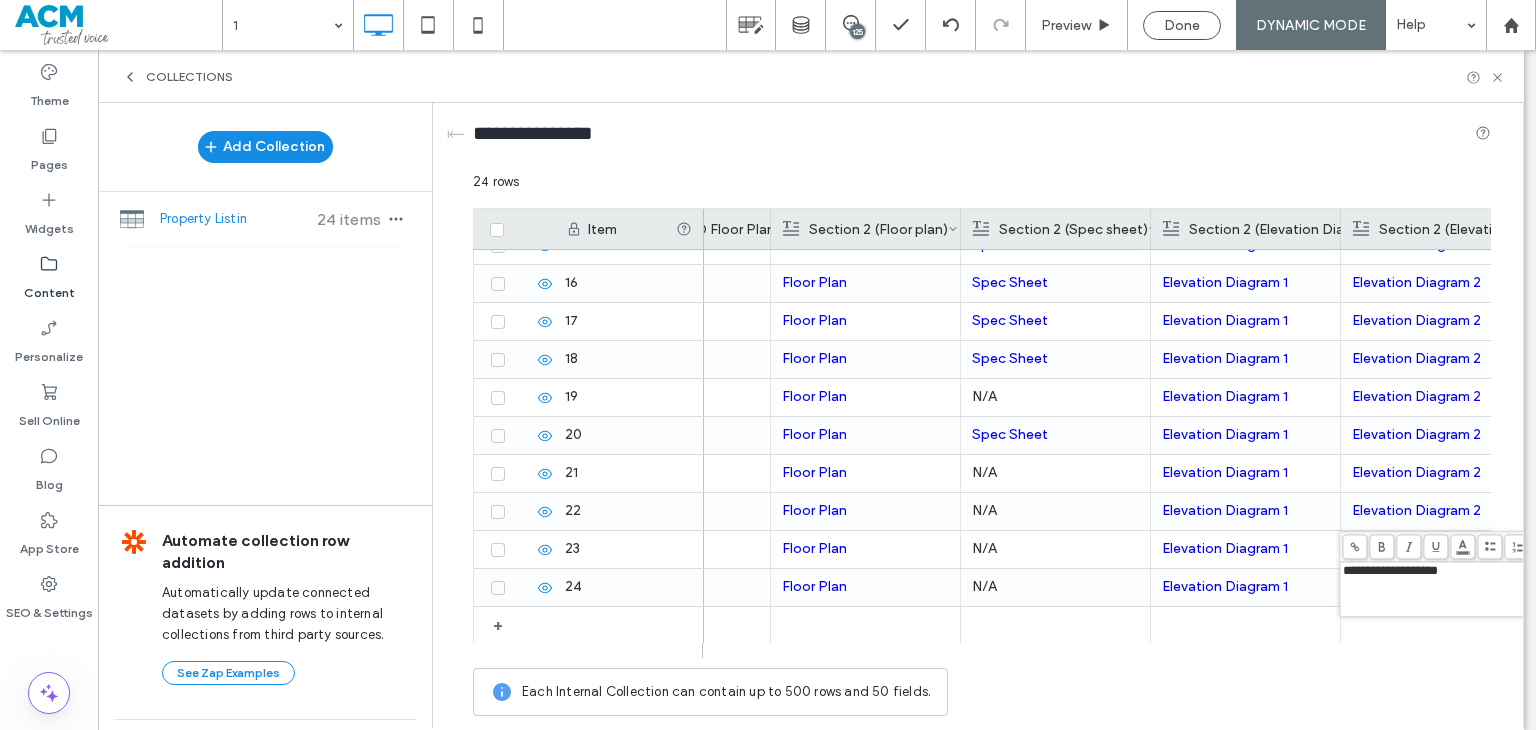 click 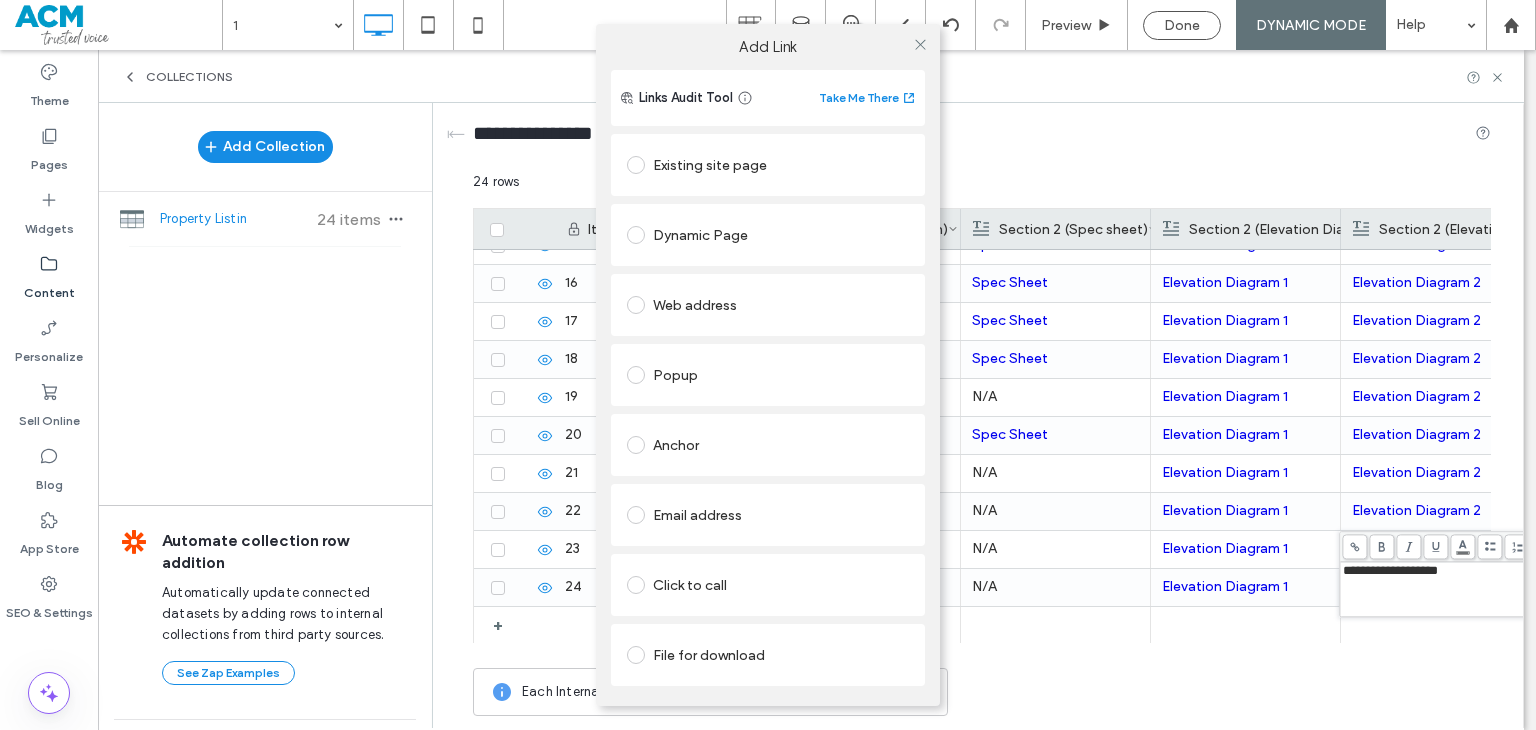 click on "Web address" at bounding box center [768, 305] 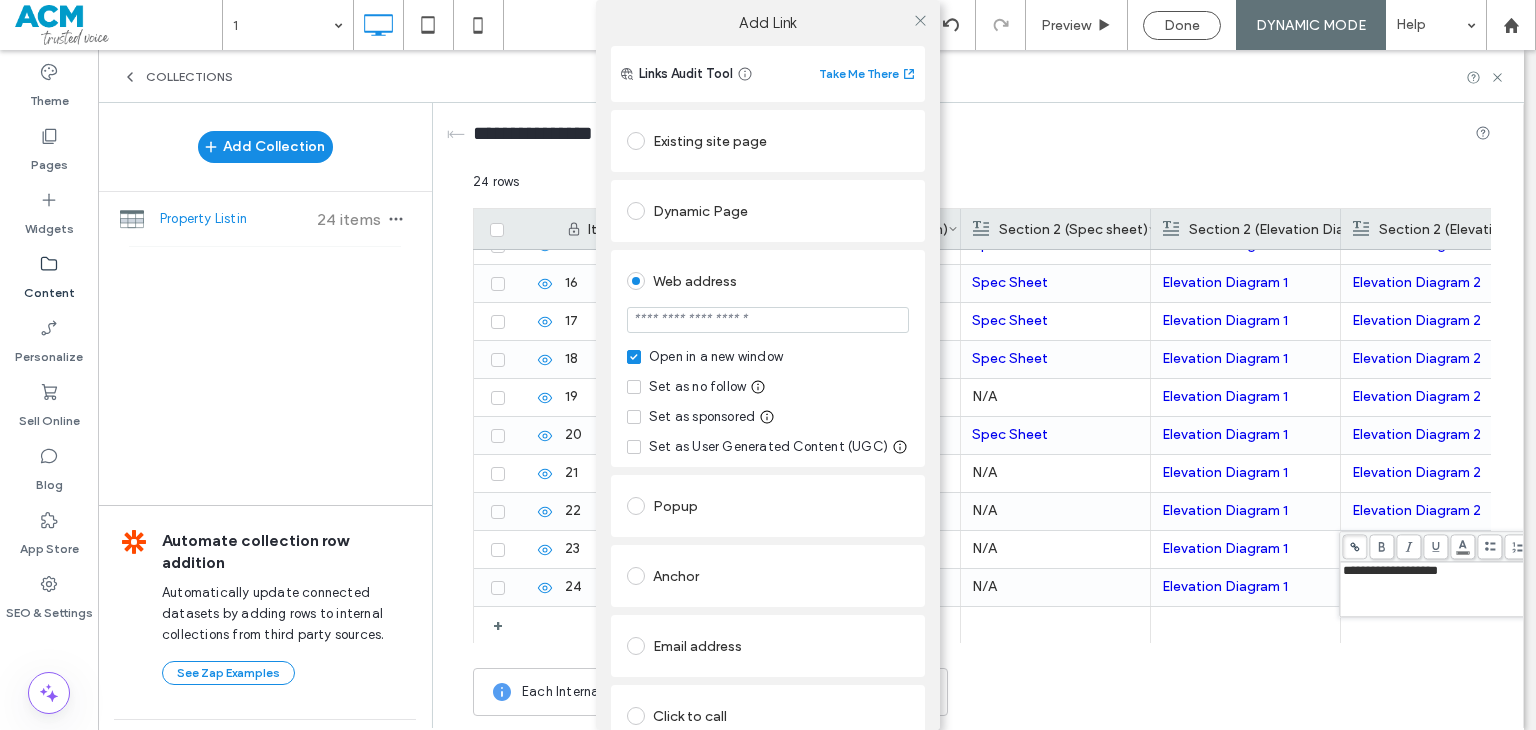 click at bounding box center (768, 320) 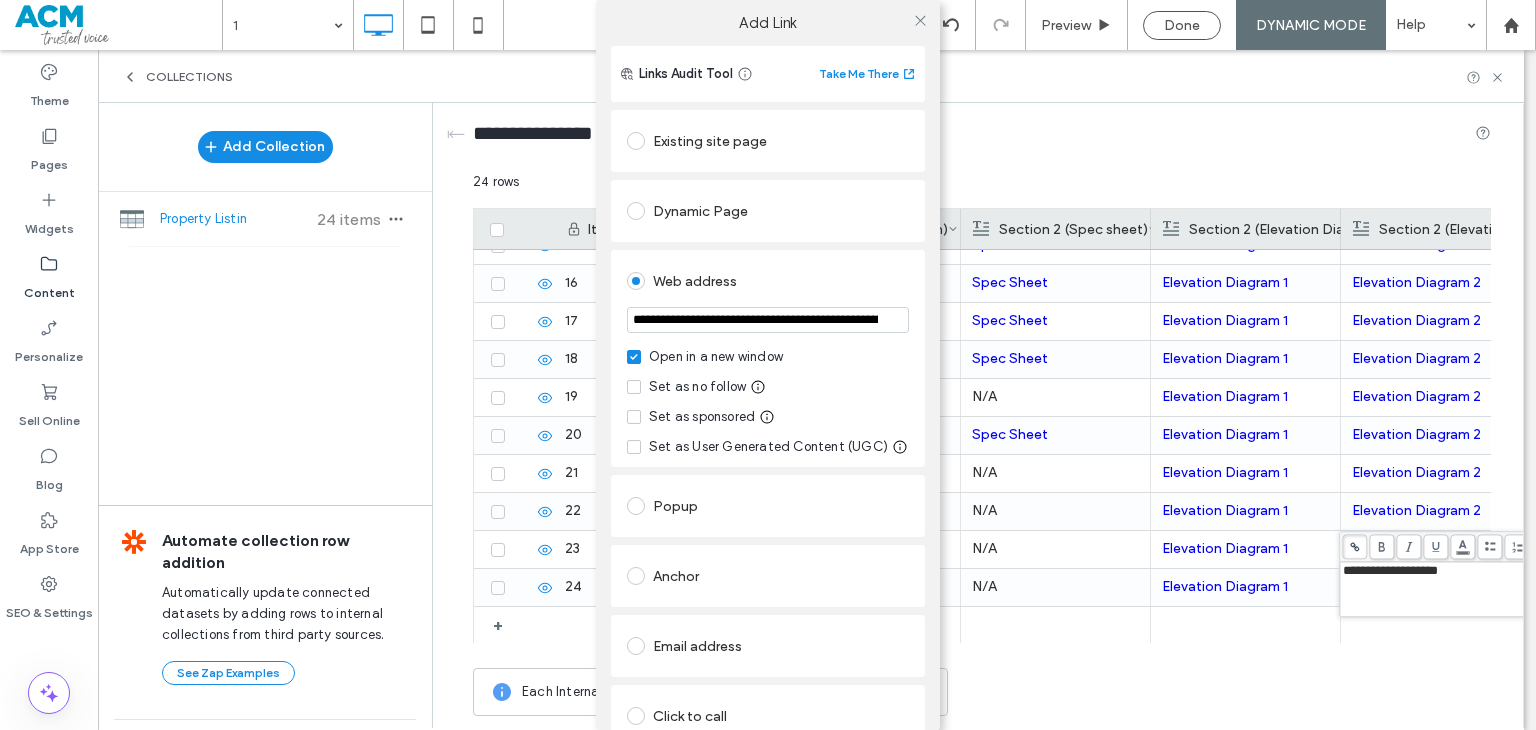 scroll, scrollTop: 0, scrollLeft: 242, axis: horizontal 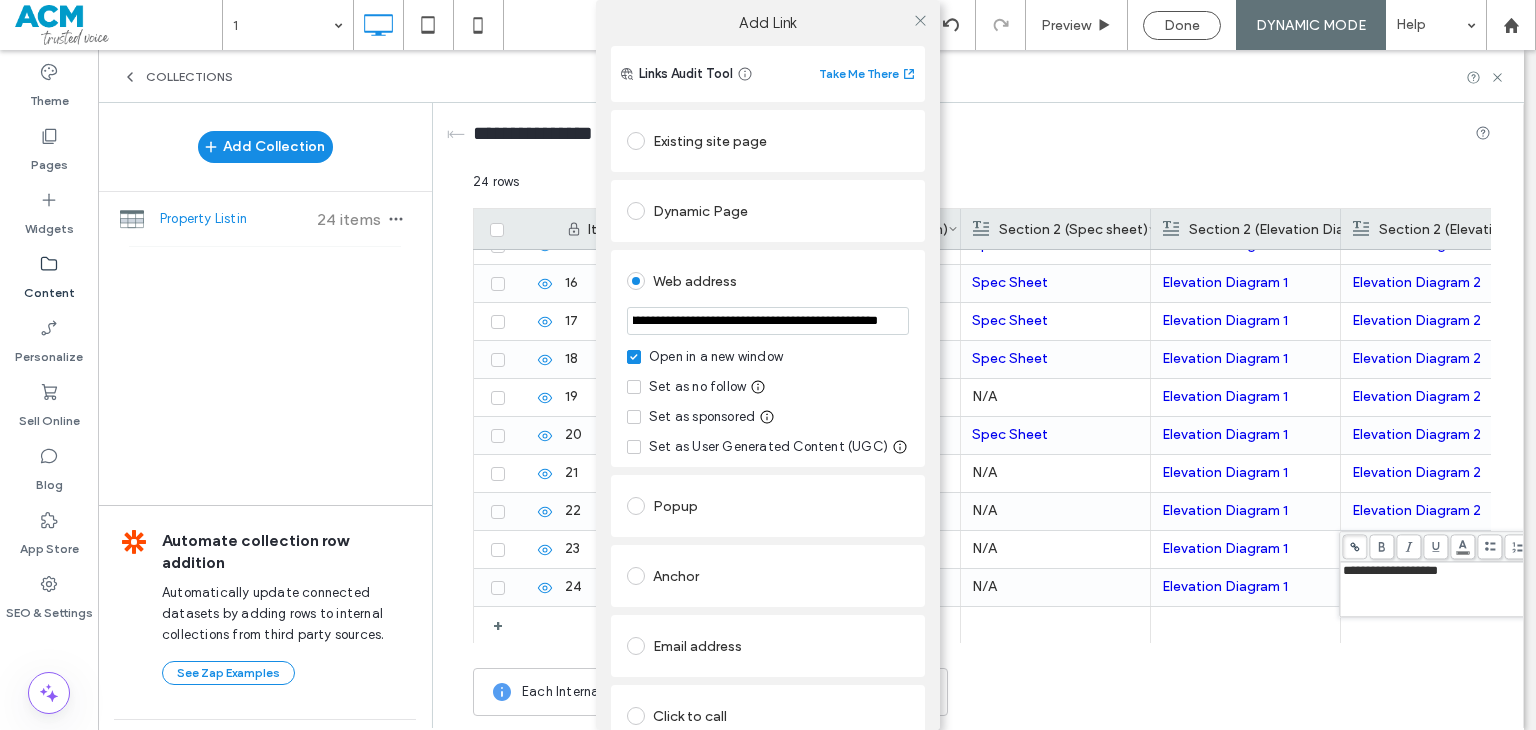 type on "**********" 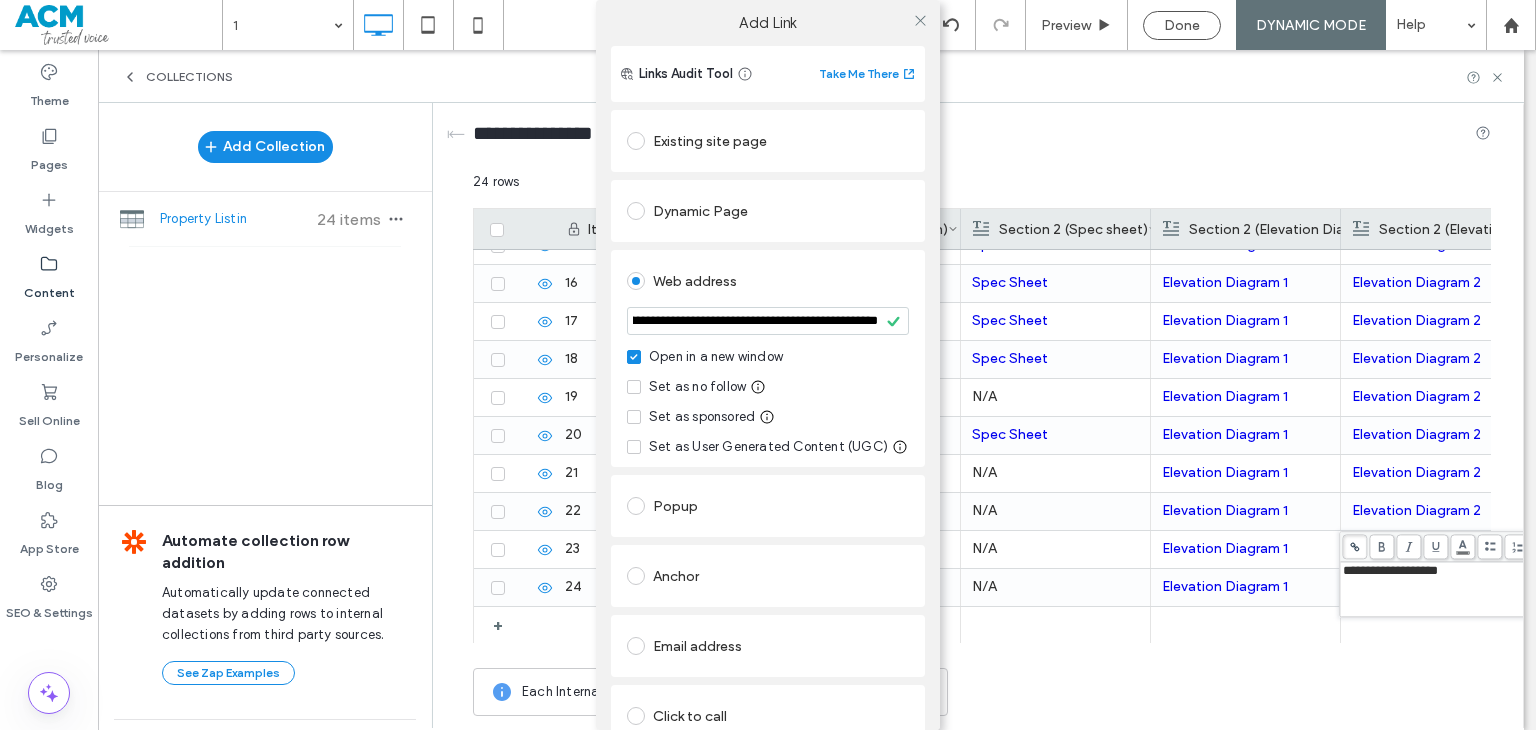 click on "**********" at bounding box center [768, 441] 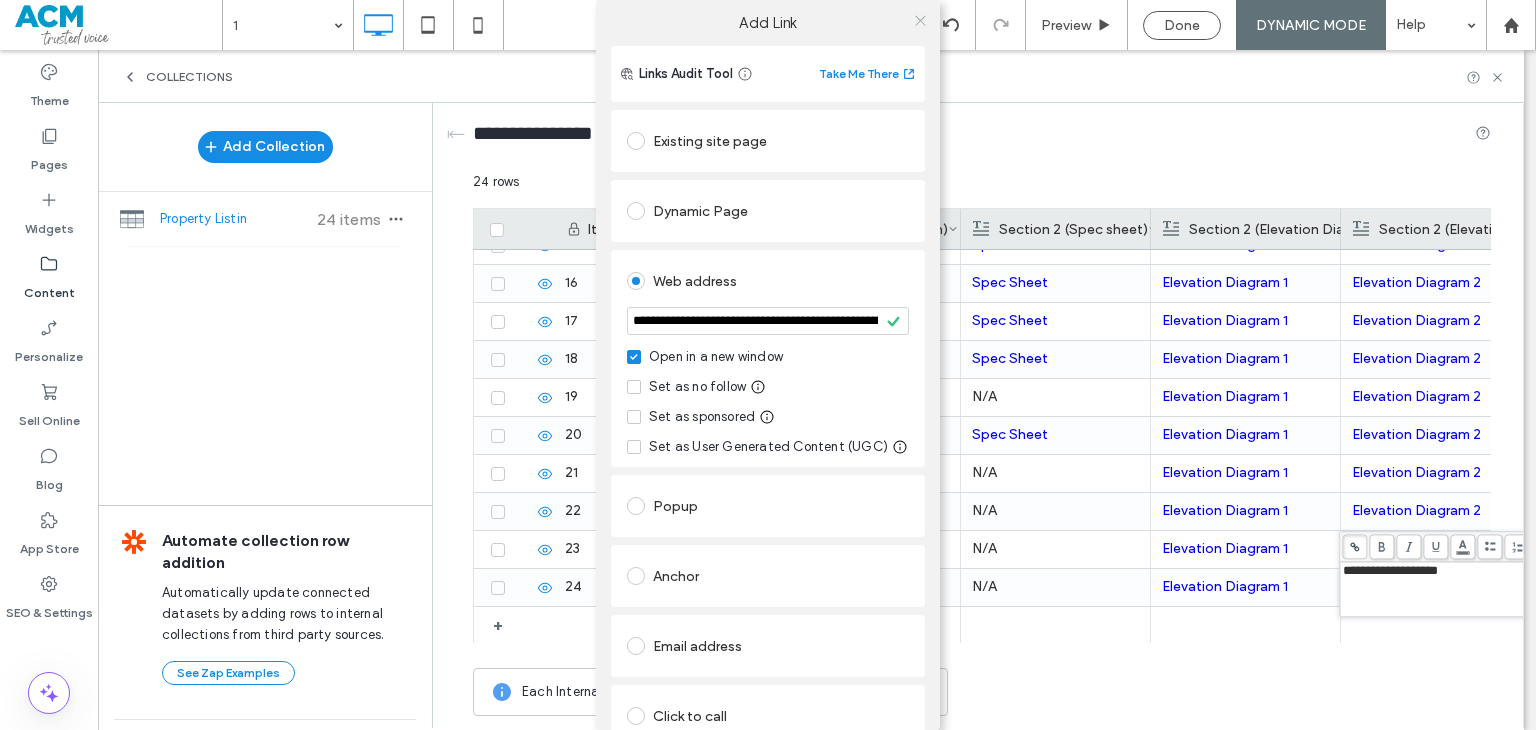 click 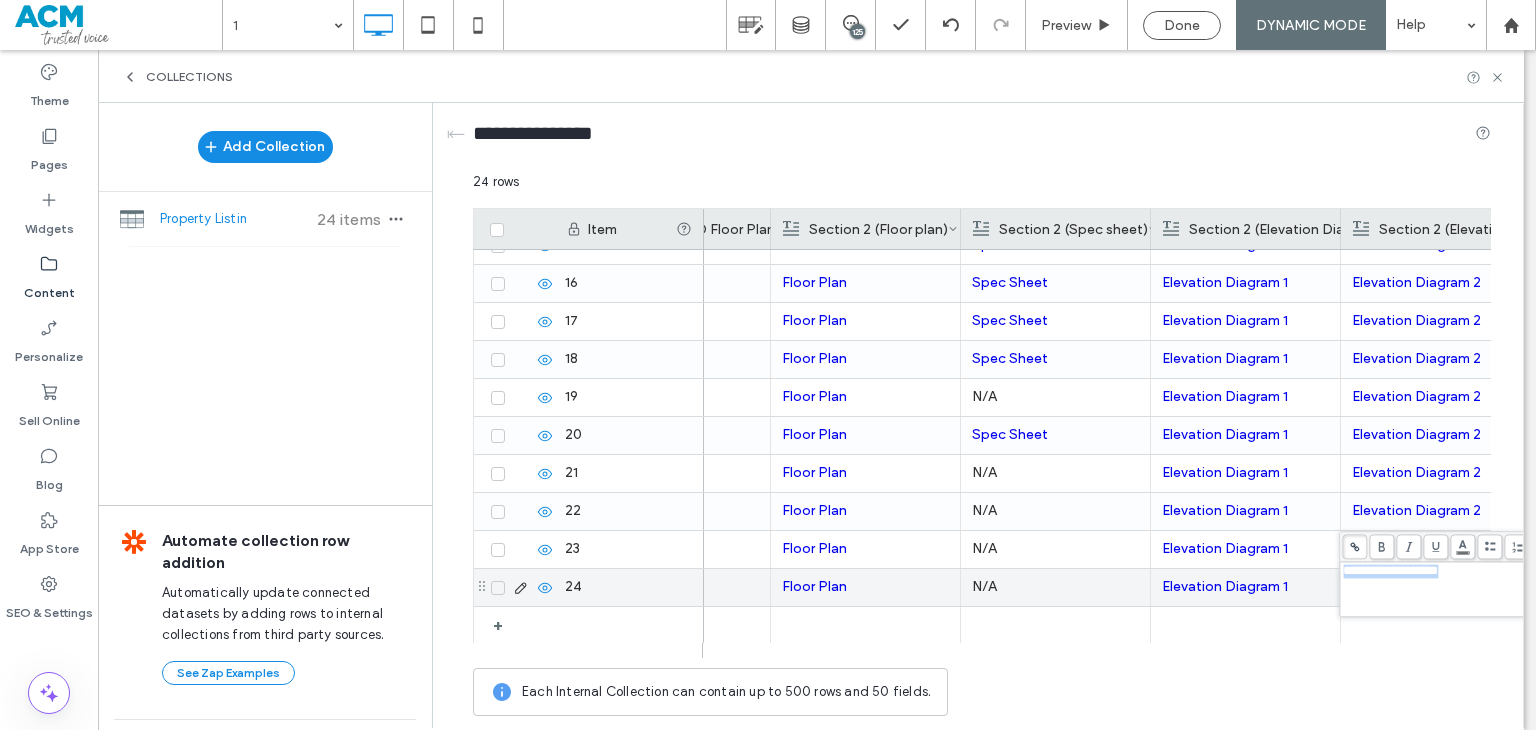 click on "Elevation Diagram 1" at bounding box center (1245, 587) 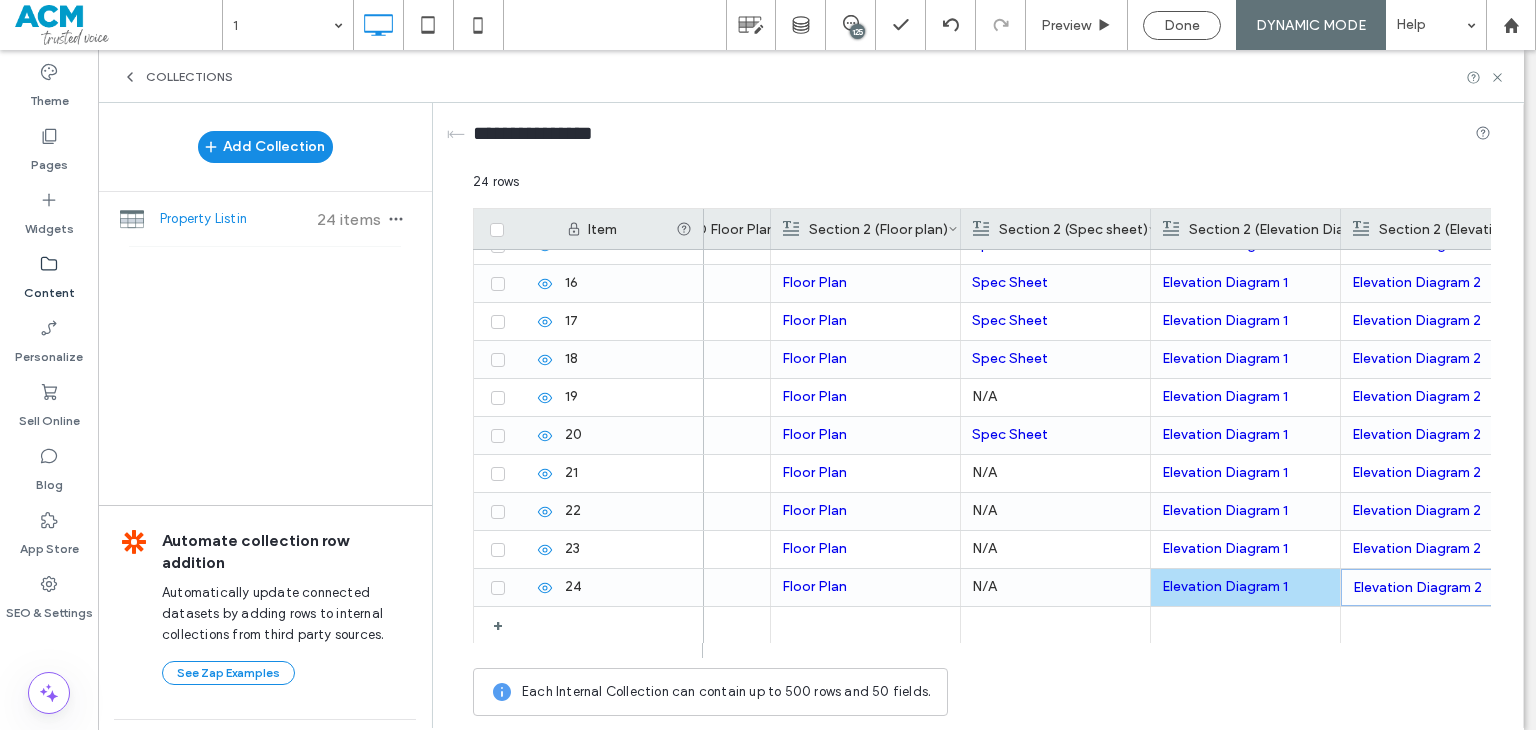 scroll, scrollTop: 0, scrollLeft: 1527, axis: horizontal 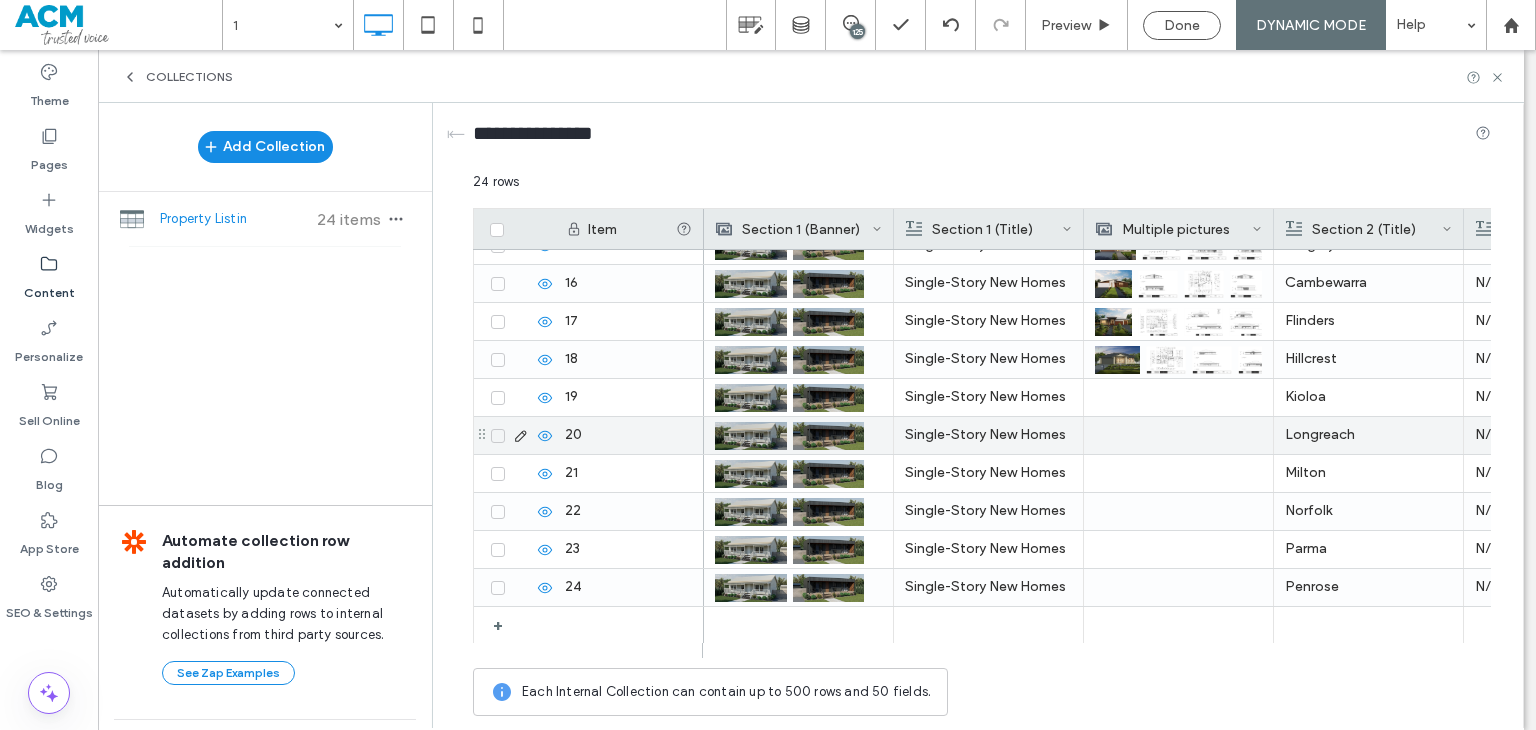 click at bounding box center [1178, 397] 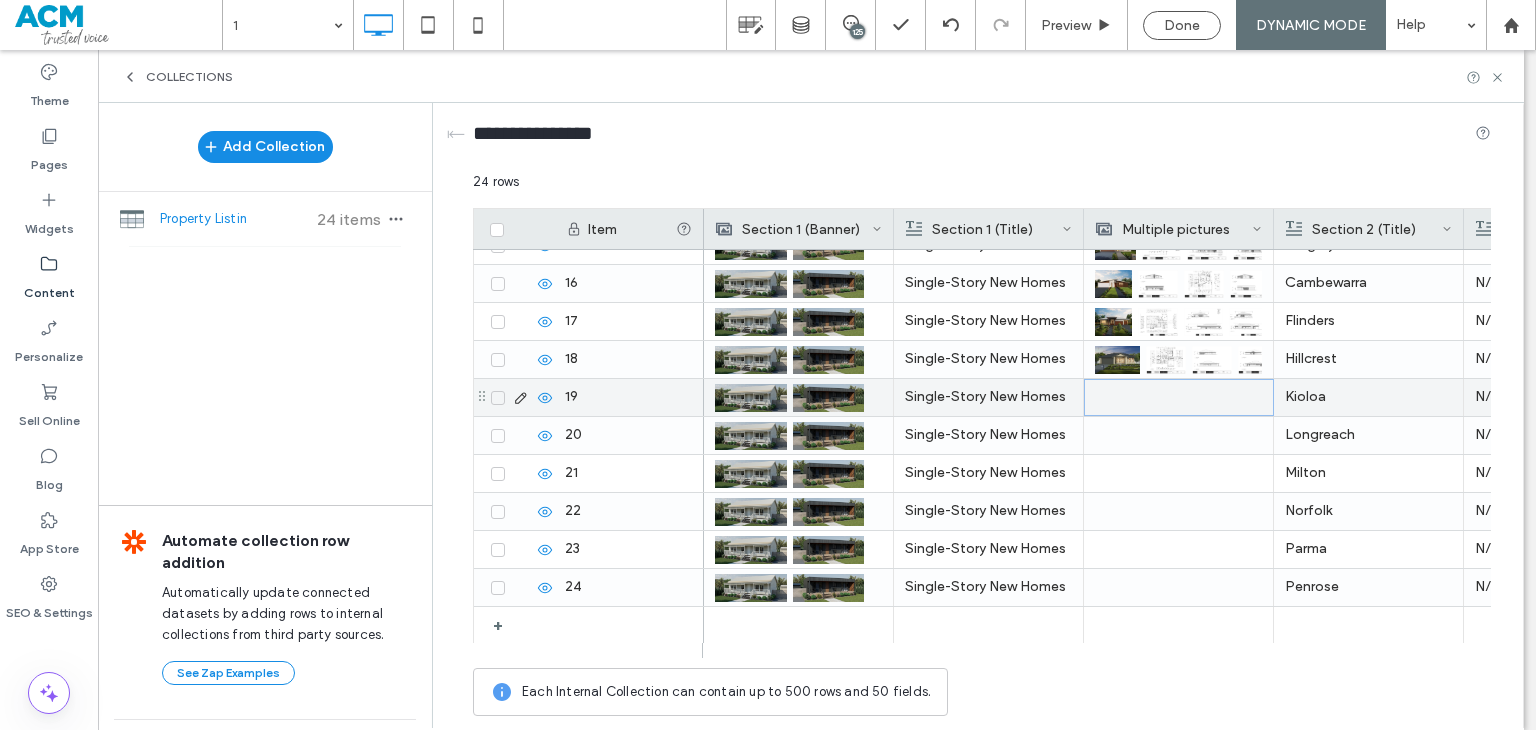 click at bounding box center (1179, 397) 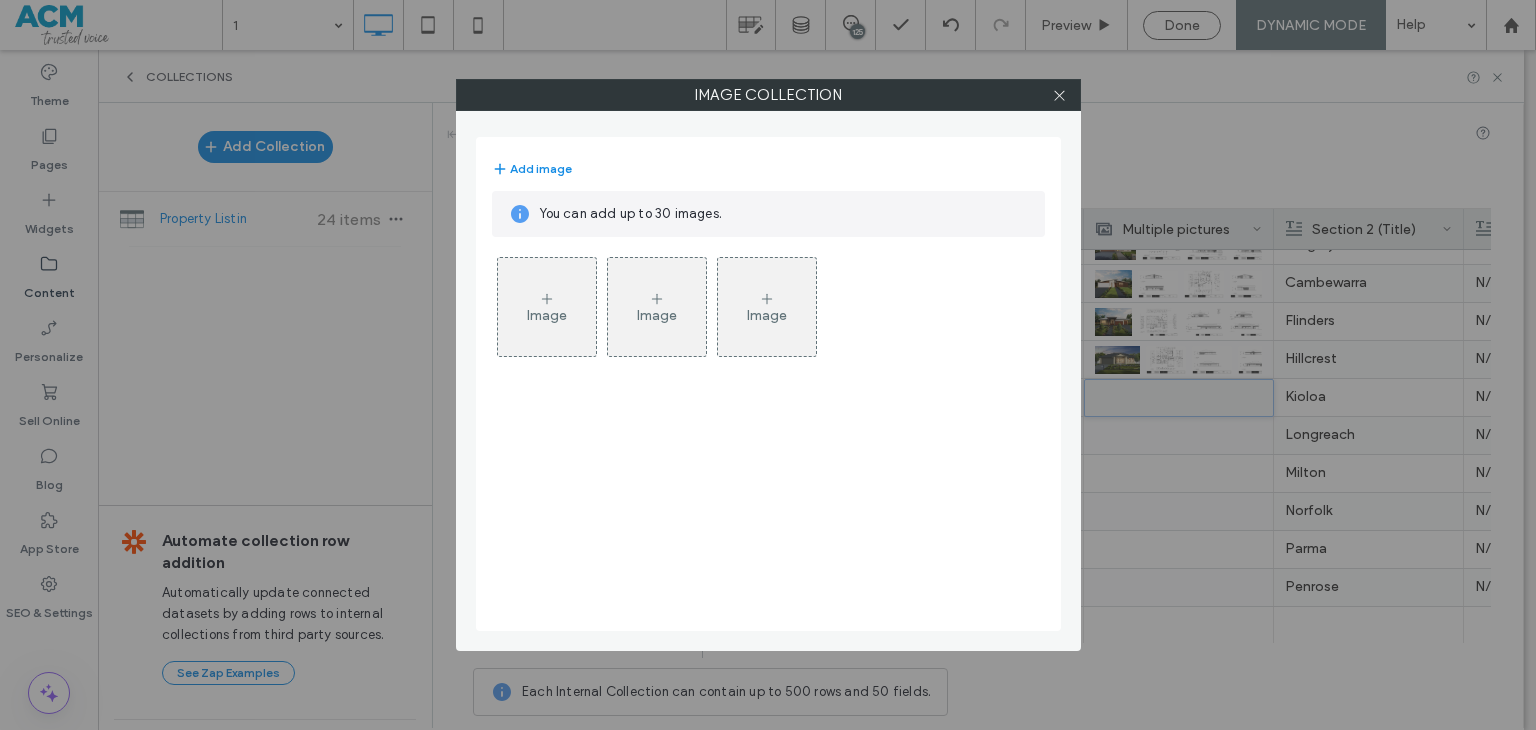 click on "Image" at bounding box center [547, 315] 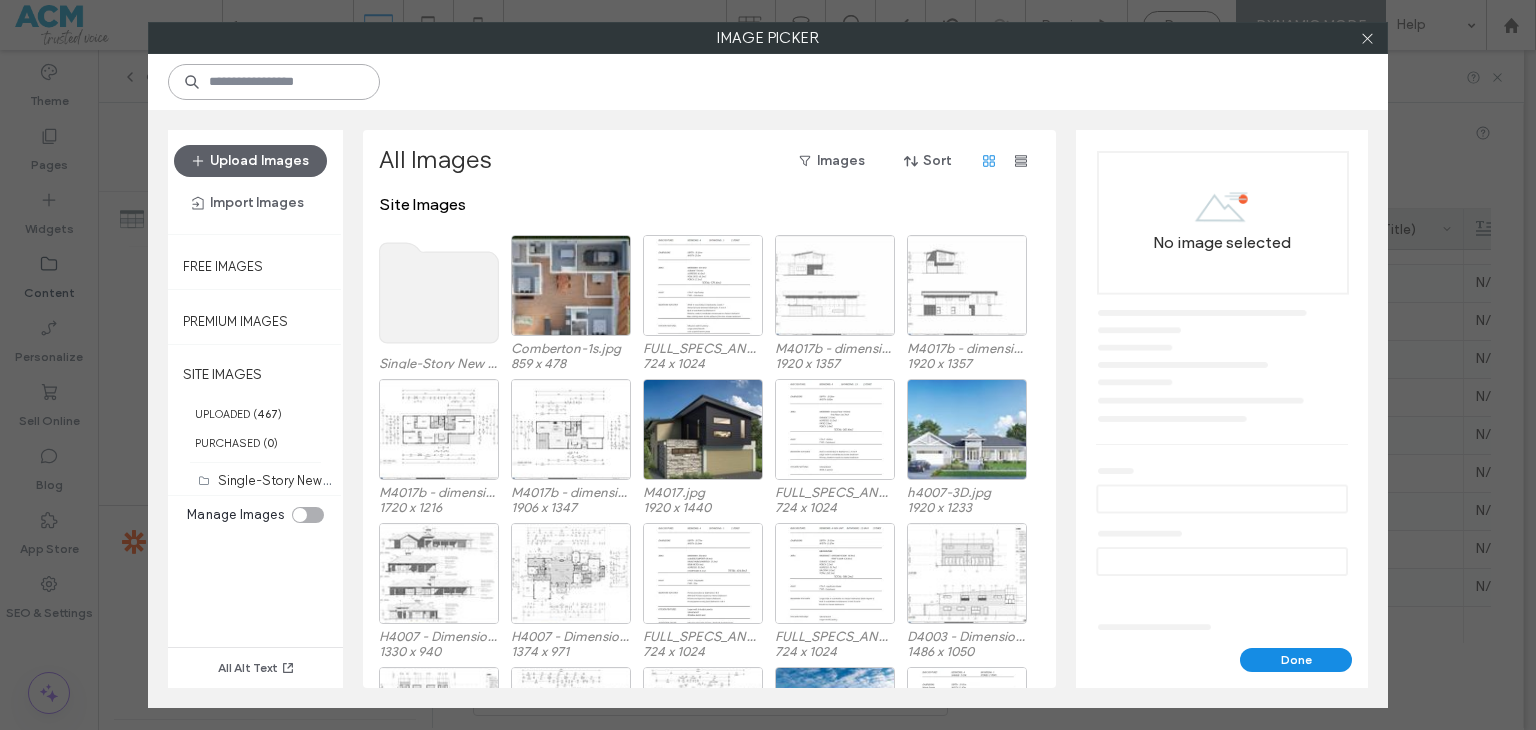 click at bounding box center (274, 82) 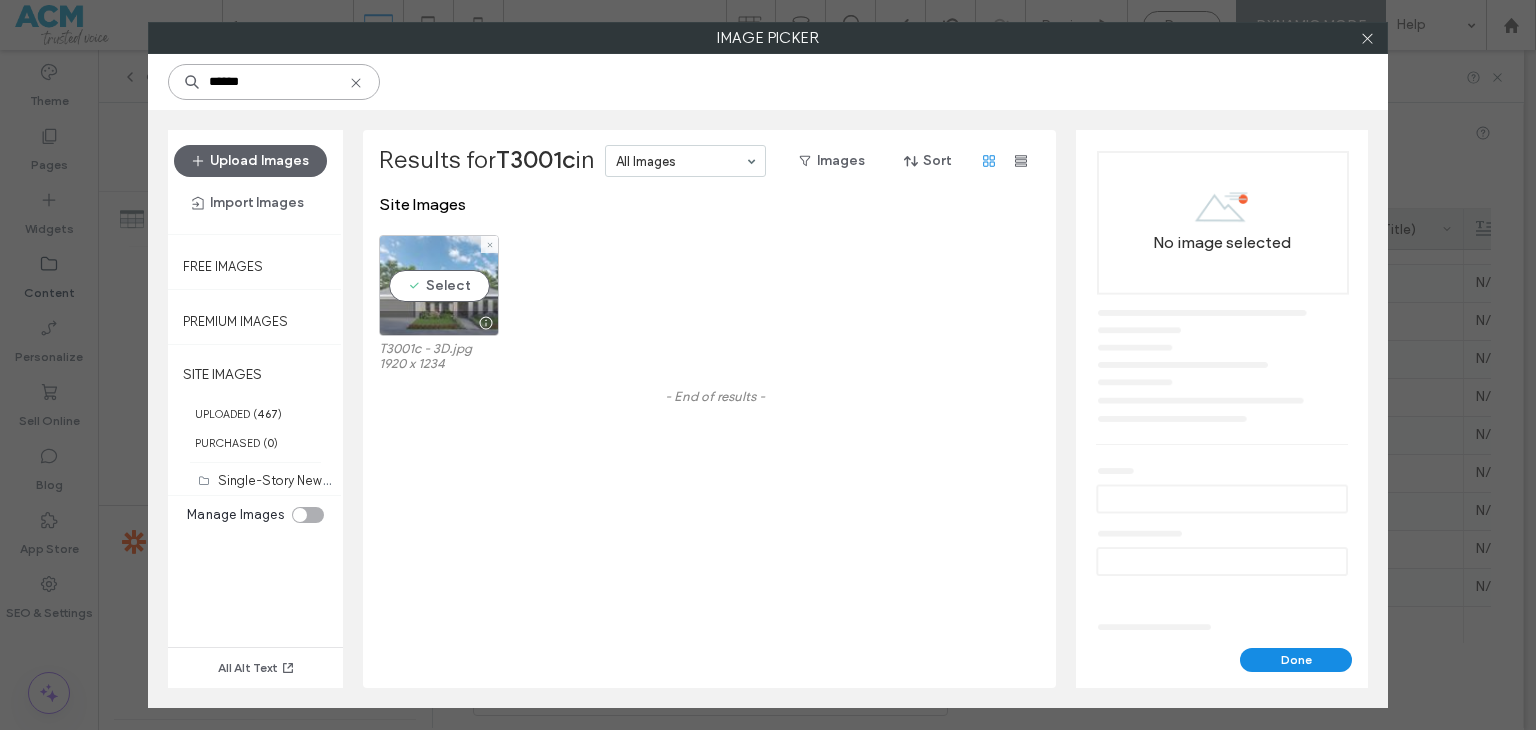 type on "******" 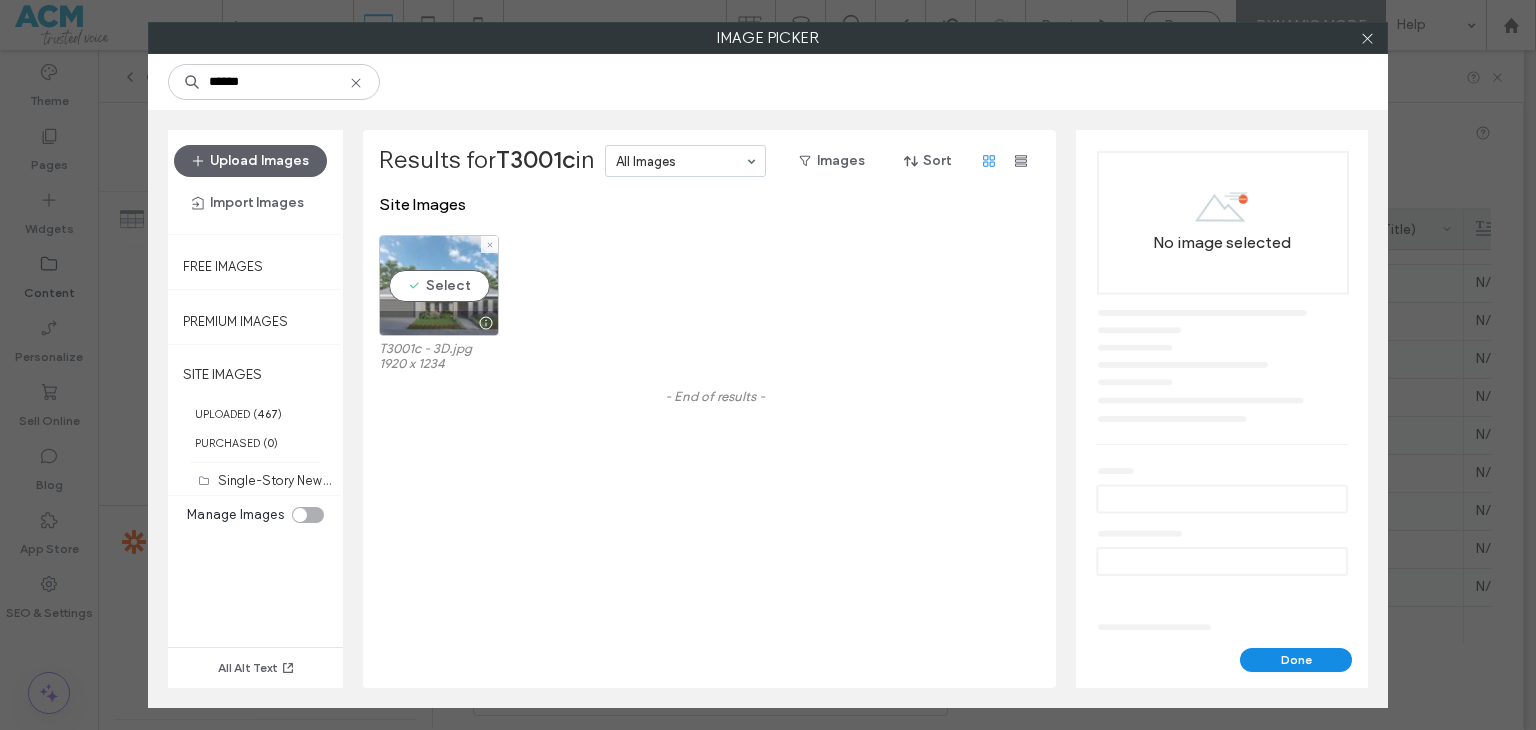 click on "Select" at bounding box center (439, 285) 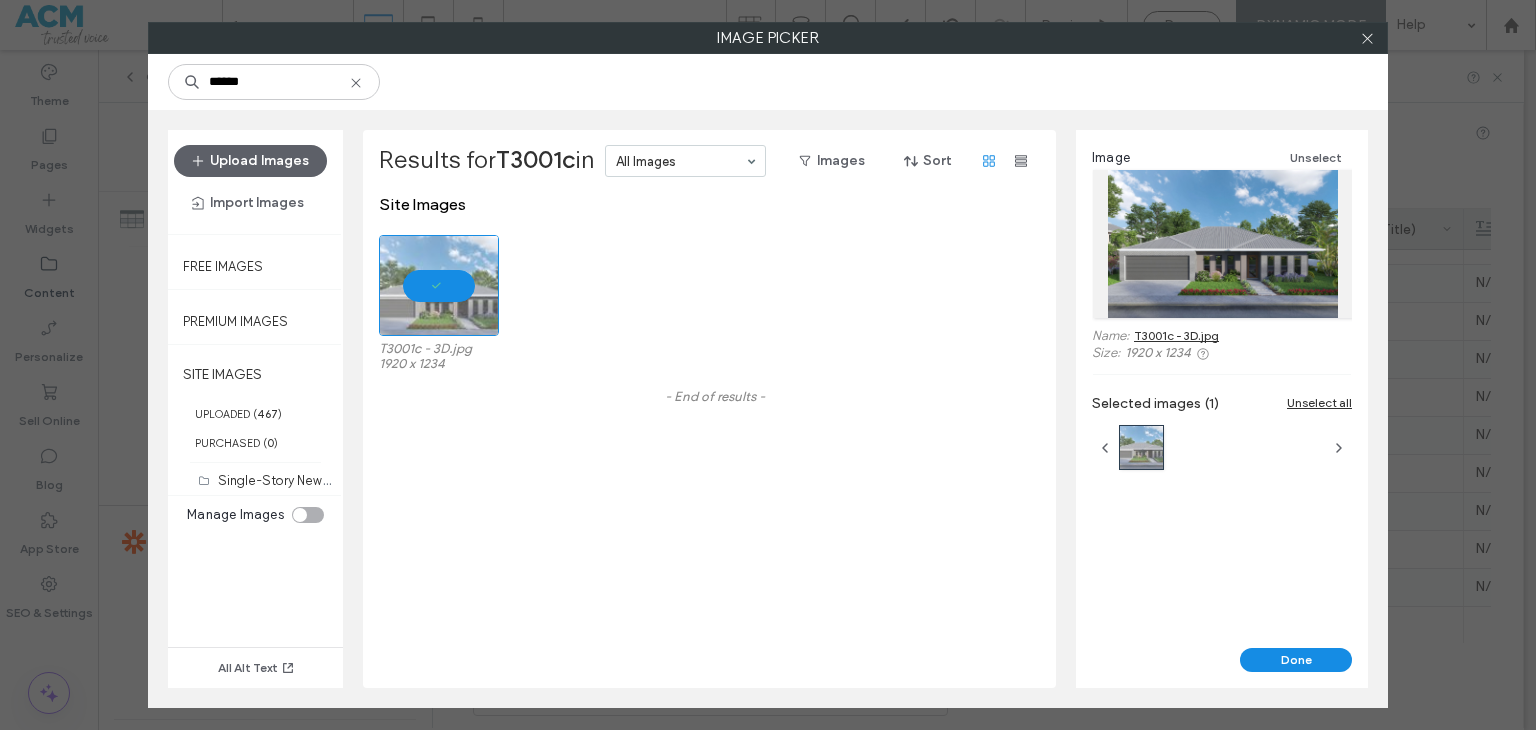 click 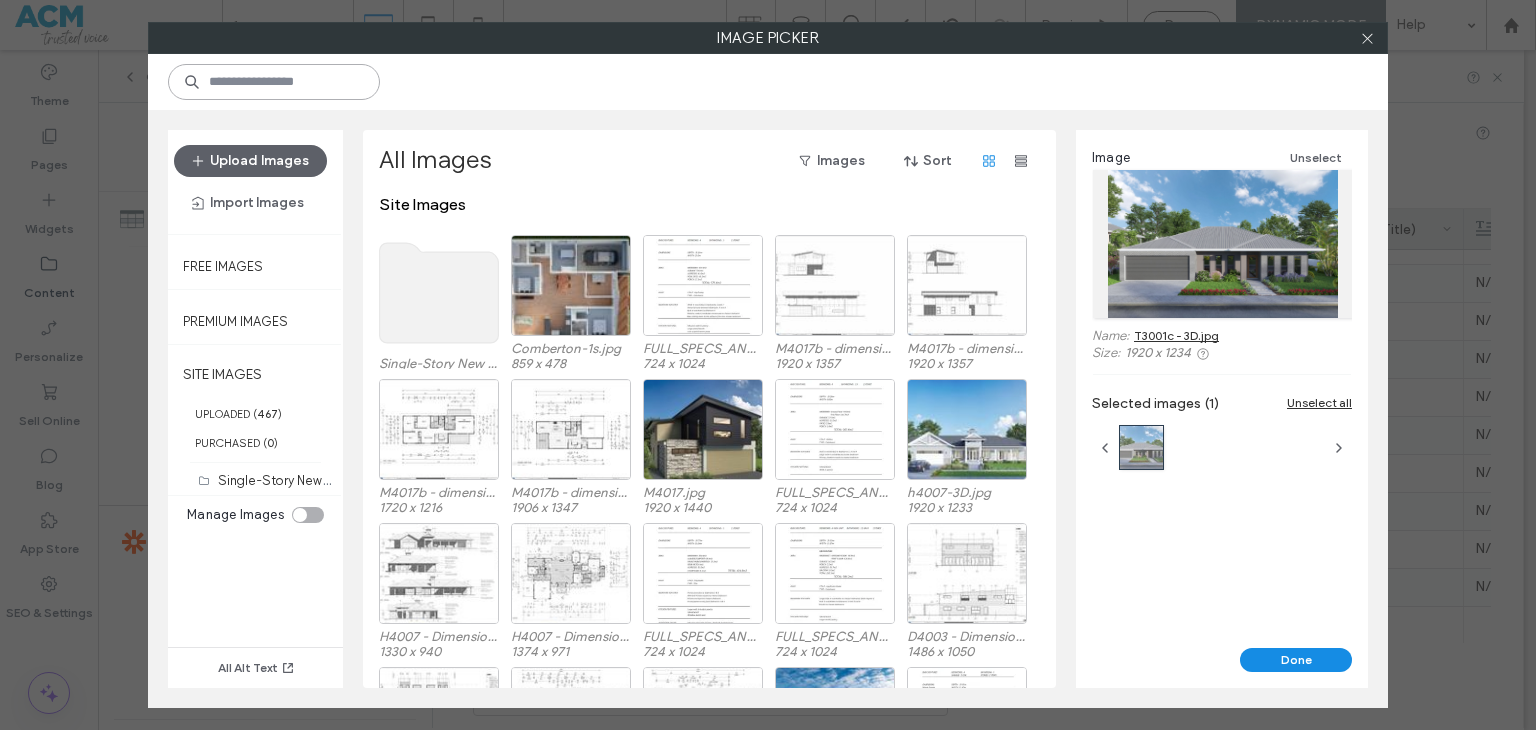 click at bounding box center [274, 82] 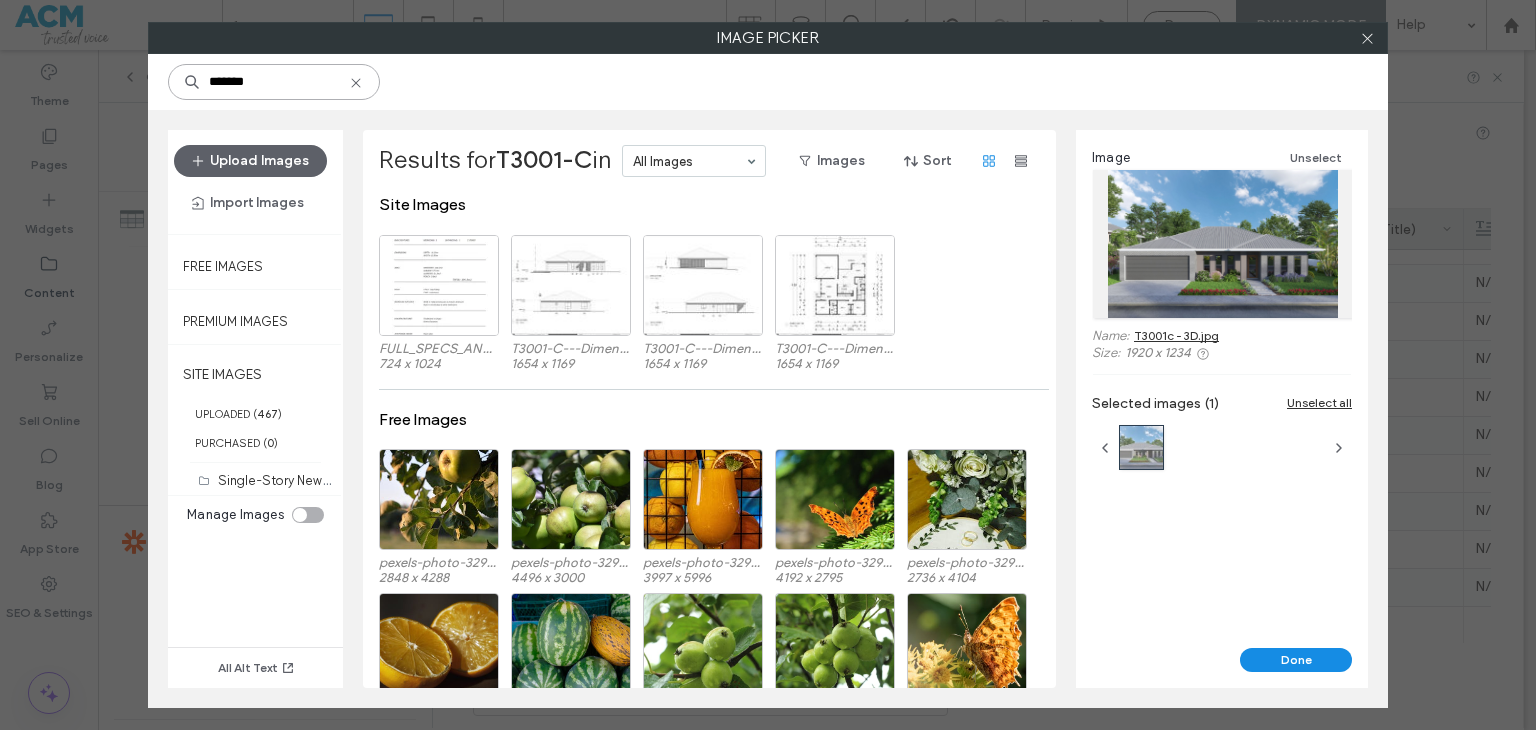 type on "*******" 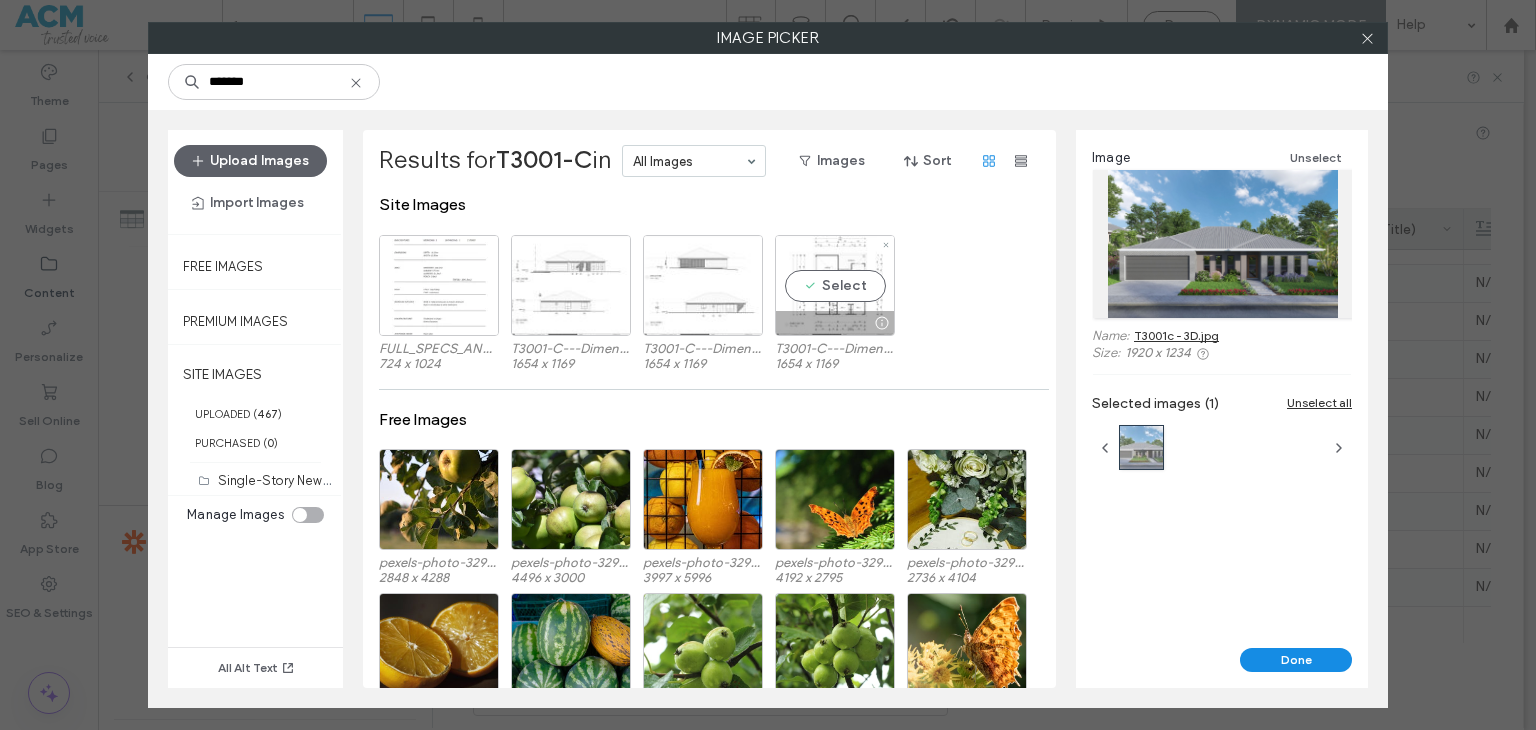 click on "Select" at bounding box center (835, 285) 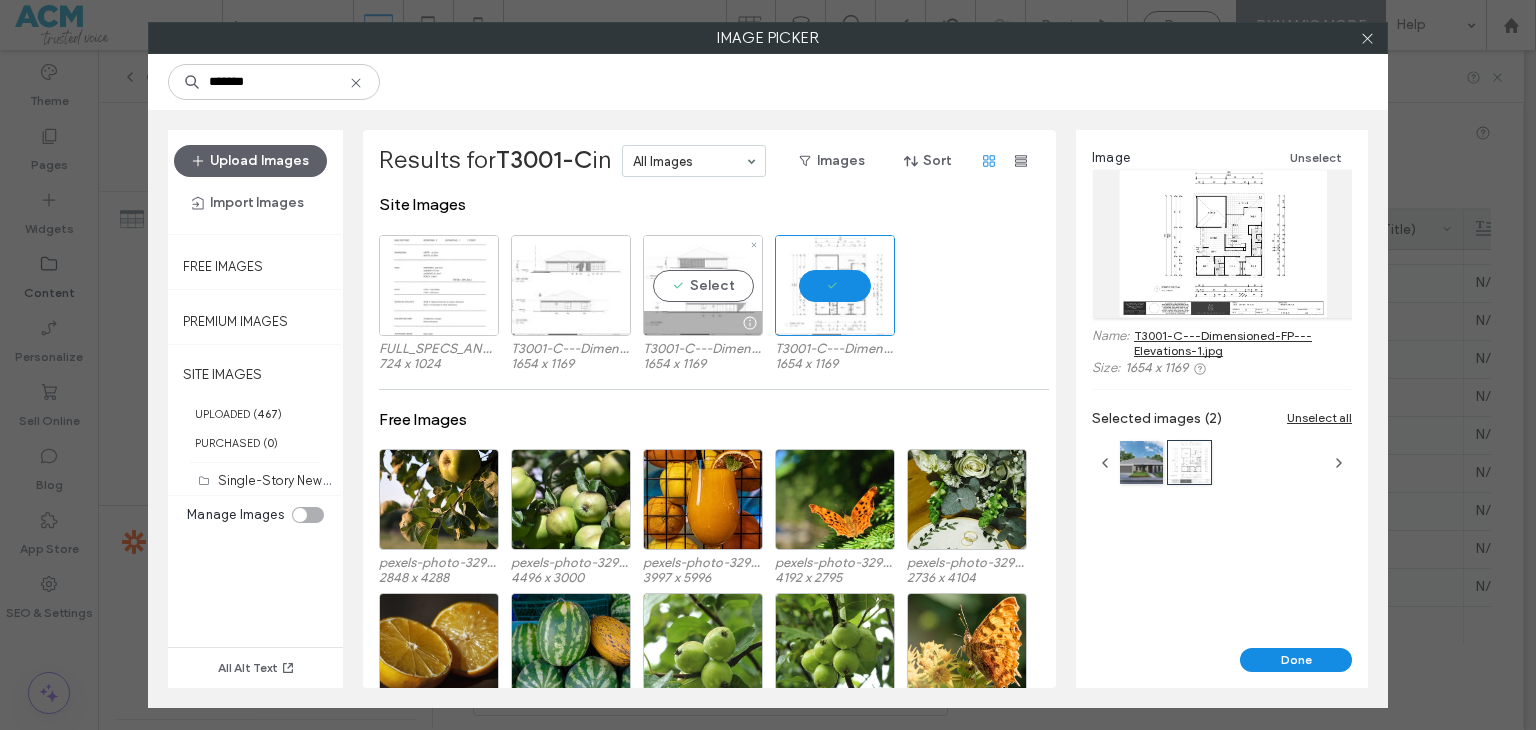 click on "Select" at bounding box center [703, 285] 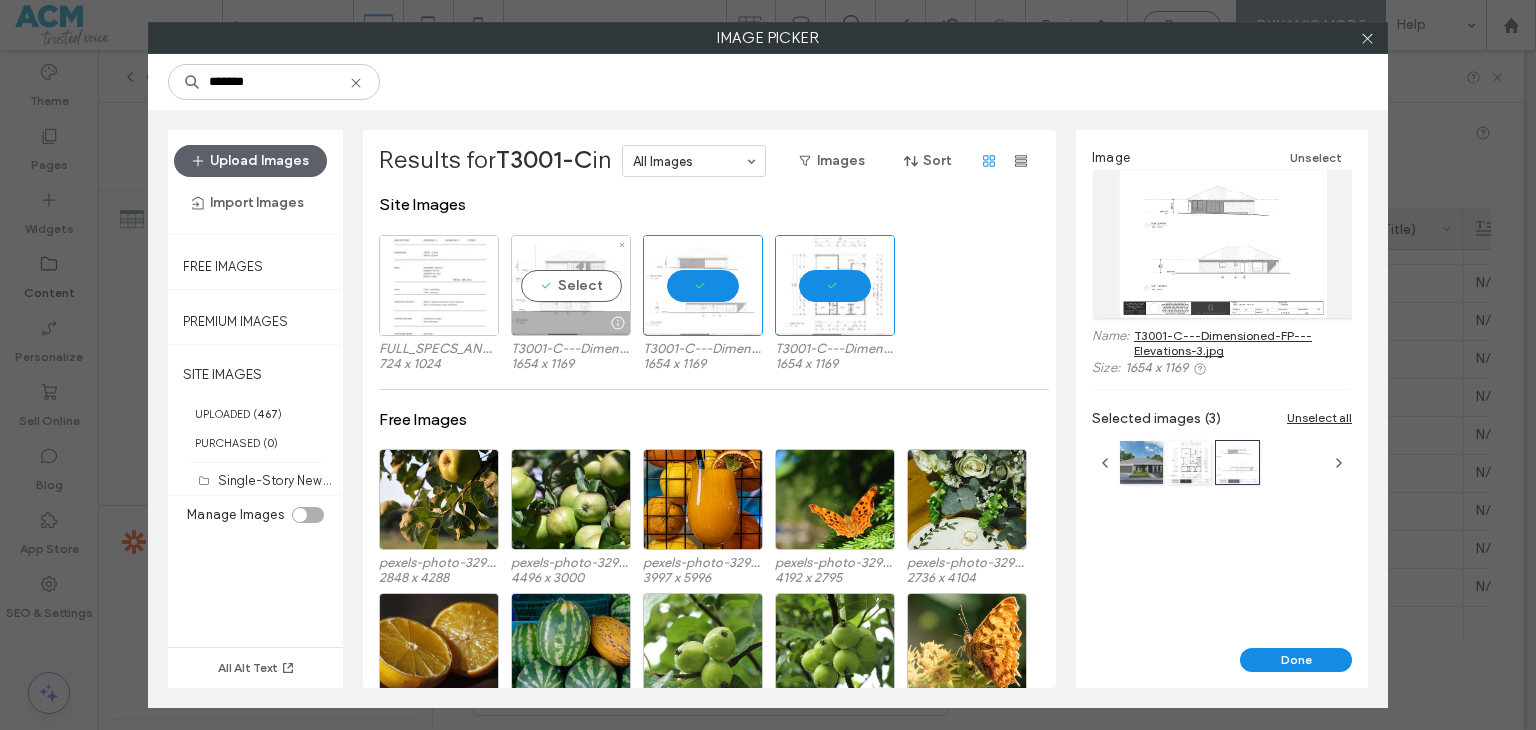 click on "Select" at bounding box center (571, 285) 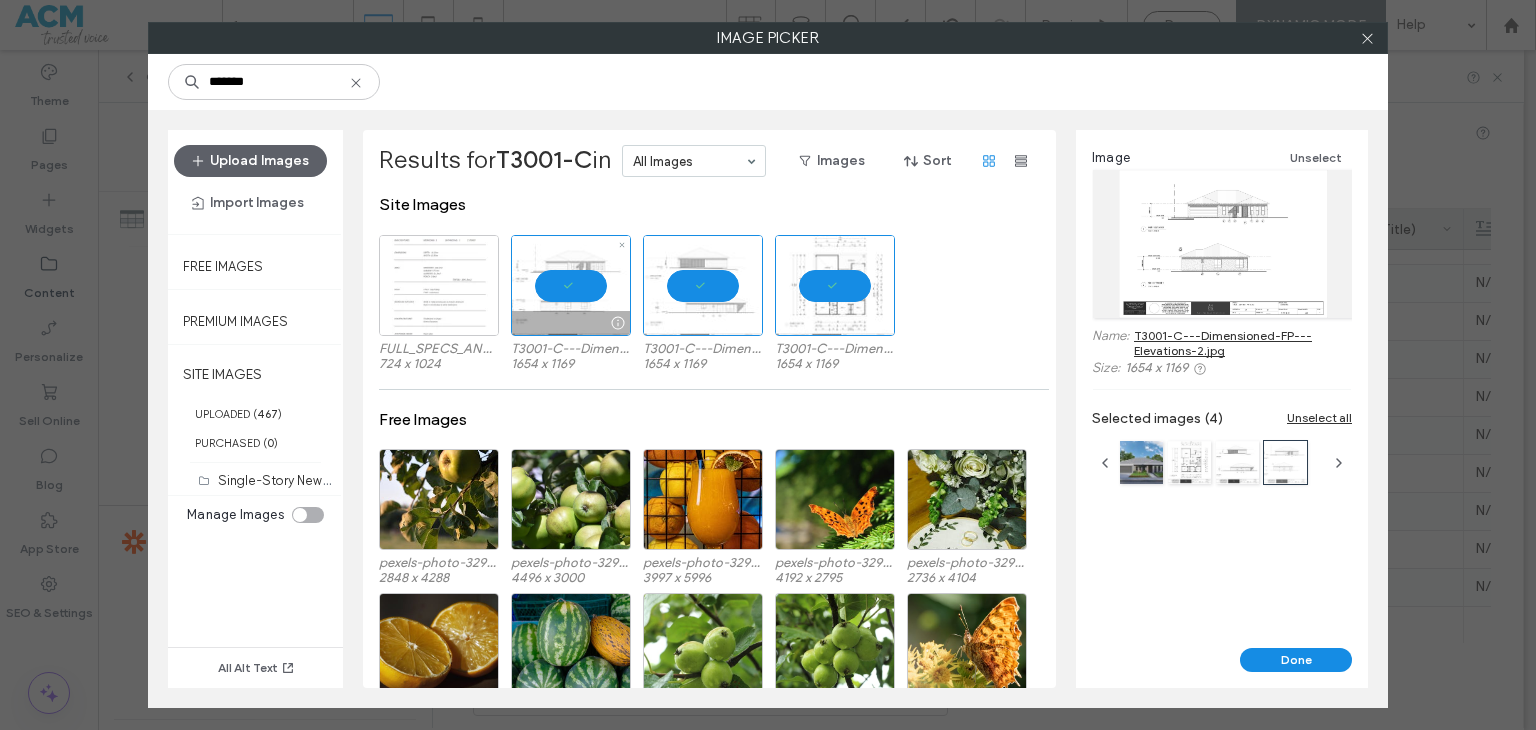 click at bounding box center (439, 285) 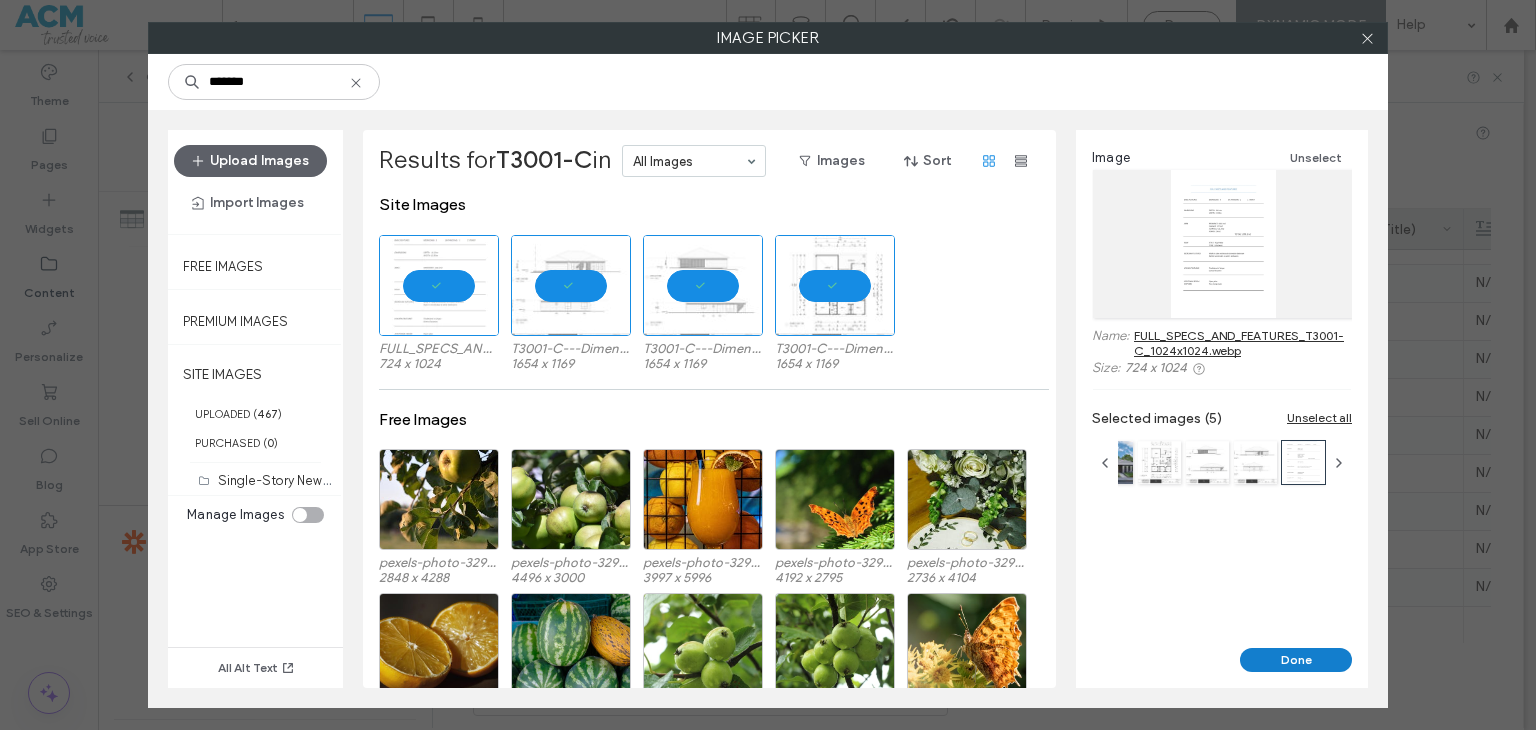 click on "Done" at bounding box center (1296, 660) 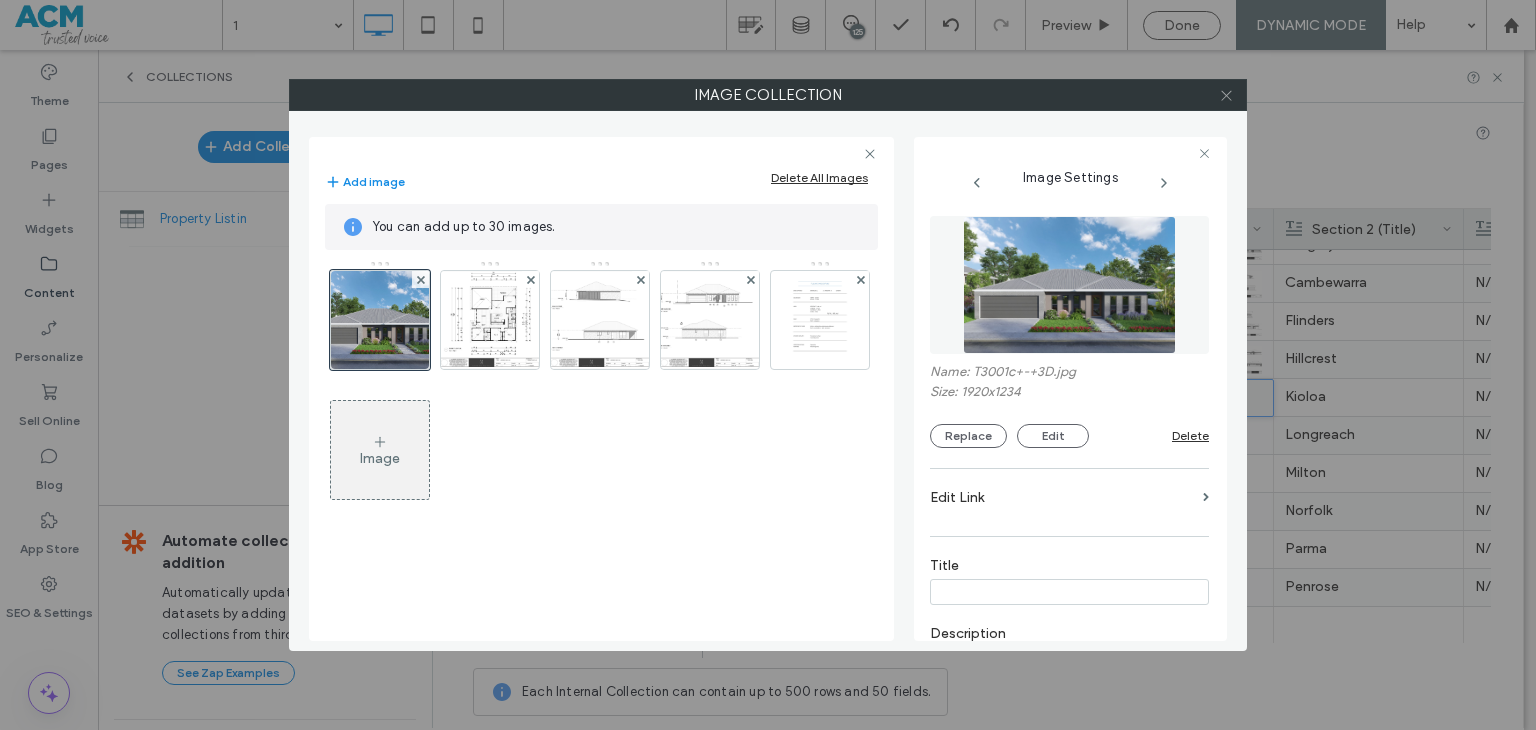 click 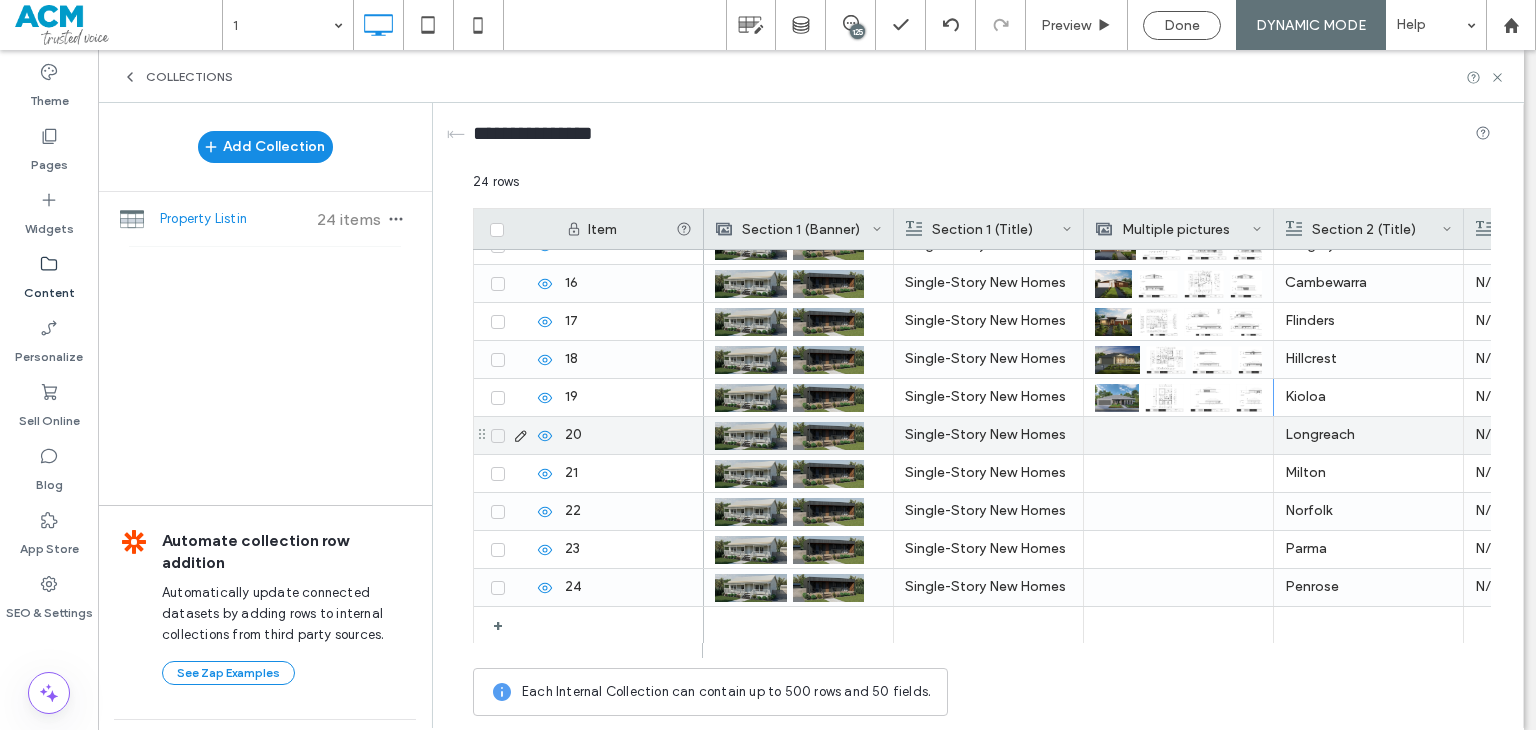 click at bounding box center [1178, 435] 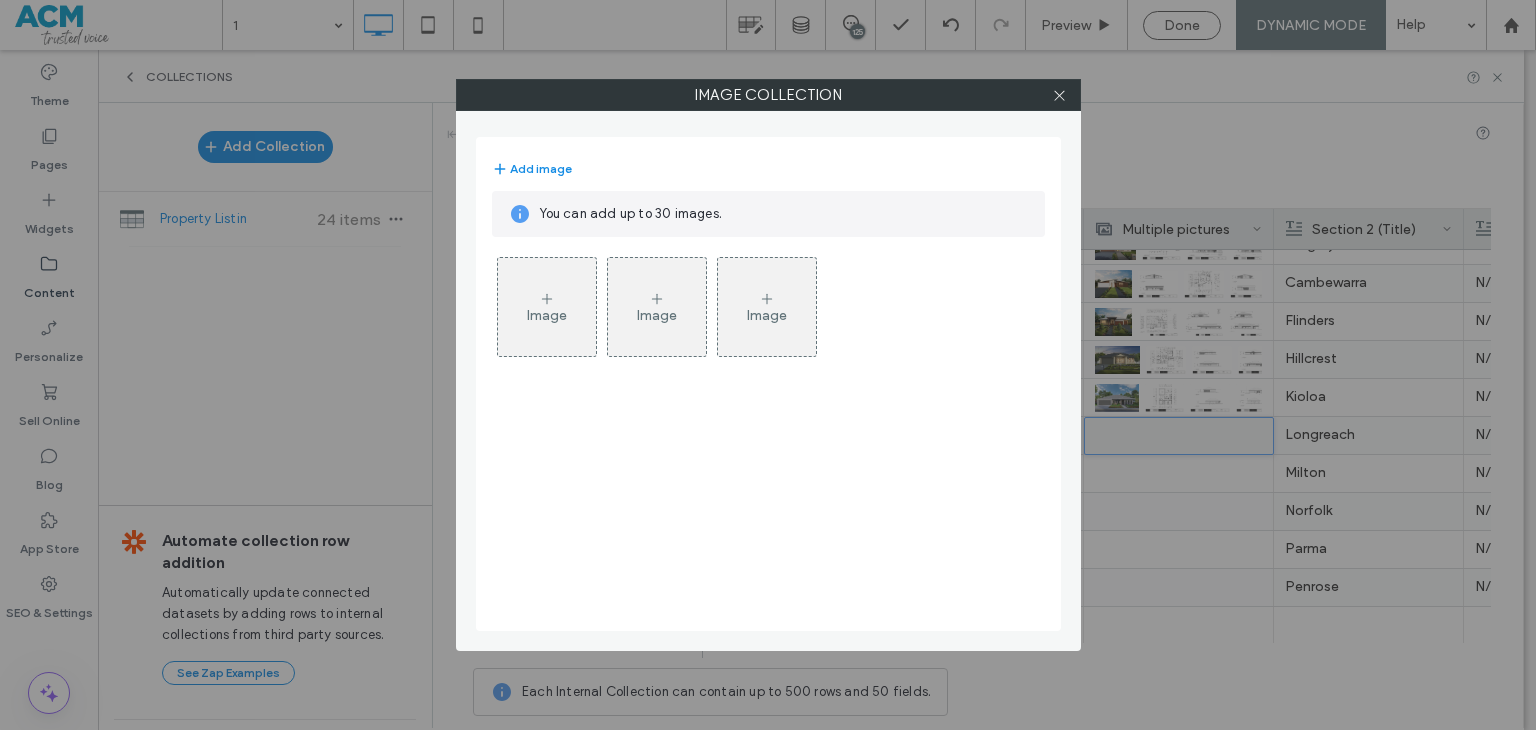 click on "Image" at bounding box center [547, 315] 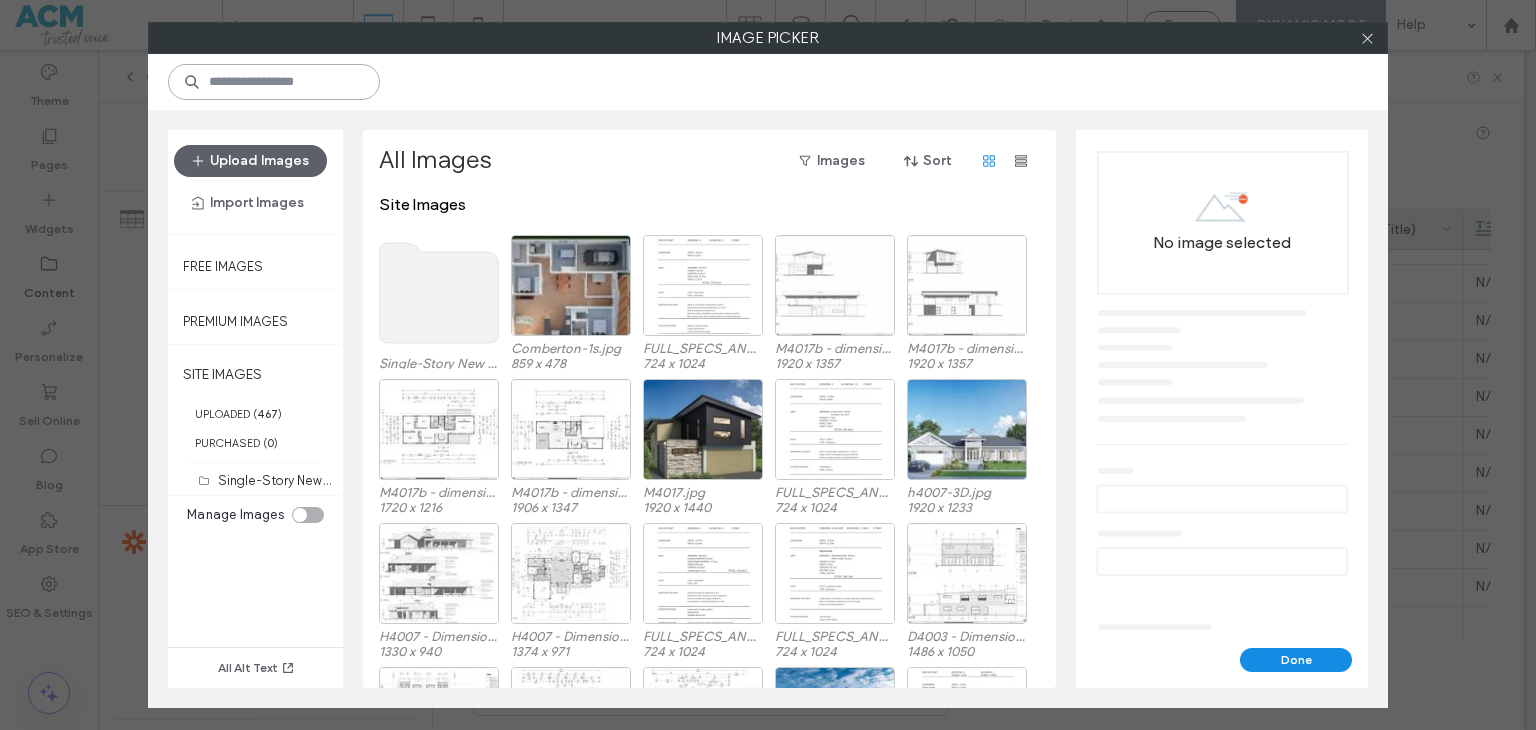 click at bounding box center (274, 82) 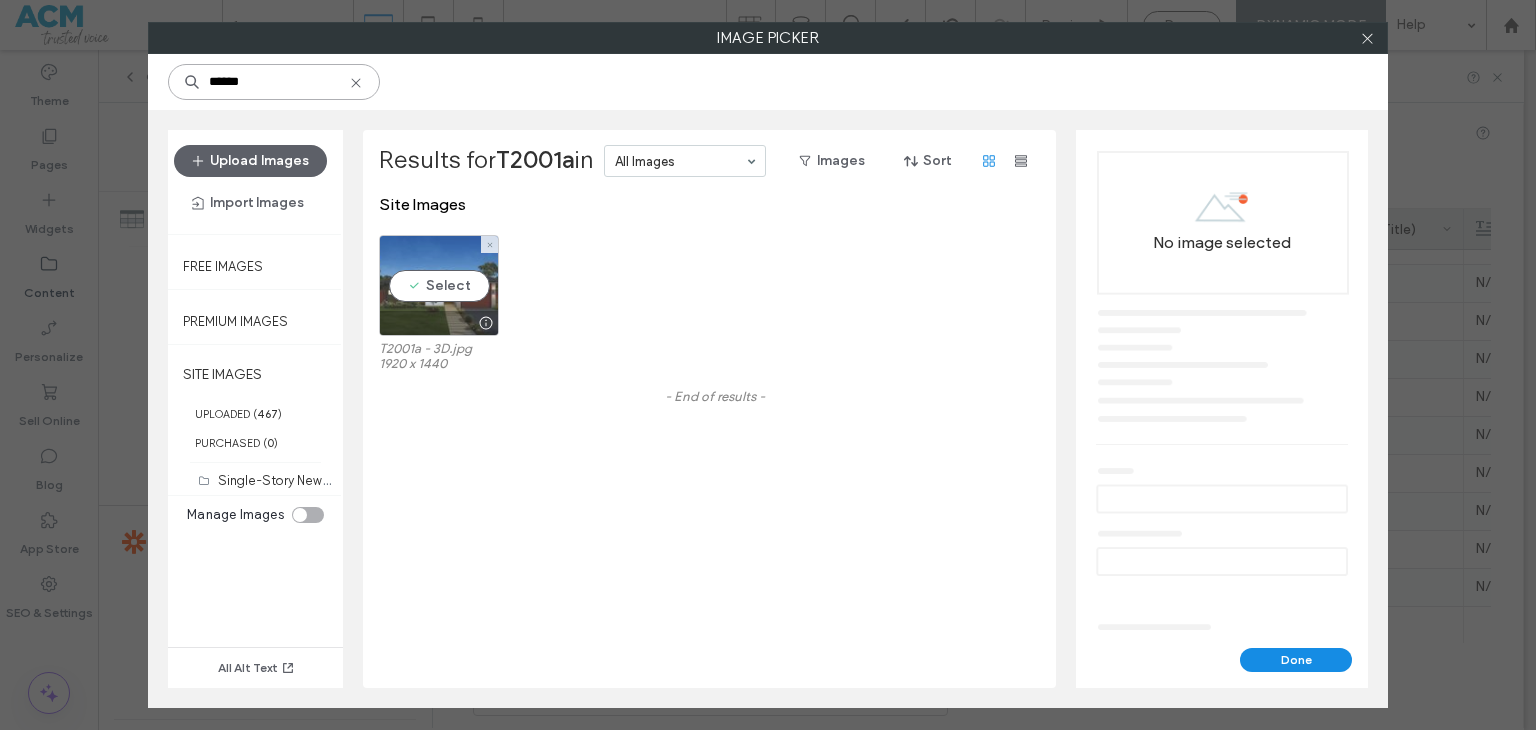 type on "******" 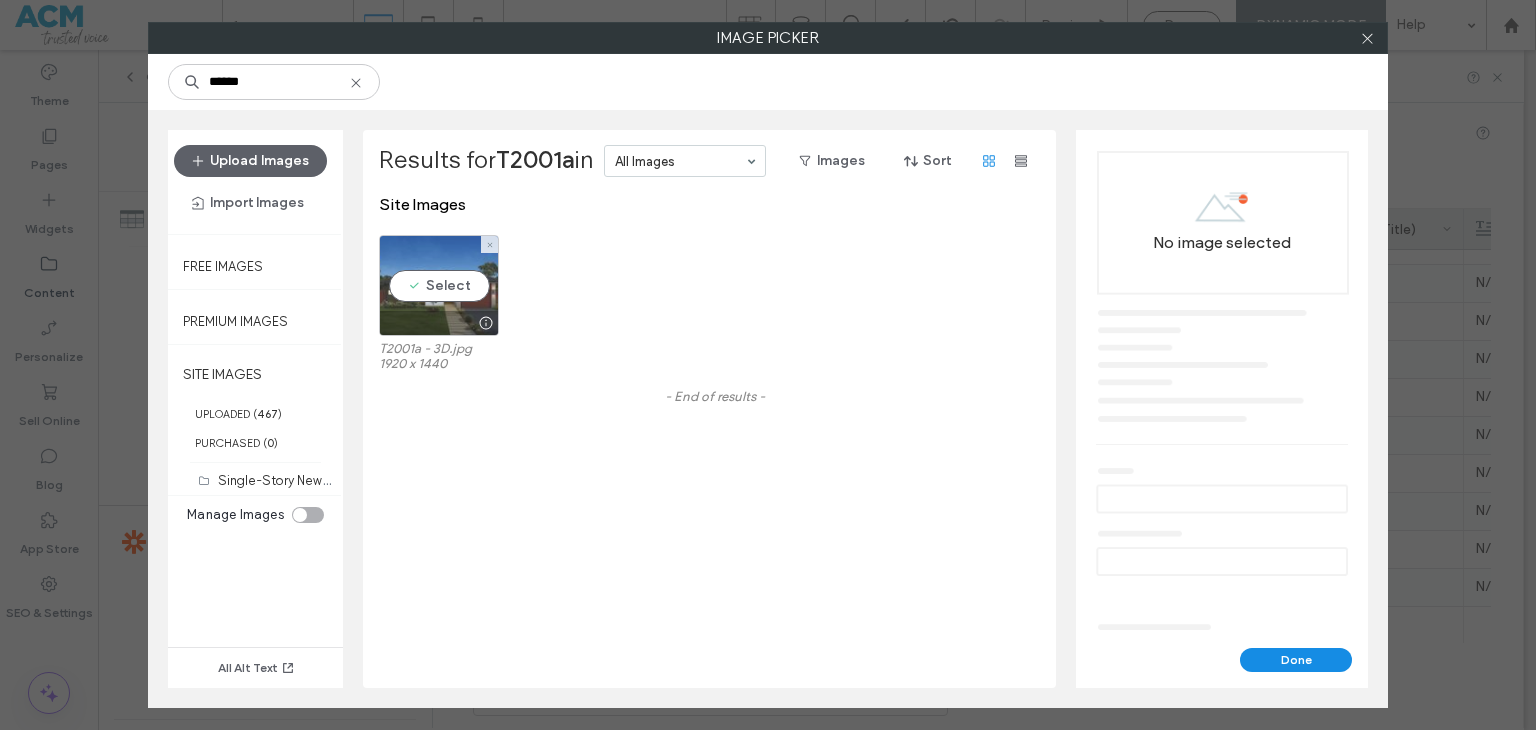 click on "Select" at bounding box center [439, 285] 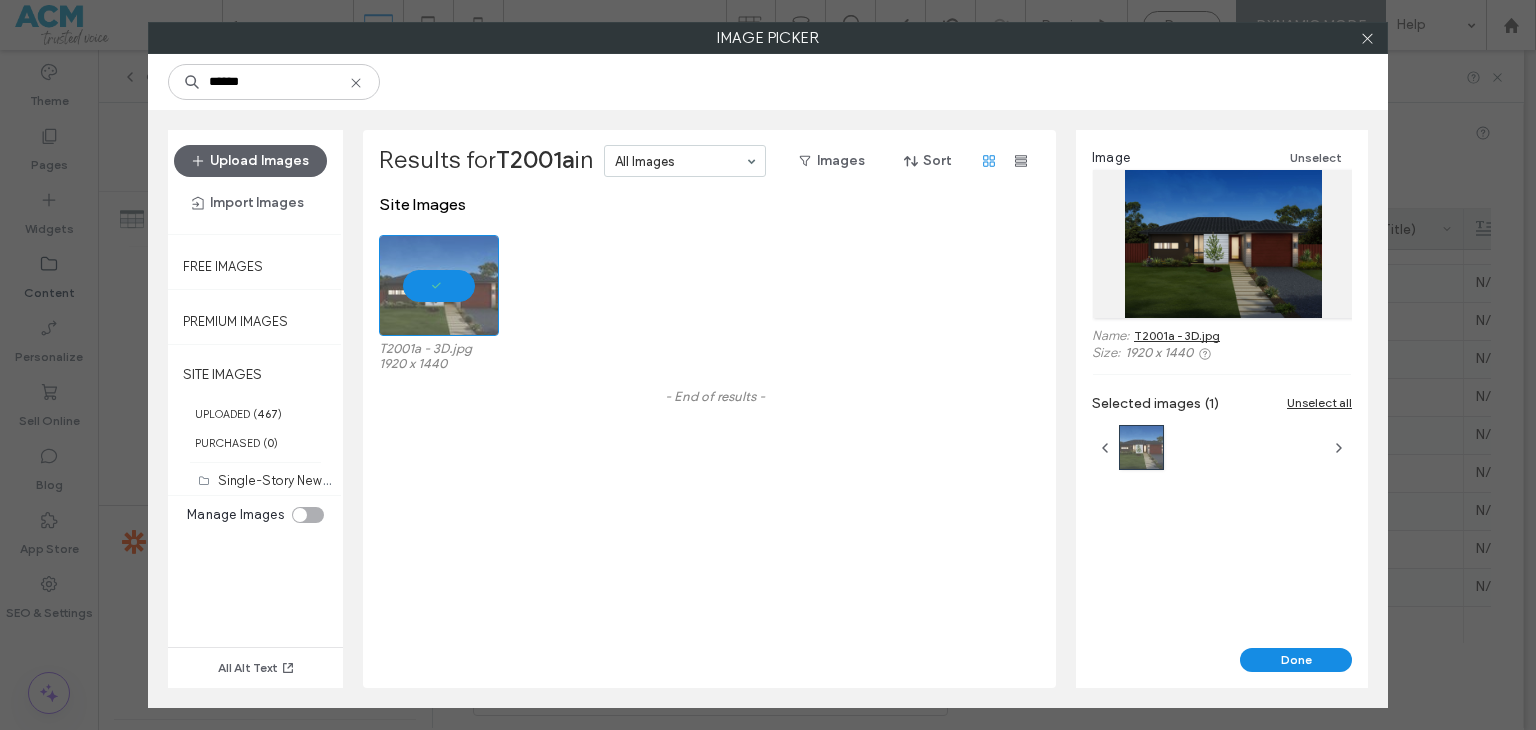 click 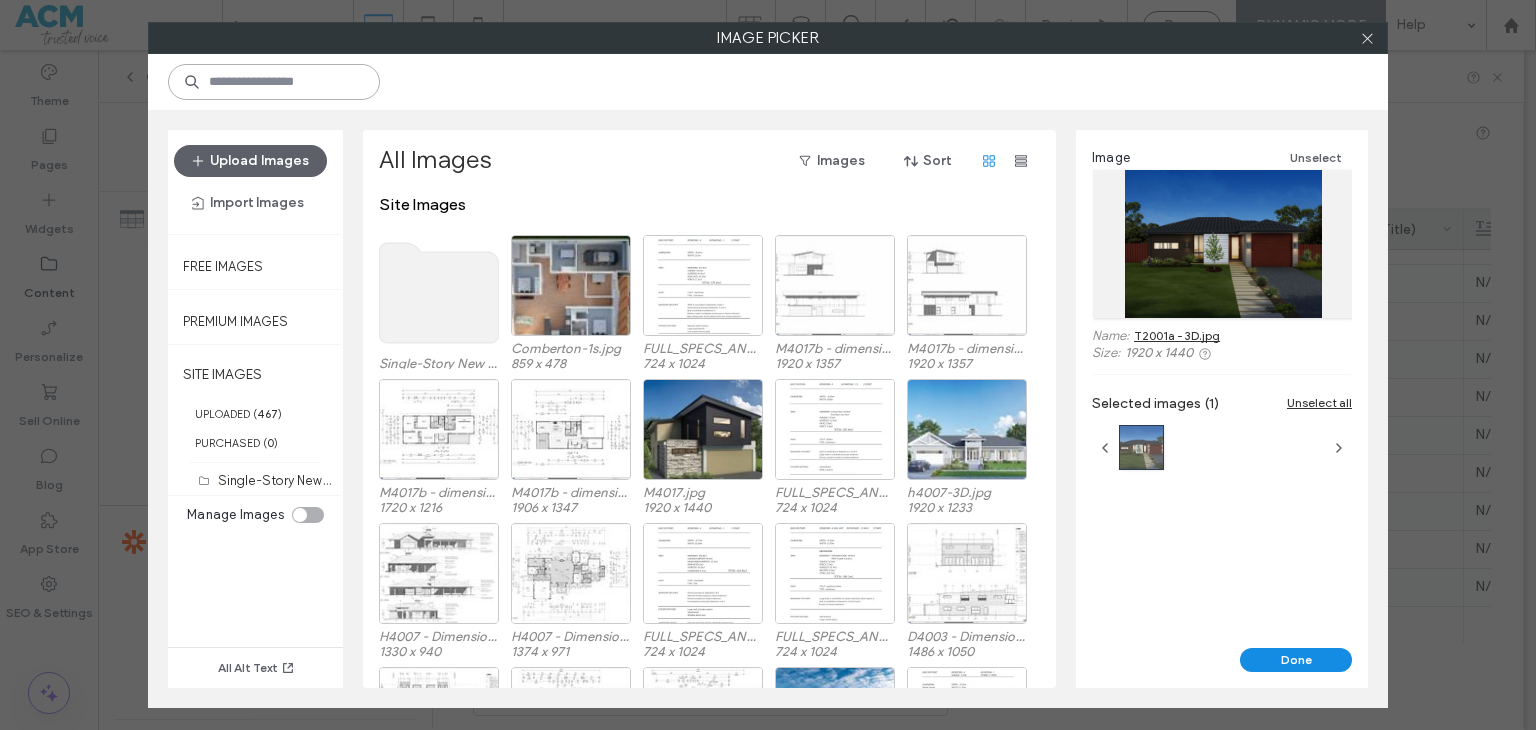 click at bounding box center [768, 82] 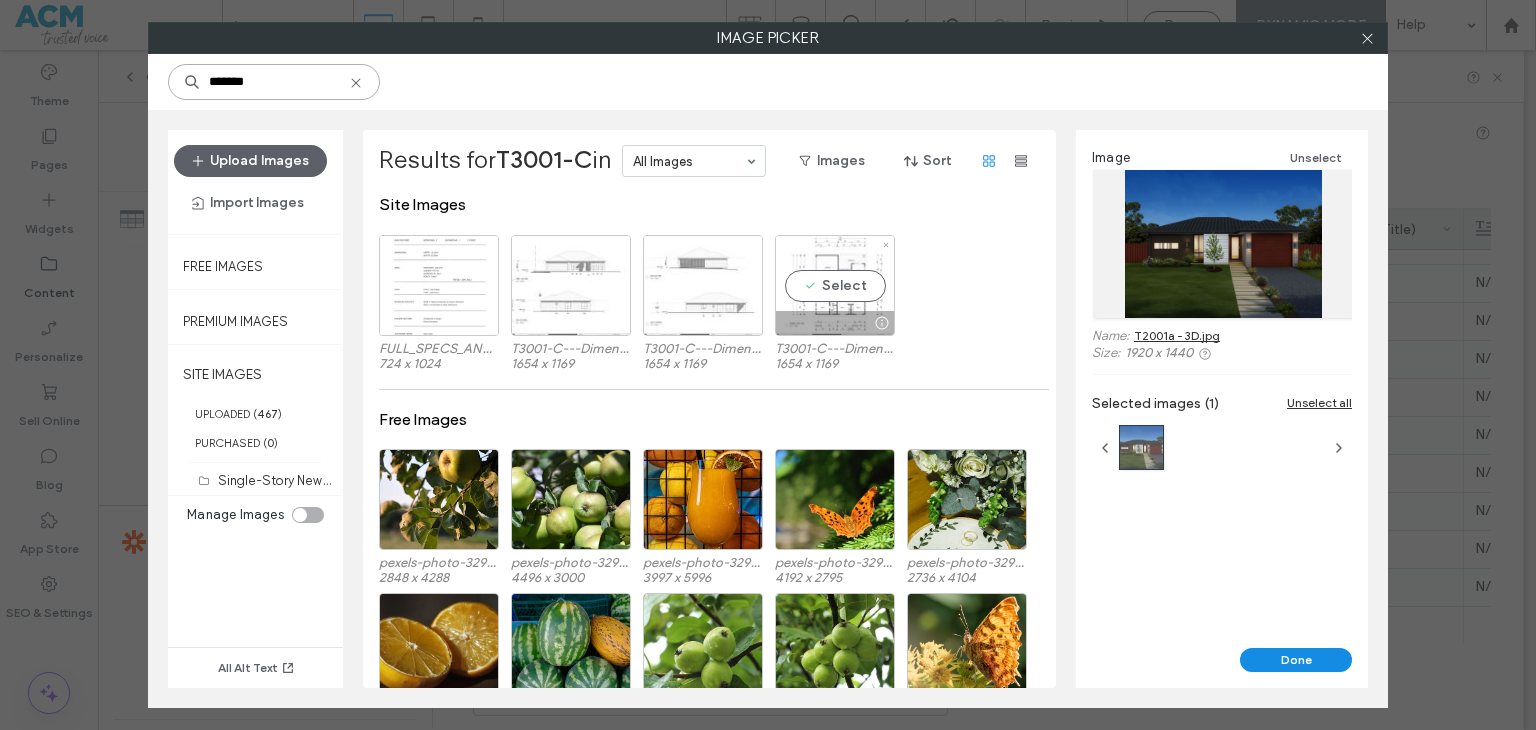 type on "*******" 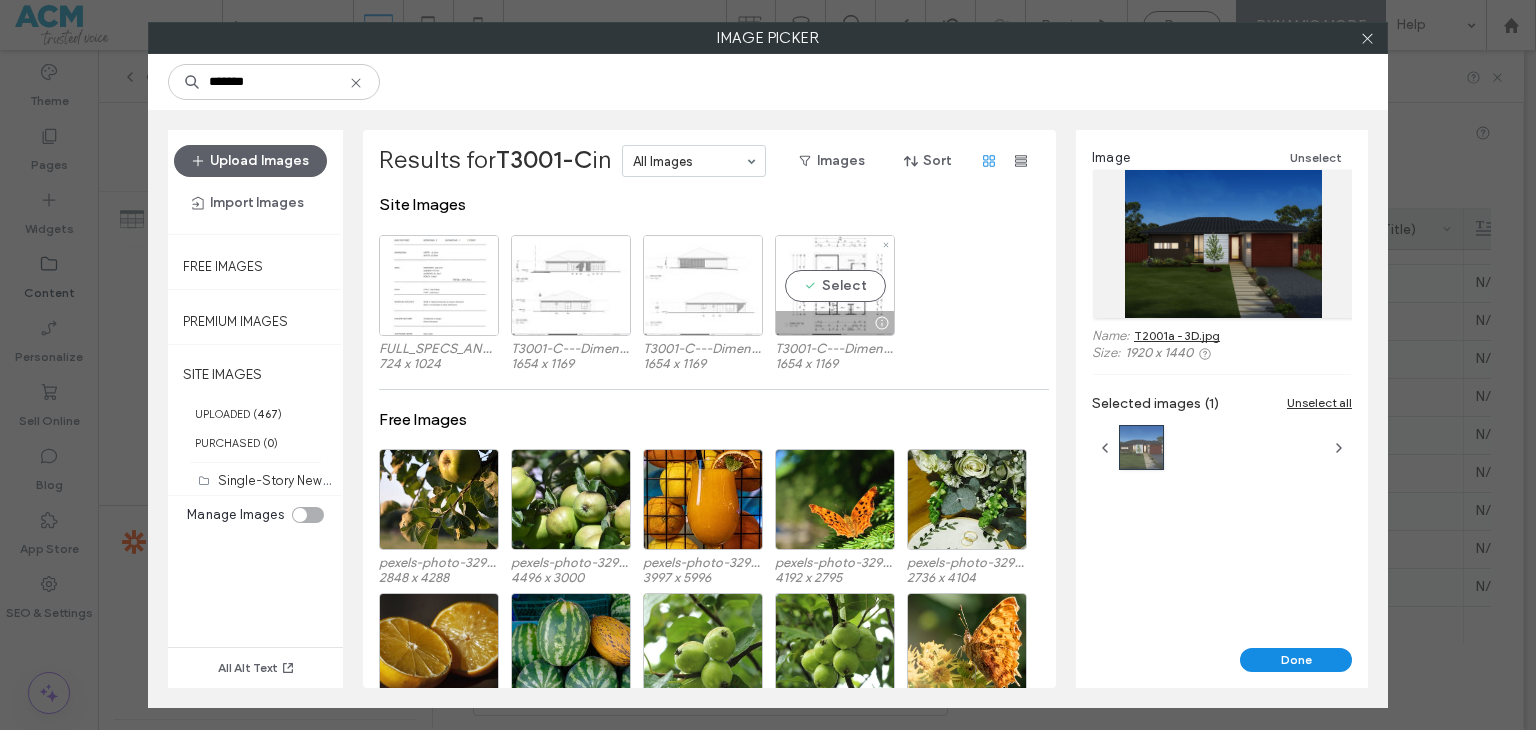 drag, startPoint x: 799, startPoint y: 285, endPoint x: 704, endPoint y: 277, distance: 95.33625 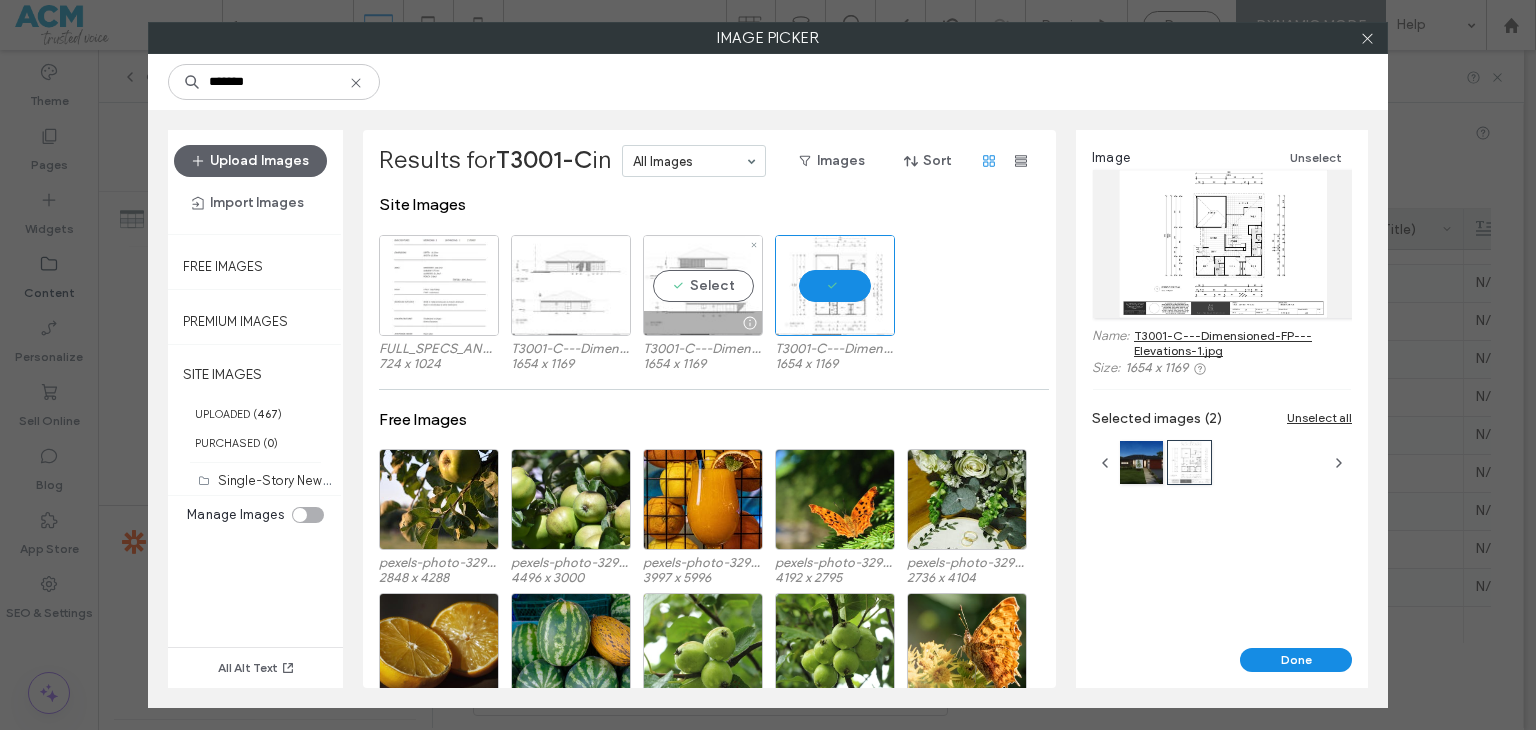 click on "Select" at bounding box center [703, 285] 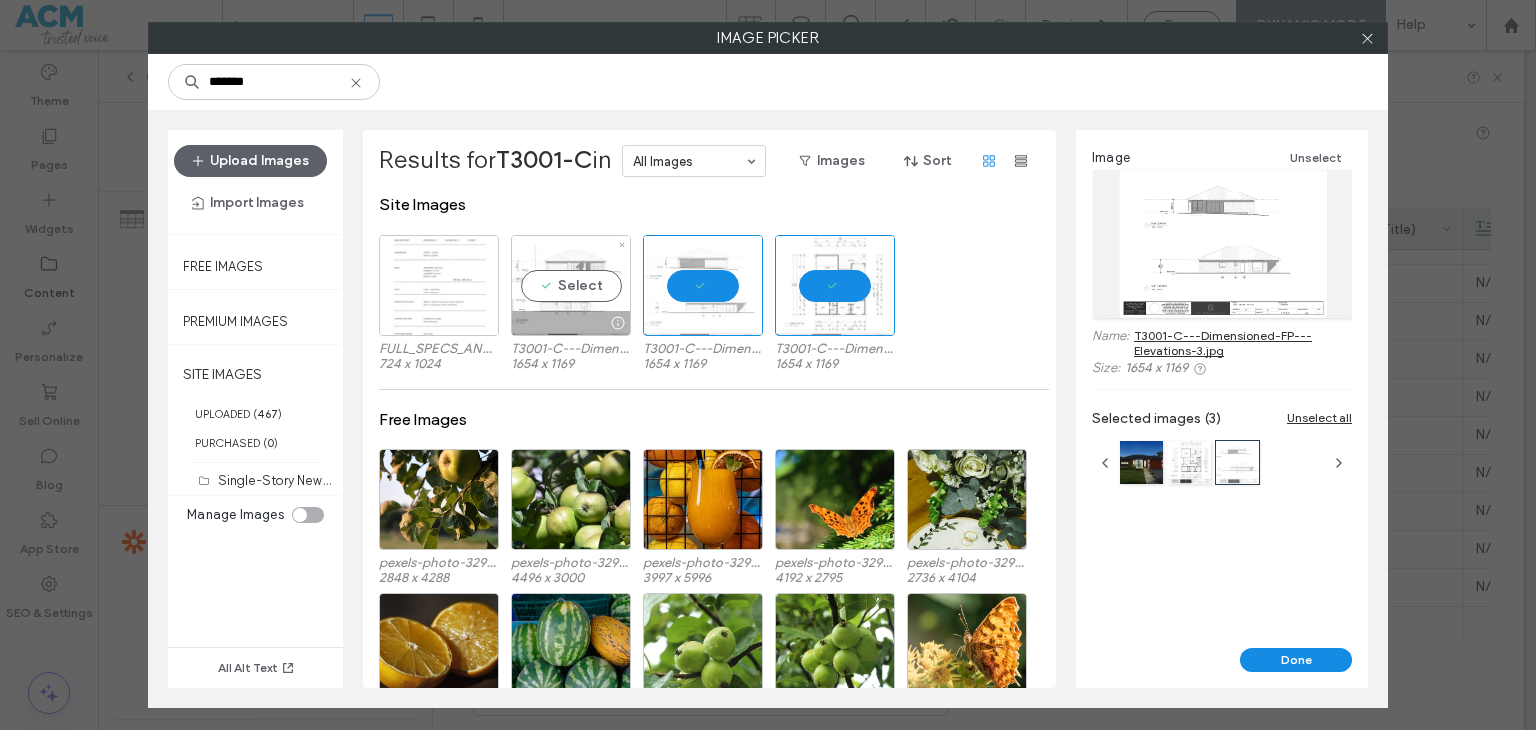 drag, startPoint x: 547, startPoint y: 293, endPoint x: 437, endPoint y: 297, distance: 110.0727 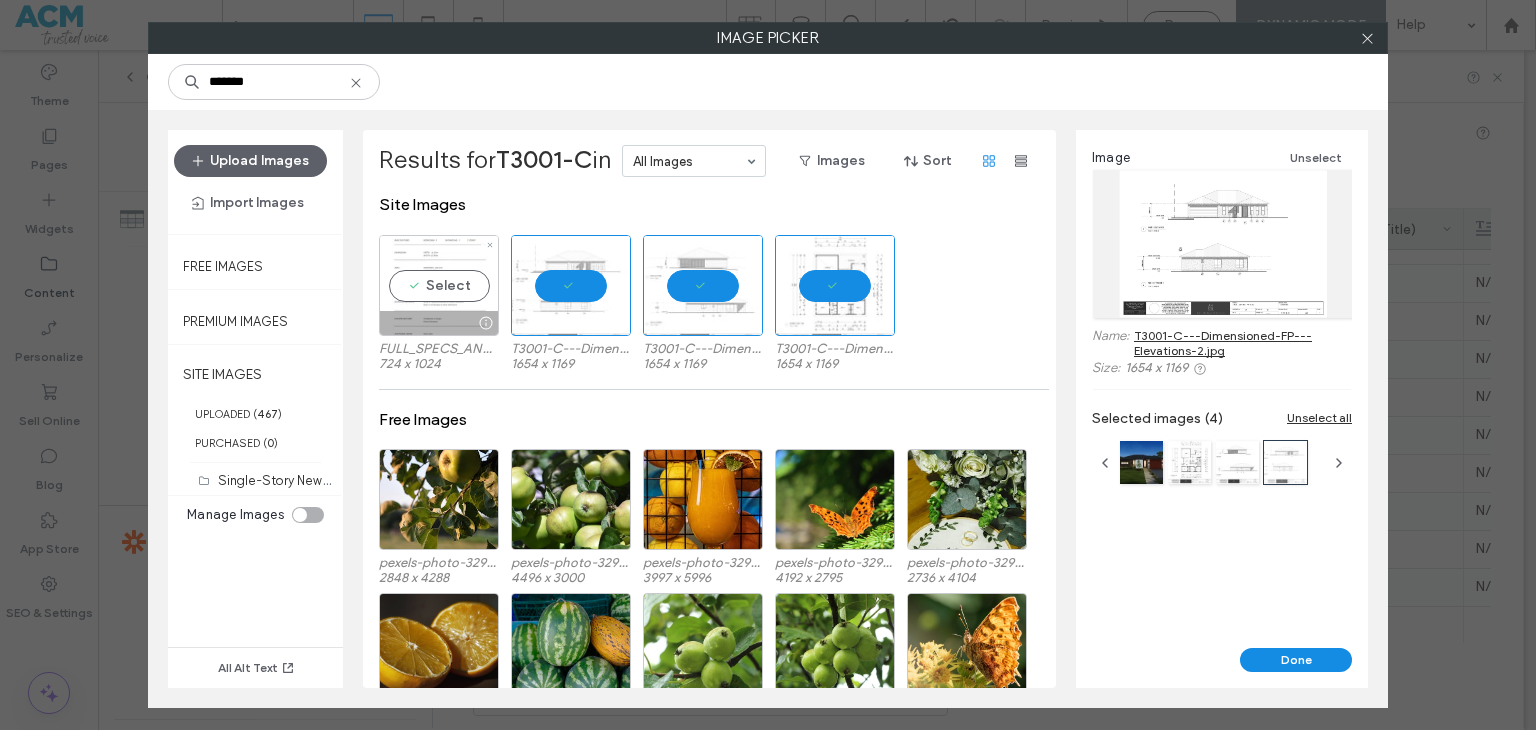 click on "Select" at bounding box center [439, 285] 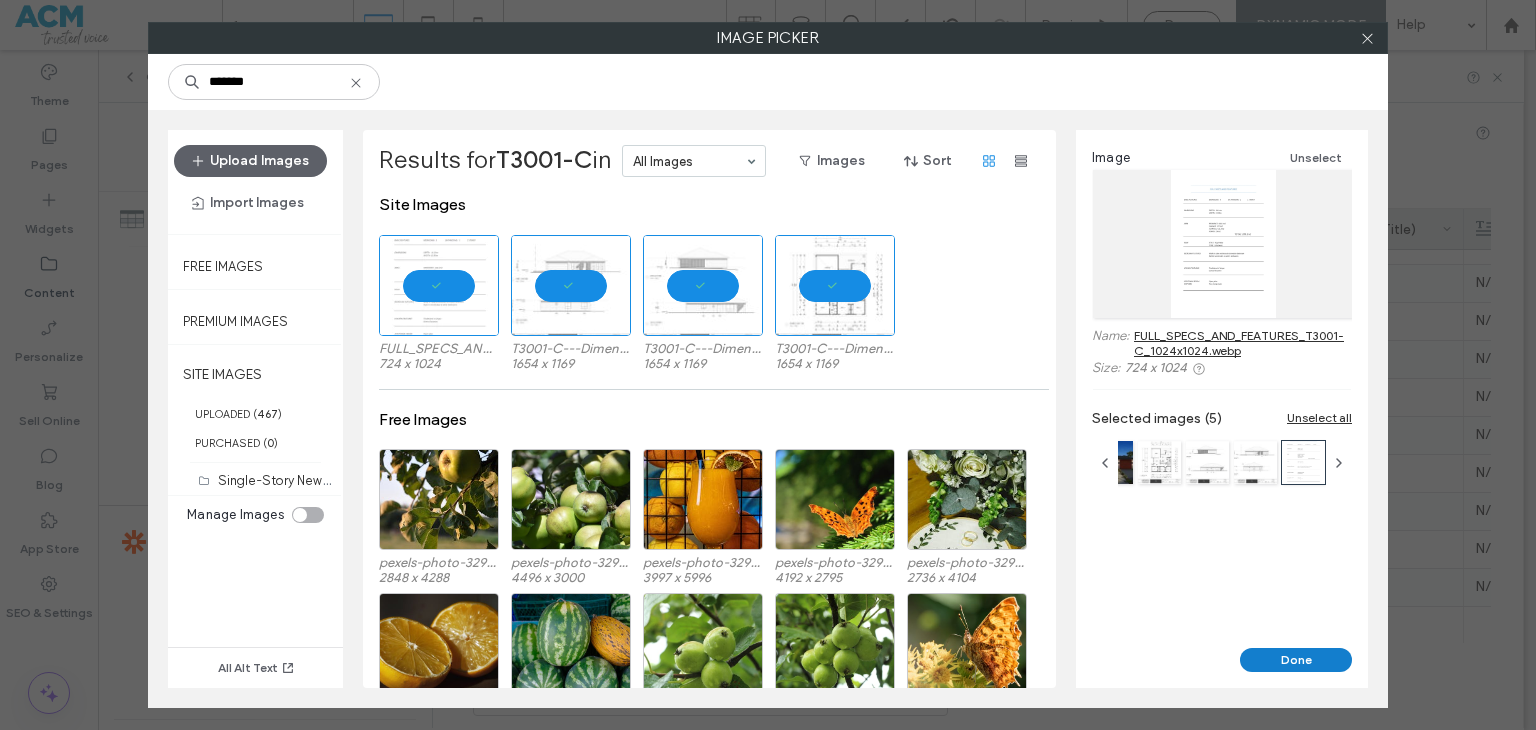 click on "Done" at bounding box center [1296, 660] 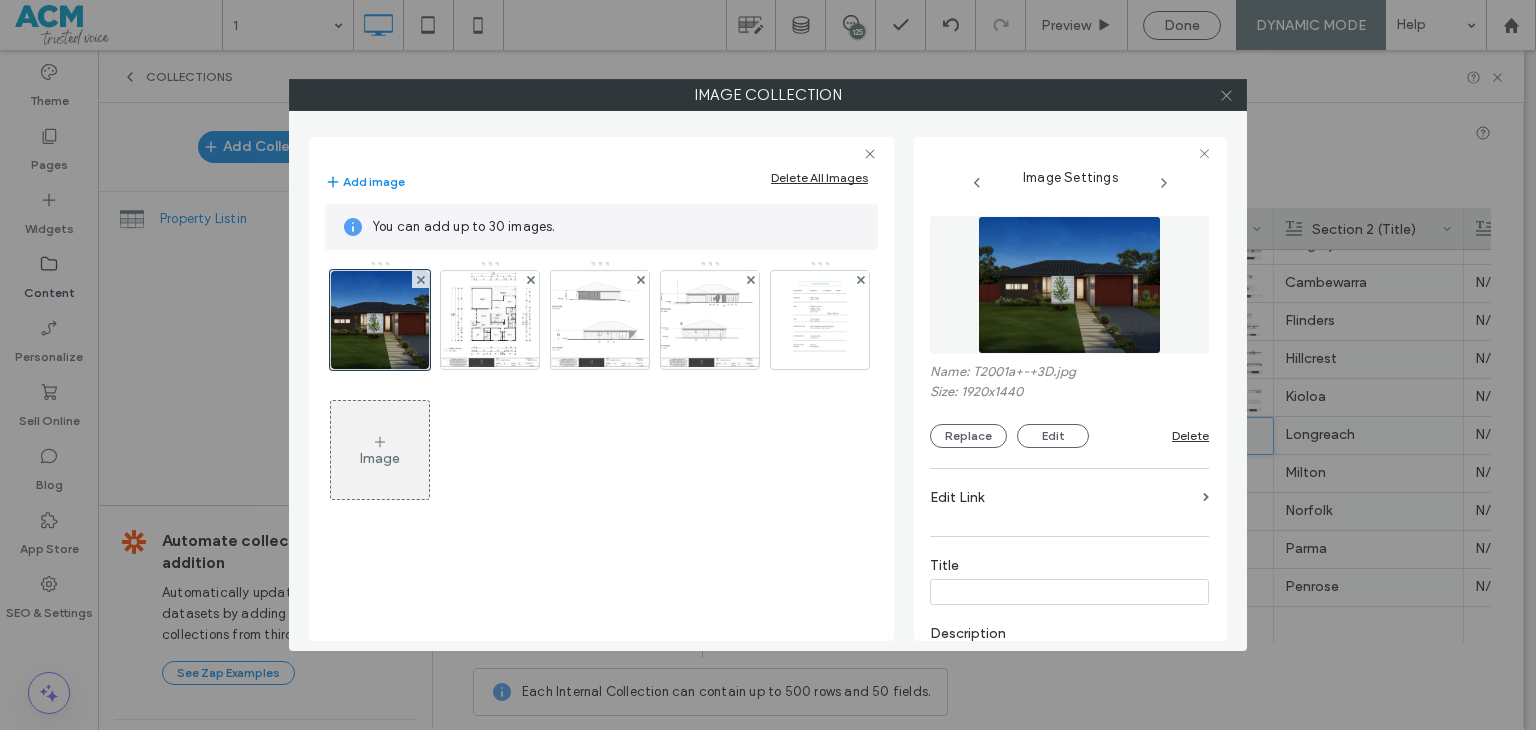 click 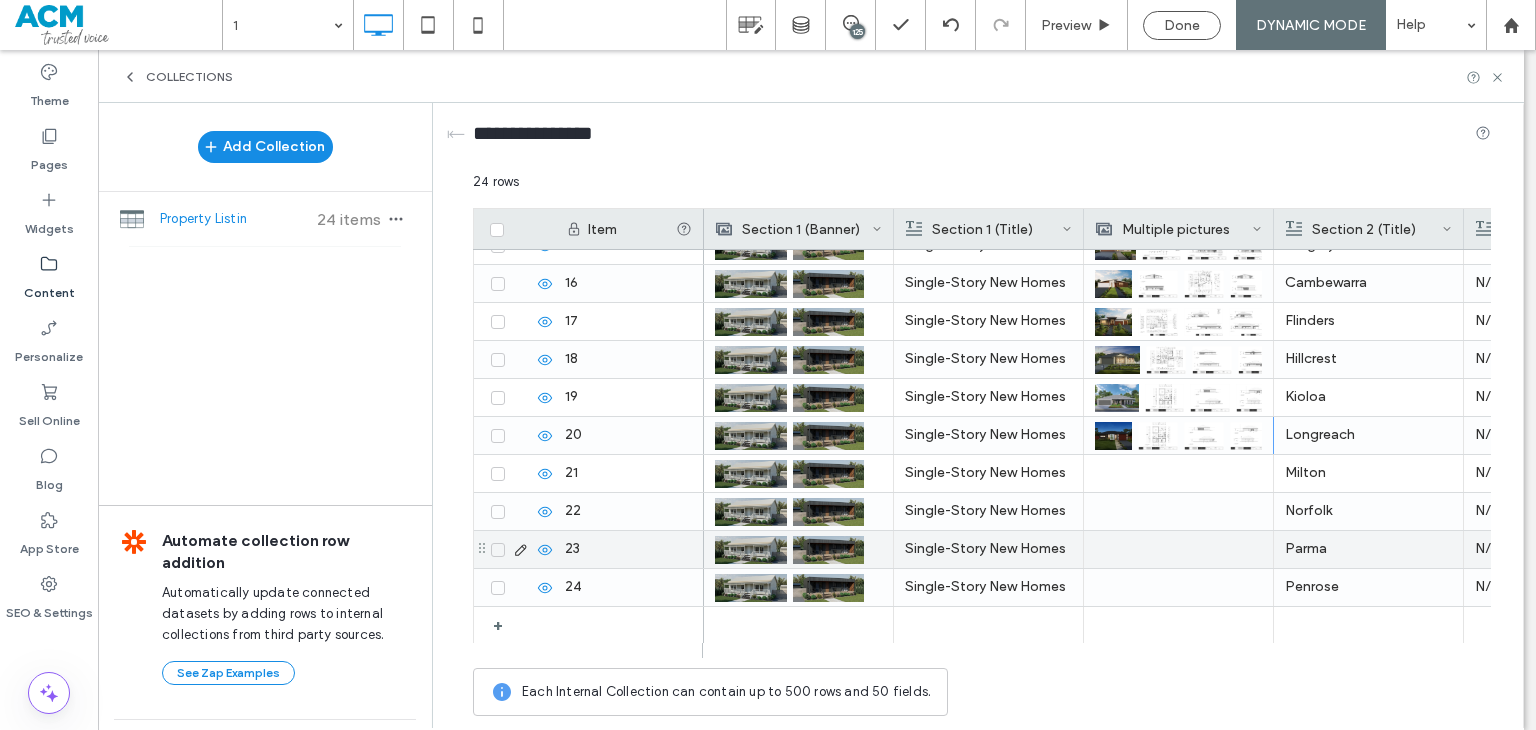 click at bounding box center (1178, 473) 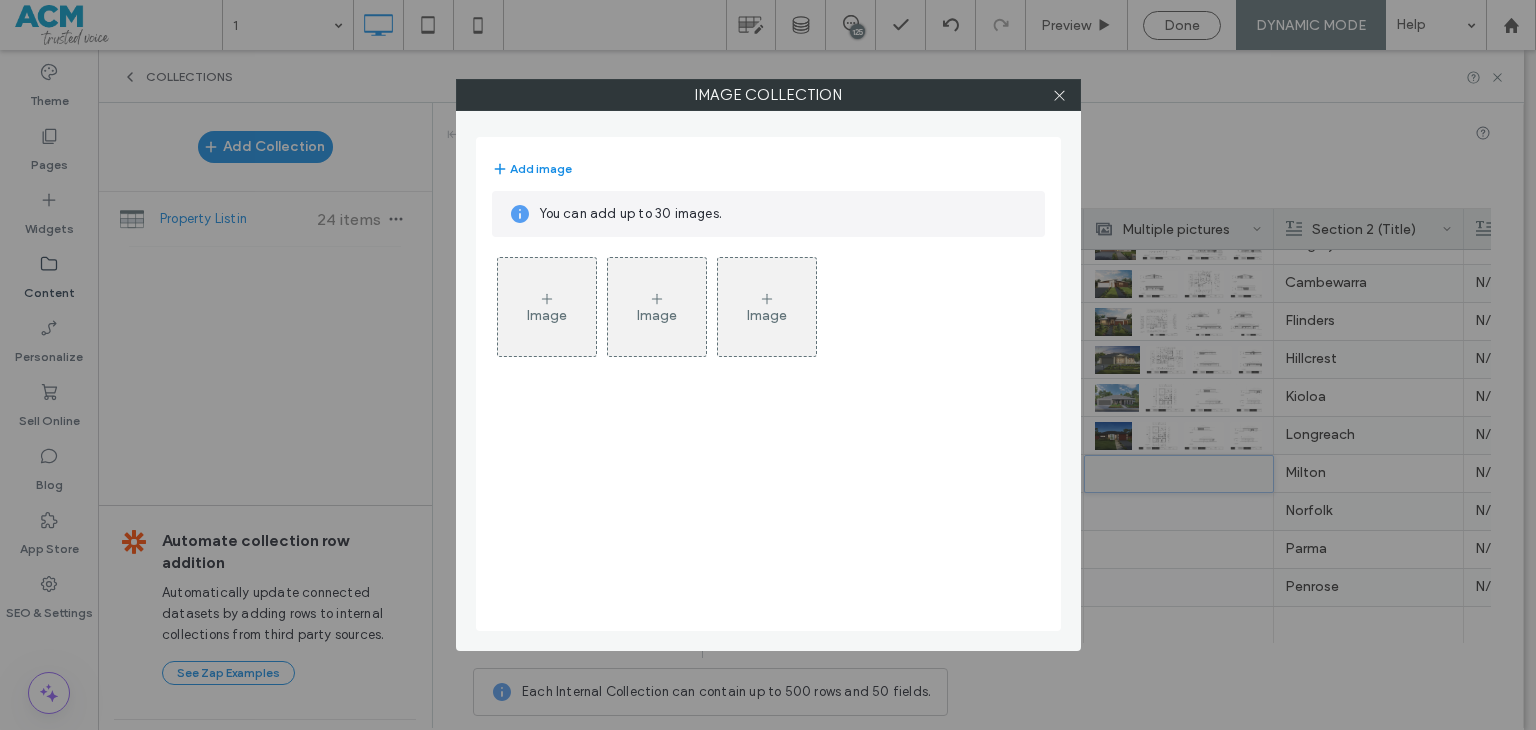 click on "Image" at bounding box center [547, 307] 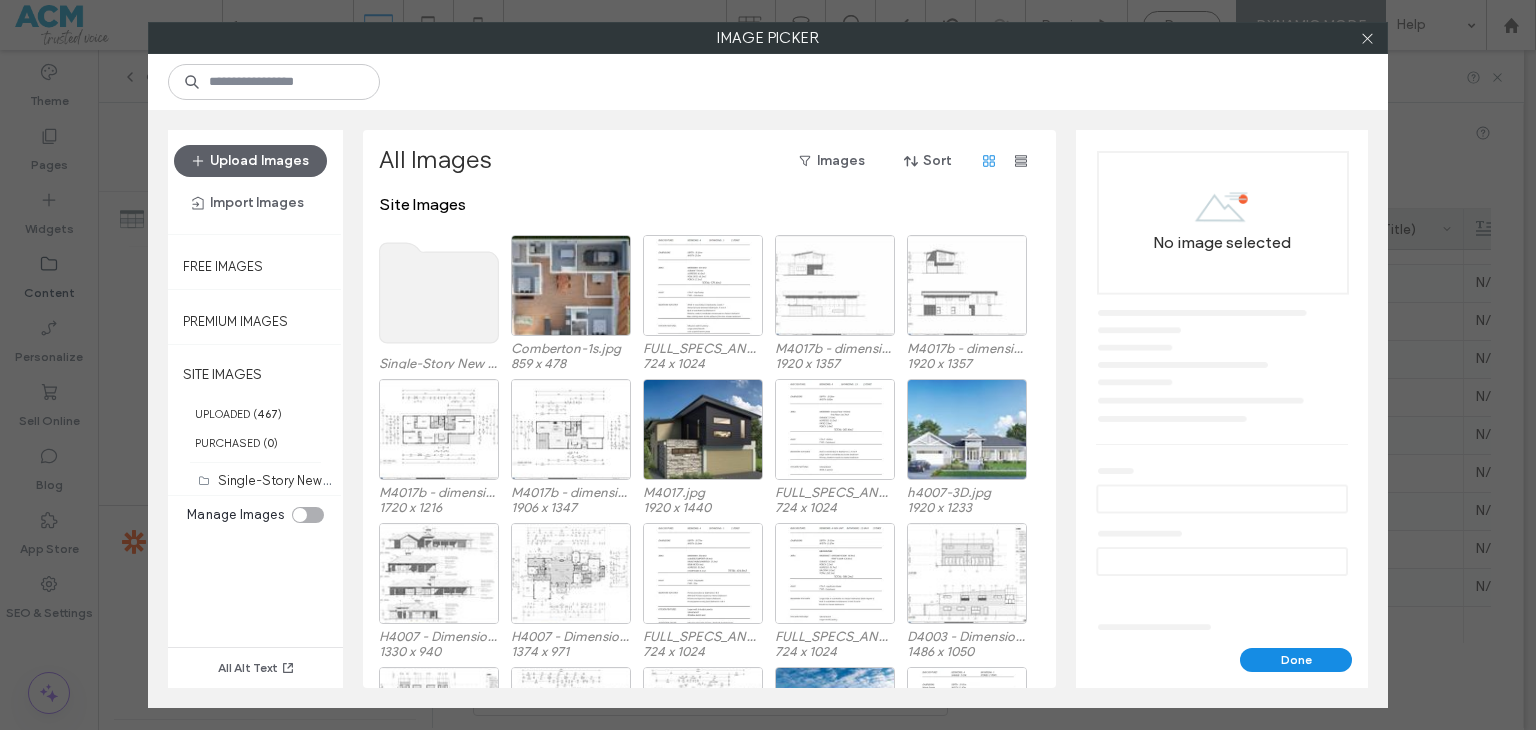 click at bounding box center [768, 82] 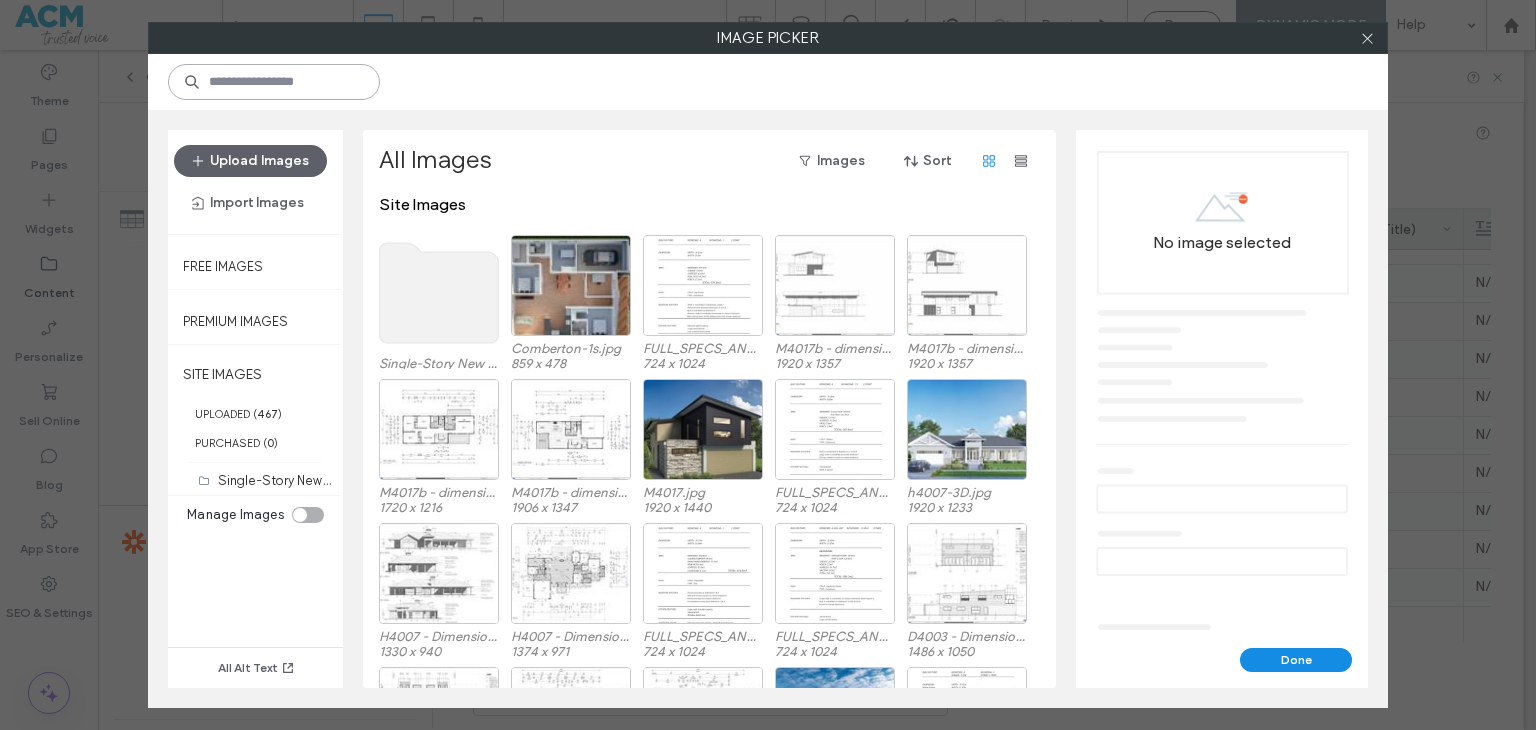 click at bounding box center (274, 82) 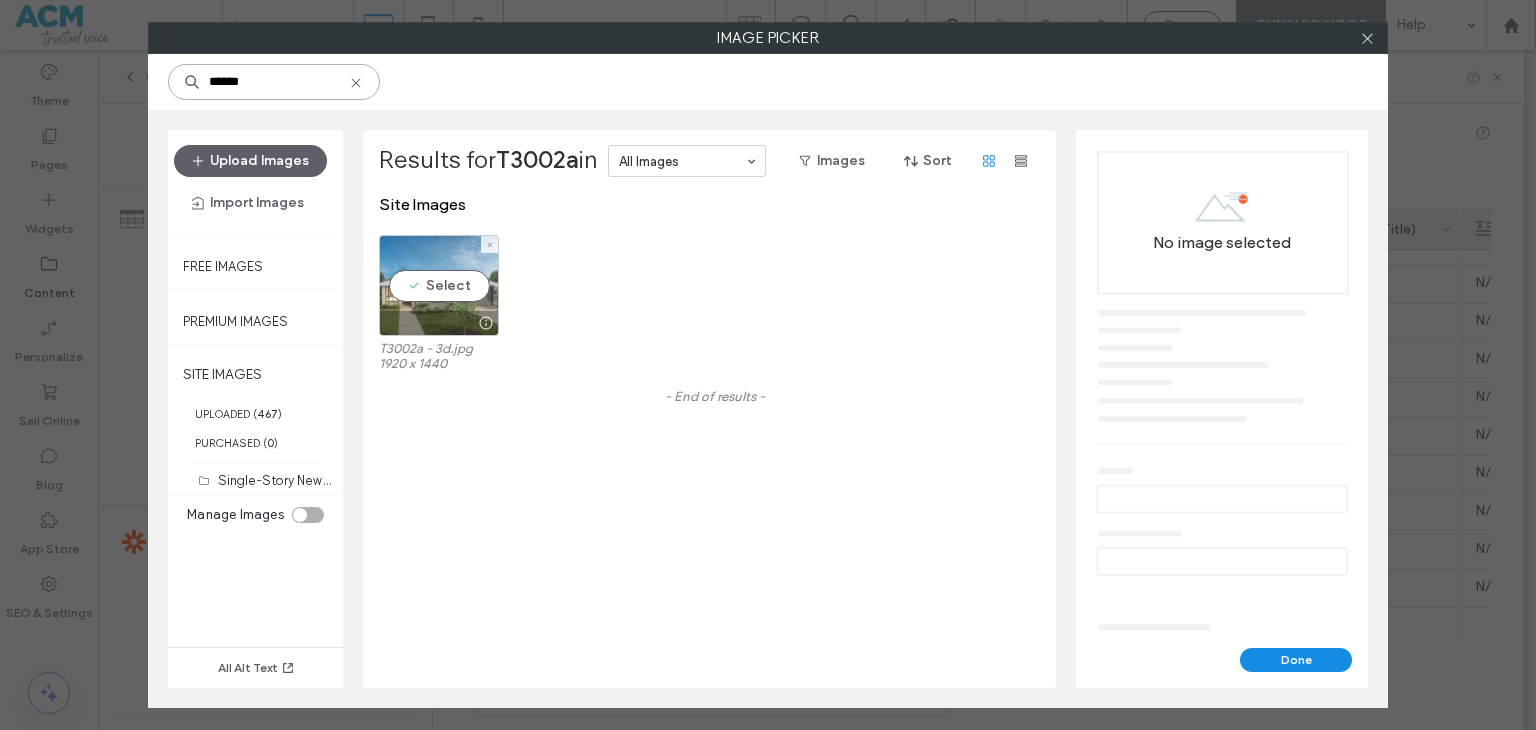 type on "******" 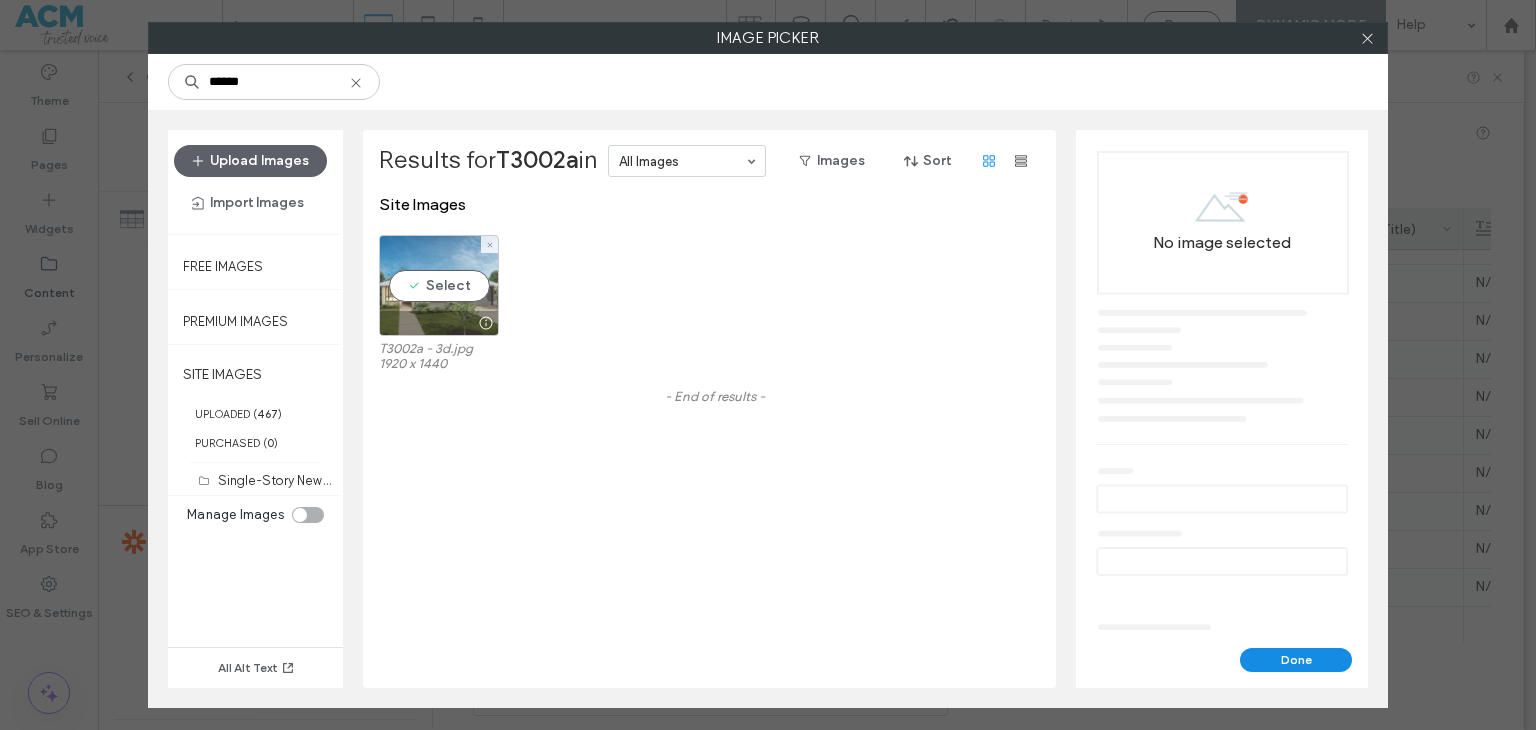 click on "Select" at bounding box center (439, 285) 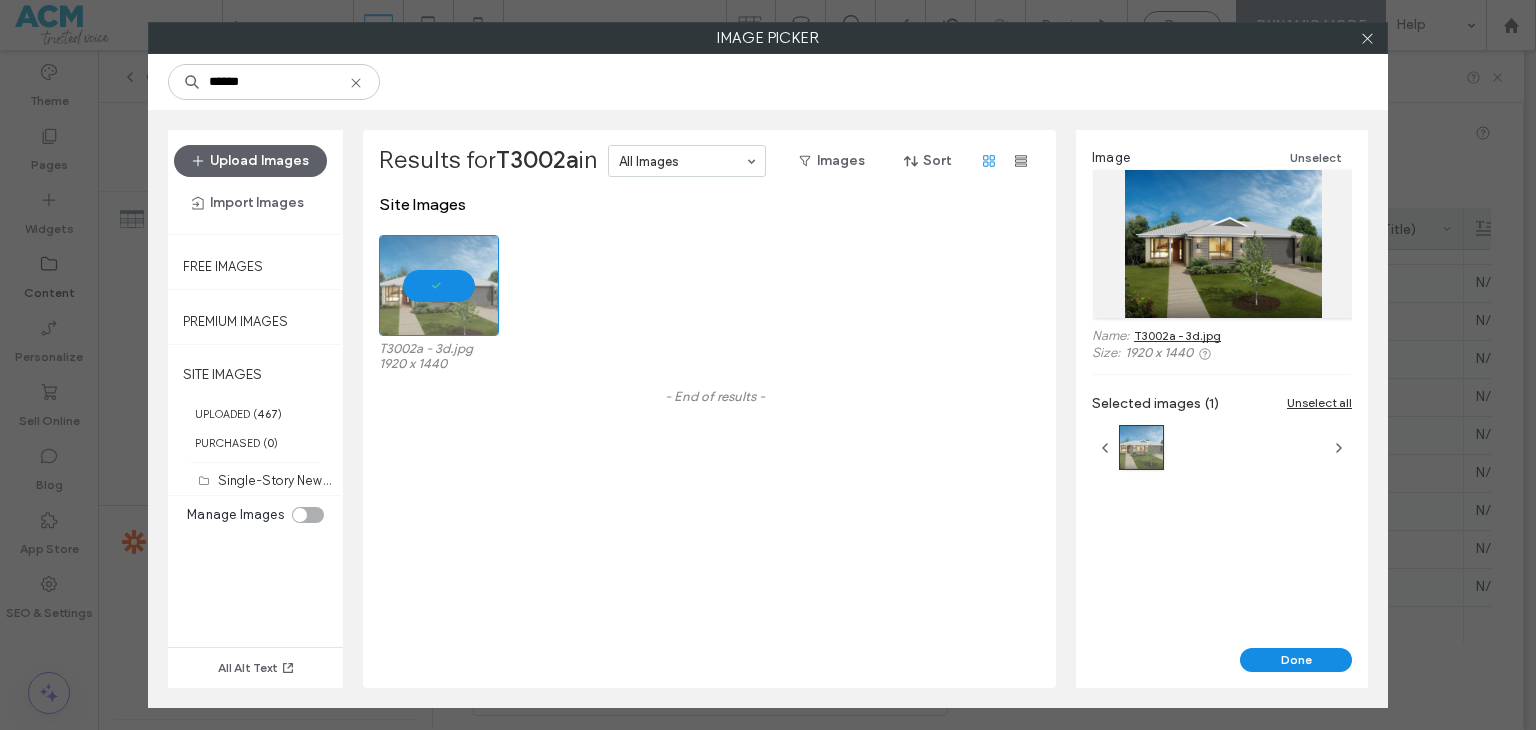 click 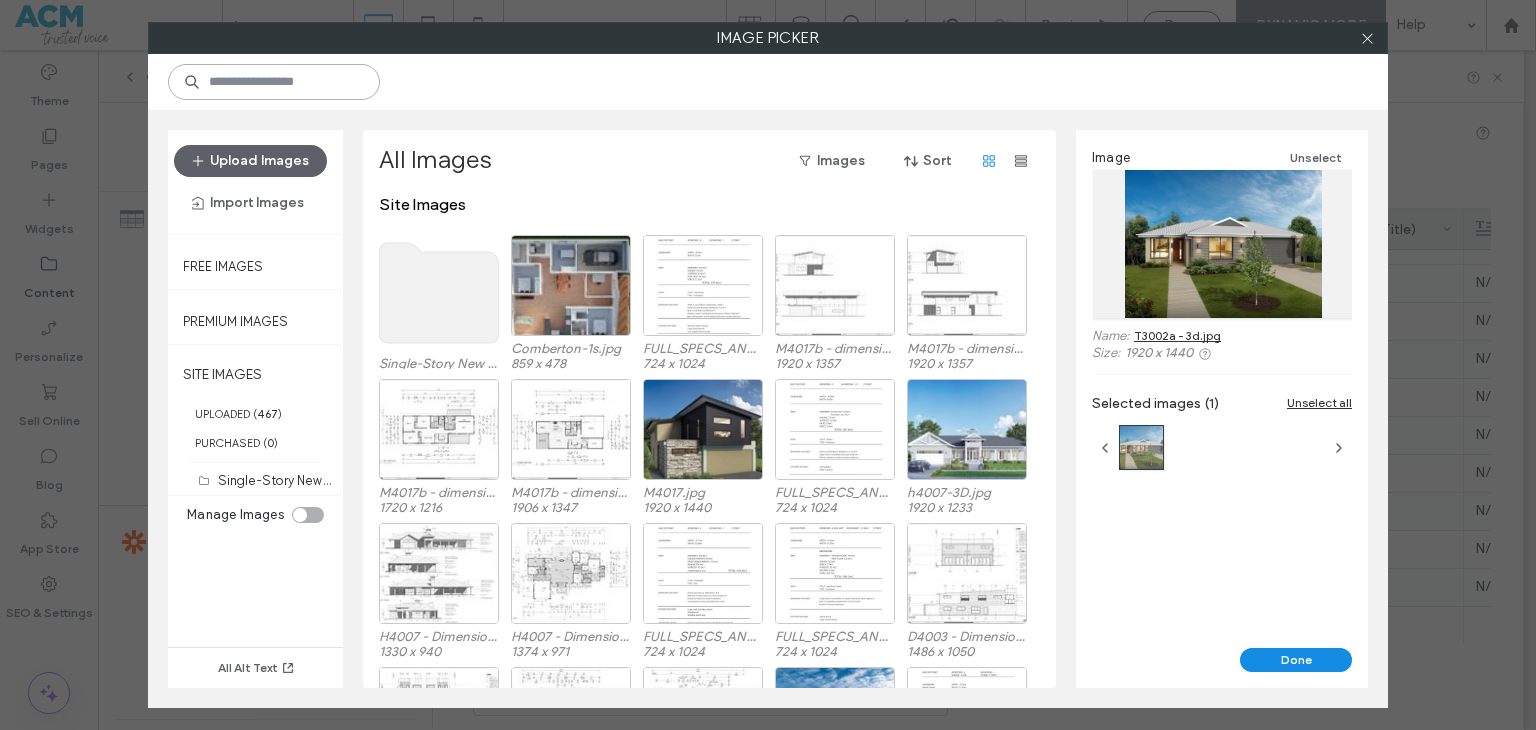 click at bounding box center (274, 82) 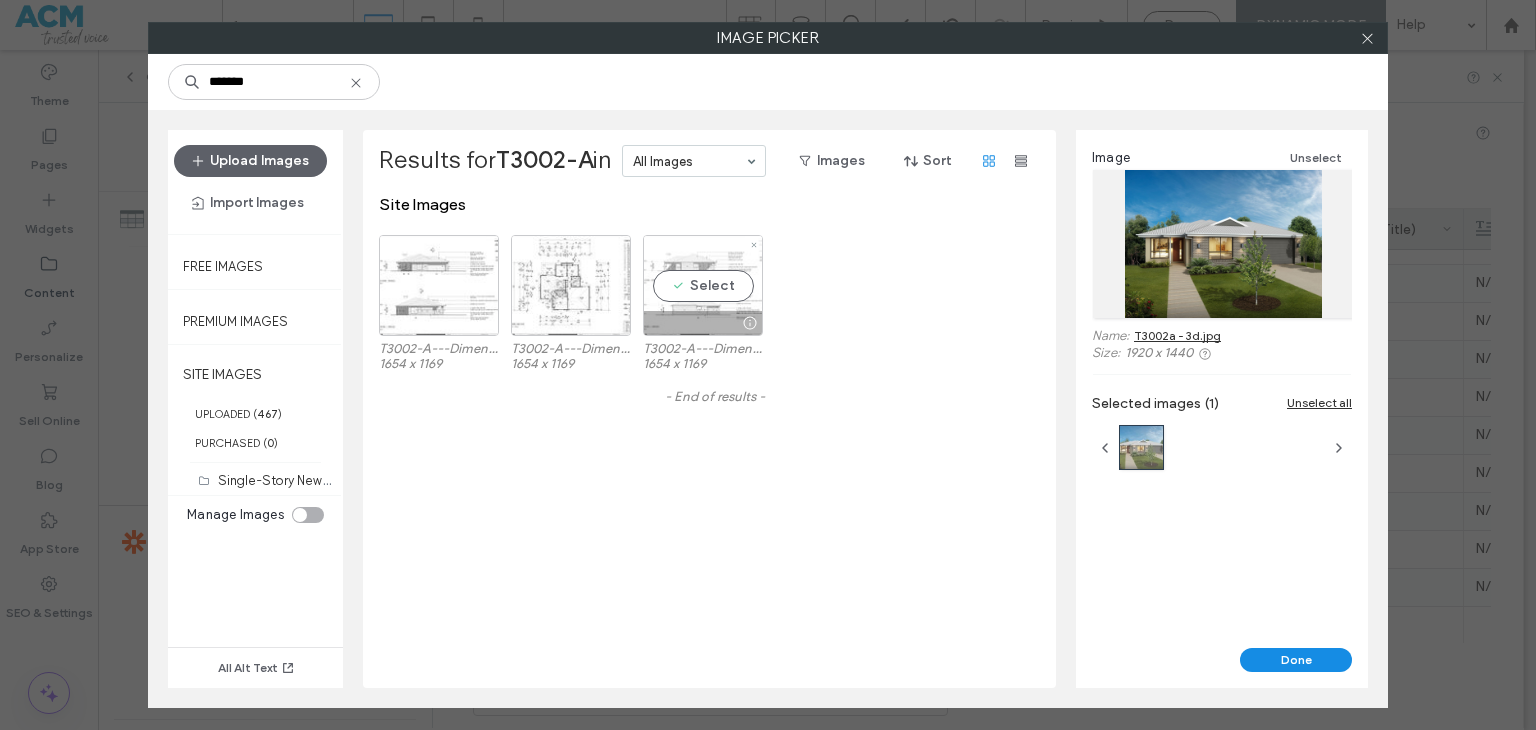 click on "Select" at bounding box center (703, 285) 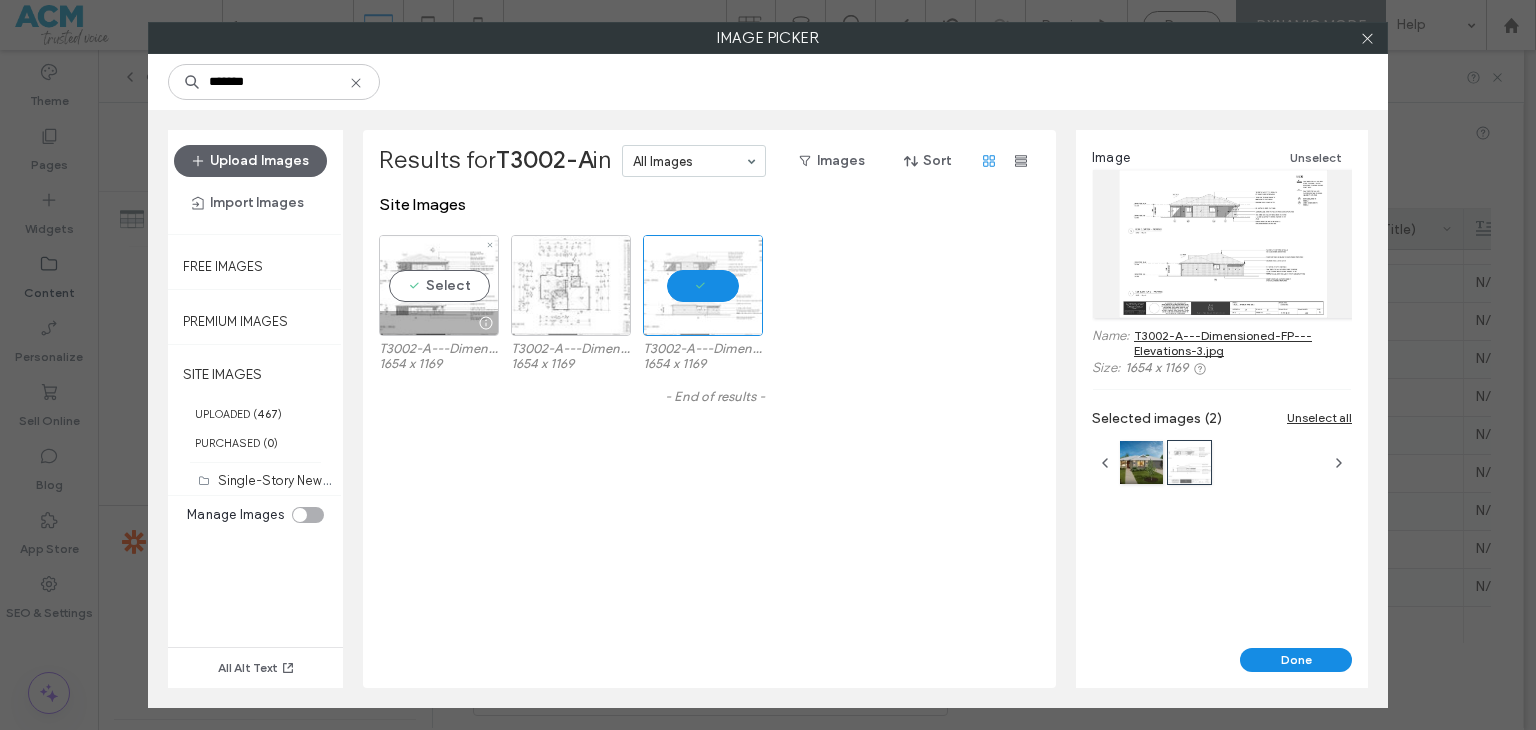 drag, startPoint x: 464, startPoint y: 283, endPoint x: 510, endPoint y: 286, distance: 46.09772 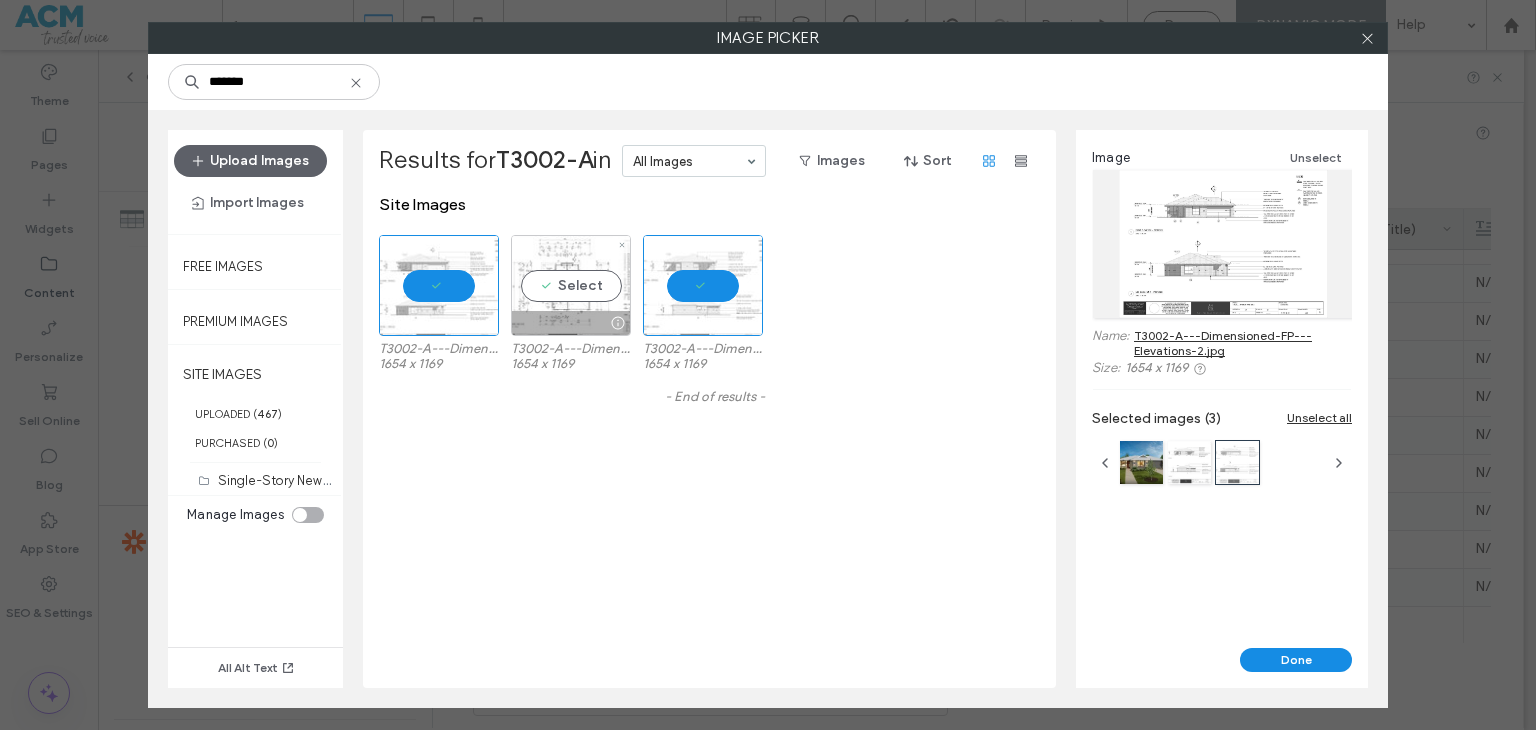 click on "Select" at bounding box center [571, 285] 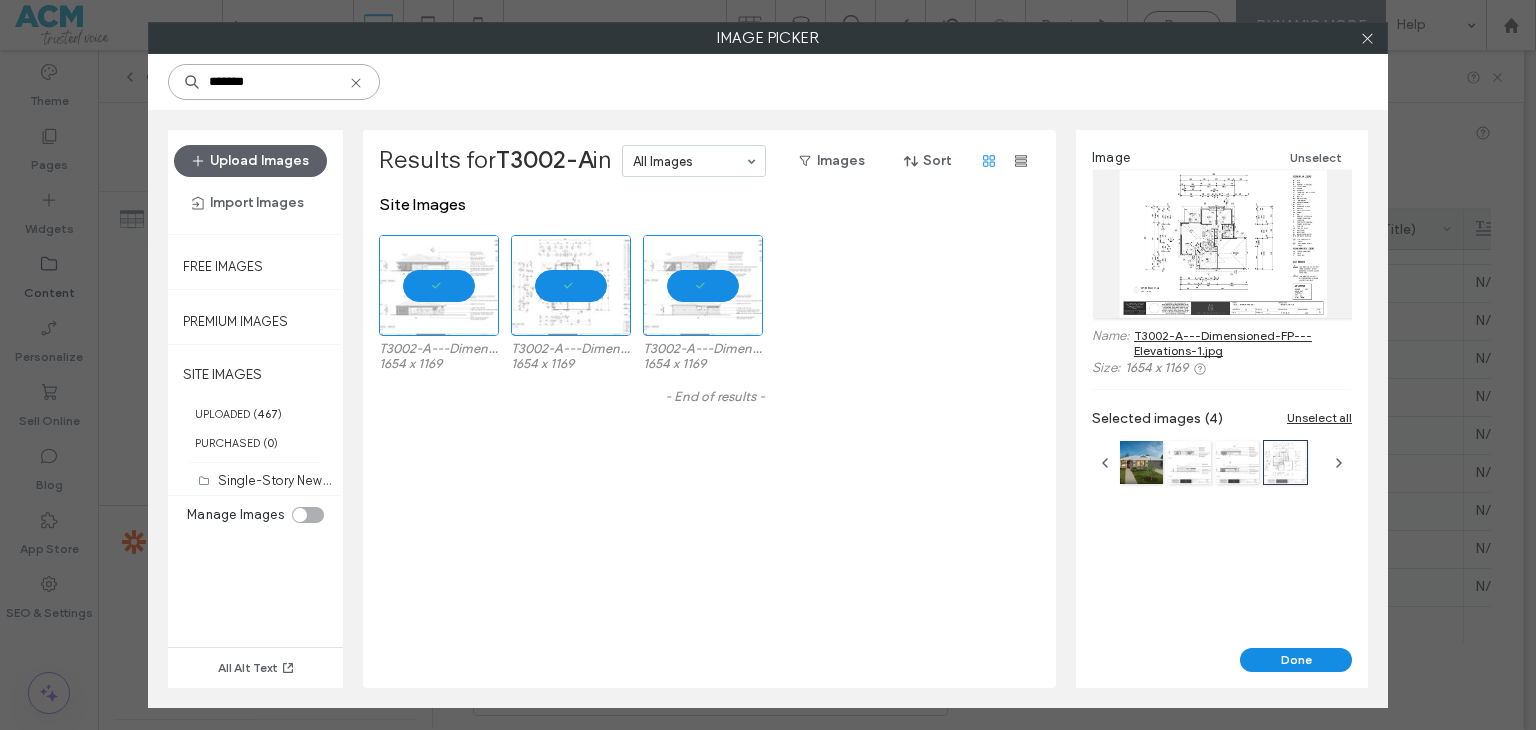 click on "*******" at bounding box center (274, 82) 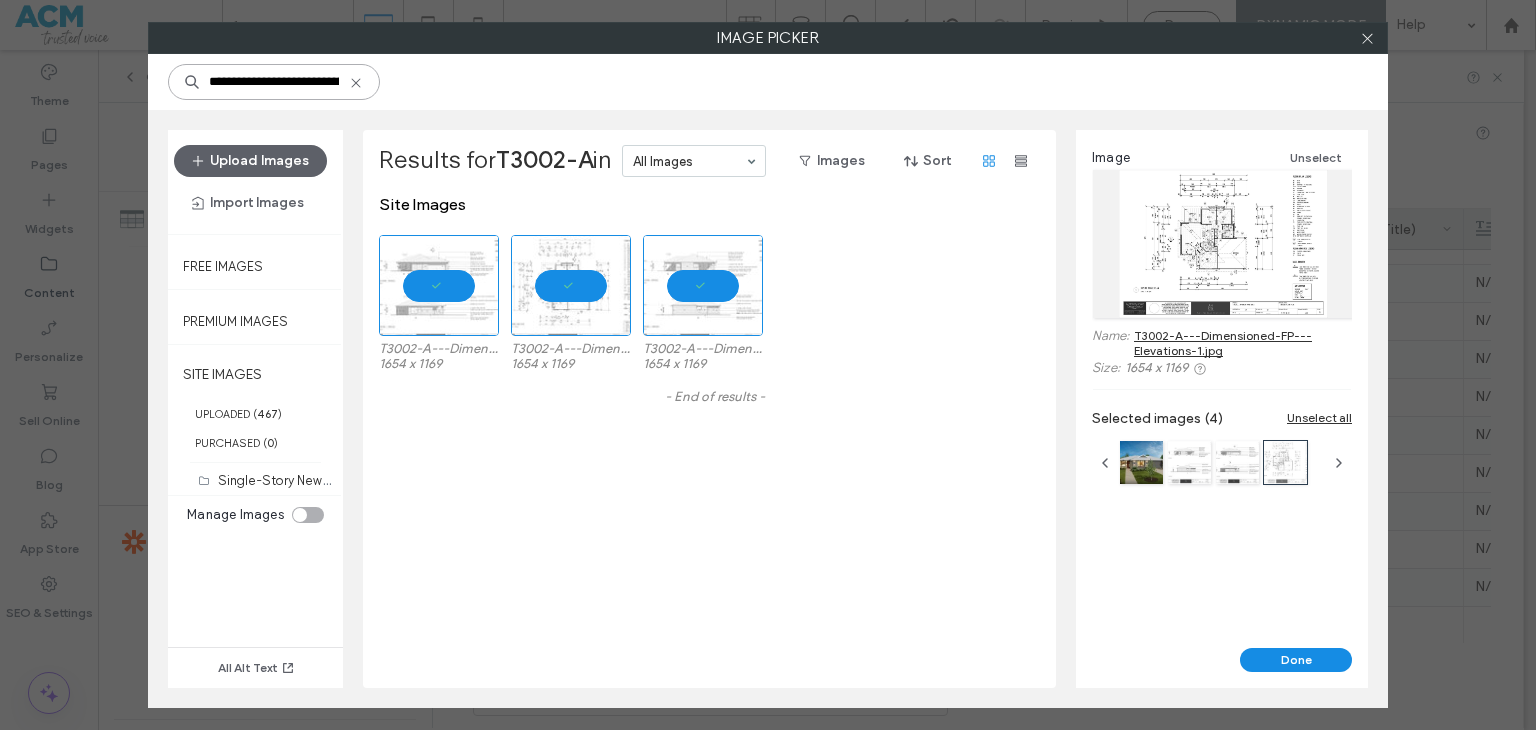 scroll, scrollTop: 0, scrollLeft: 91, axis: horizontal 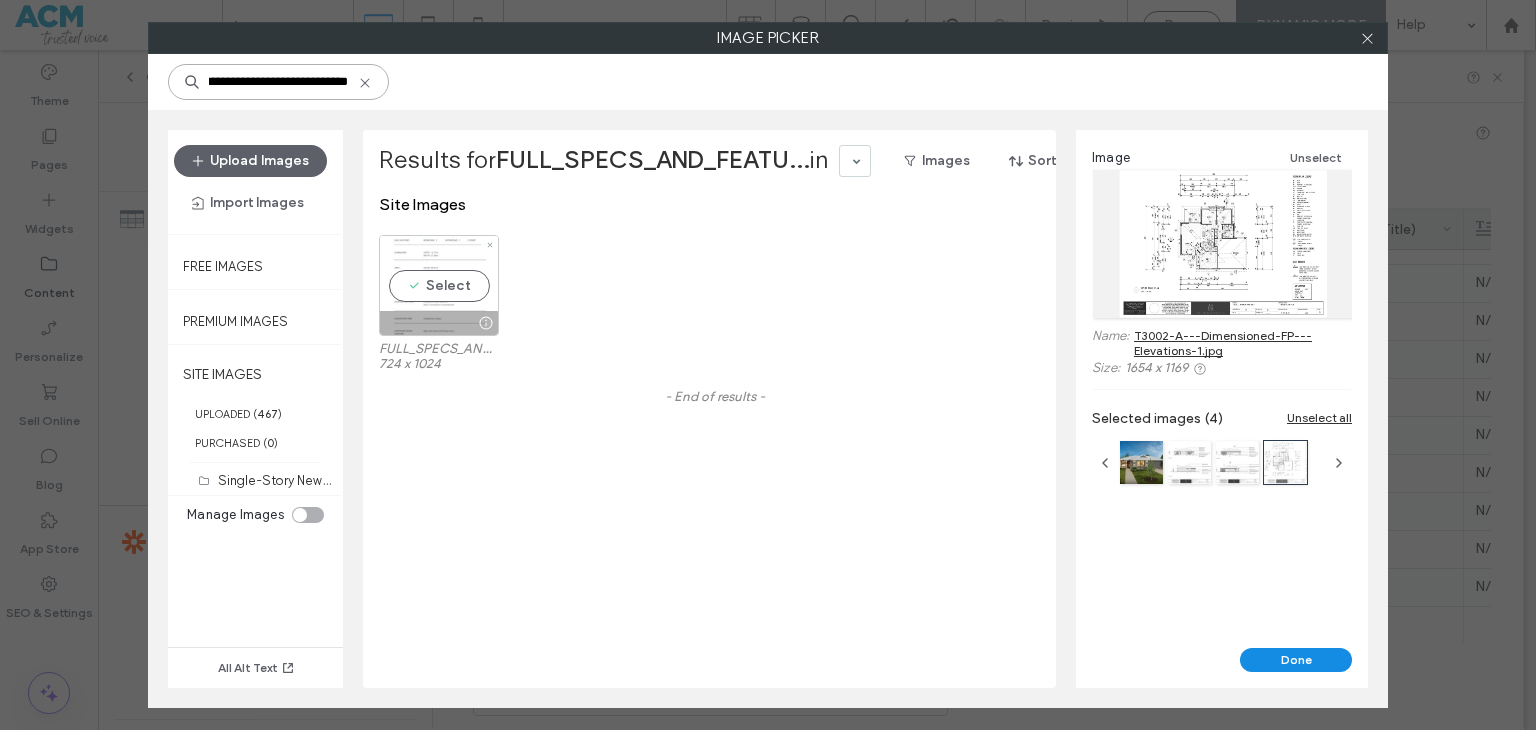 type on "**********" 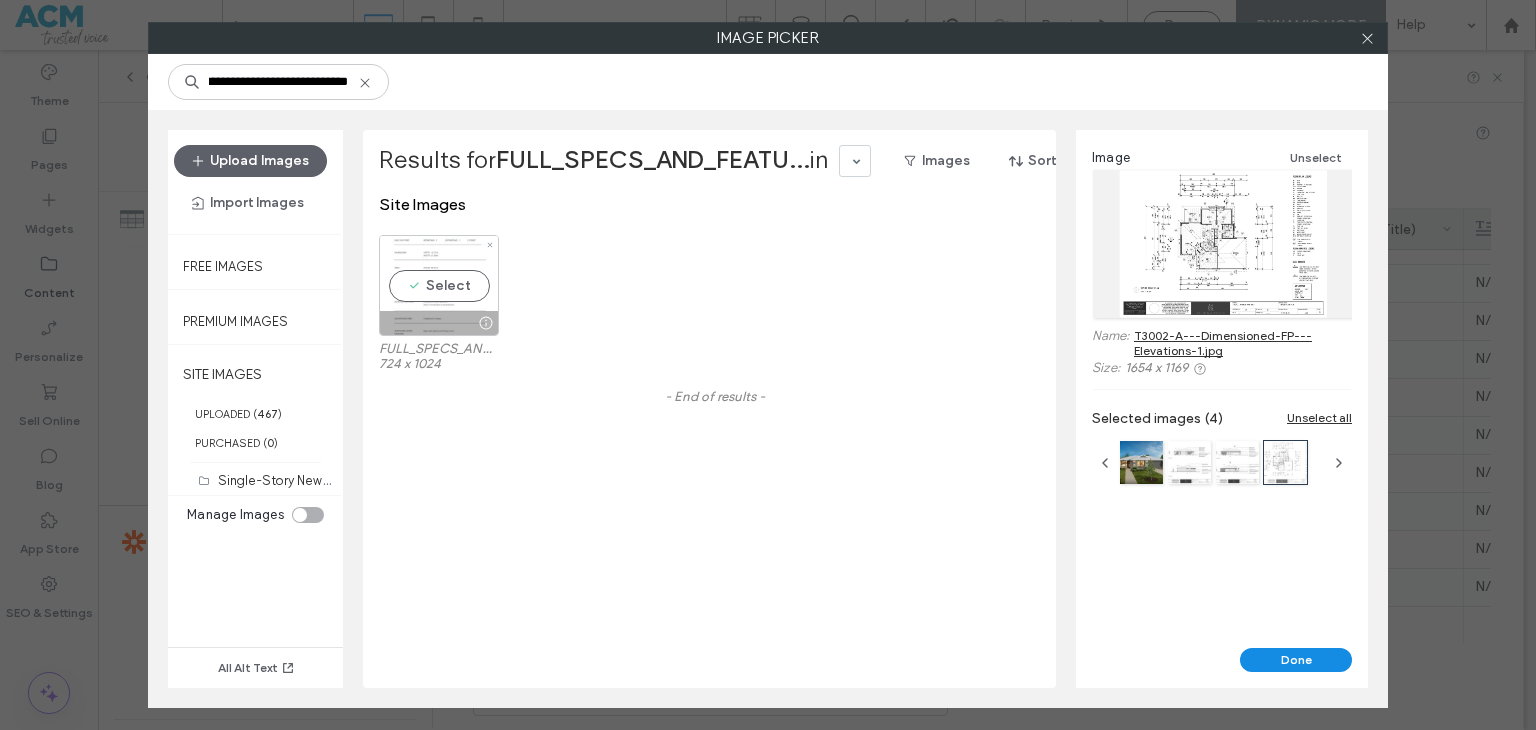click on "Select" at bounding box center [439, 285] 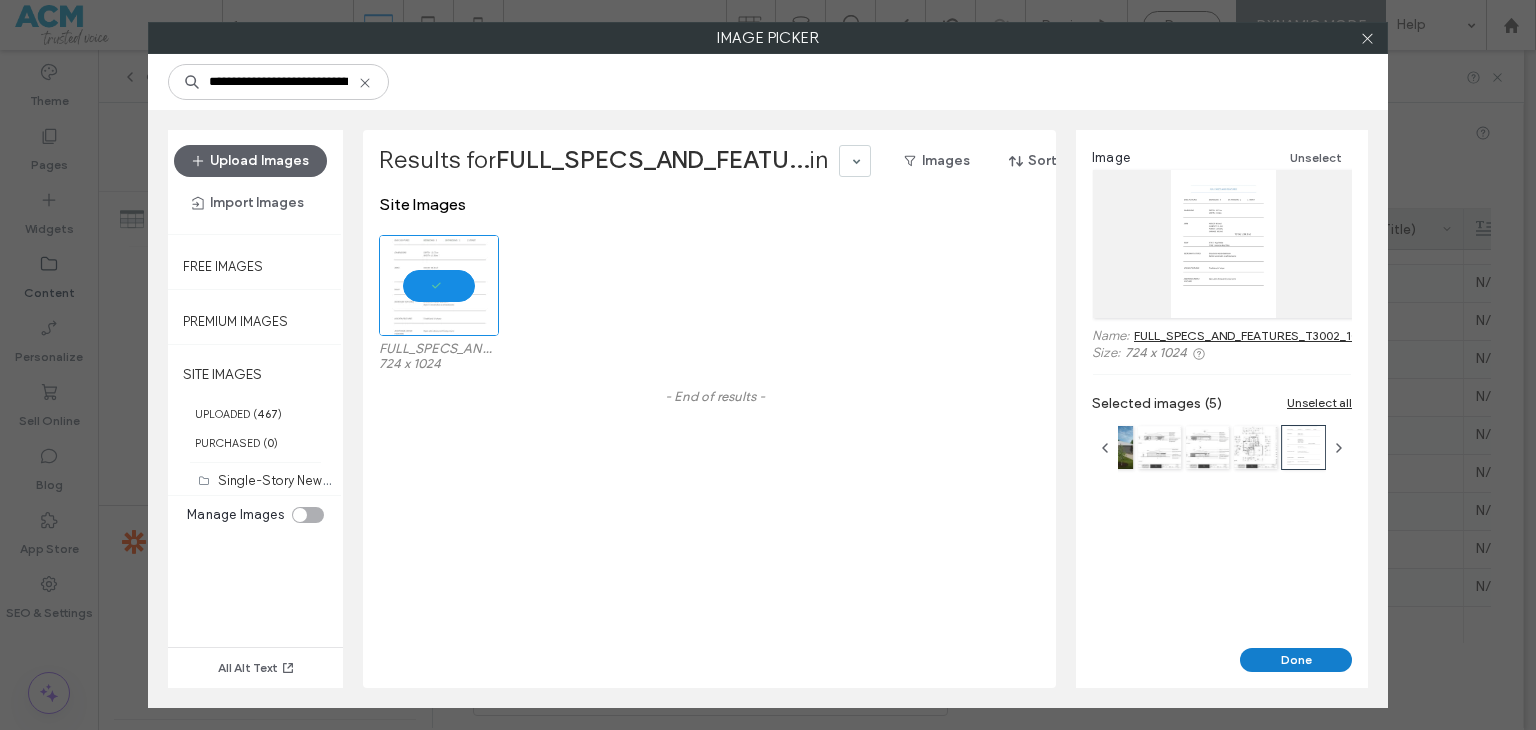 click on "Done" at bounding box center [1296, 660] 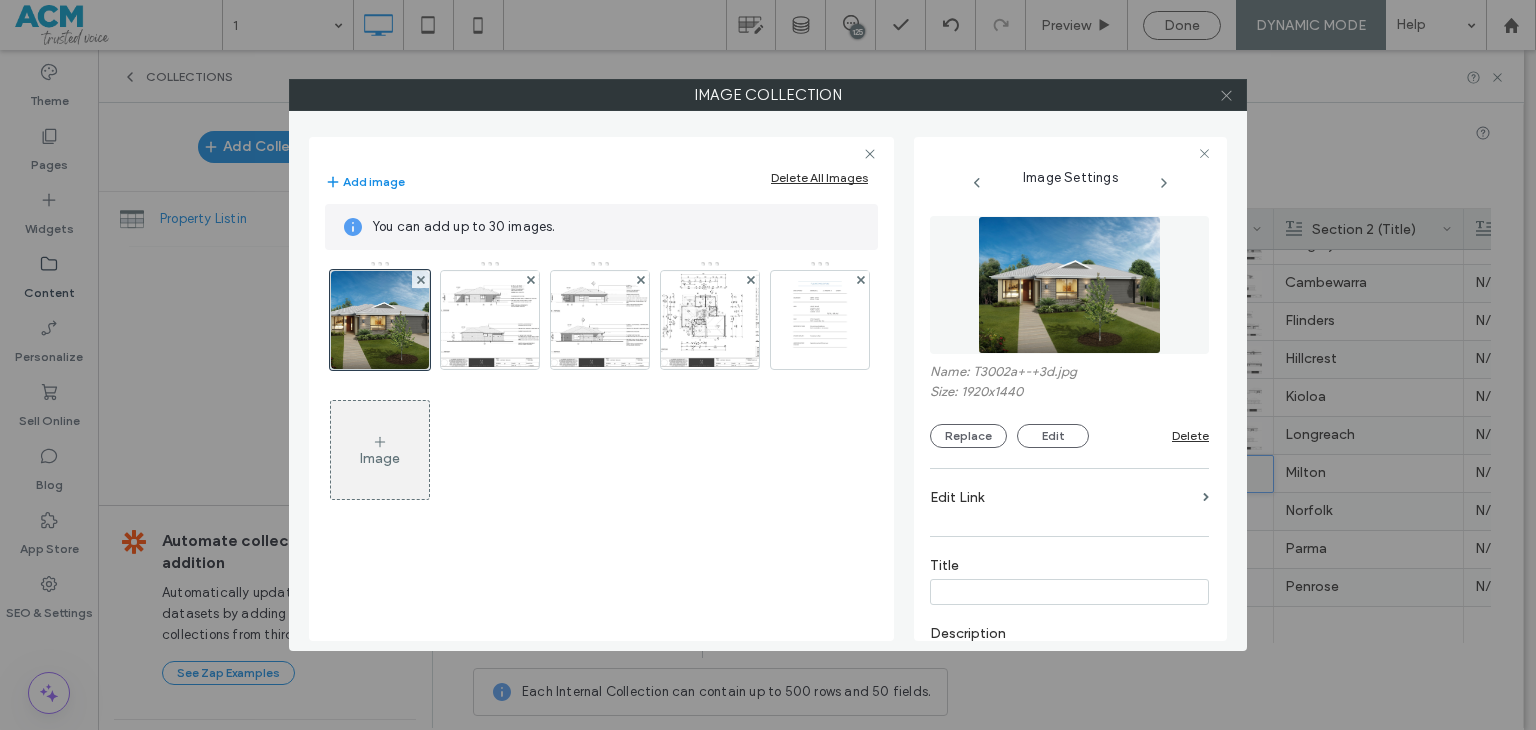 click at bounding box center [1226, 95] 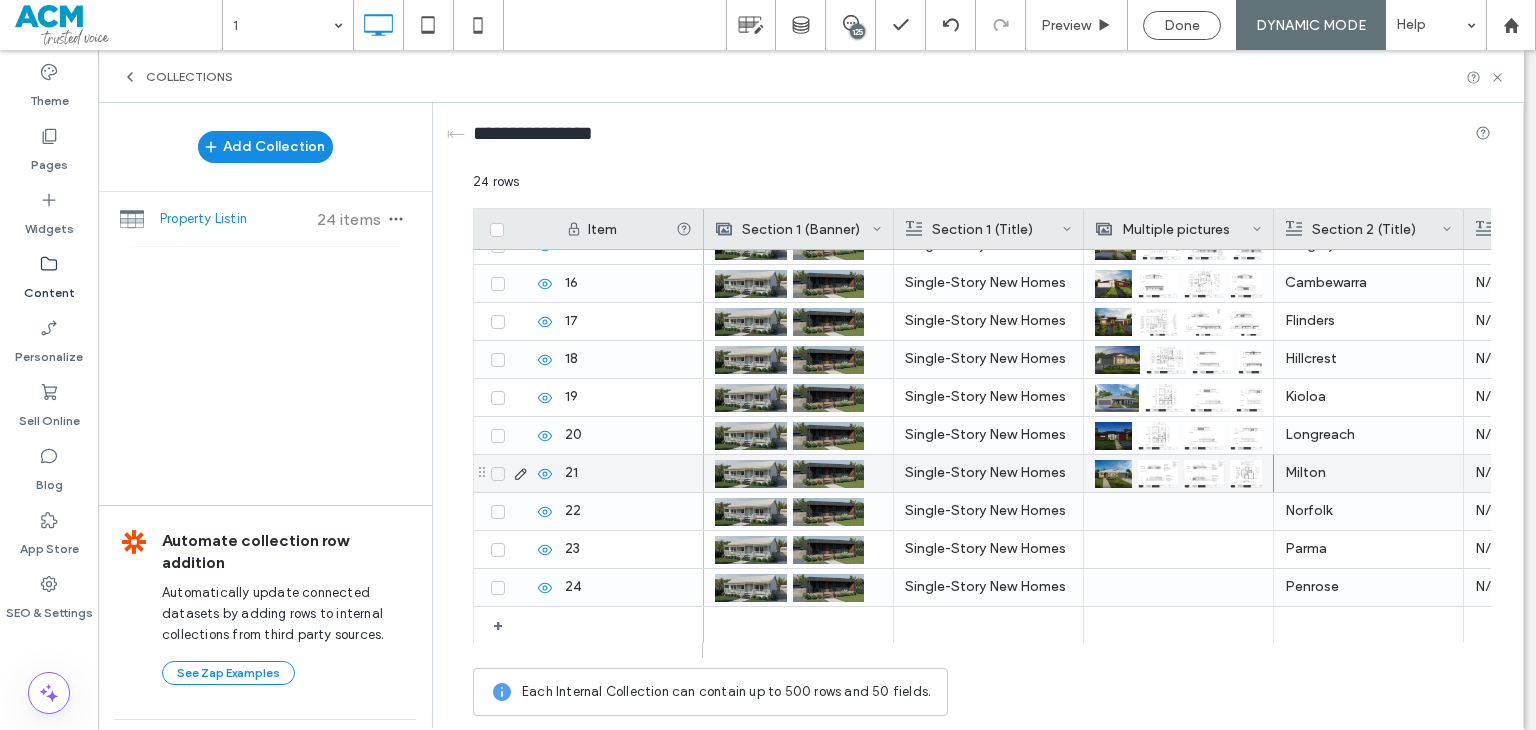click at bounding box center (1158, 474) 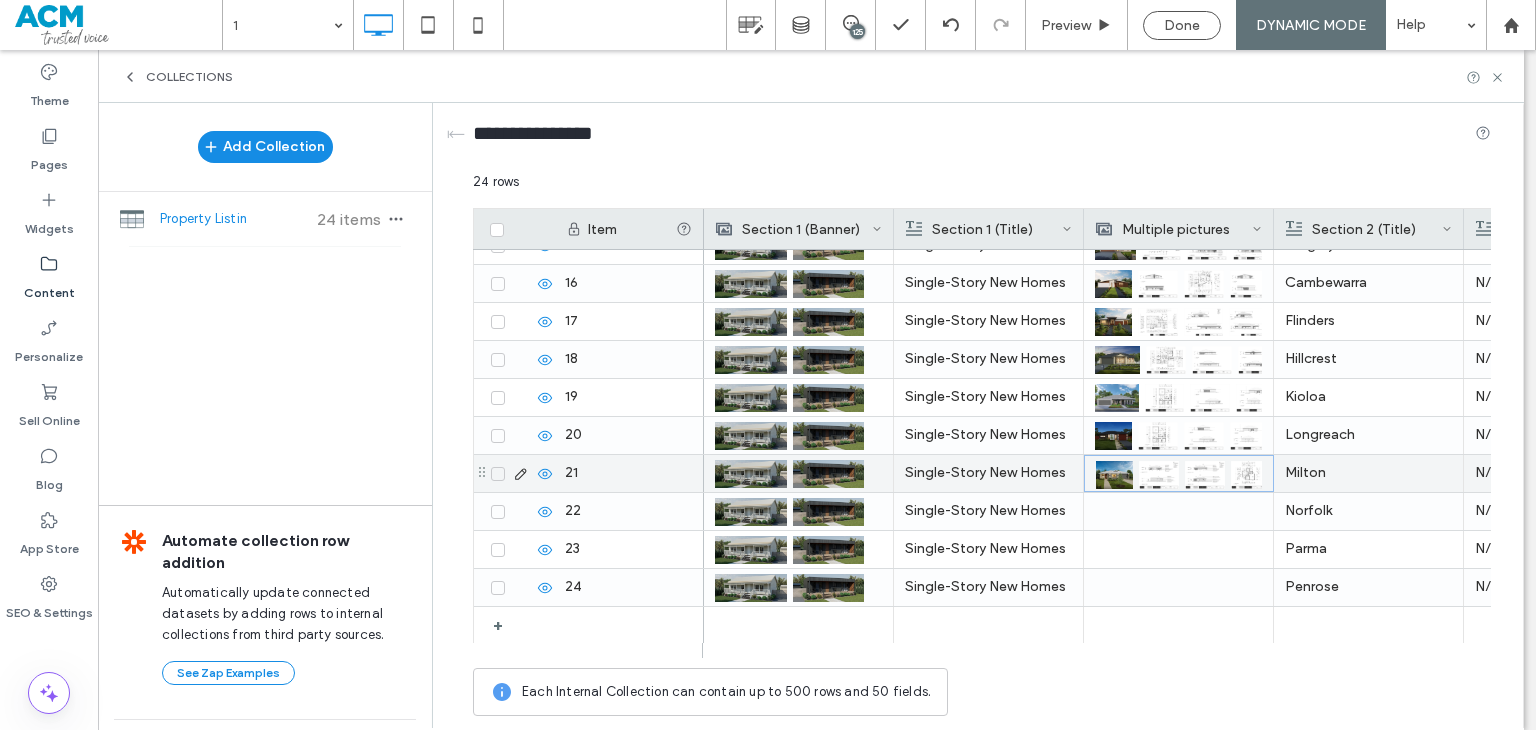 click at bounding box center (1159, 475) 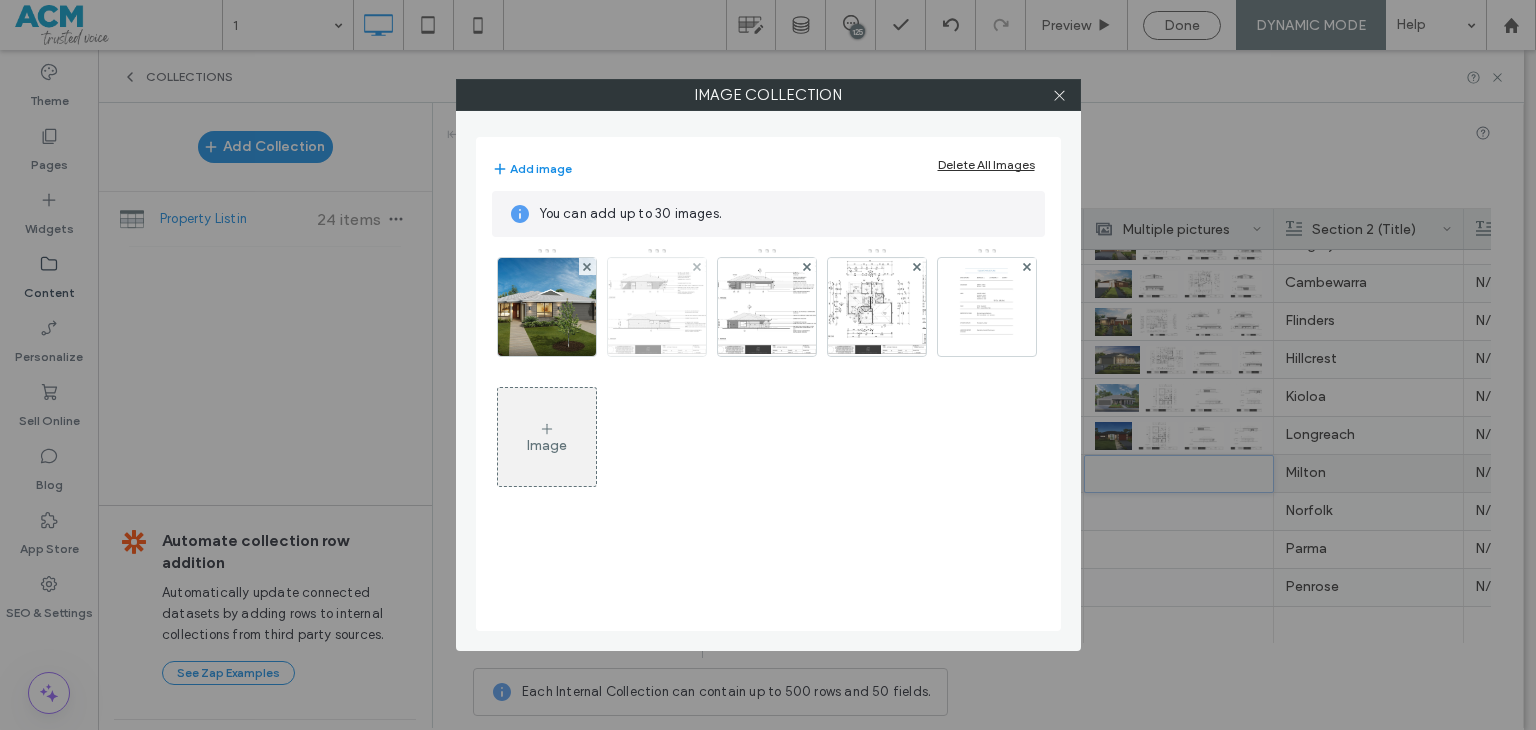click at bounding box center (656, 307) 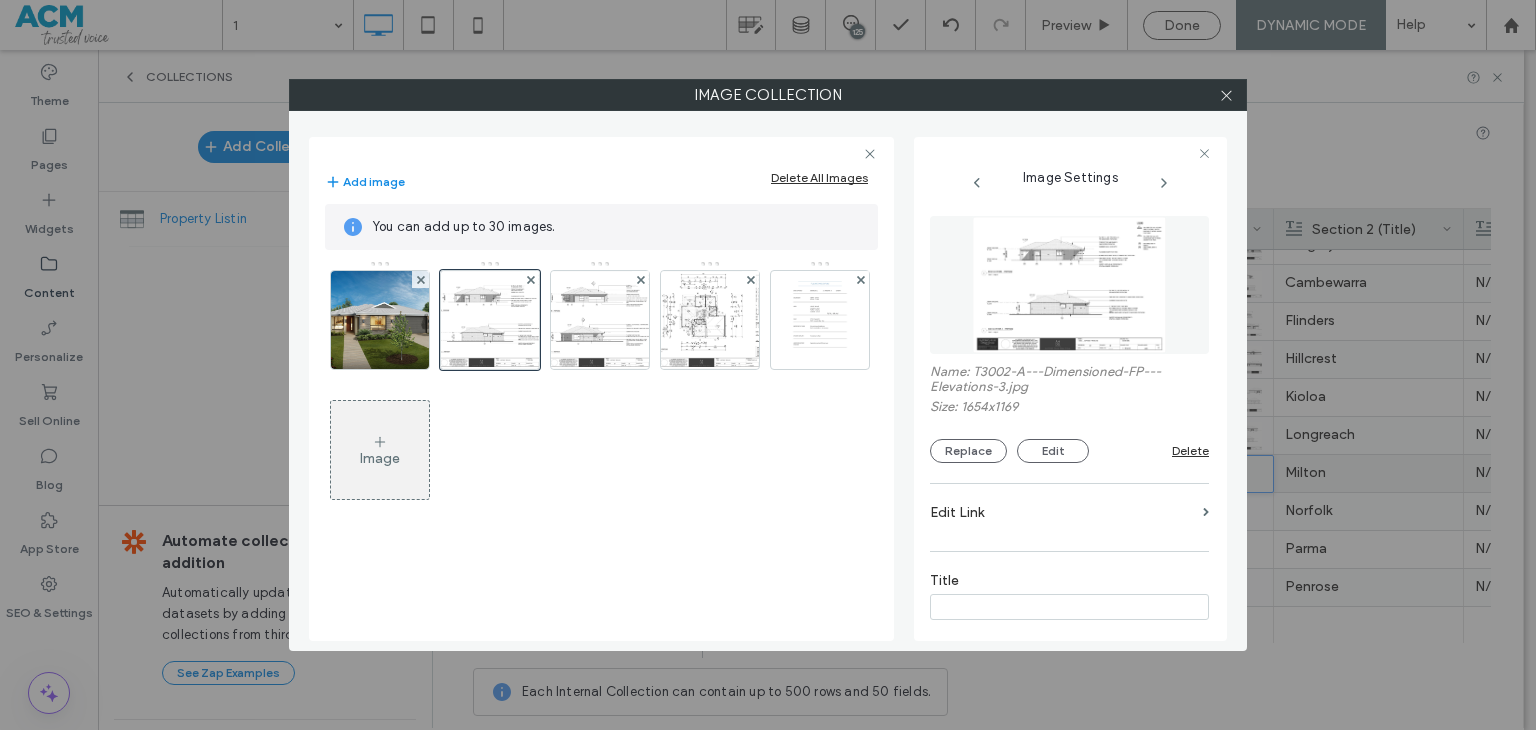 scroll, scrollTop: 411, scrollLeft: 0, axis: vertical 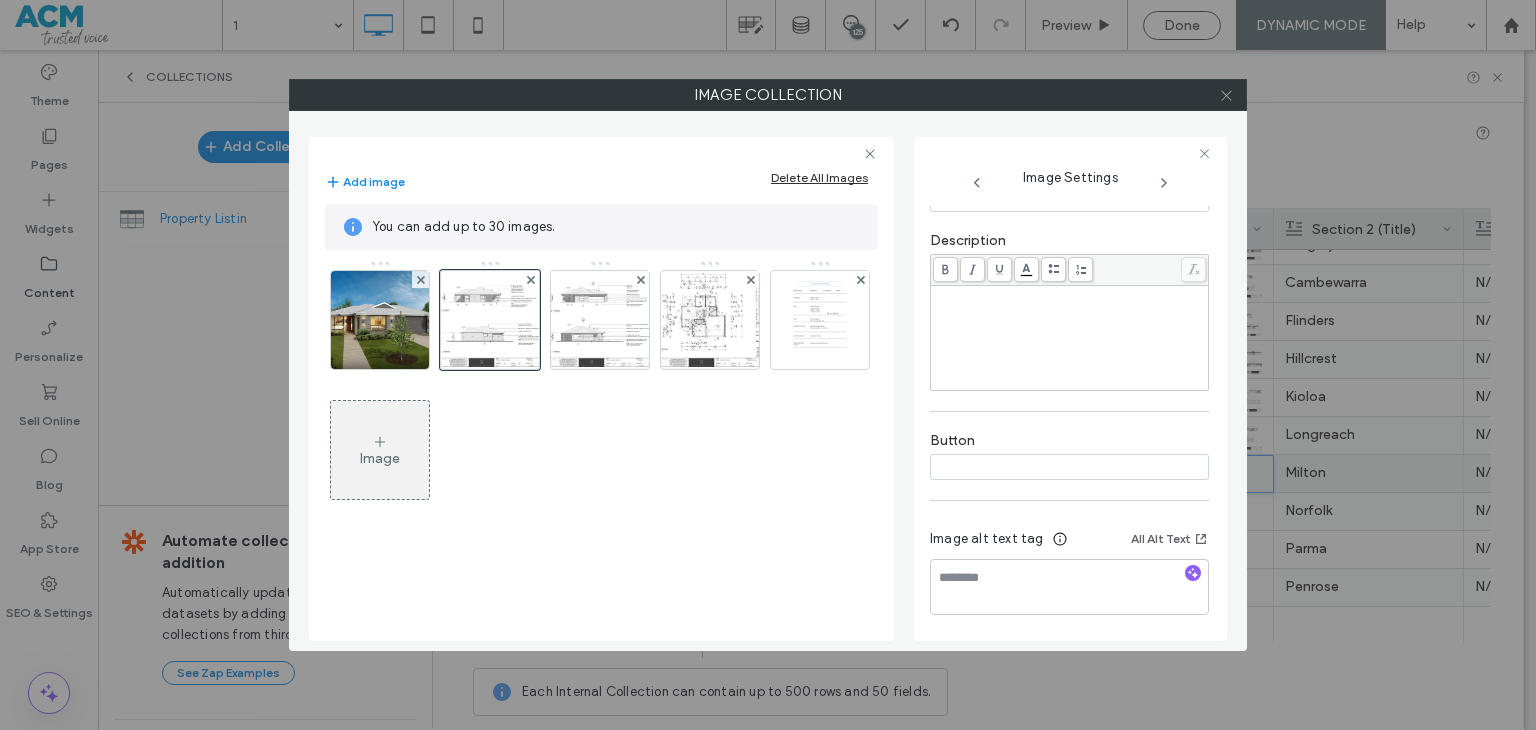 click 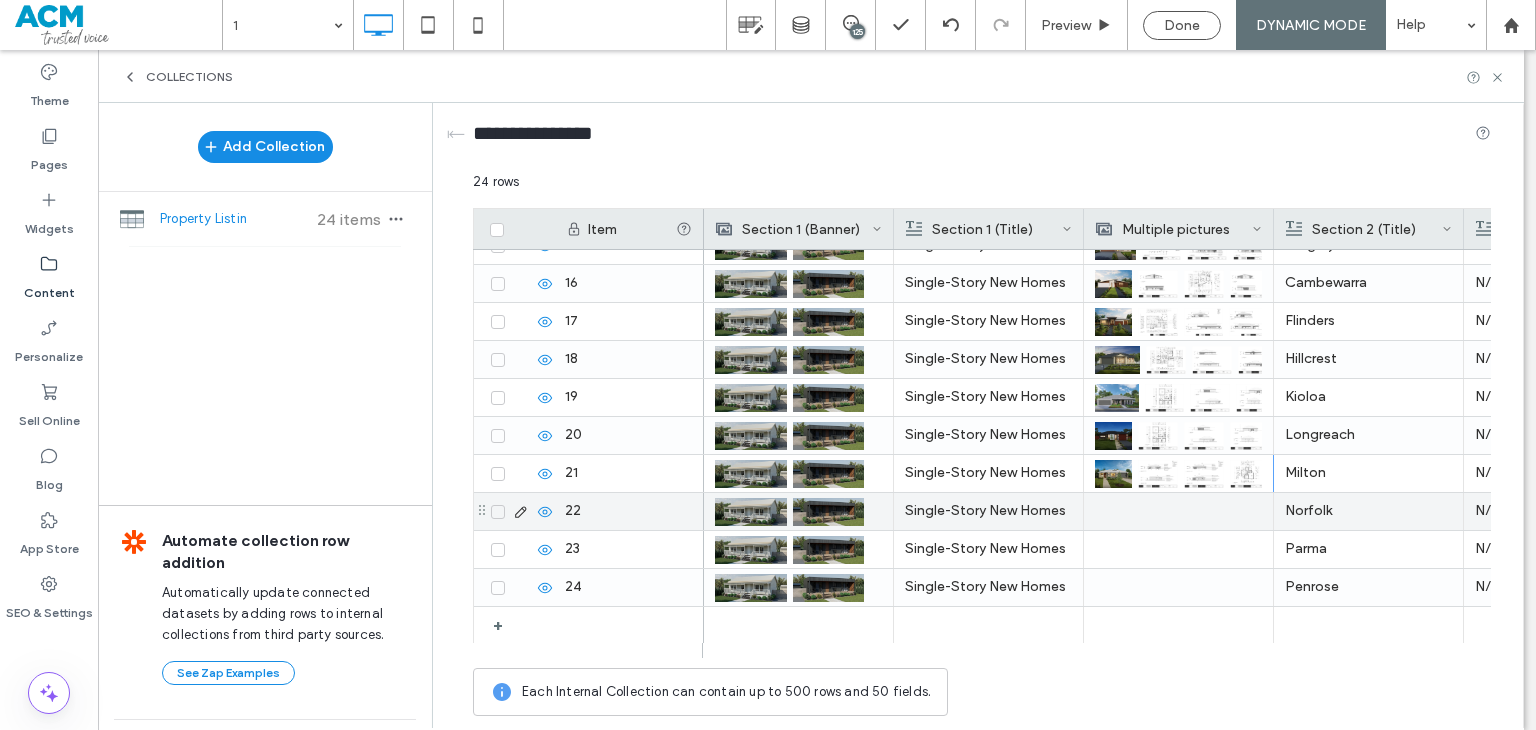 click at bounding box center (1178, 511) 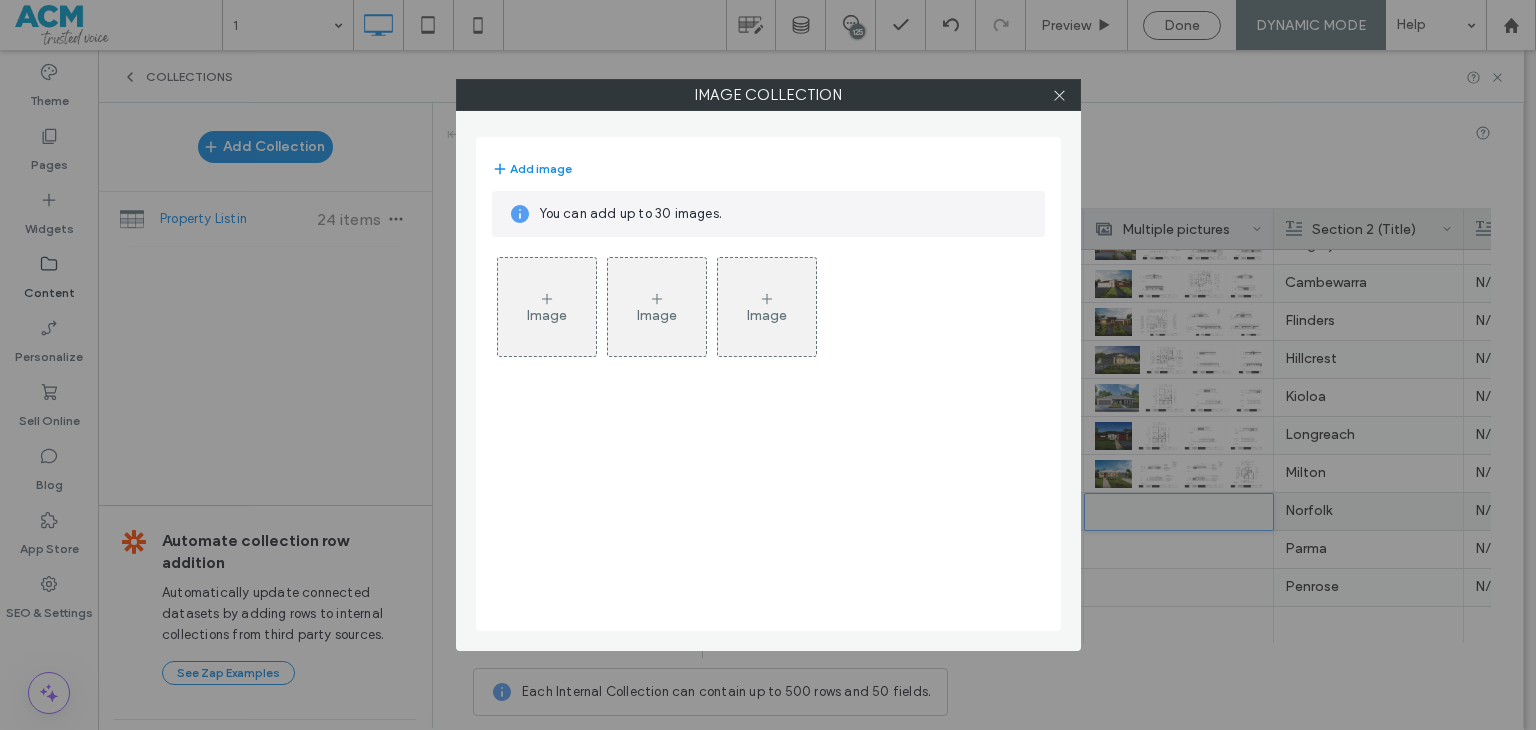 click on "Image" at bounding box center (547, 307) 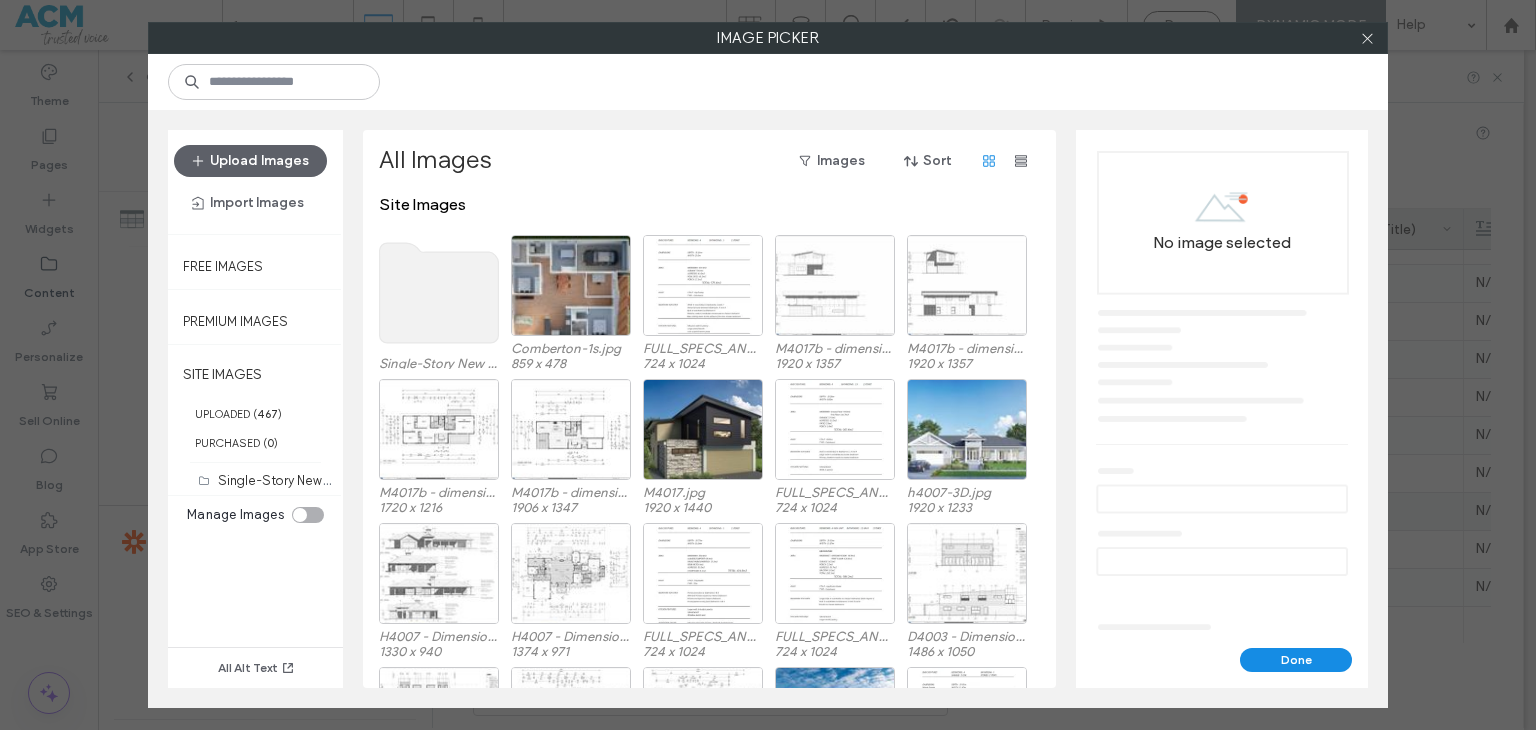 click at bounding box center [768, 82] 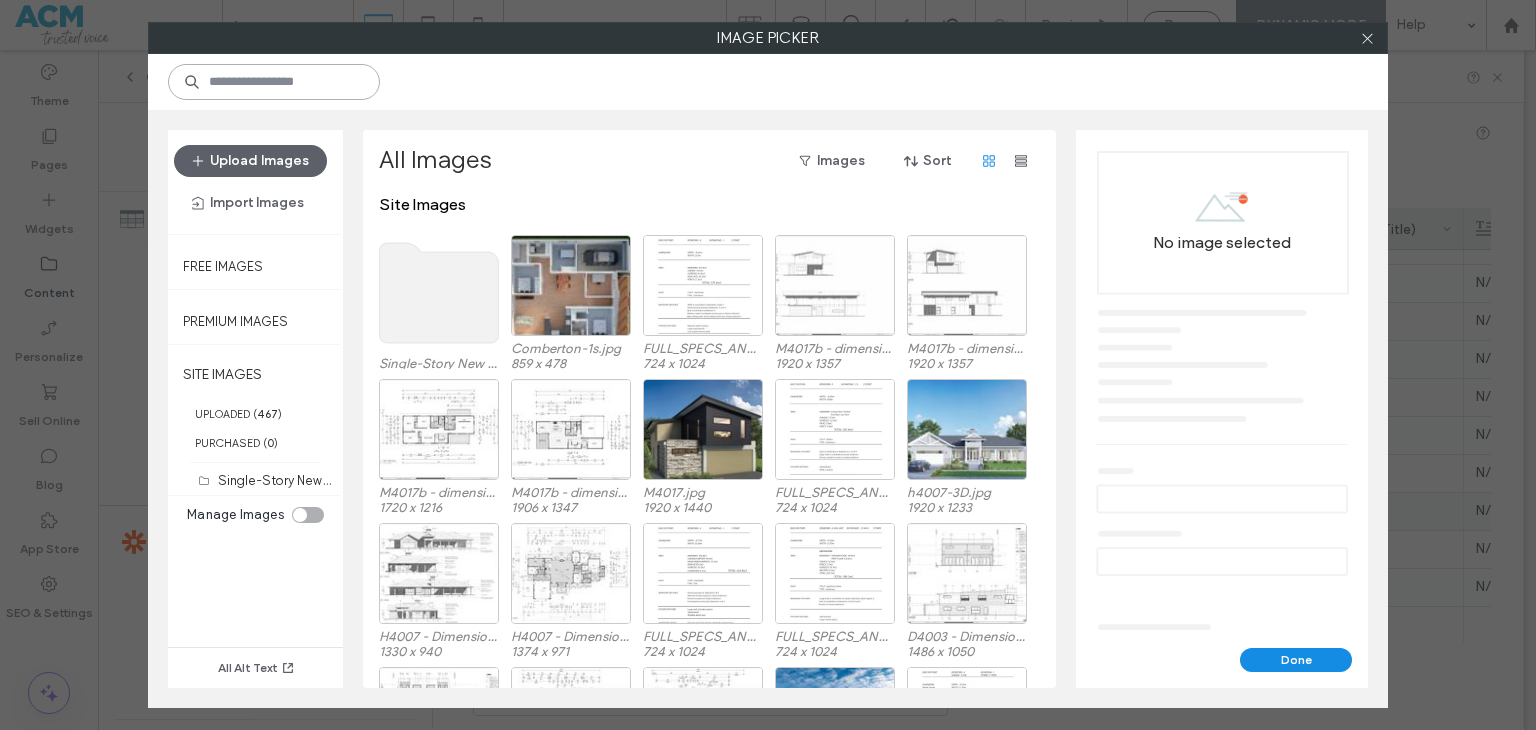 click at bounding box center [274, 82] 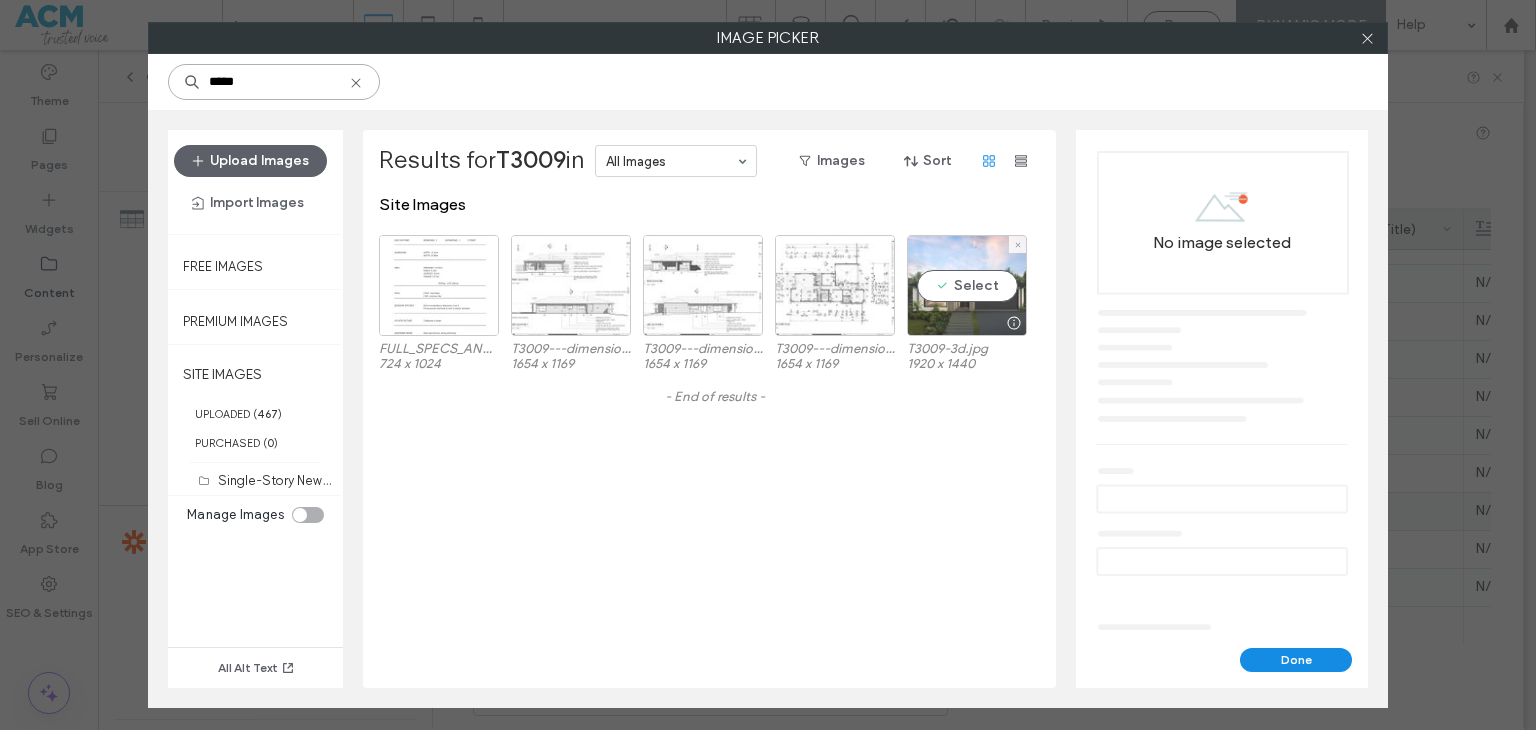 type on "*****" 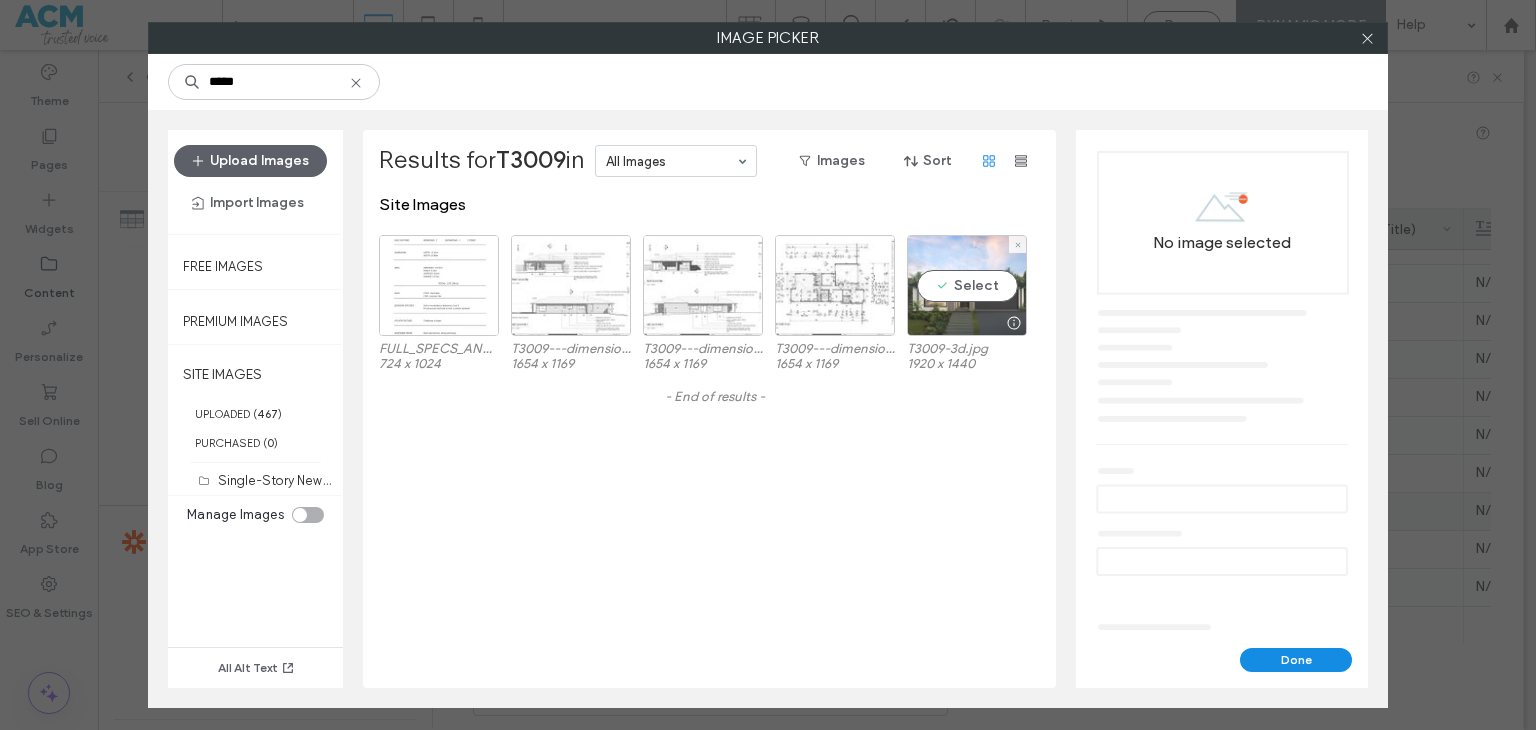 click on "Select" at bounding box center [967, 285] 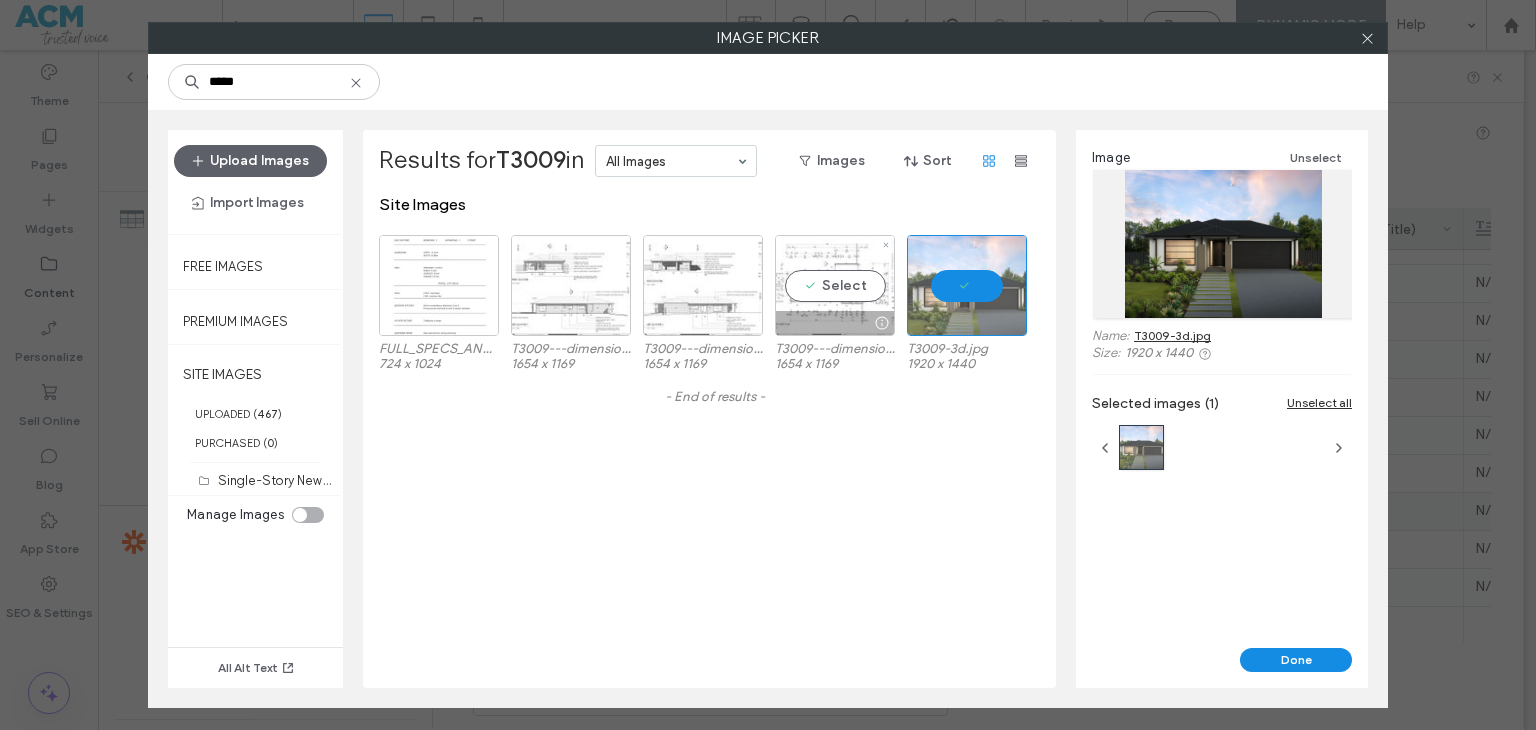 click on "Select" at bounding box center (835, 285) 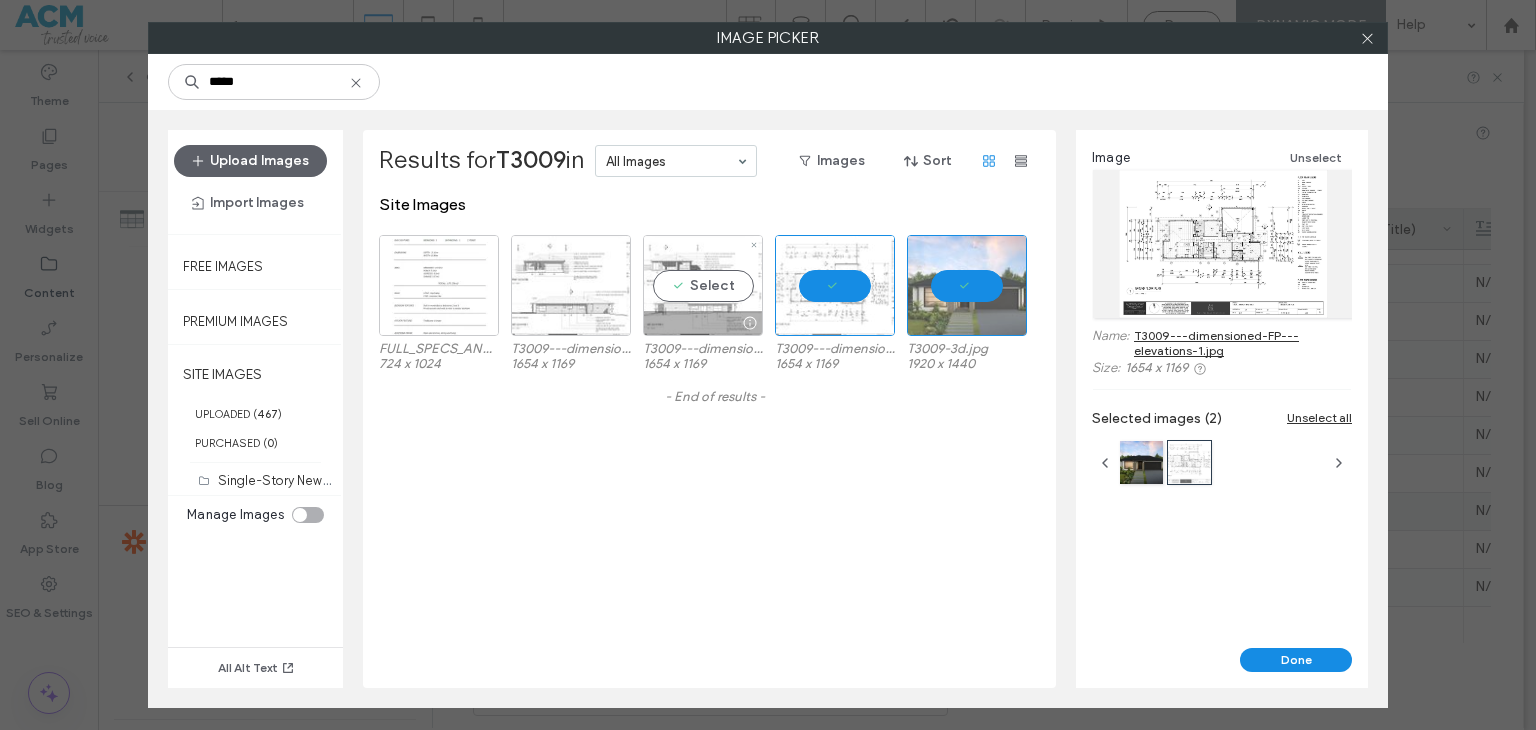 click on "Select" at bounding box center [703, 285] 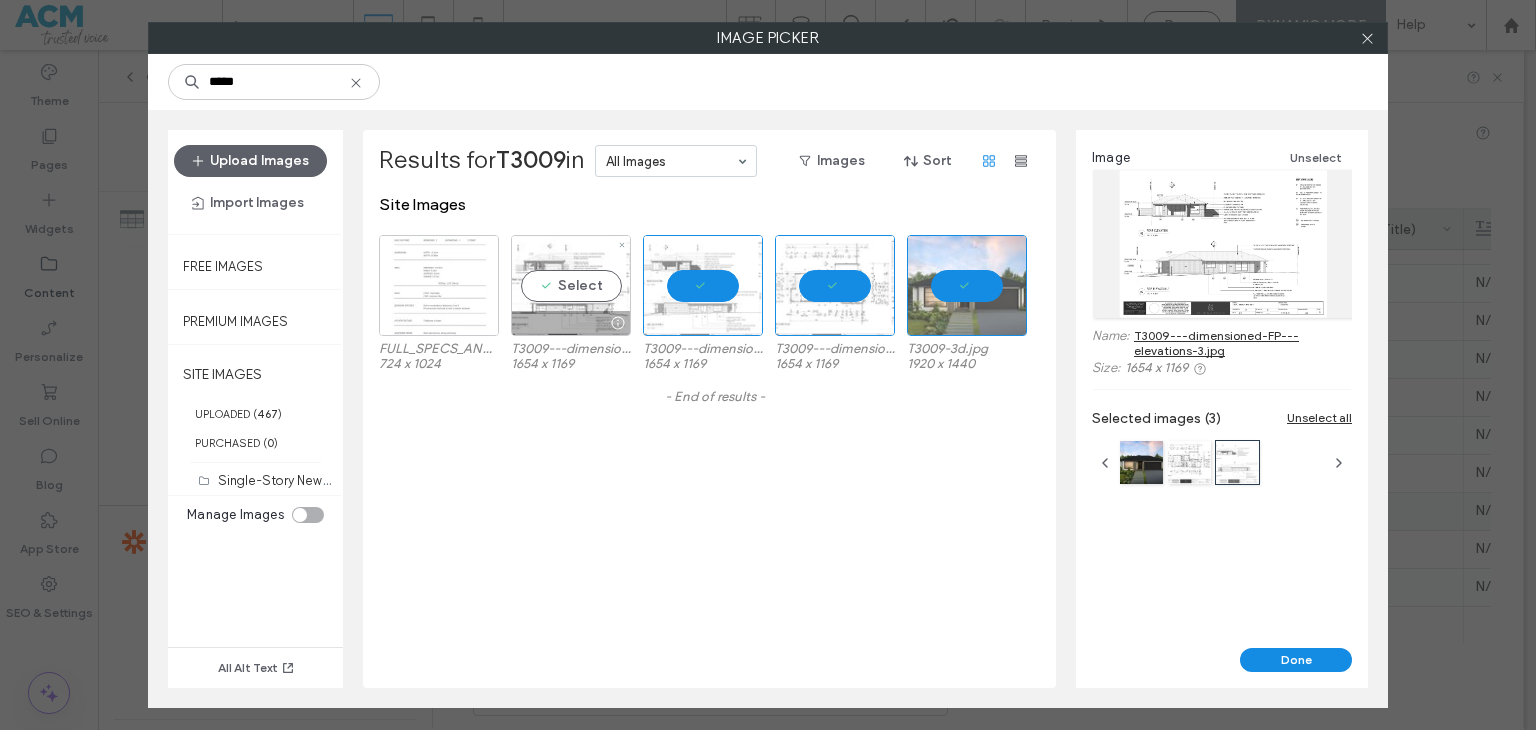 drag, startPoint x: 579, startPoint y: 291, endPoint x: 432, endPoint y: 293, distance: 147.01361 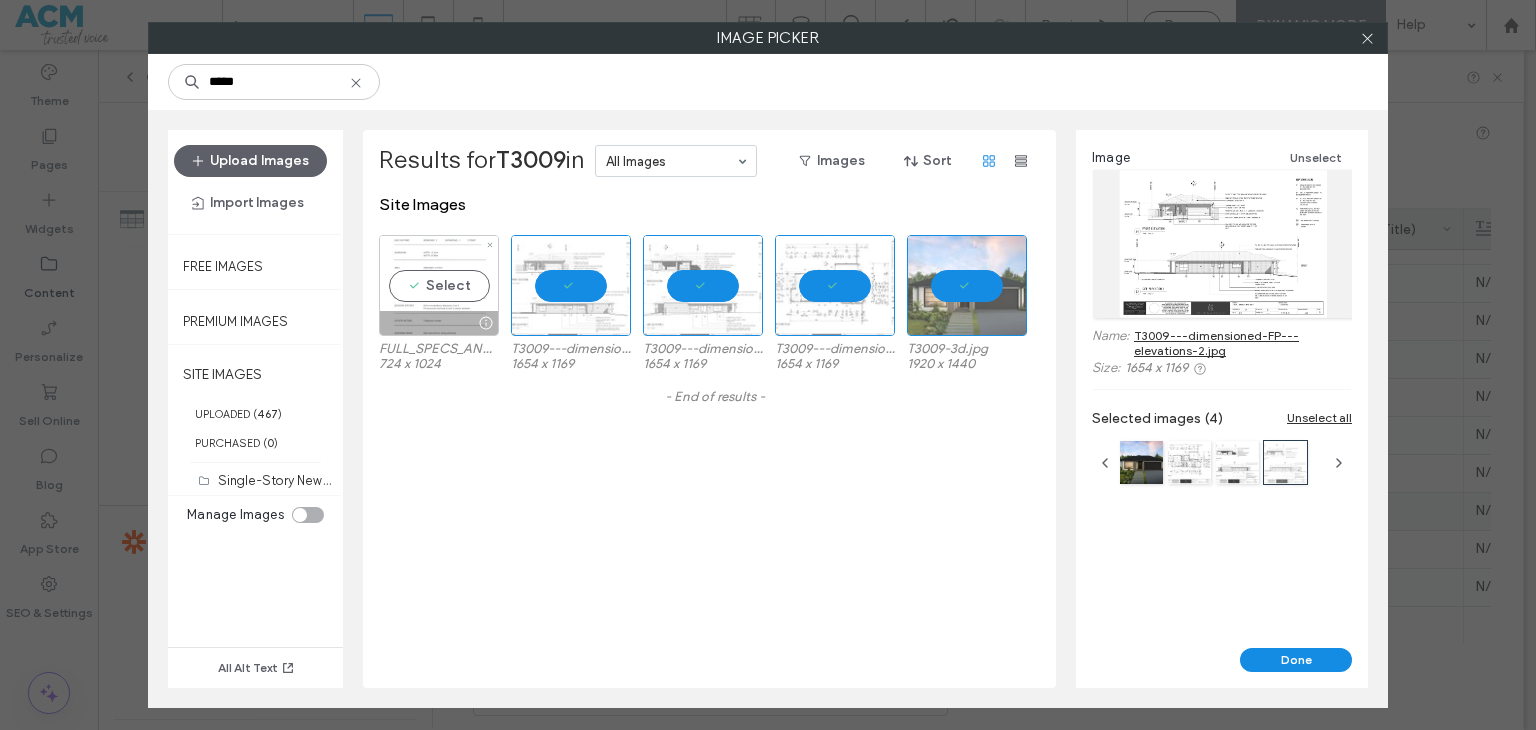 click on "Select" at bounding box center [439, 285] 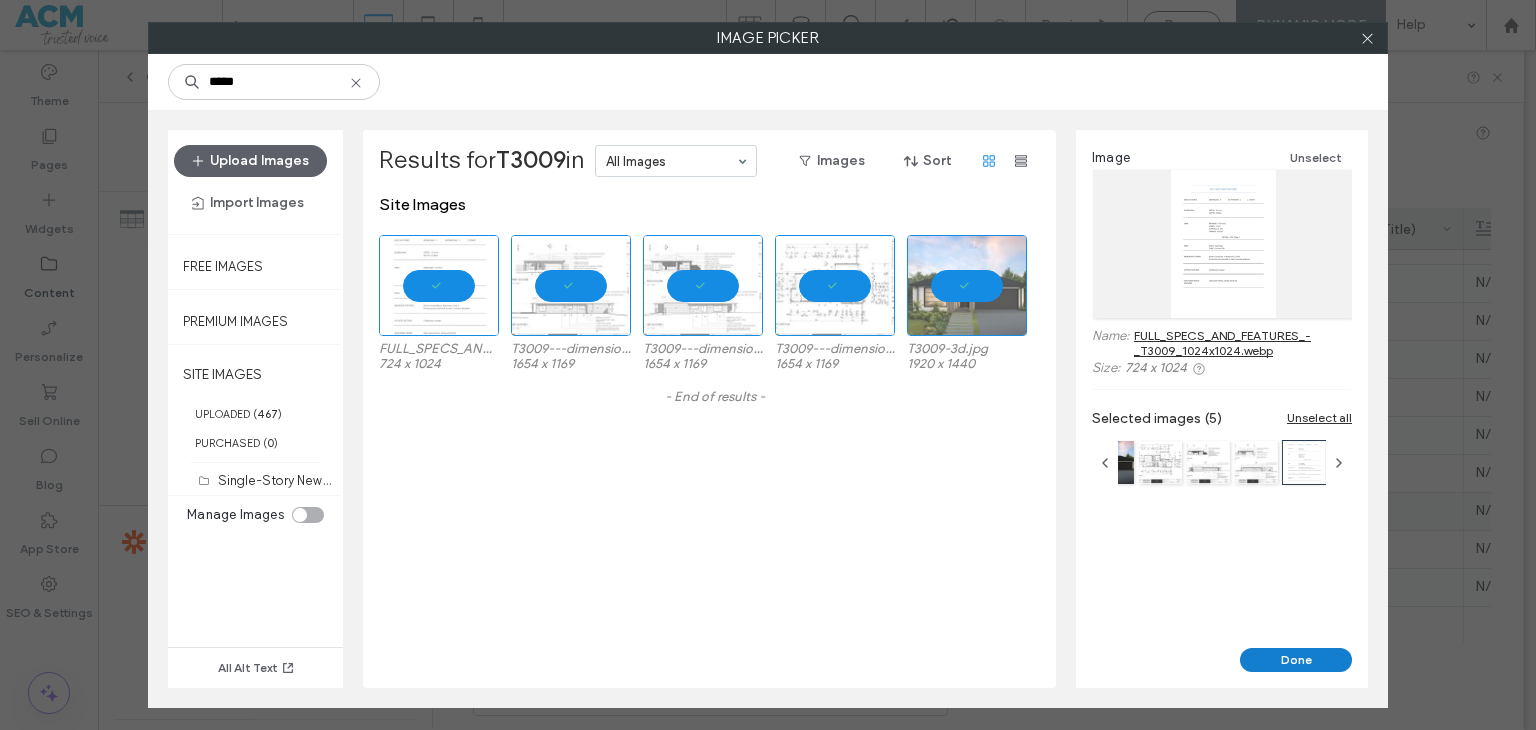 click on "Done" at bounding box center [1296, 660] 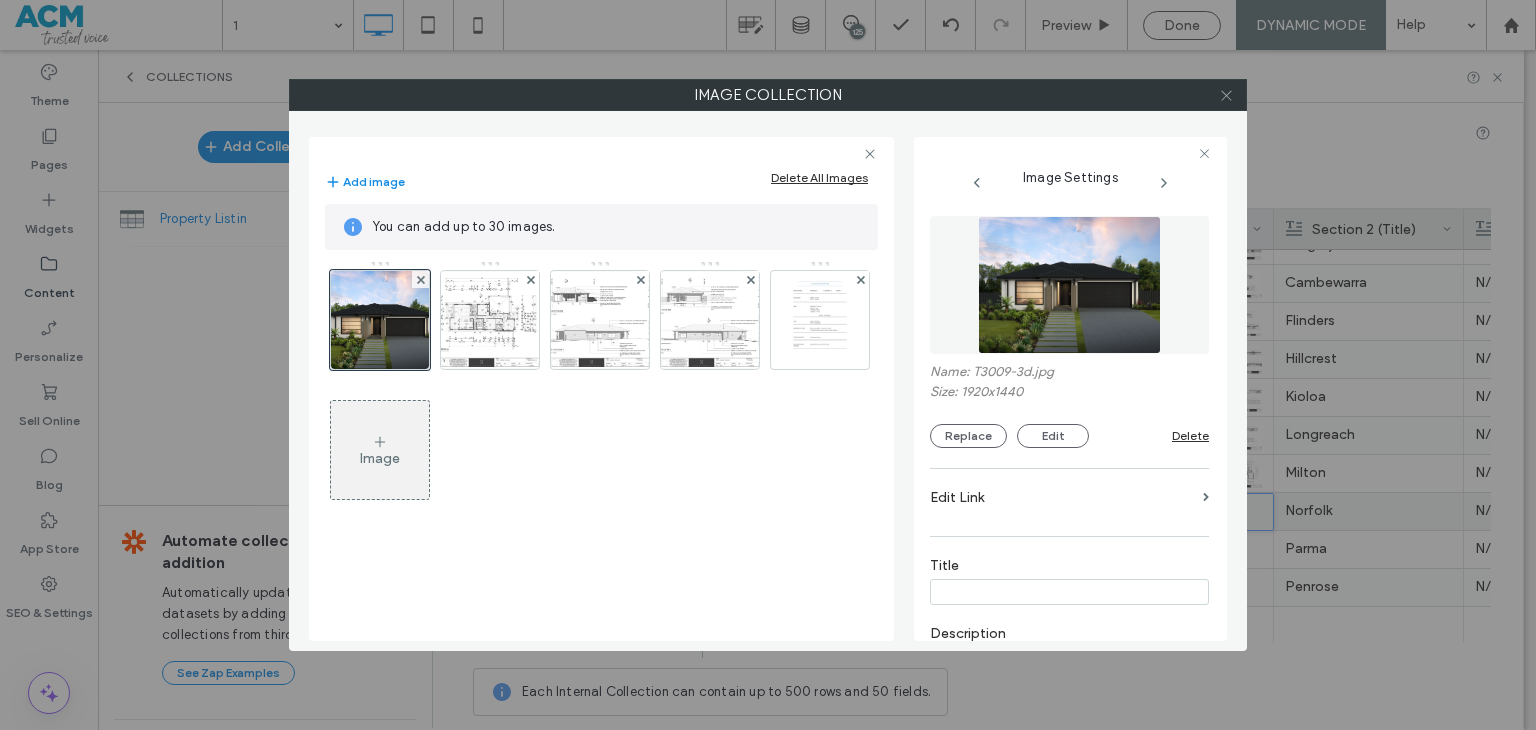 click 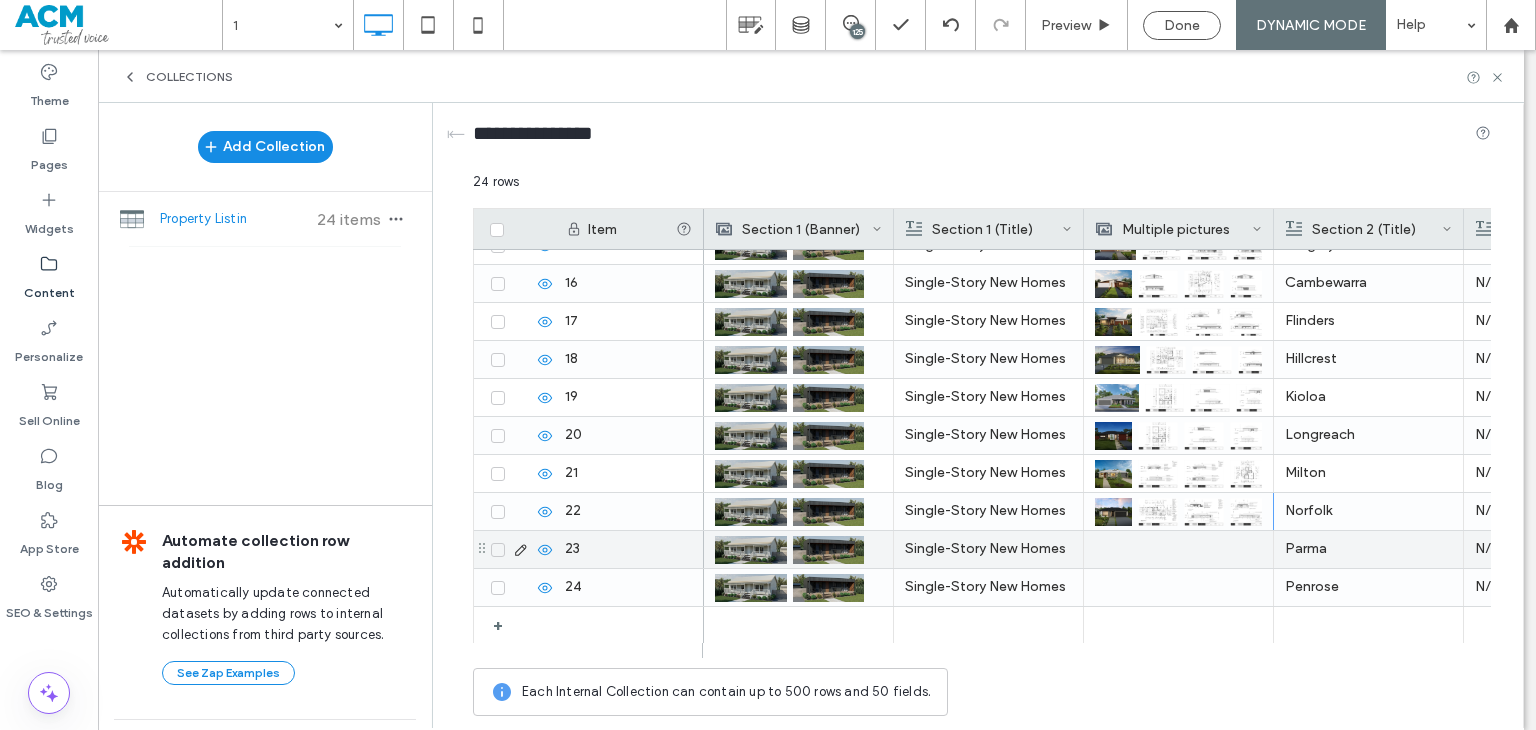 click at bounding box center (1178, 549) 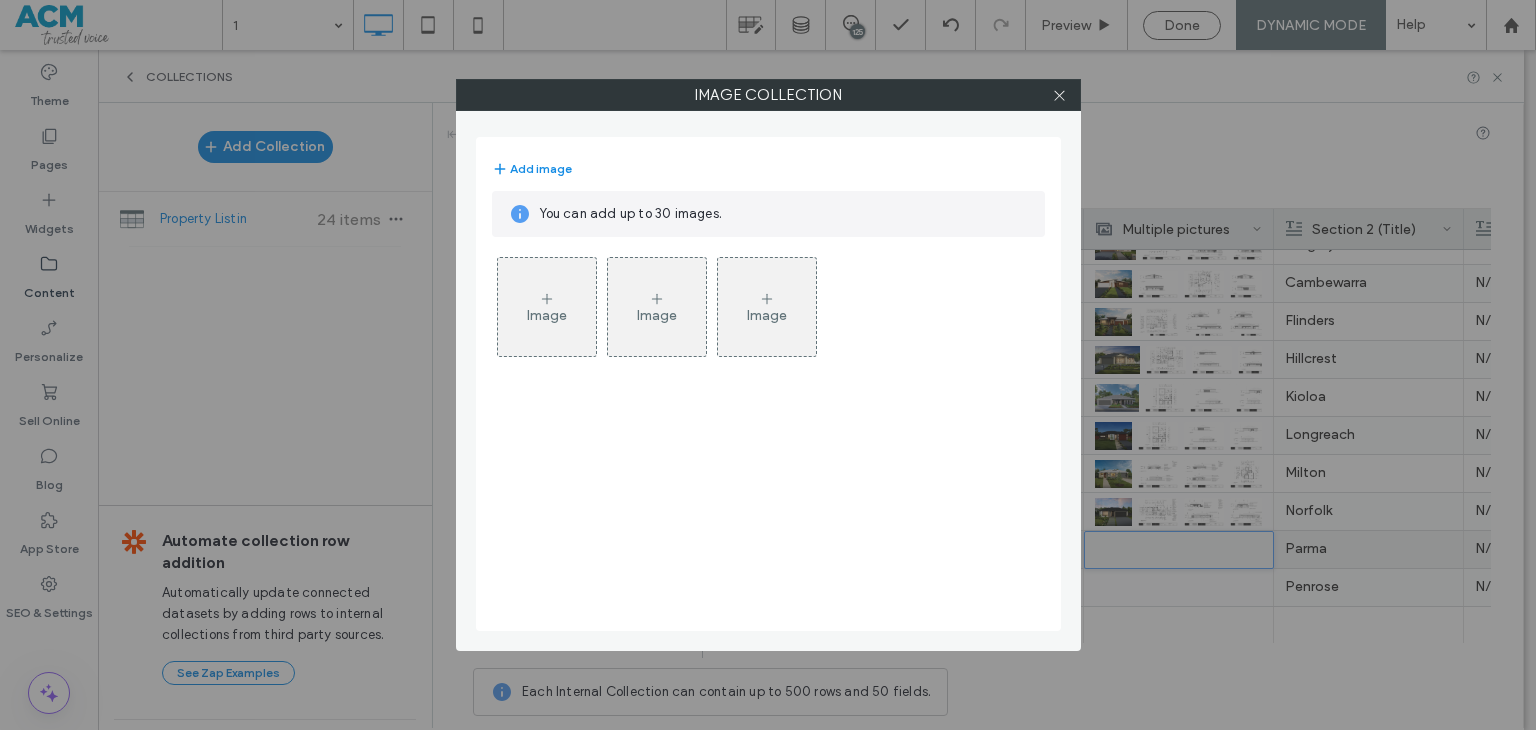 click on "Image" at bounding box center (547, 307) 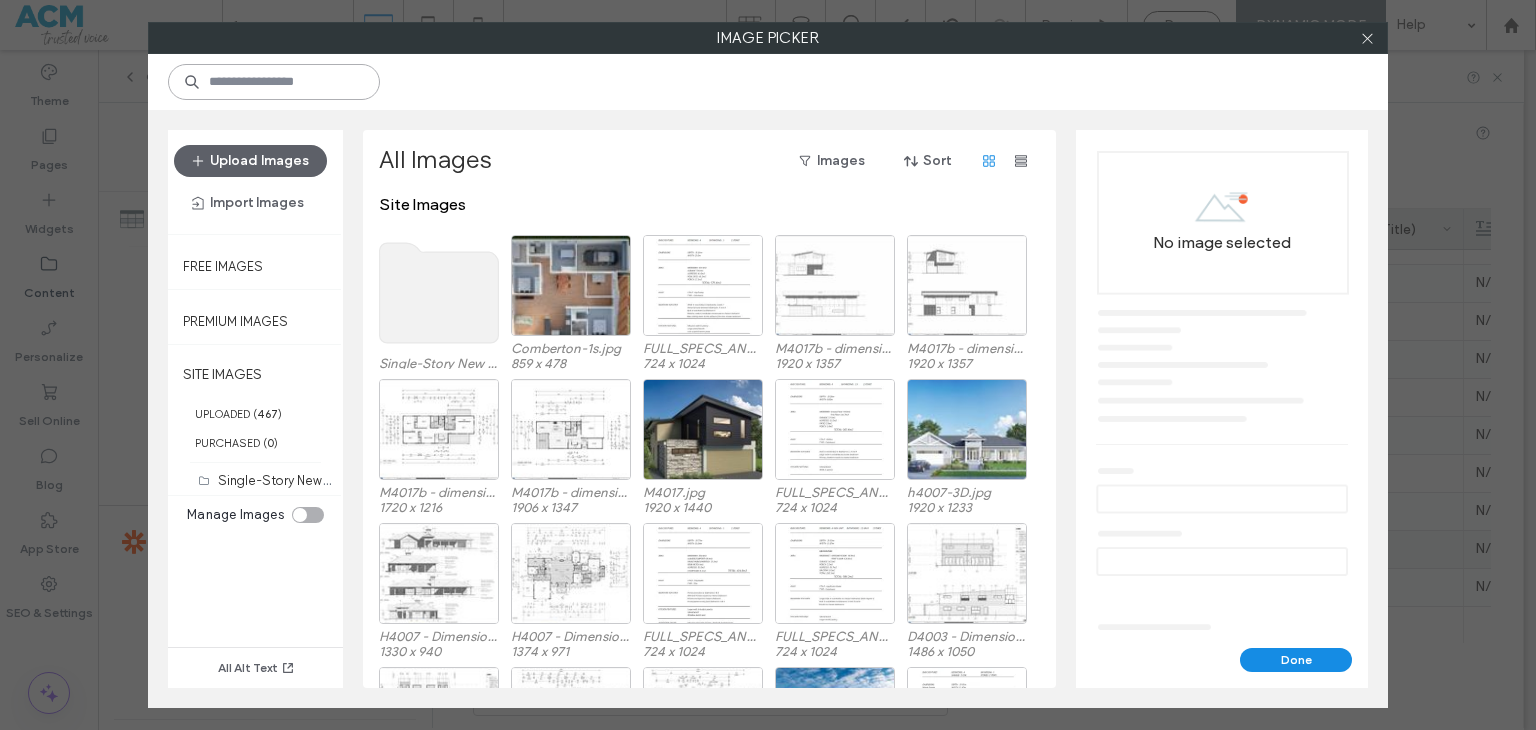 click at bounding box center (274, 82) 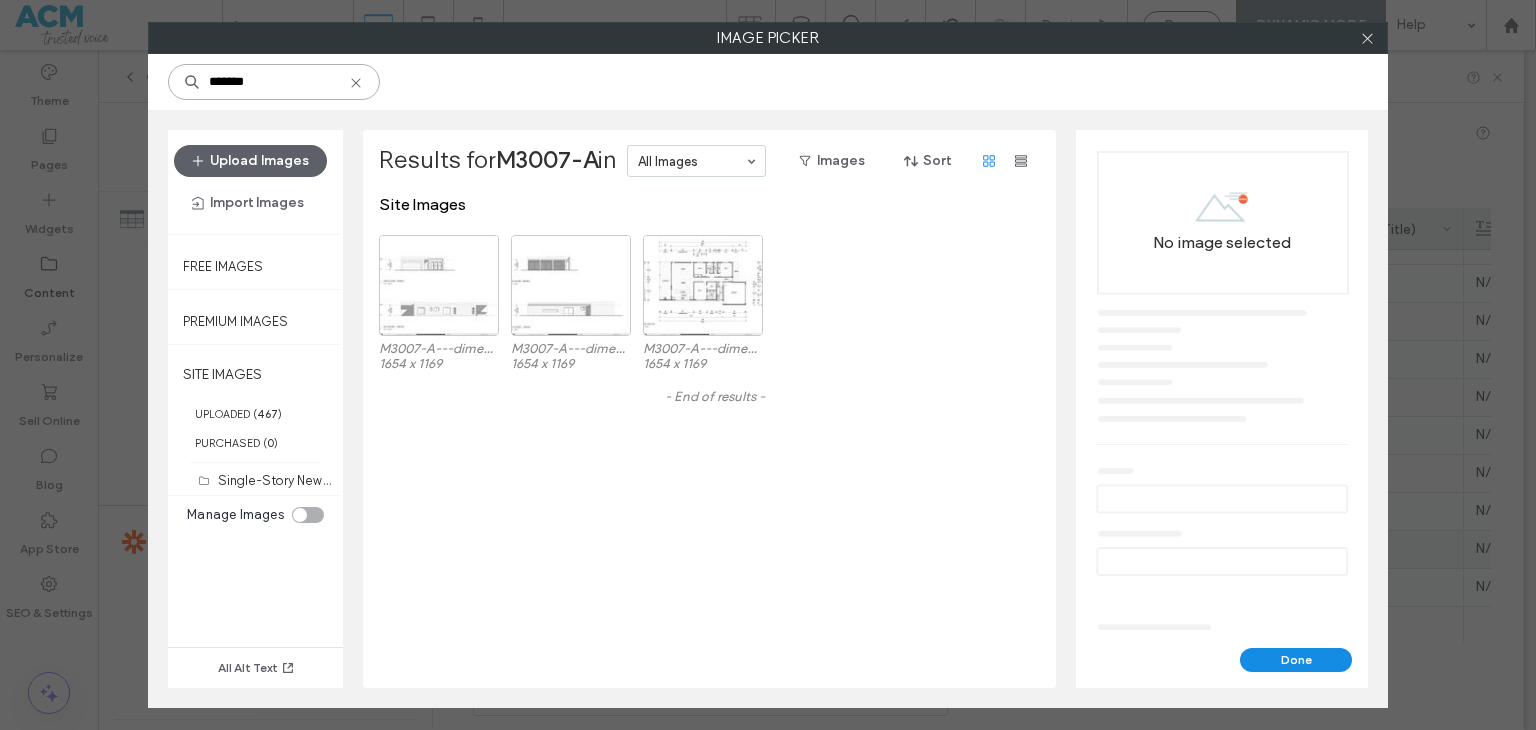 type on "*******" 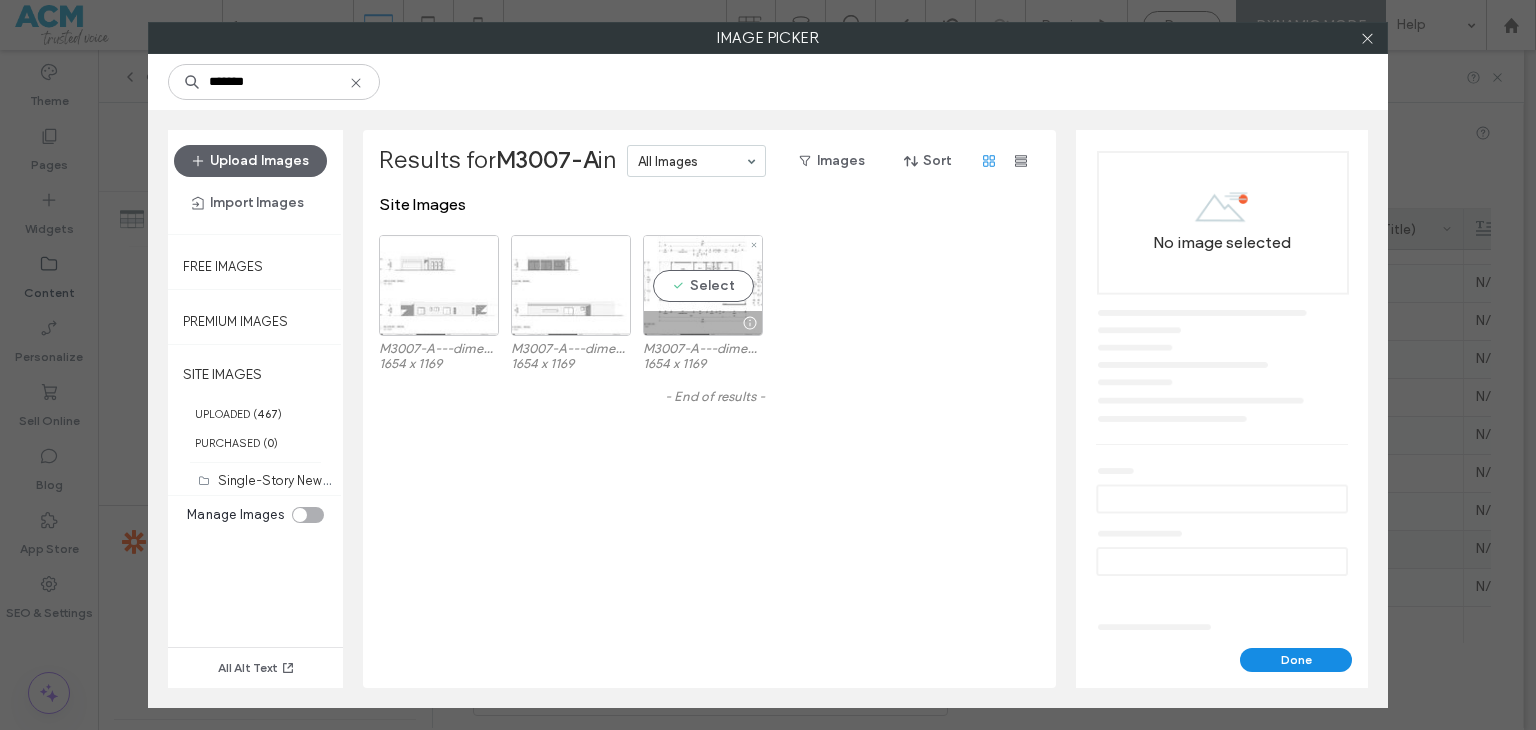 click on "Select" at bounding box center (703, 285) 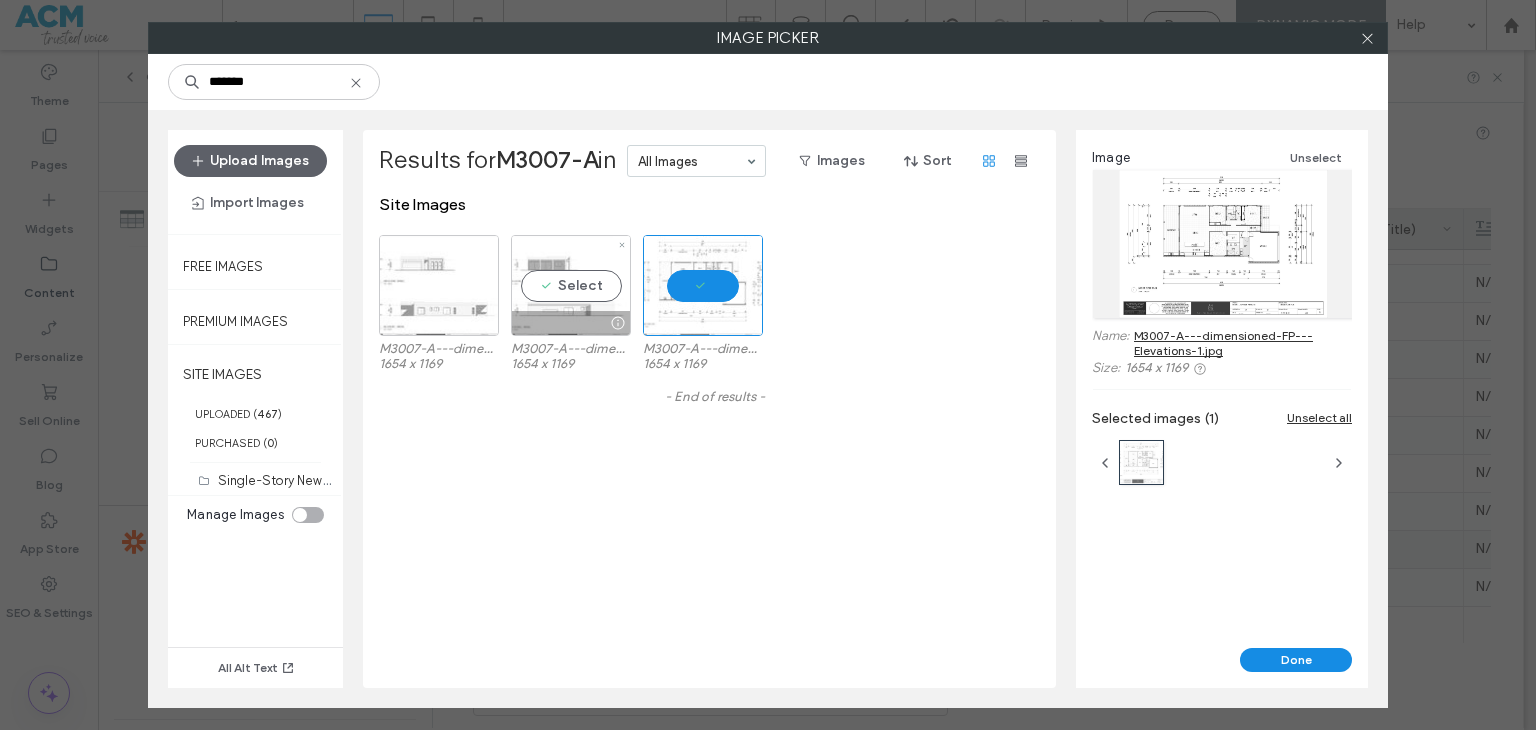 click on "Select" at bounding box center (571, 285) 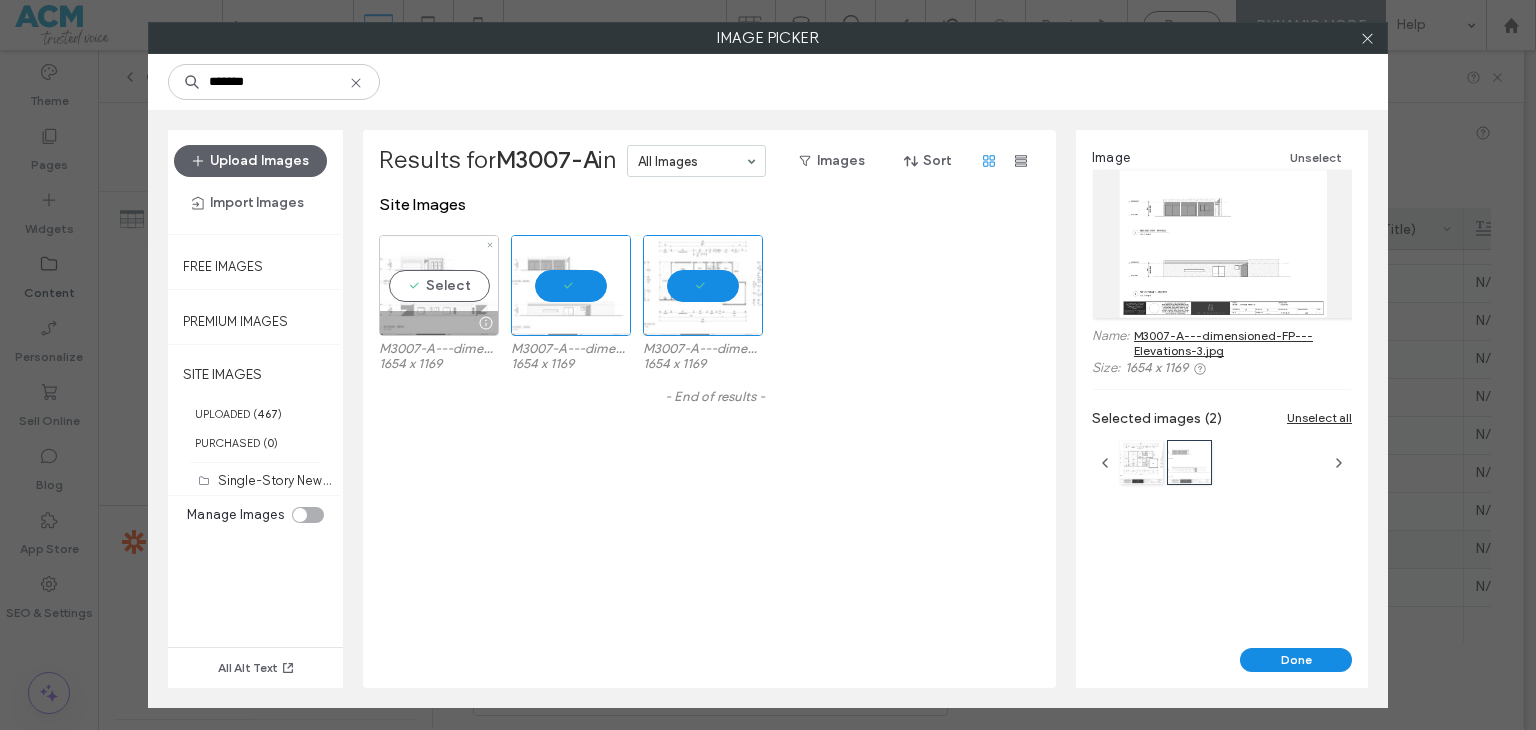 click on "Select" at bounding box center (439, 285) 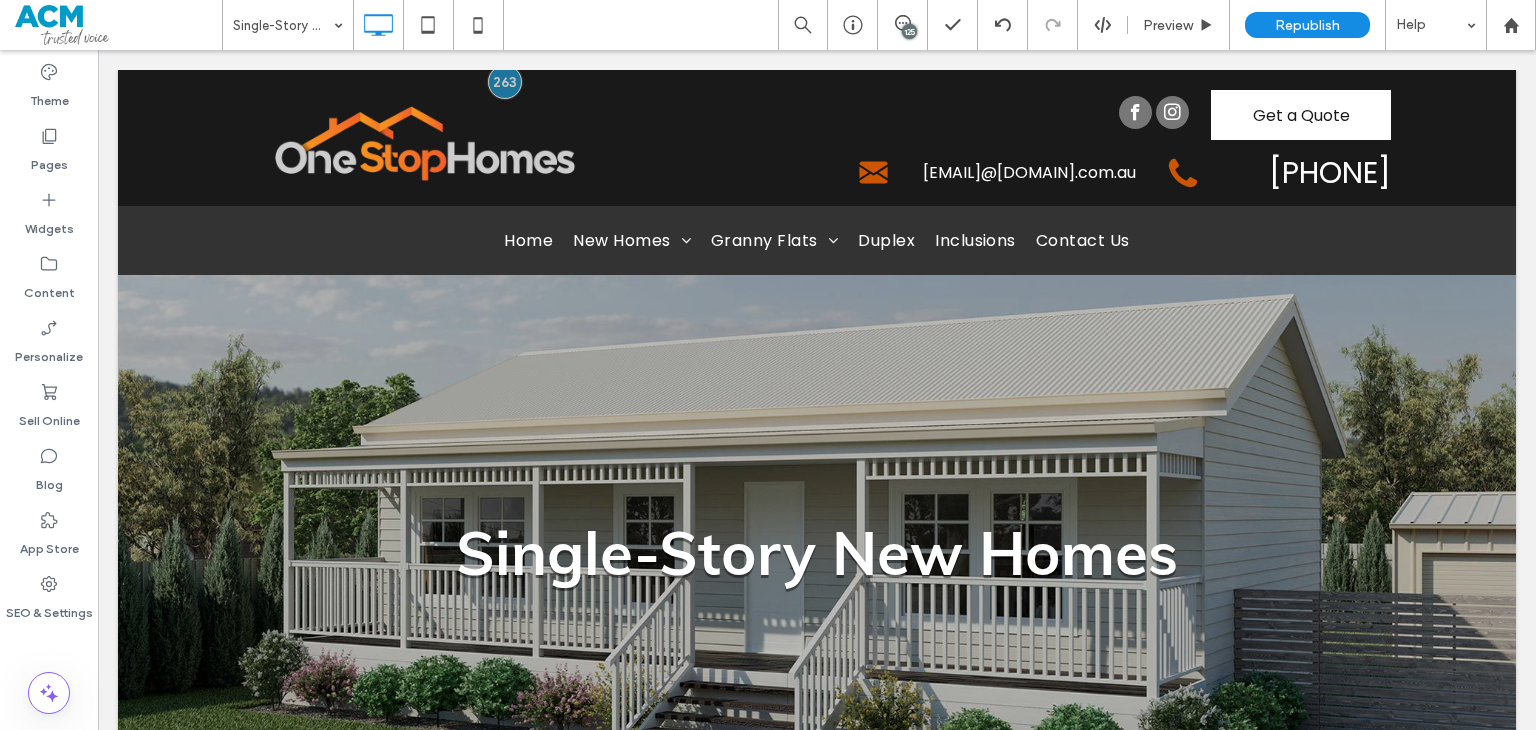 scroll, scrollTop: 4876, scrollLeft: 0, axis: vertical 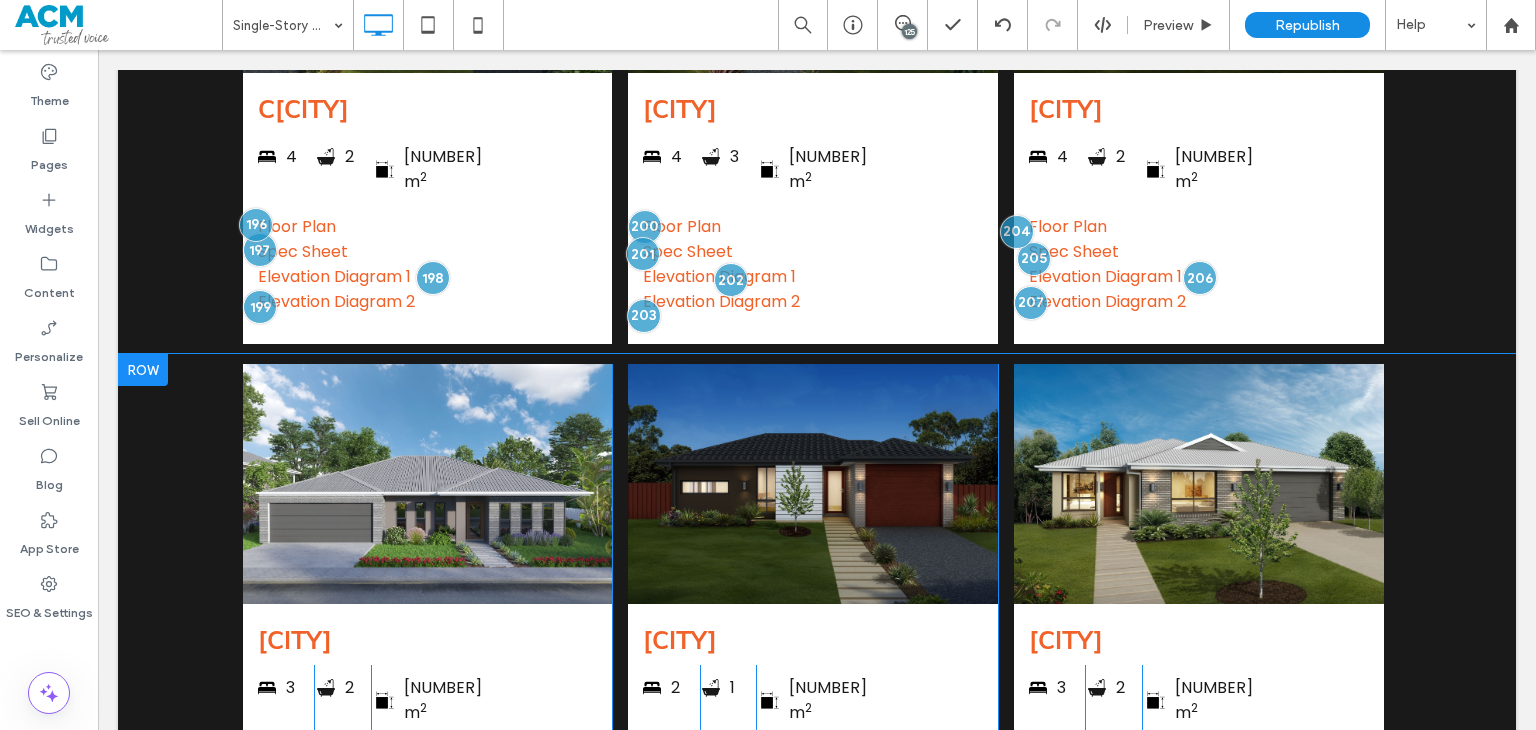 click on "Floor Plan" at bounding box center [428, 757] 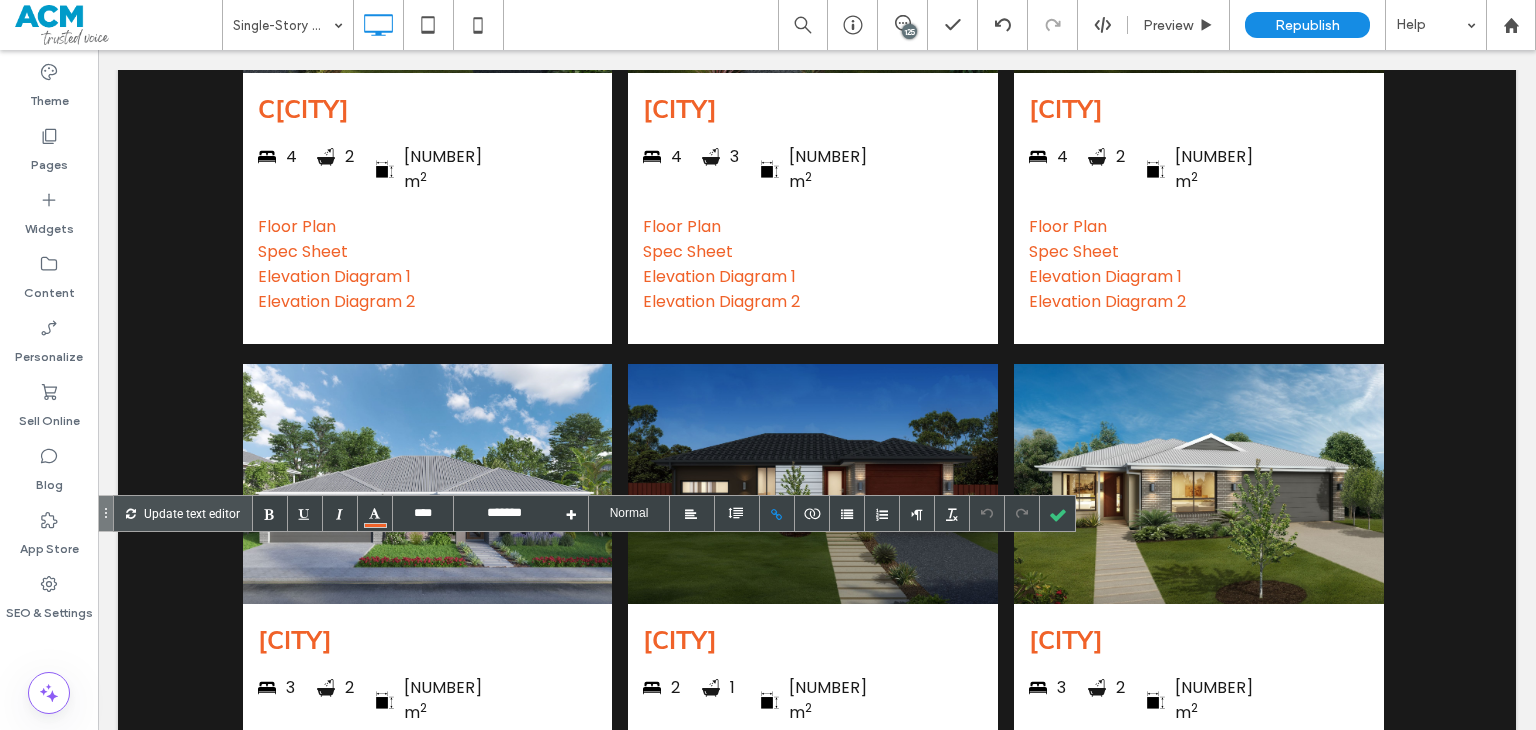 drag, startPoint x: 376, startPoint y: 558, endPoint x: 245, endPoint y: 562, distance: 131.06105 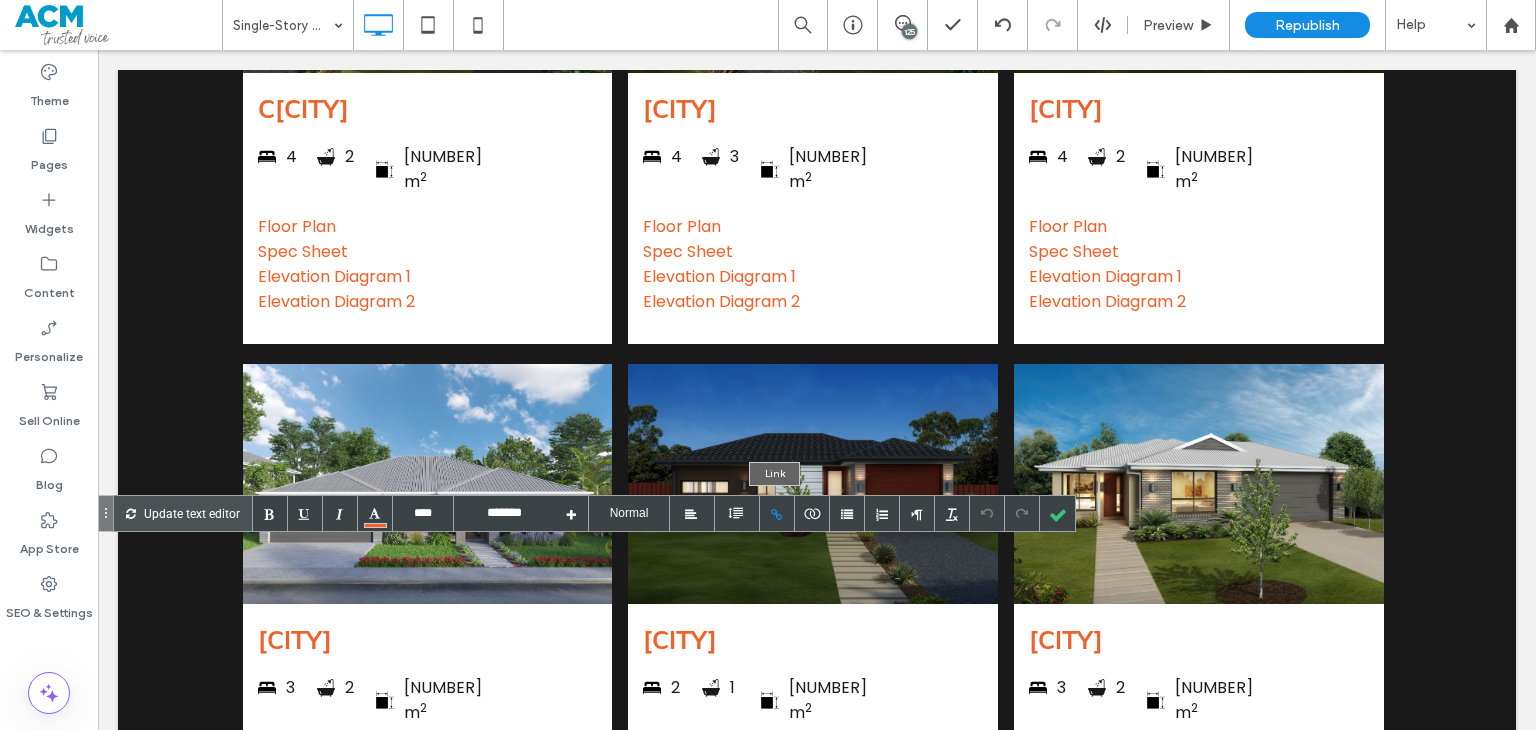 click at bounding box center [777, 513] 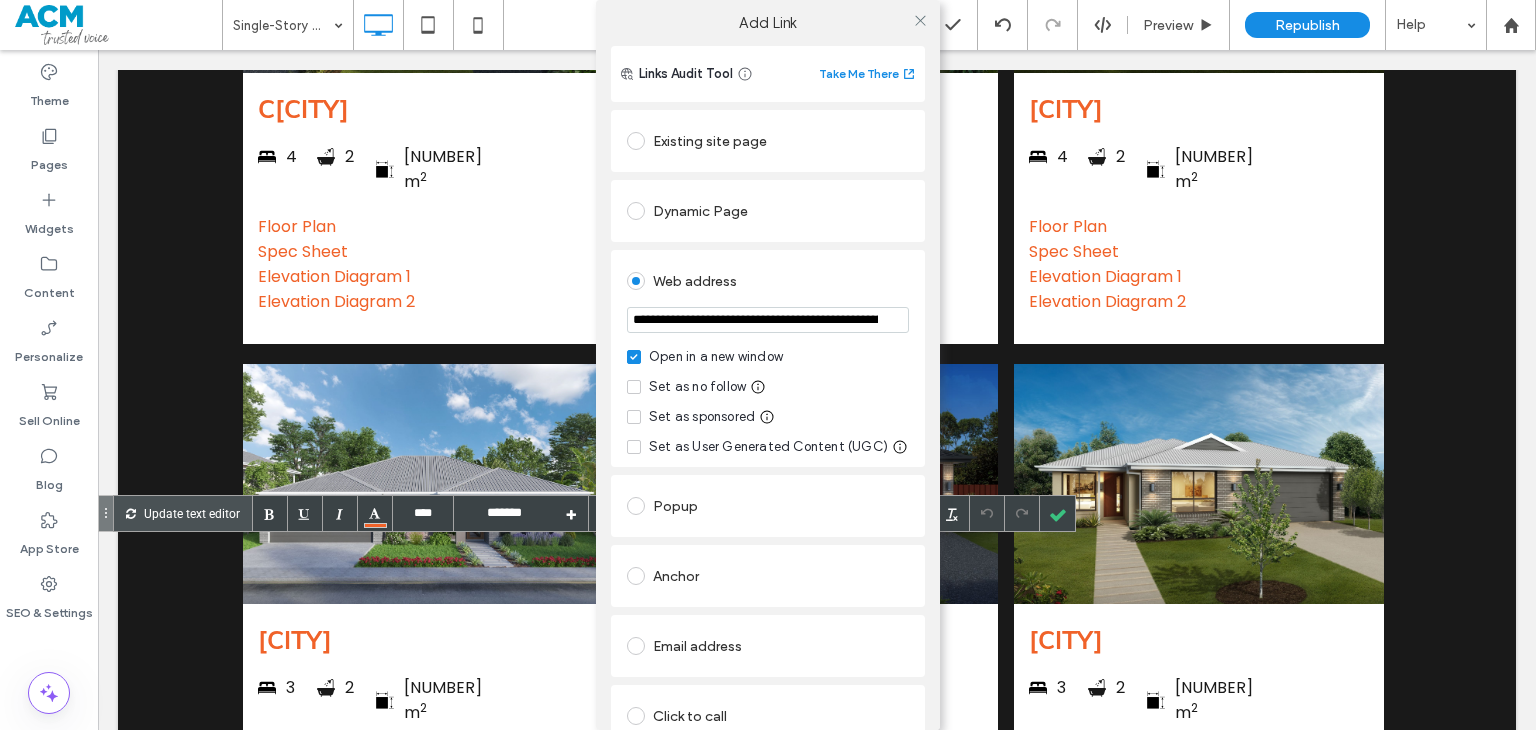 click on "**********" at bounding box center (768, 320) 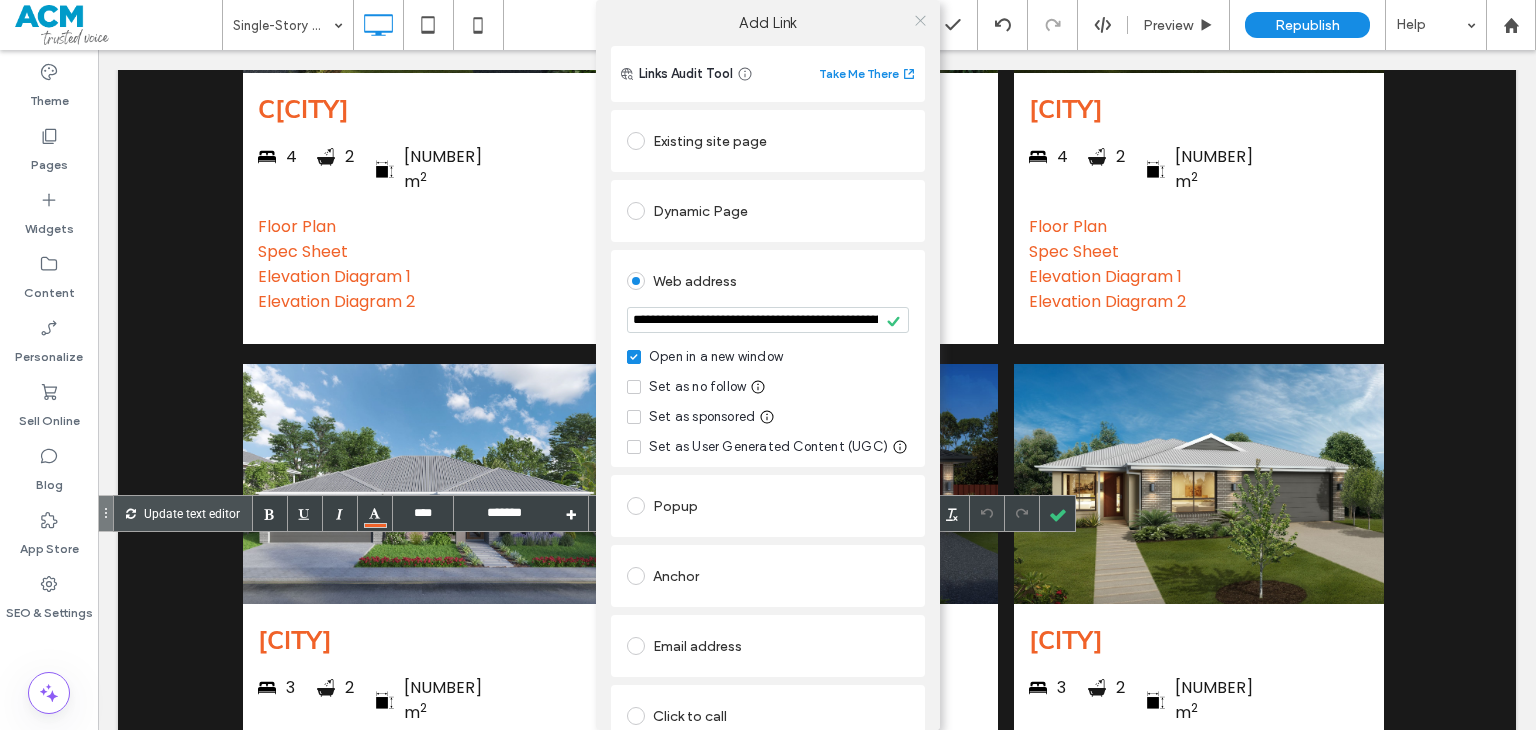 click 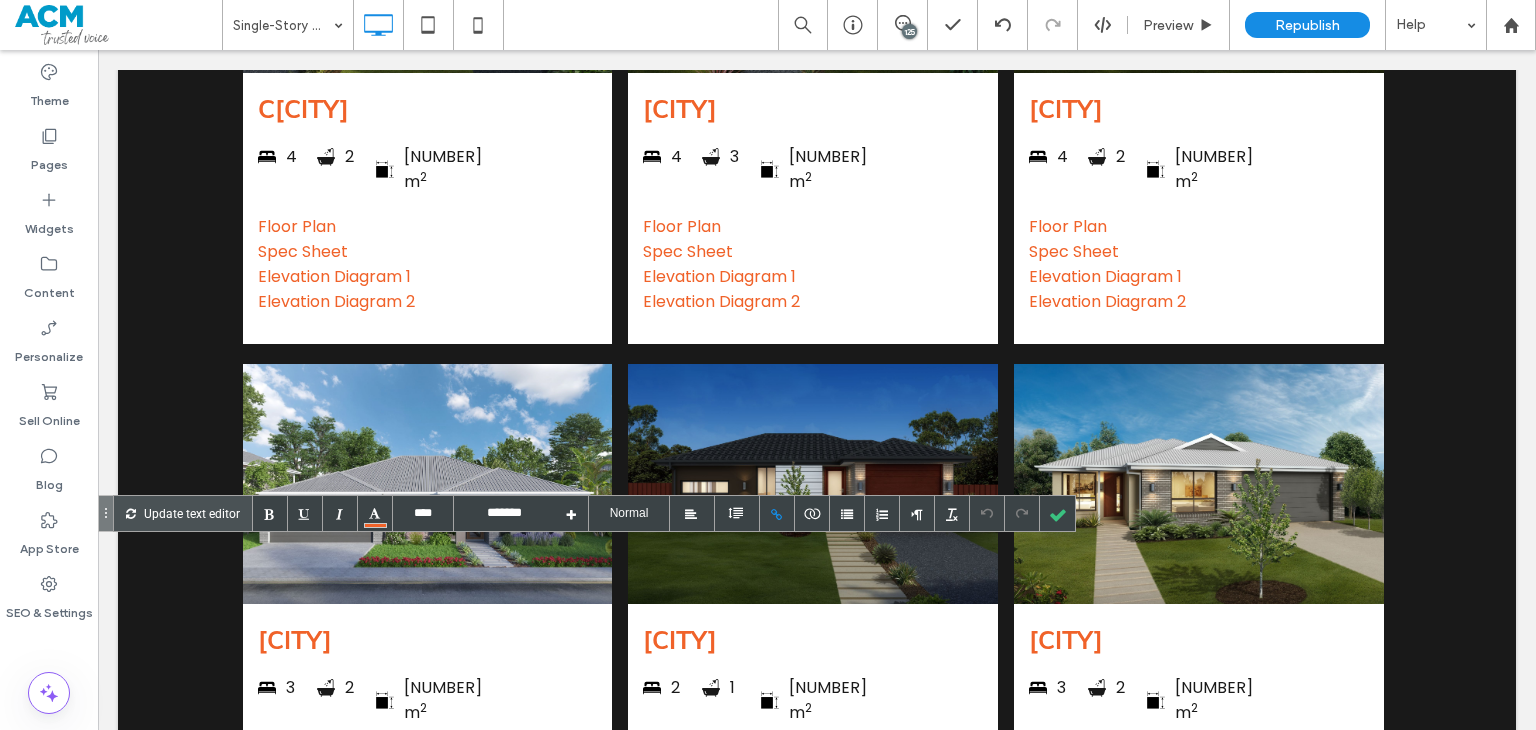 drag, startPoint x: 431, startPoint y: 581, endPoint x: 253, endPoint y: 577, distance: 178.04494 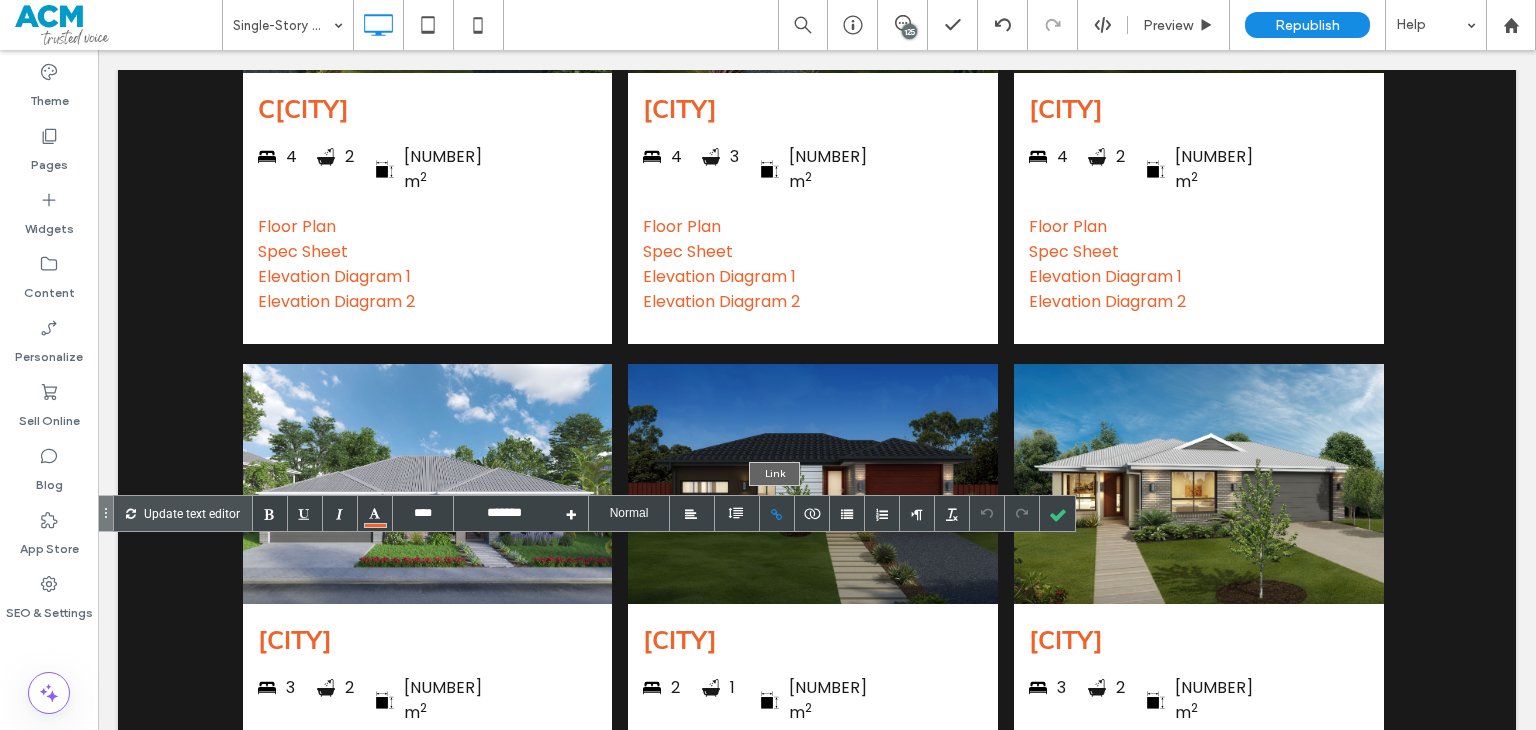 click at bounding box center (777, 513) 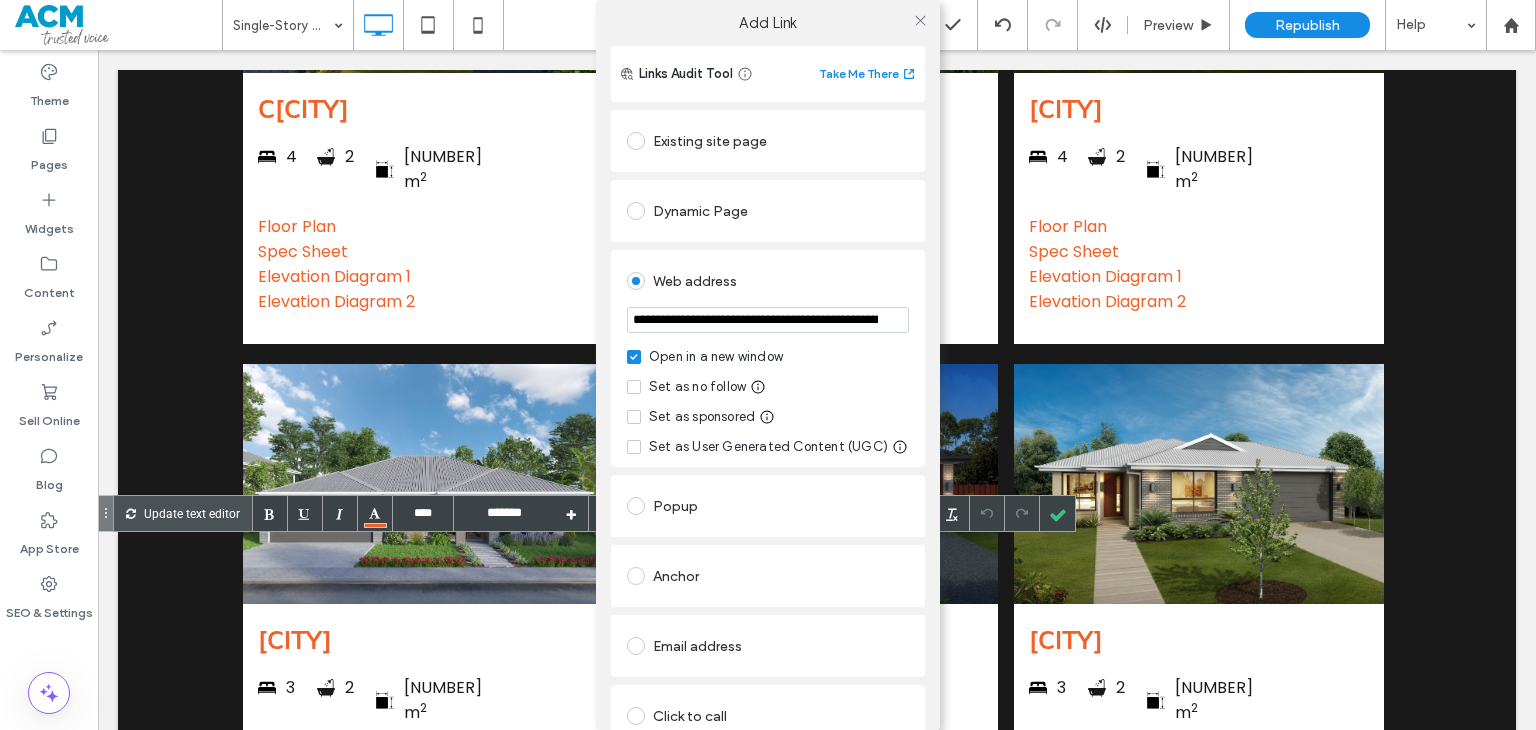 click on "**********" at bounding box center [768, 320] 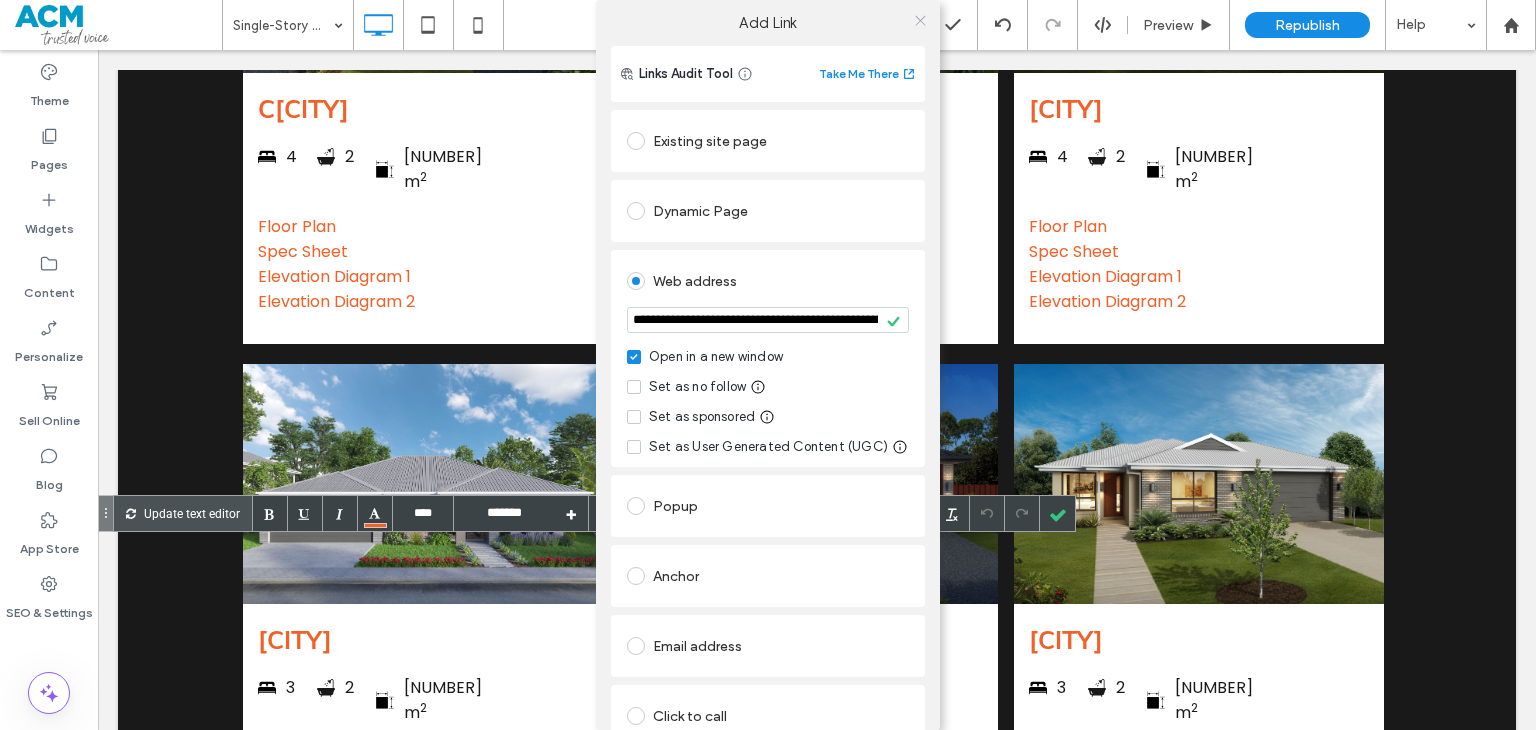 click 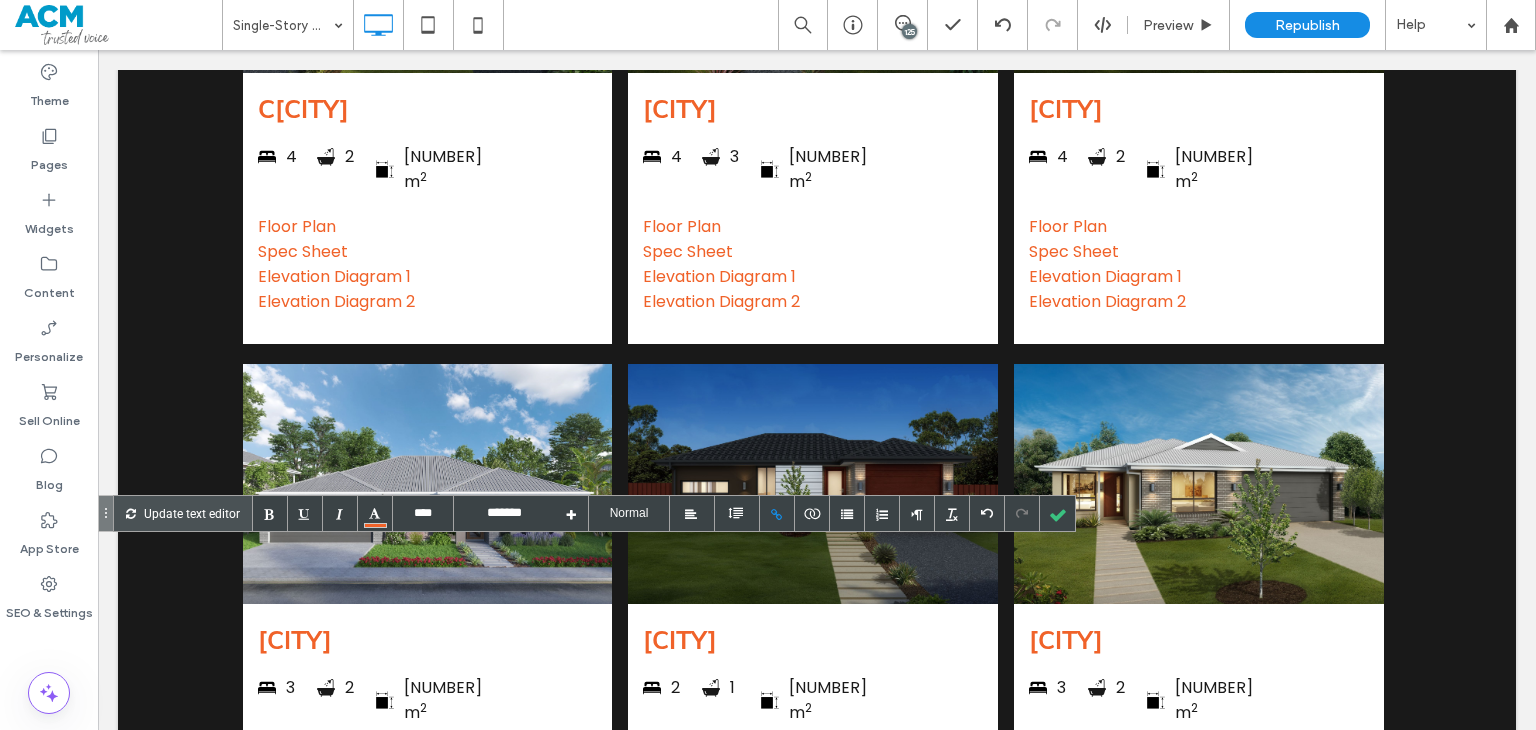 click on "**********" at bounding box center [316, 787] 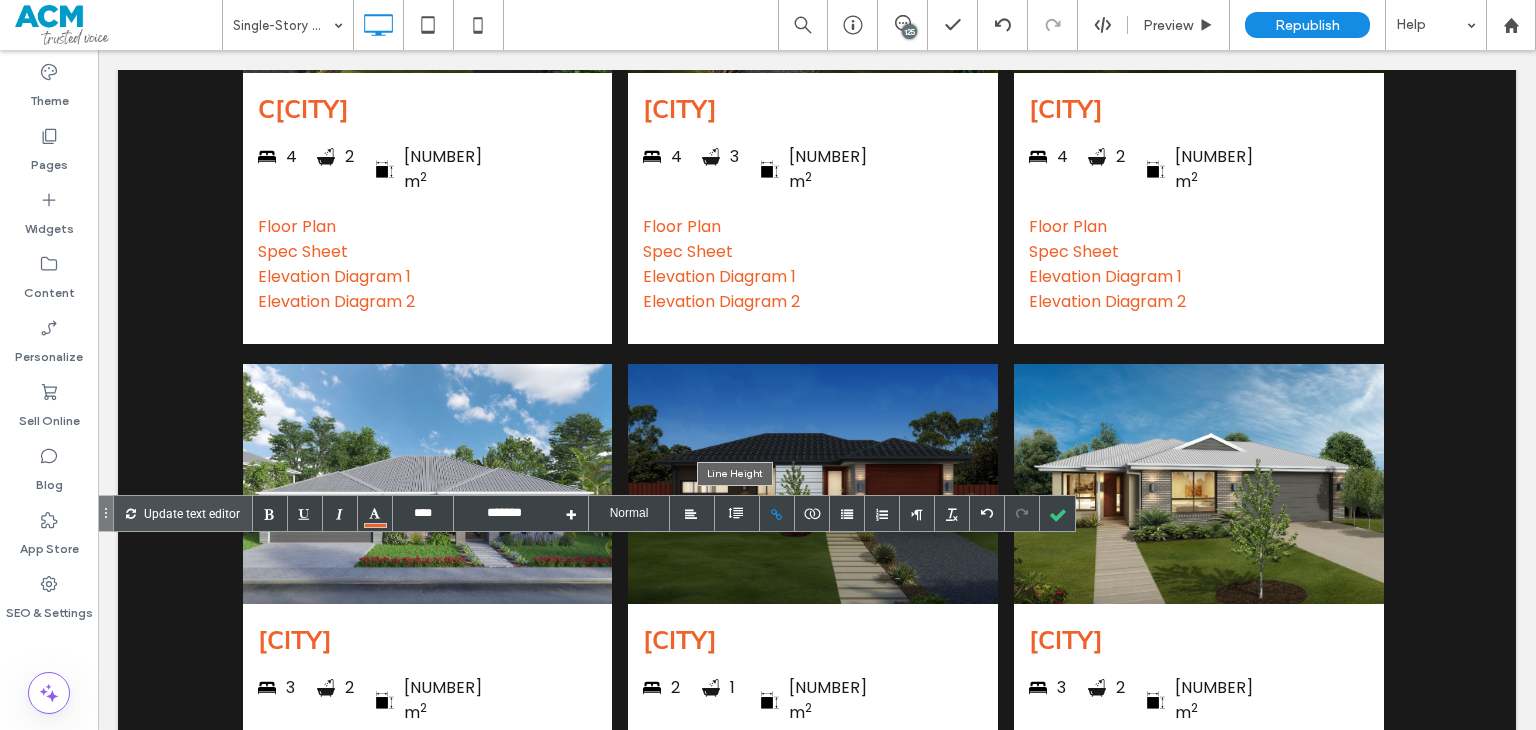 click at bounding box center (777, 513) 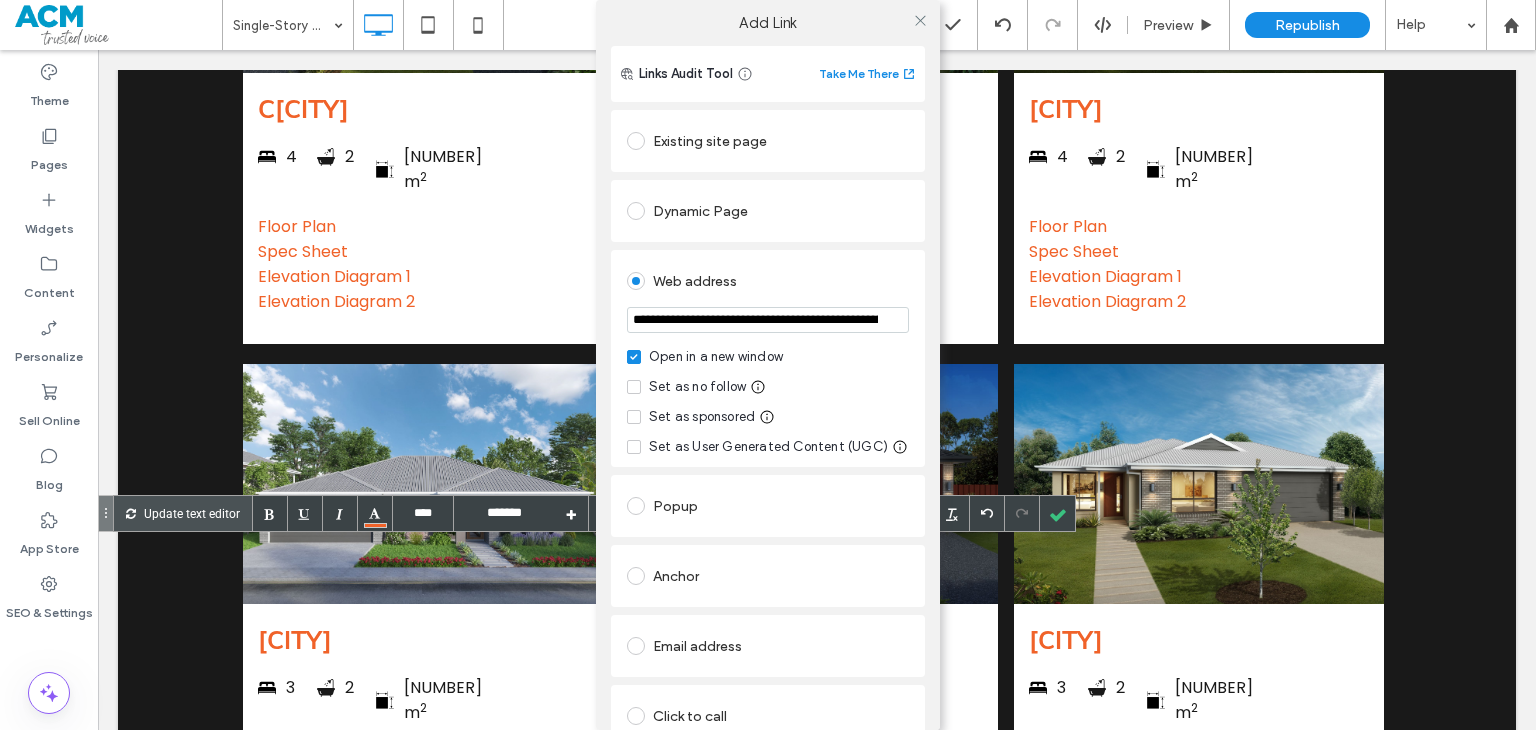 click on "**********" at bounding box center (768, 320) 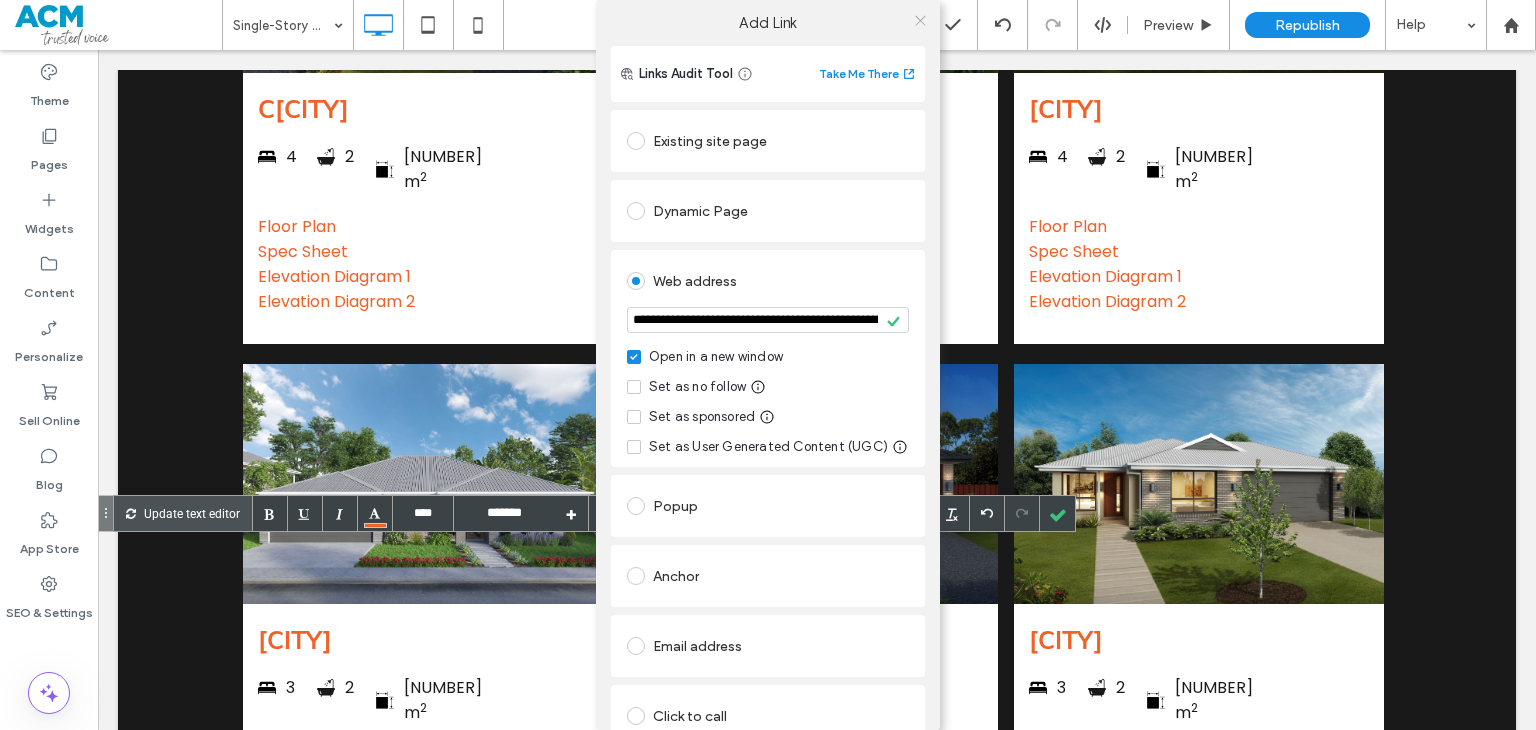 click 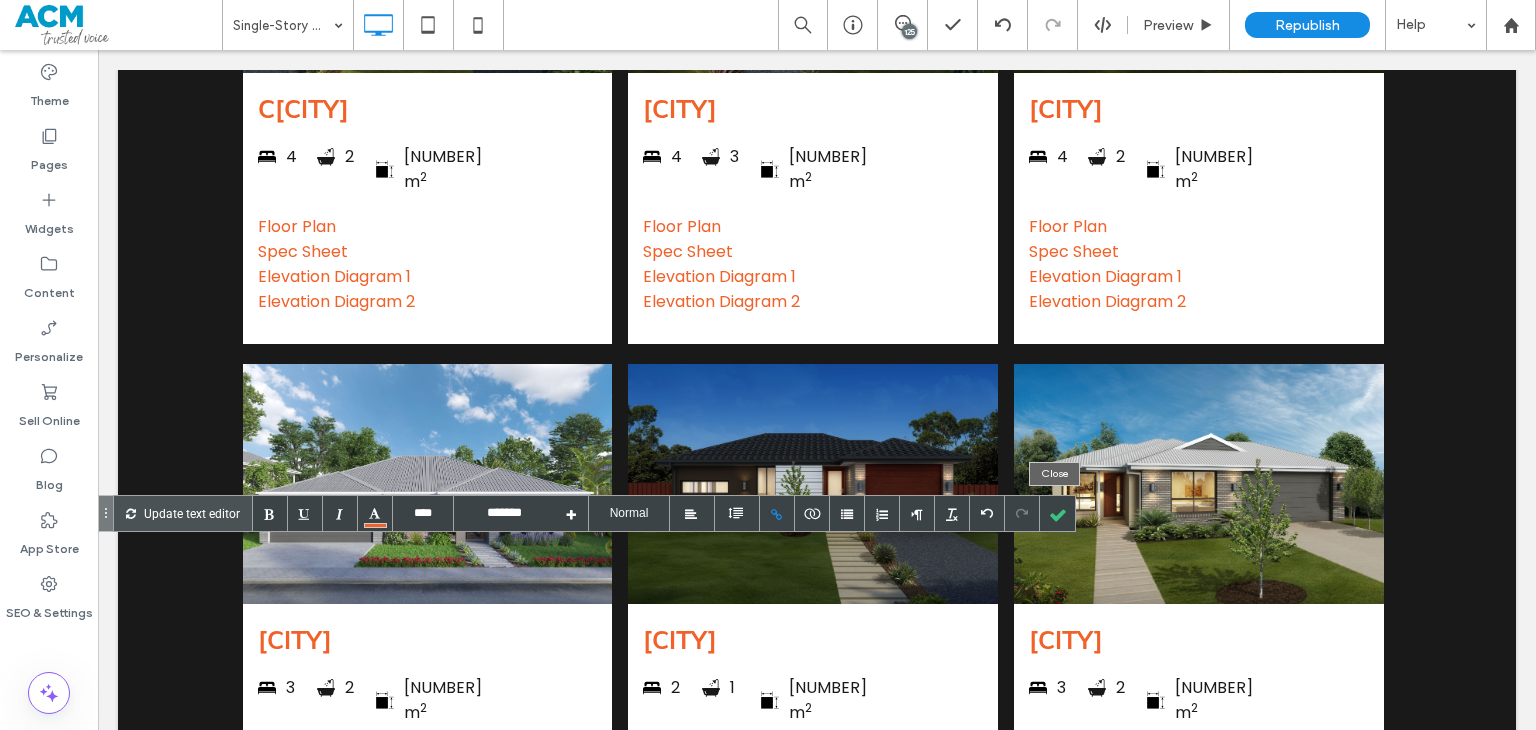 drag, startPoint x: 1048, startPoint y: 511, endPoint x: 809, endPoint y: 574, distance: 247.16391 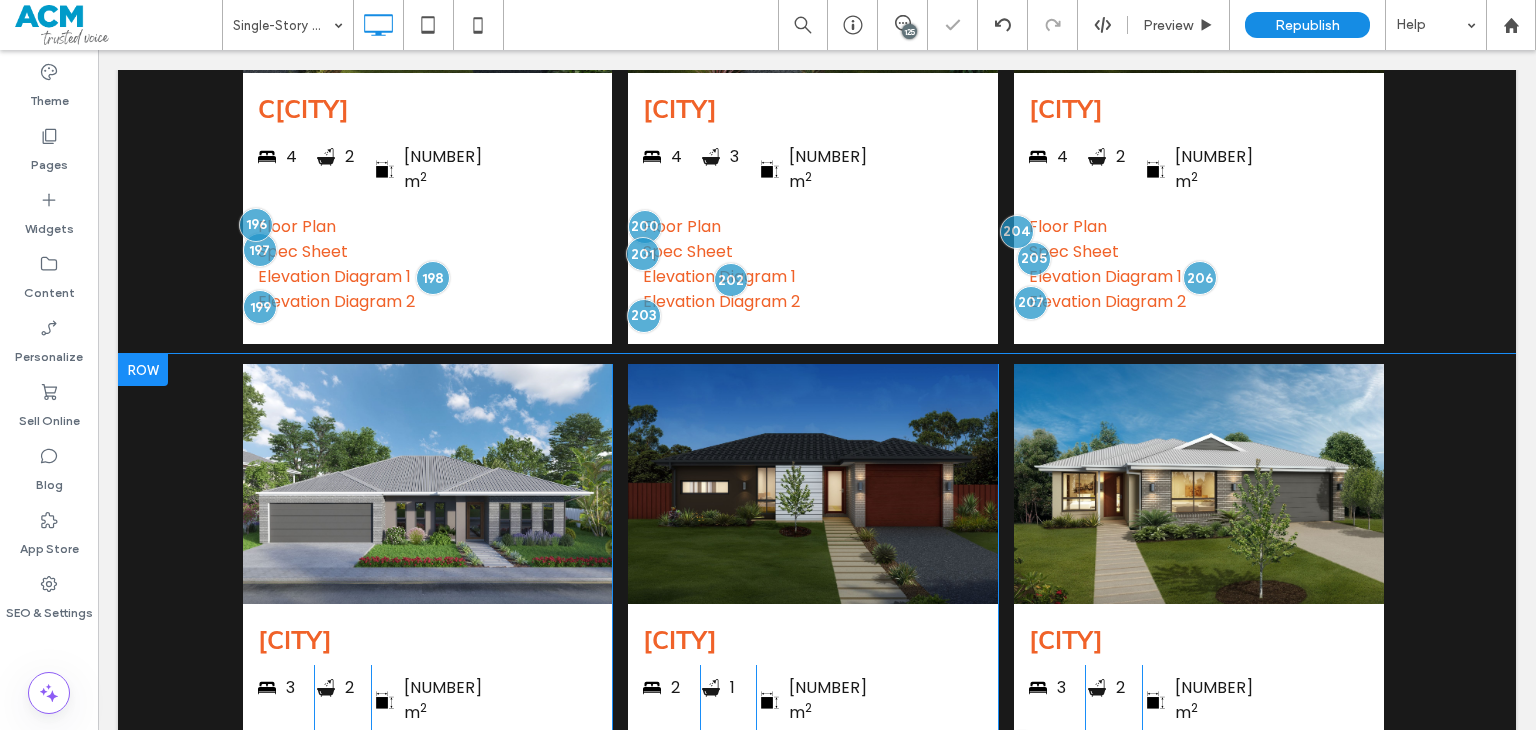 click on "Spec Sheet" at bounding box center (813, 782) 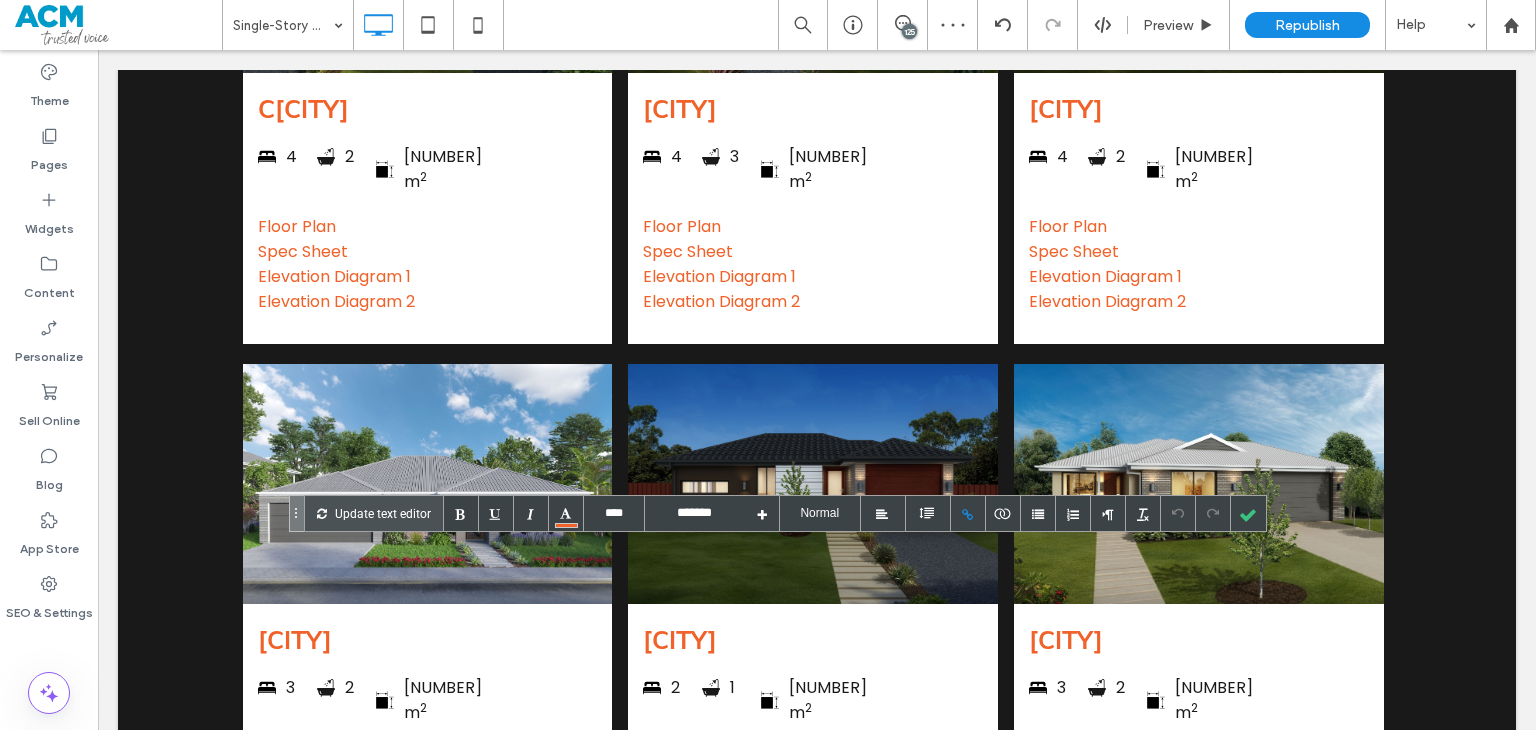 drag, startPoint x: 712, startPoint y: 558, endPoint x: 611, endPoint y: 552, distance: 101.17806 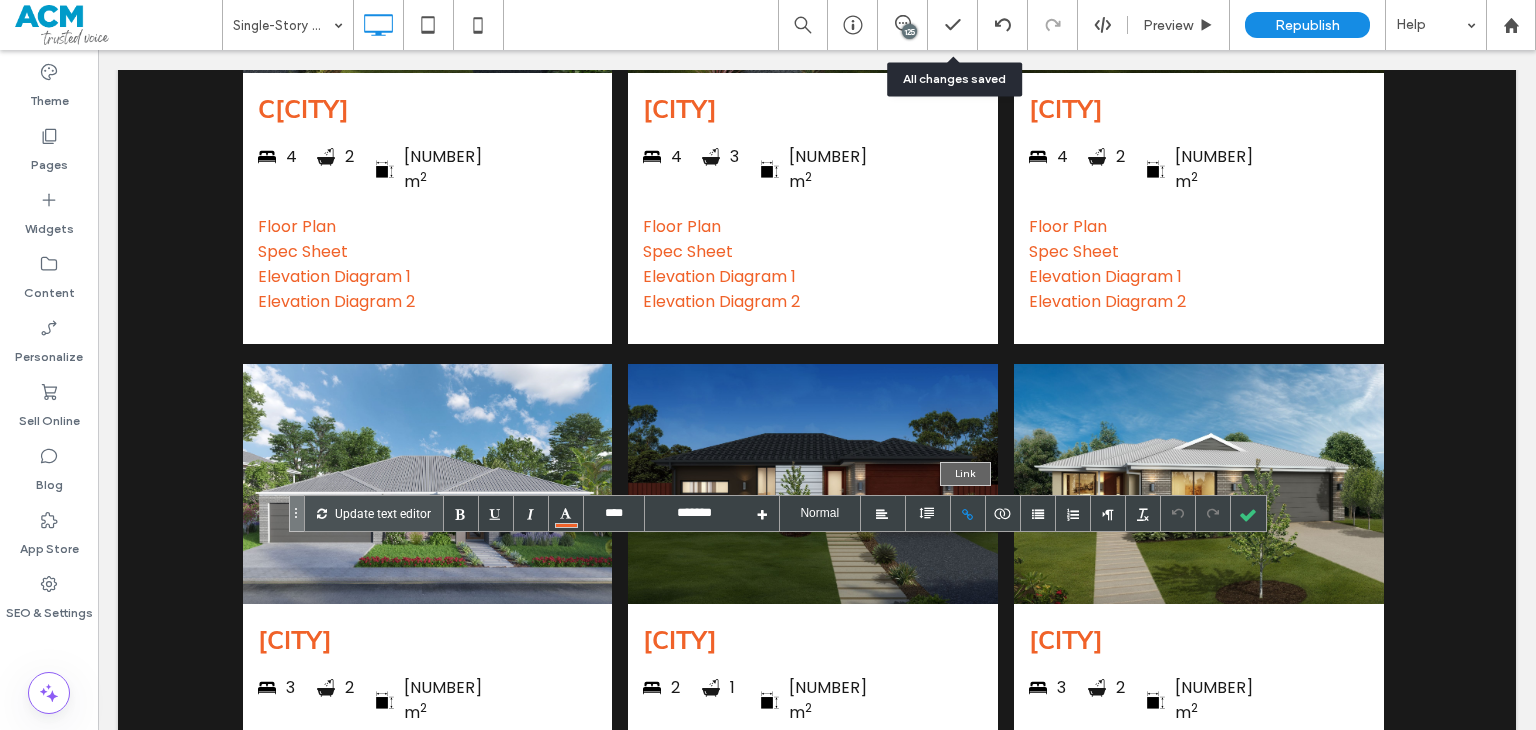 click at bounding box center [968, 513] 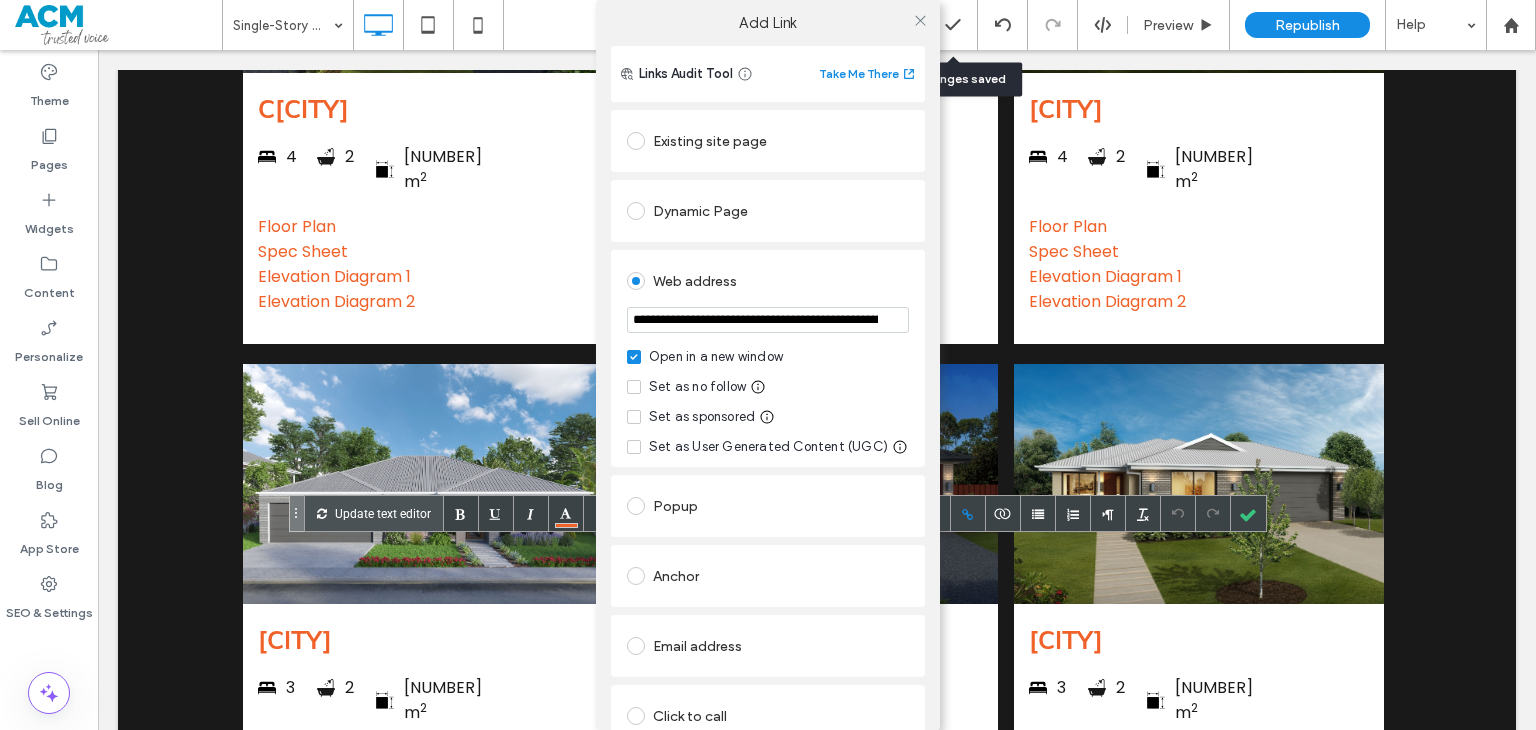 click on "**********" at bounding box center (768, 320) 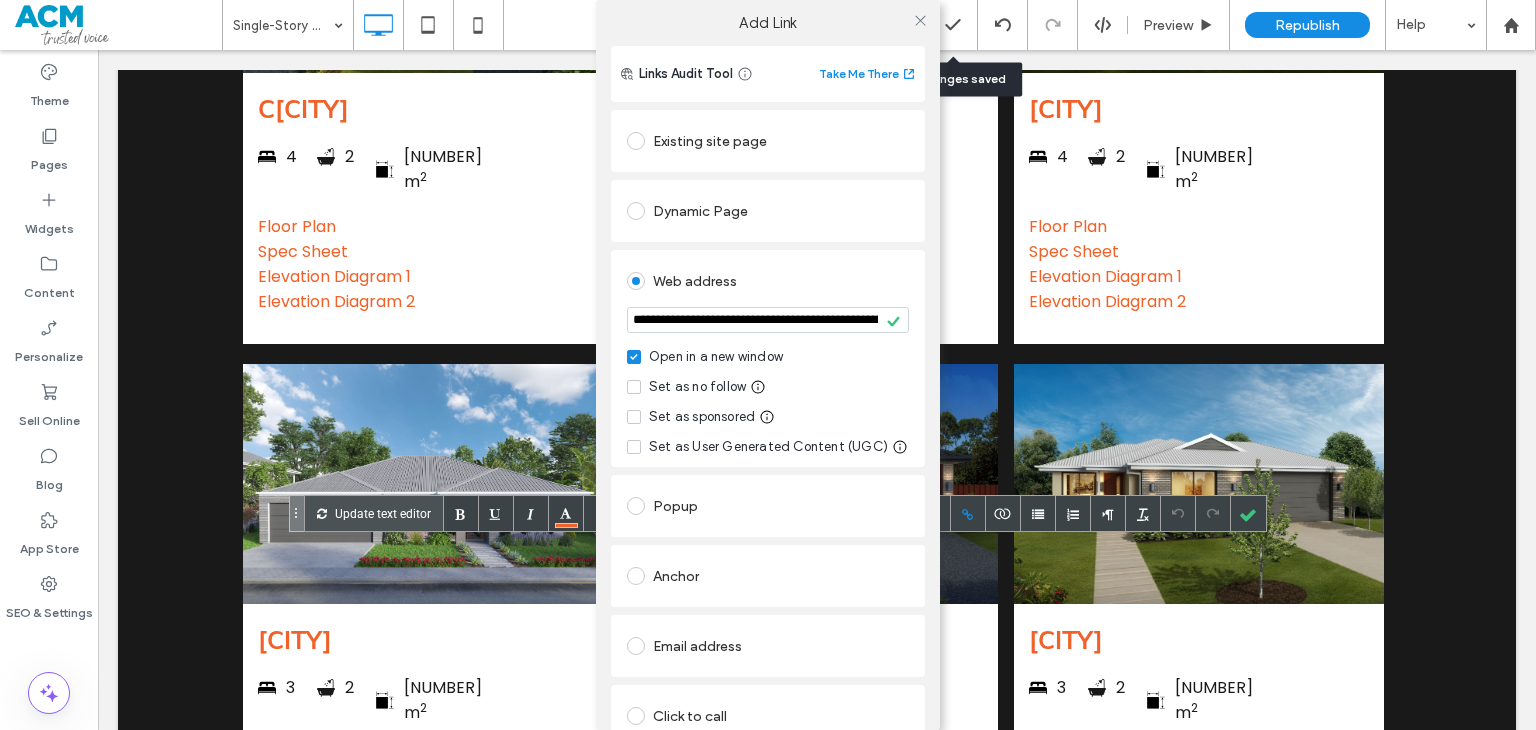 click 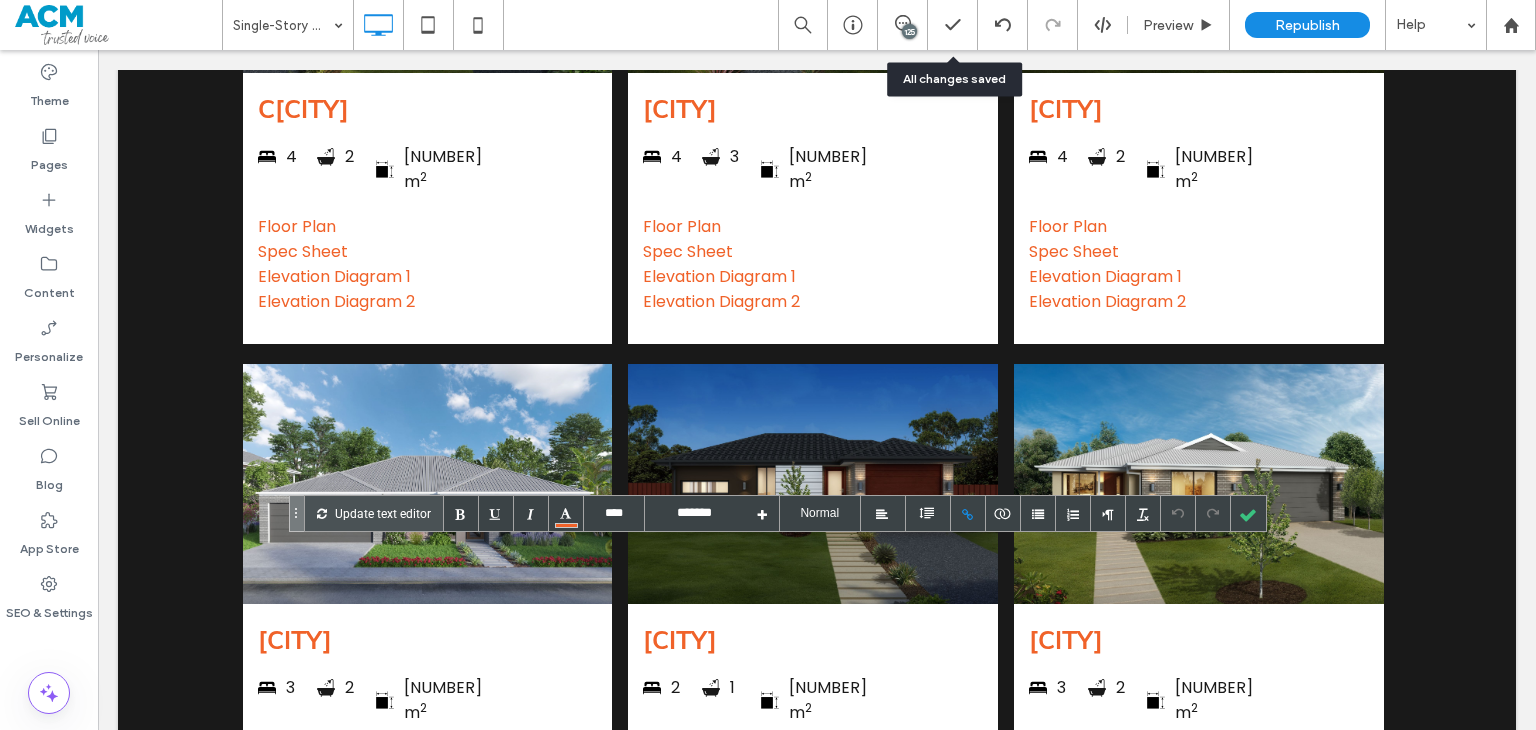 drag, startPoint x: 729, startPoint y: 576, endPoint x: 643, endPoint y: 573, distance: 86.05231 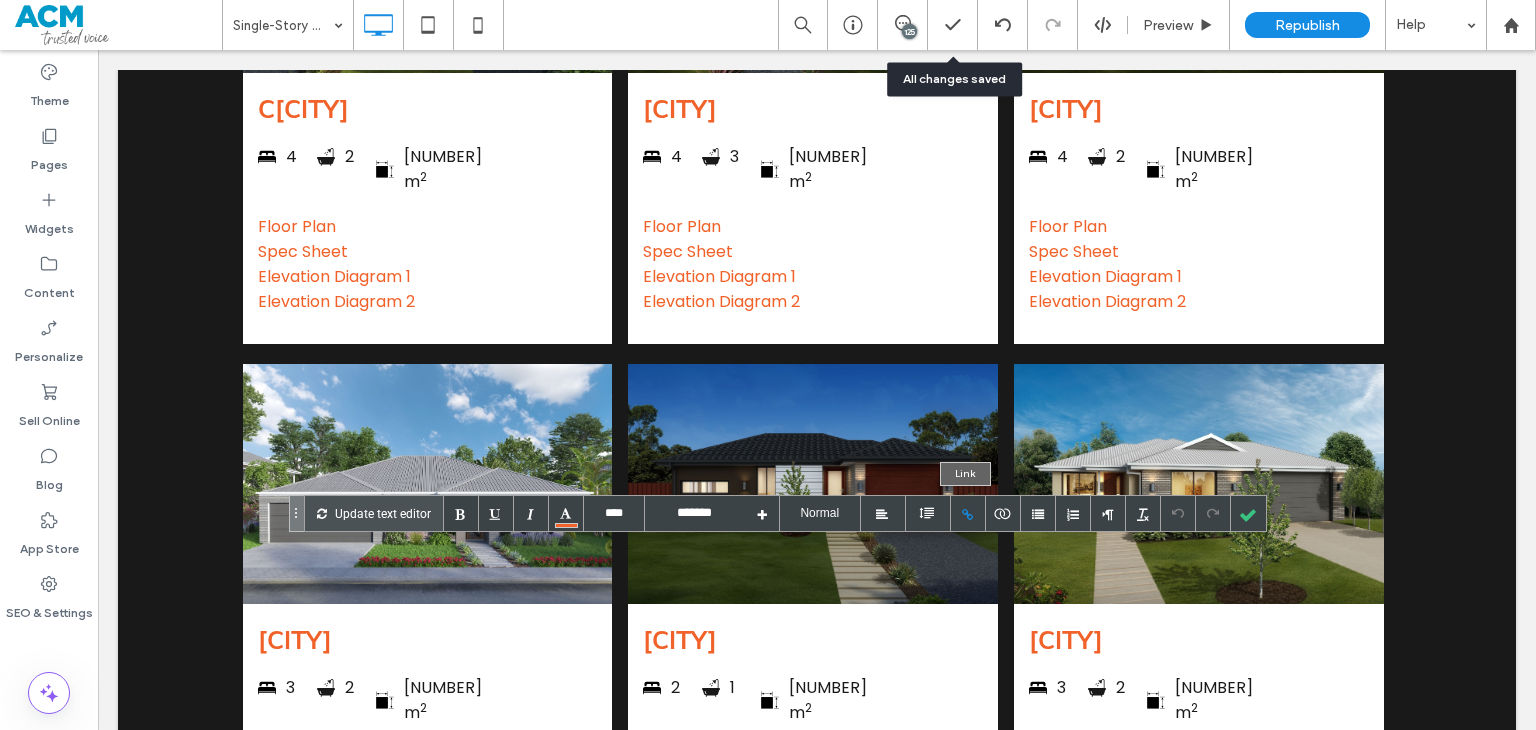 click at bounding box center (968, 513) 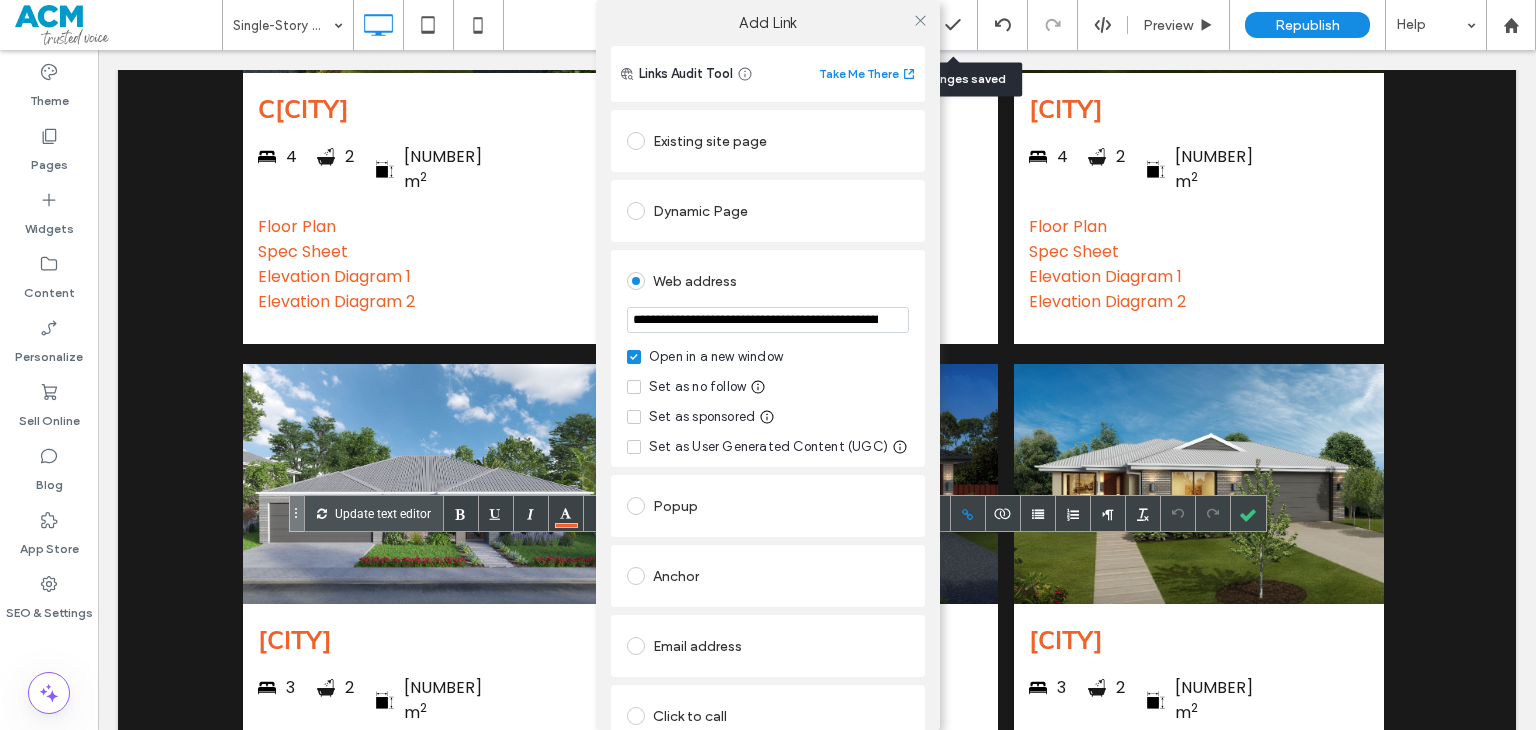 click on "**********" at bounding box center [768, 320] 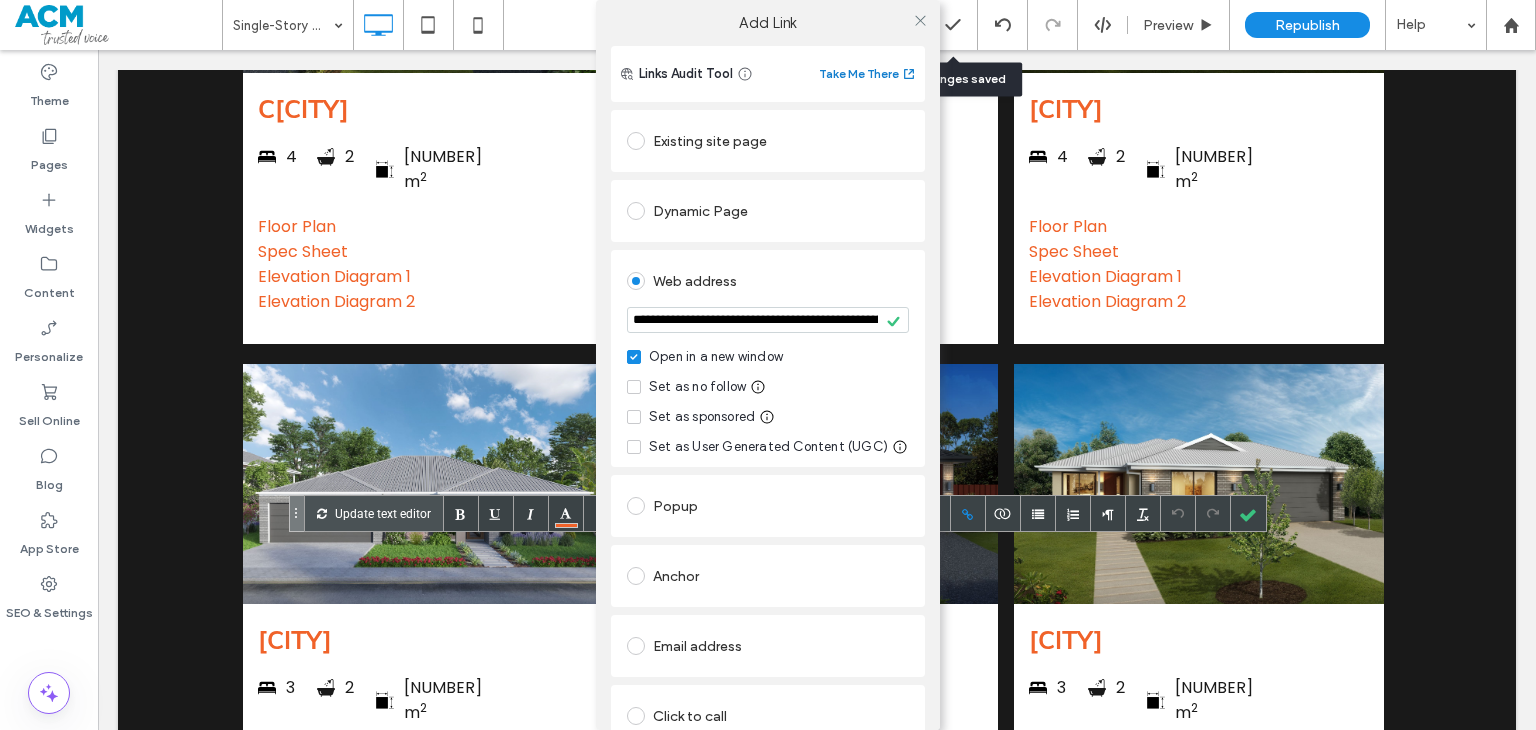 click 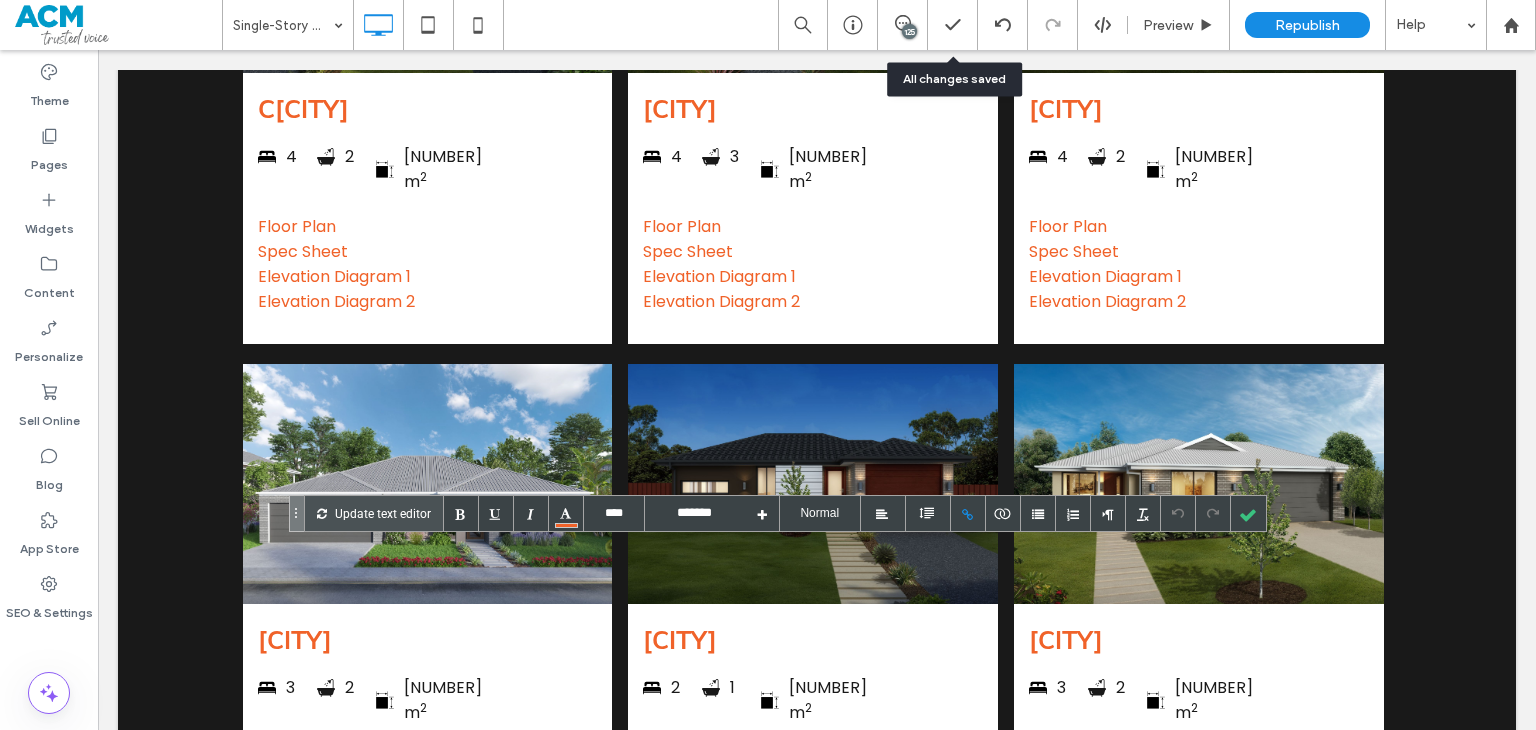drag, startPoint x: 804, startPoint y: 611, endPoint x: 665, endPoint y: 582, distance: 141.99295 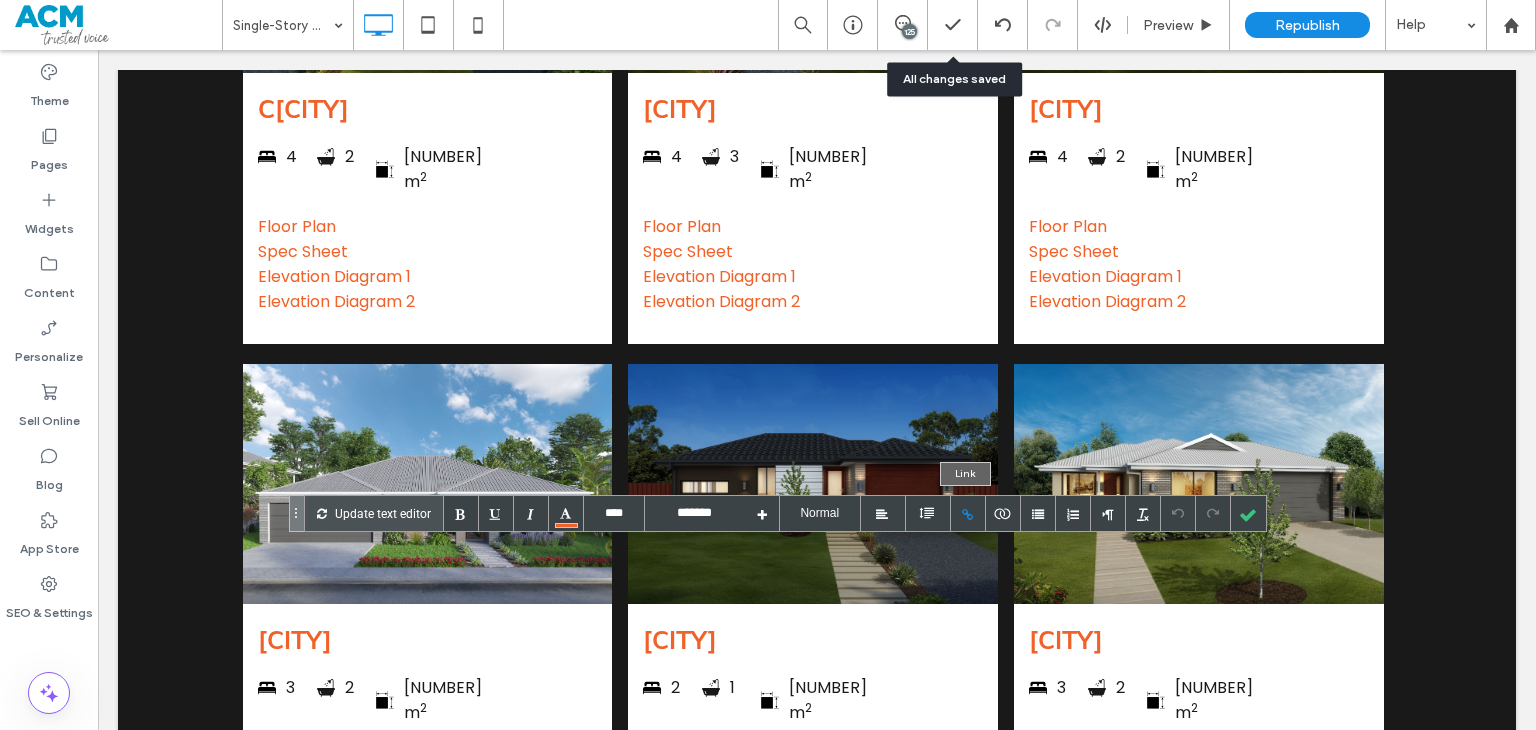 click at bounding box center (968, 513) 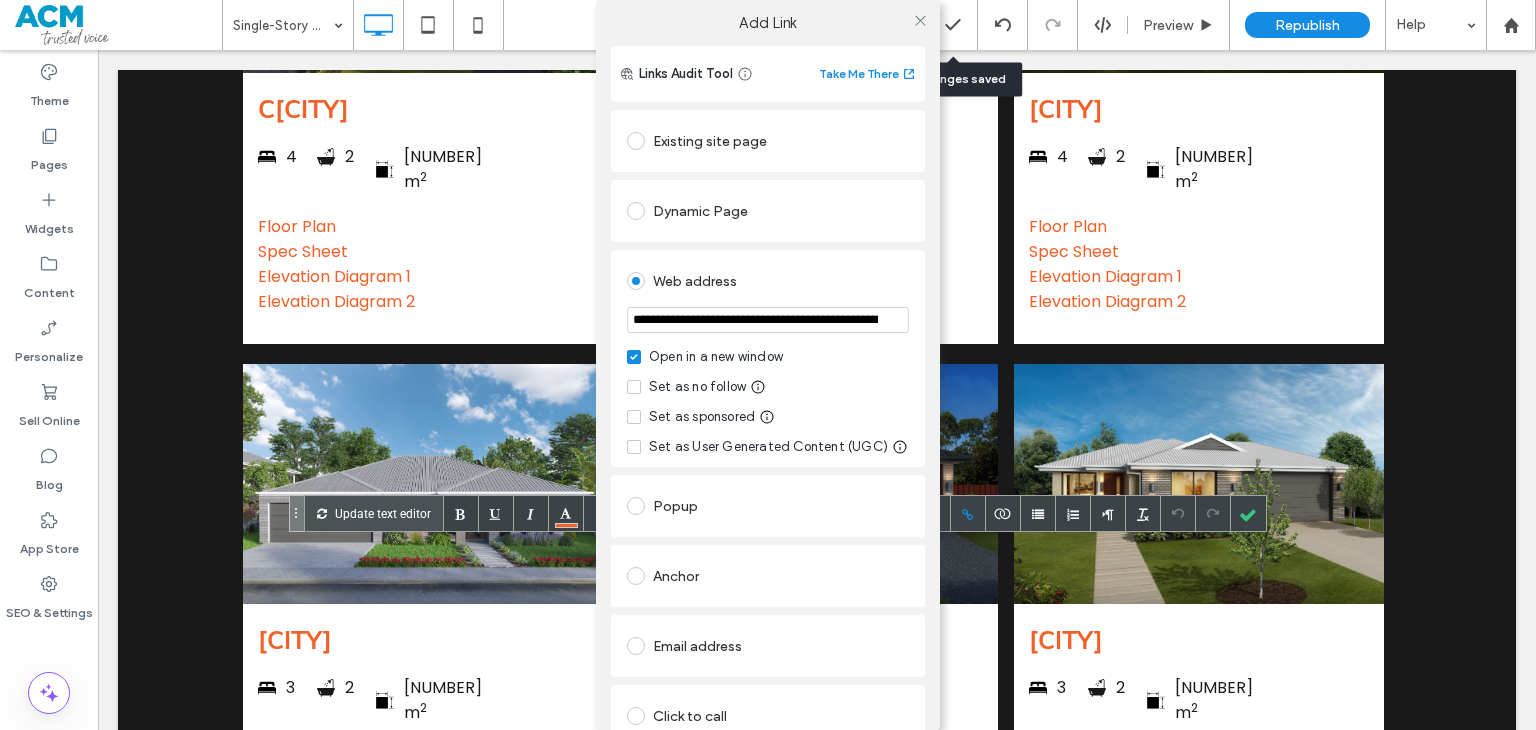 click on "**********" at bounding box center (768, 320) 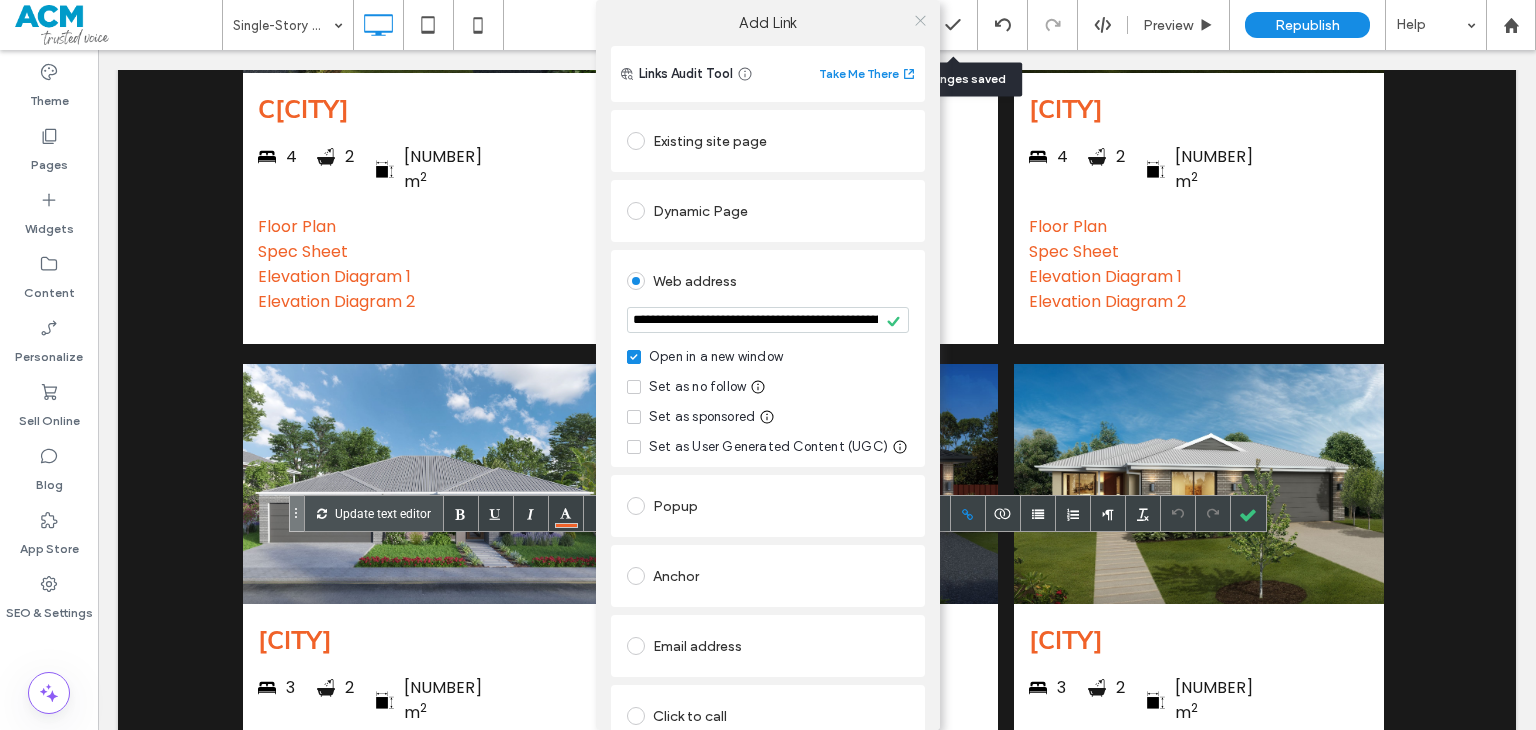 click 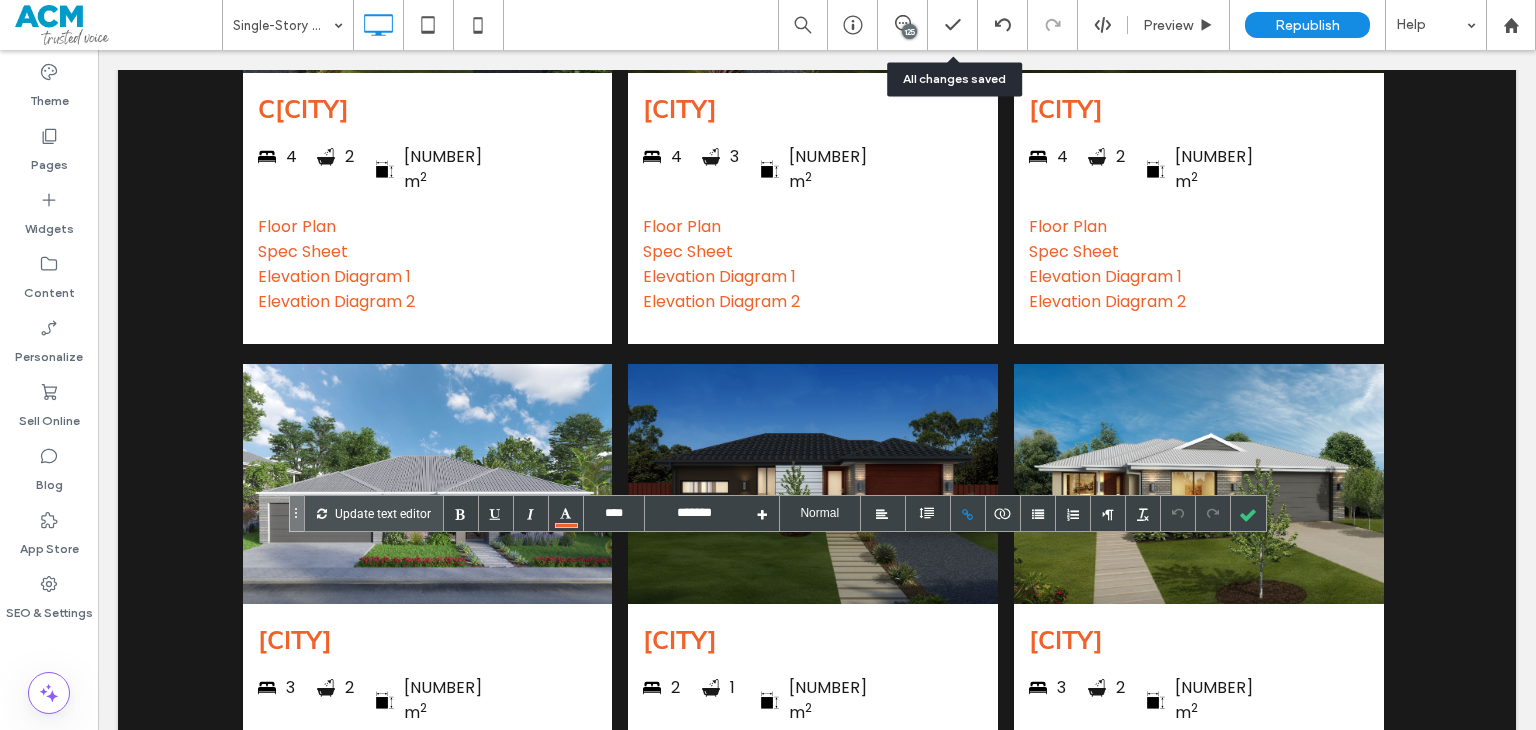 drag, startPoint x: 606, startPoint y: 636, endPoint x: 583, endPoint y: 631, distance: 23.537205 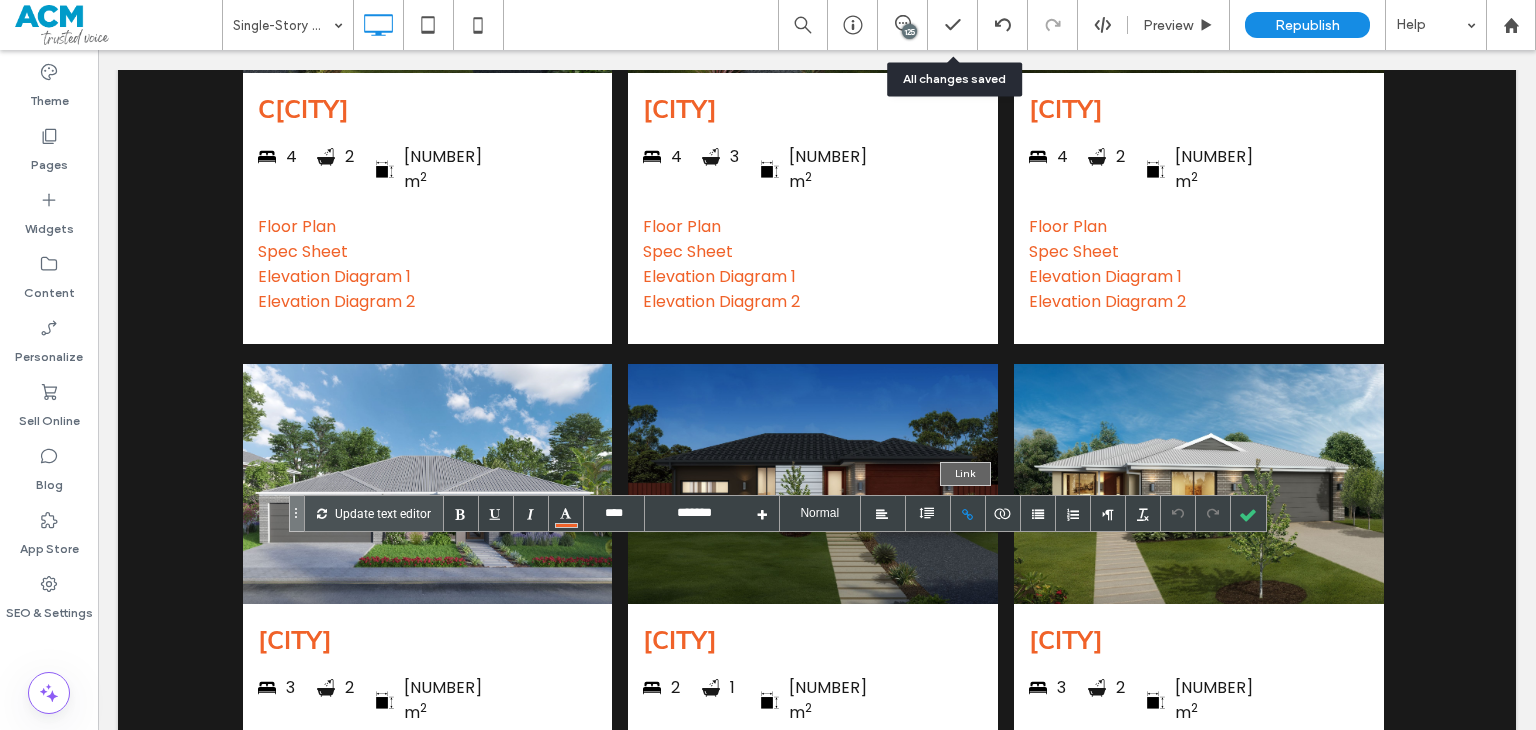 click at bounding box center (968, 513) 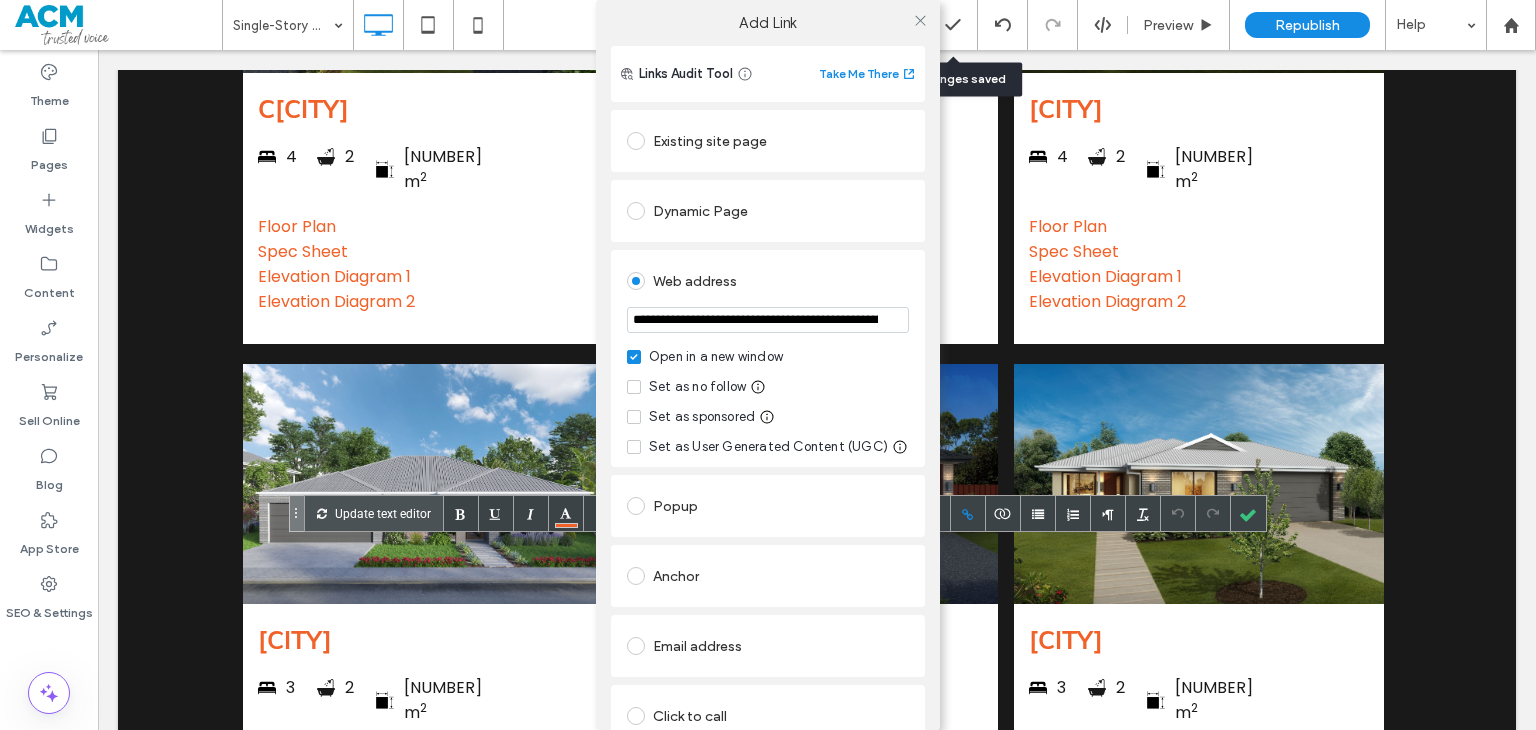 click on "**********" at bounding box center (768, 320) 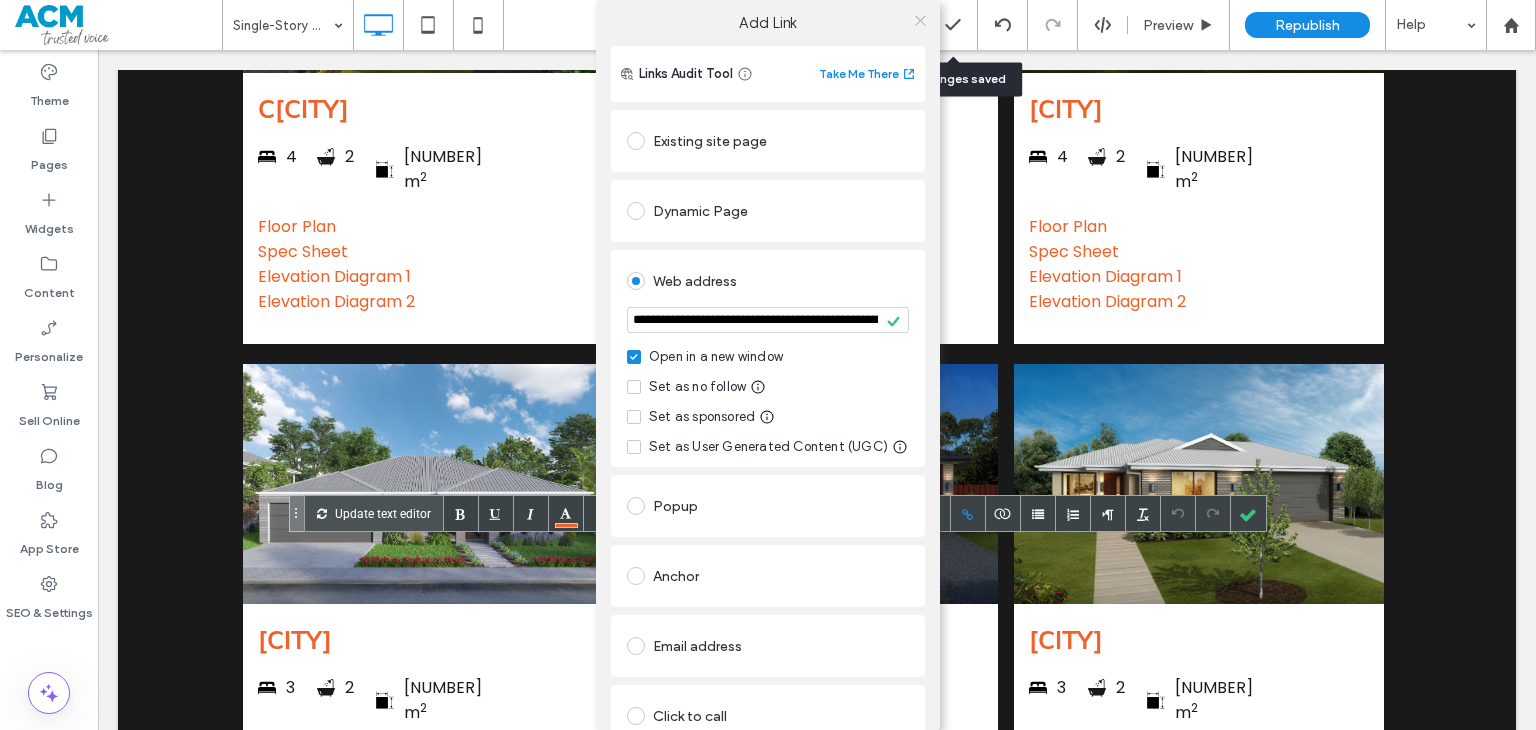 click 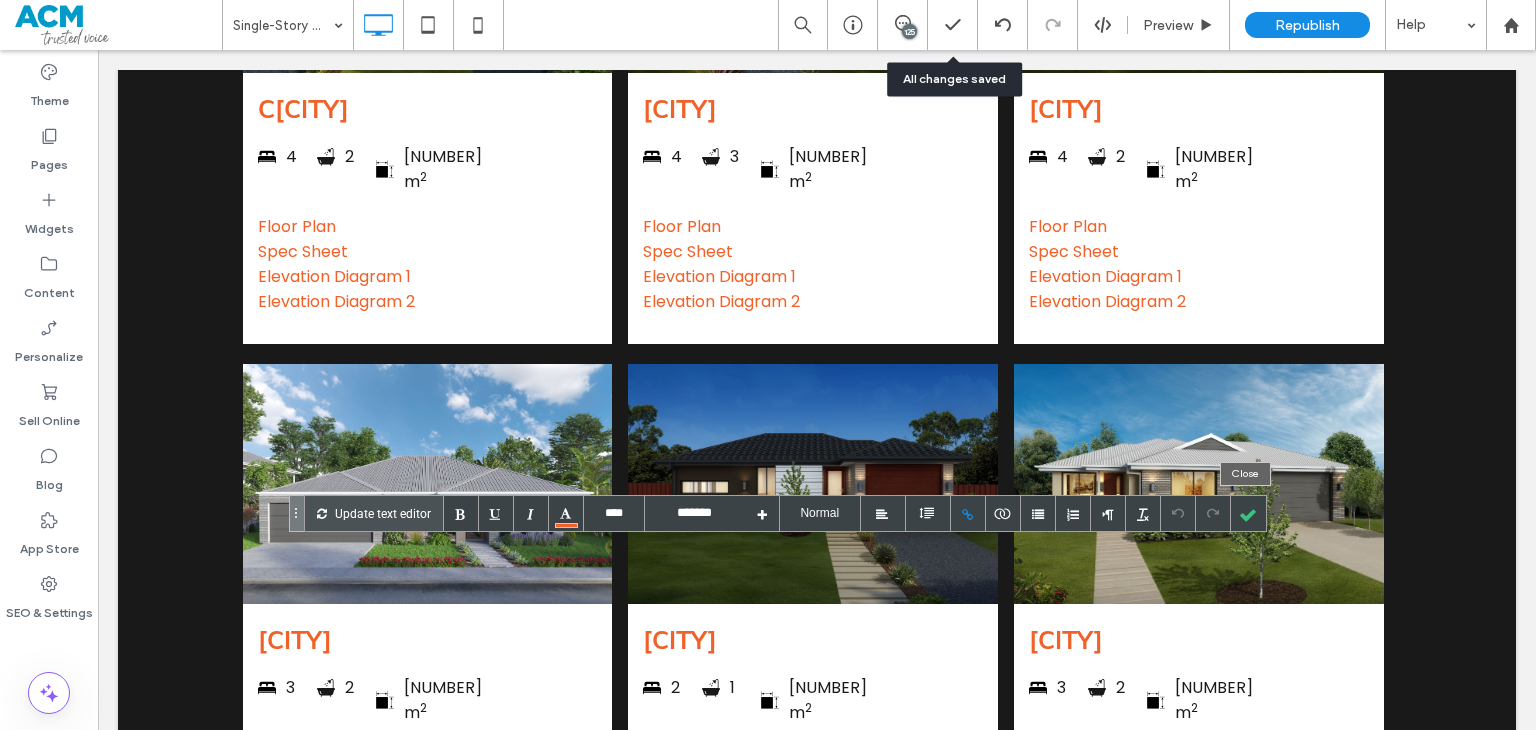 click at bounding box center (1248, 513) 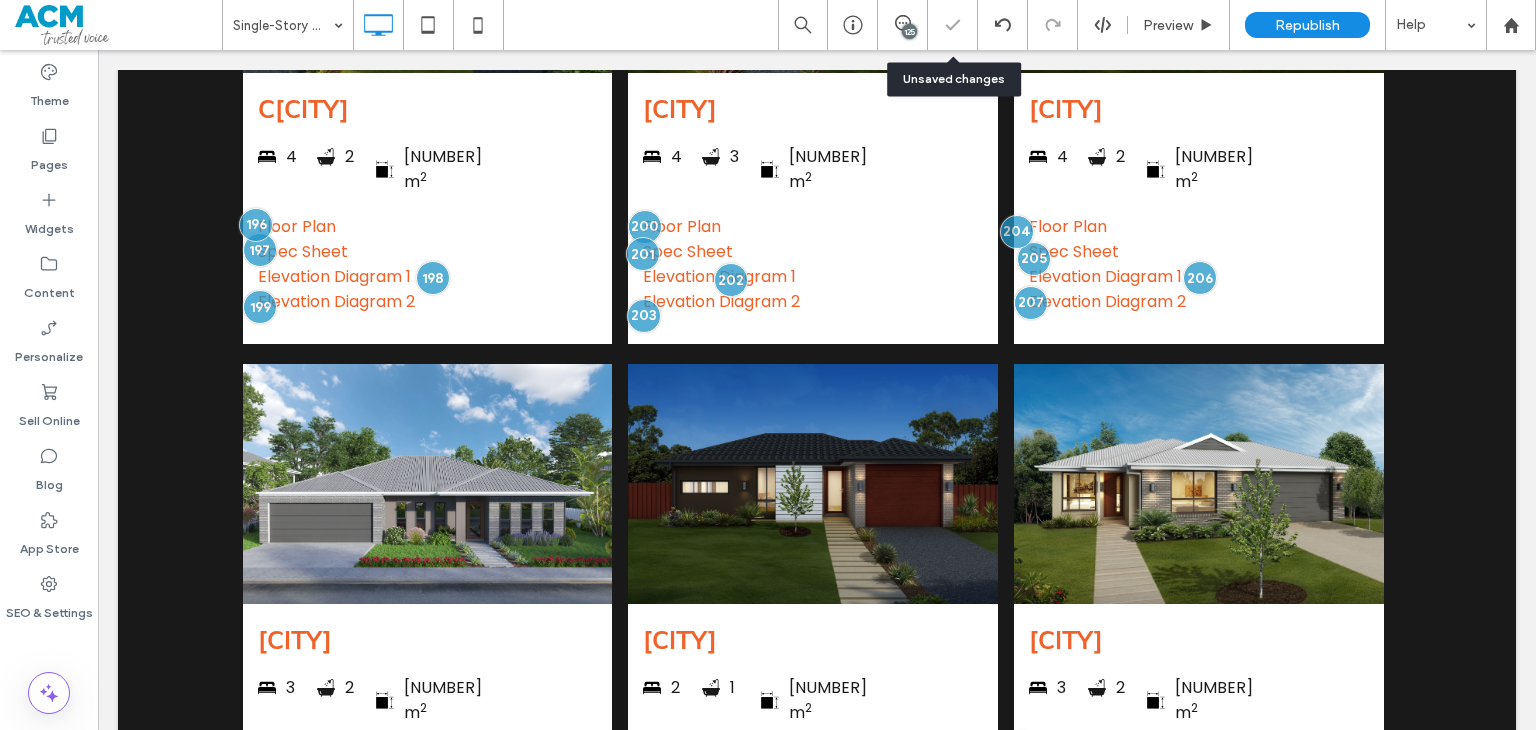 click at bounding box center (768, 365) 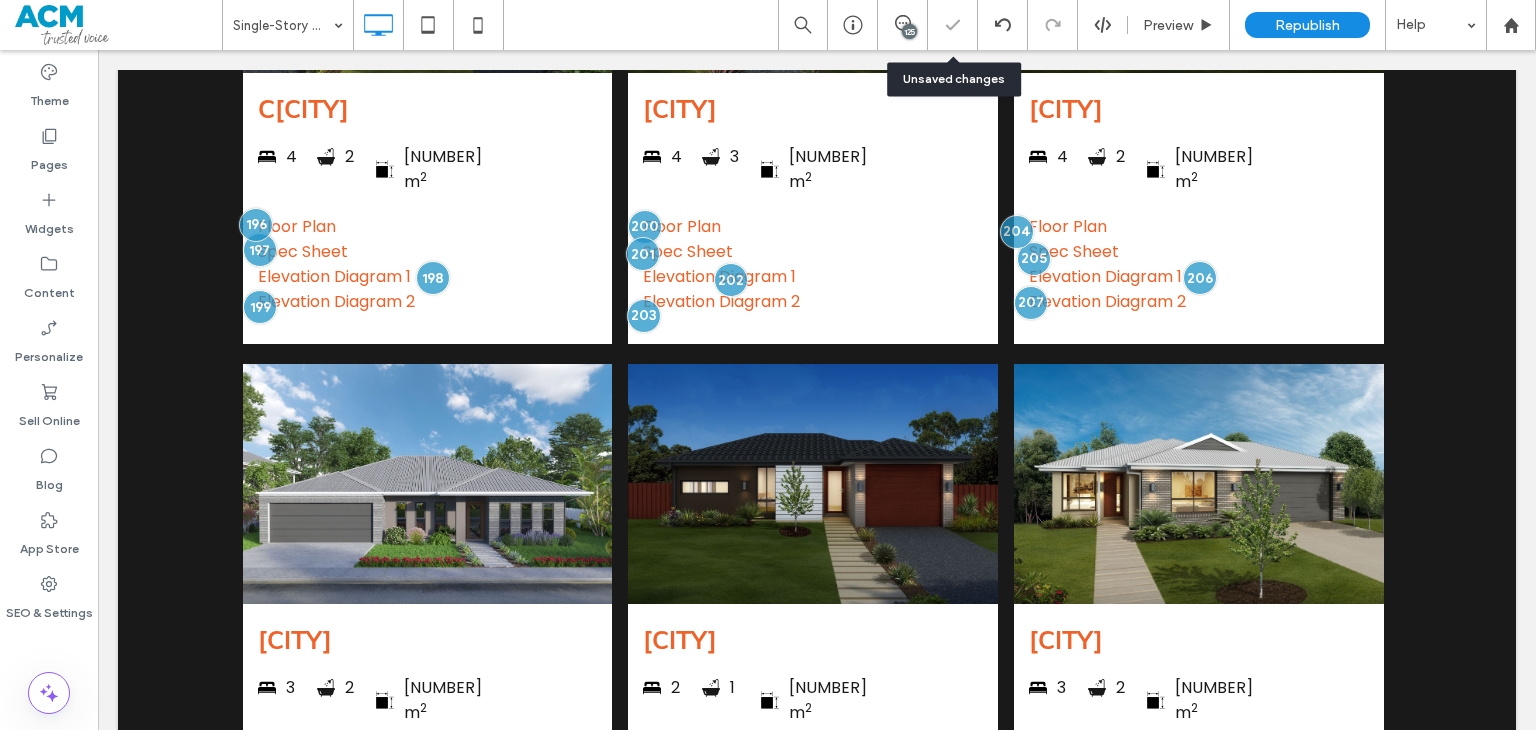 click on "Elevation Diagram 1" at bounding box center [1105, 782] 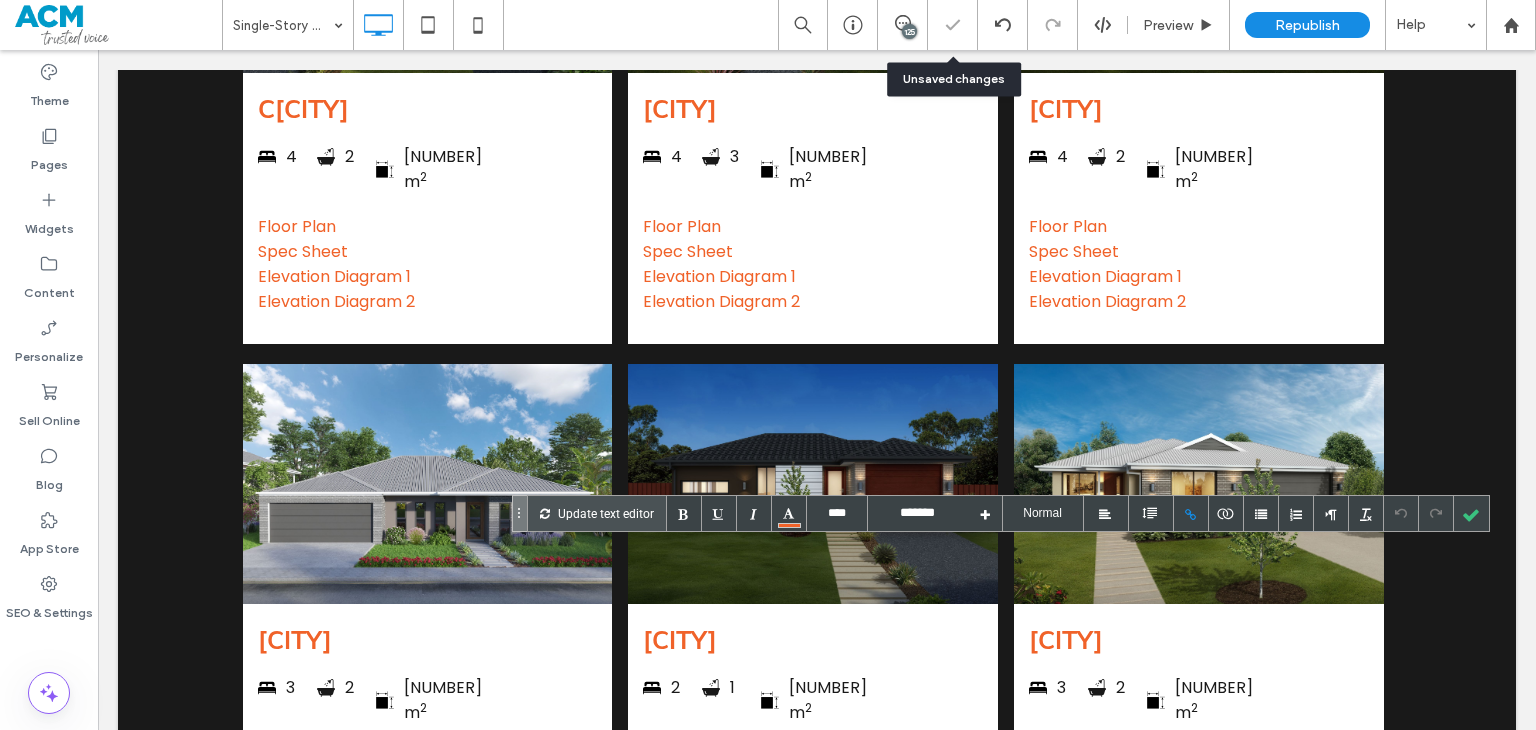 click on "**********" at bounding box center [1060, 753] 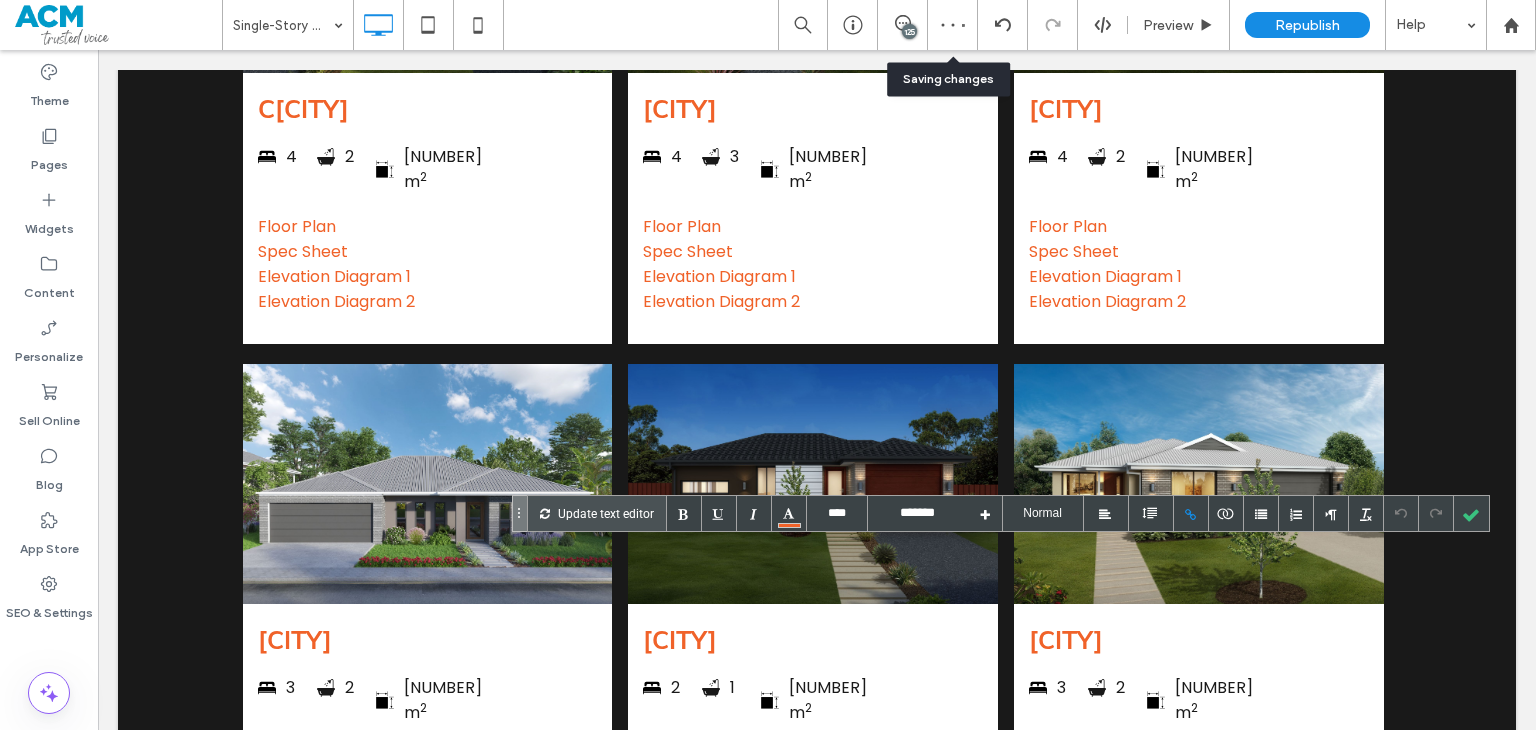 drag, startPoint x: 1101, startPoint y: 556, endPoint x: 984, endPoint y: 553, distance: 117.03845 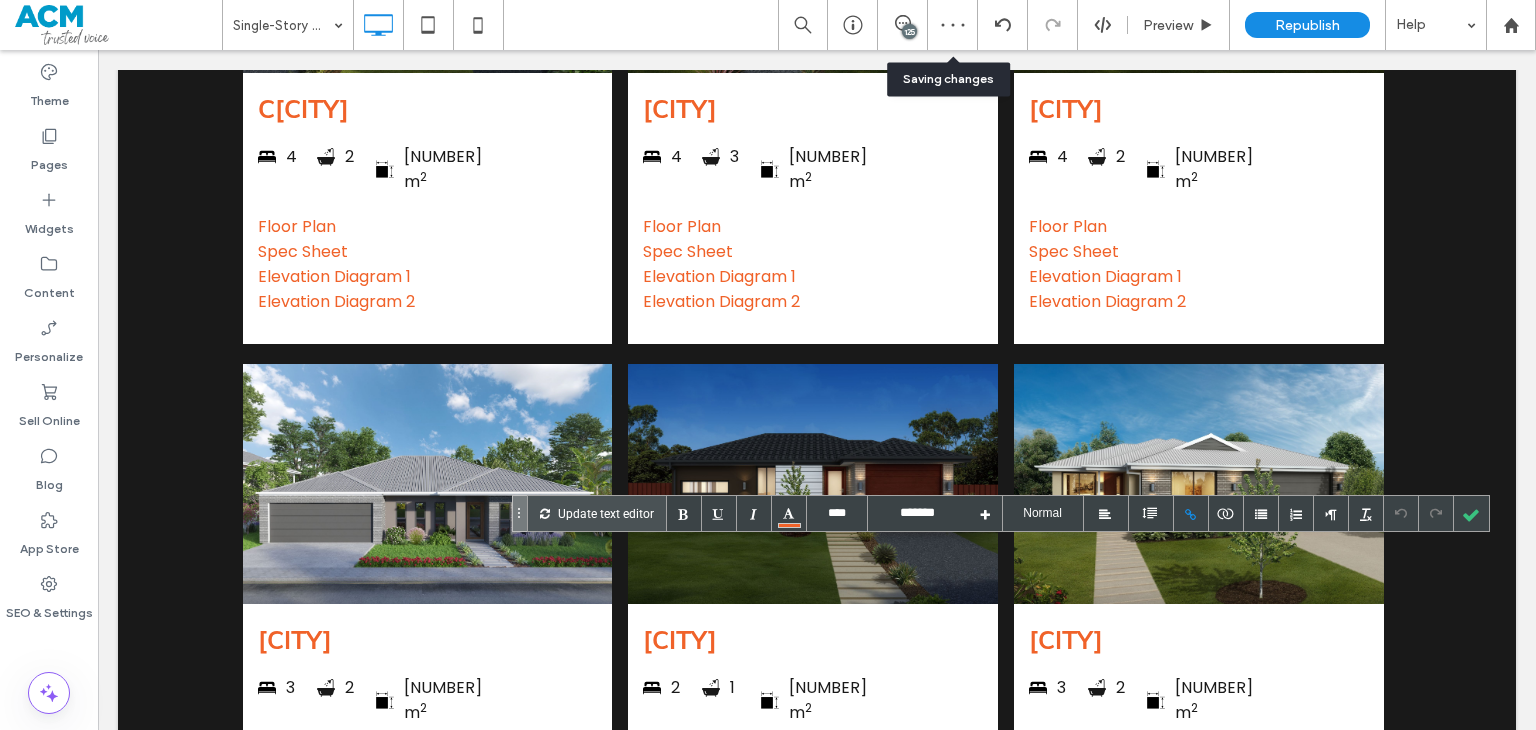 click on "**********" at bounding box center [817, 617] 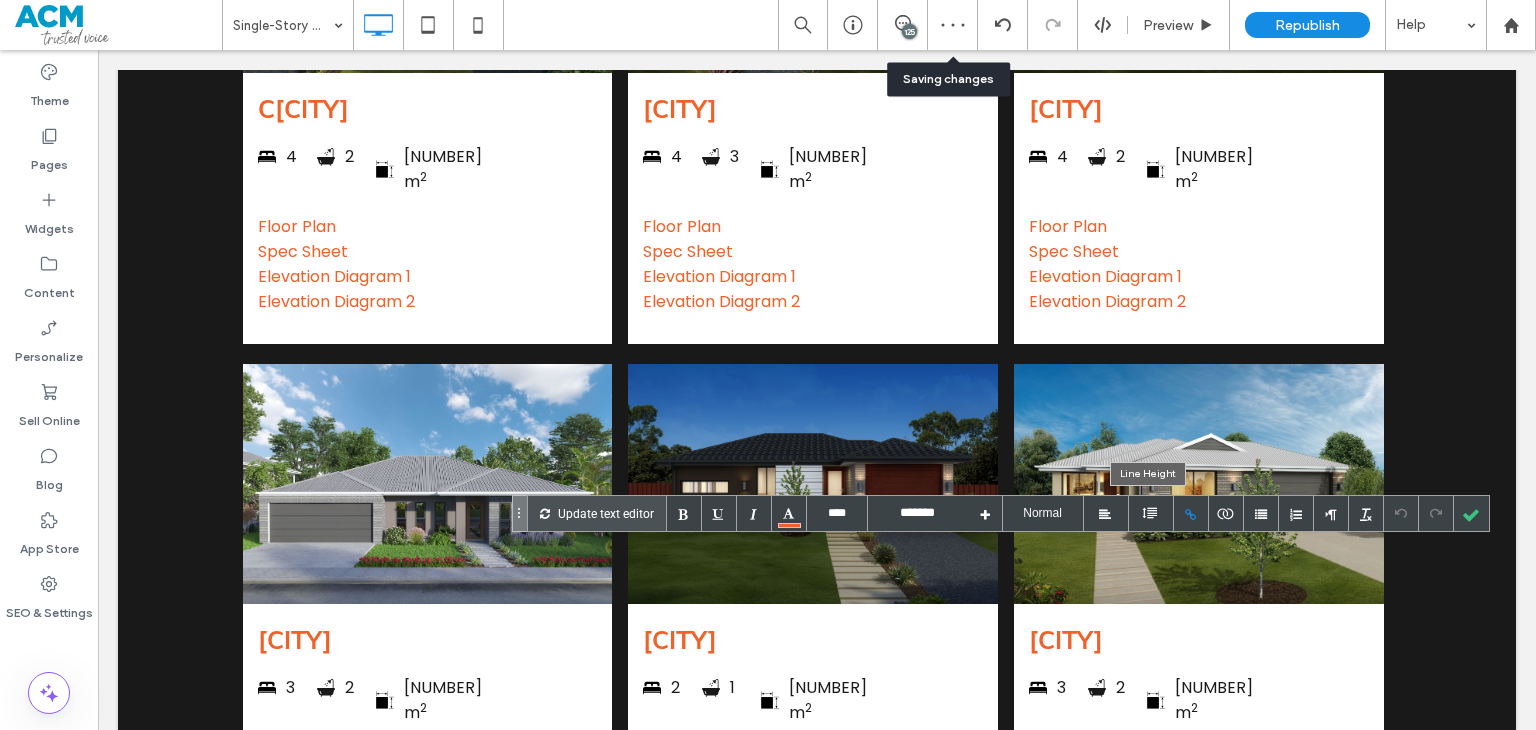 click at bounding box center (1191, 513) 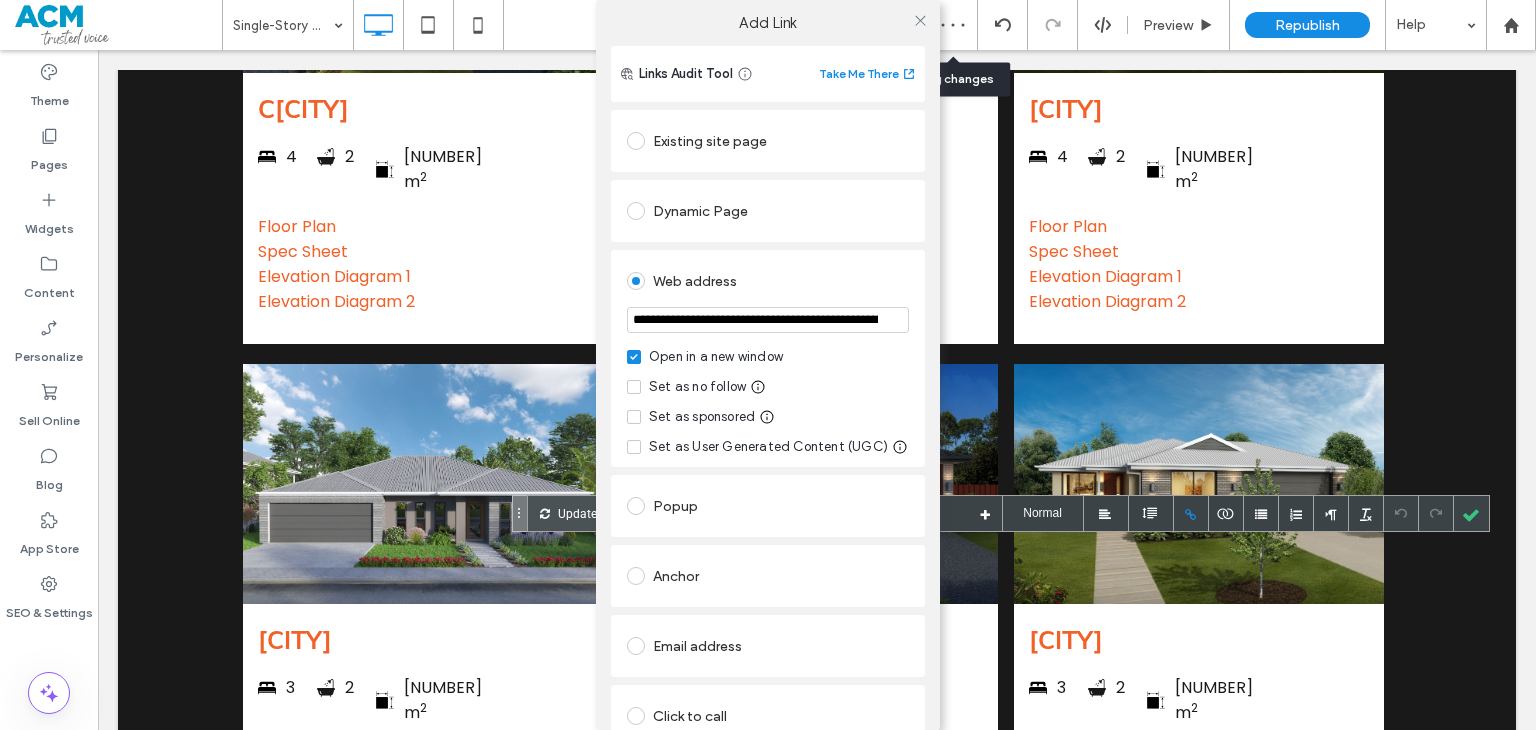 click on "**********" at bounding box center (768, 320) 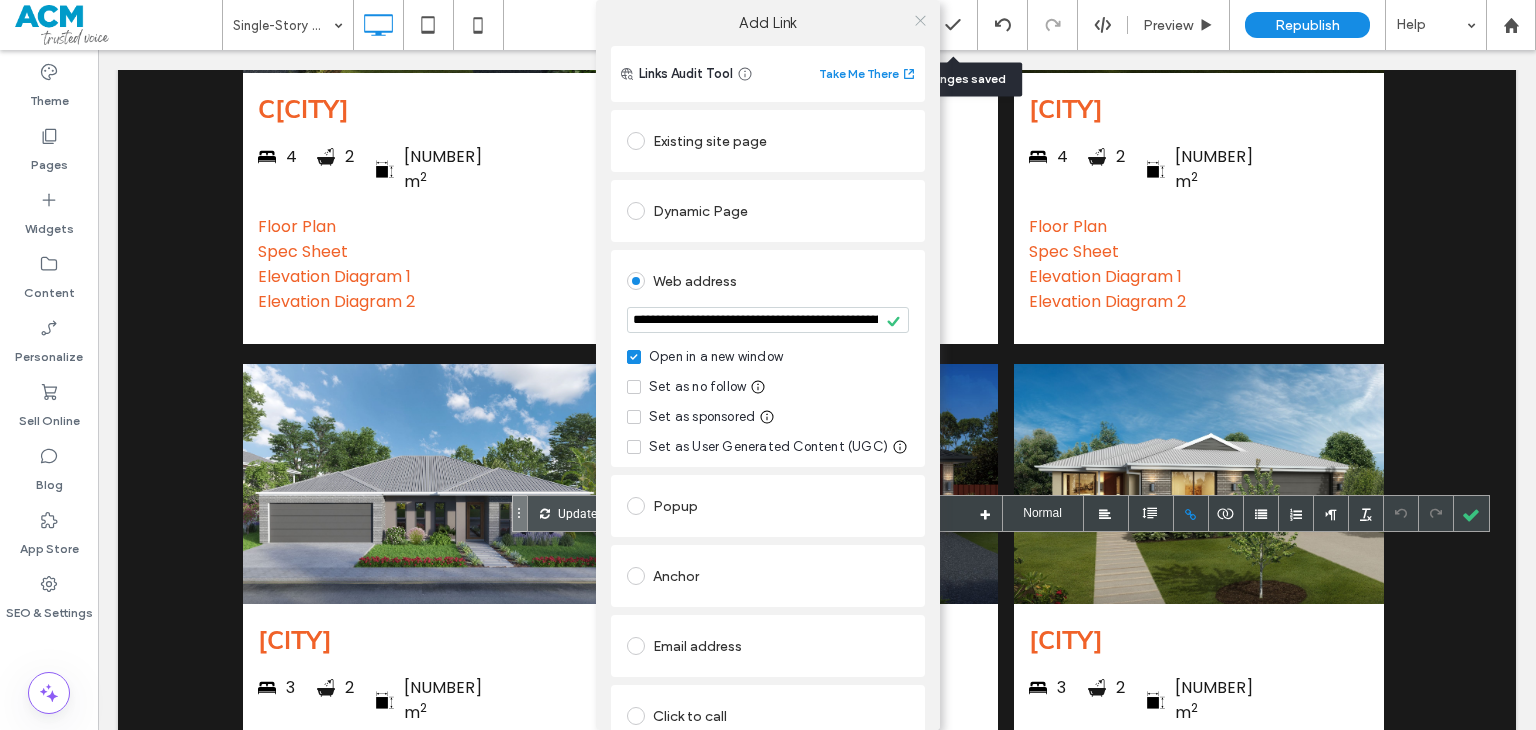 drag, startPoint x: 916, startPoint y: 12, endPoint x: 940, endPoint y: 211, distance: 200.44202 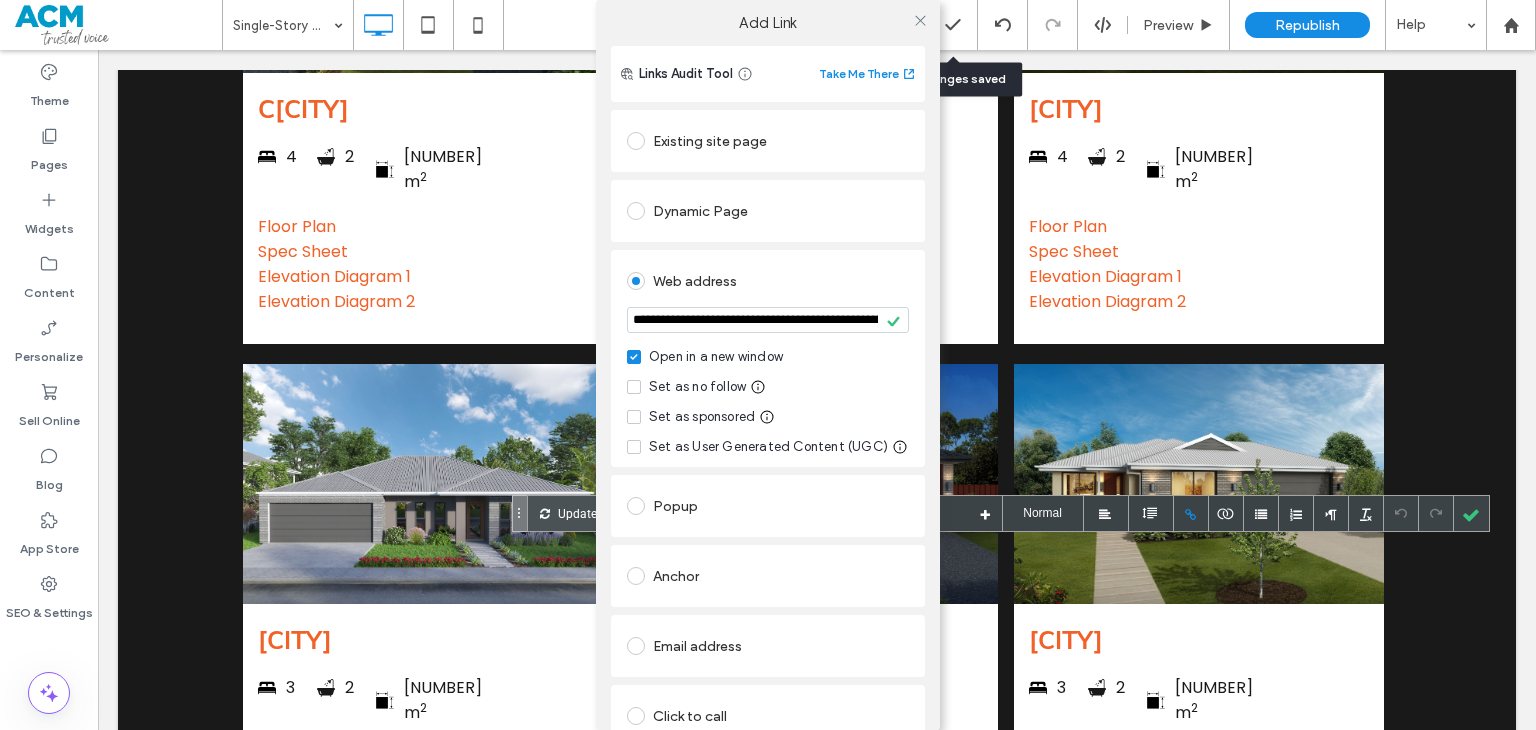 click at bounding box center [920, 20] 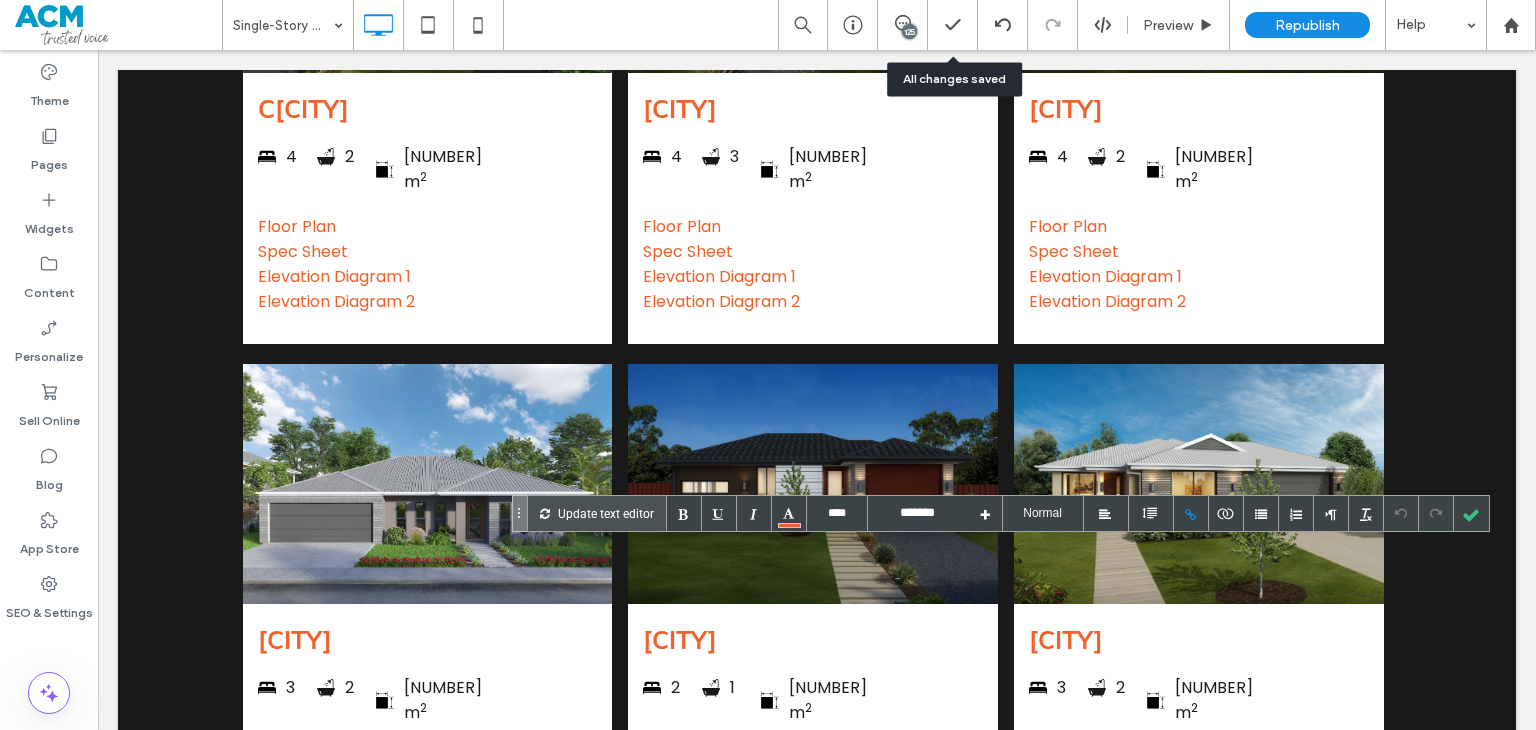 drag, startPoint x: 1072, startPoint y: 577, endPoint x: 1018, endPoint y: 576, distance: 54.00926 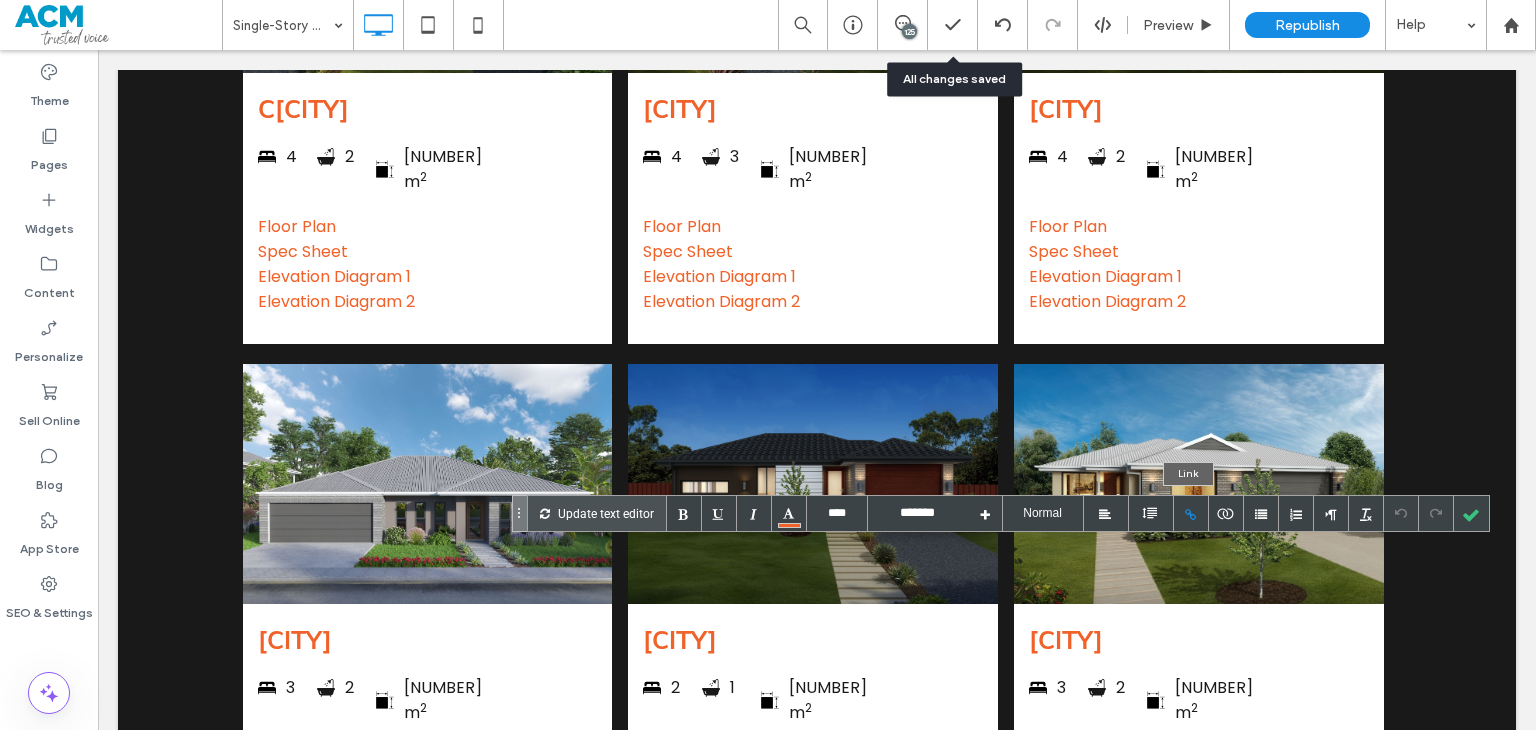 click at bounding box center [1191, 513] 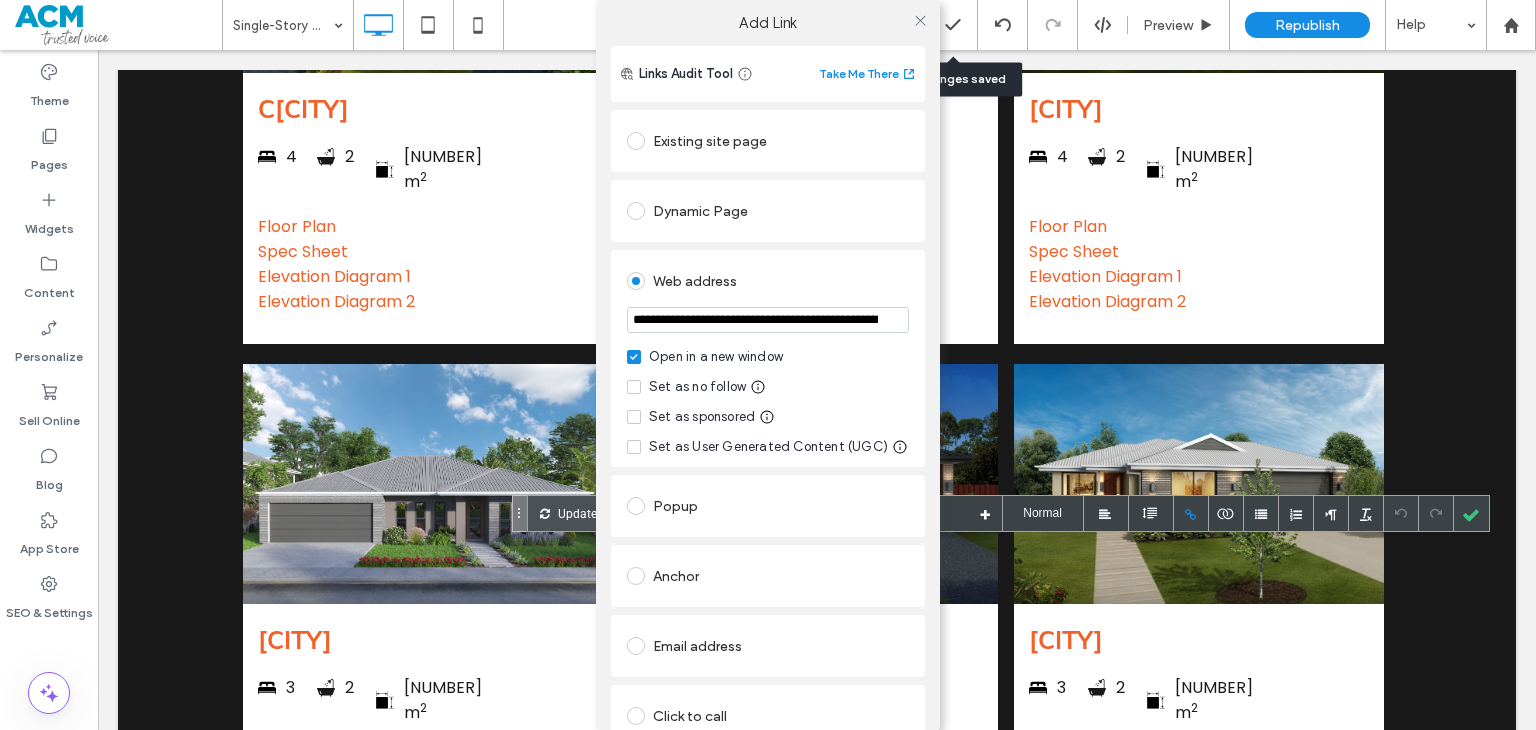 click on "**********" at bounding box center [768, 320] 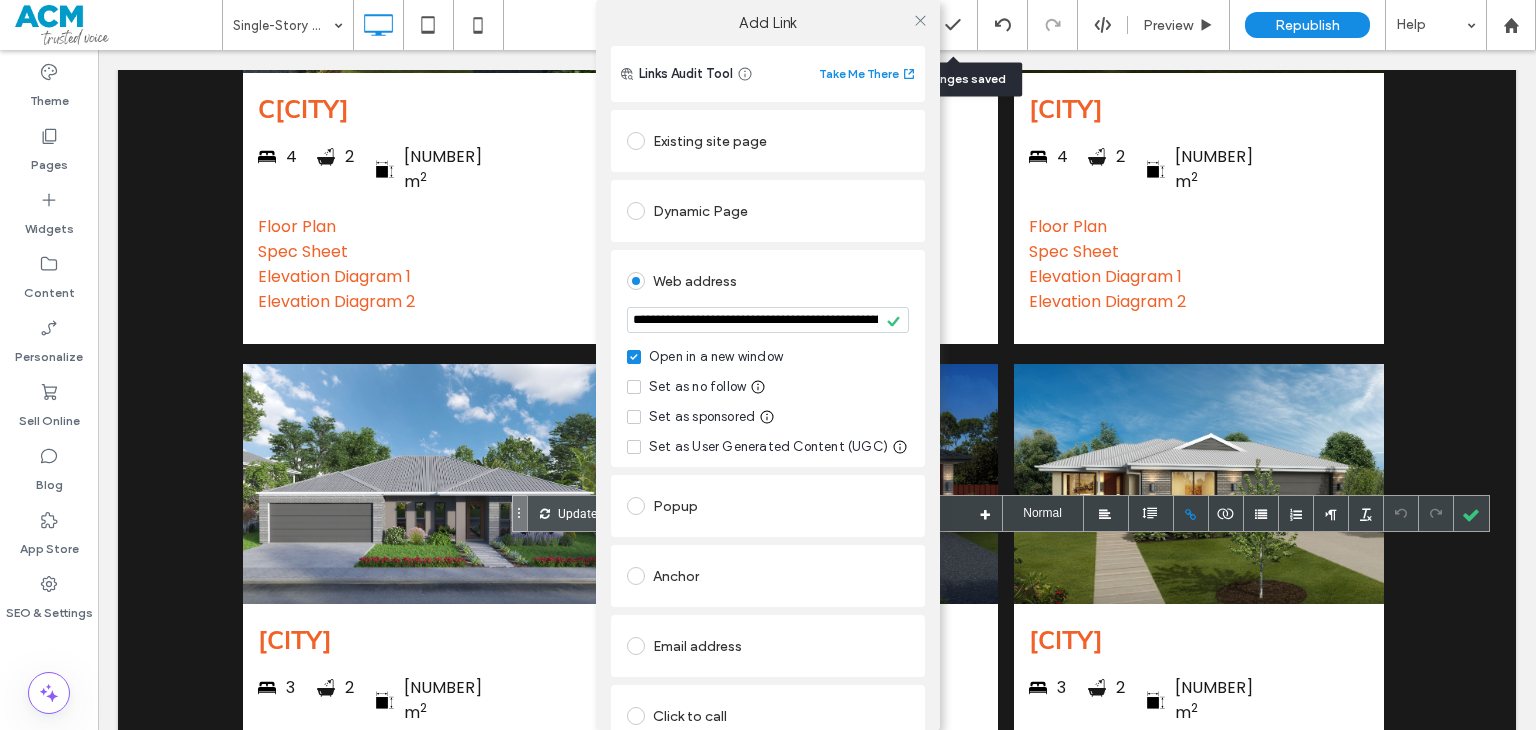 click 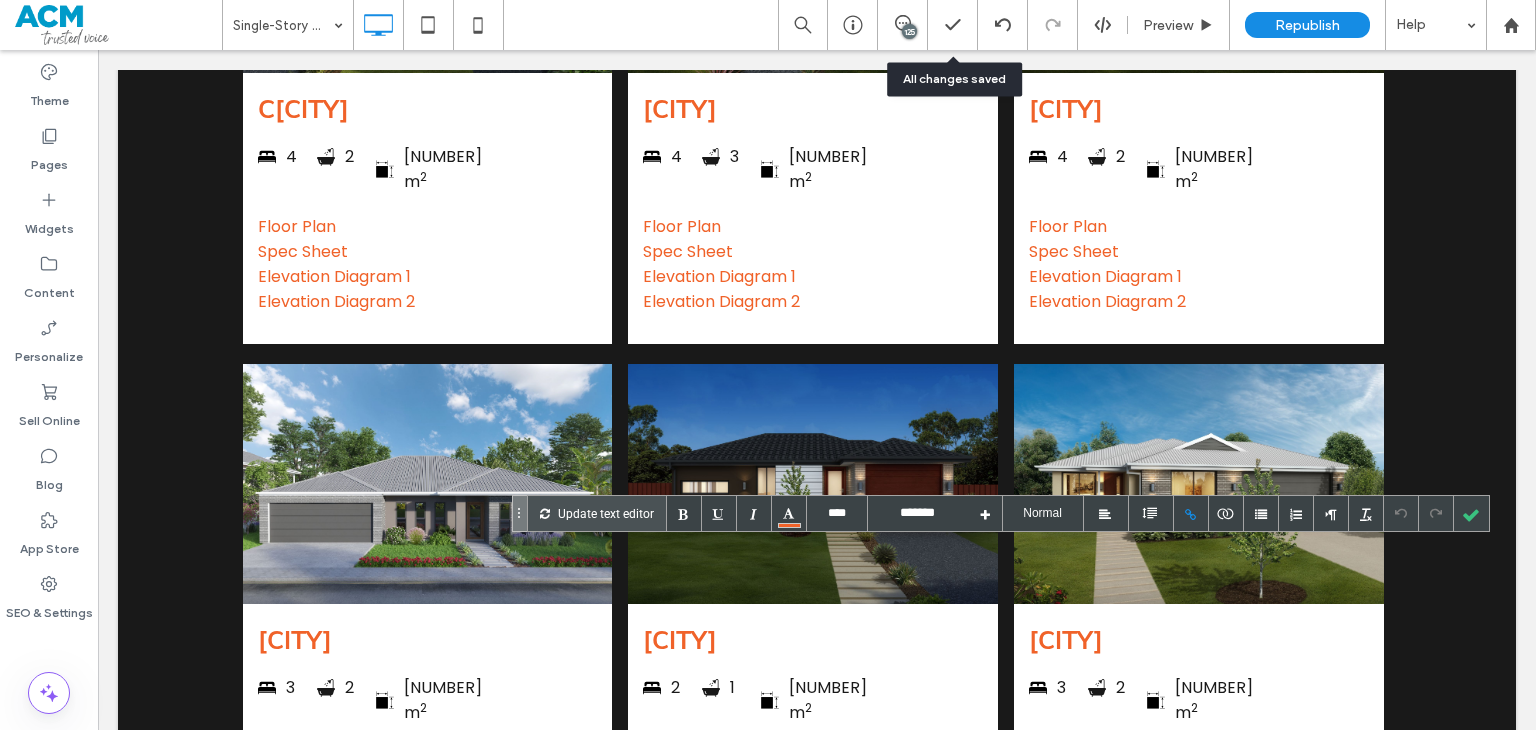 drag, startPoint x: 1208, startPoint y: 603, endPoint x: 988, endPoint y: 600, distance: 220.02045 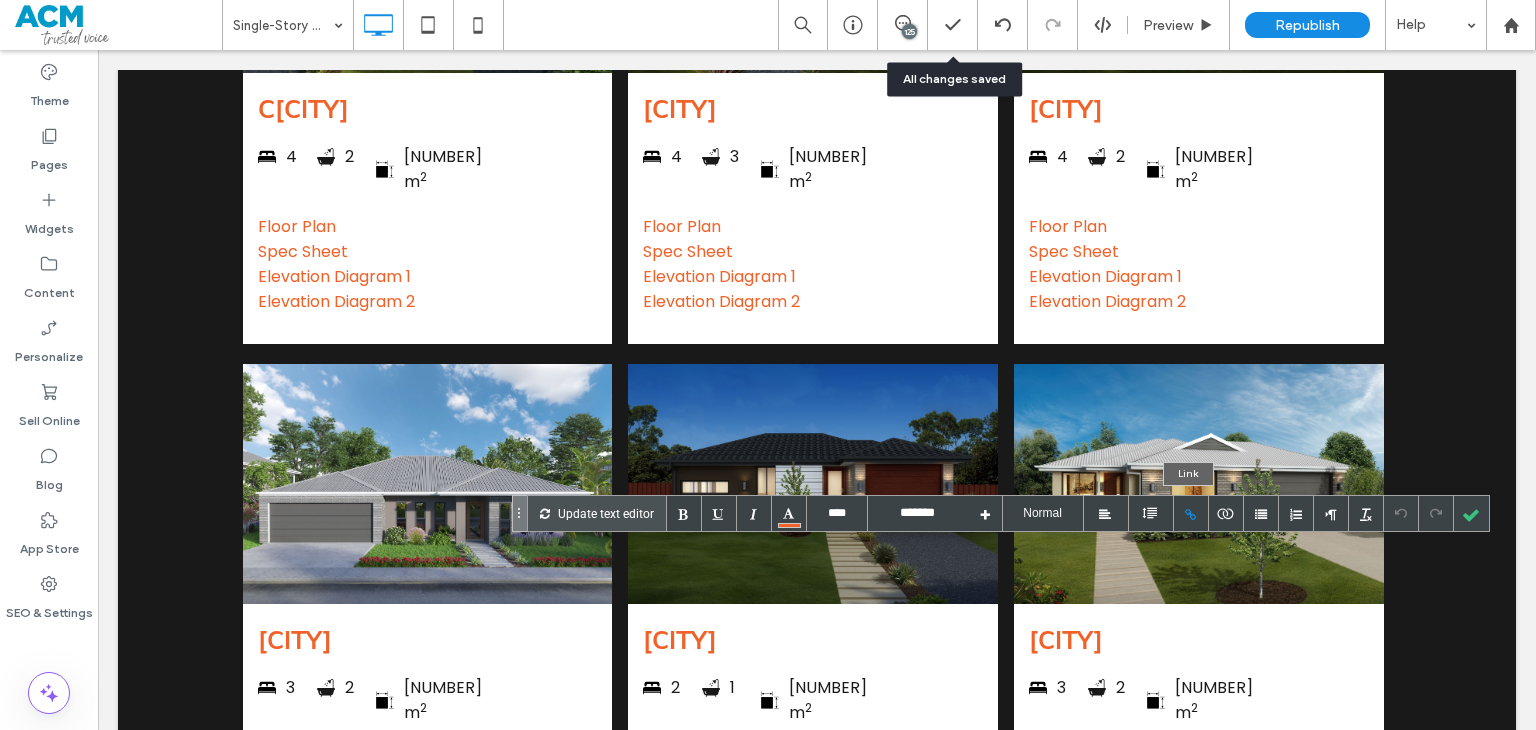 click at bounding box center (1191, 513) 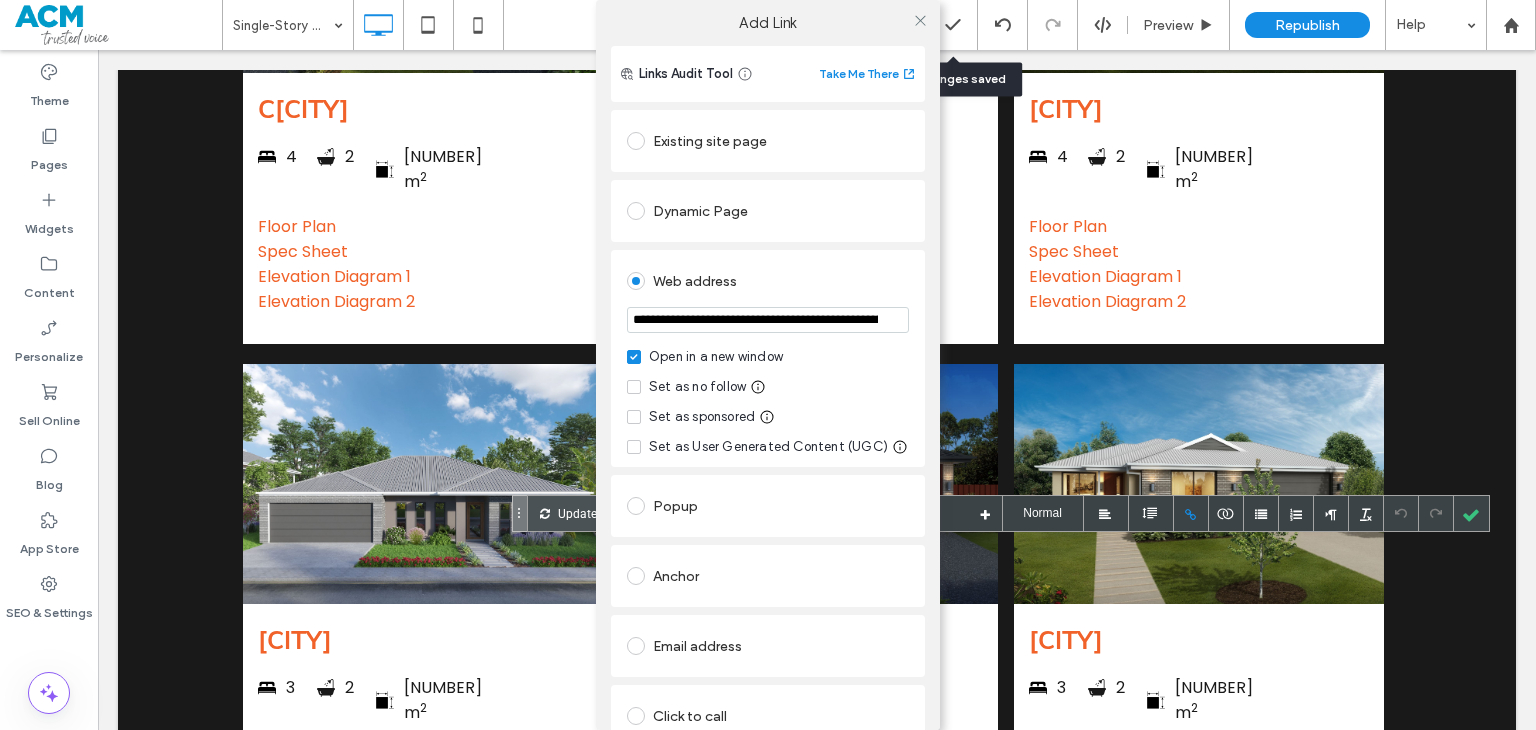 click on "**********" at bounding box center [768, 320] 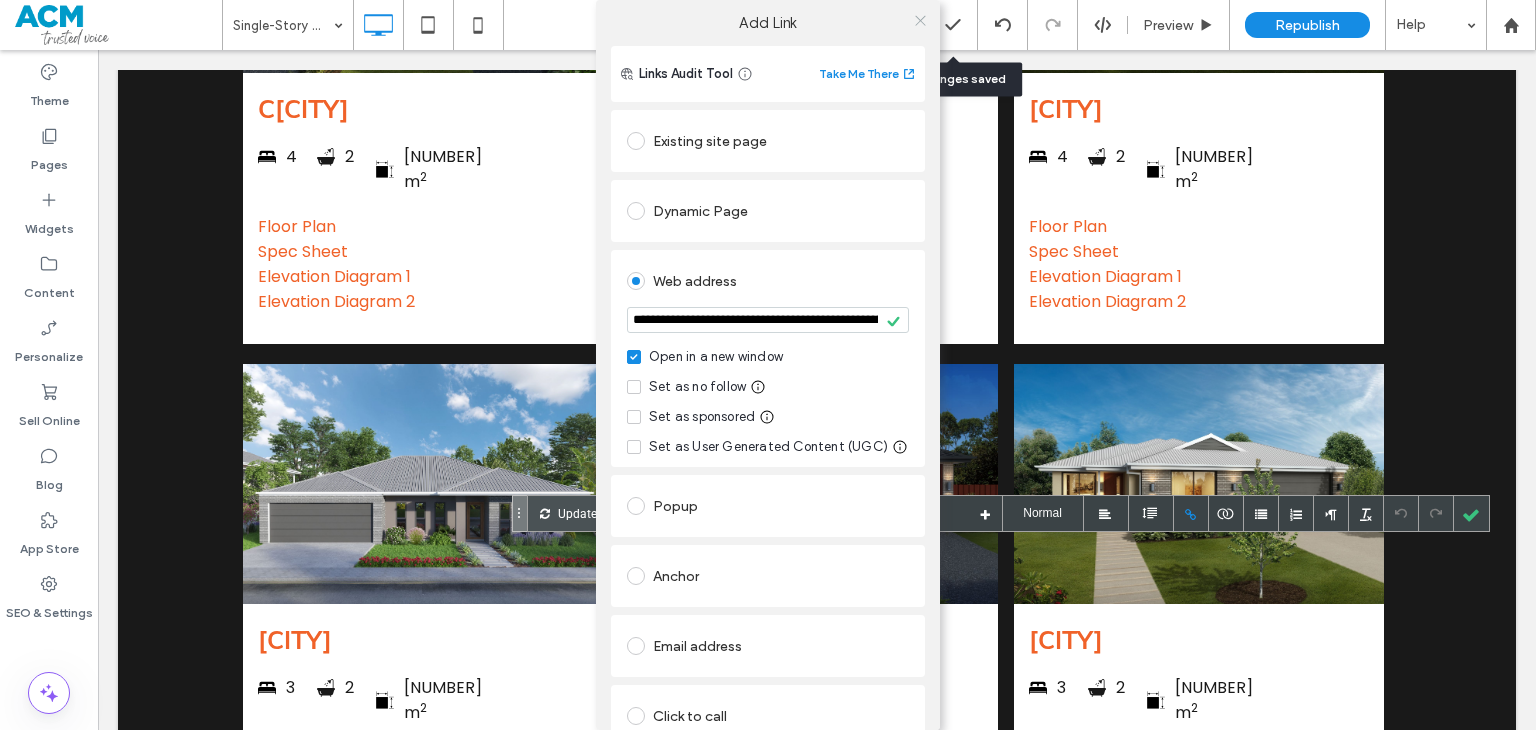 click 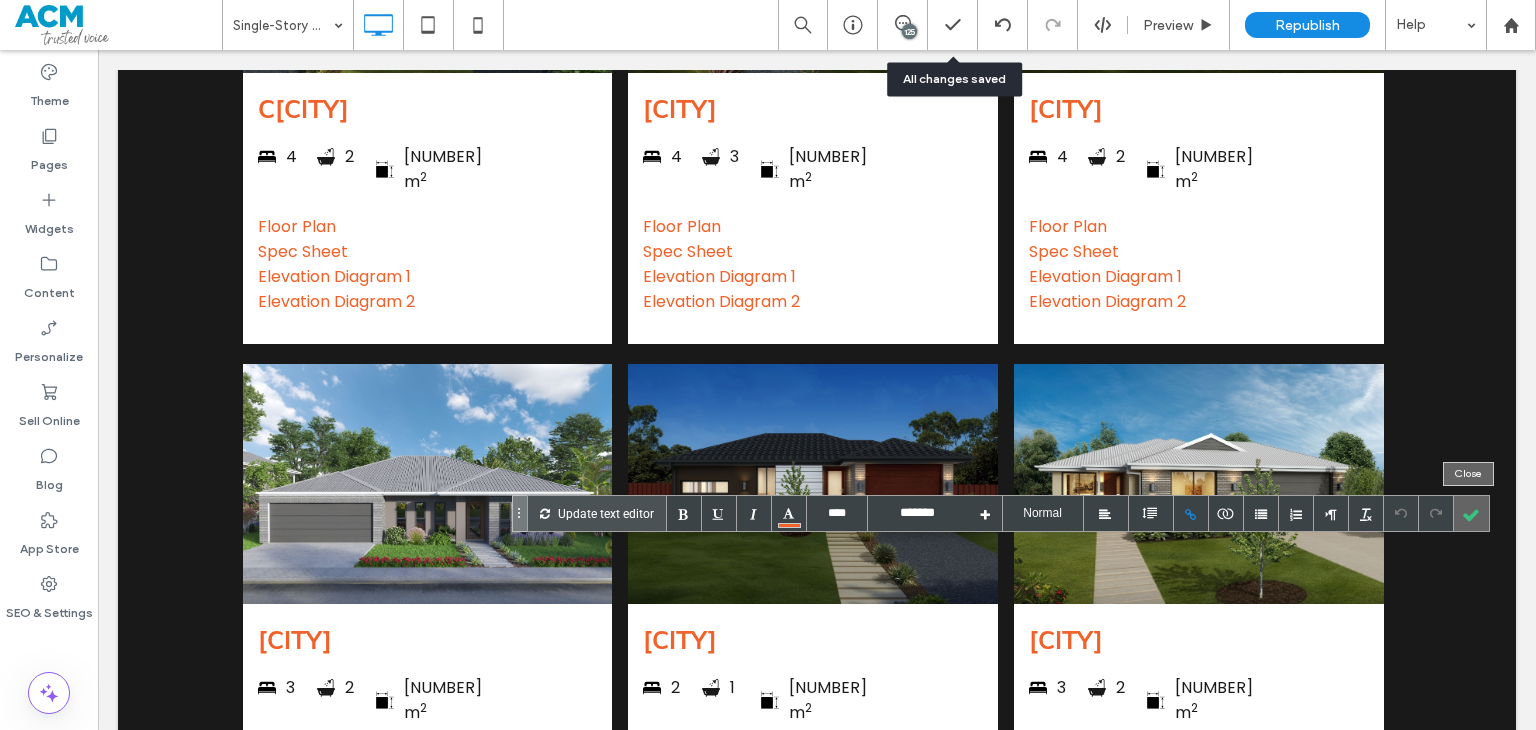 click at bounding box center (1471, 513) 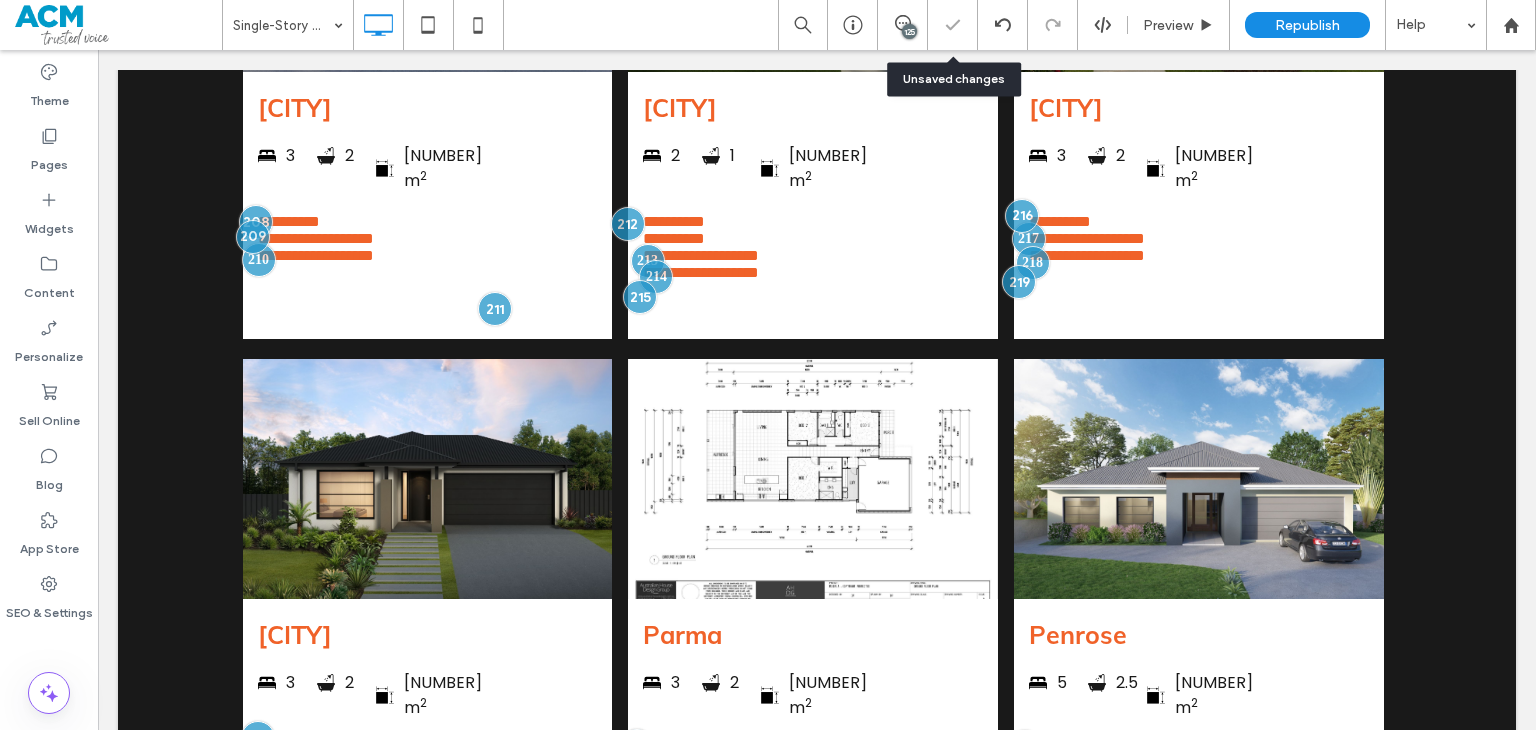 scroll, scrollTop: 5048, scrollLeft: 0, axis: vertical 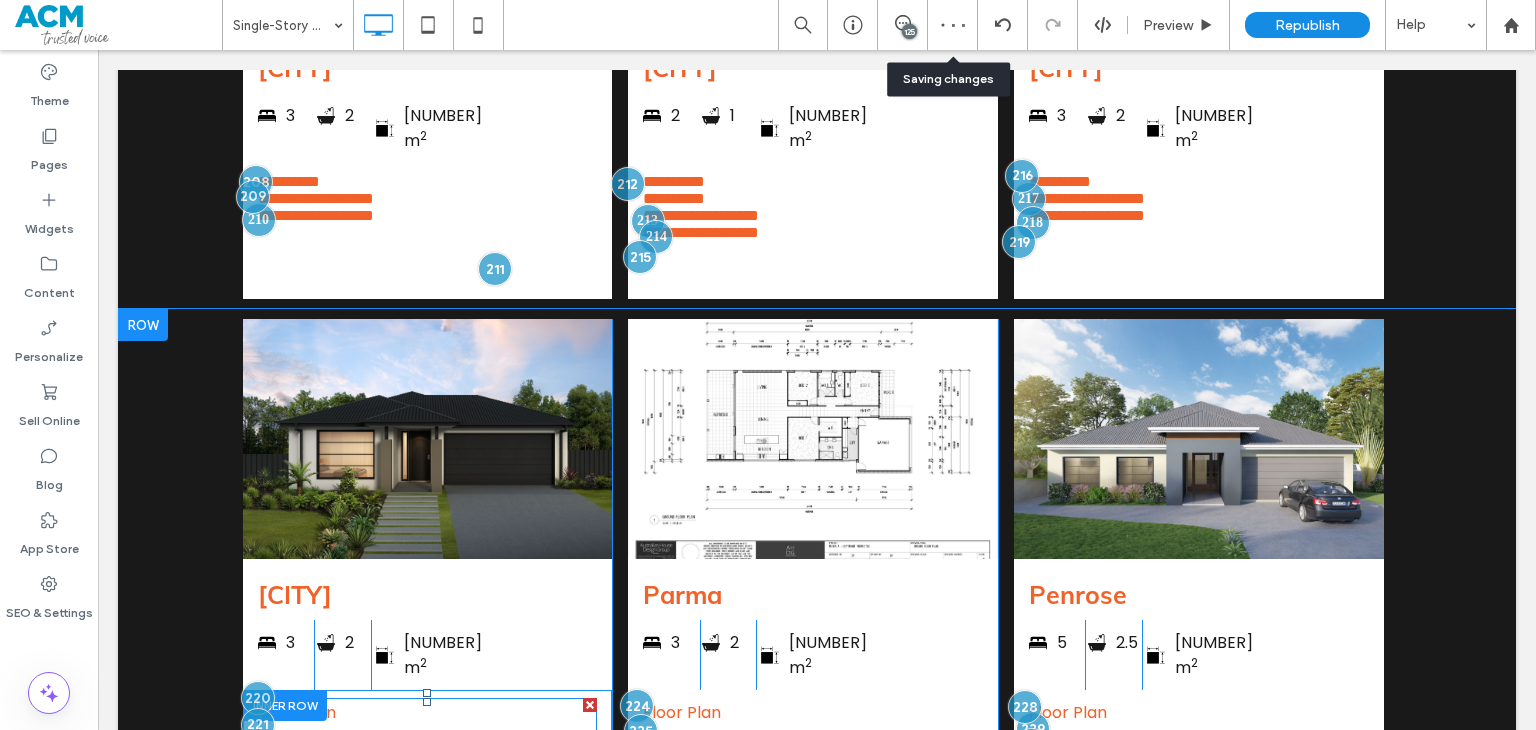 click on "Floor Plan" at bounding box center (428, 712) 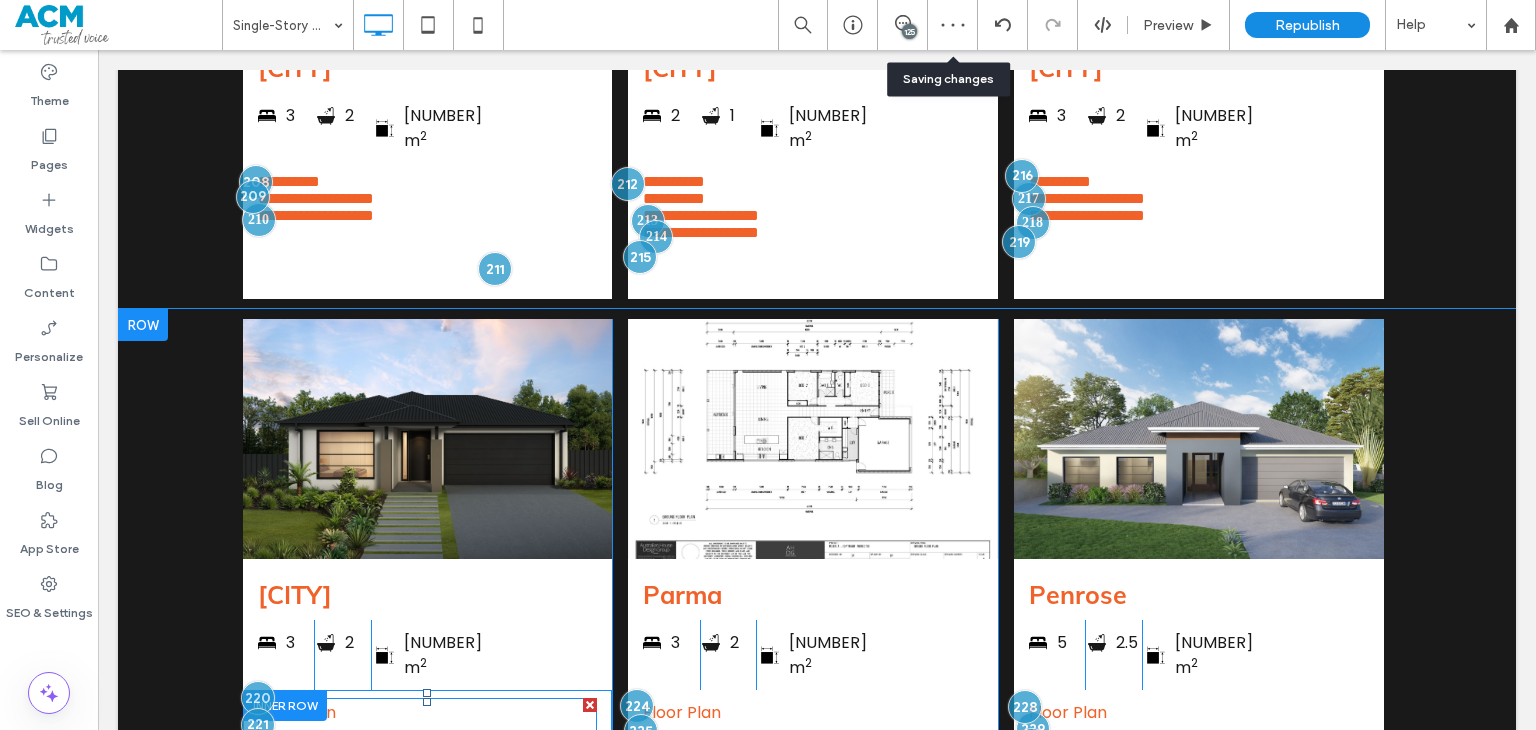 click on "Floor Plan" at bounding box center [428, 712] 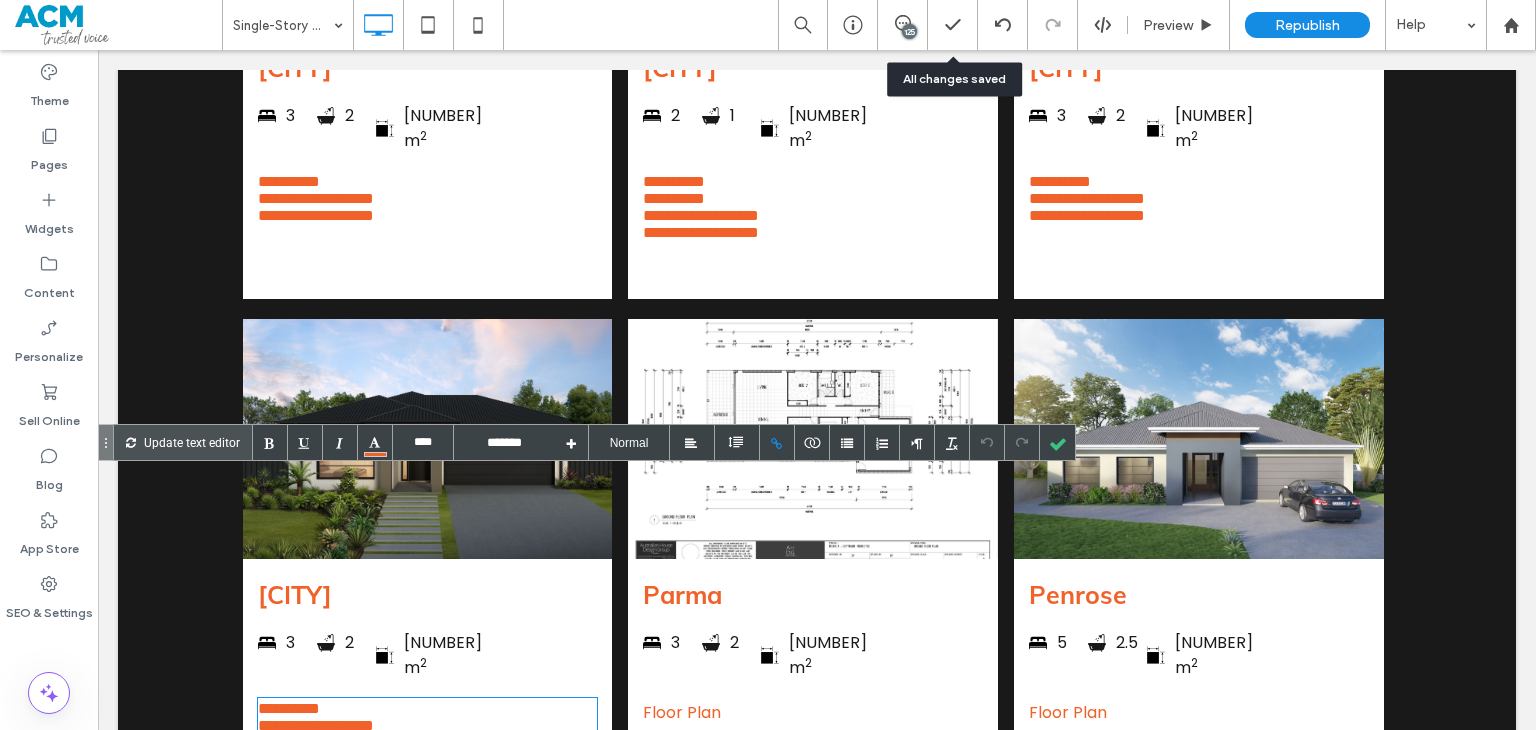 click on "**********" at bounding box center (428, 708) 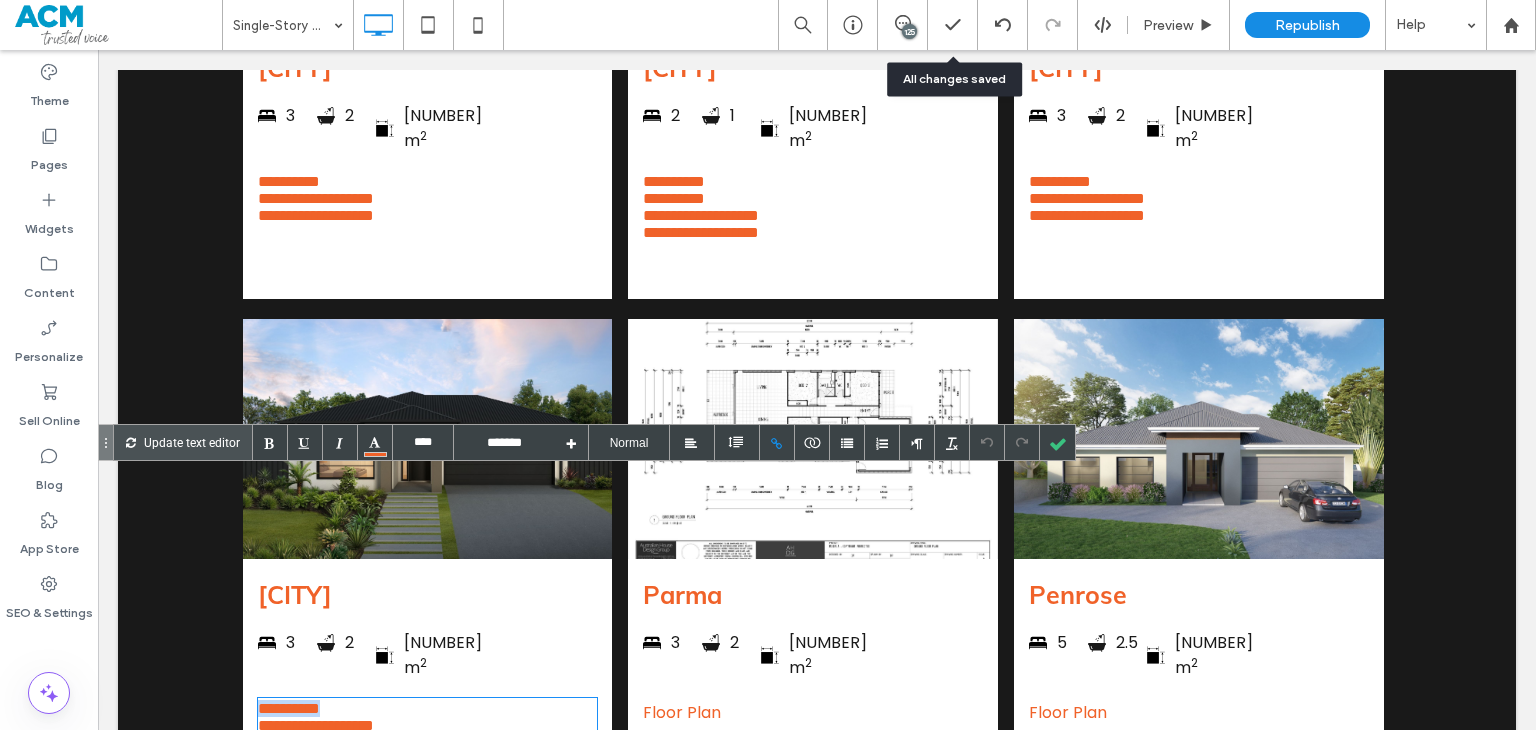 drag, startPoint x: 340, startPoint y: 485, endPoint x: 236, endPoint y: 481, distance: 104.0769 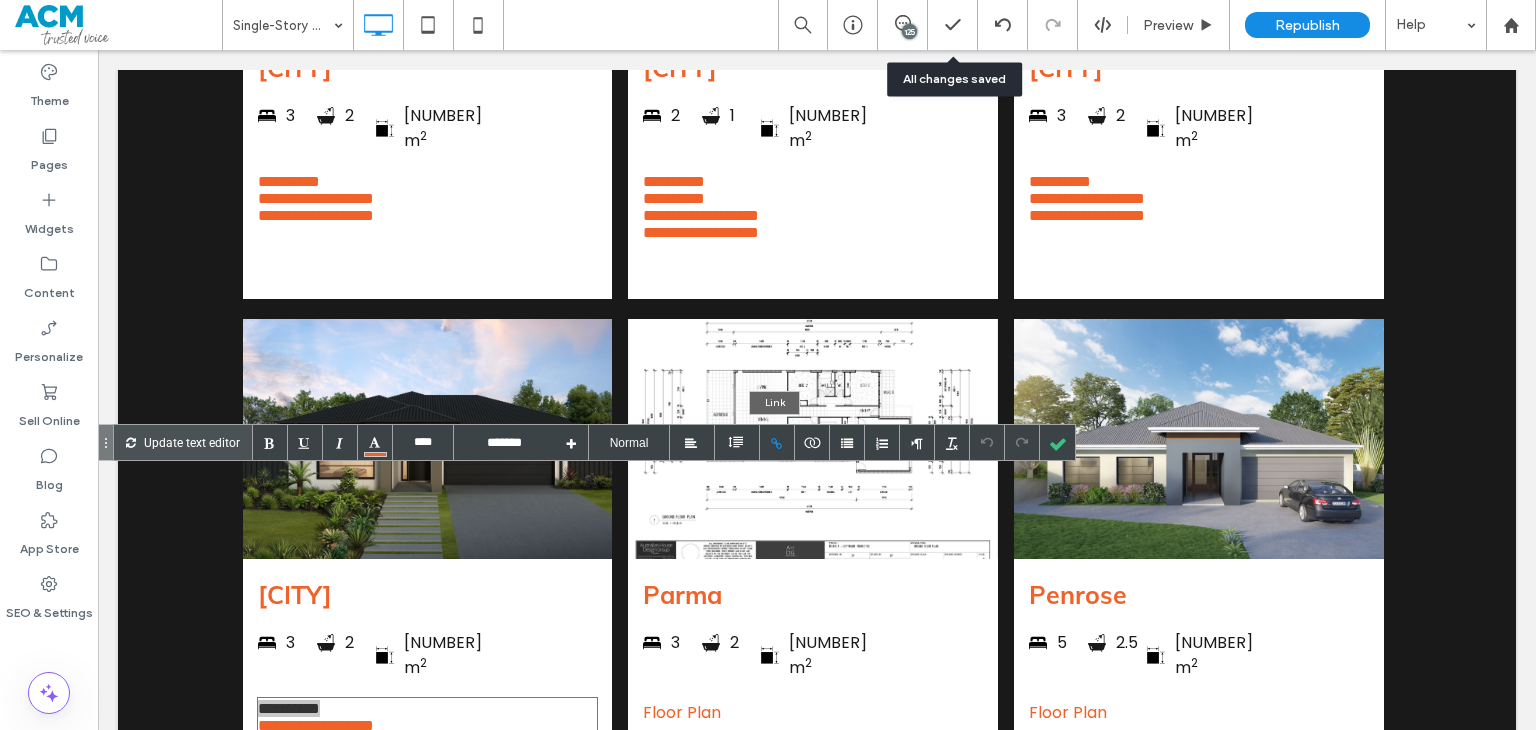 click at bounding box center [777, 442] 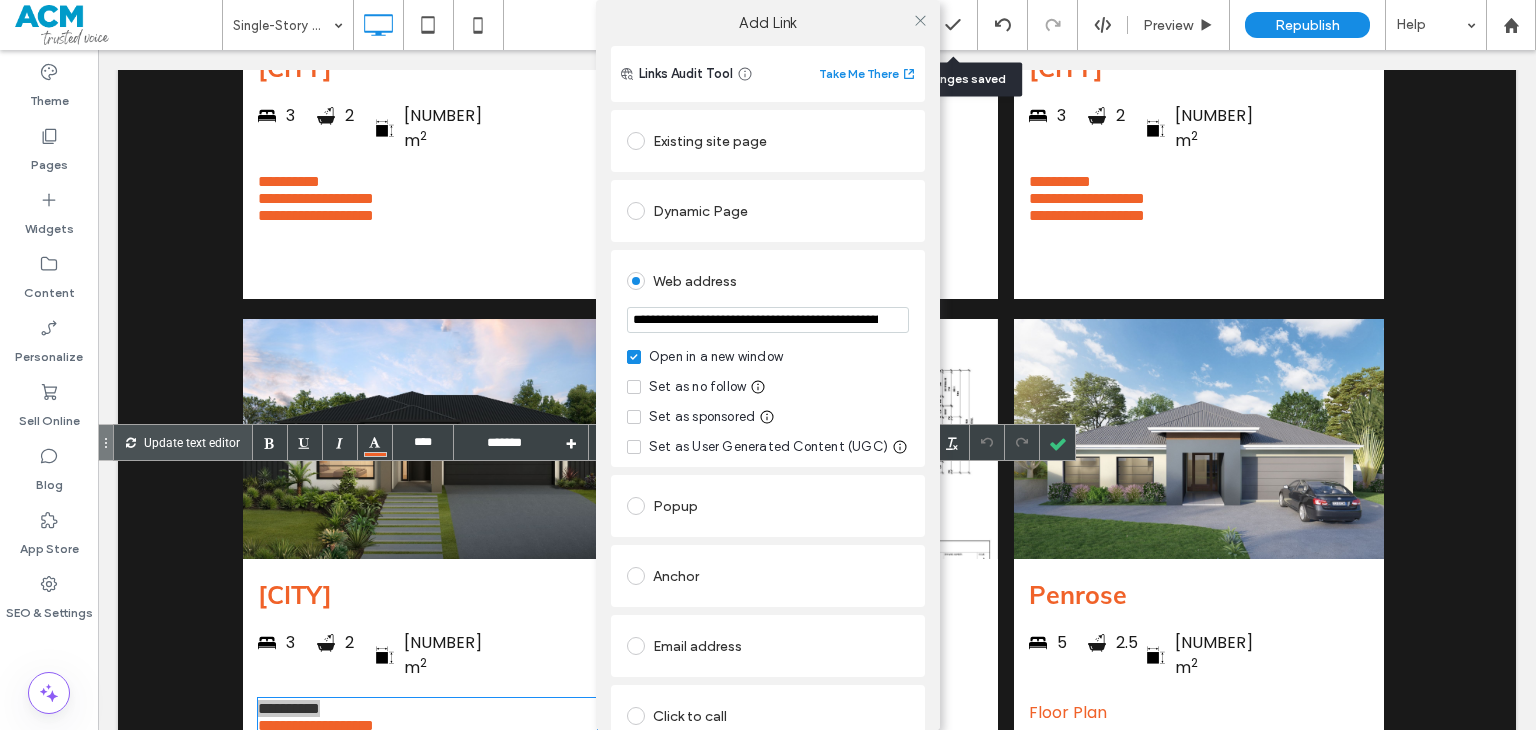 click on "**********" at bounding box center (768, 320) 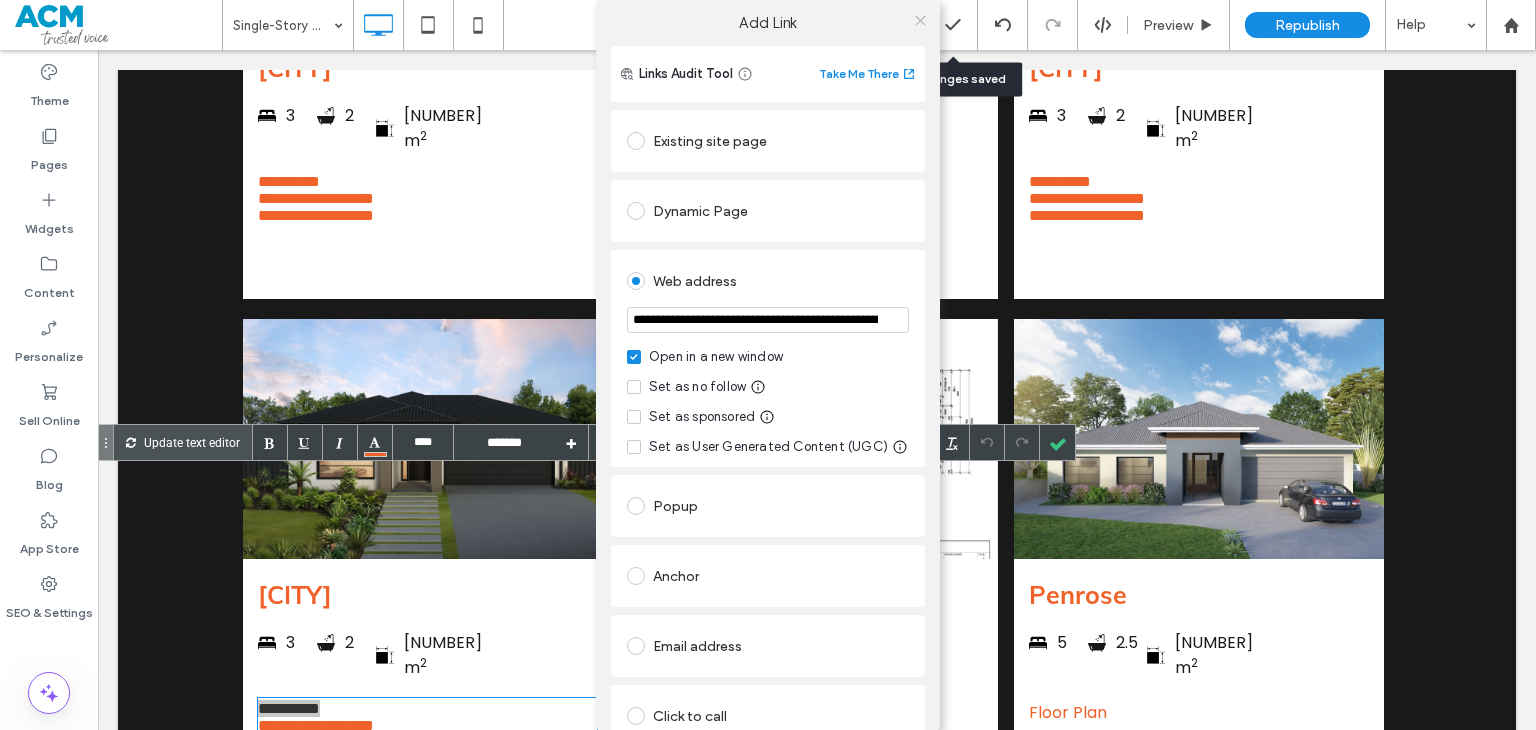 click 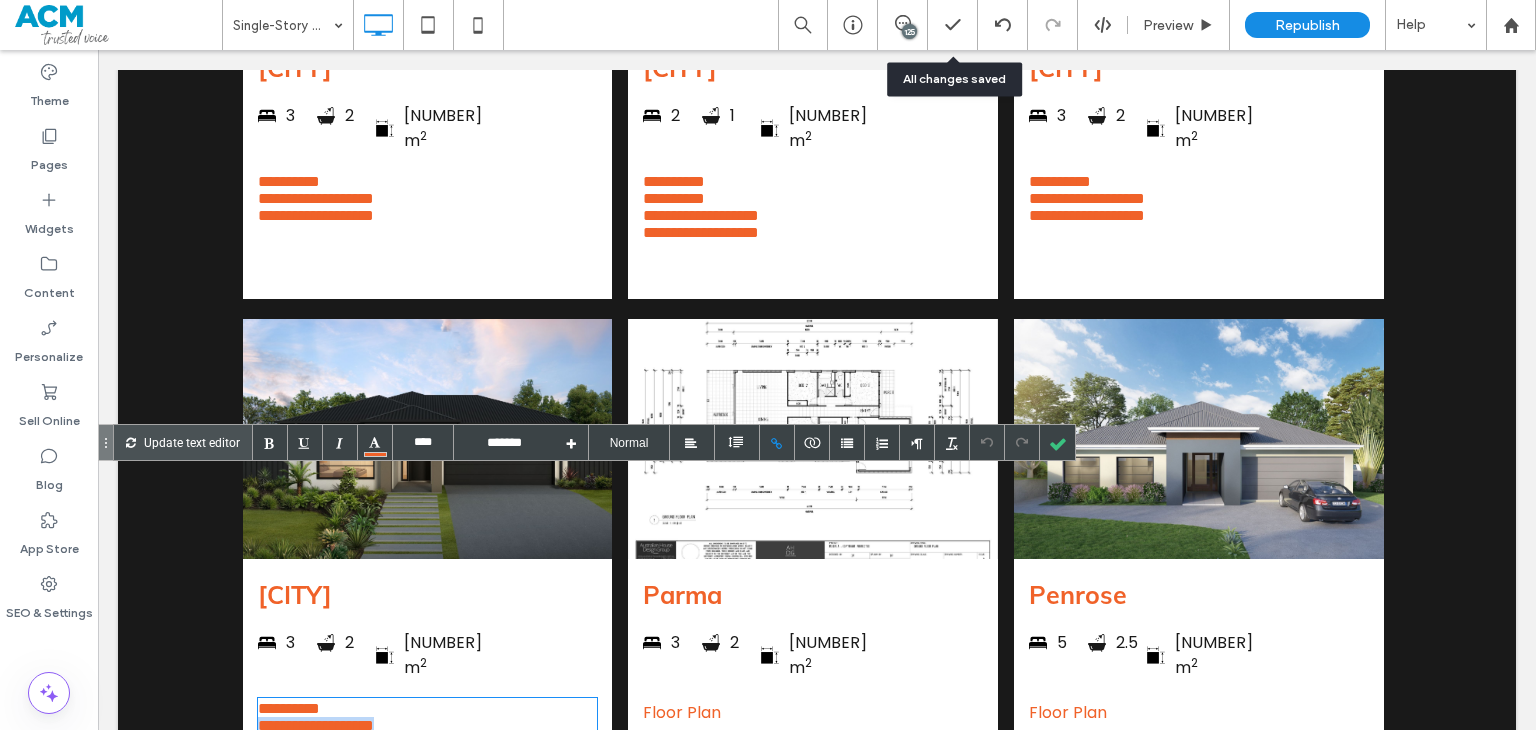 drag, startPoint x: 266, startPoint y: 507, endPoint x: 188, endPoint y: 507, distance: 78 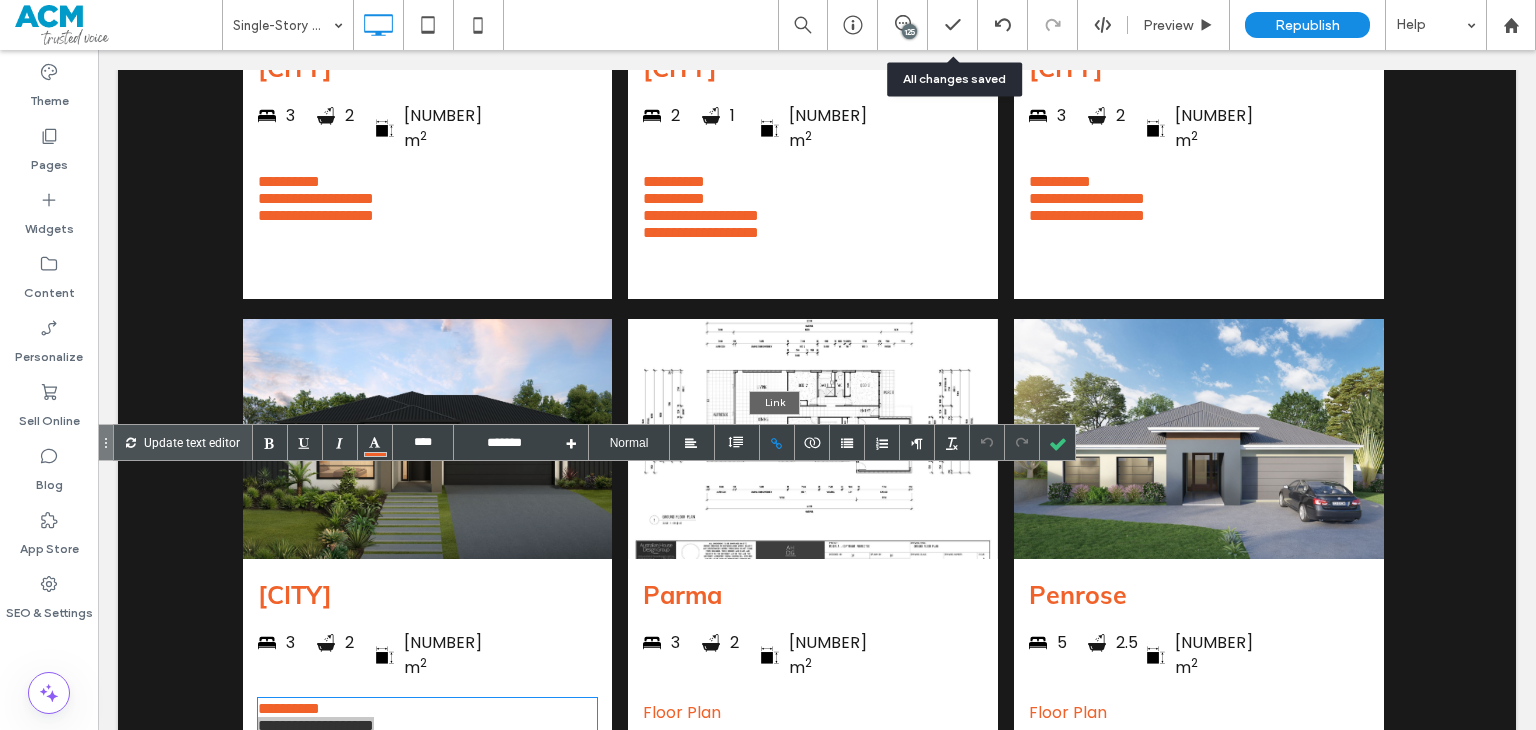 click at bounding box center (777, 442) 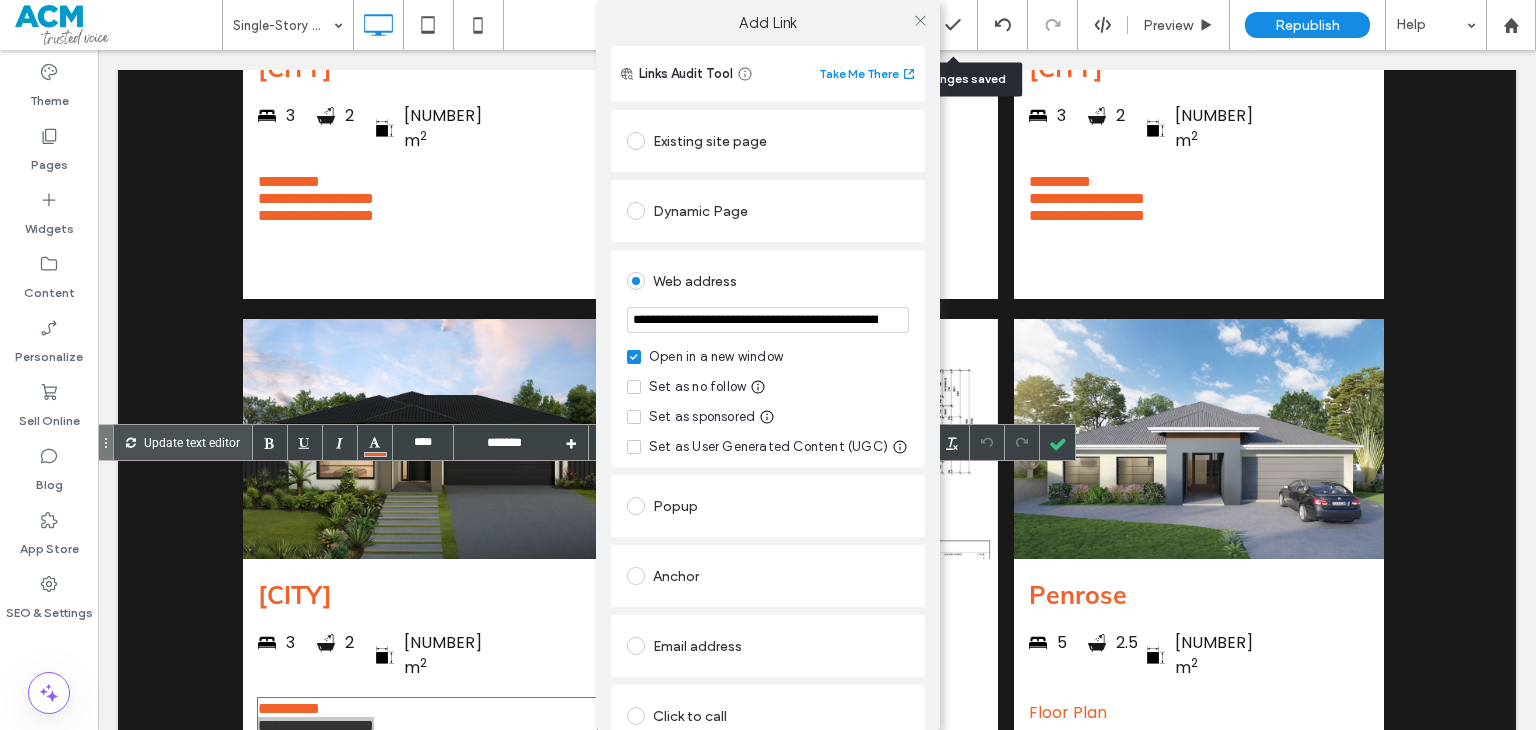 click on "**********" at bounding box center (768, 320) 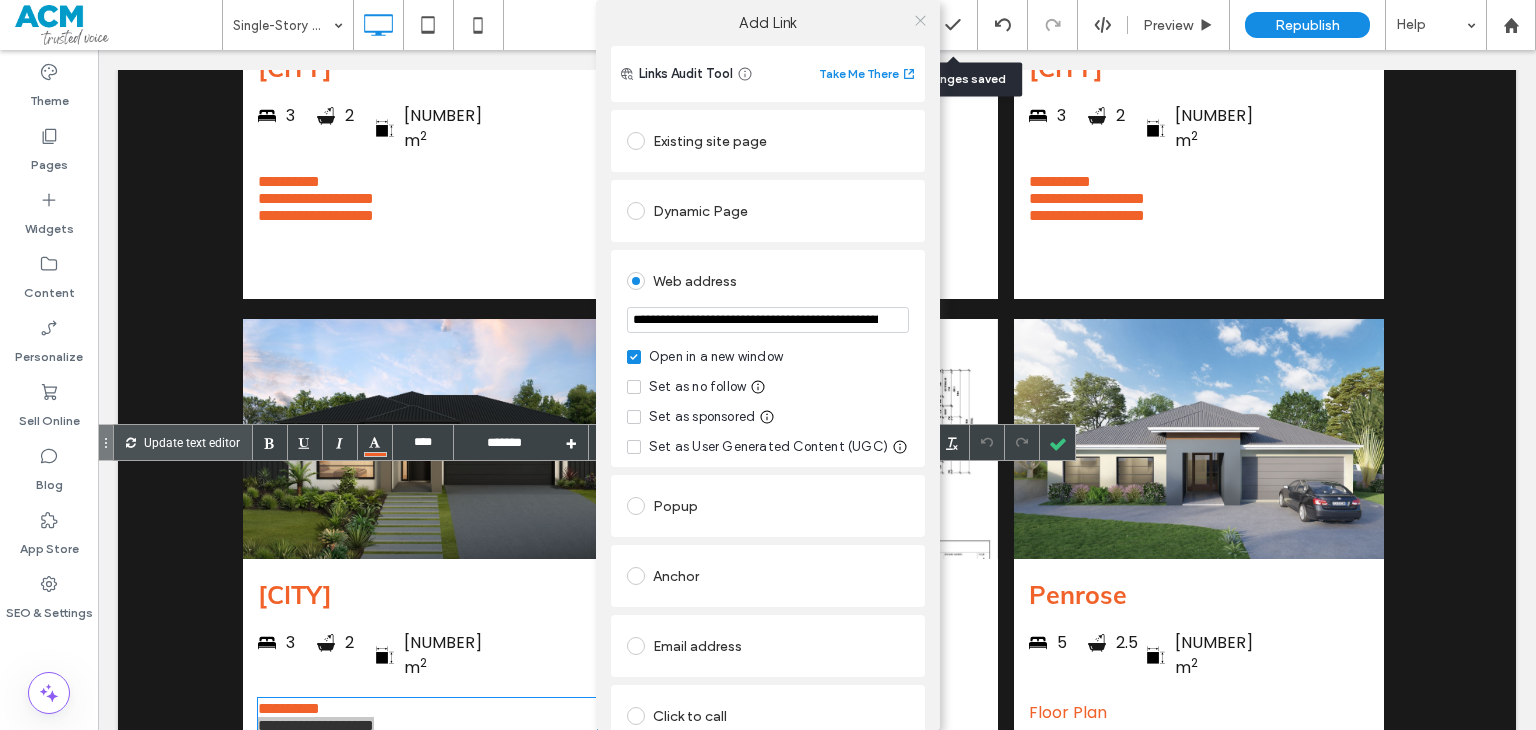 click 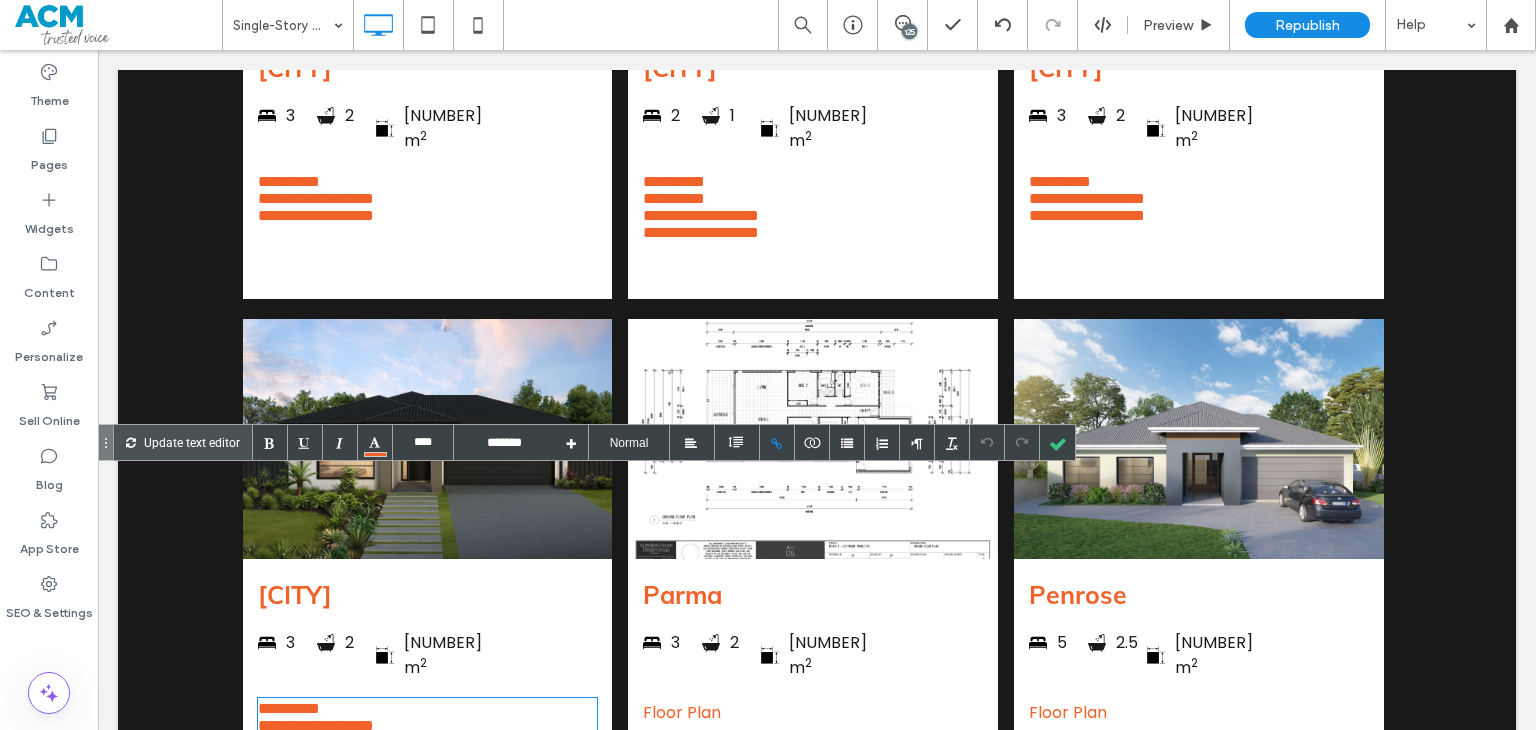 drag, startPoint x: 406, startPoint y: 534, endPoint x: 289, endPoint y: 509, distance: 119.64113 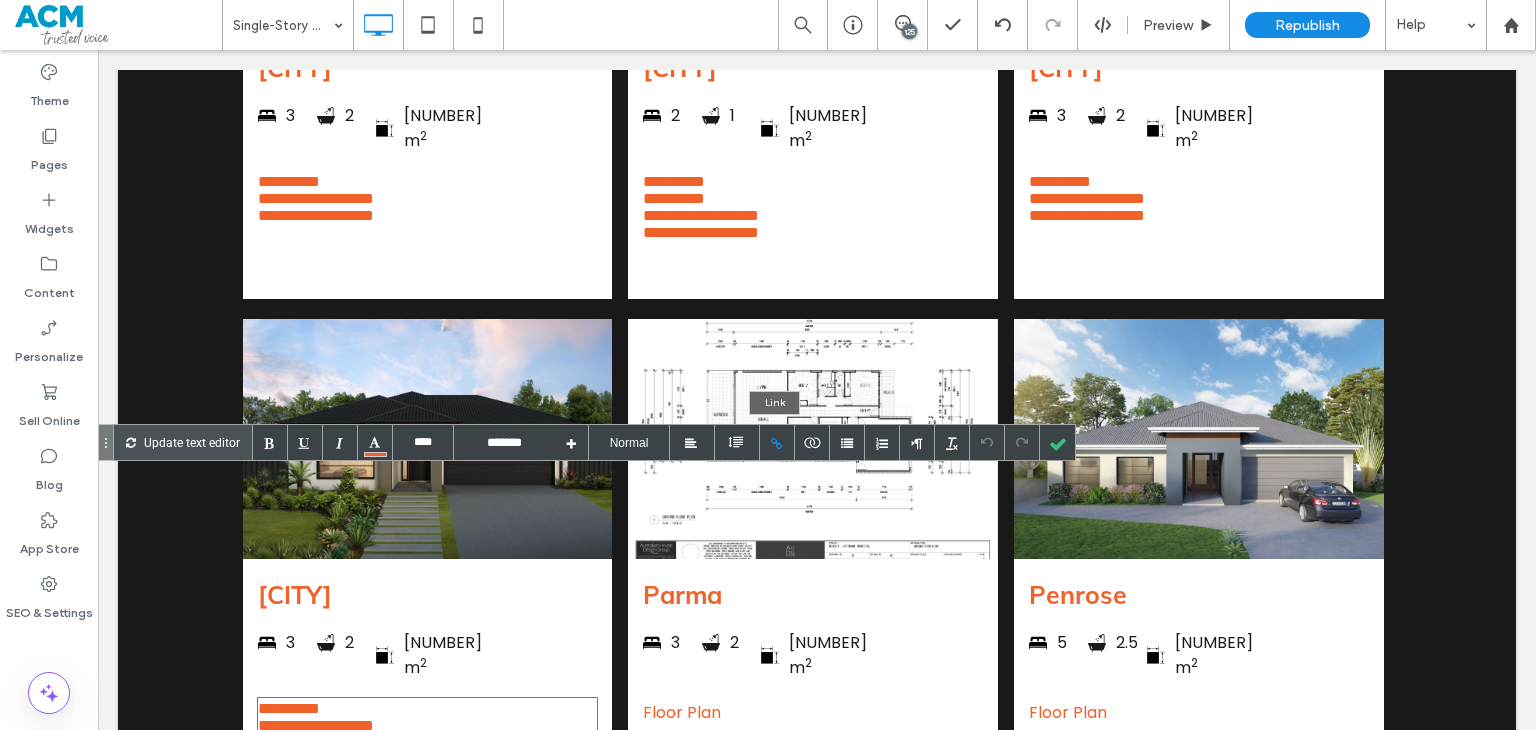 click at bounding box center (777, 442) 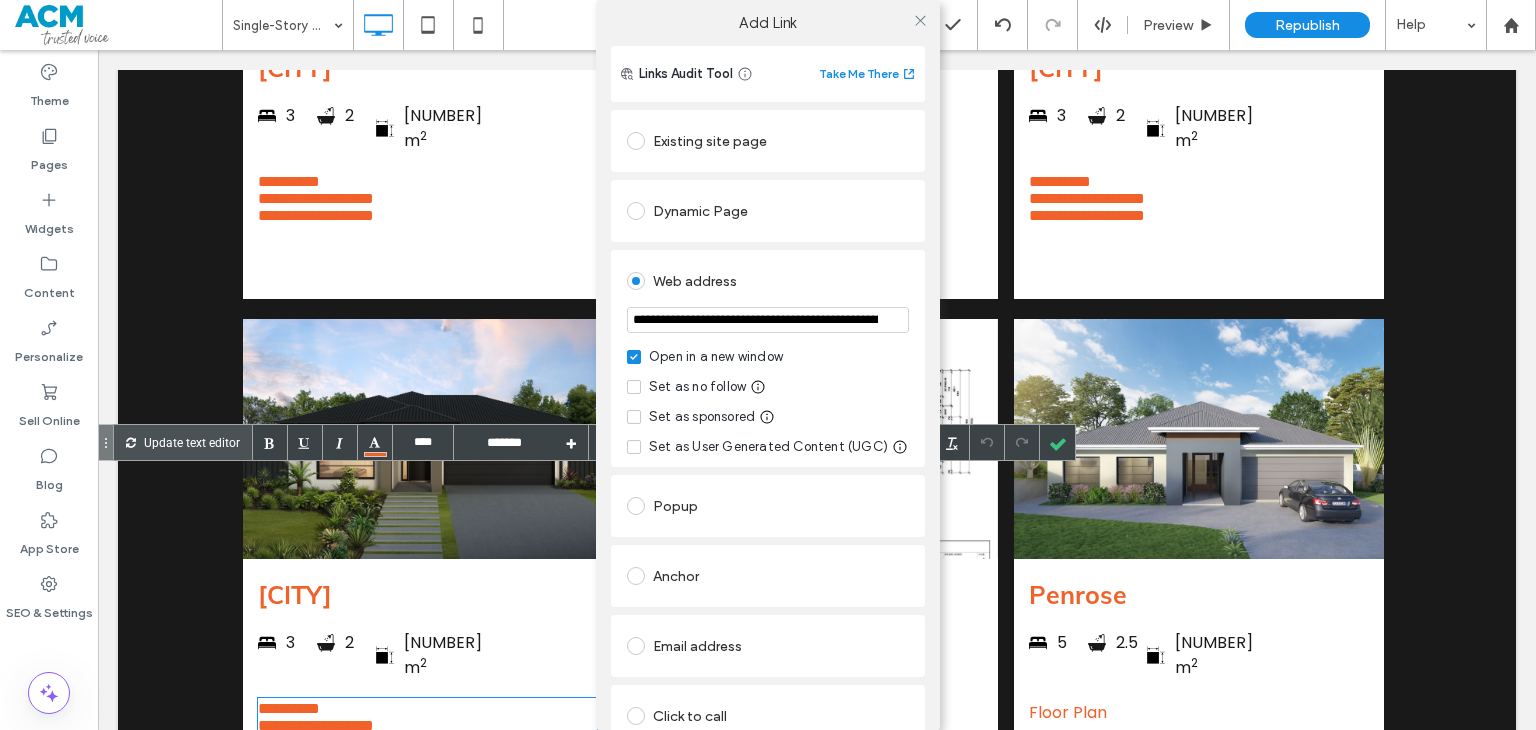 click on "**********" at bounding box center (768, 320) 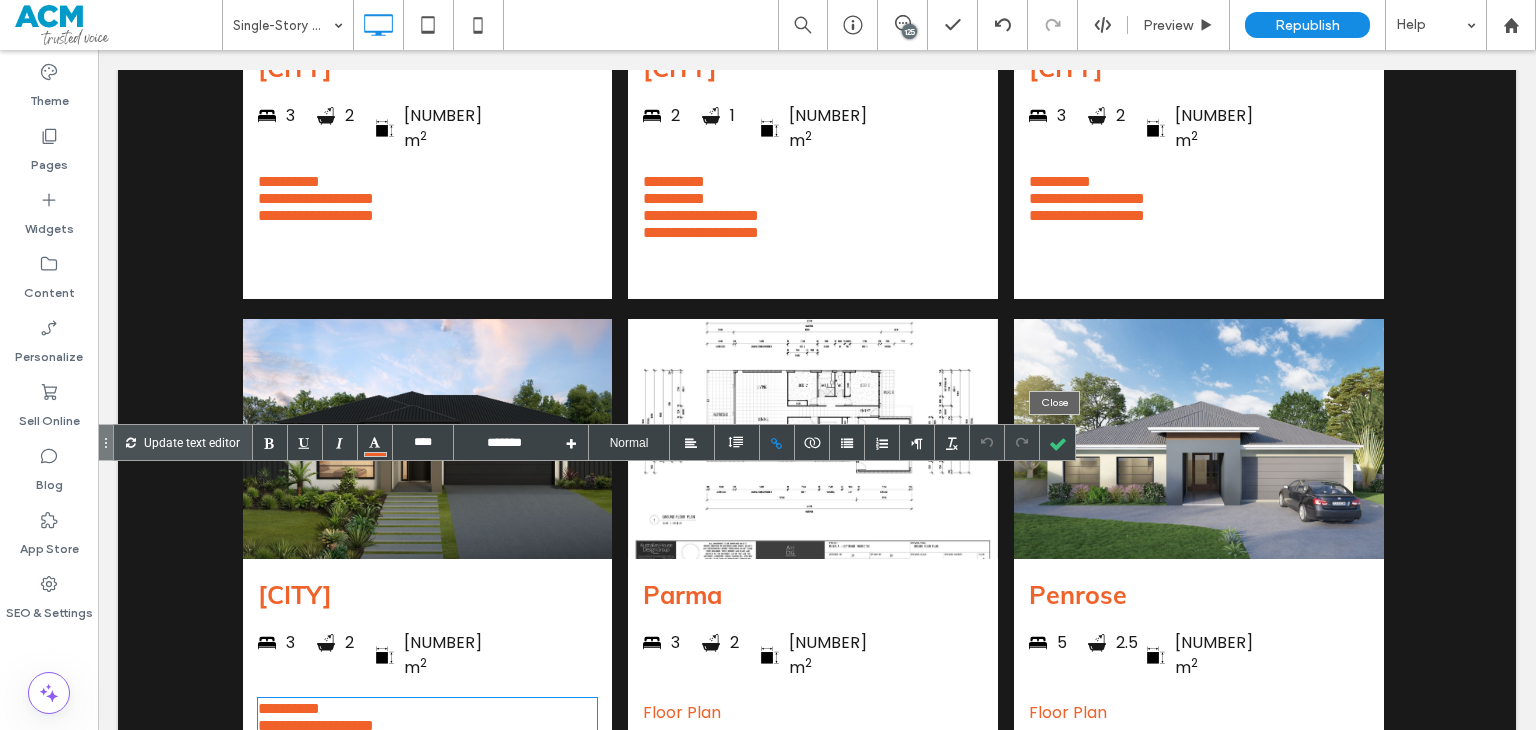 click at bounding box center [1022, 442] 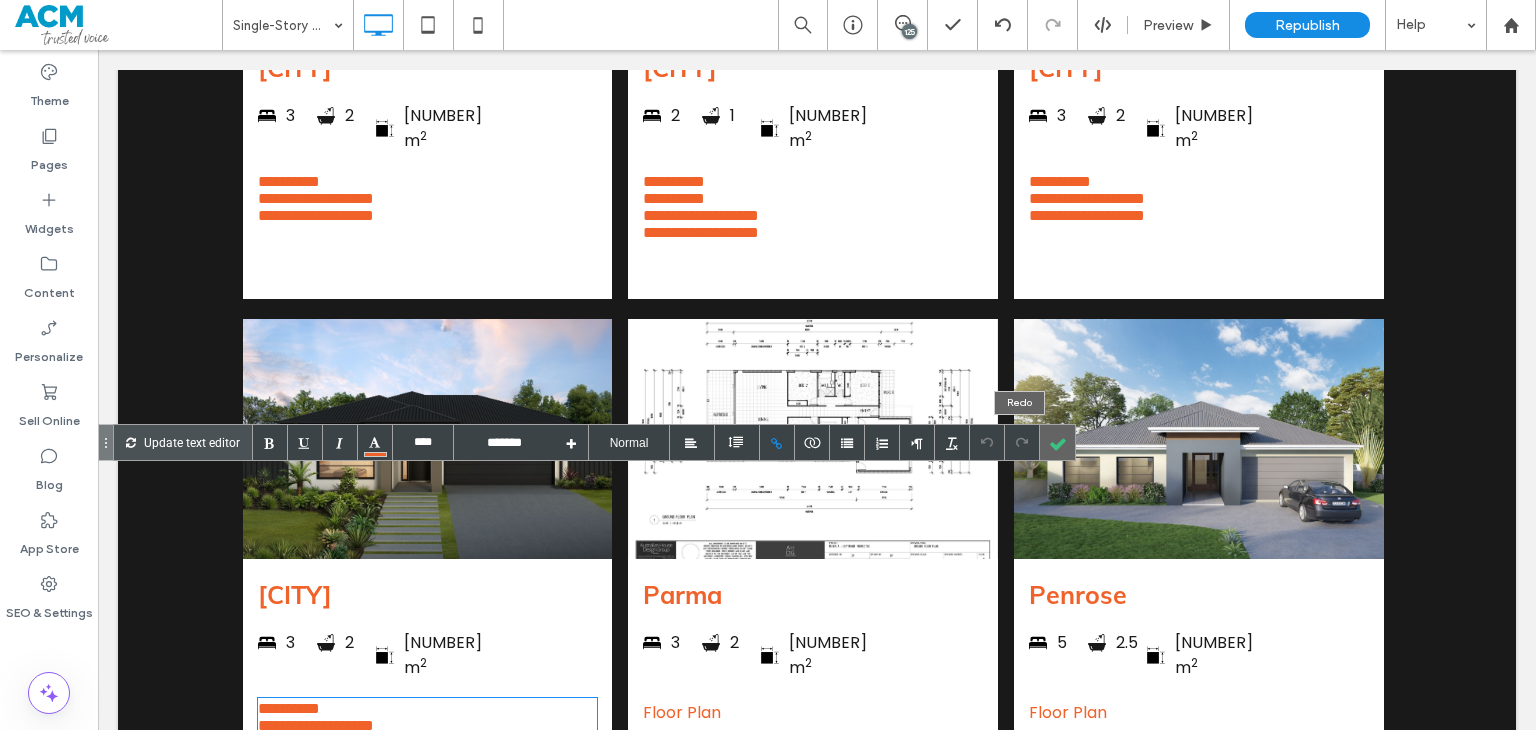 drag, startPoint x: 1057, startPoint y: 453, endPoint x: 823, endPoint y: 480, distance: 235.55254 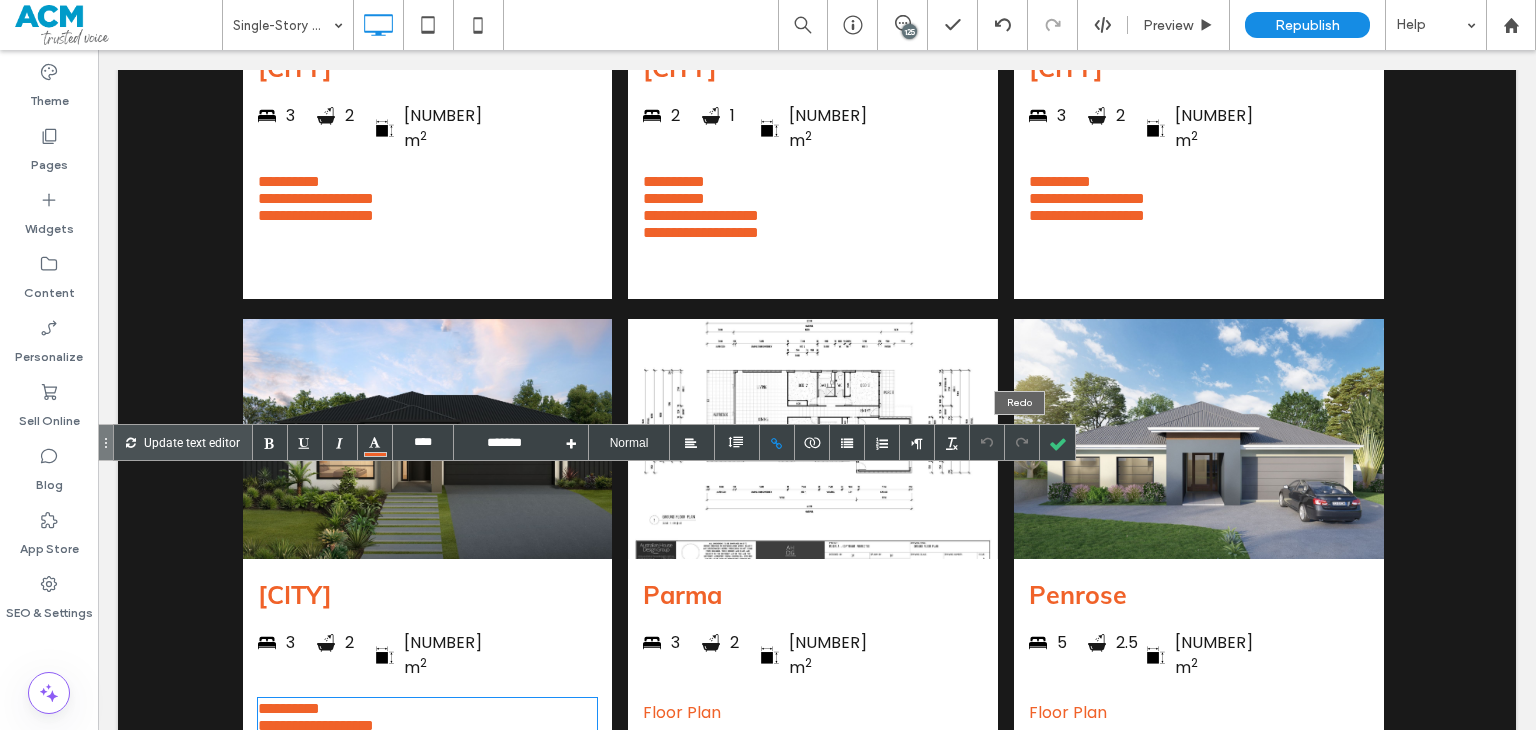 click at bounding box center (1057, 442) 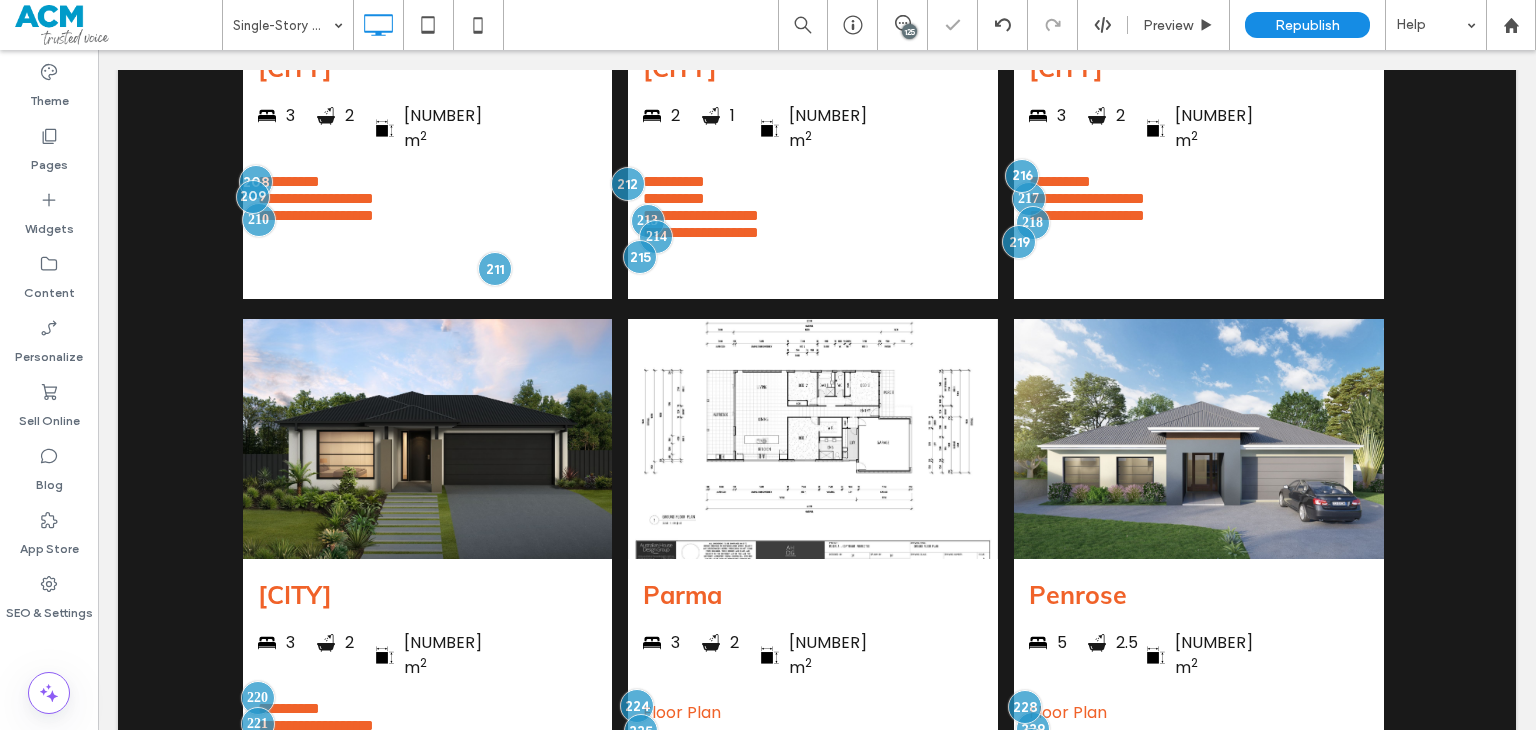 click at bounding box center (768, 365) 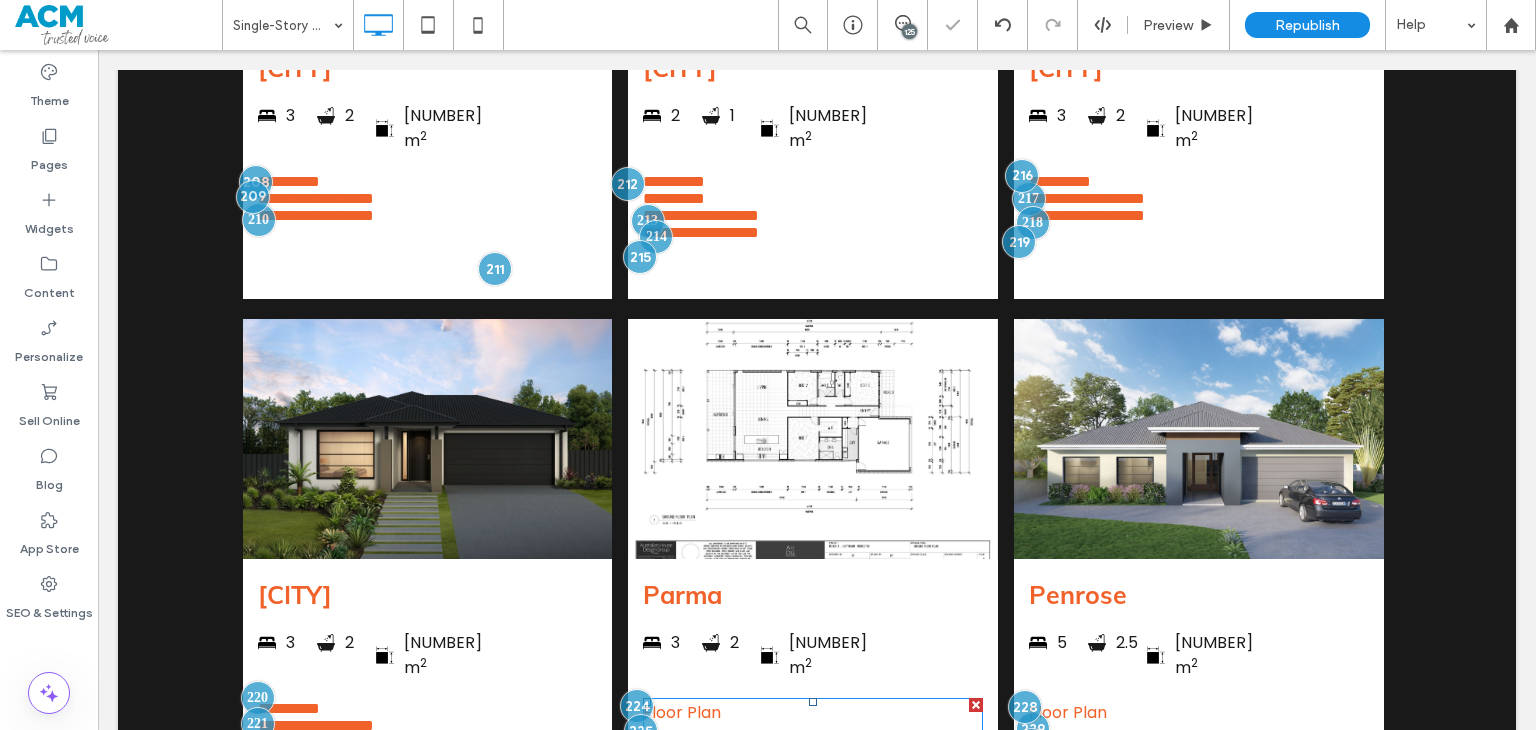 click on "Floor Plan" at bounding box center (813, 712) 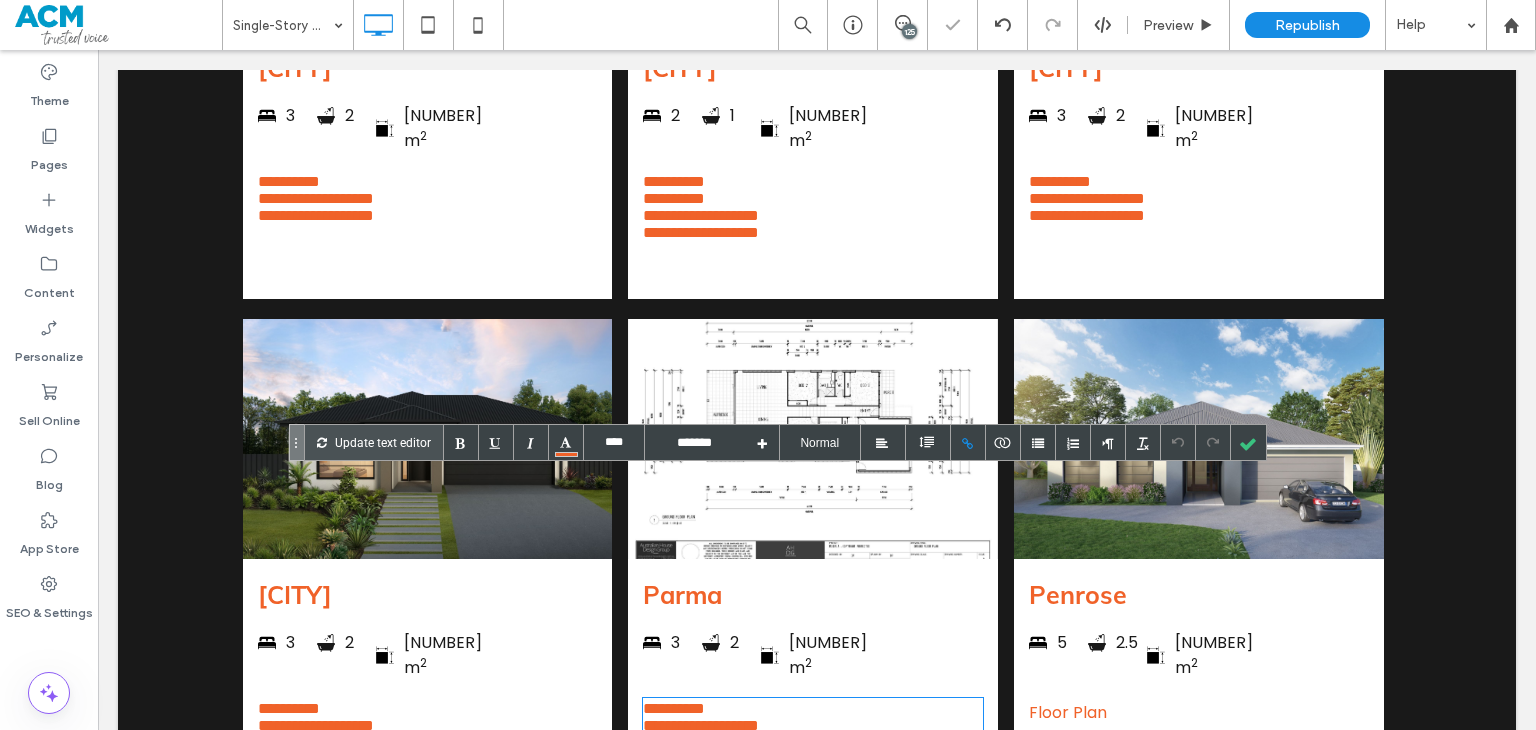 click on "**********" at bounding box center [813, 708] 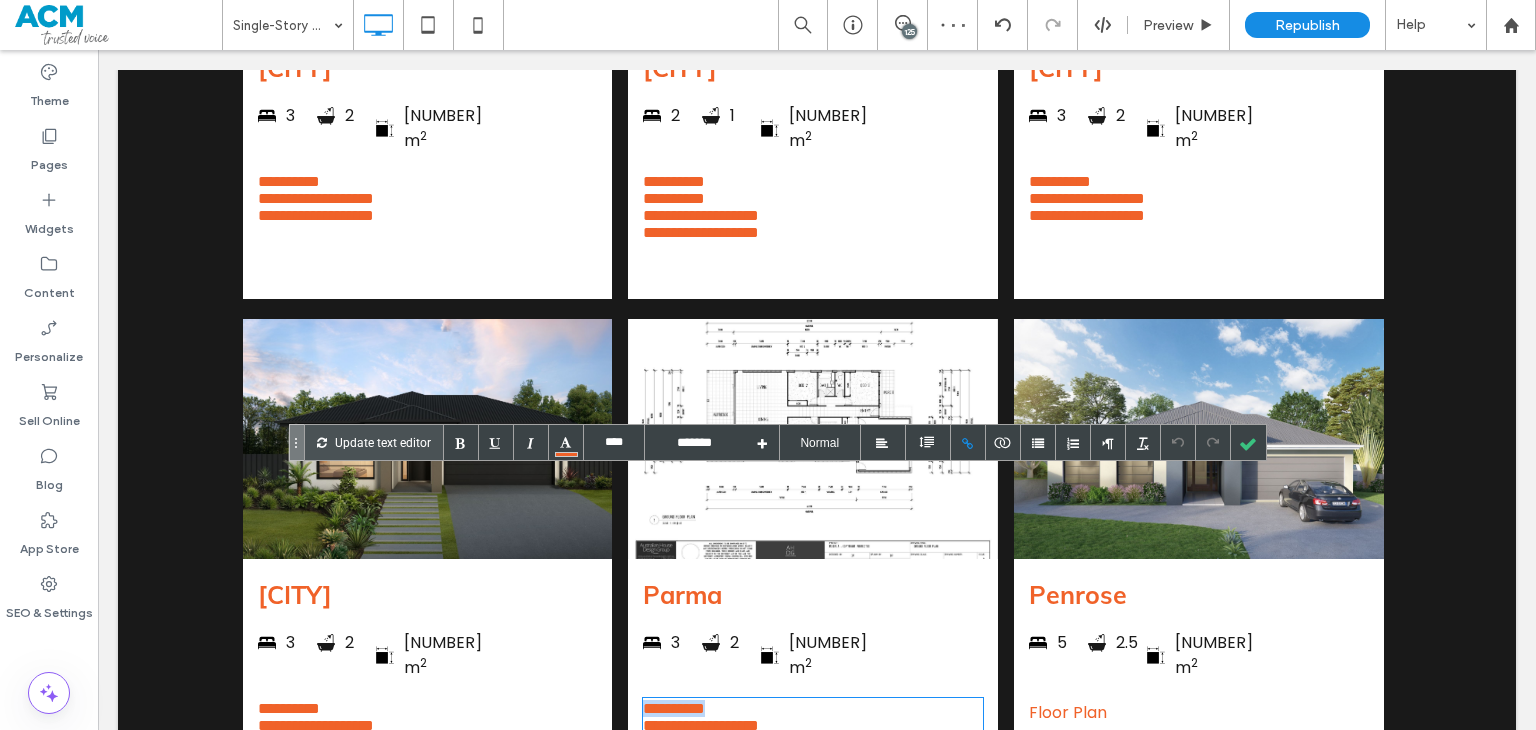 drag, startPoint x: 727, startPoint y: 485, endPoint x: 719, endPoint y: 468, distance: 18.788294 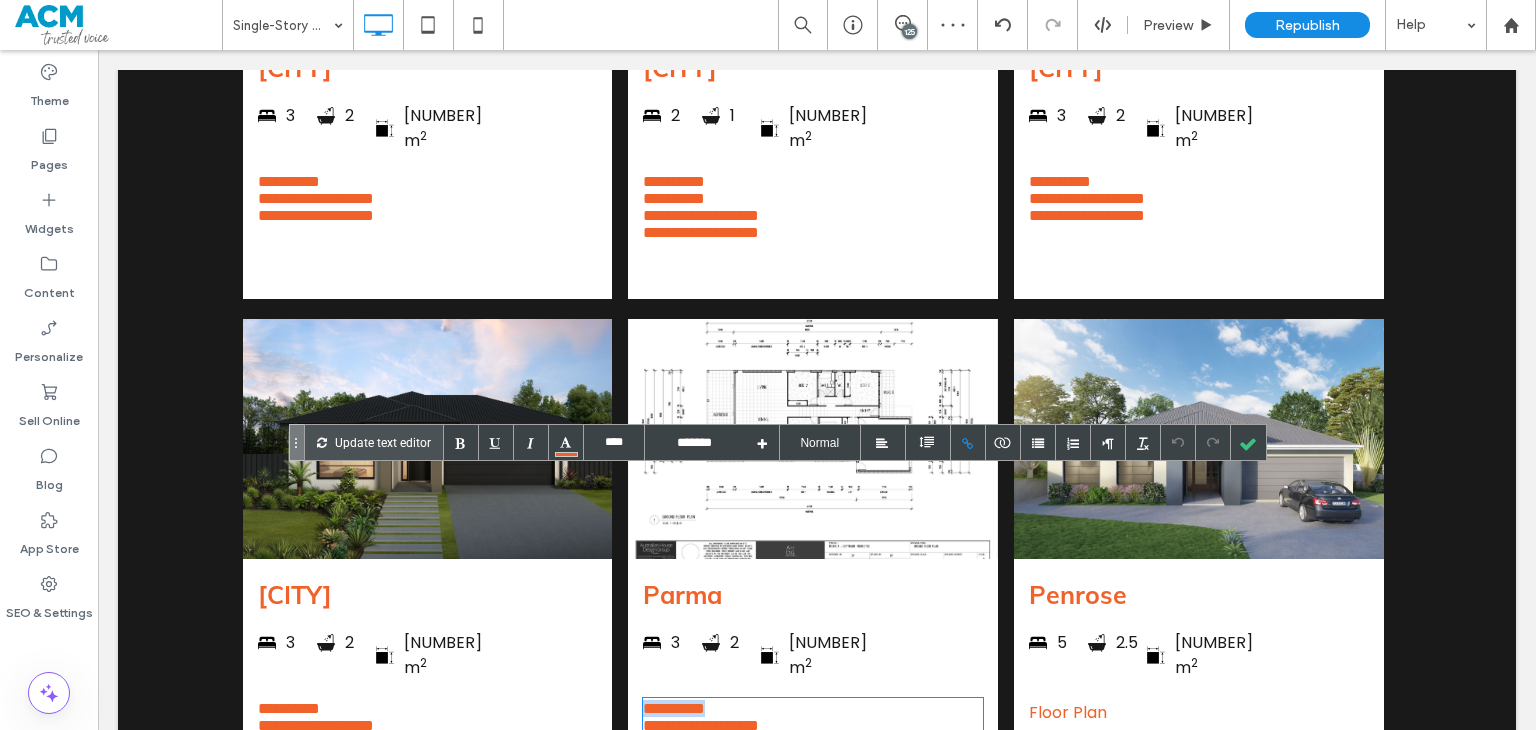 click on "**********" at bounding box center [817, 562] 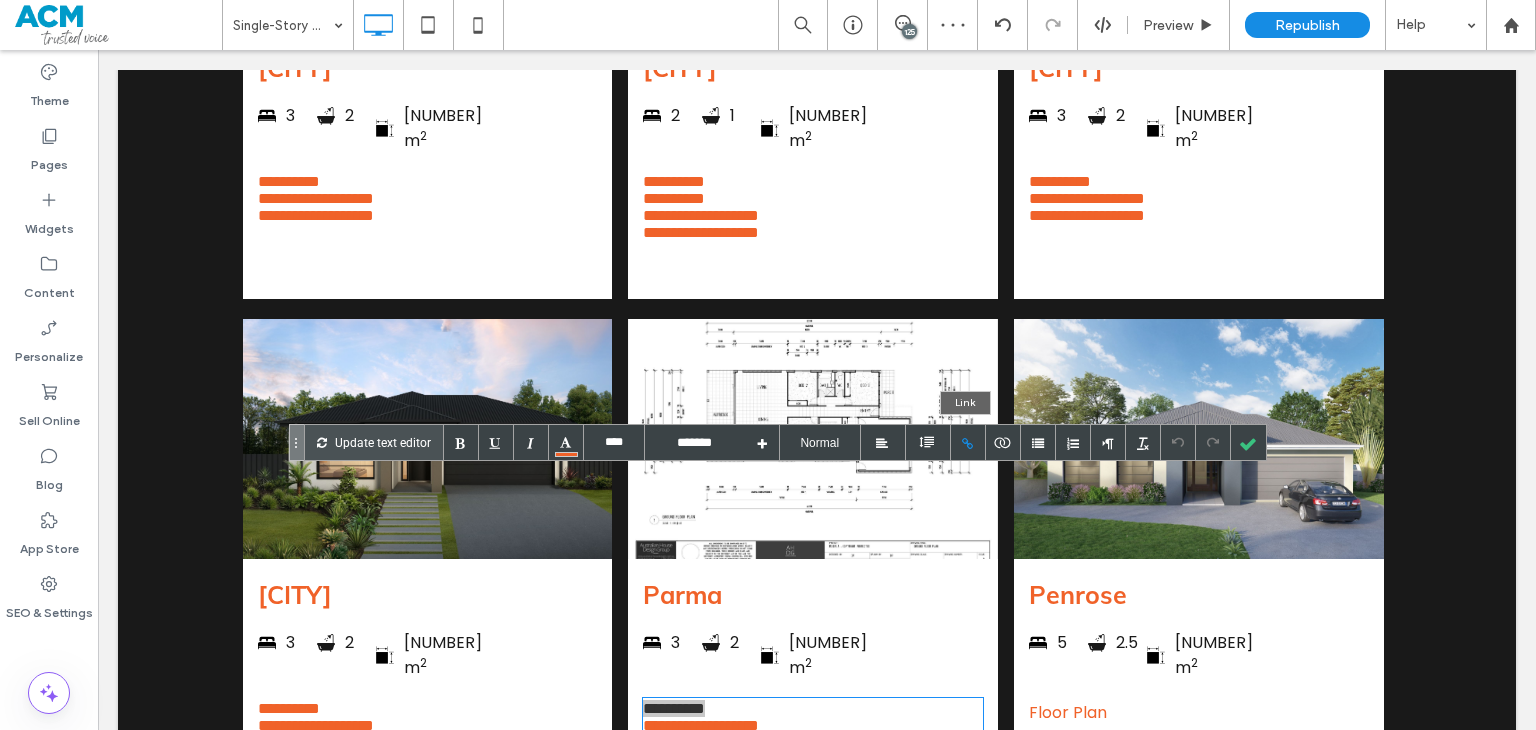click at bounding box center [968, 442] 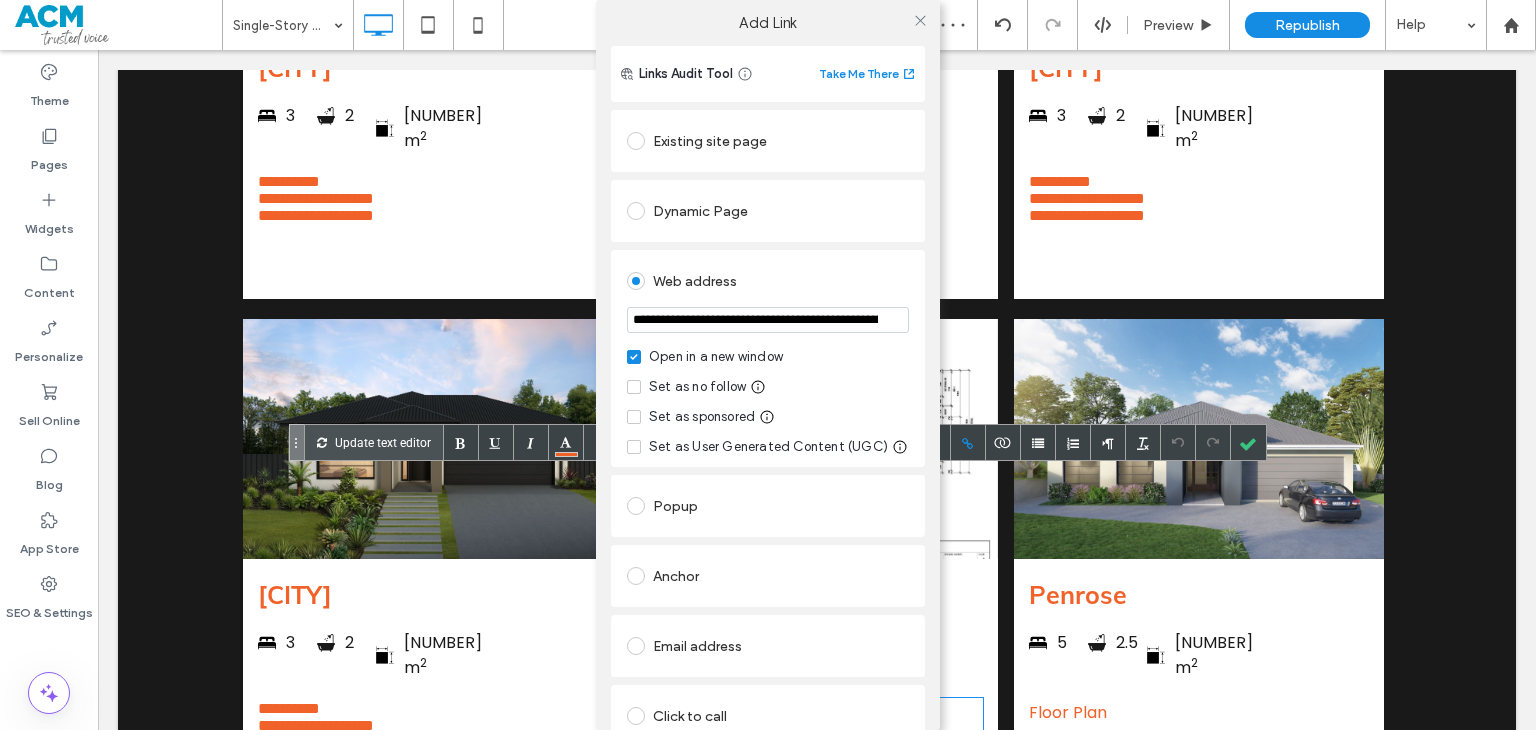 click on "**********" at bounding box center [768, 320] 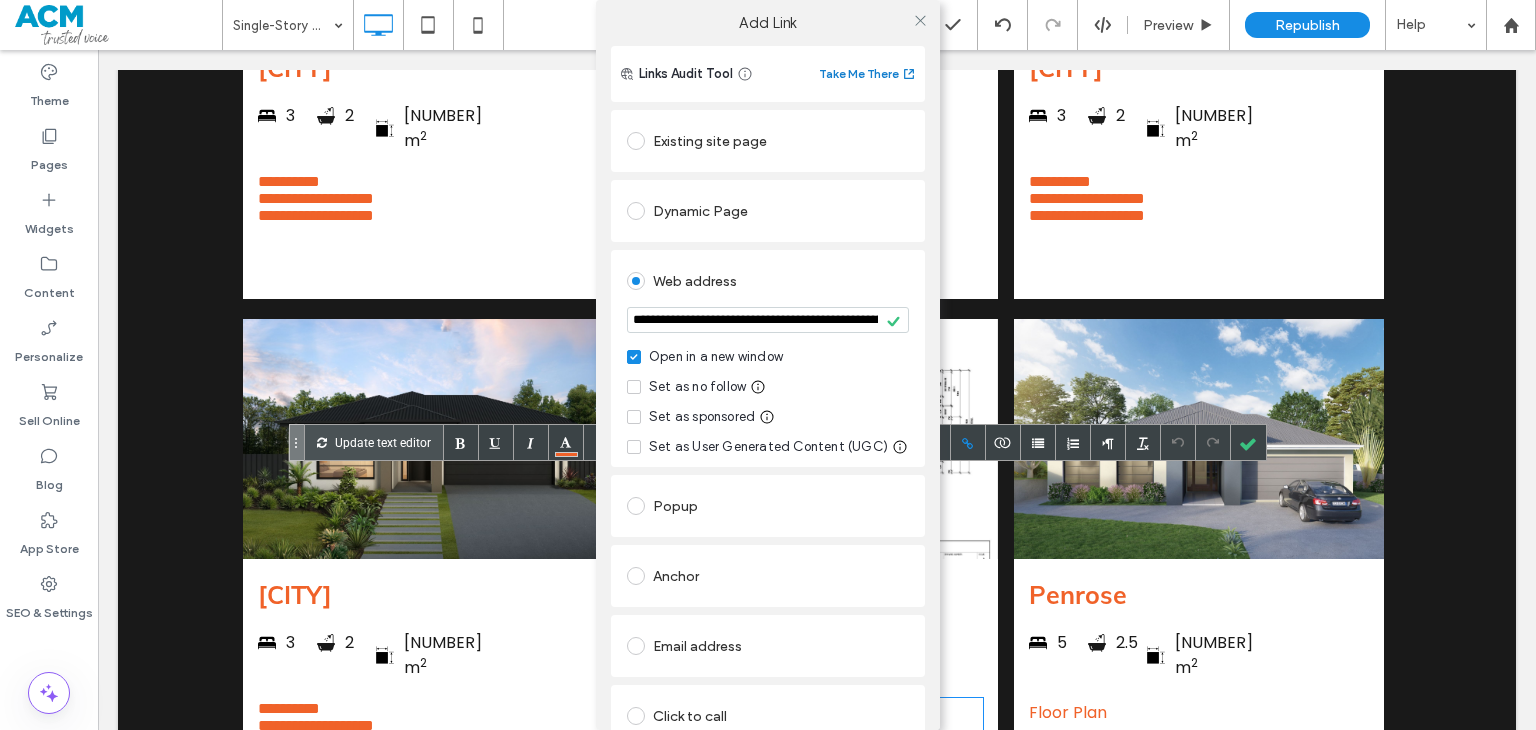 click 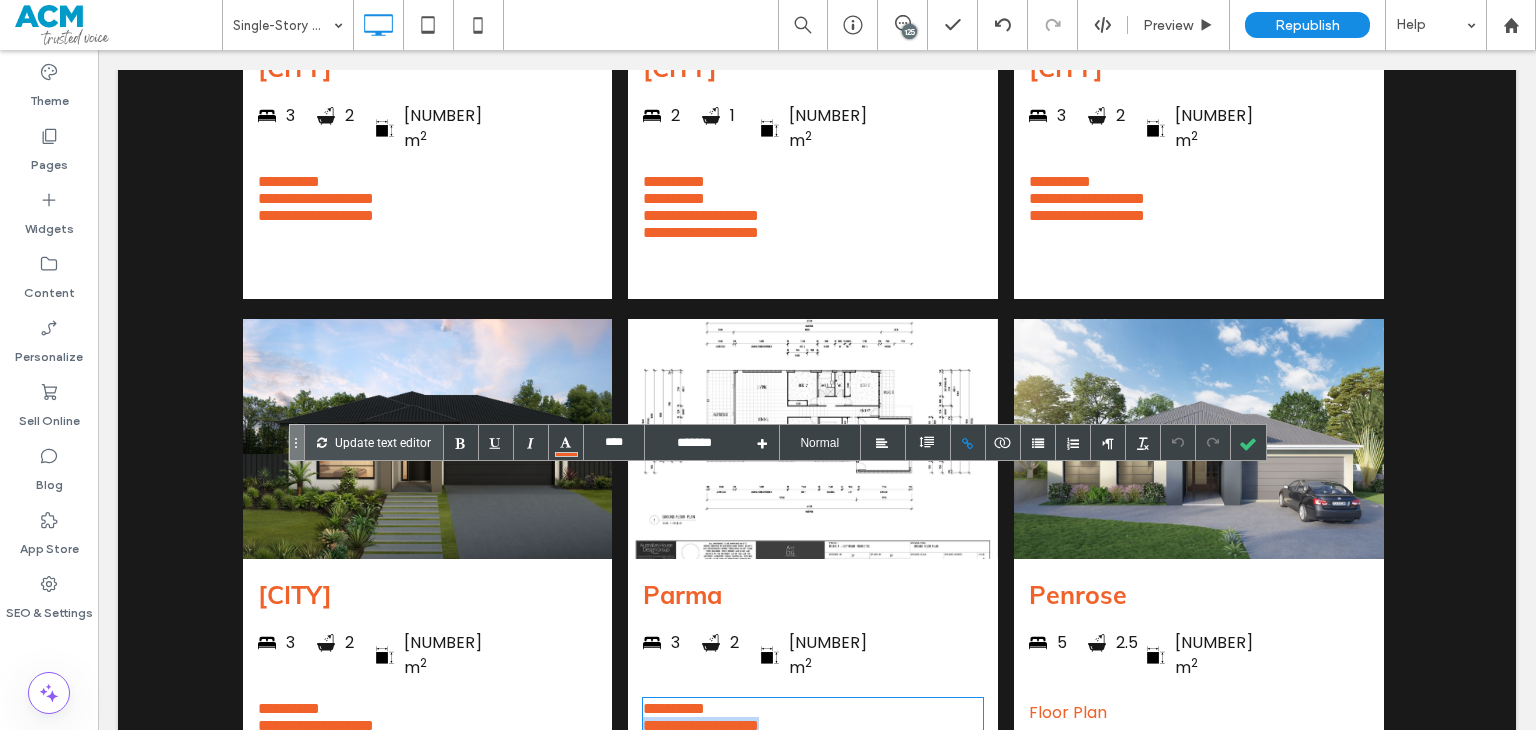 drag, startPoint x: 791, startPoint y: 502, endPoint x: 620, endPoint y: 499, distance: 171.0263 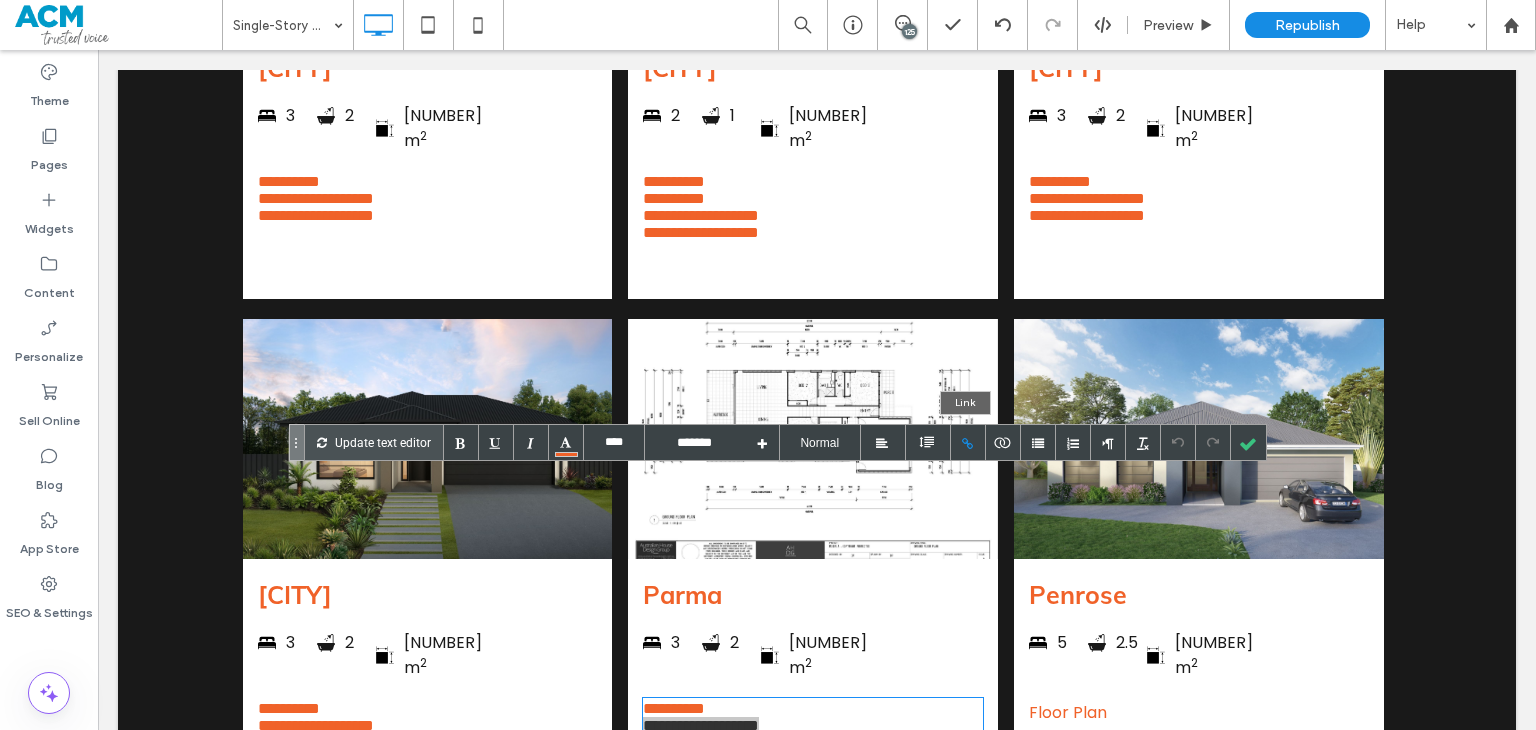 click at bounding box center (968, 442) 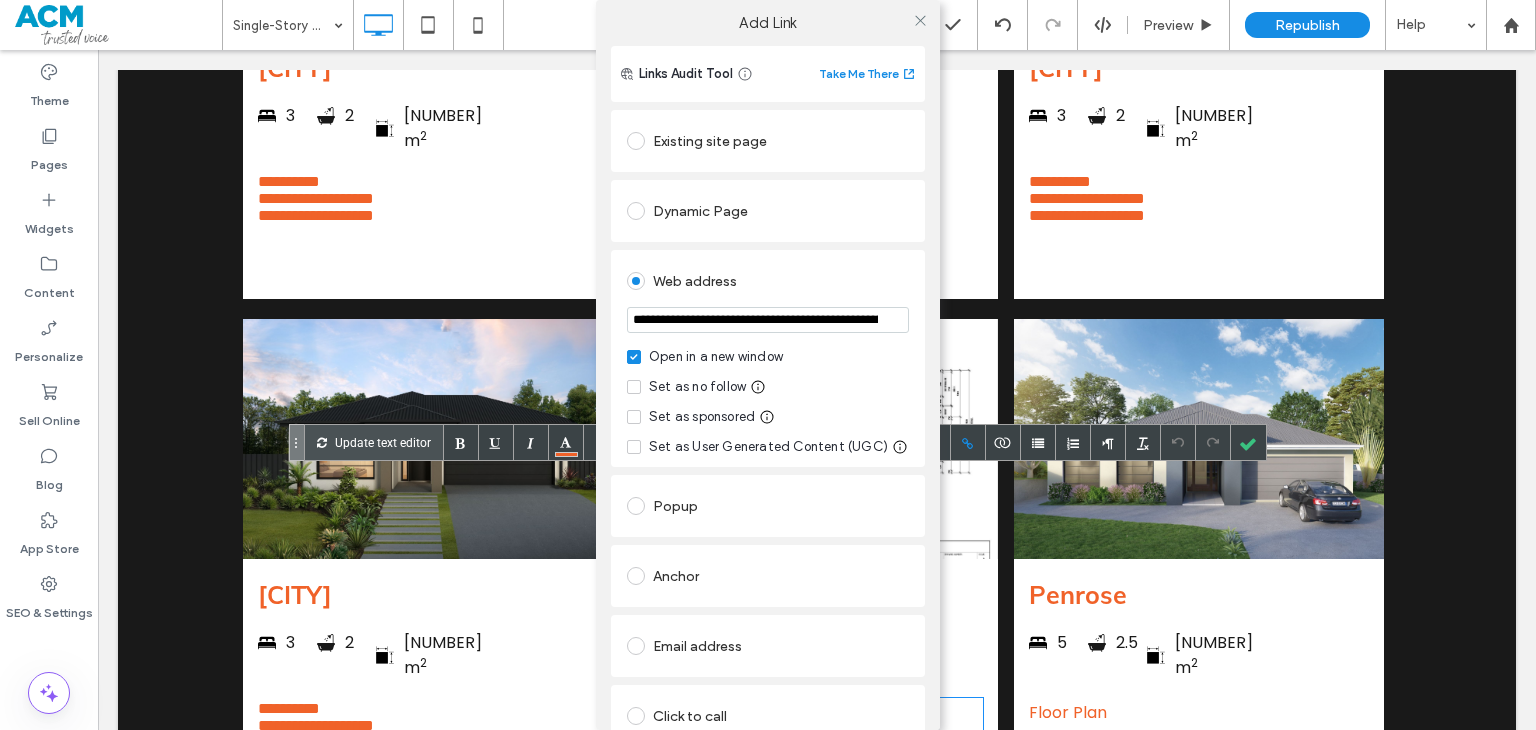 click on "**********" at bounding box center [768, 320] 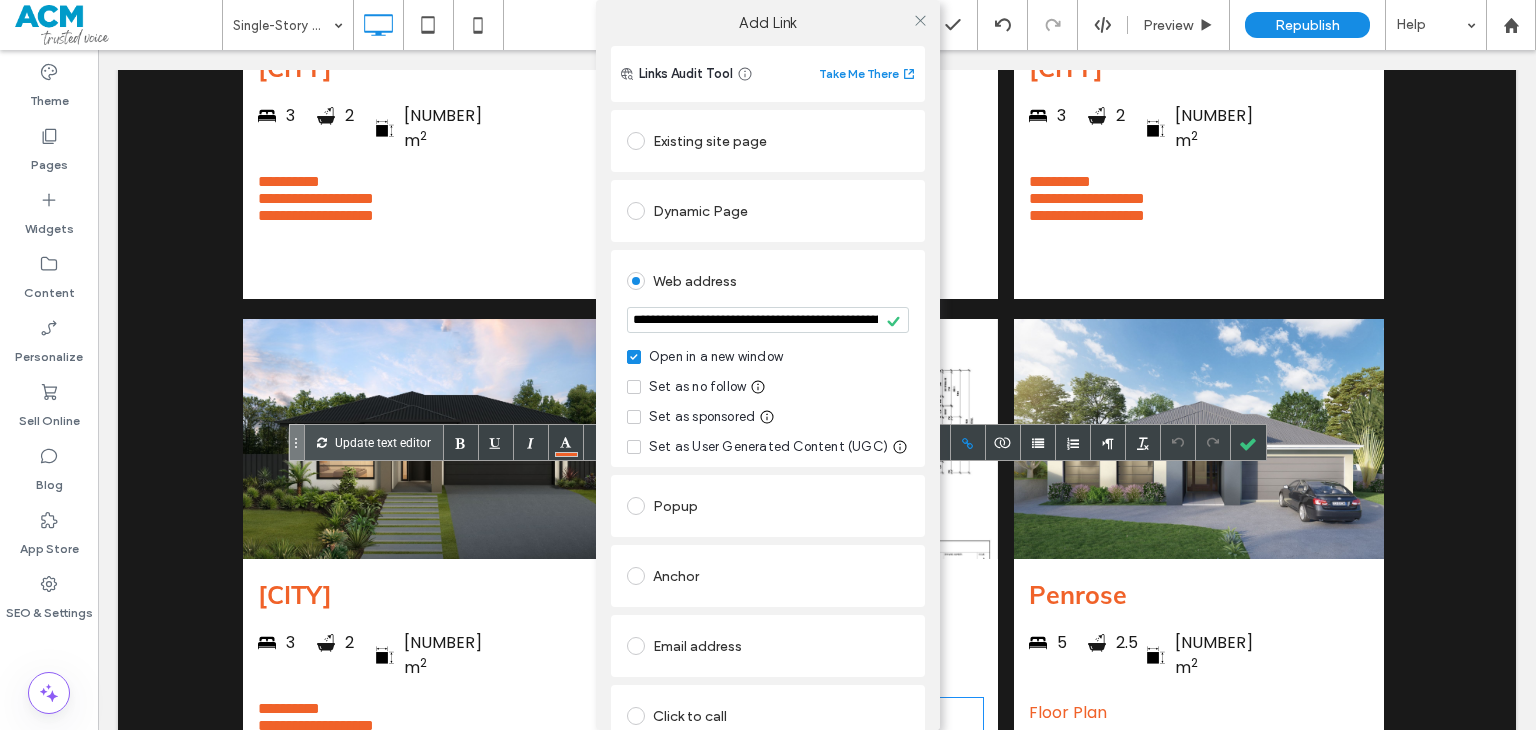 click 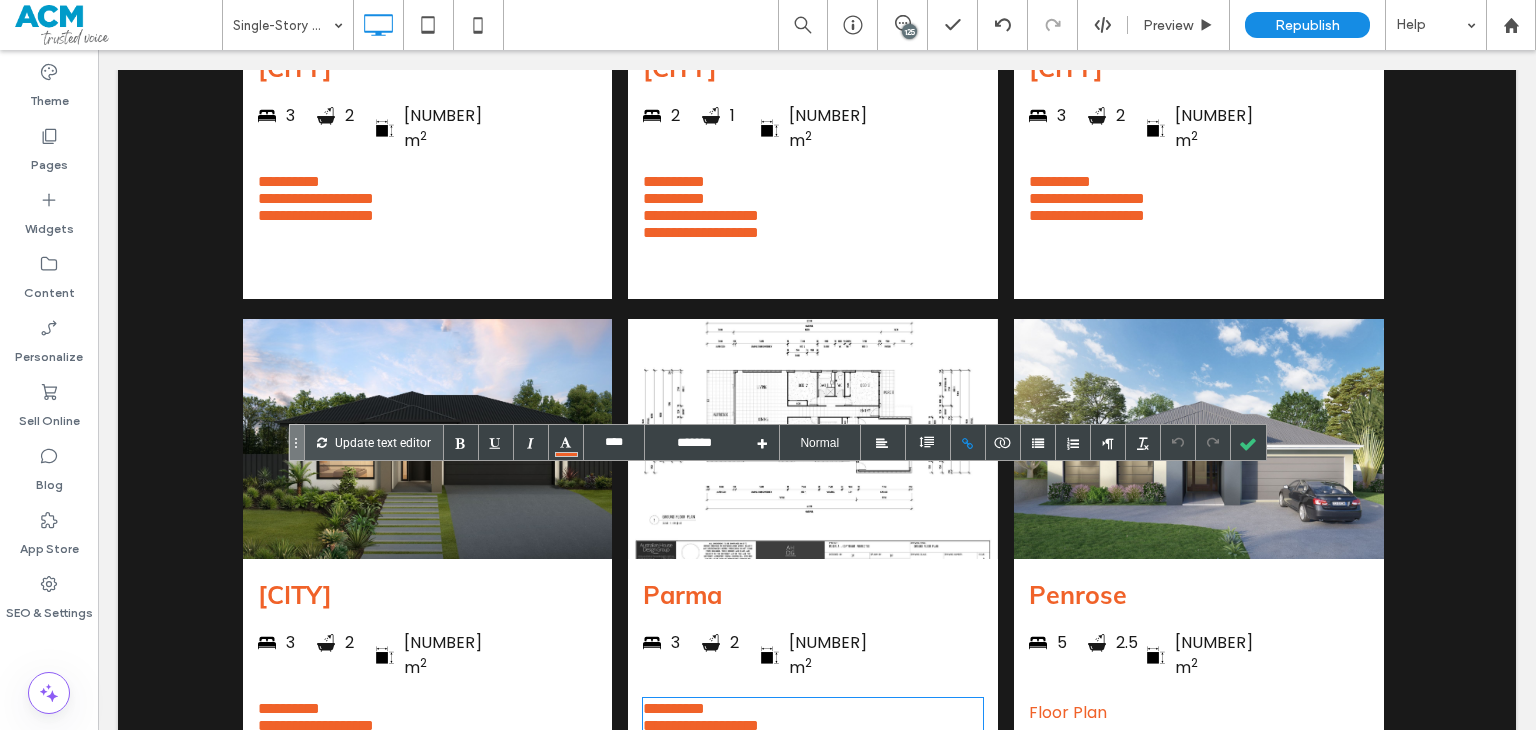 drag, startPoint x: 812, startPoint y: 526, endPoint x: 619, endPoint y: 520, distance: 193.09325 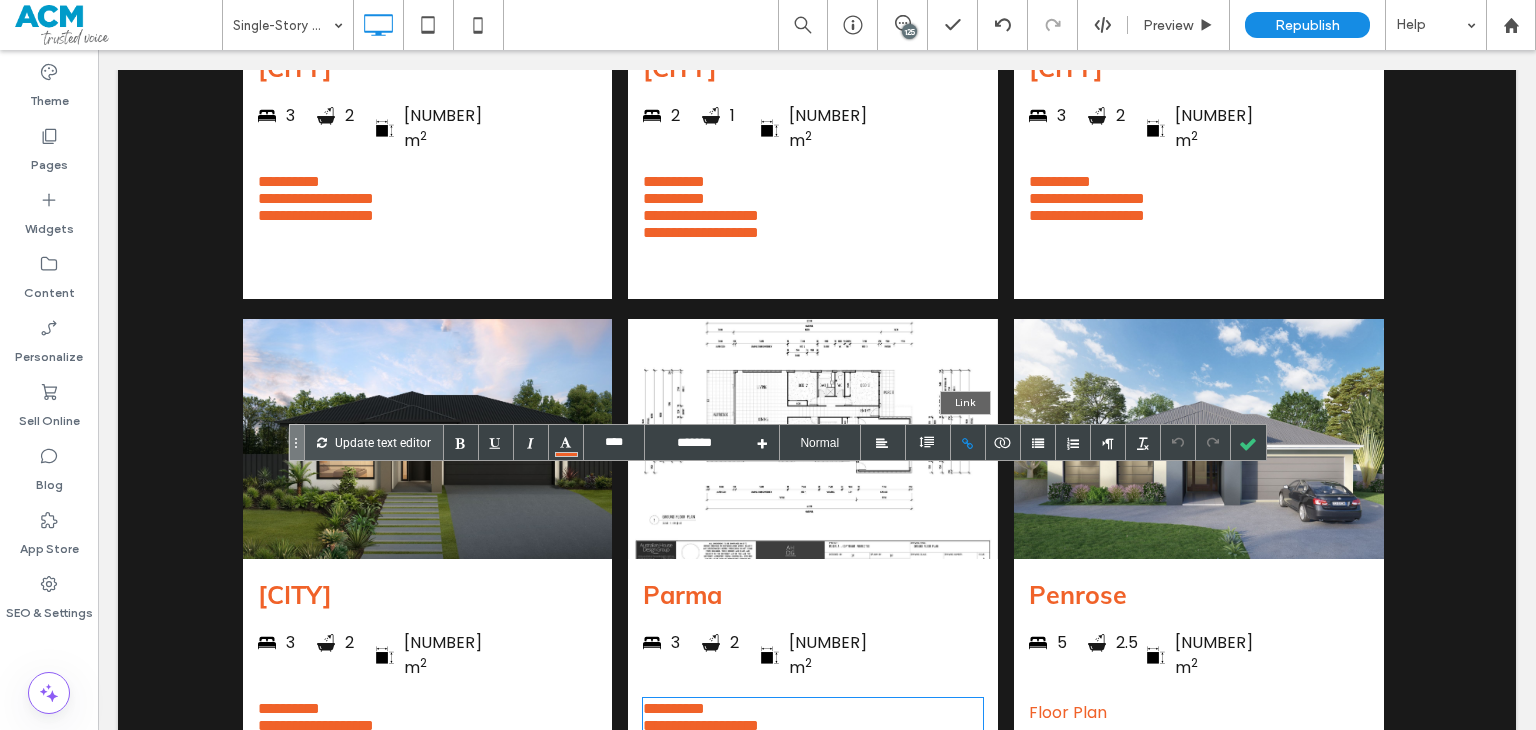 click at bounding box center (968, 442) 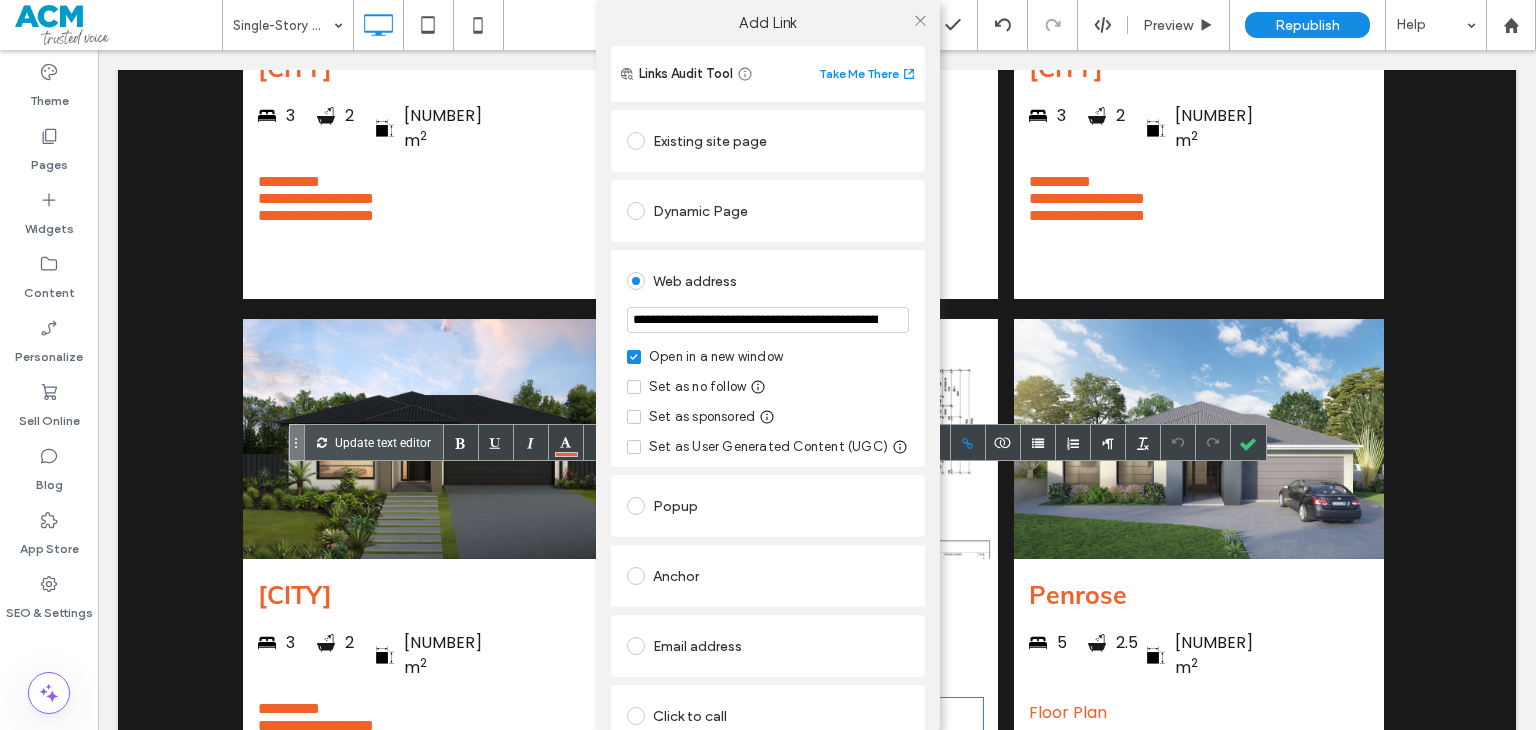 click on "**********" at bounding box center (768, 320) 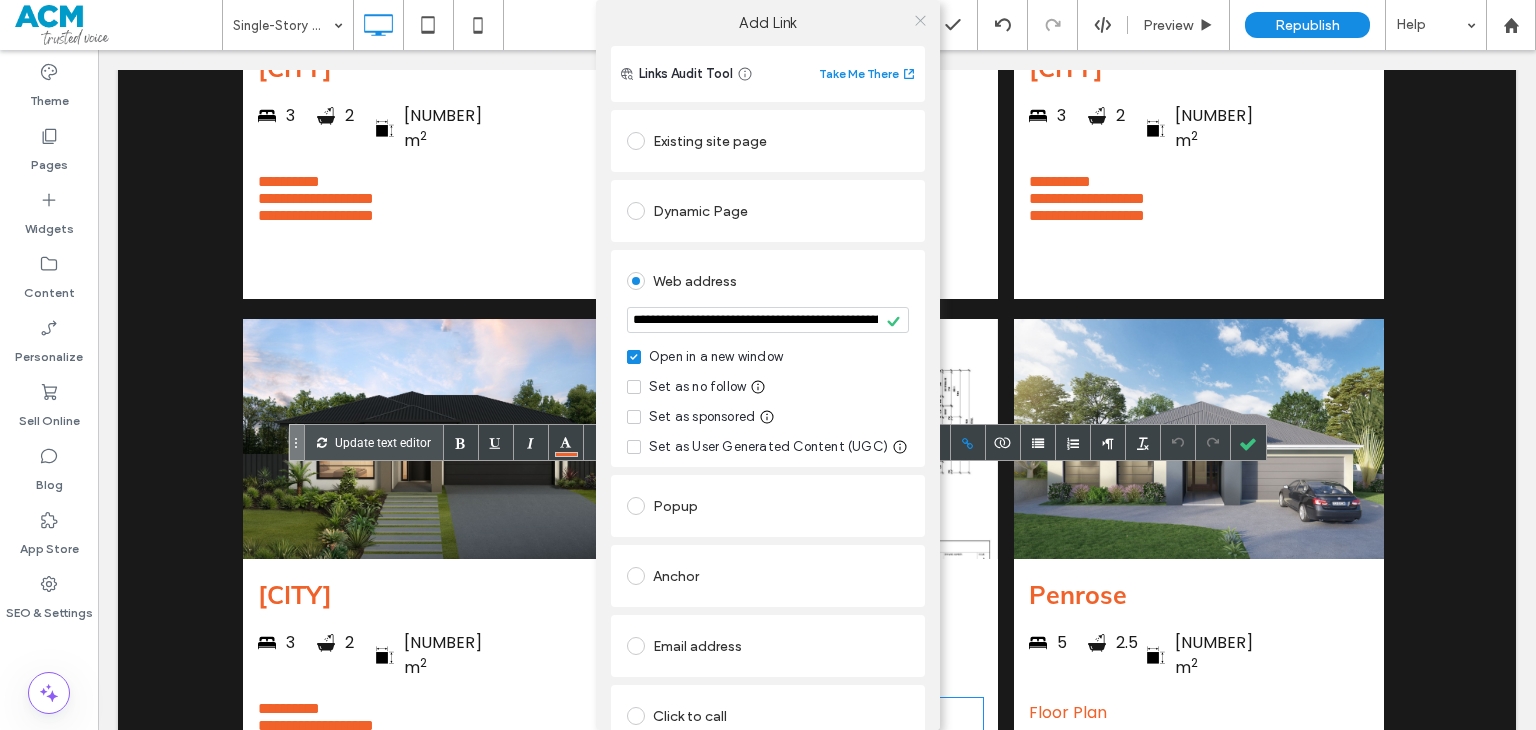 click 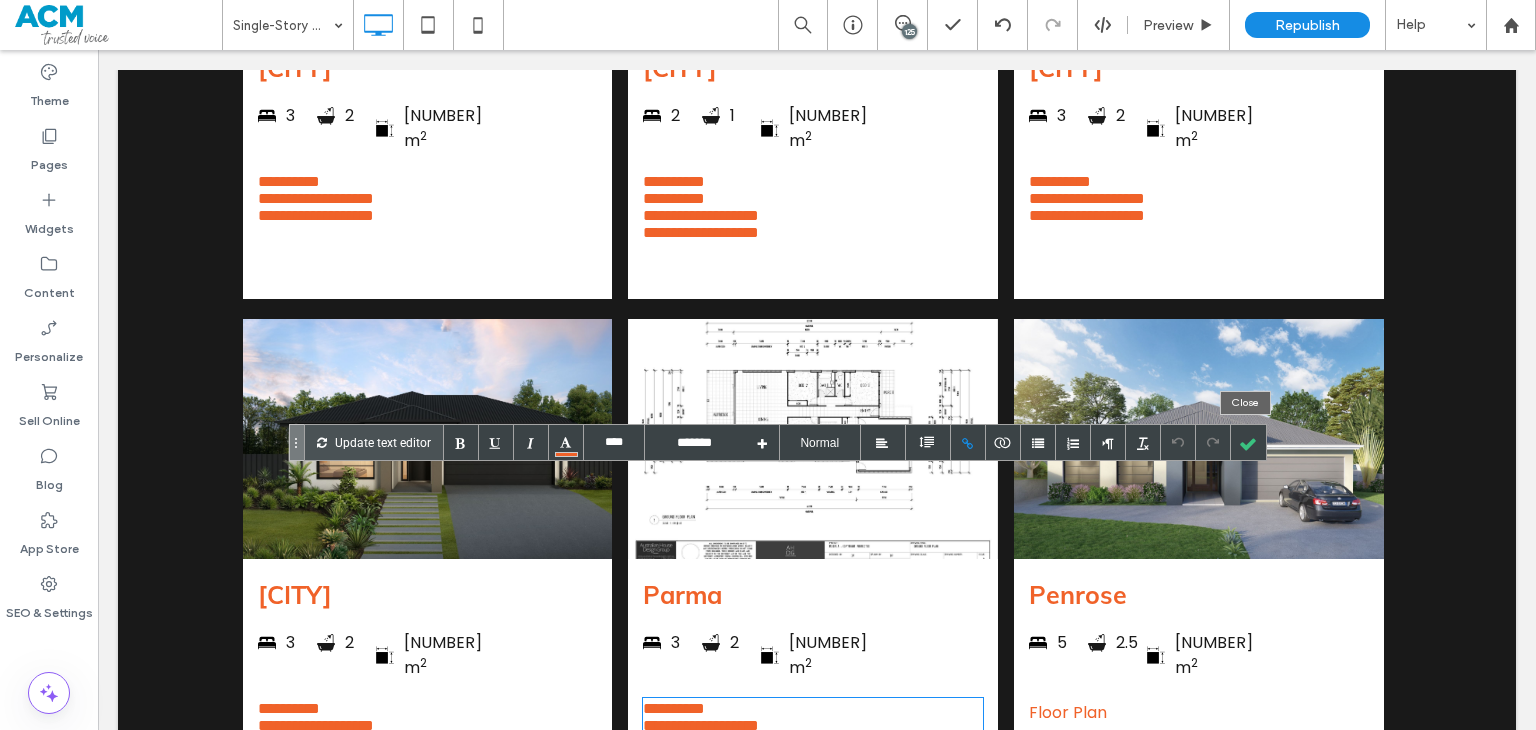 drag, startPoint x: 1253, startPoint y: 444, endPoint x: 1112, endPoint y: 497, distance: 150.632 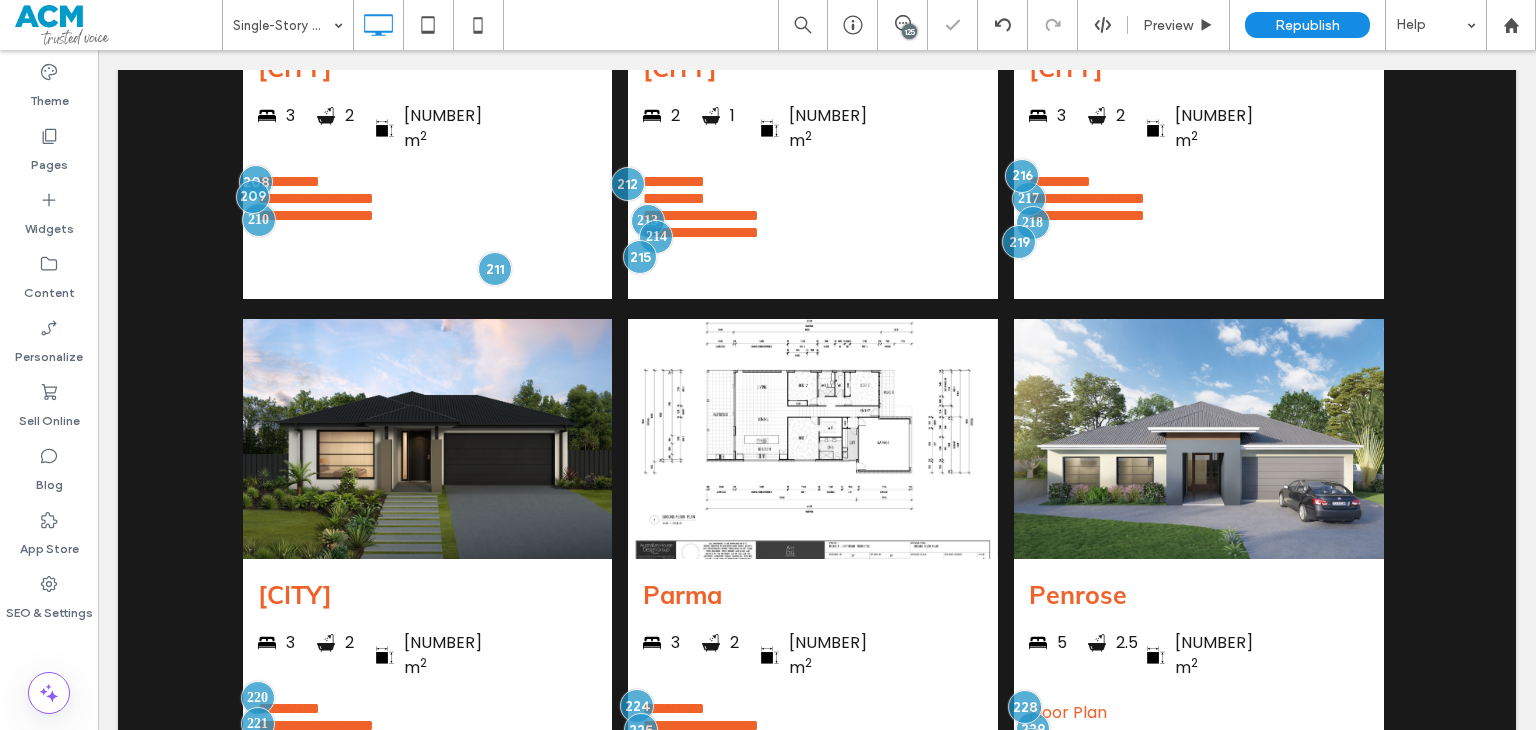 click at bounding box center (768, 365) 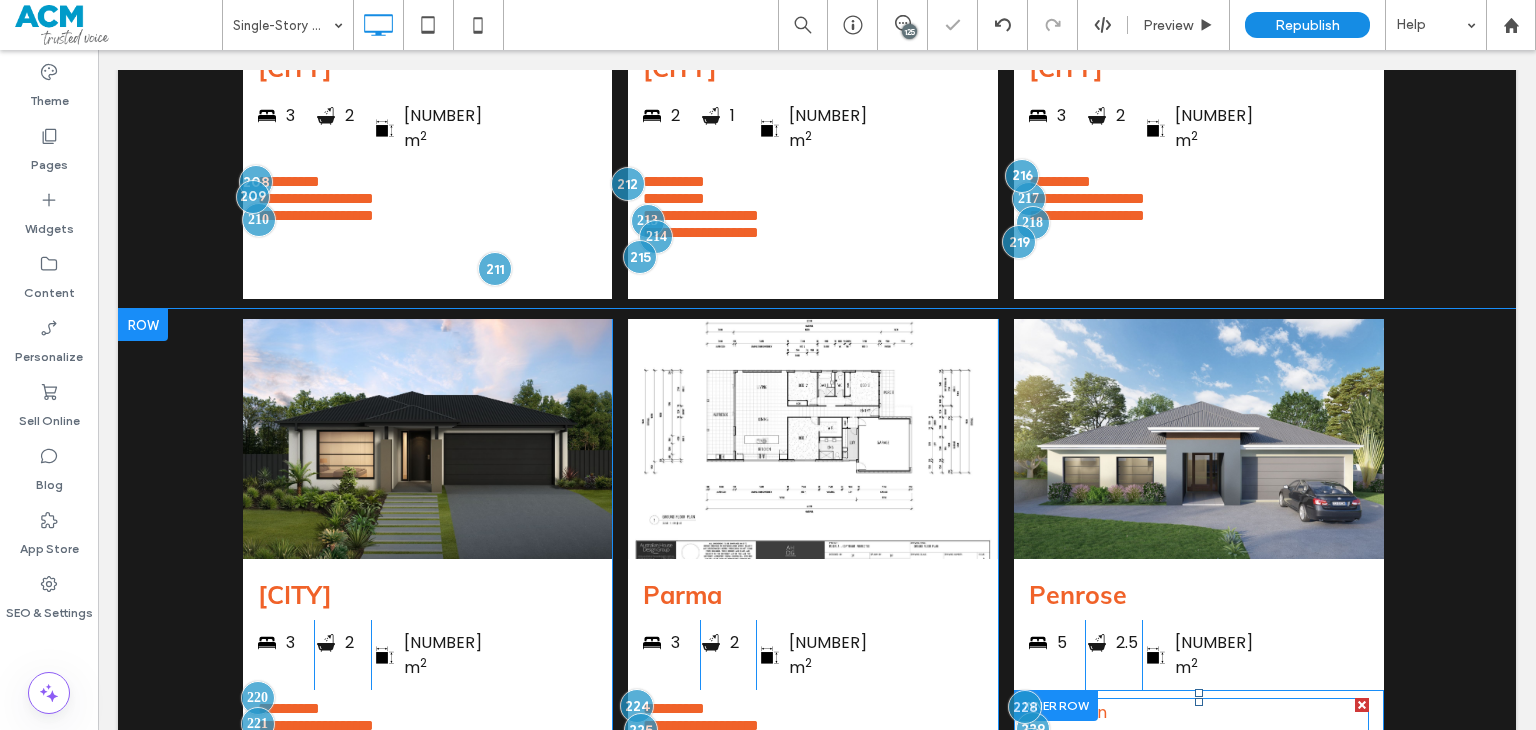 click on "Floor Plan" at bounding box center (1199, 712) 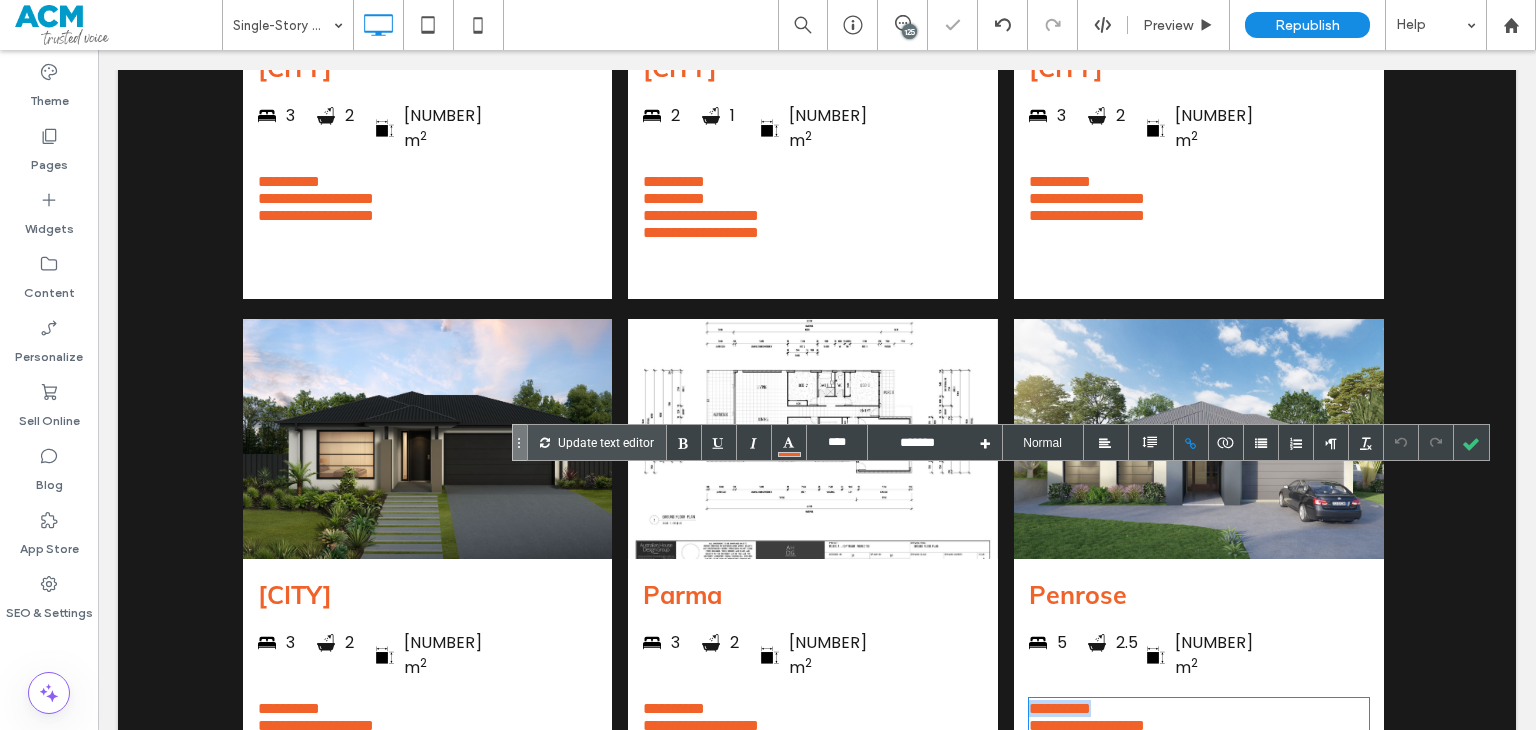drag, startPoint x: 1118, startPoint y: 491, endPoint x: 982, endPoint y: 477, distance: 136.71869 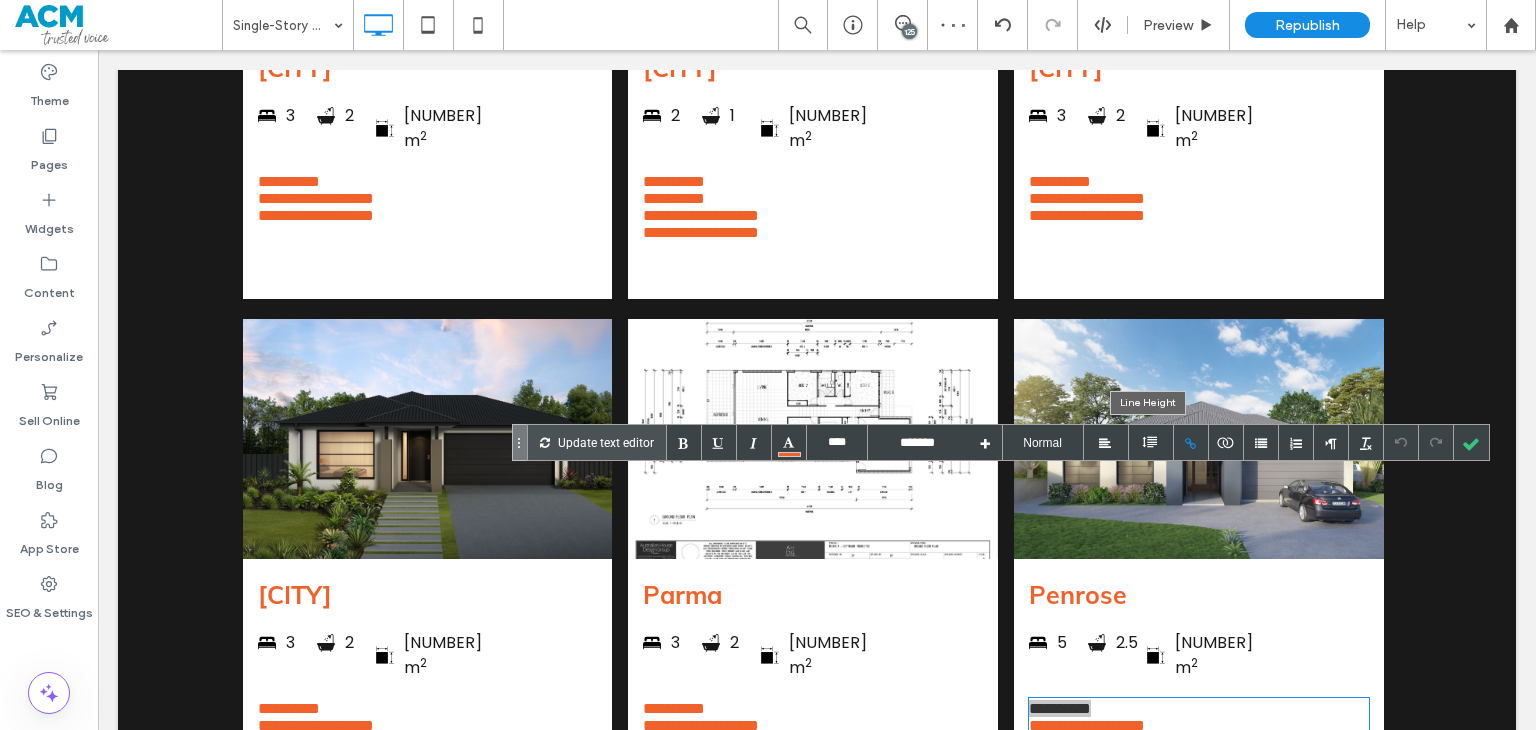 click at bounding box center (1191, 442) 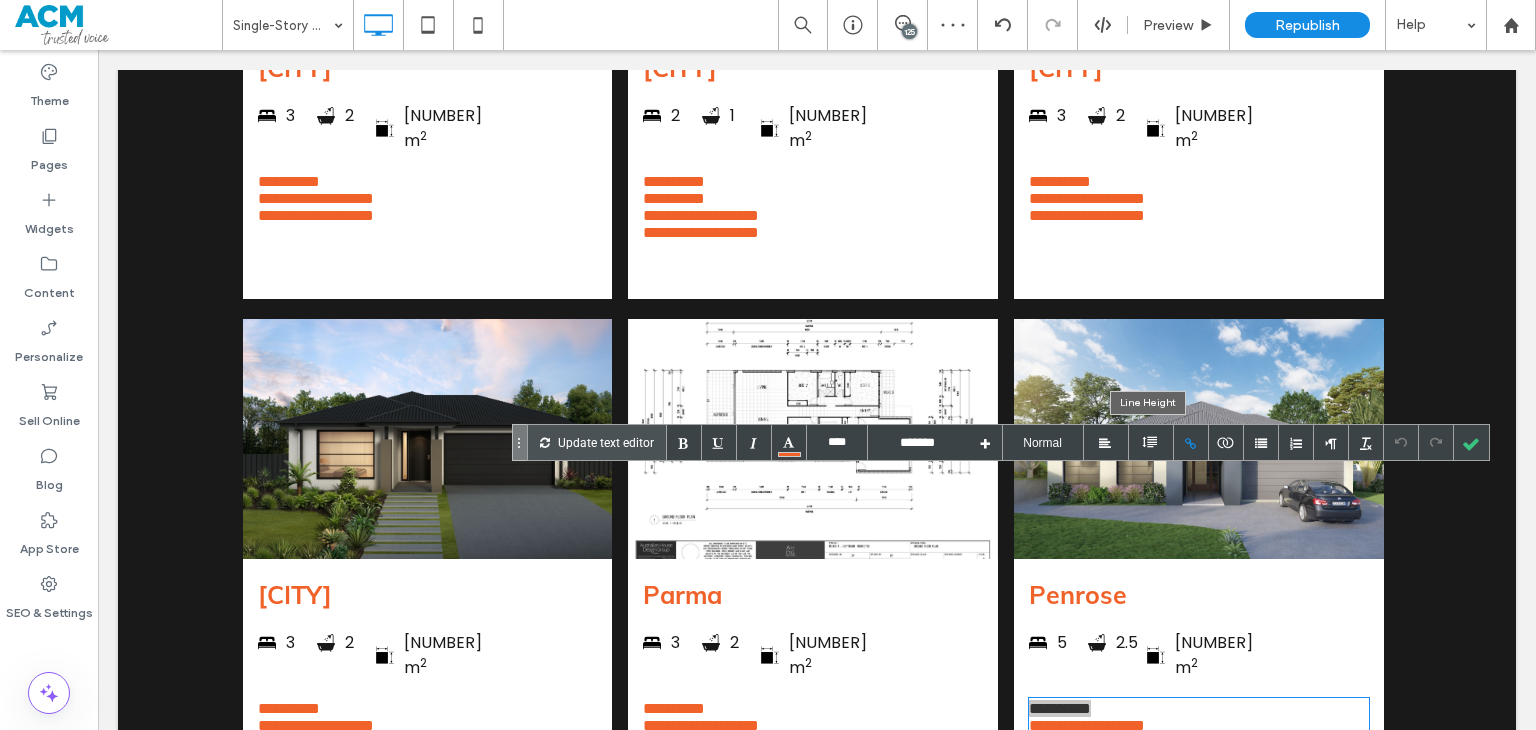 type 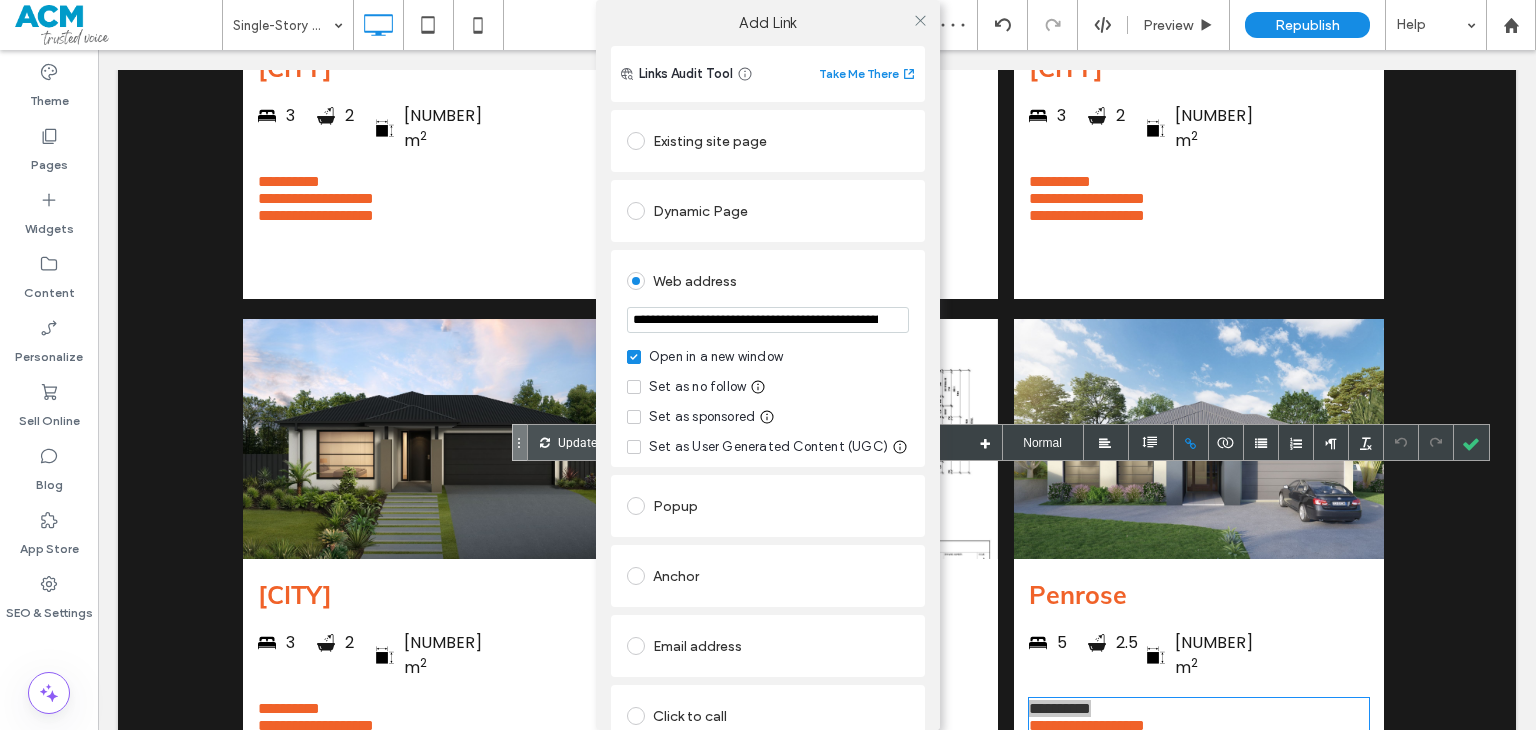 click on "**********" at bounding box center [768, 320] 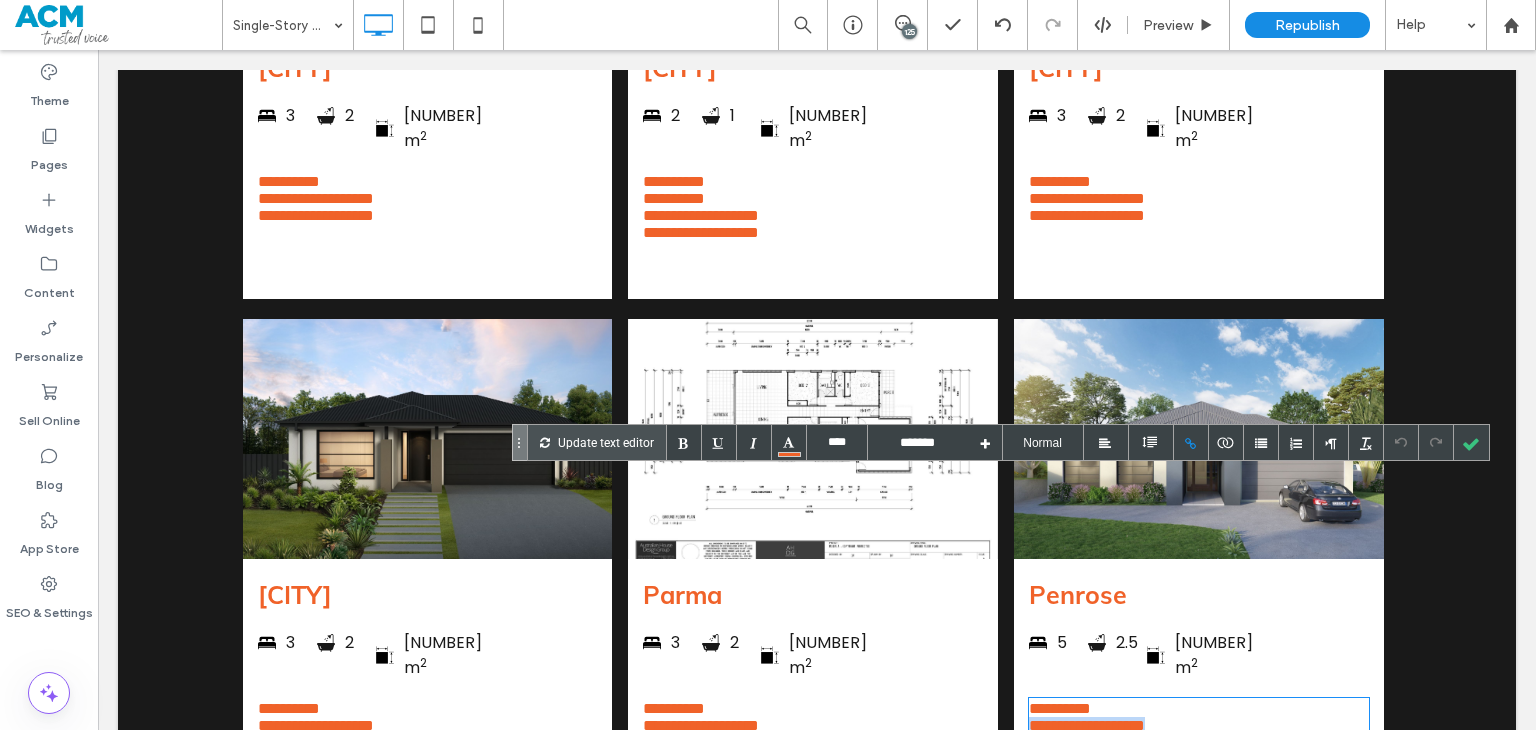 drag, startPoint x: 1008, startPoint y: 508, endPoint x: 966, endPoint y: 498, distance: 43.174065 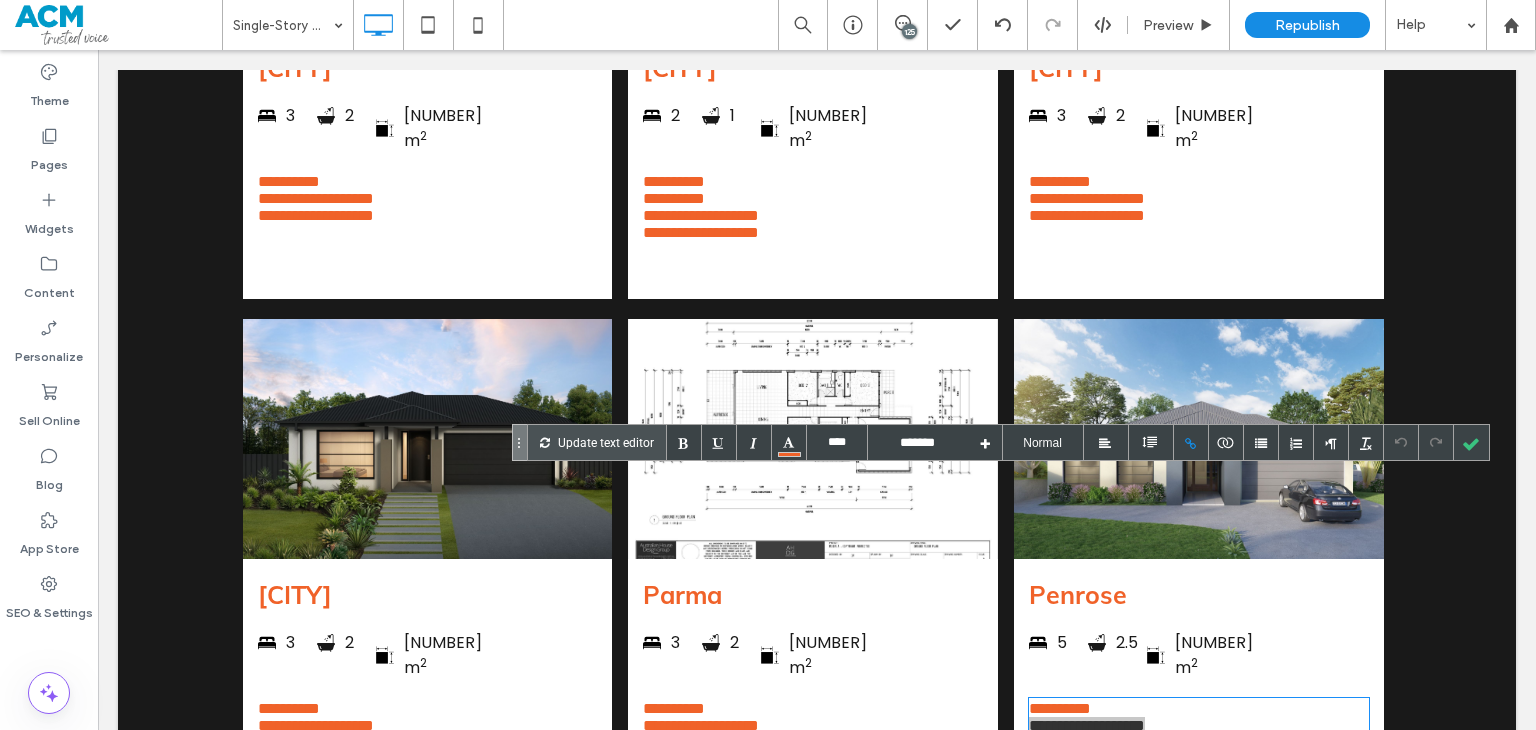 click at bounding box center (1191, 442) 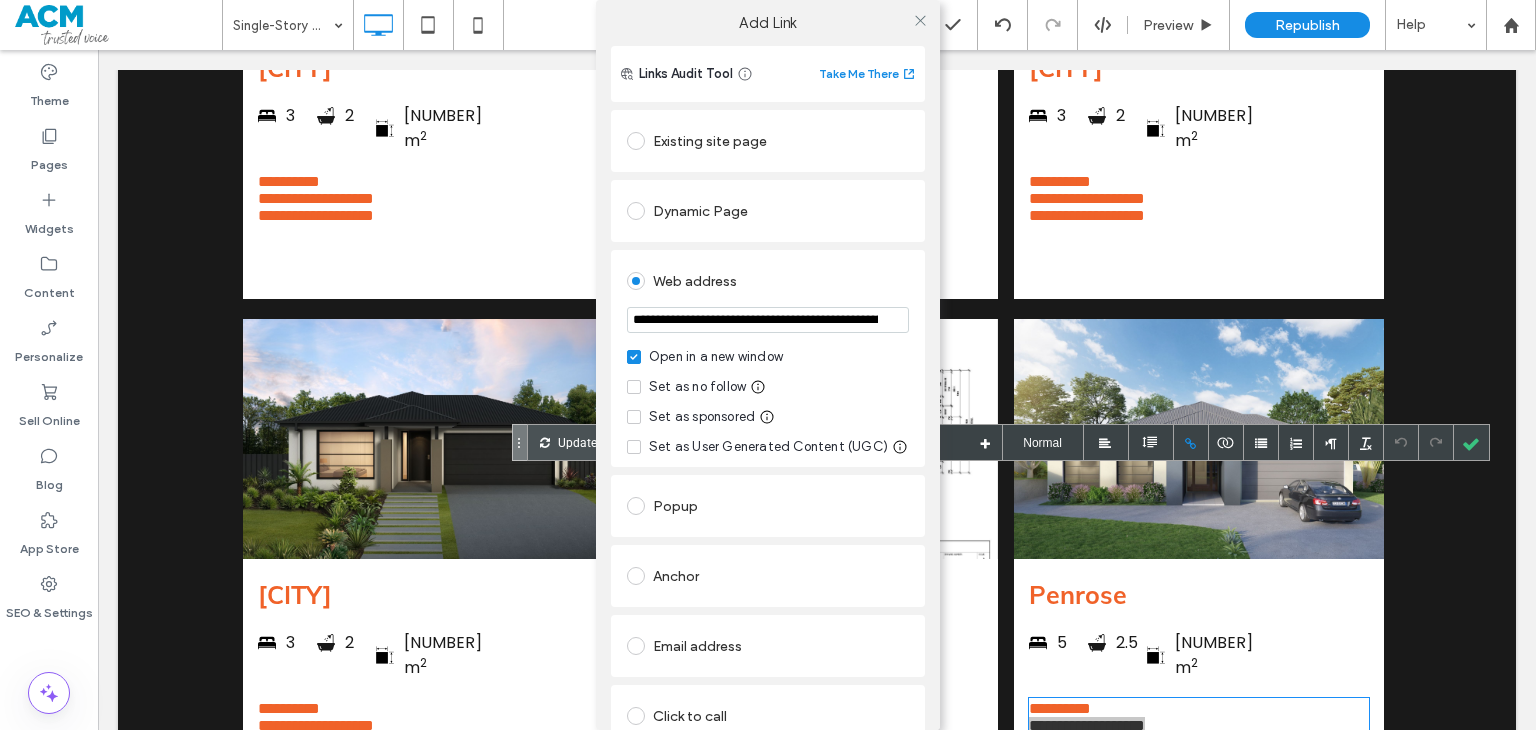 click on "**********" at bounding box center (768, 320) 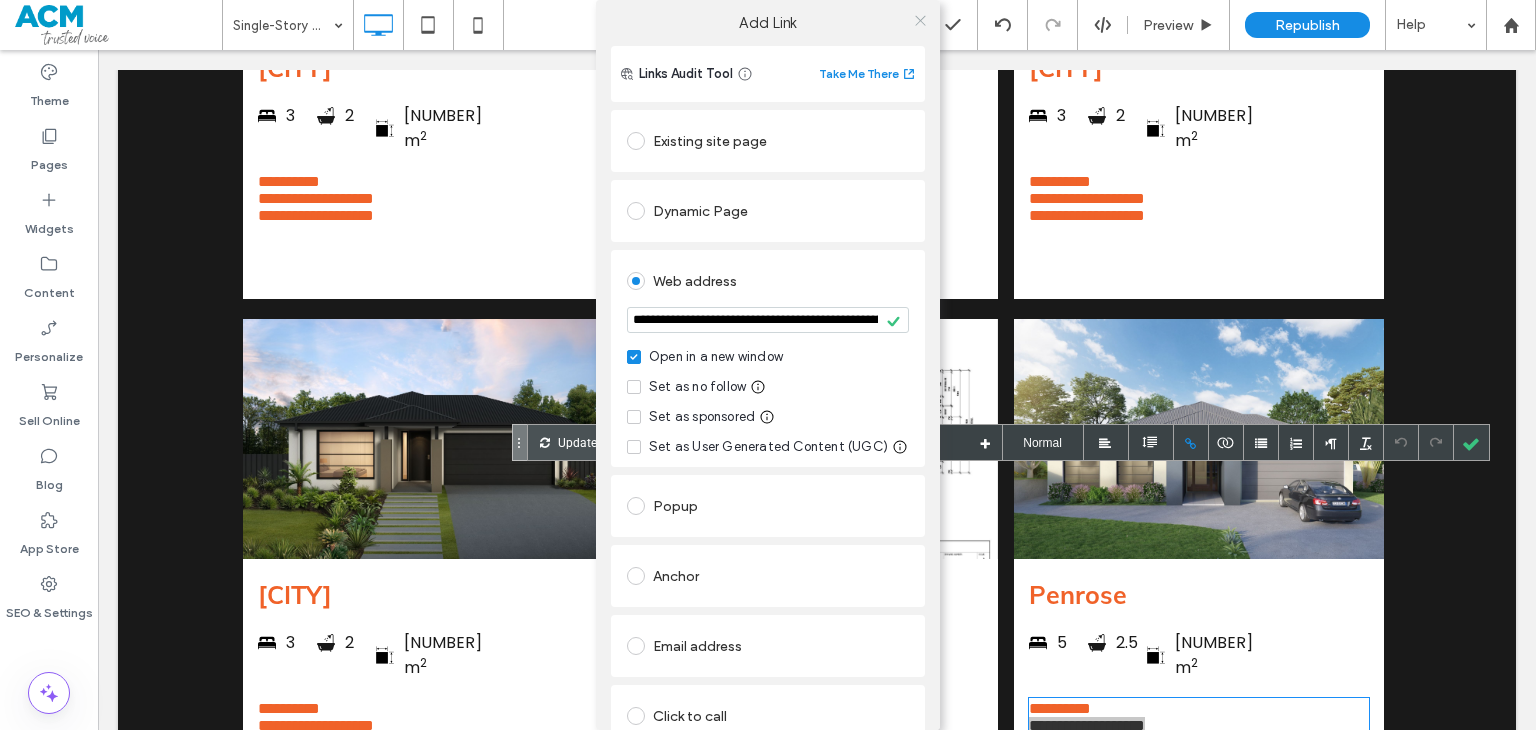 click 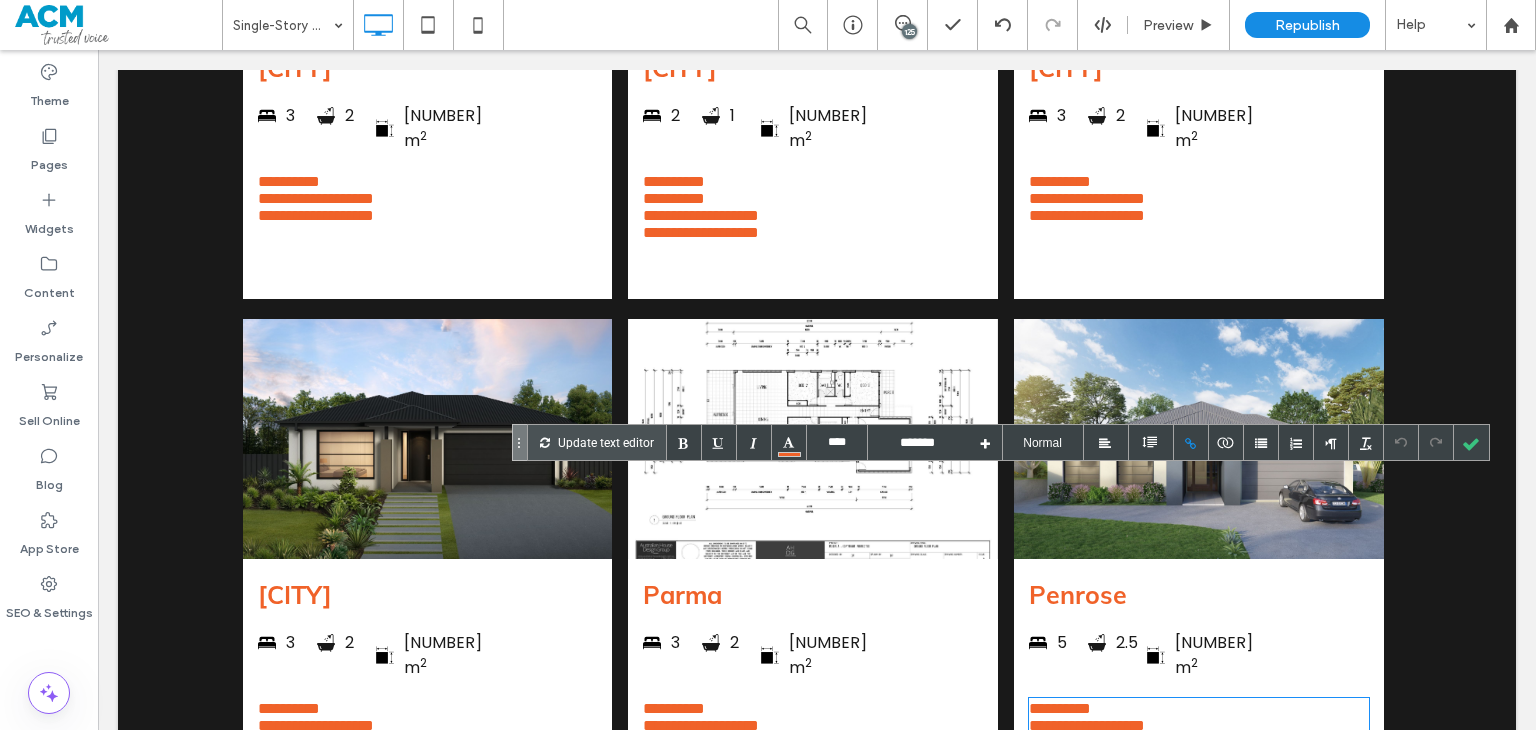 drag, startPoint x: 1183, startPoint y: 537, endPoint x: 1022, endPoint y: 531, distance: 161.11176 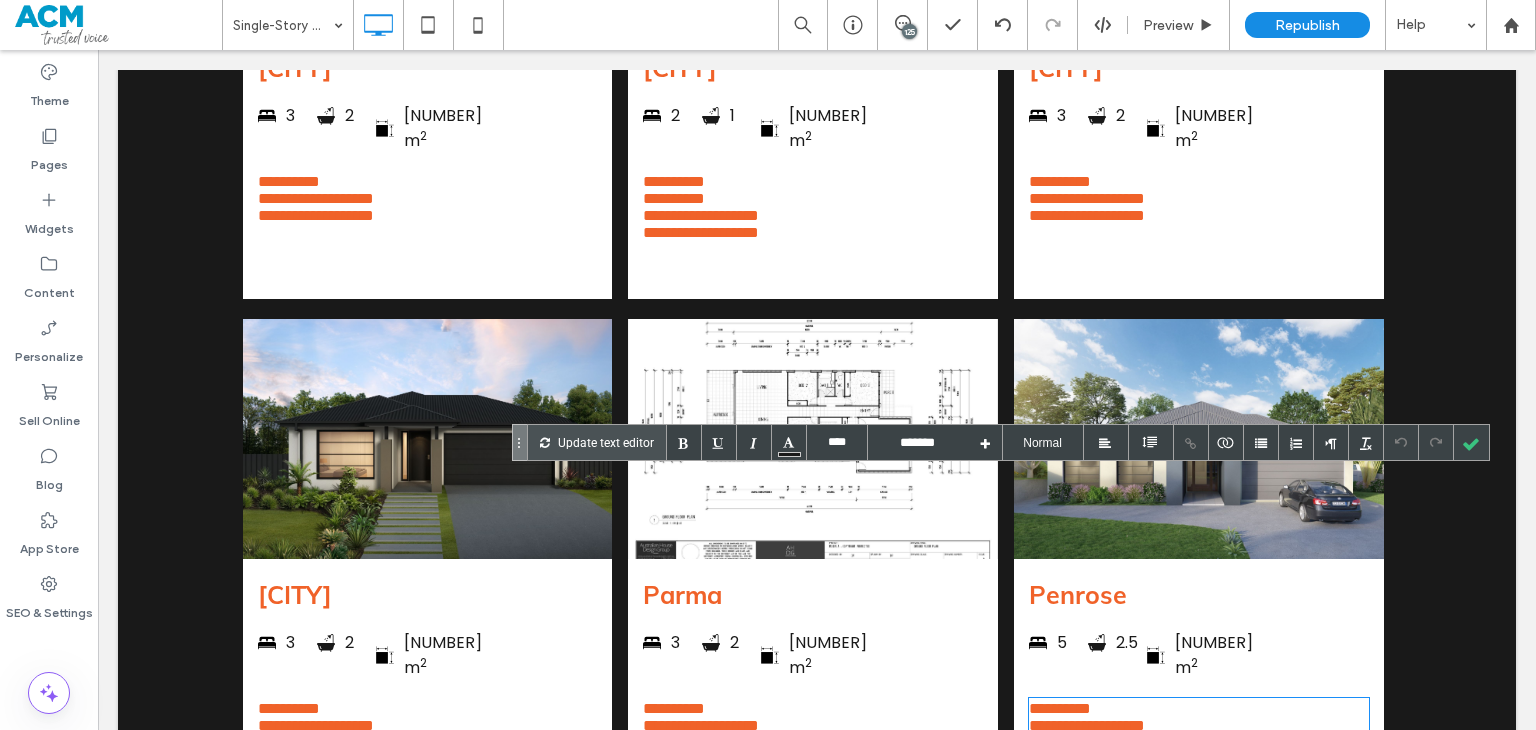 drag, startPoint x: 1193, startPoint y: 535, endPoint x: 1110, endPoint y: 467, distance: 107.298645 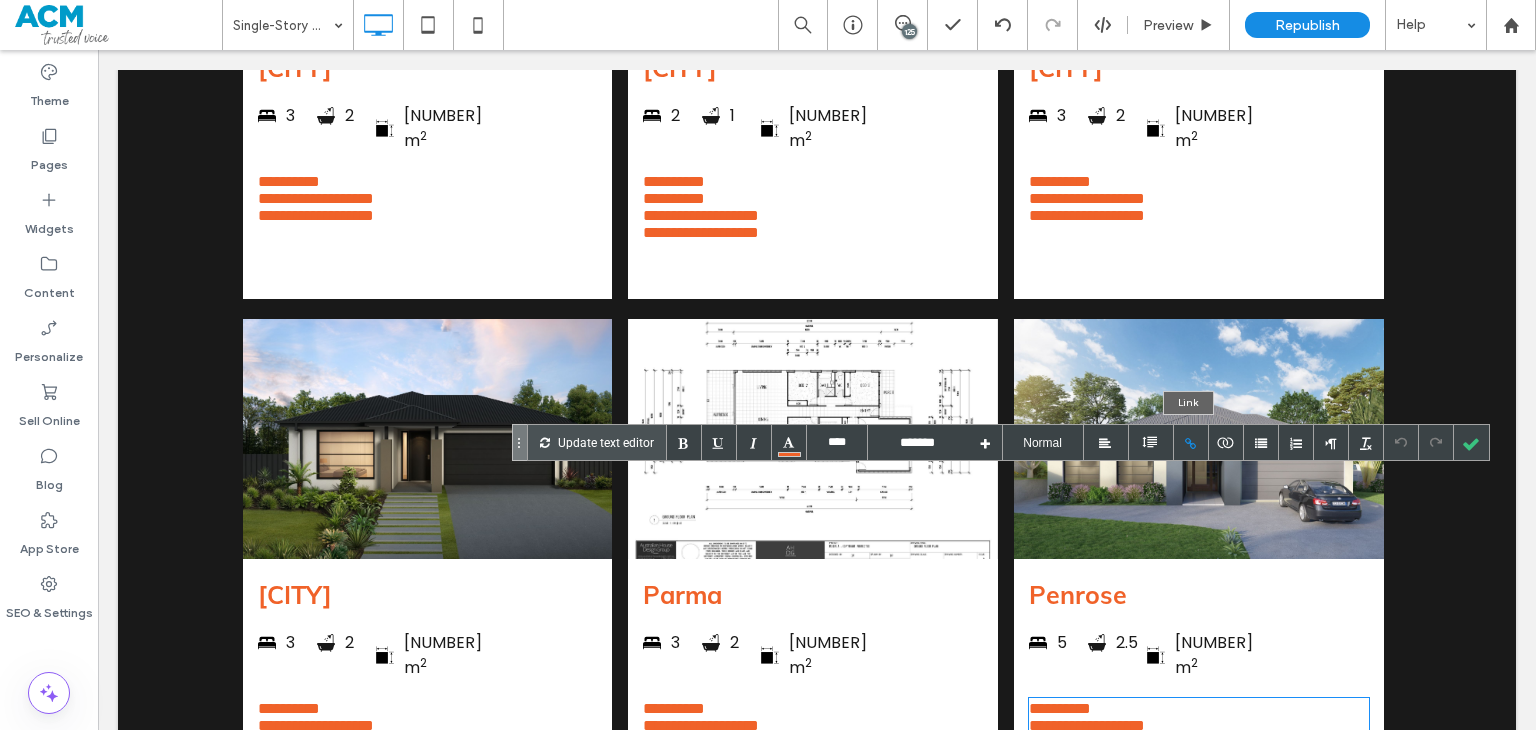 click at bounding box center (1191, 442) 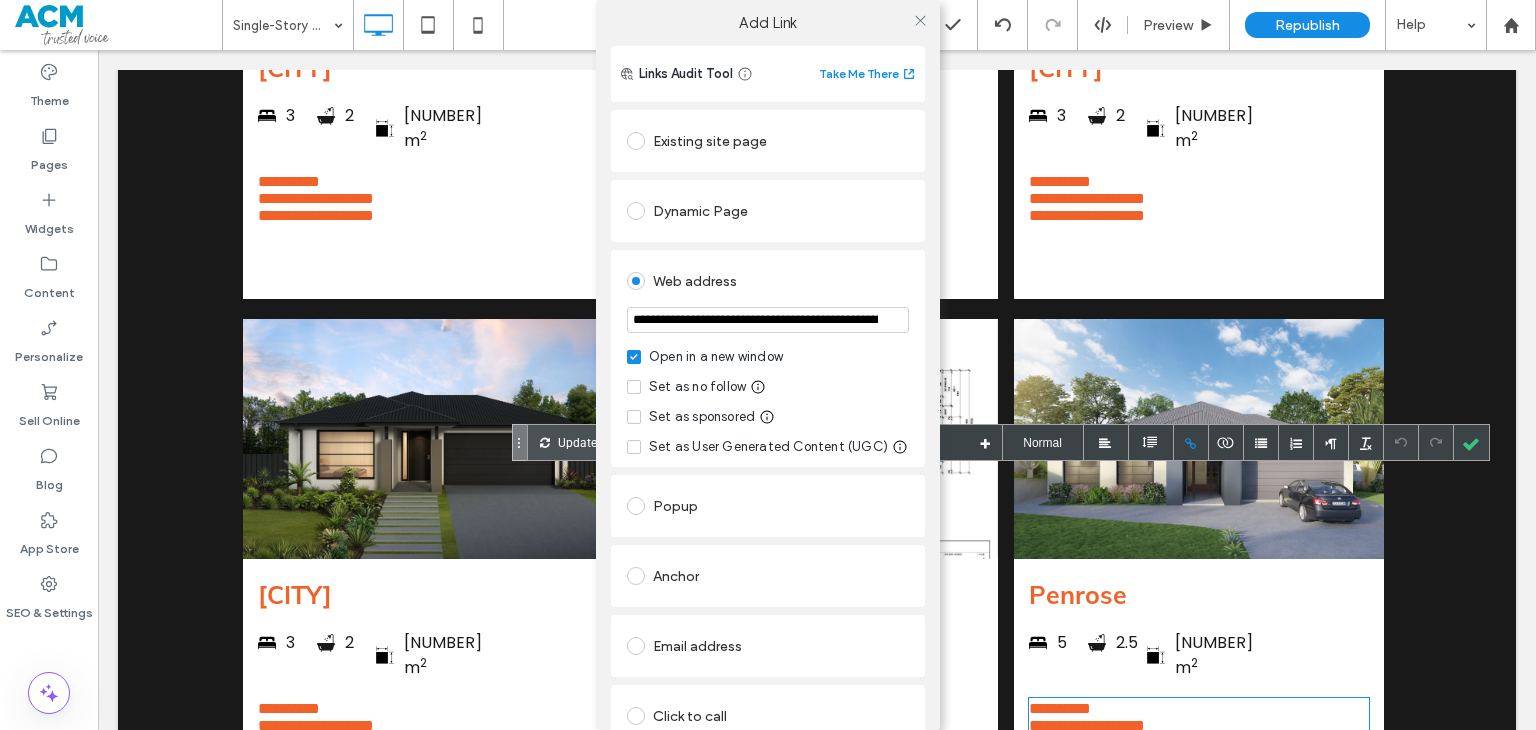 click on "**********" at bounding box center [768, 320] 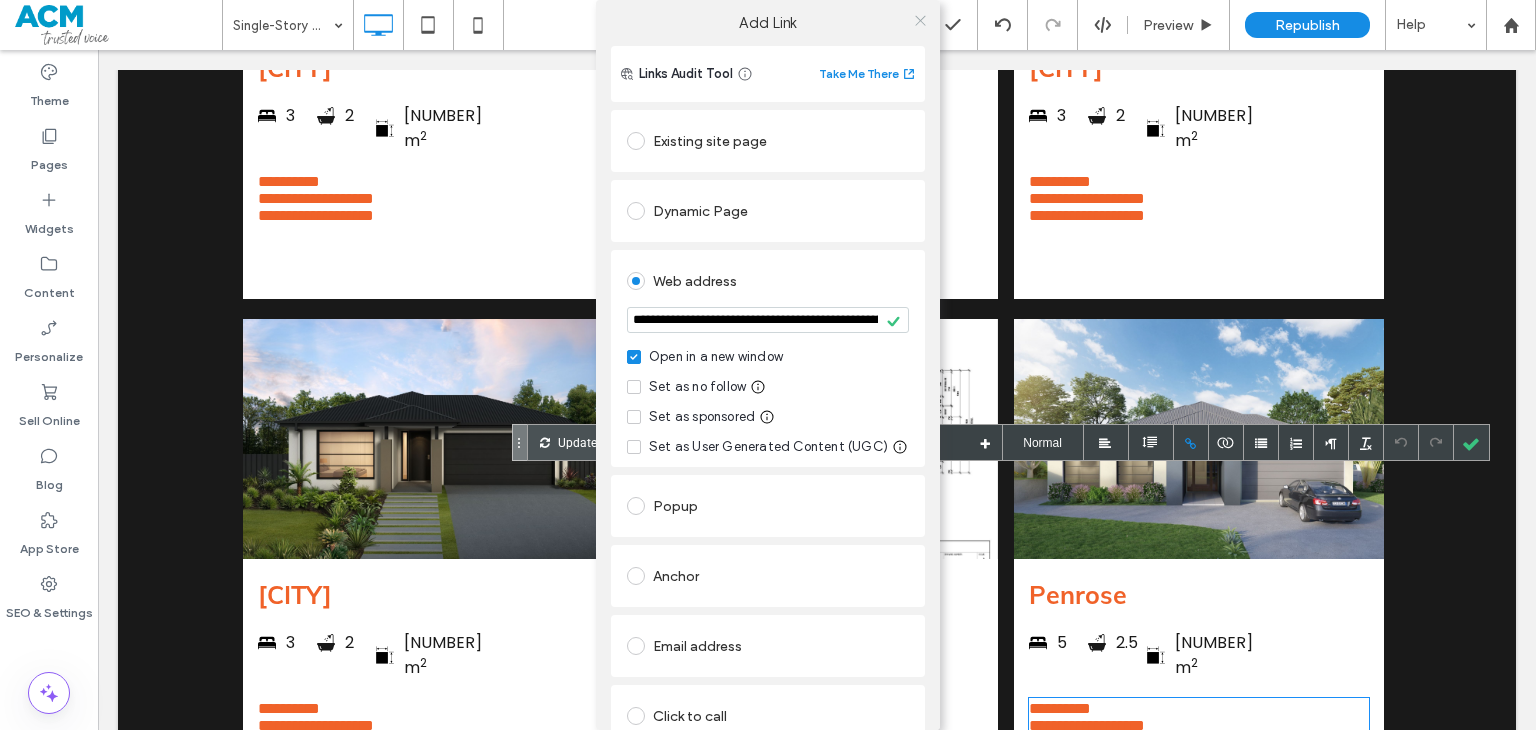 click at bounding box center (920, 20) 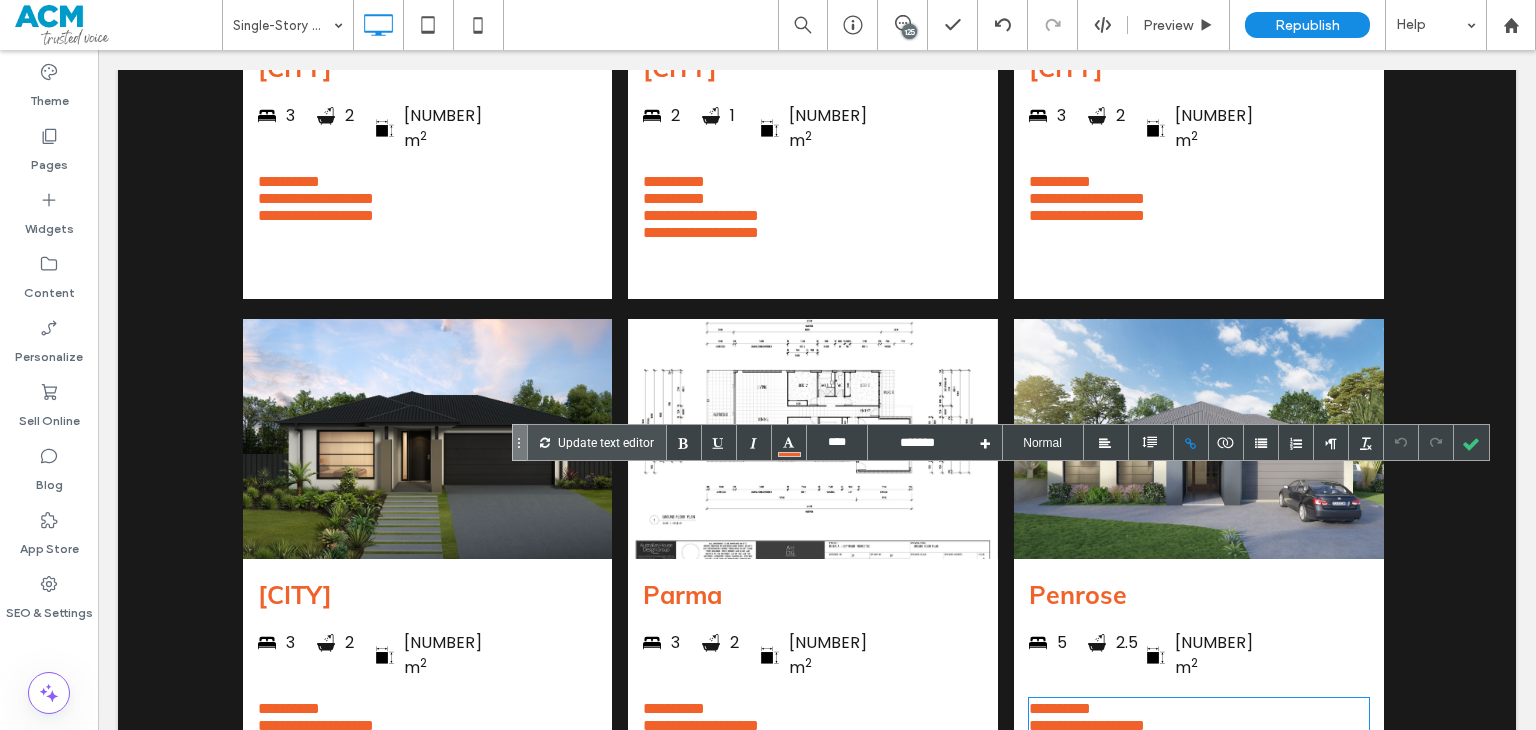 click at bounding box center [1471, 442] 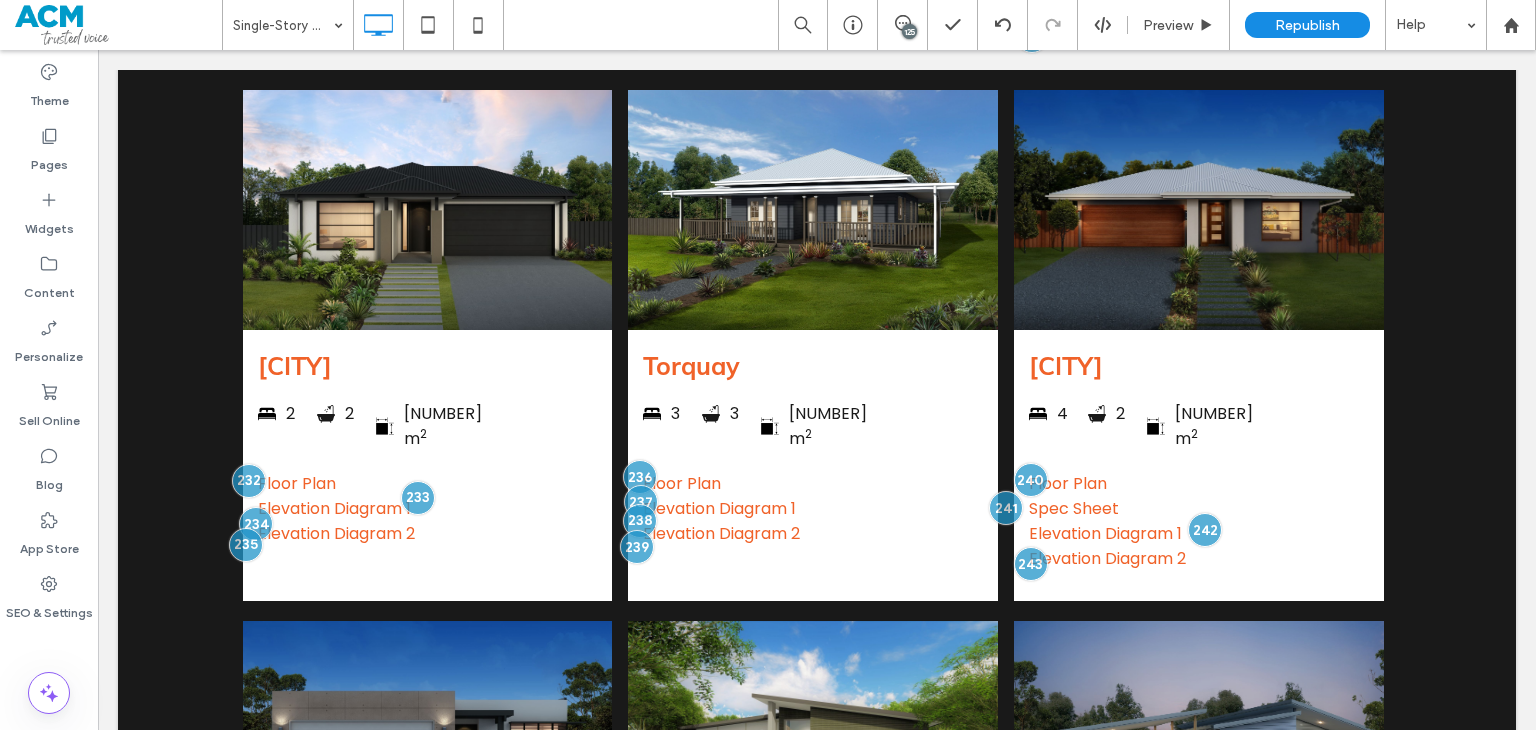 scroll, scrollTop: 5760, scrollLeft: 0, axis: vertical 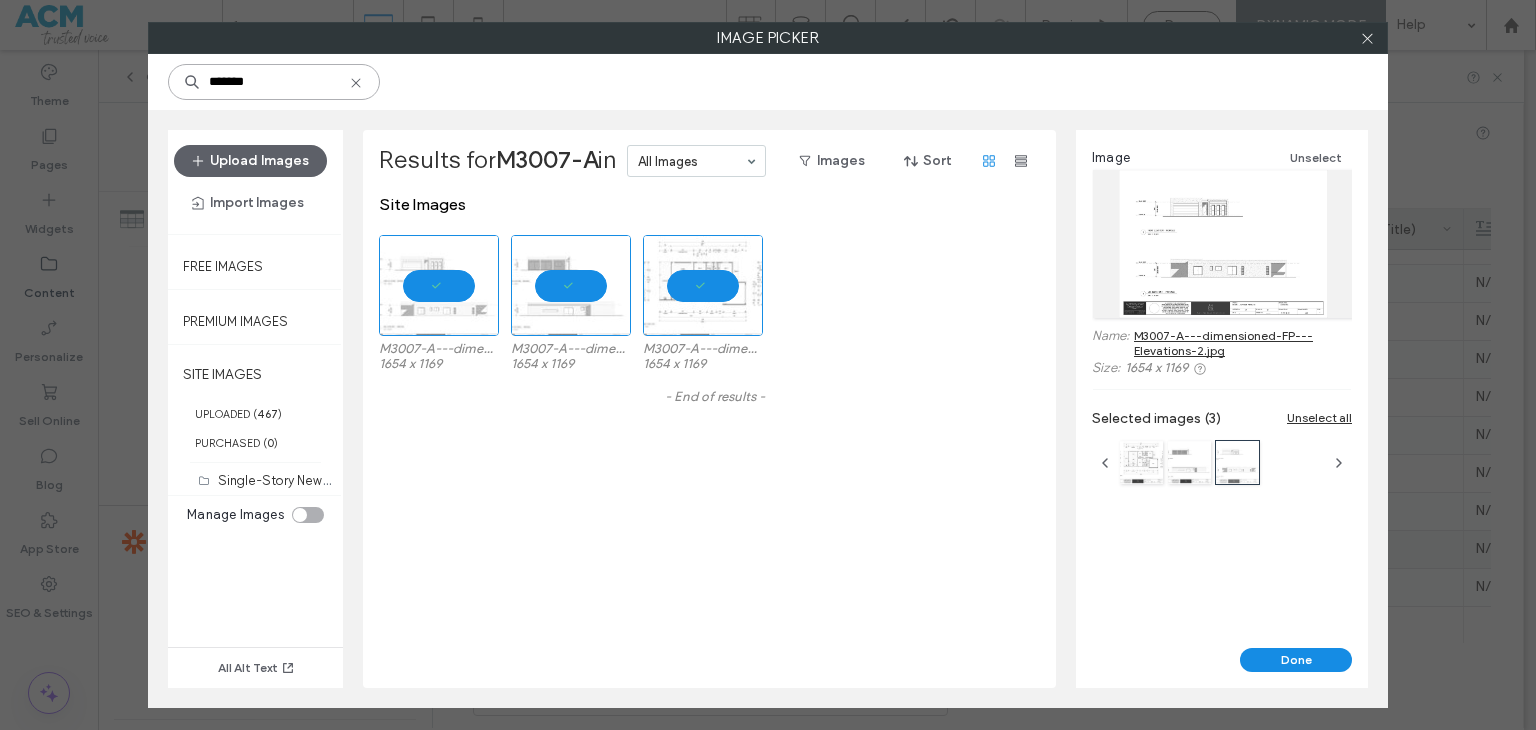 click on "*******" at bounding box center (274, 82) 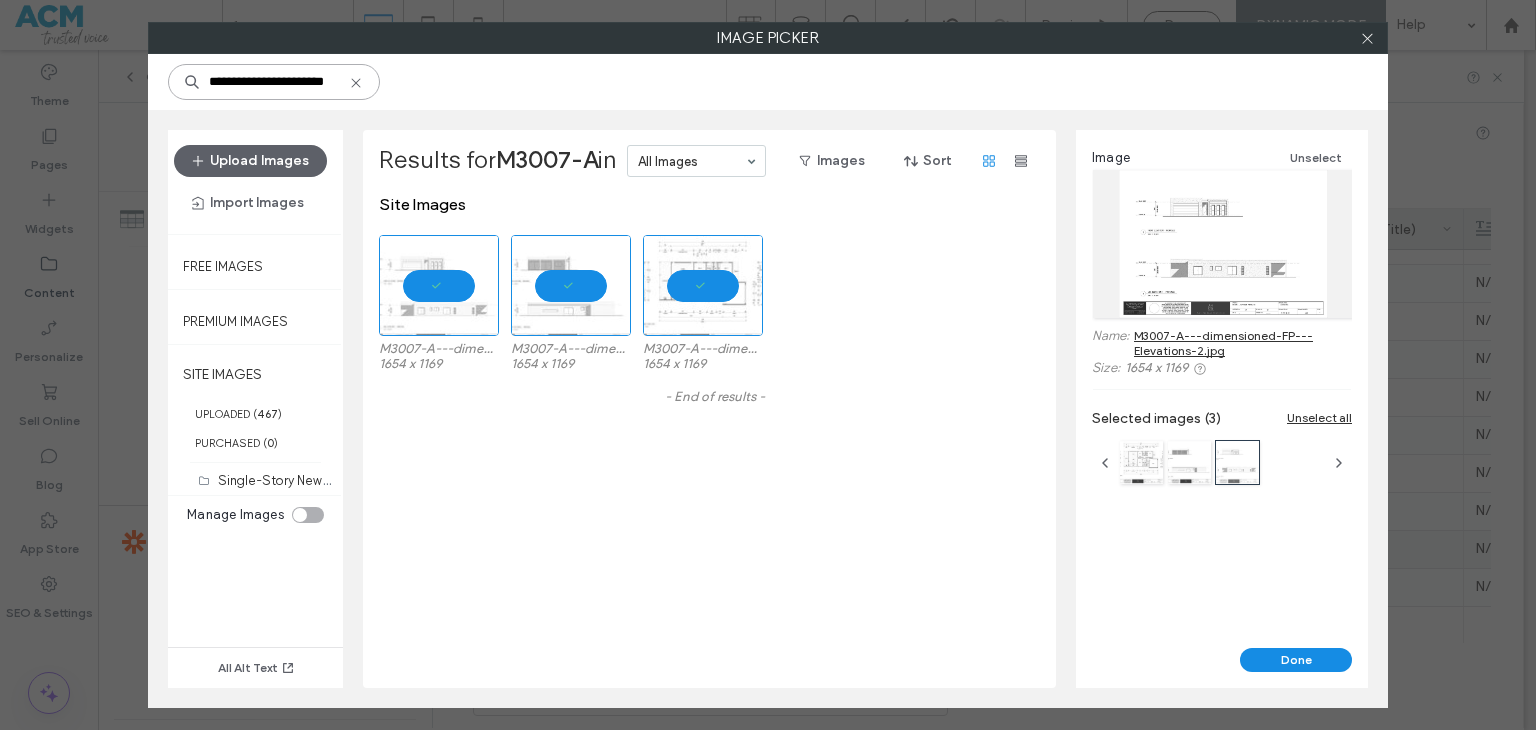 scroll, scrollTop: 0, scrollLeft: 45, axis: horizontal 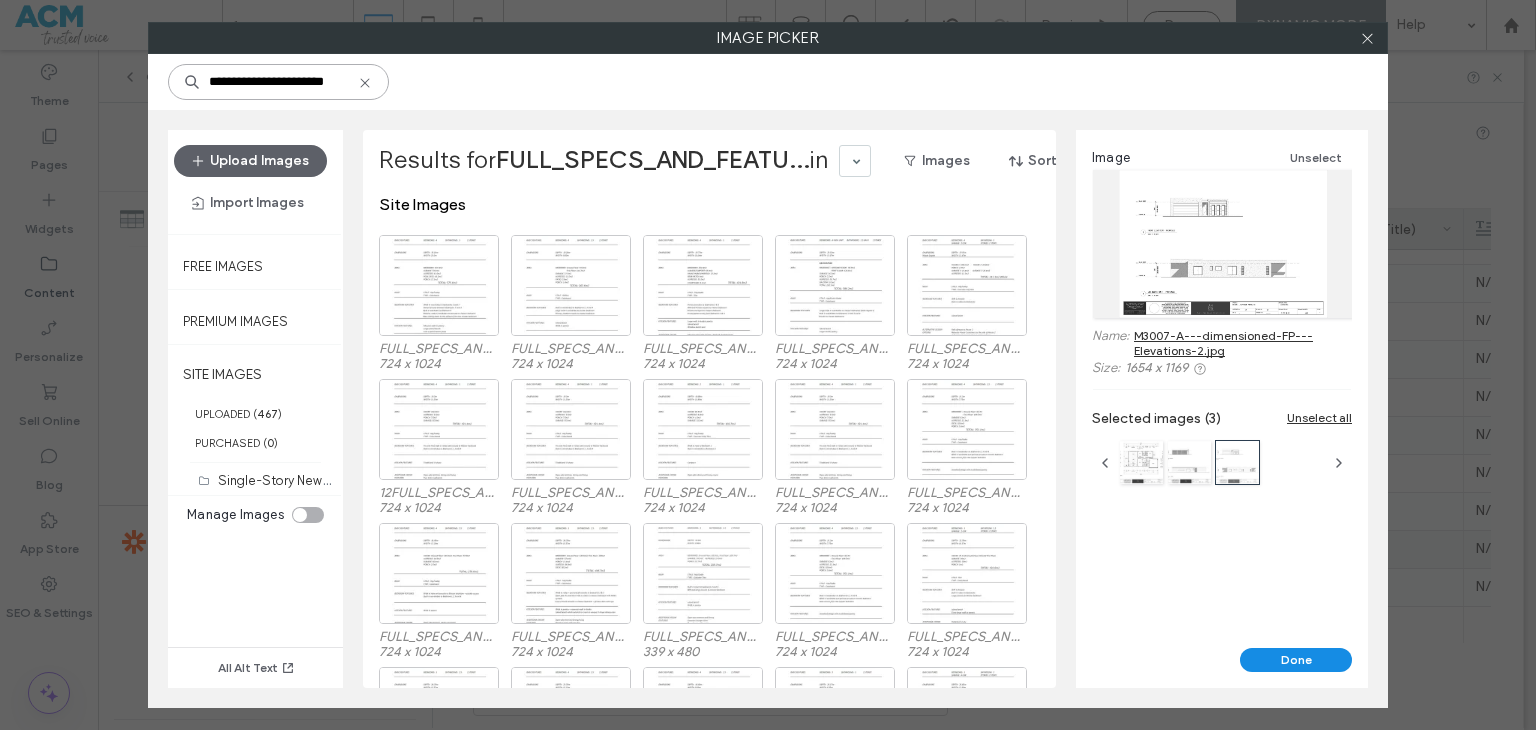 click on "**********" at bounding box center [278, 82] 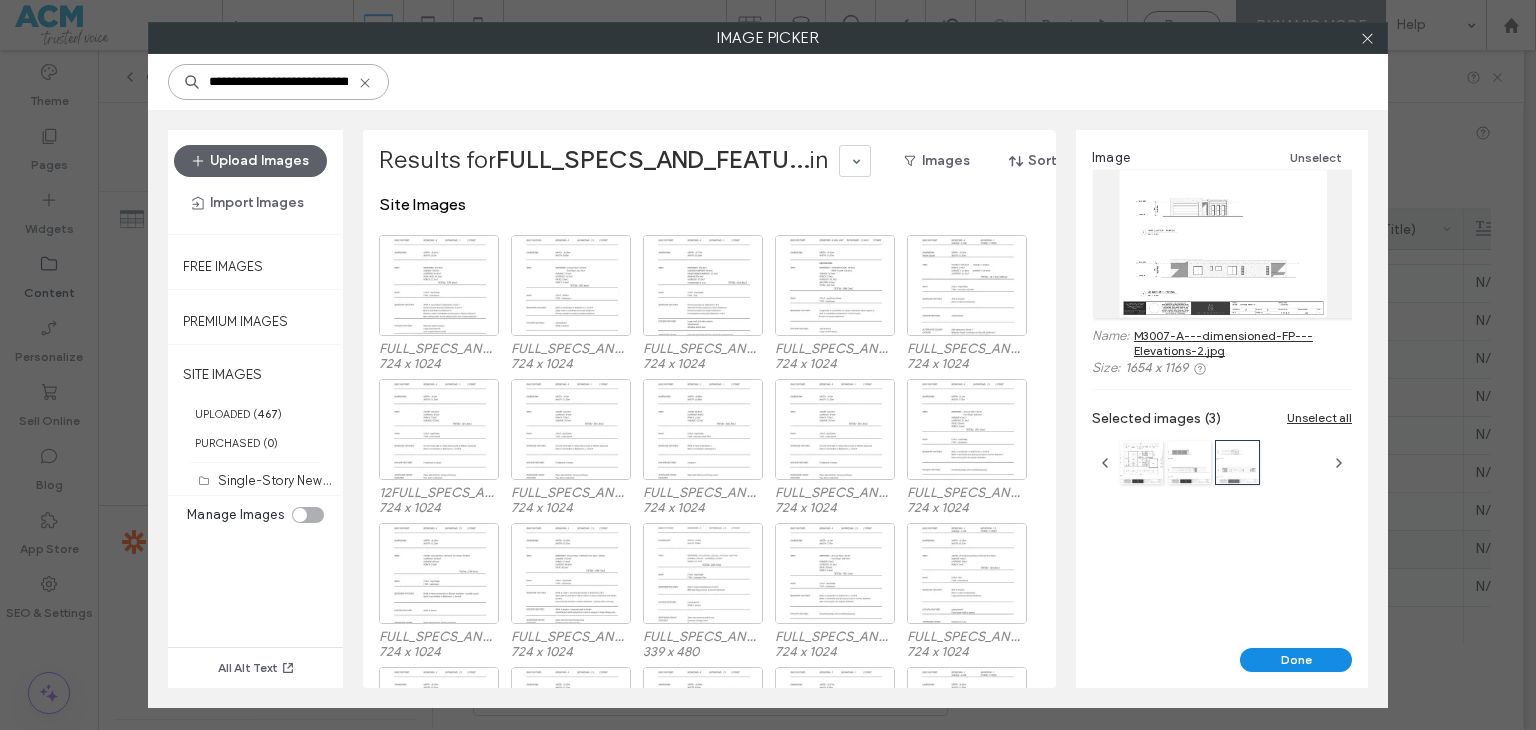 scroll, scrollTop: 0, scrollLeft: 91, axis: horizontal 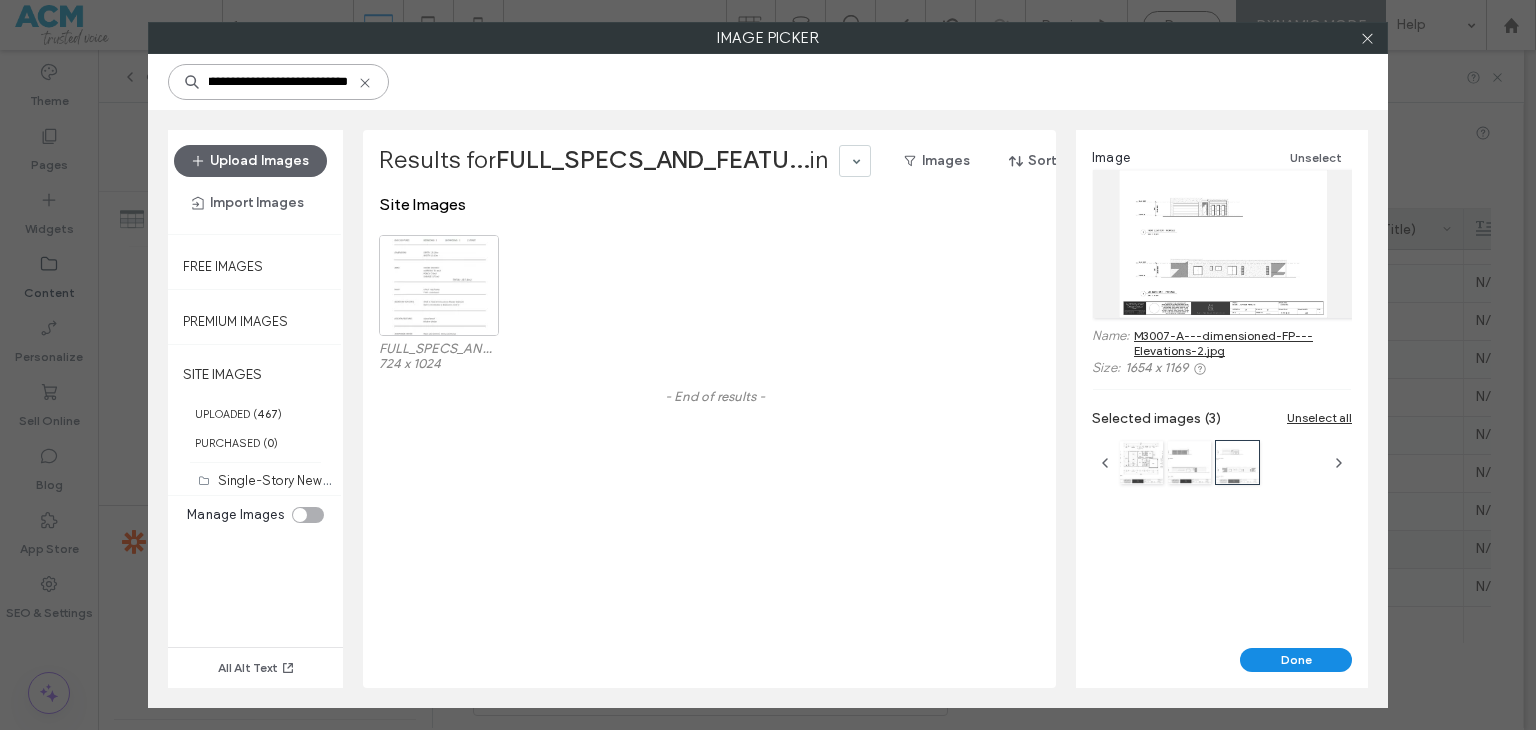 type on "**********" 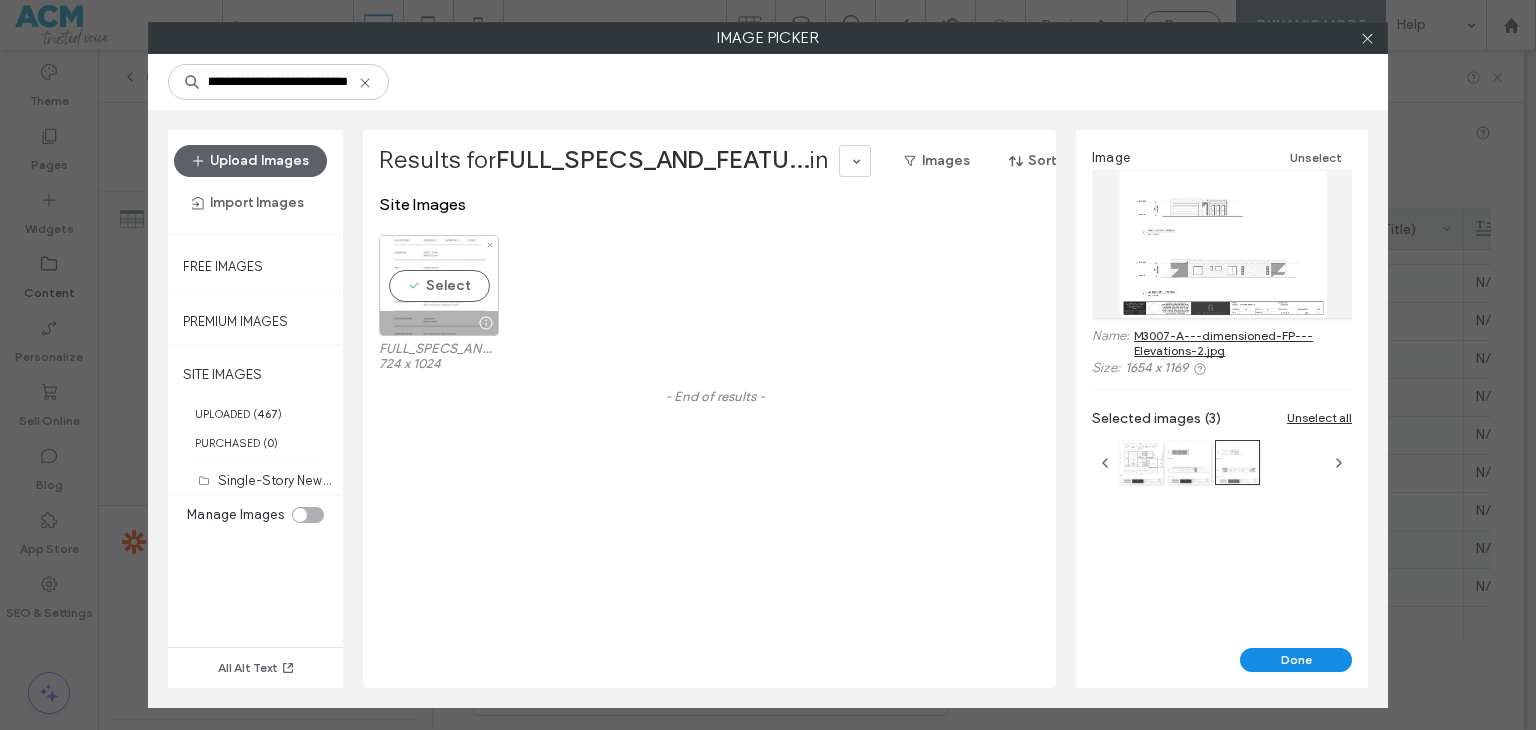 click on "Select" at bounding box center [439, 285] 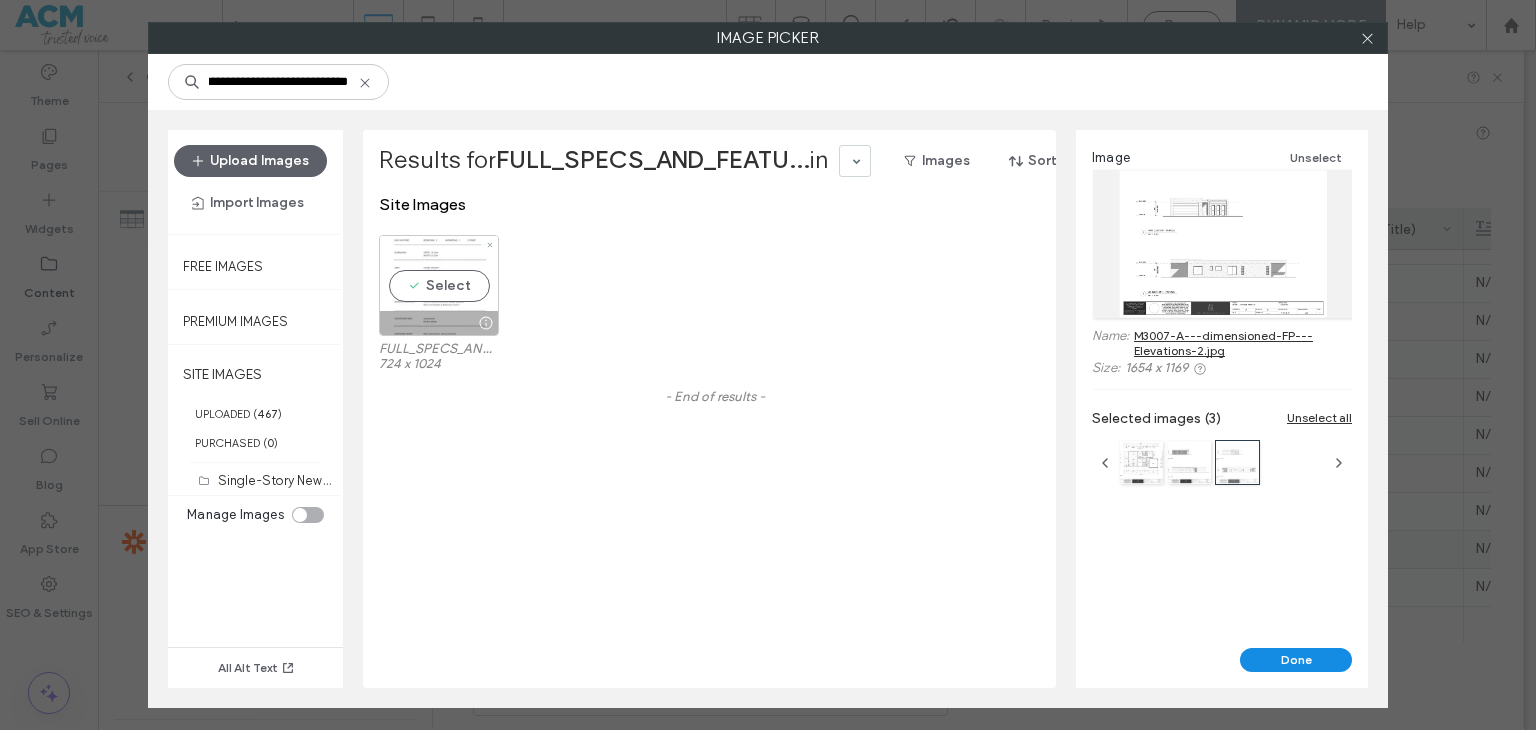 scroll, scrollTop: 0, scrollLeft: 0, axis: both 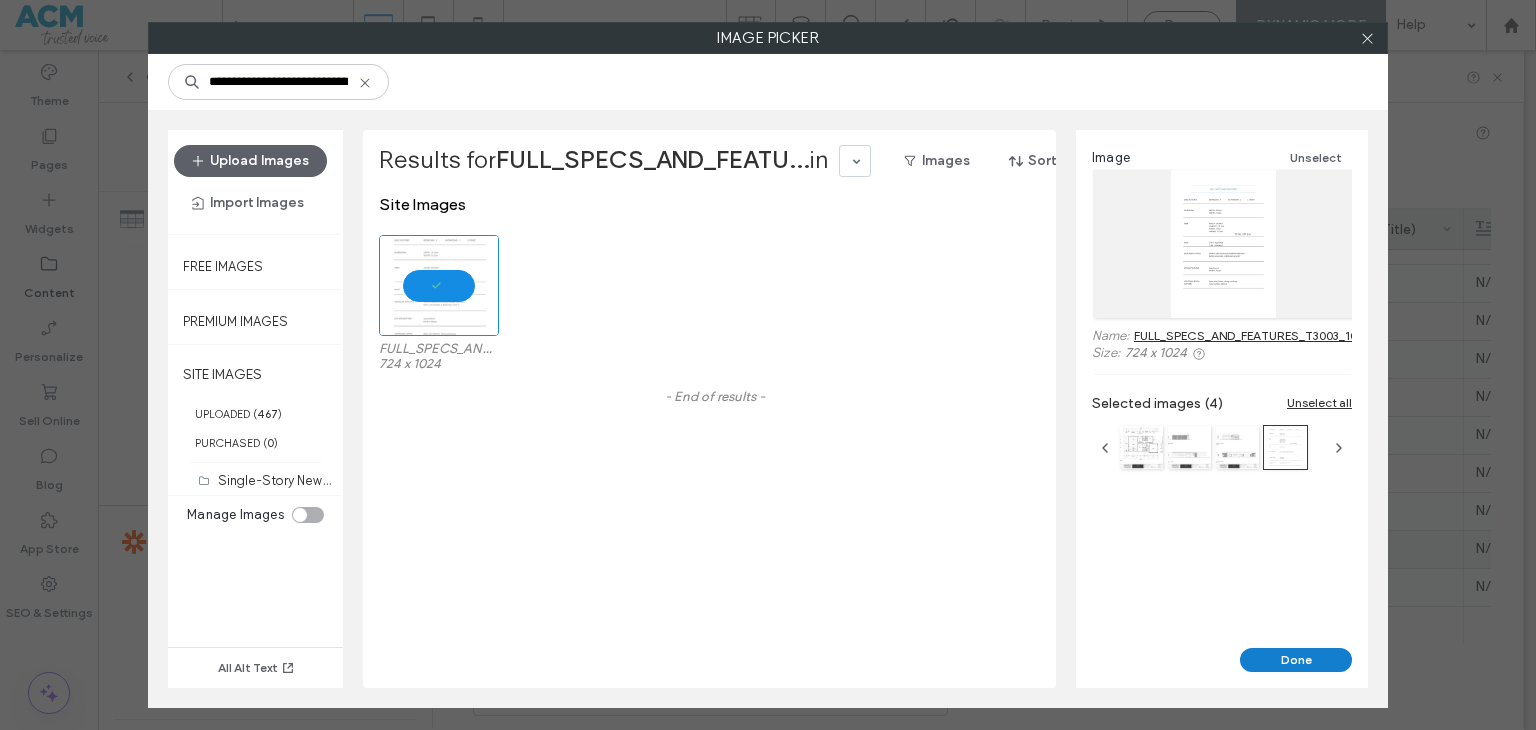 click on "Done" at bounding box center [1296, 660] 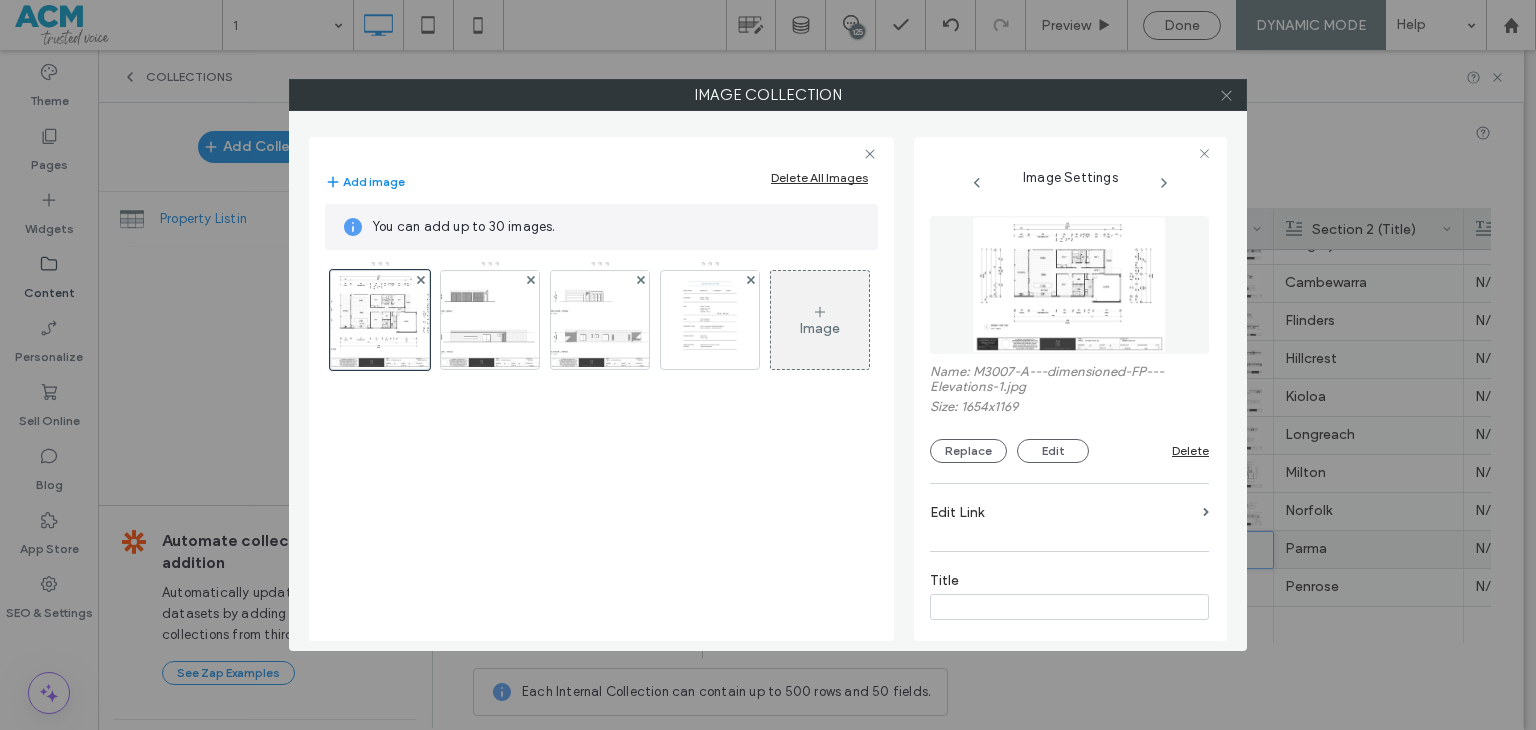click 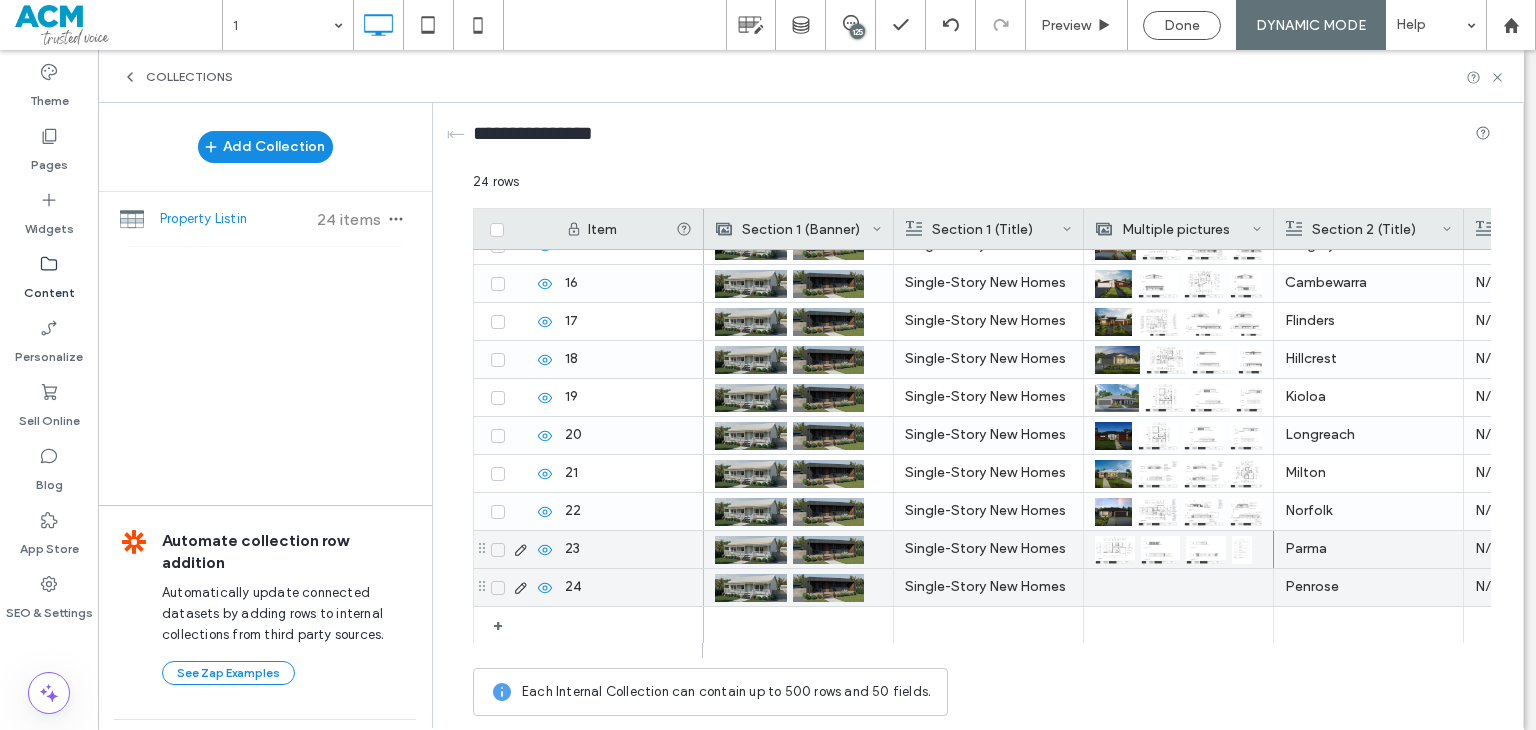 click at bounding box center (1178, 587) 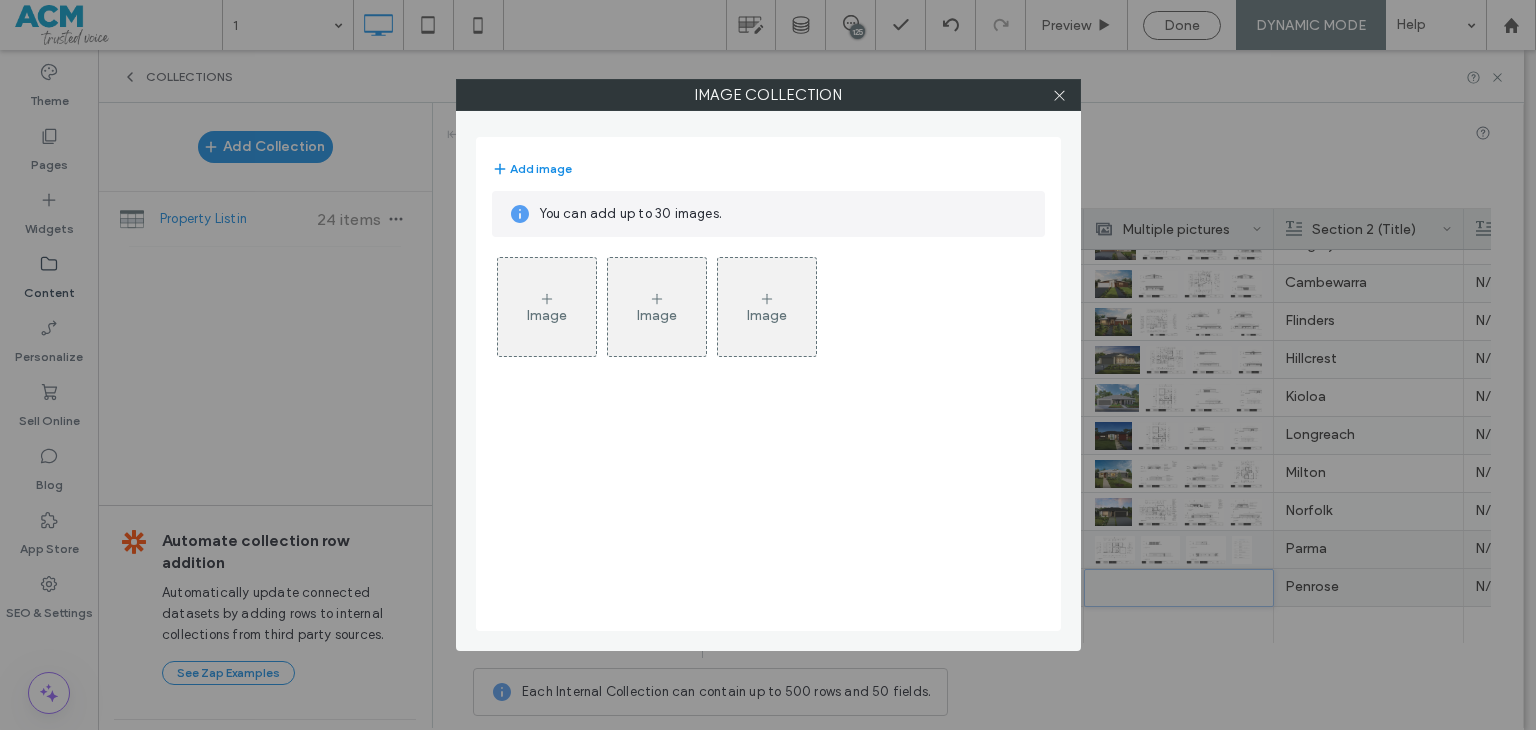 click on "Image" at bounding box center (547, 315) 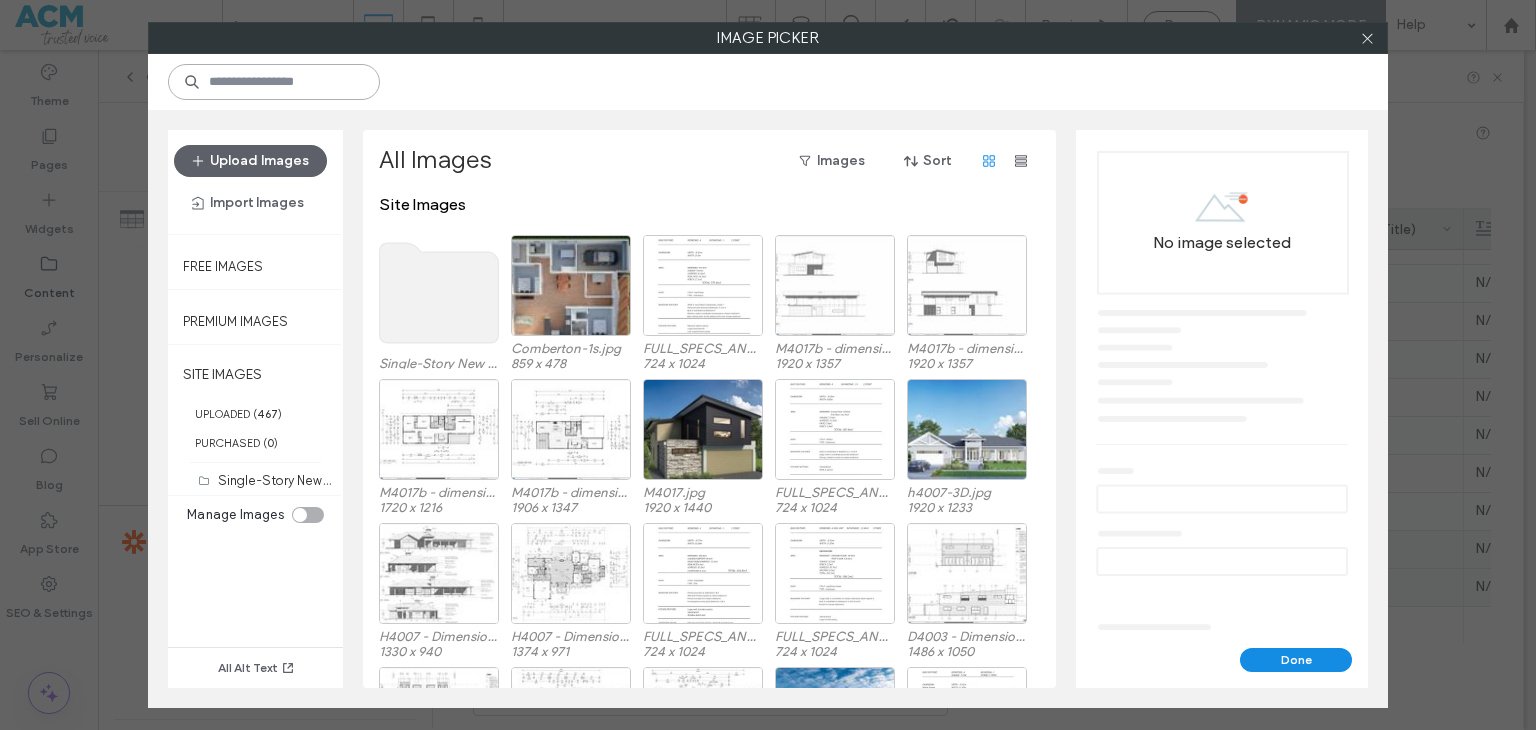 click at bounding box center [274, 82] 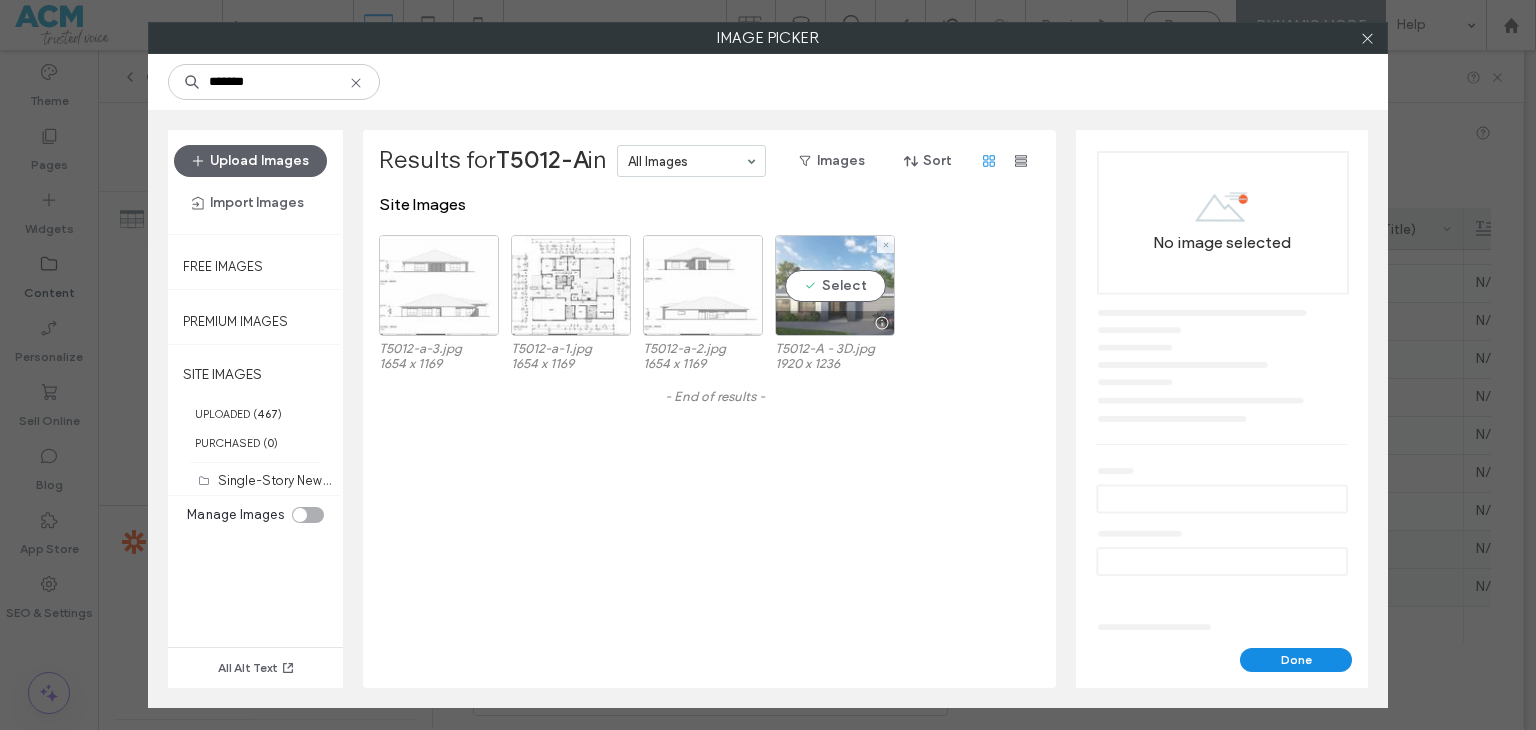 click on "Select" at bounding box center (835, 285) 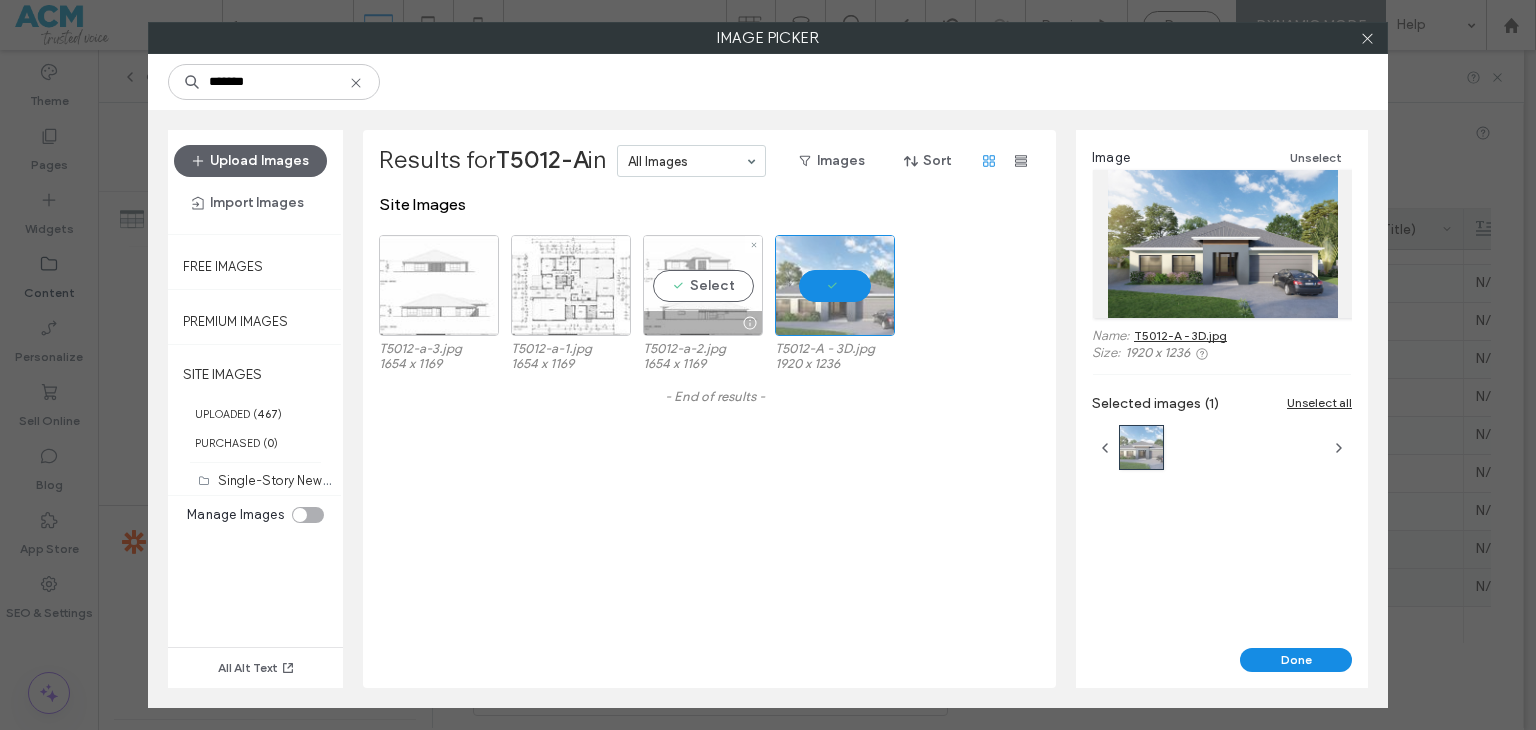 click on "Select" at bounding box center (703, 285) 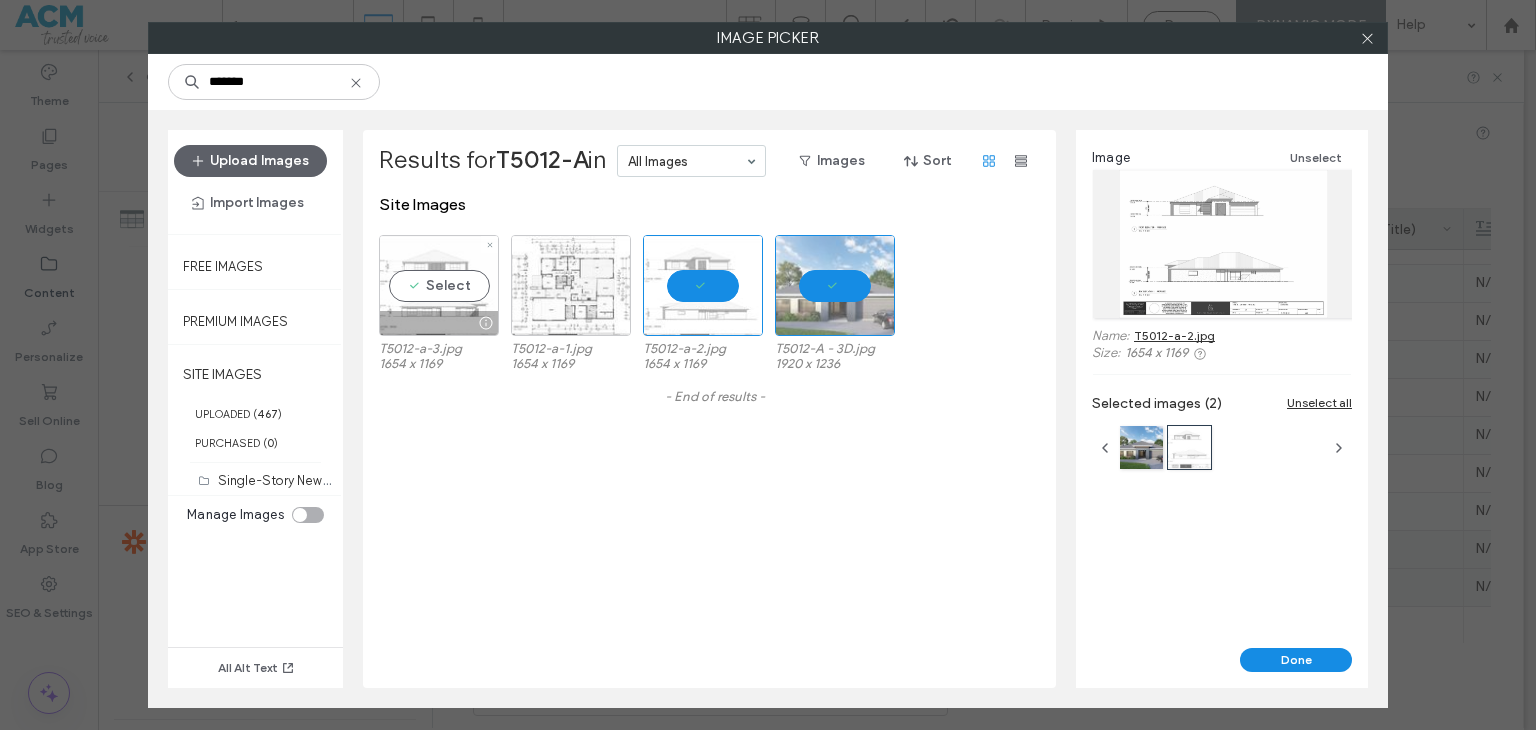 click on "Select" at bounding box center [439, 285] 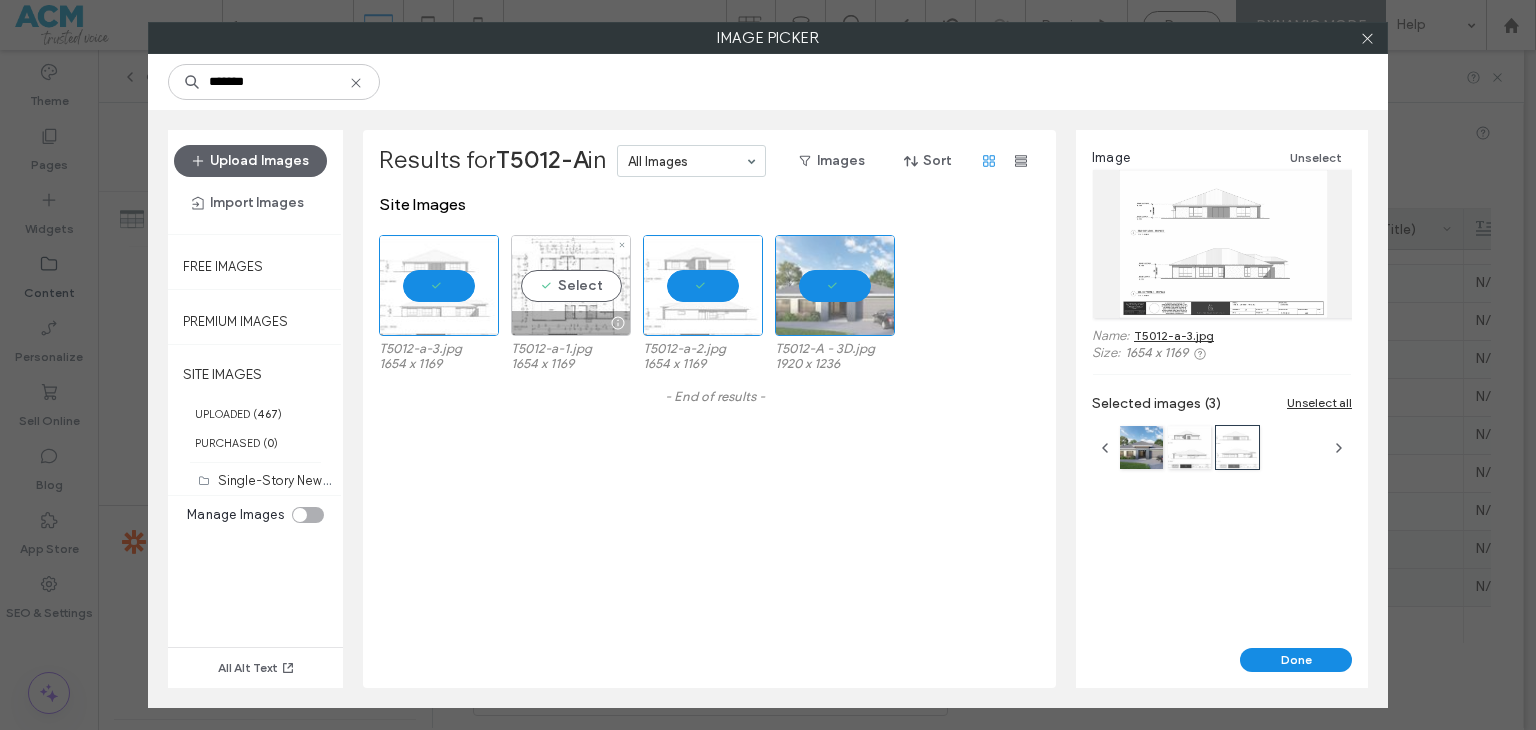click on "Select" at bounding box center (571, 285) 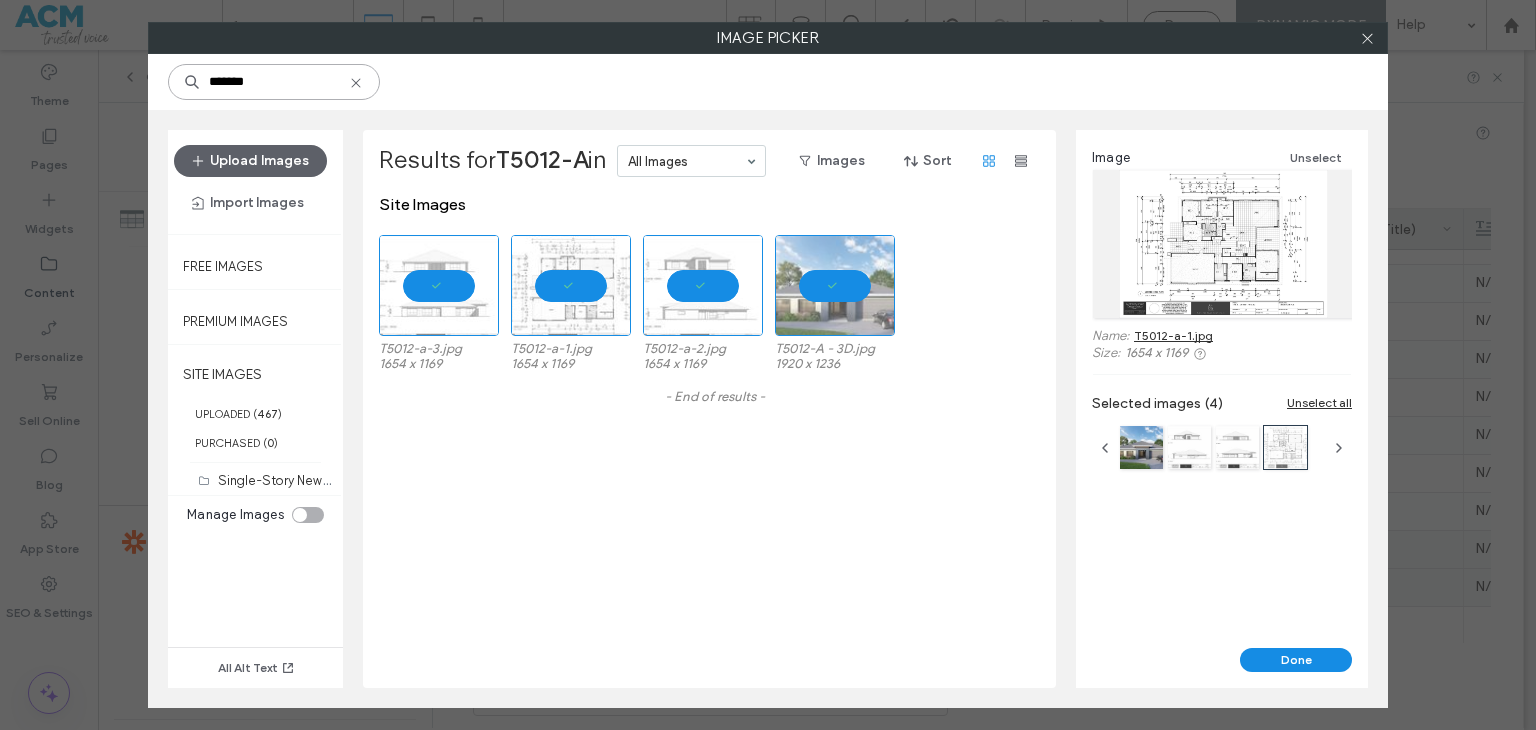 click on "*******" at bounding box center [274, 82] 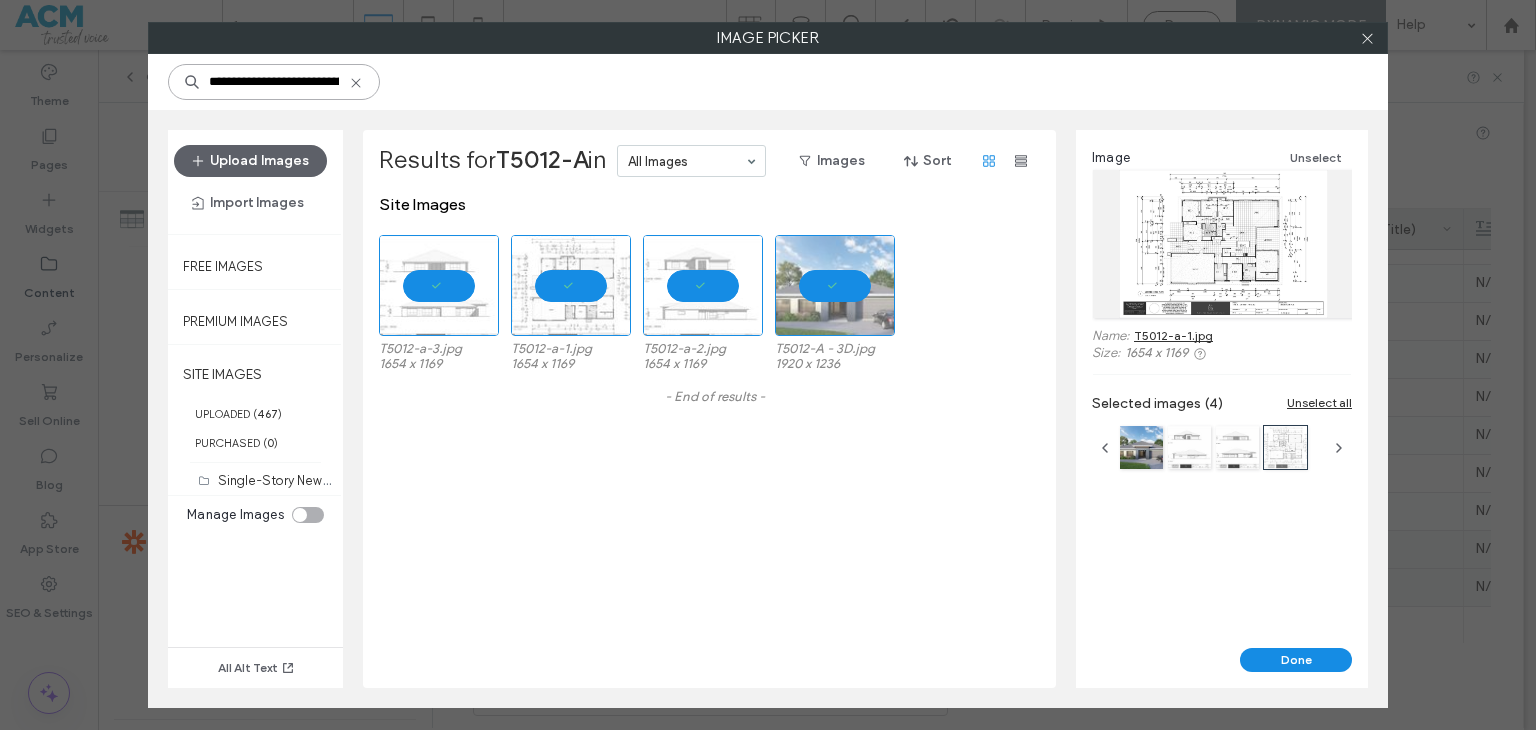 scroll, scrollTop: 0, scrollLeft: 104, axis: horizontal 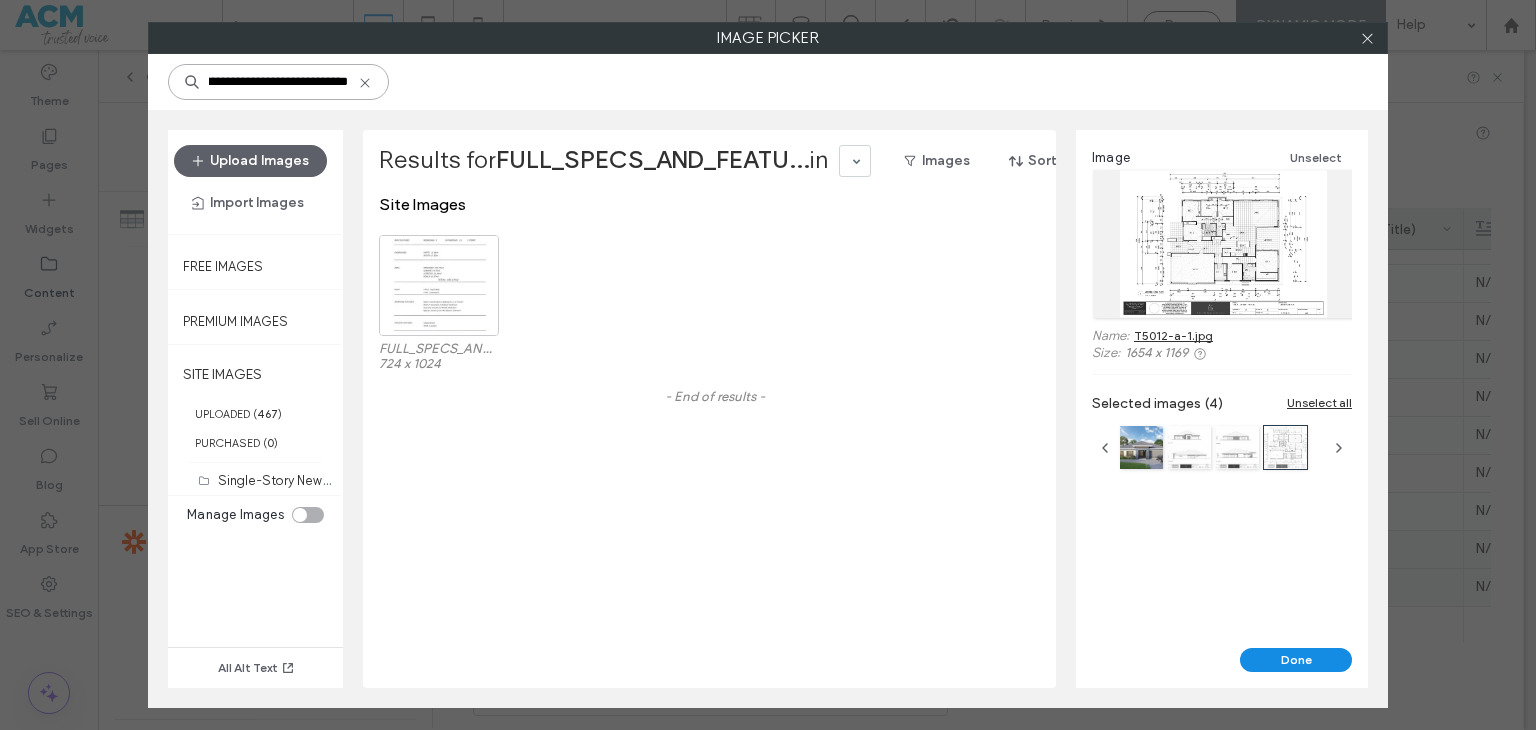 type on "**********" 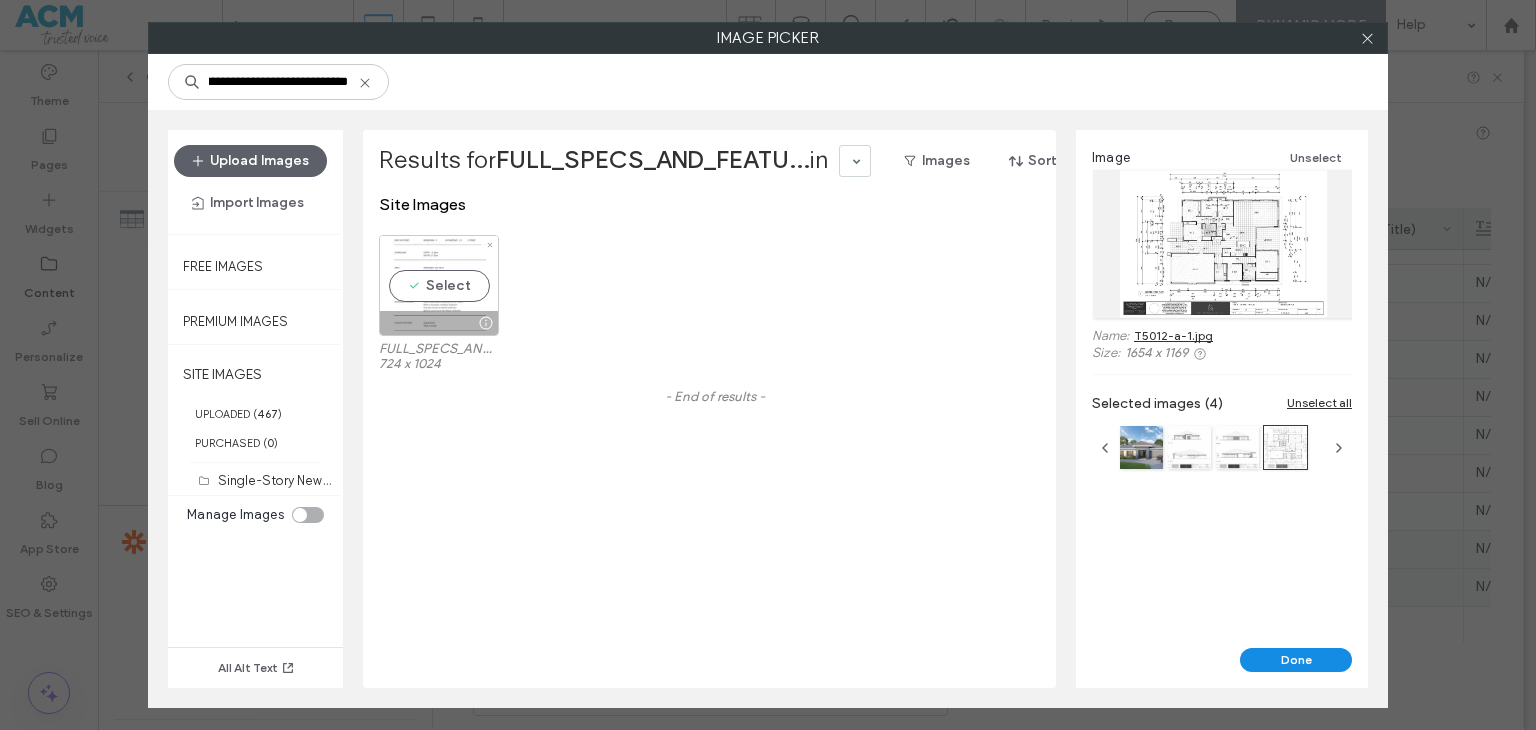 scroll, scrollTop: 0, scrollLeft: 0, axis: both 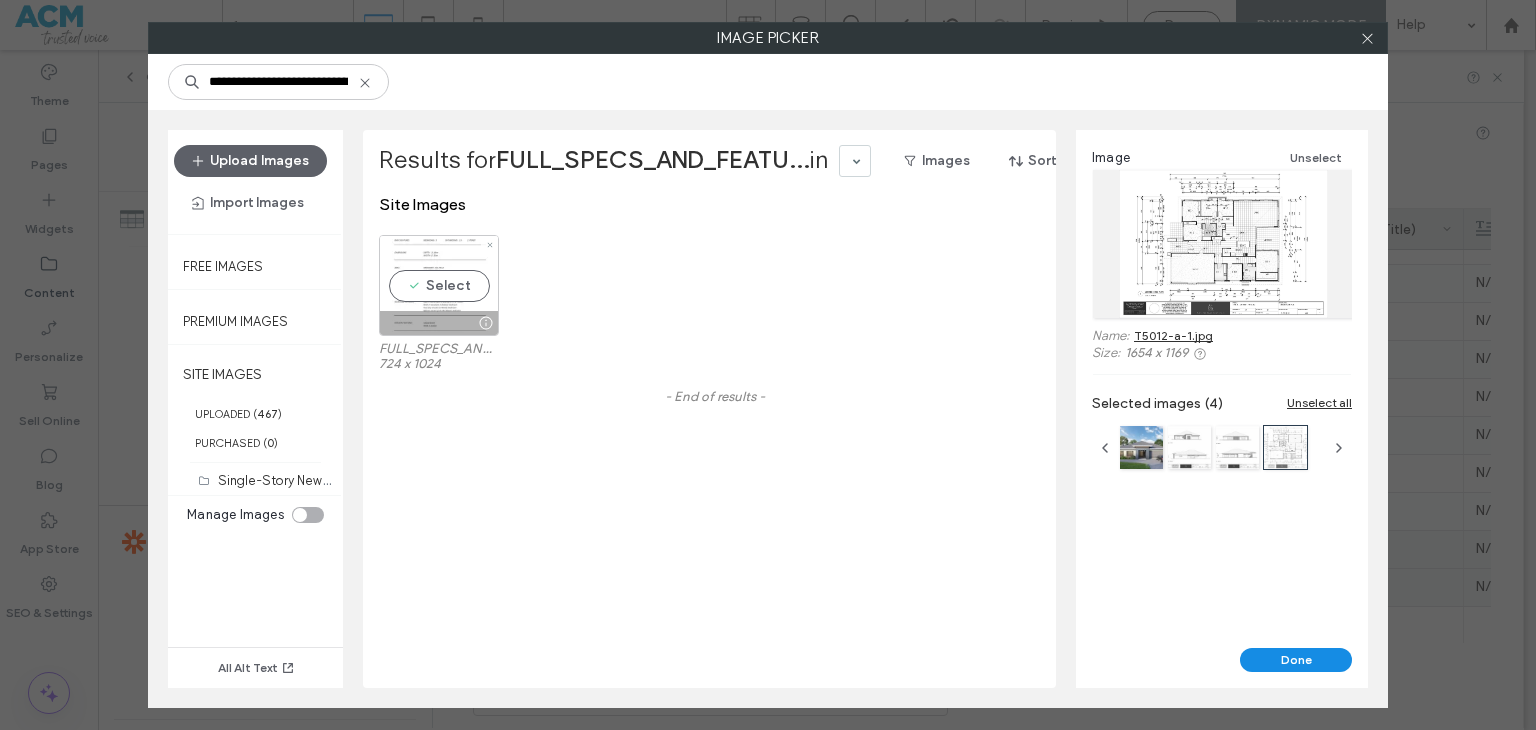 click at bounding box center (439, 323) 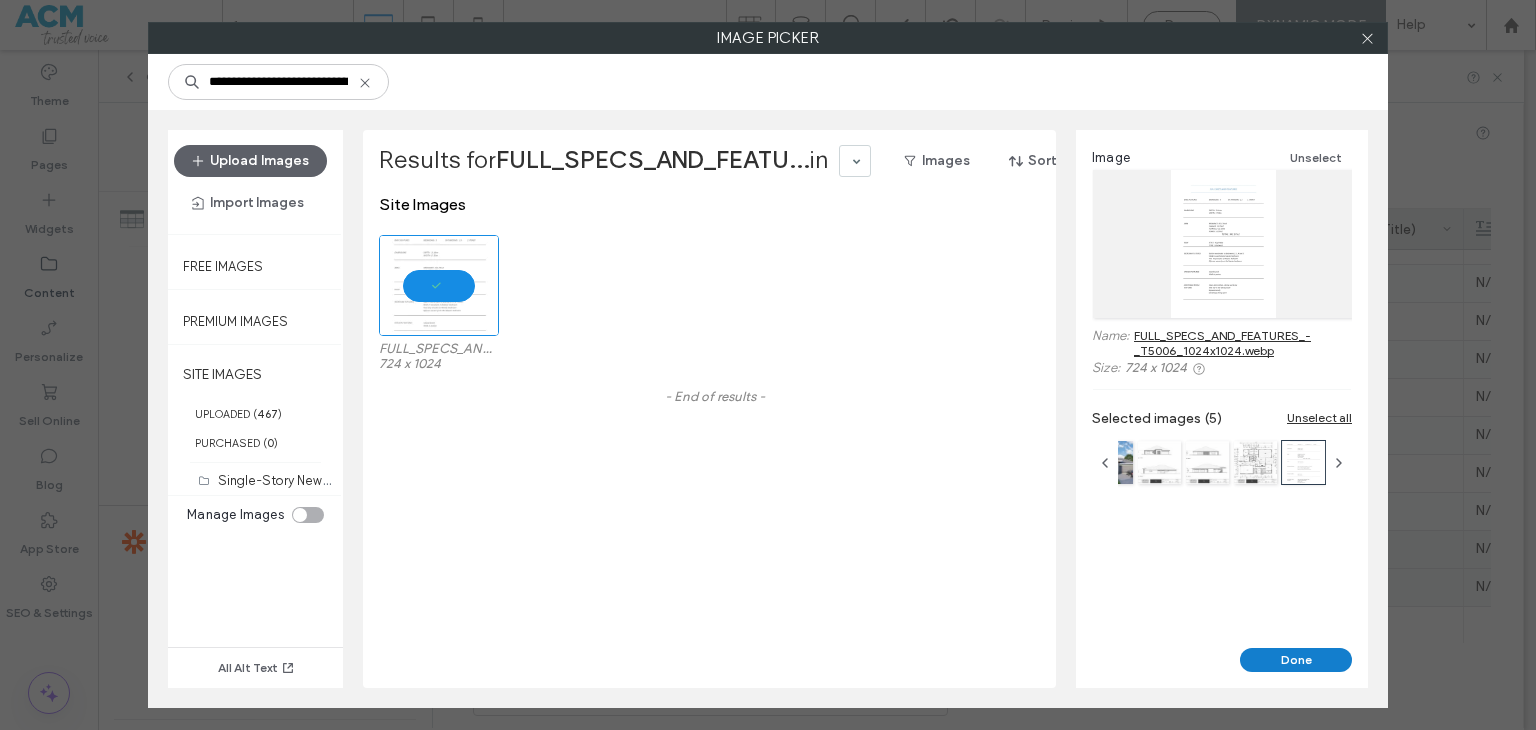 click on "Done" at bounding box center (1296, 660) 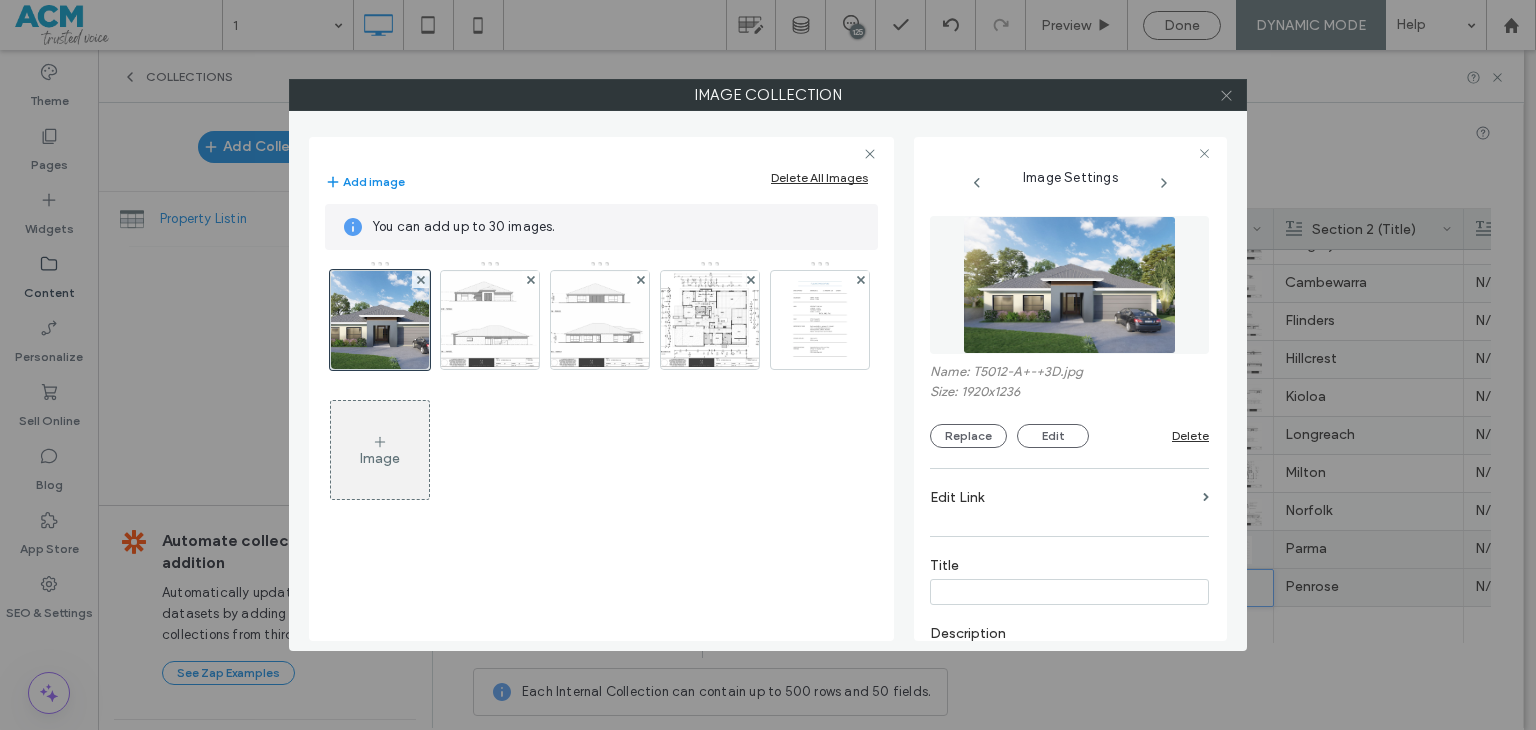 click 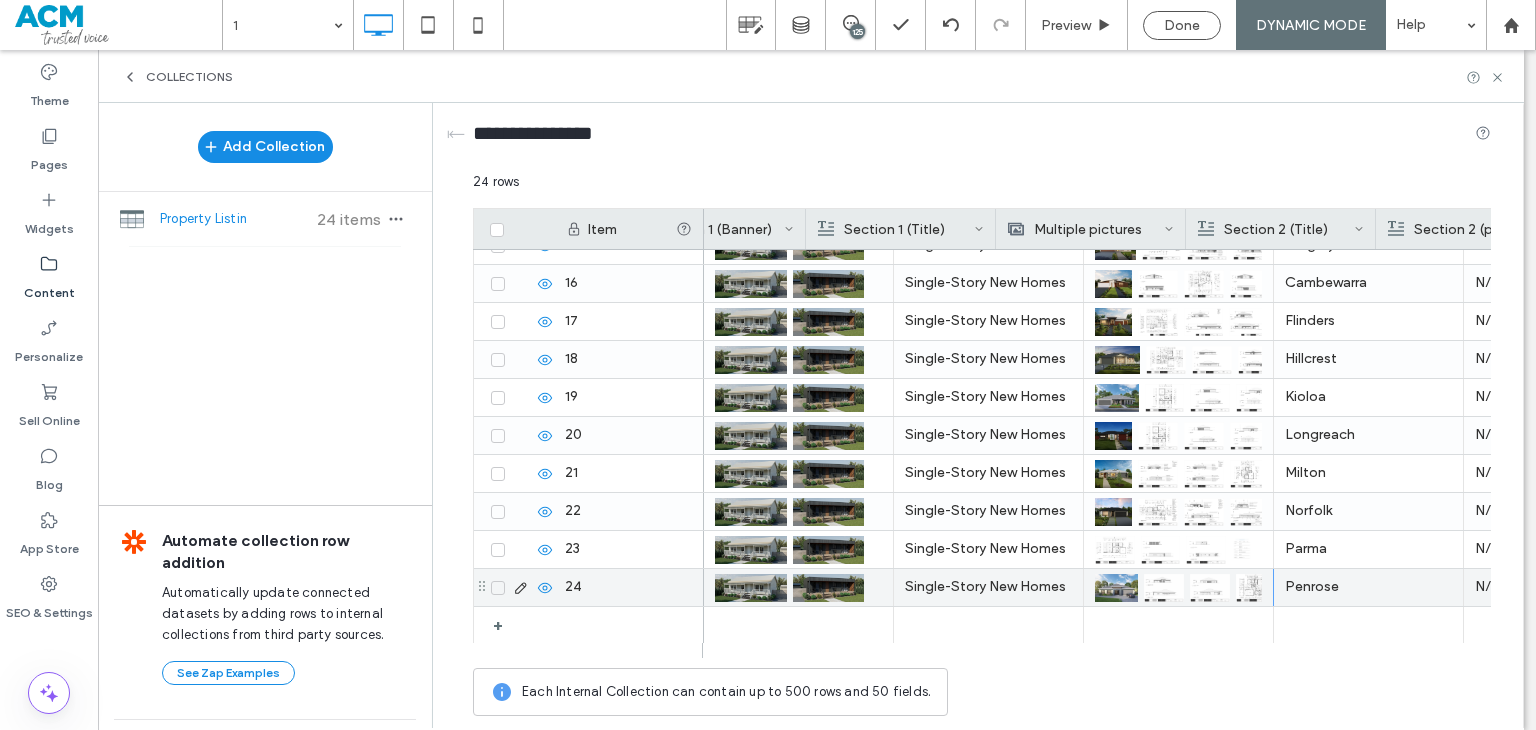 scroll, scrollTop: 0, scrollLeft: 483, axis: horizontal 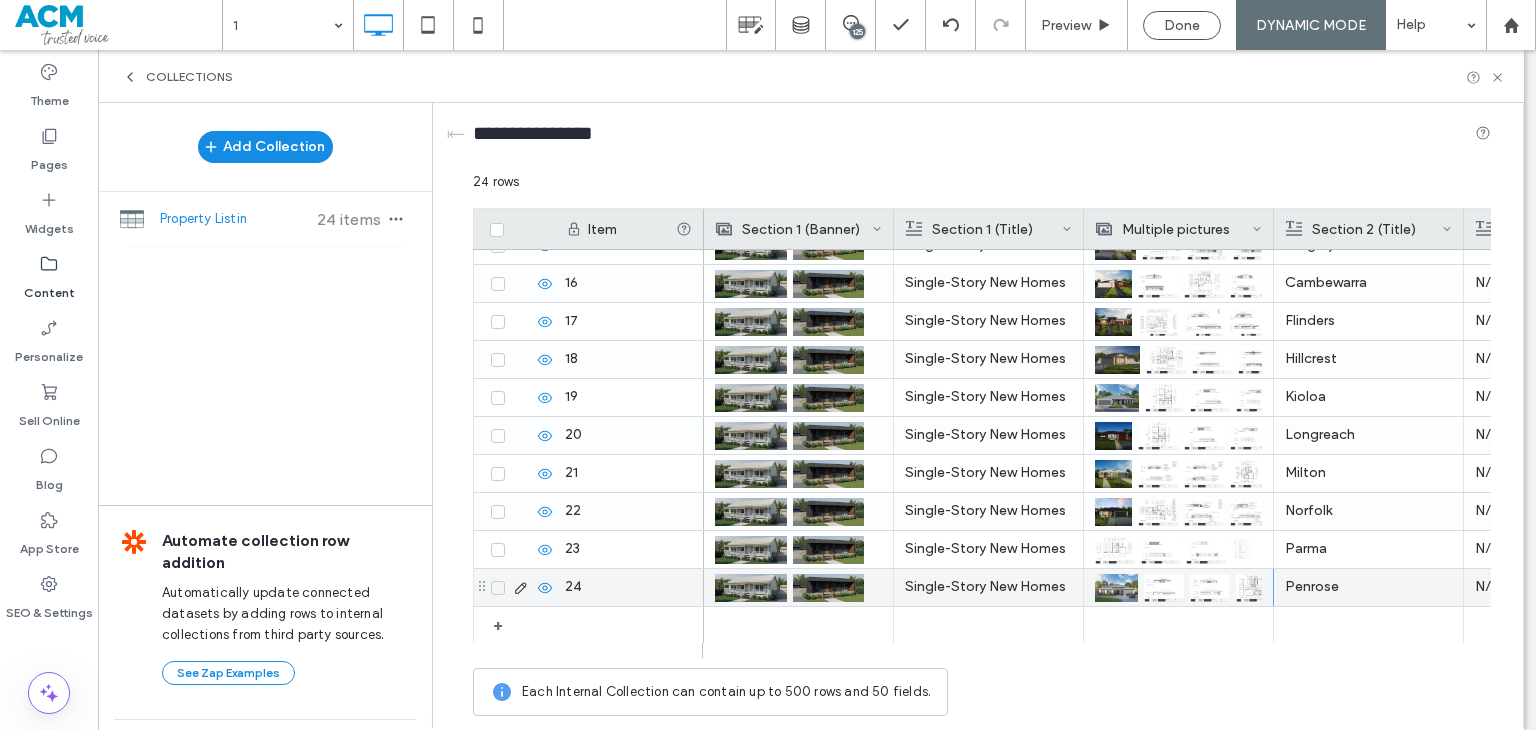 click at bounding box center (798, 625) 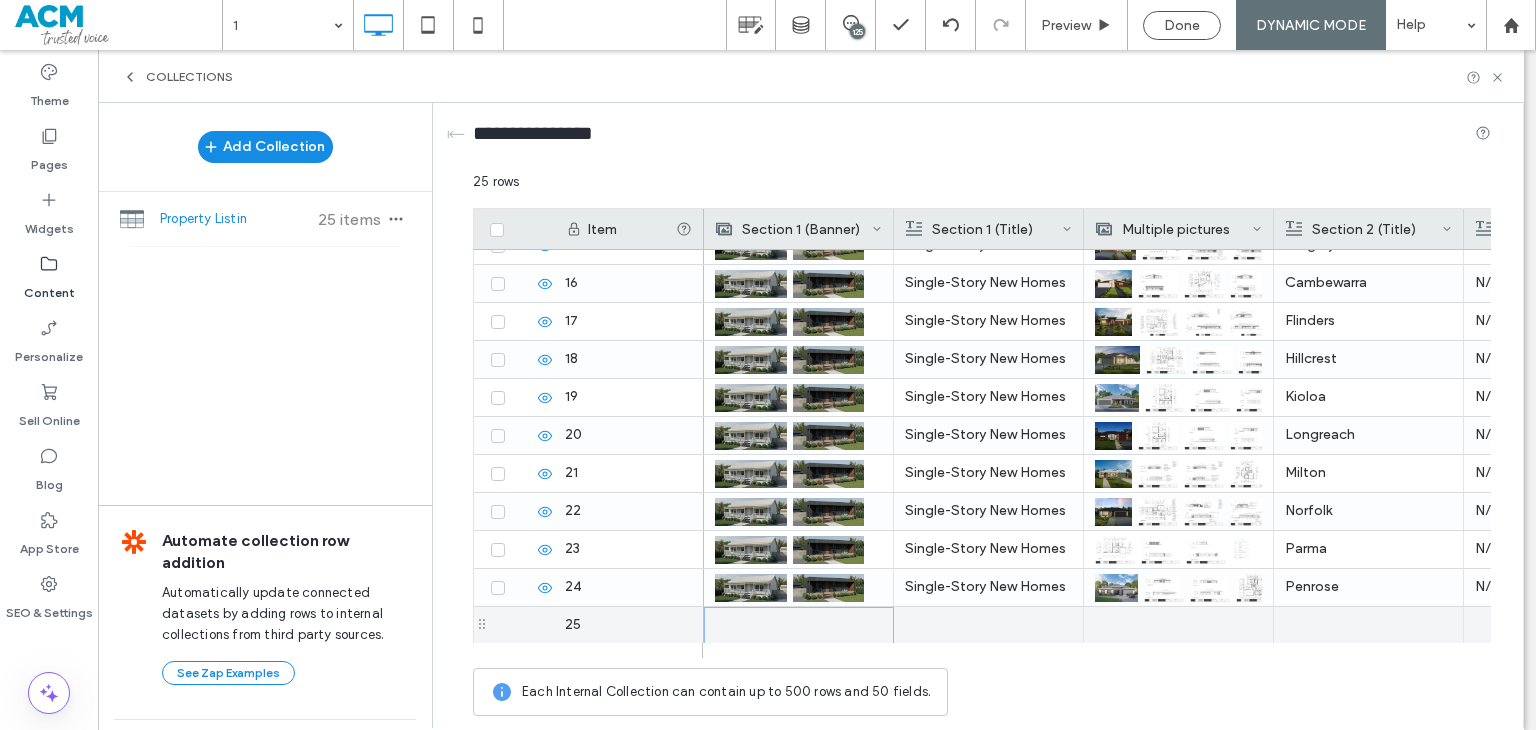 scroll, scrollTop: 556, scrollLeft: 0, axis: vertical 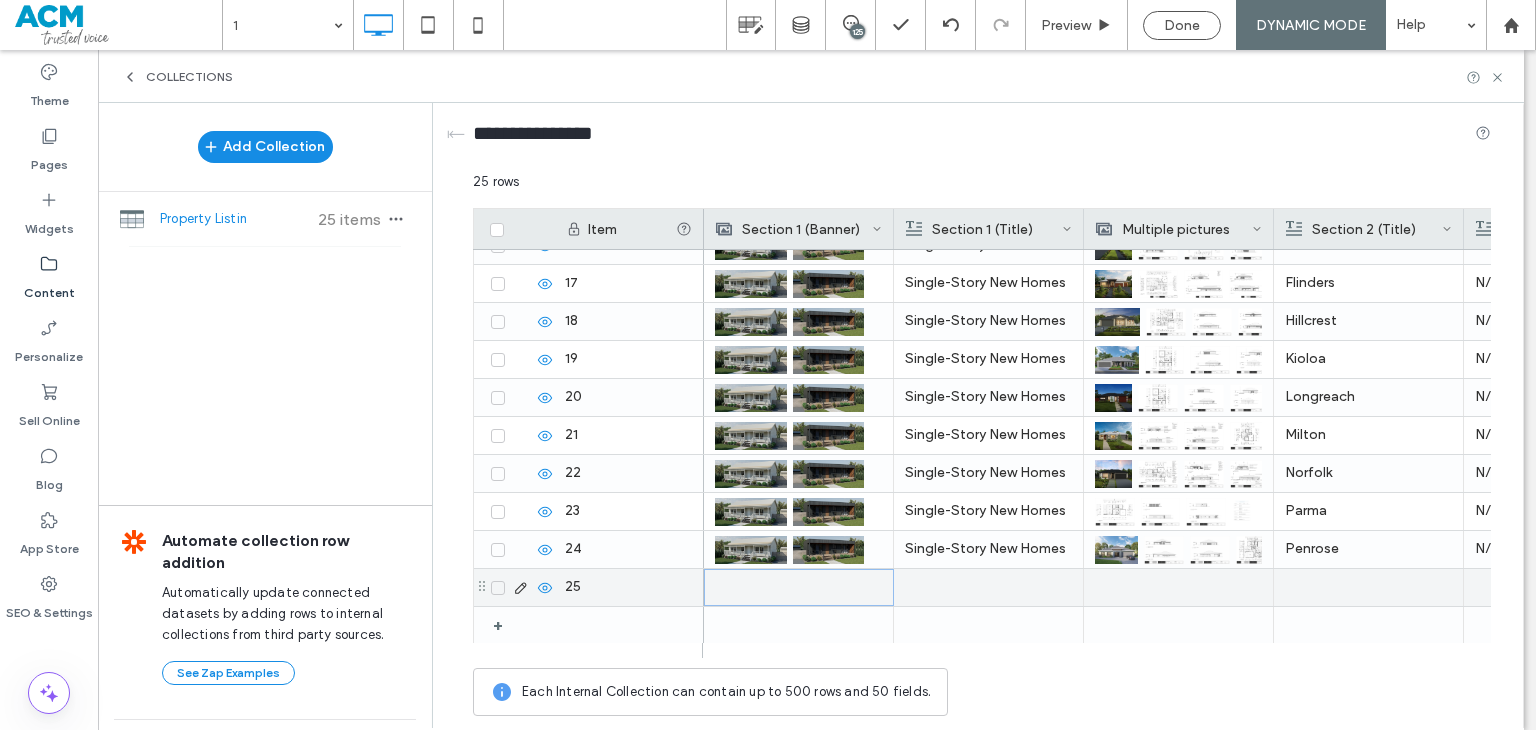 click at bounding box center [799, 587] 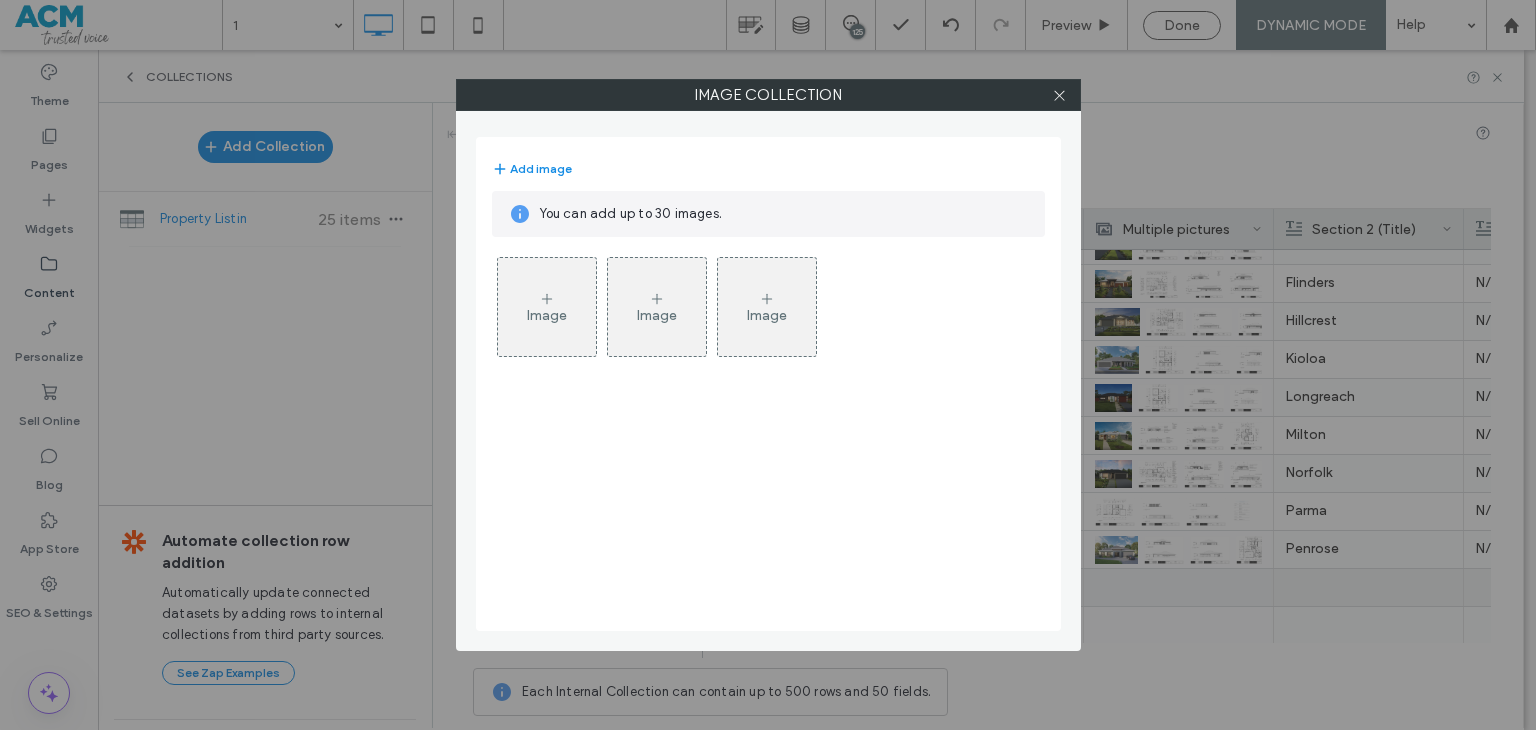 click on "Image" at bounding box center (547, 307) 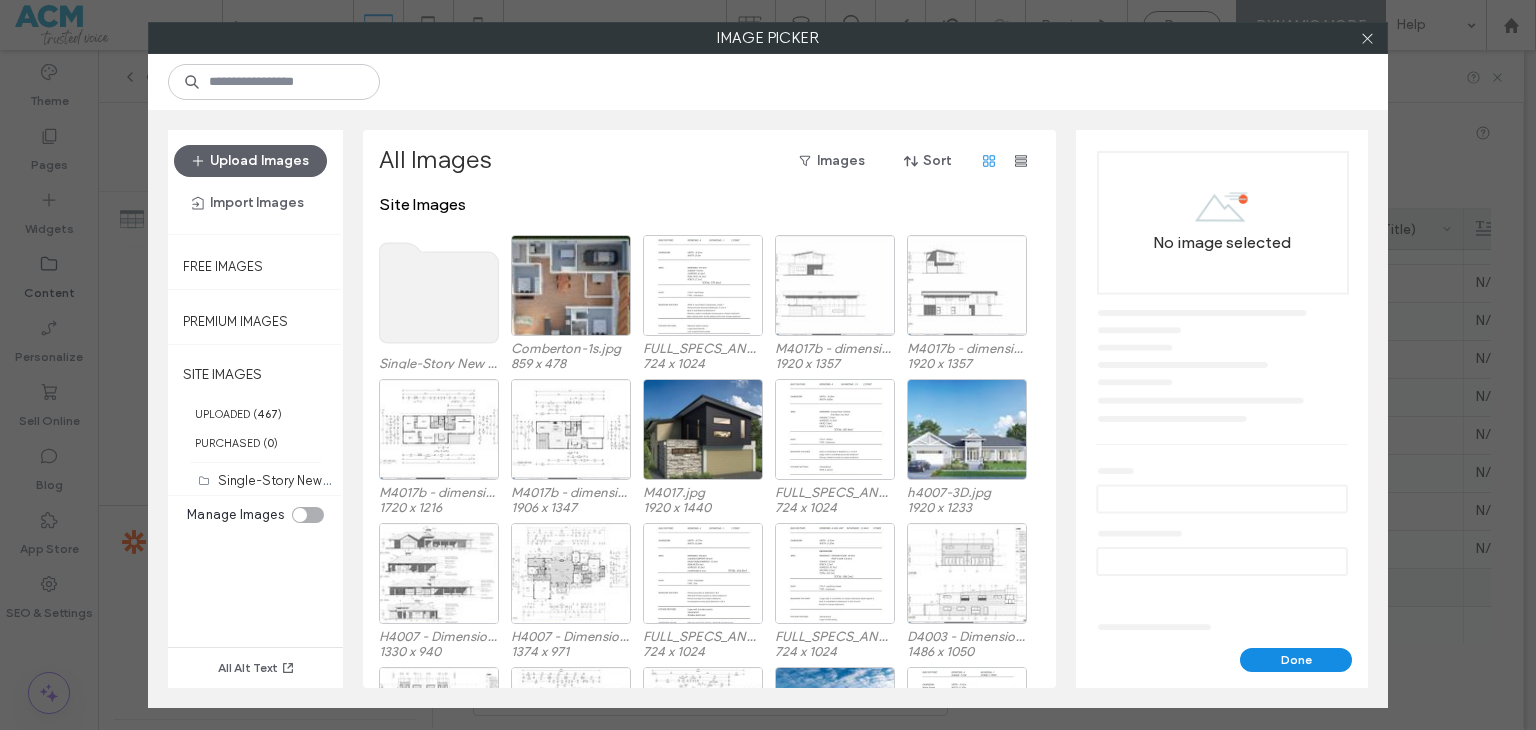 click 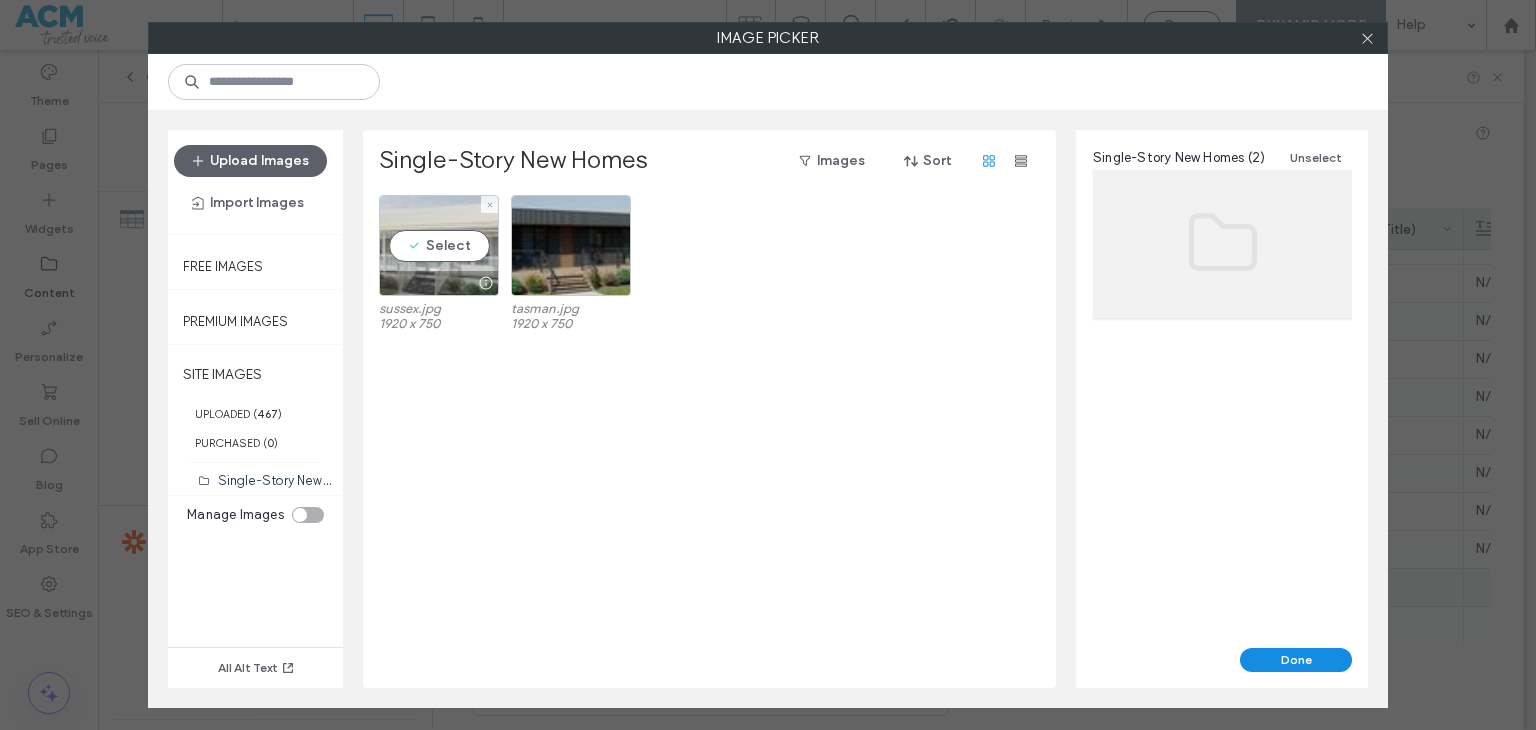 click on "Select" at bounding box center (439, 245) 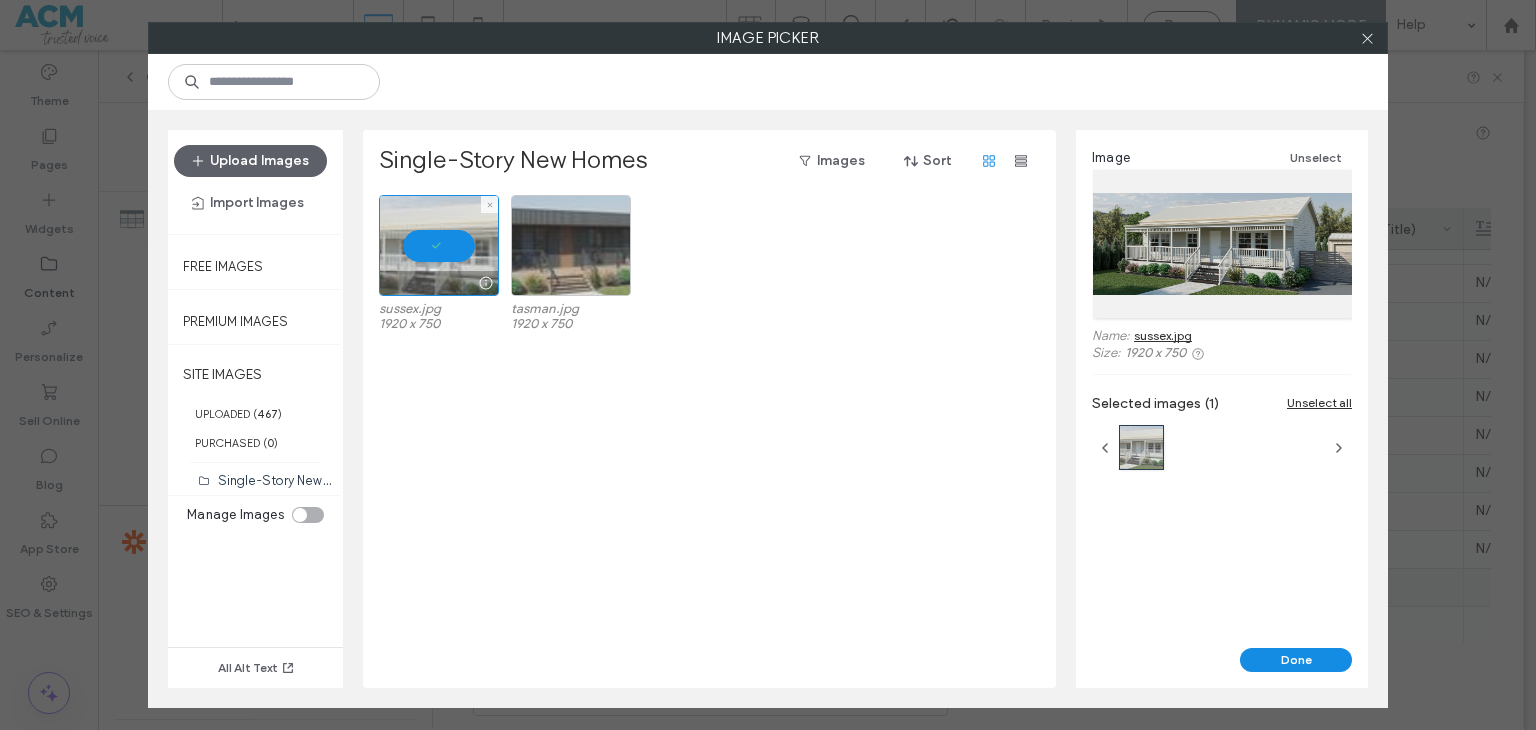 click at bounding box center (571, 245) 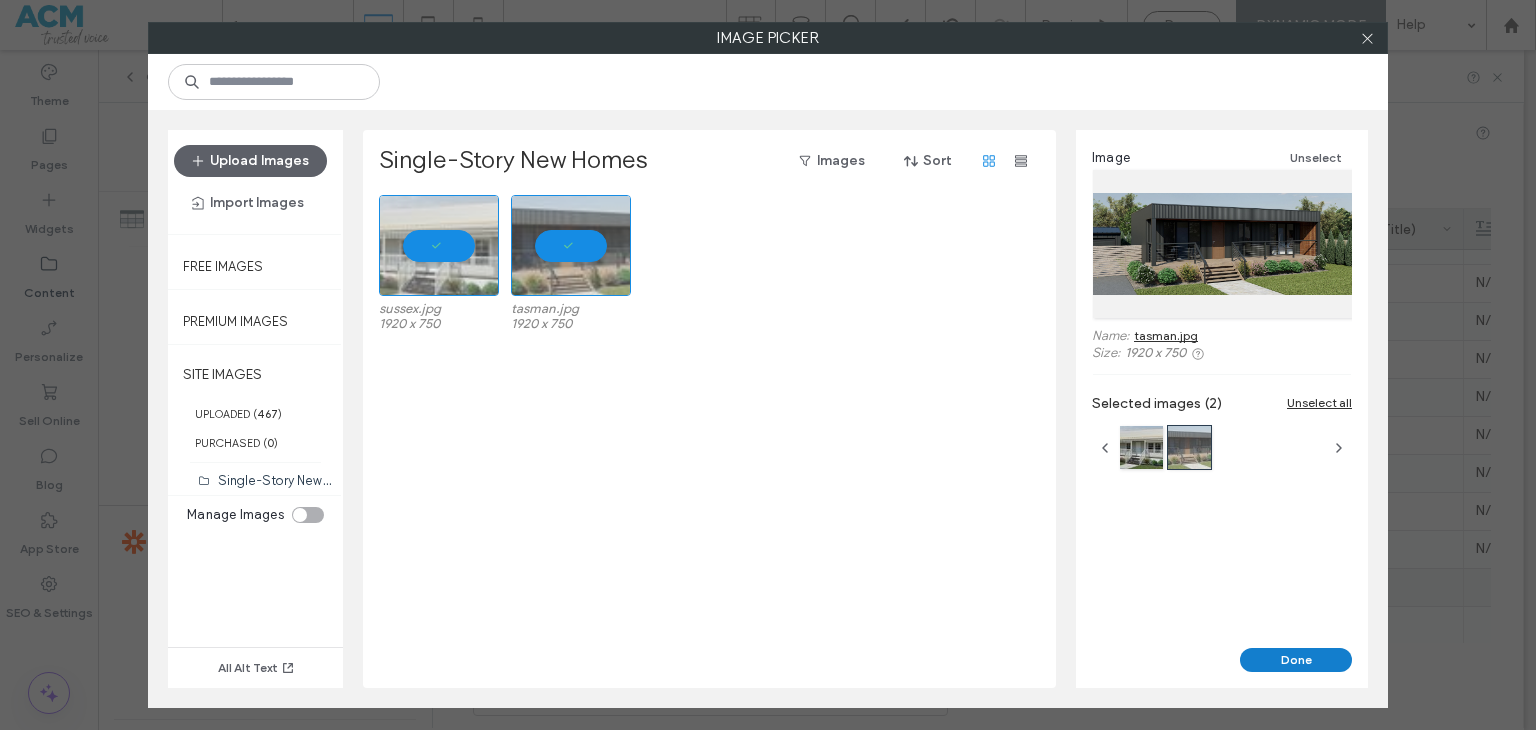 click on "Done" at bounding box center (1222, 668) 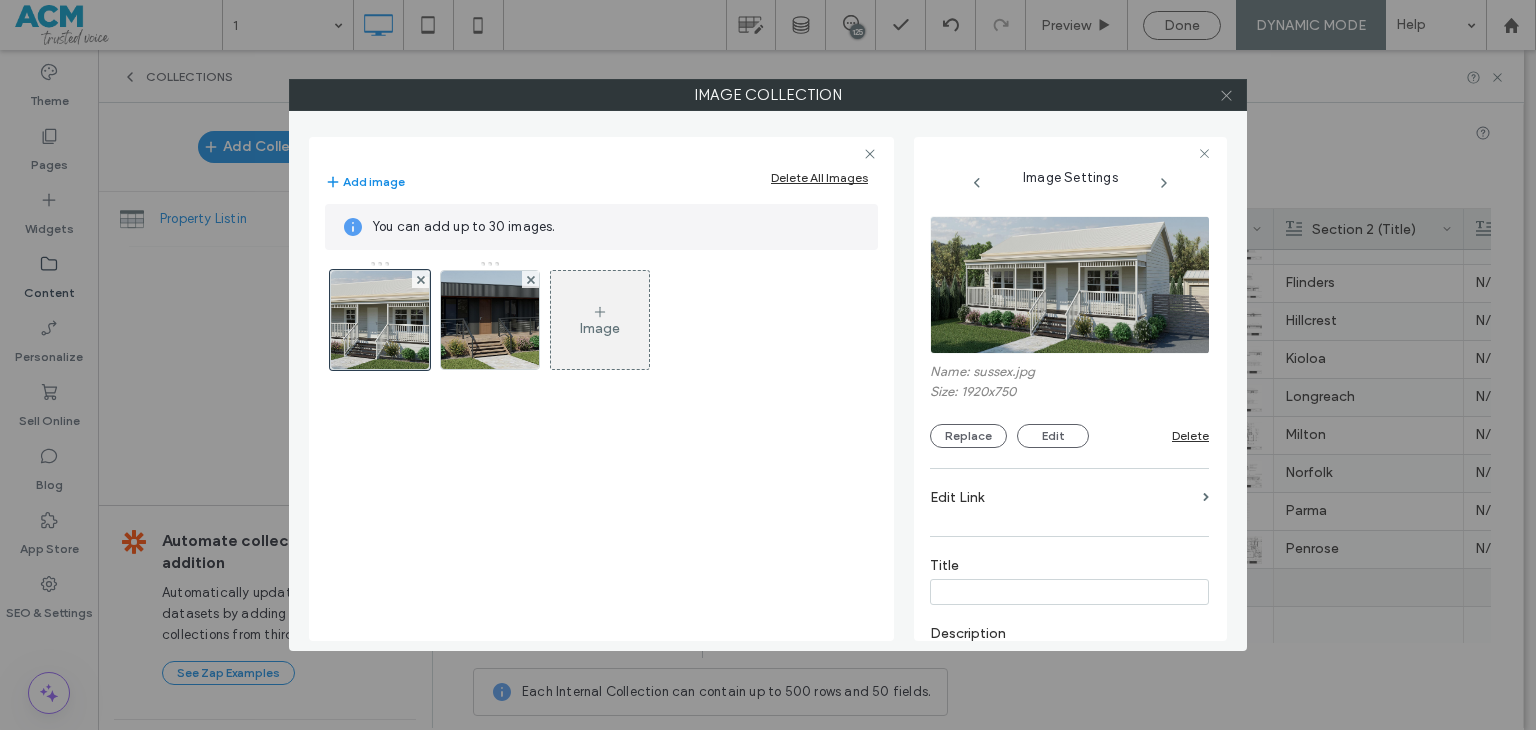 click 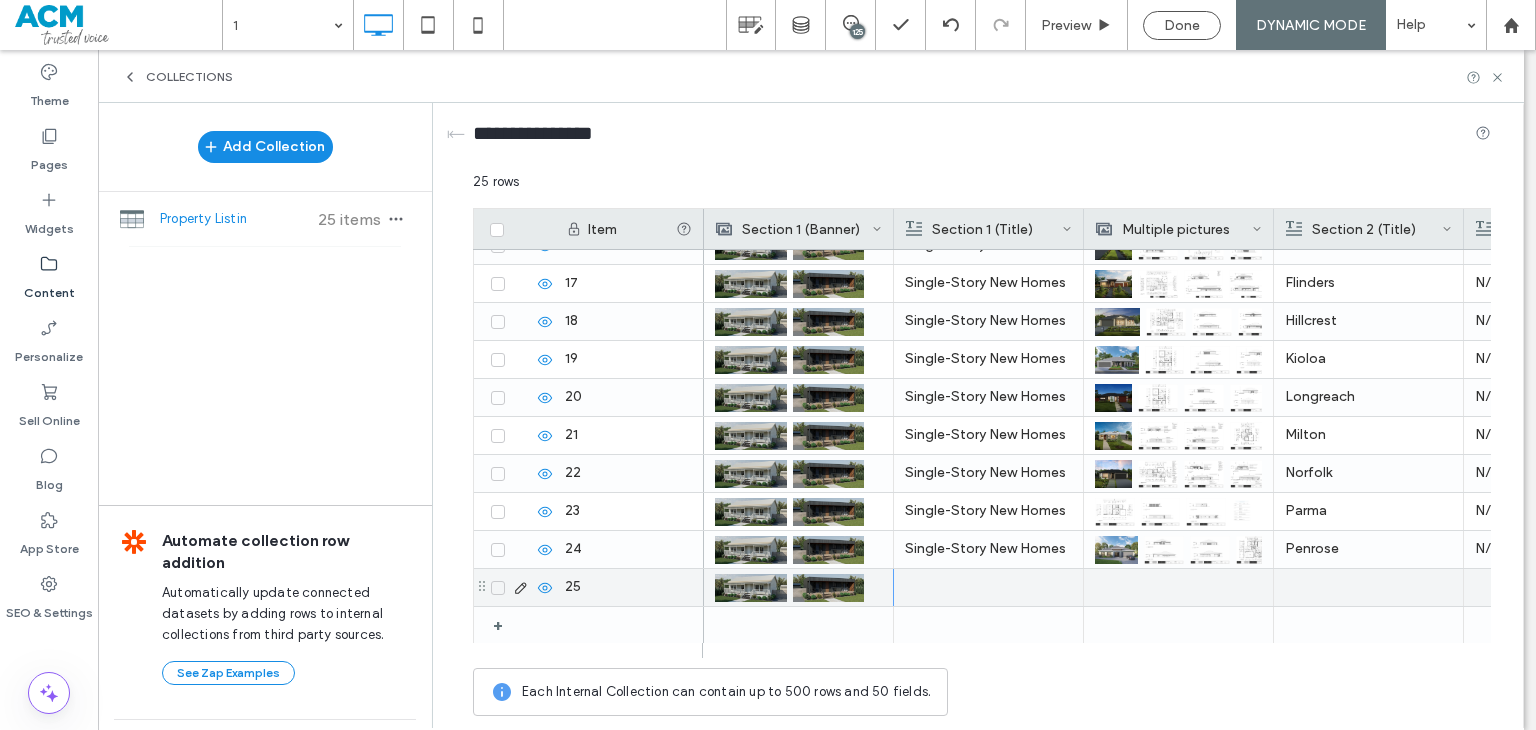 click at bounding box center [798, 625] 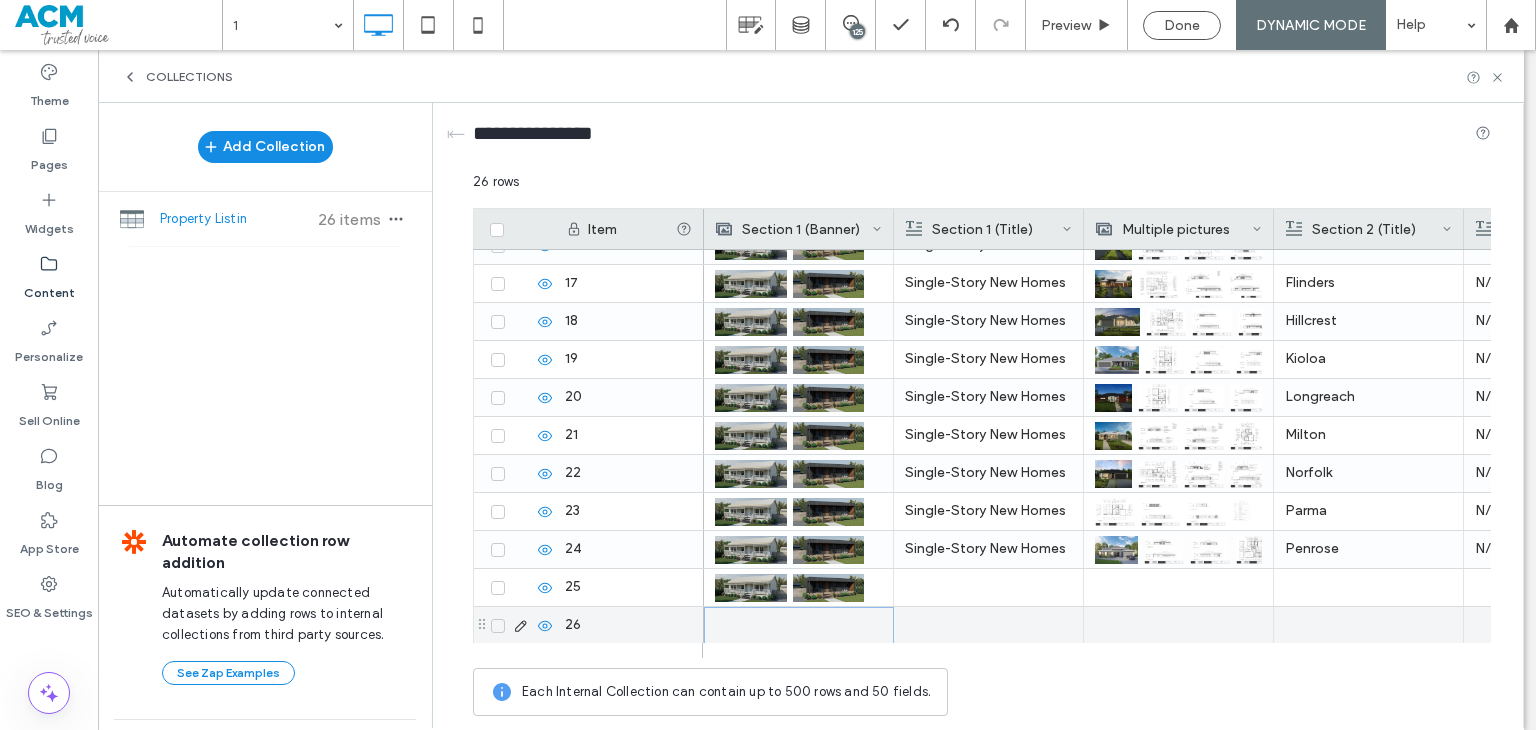 click at bounding box center [799, 625] 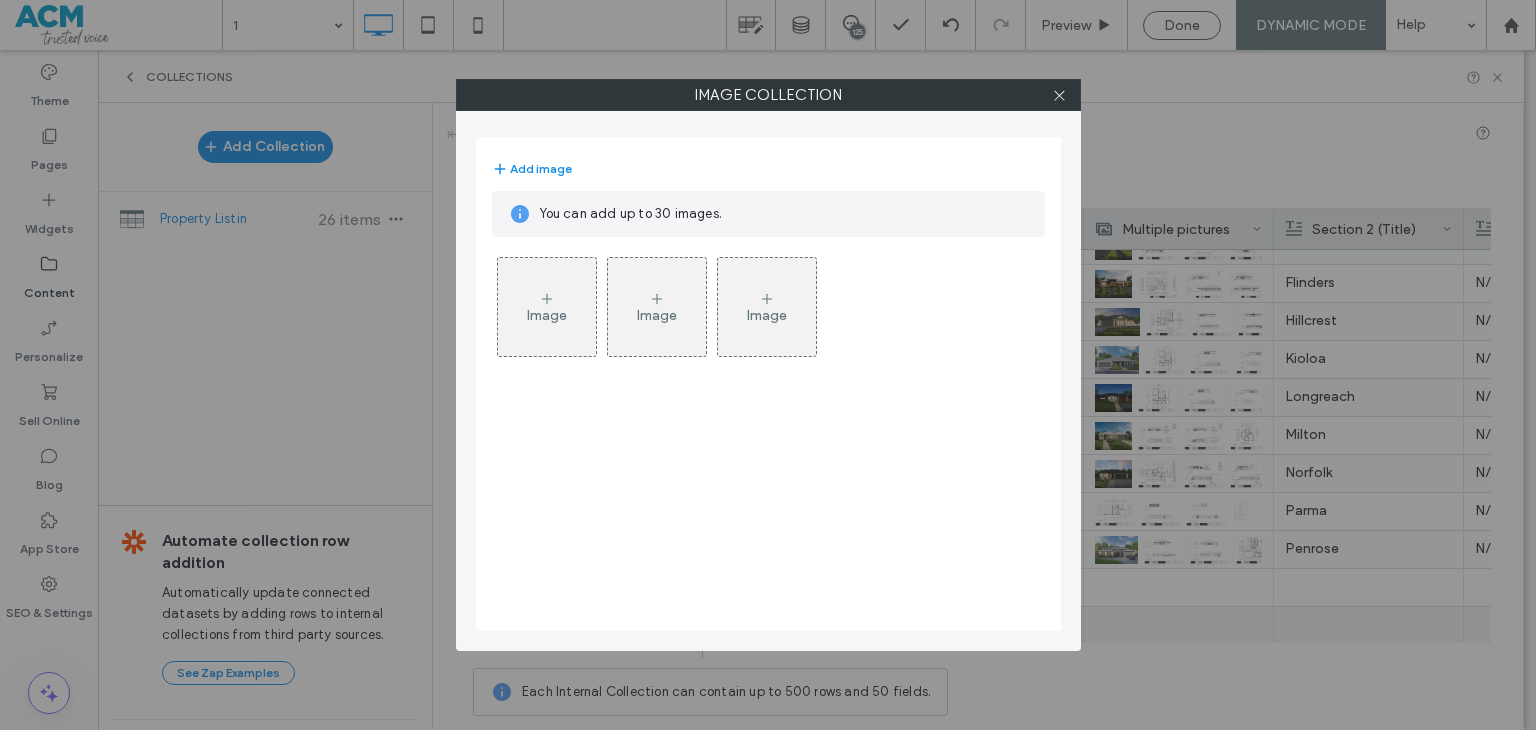 click on "Image" at bounding box center [547, 307] 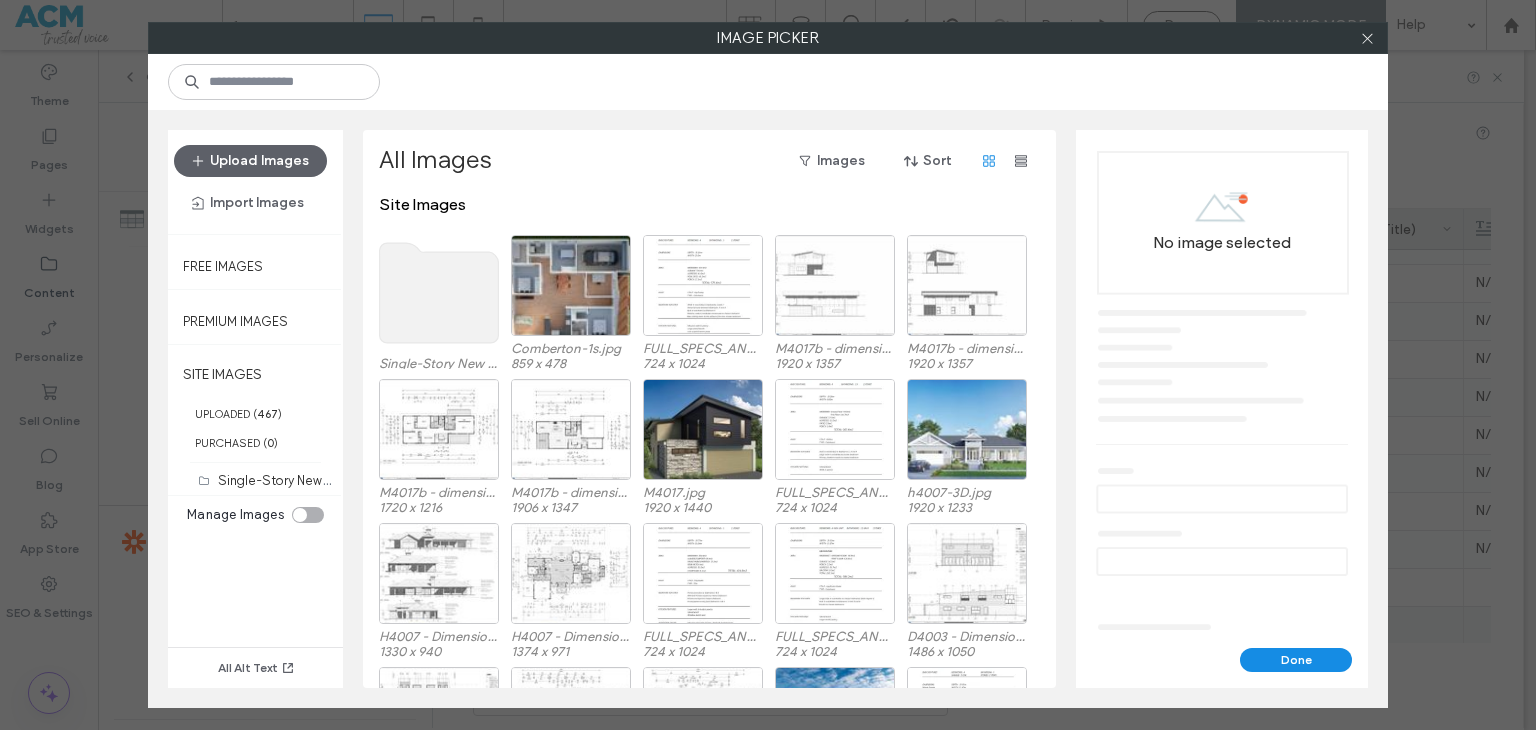 click 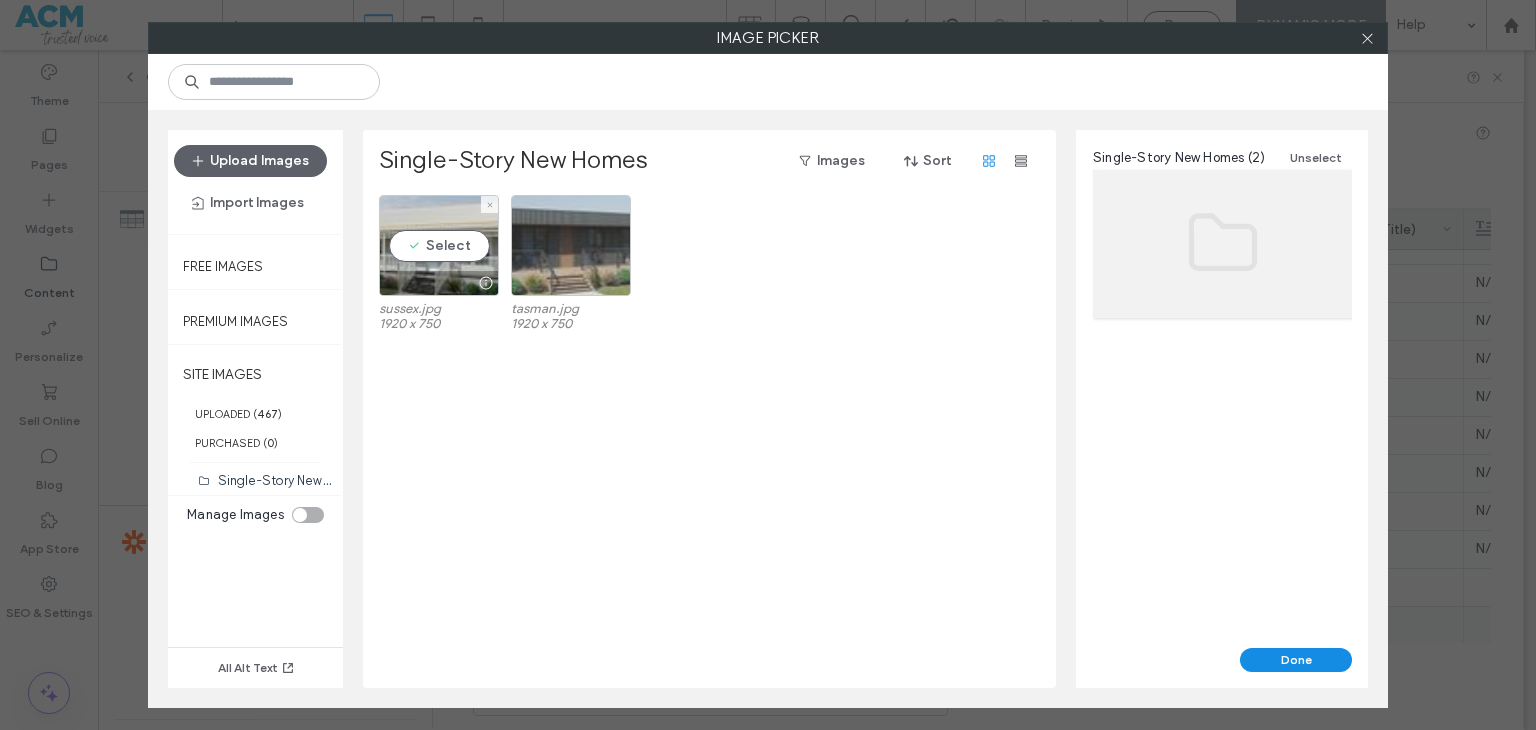 drag, startPoint x: 481, startPoint y: 254, endPoint x: 512, endPoint y: 257, distance: 31.144823 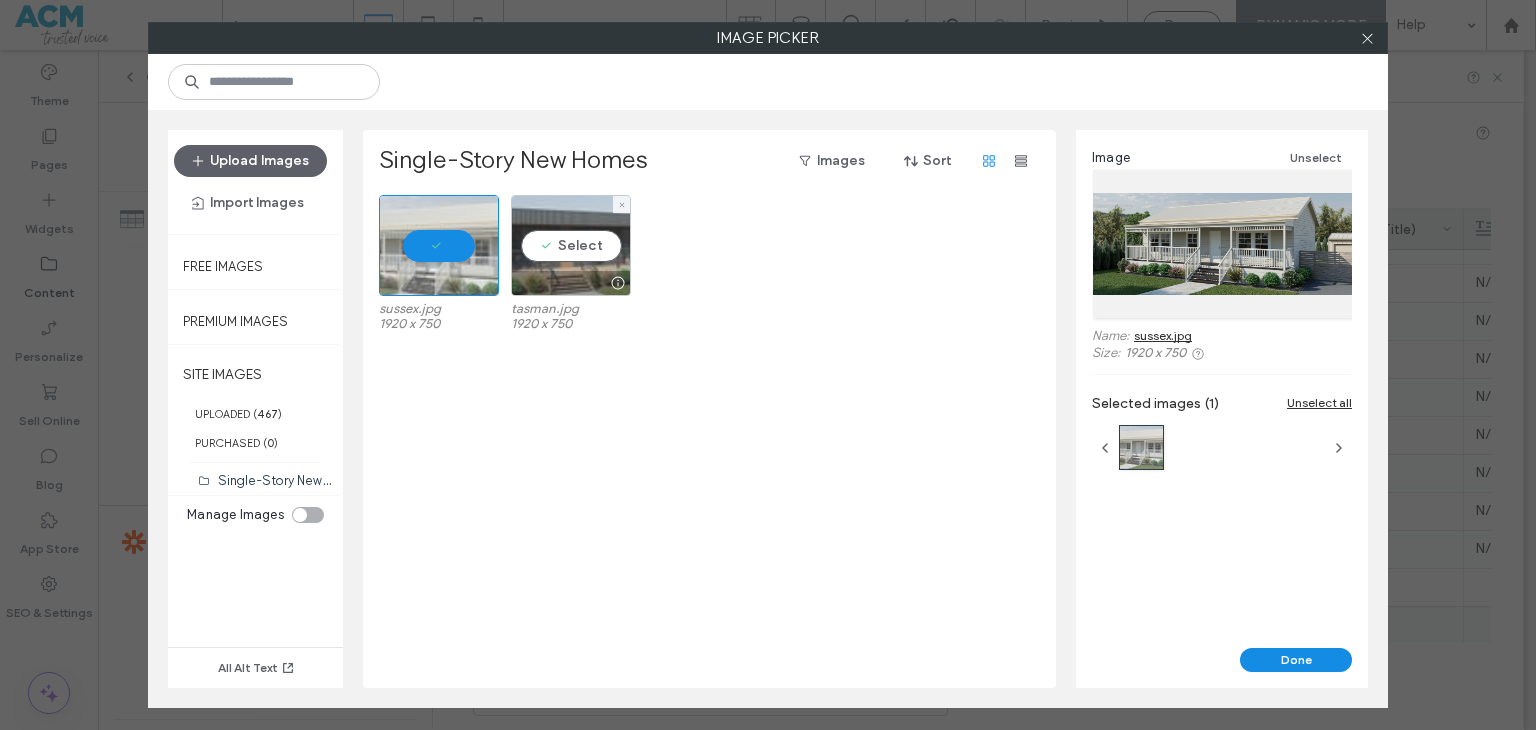 click on "Select" at bounding box center [571, 245] 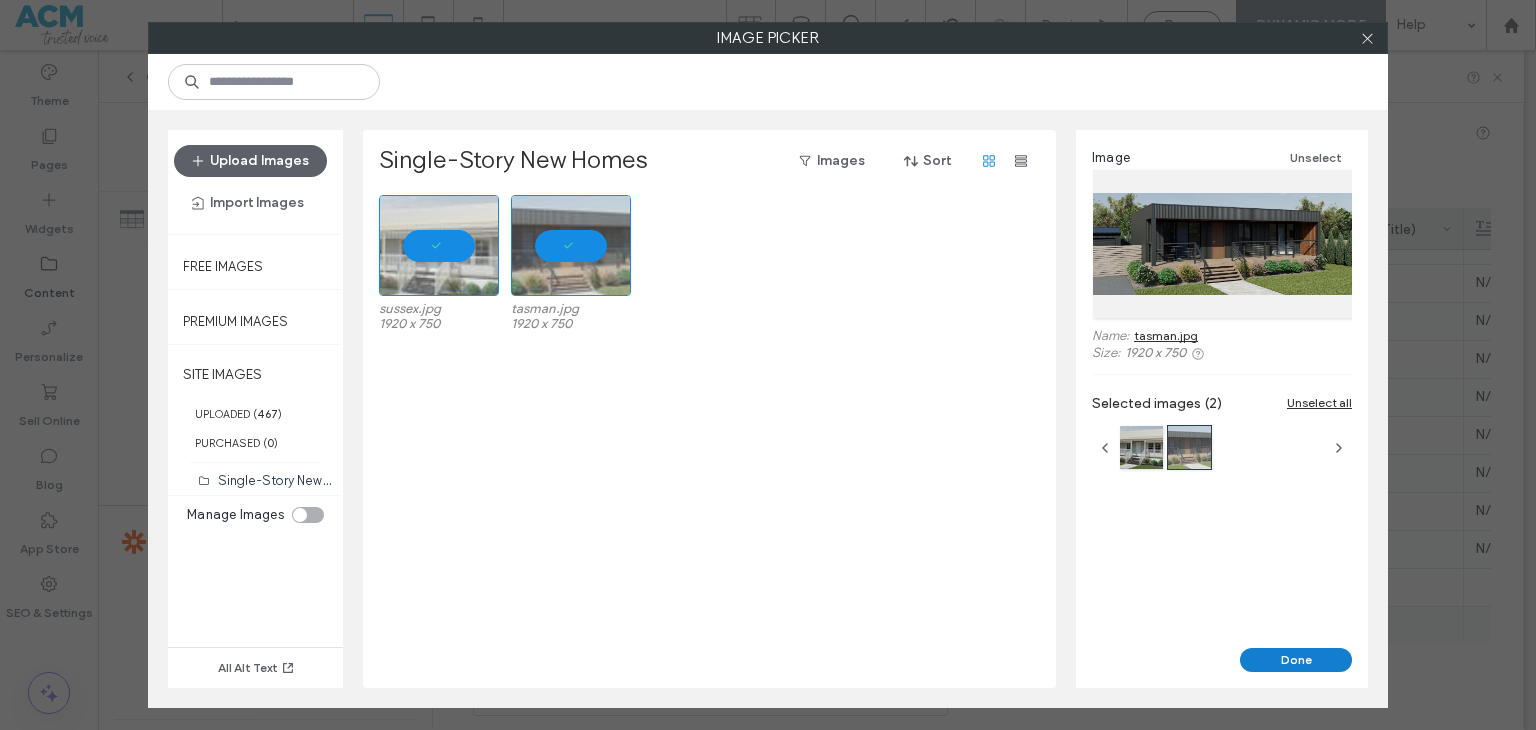 click on "Done" at bounding box center [1296, 660] 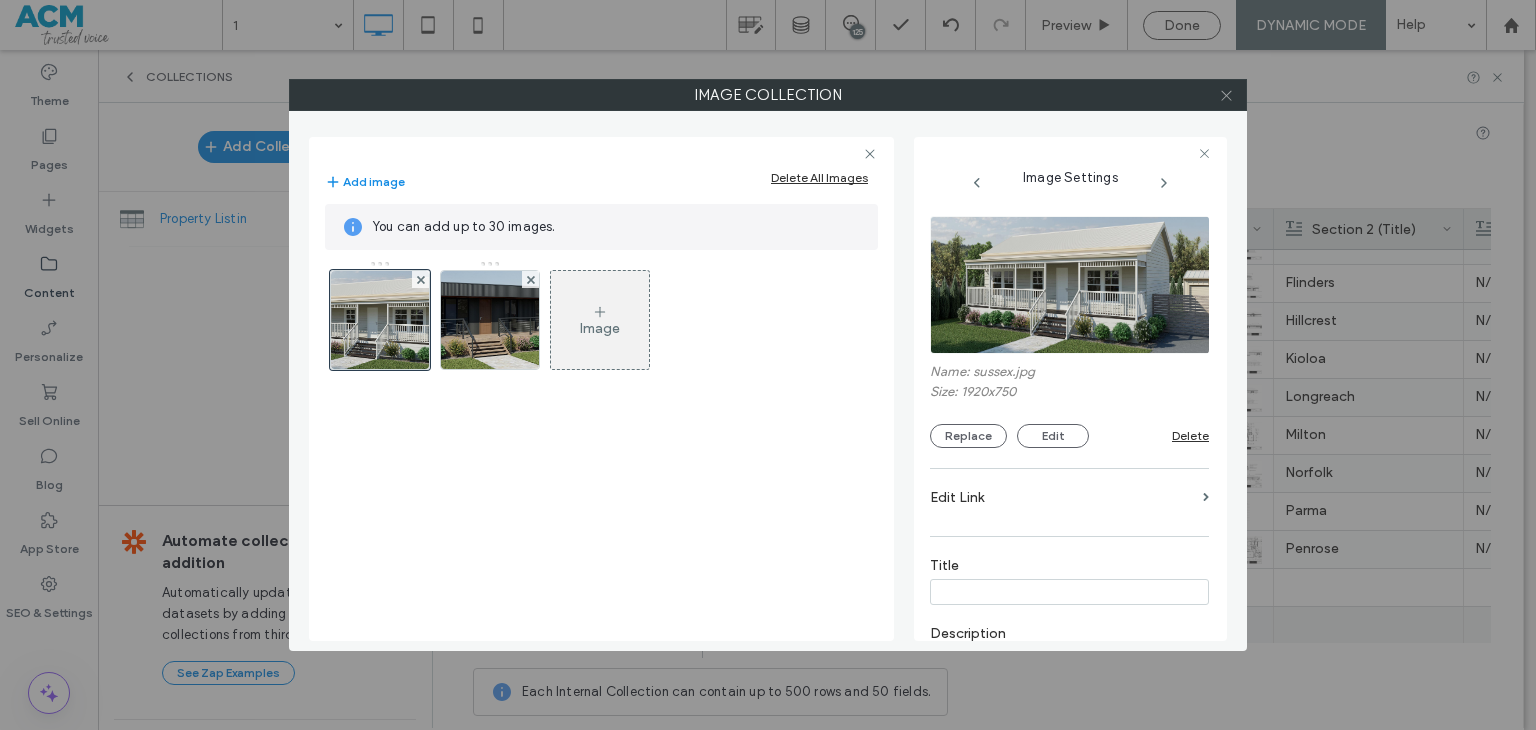 click 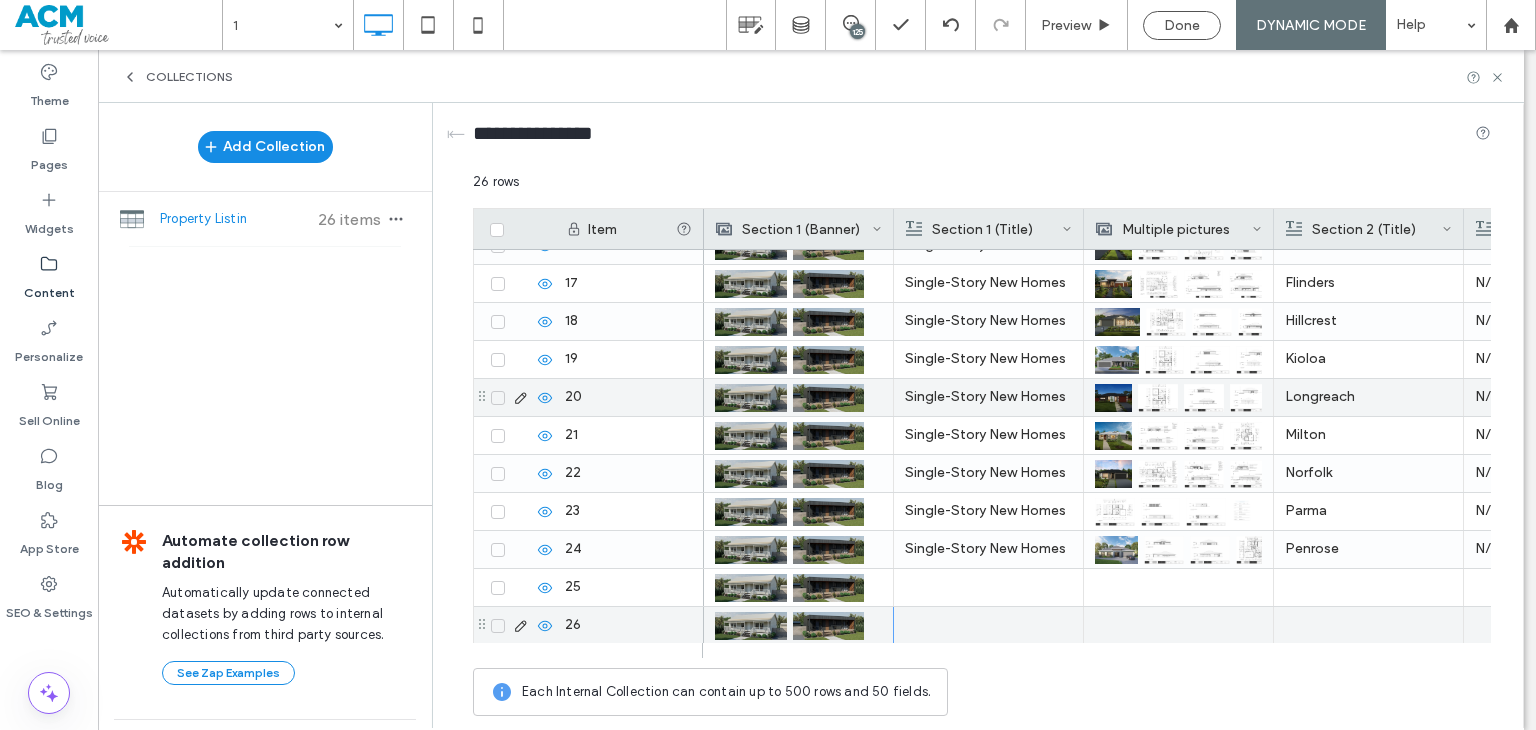 scroll, scrollTop: 632, scrollLeft: 0, axis: vertical 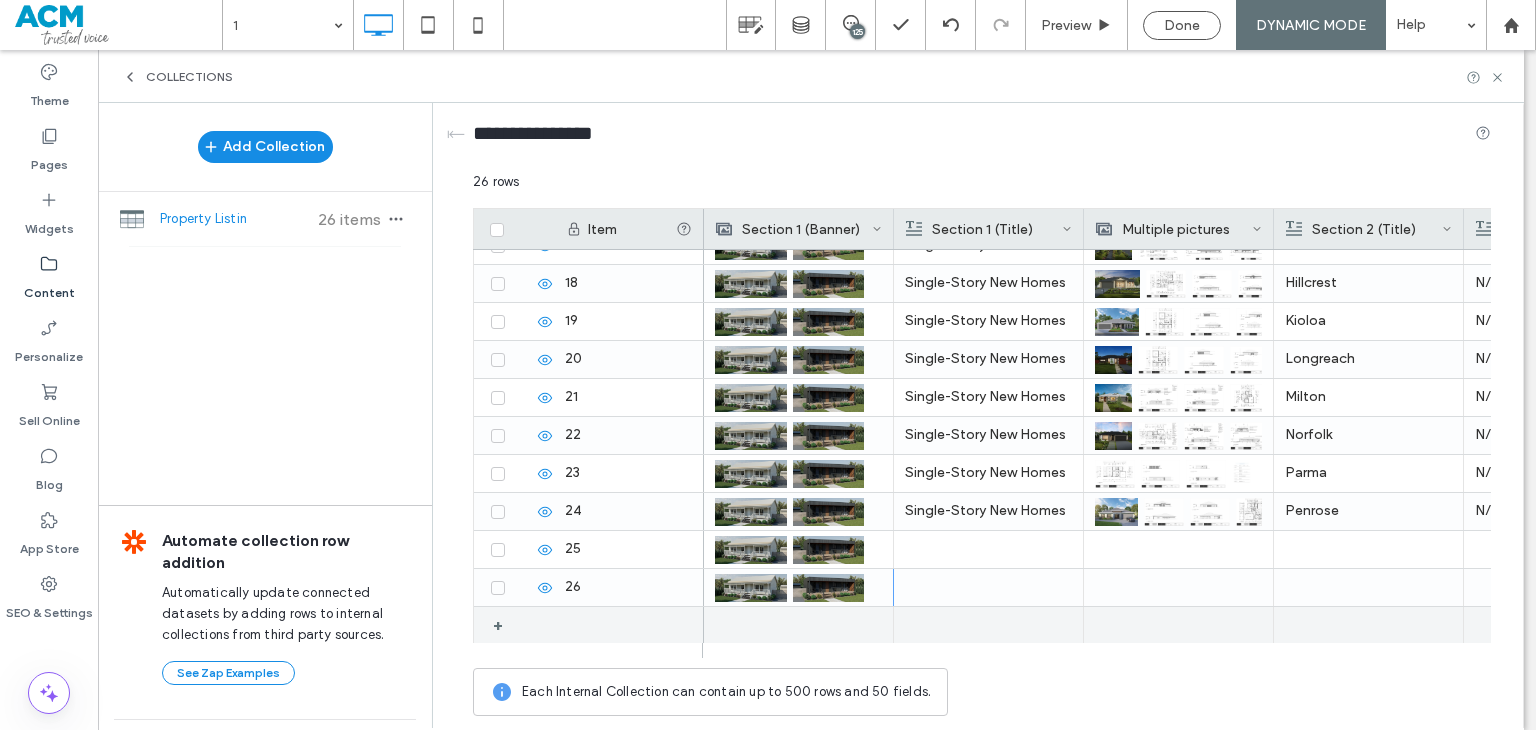 click at bounding box center (798, 625) 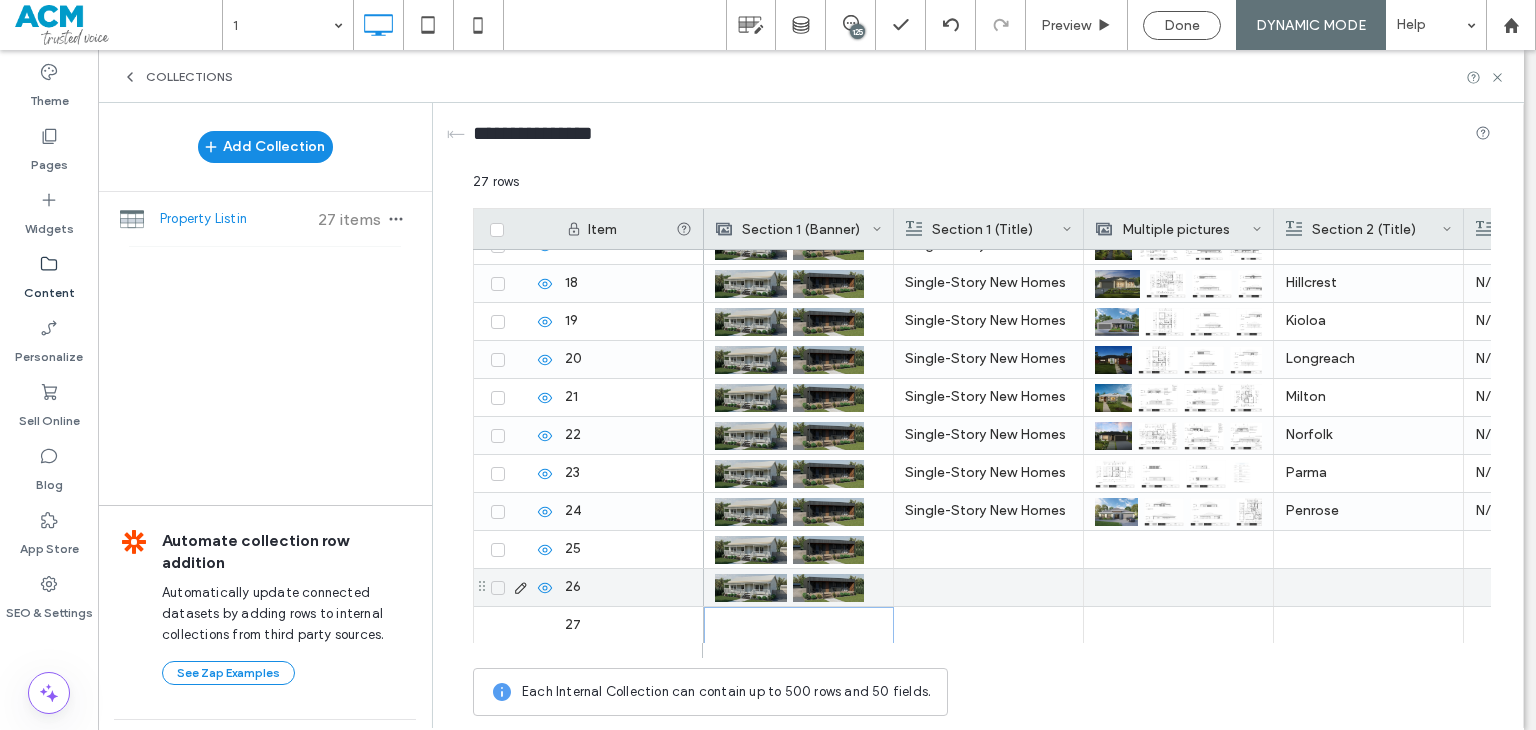 scroll, scrollTop: 632, scrollLeft: 0, axis: vertical 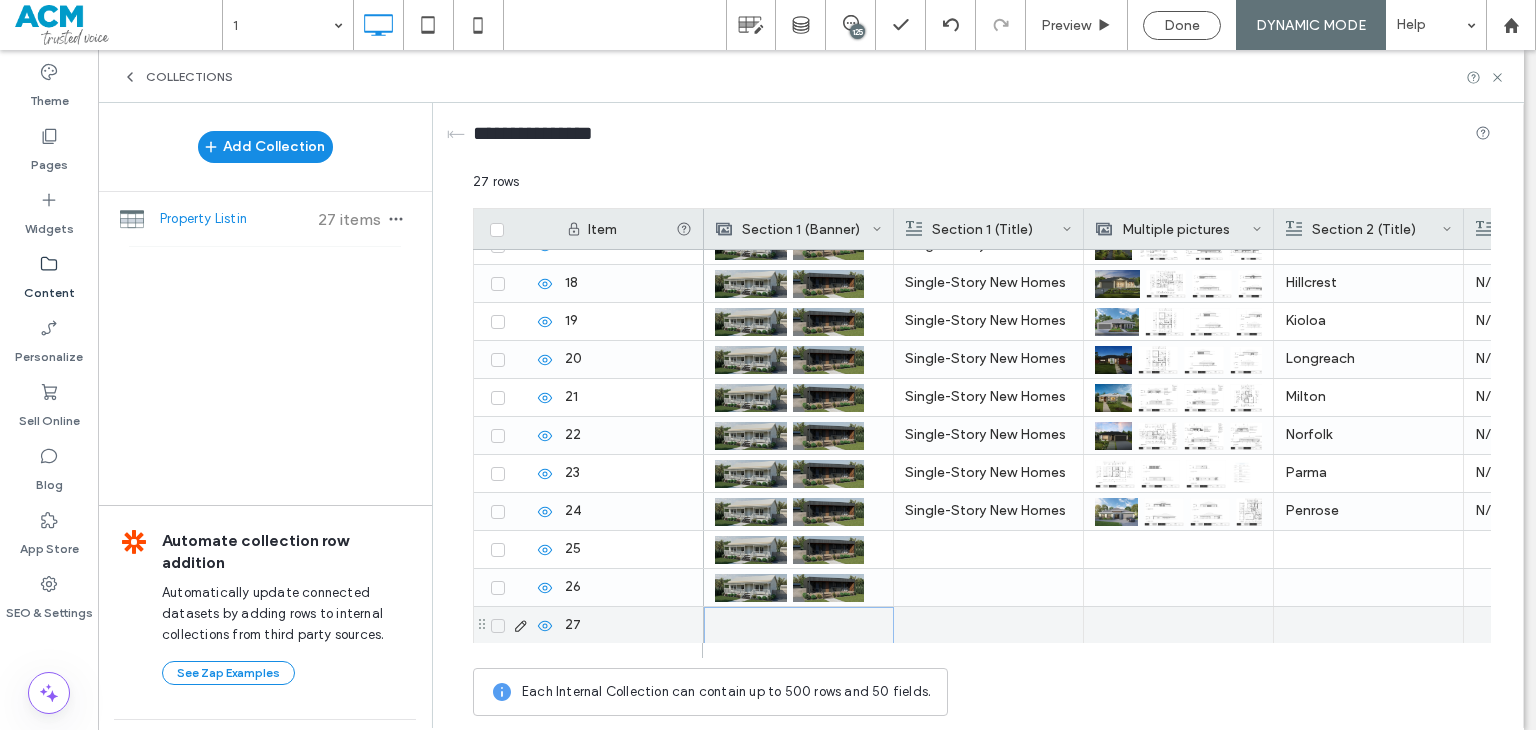 click at bounding box center (799, 625) 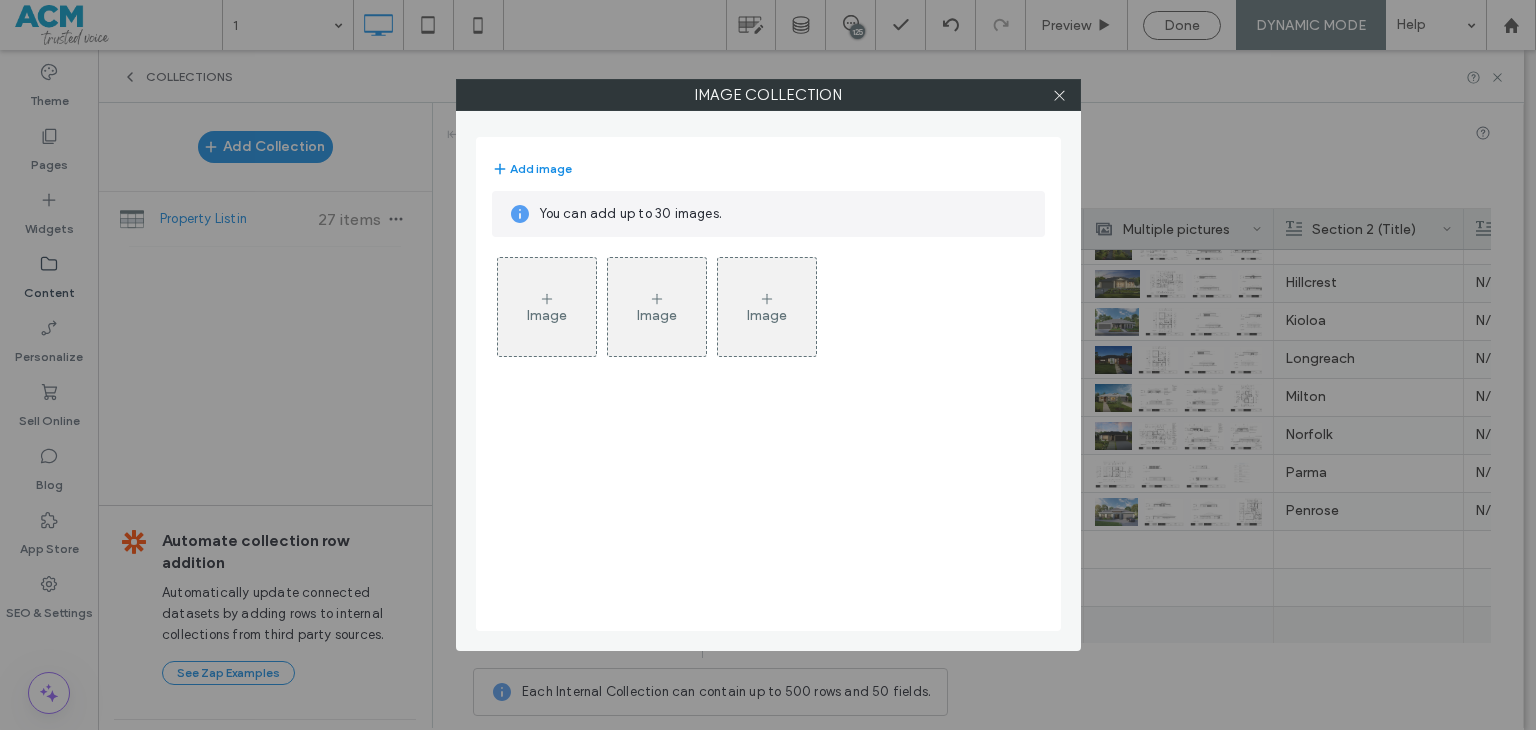 click on "Image" at bounding box center (547, 307) 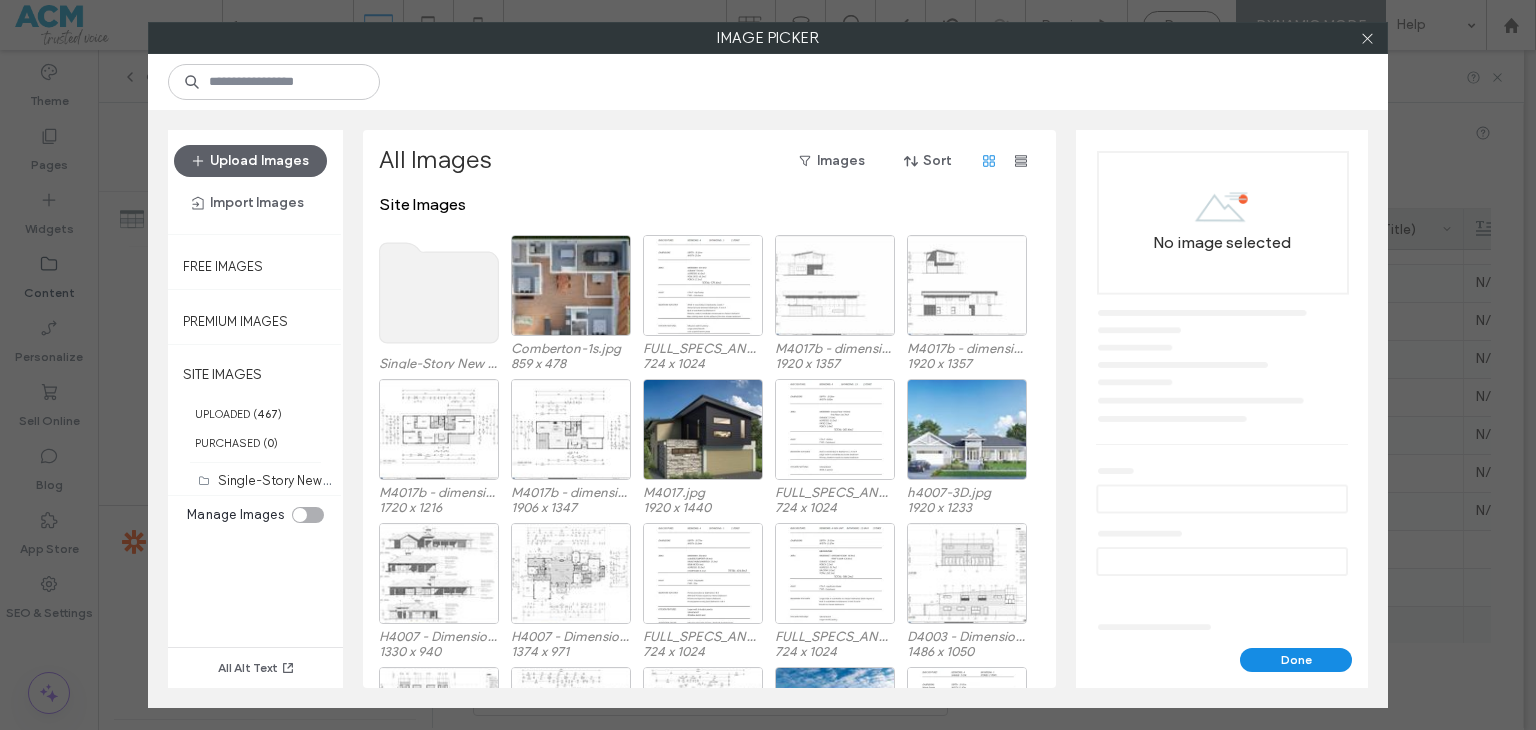 click 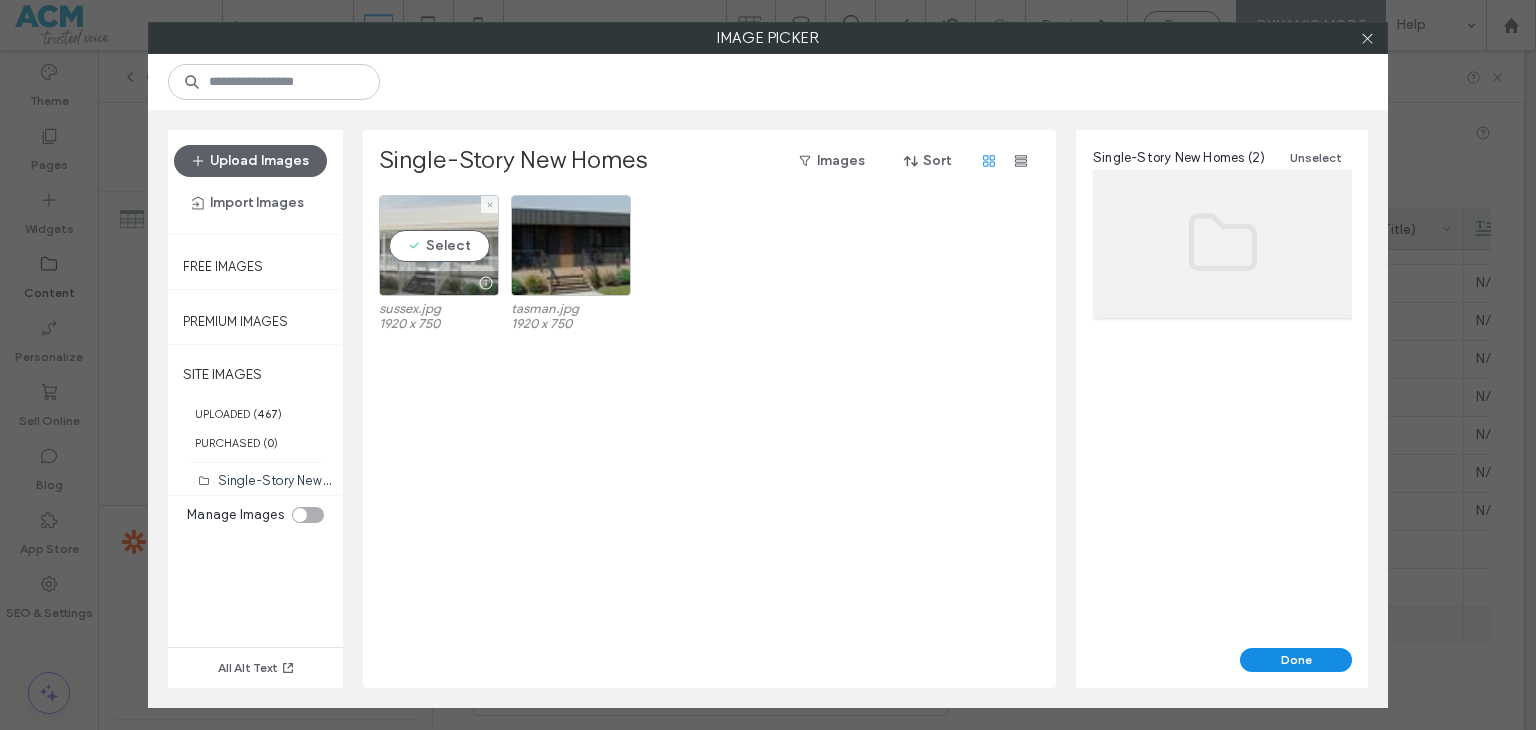 click at bounding box center [485, 283] 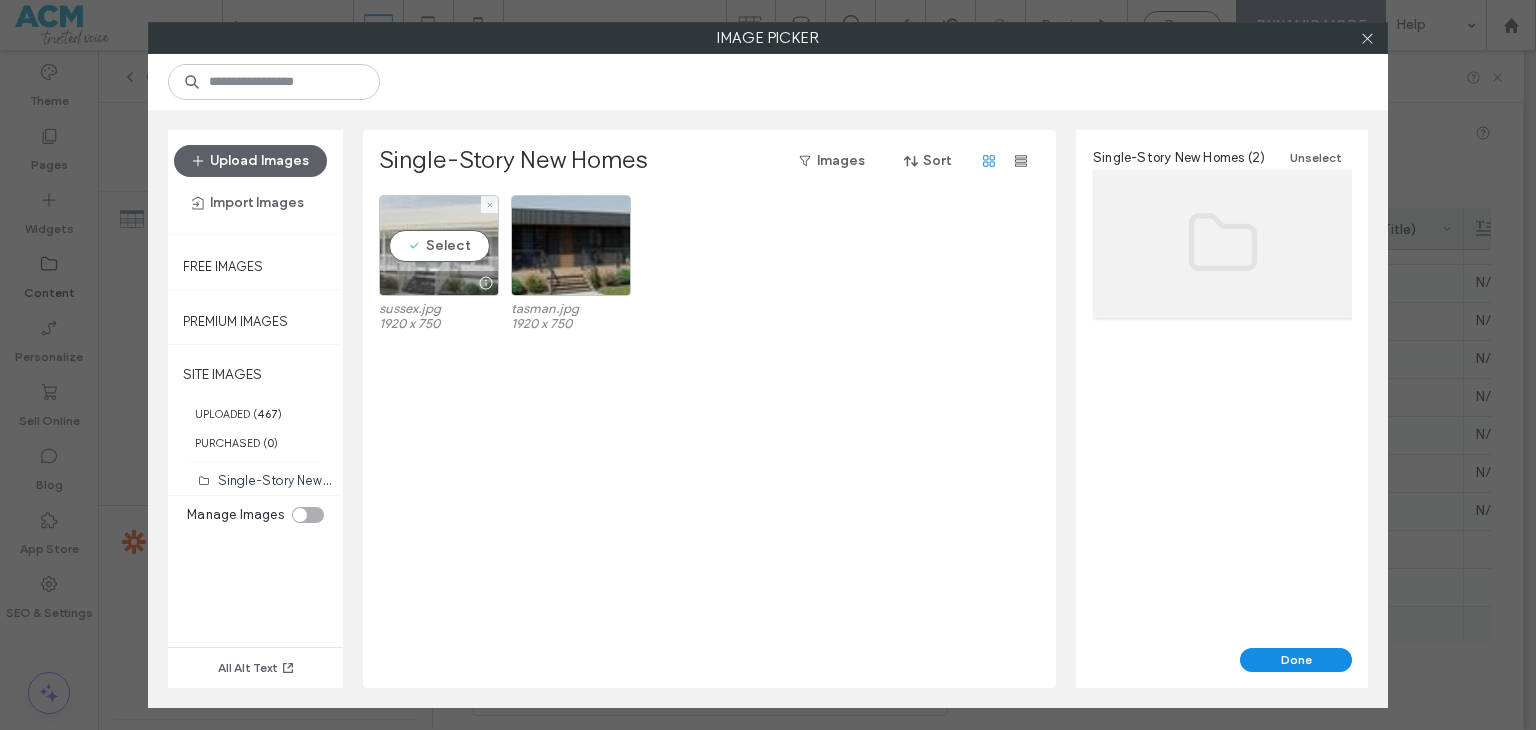 click on "Select" at bounding box center (439, 245) 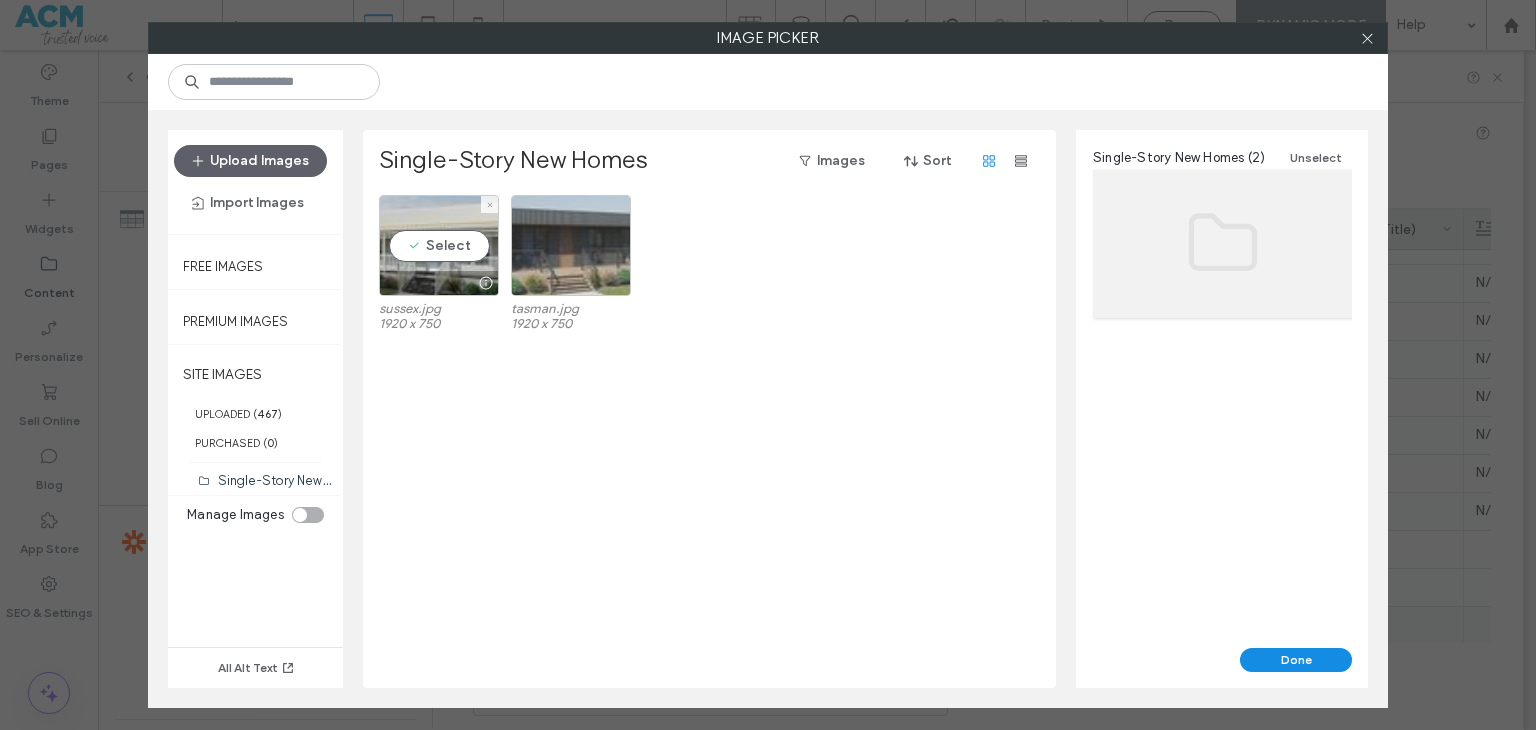 click at bounding box center [571, 245] 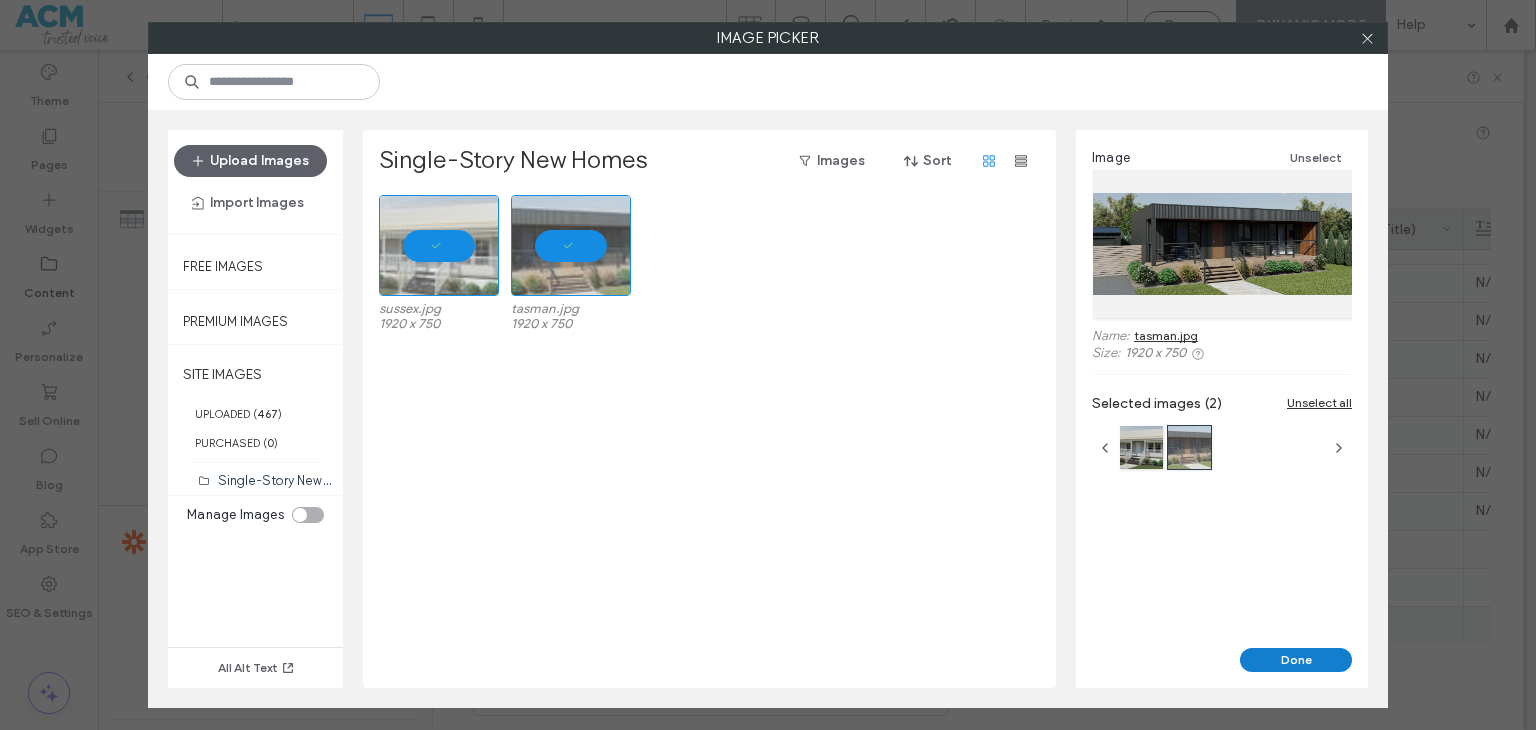 click on "Done" at bounding box center (1296, 660) 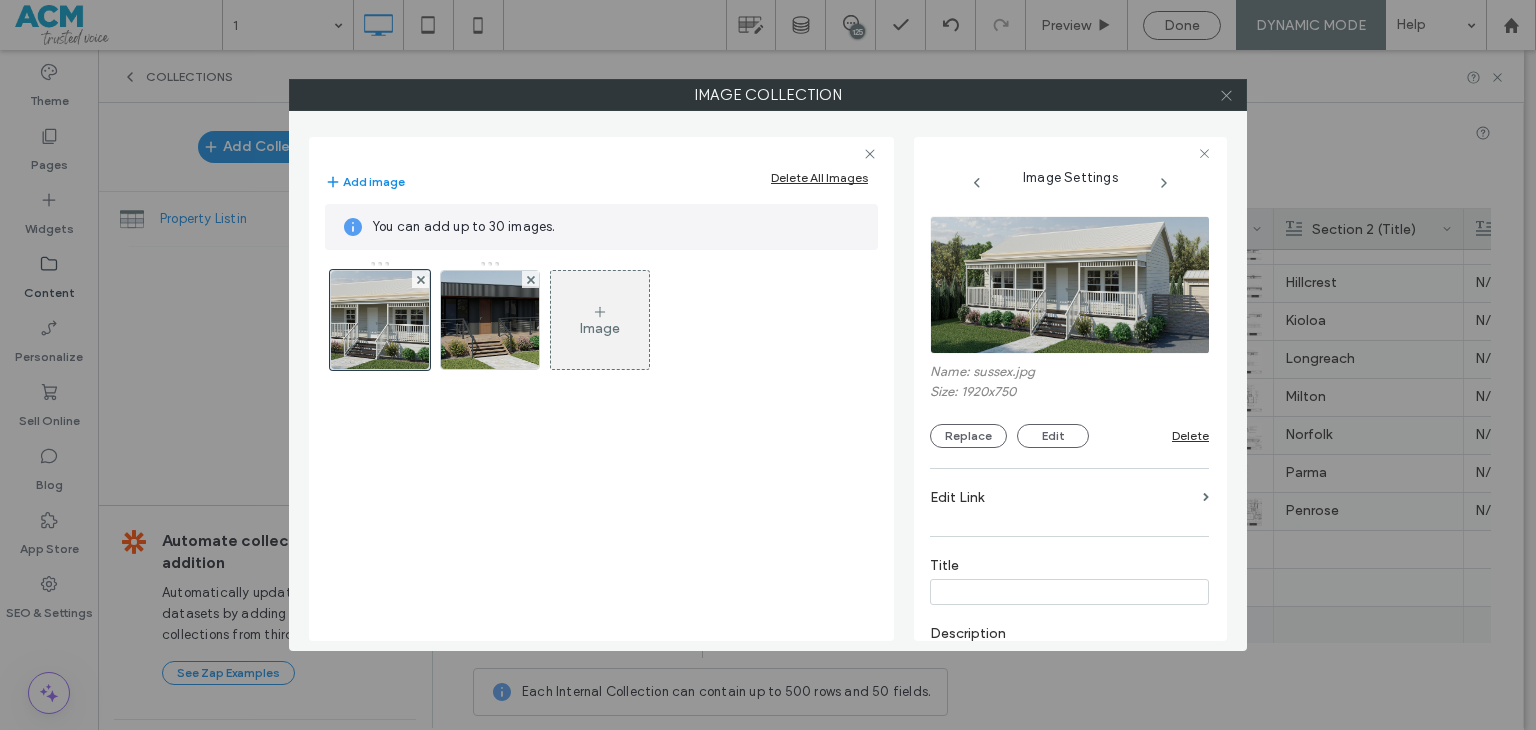 drag, startPoint x: 1223, startPoint y: 98, endPoint x: 1221, endPoint y: 108, distance: 10.198039 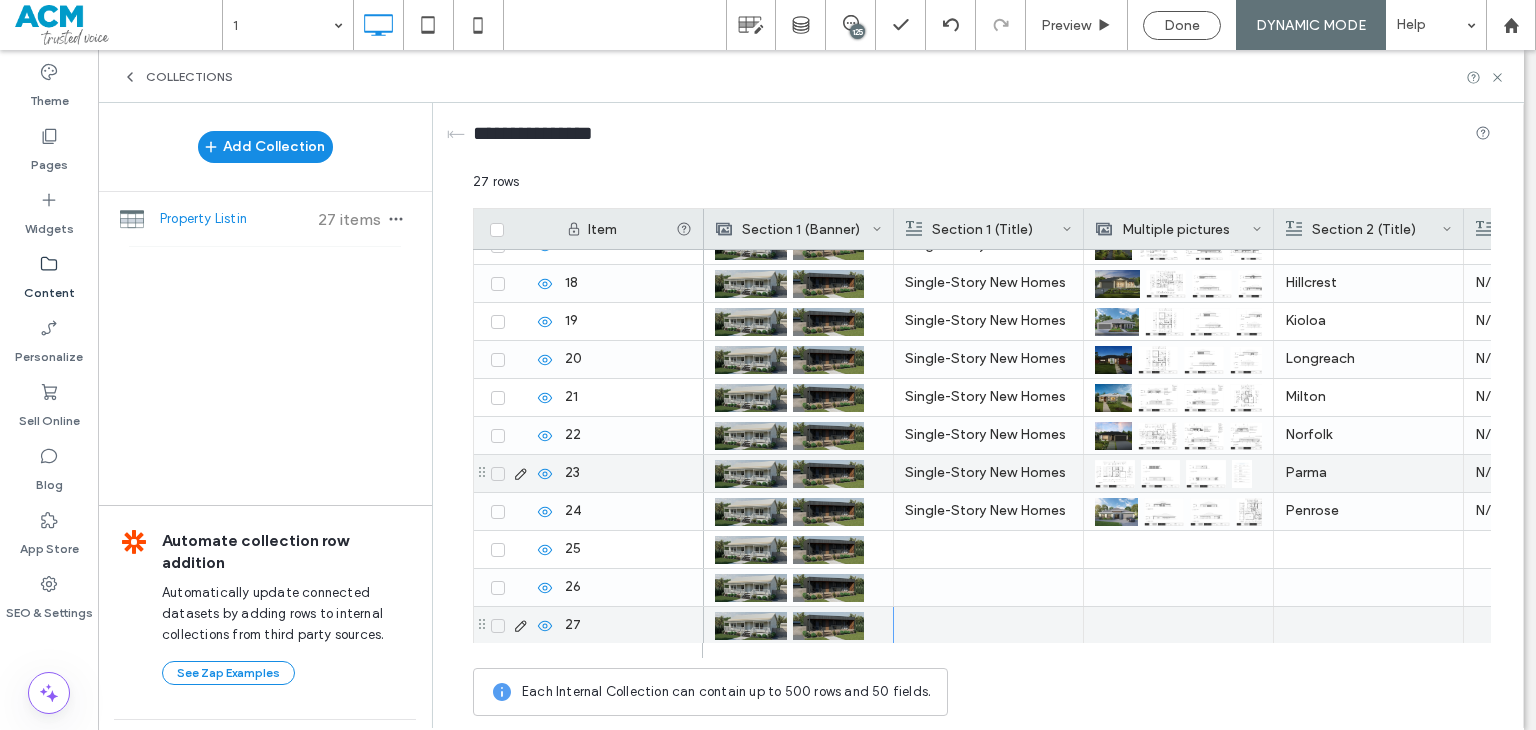 scroll, scrollTop: 670, scrollLeft: 0, axis: vertical 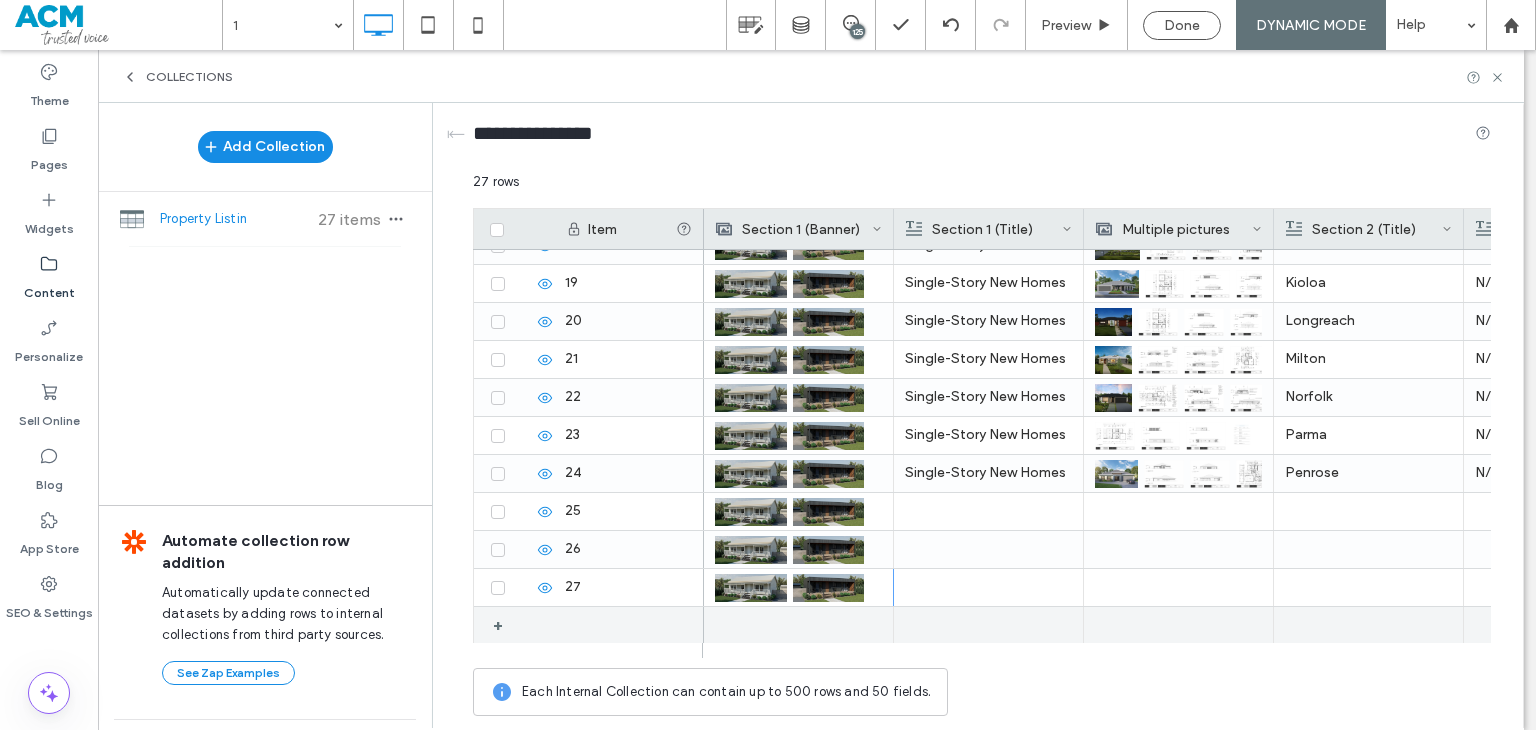 click at bounding box center [798, 625] 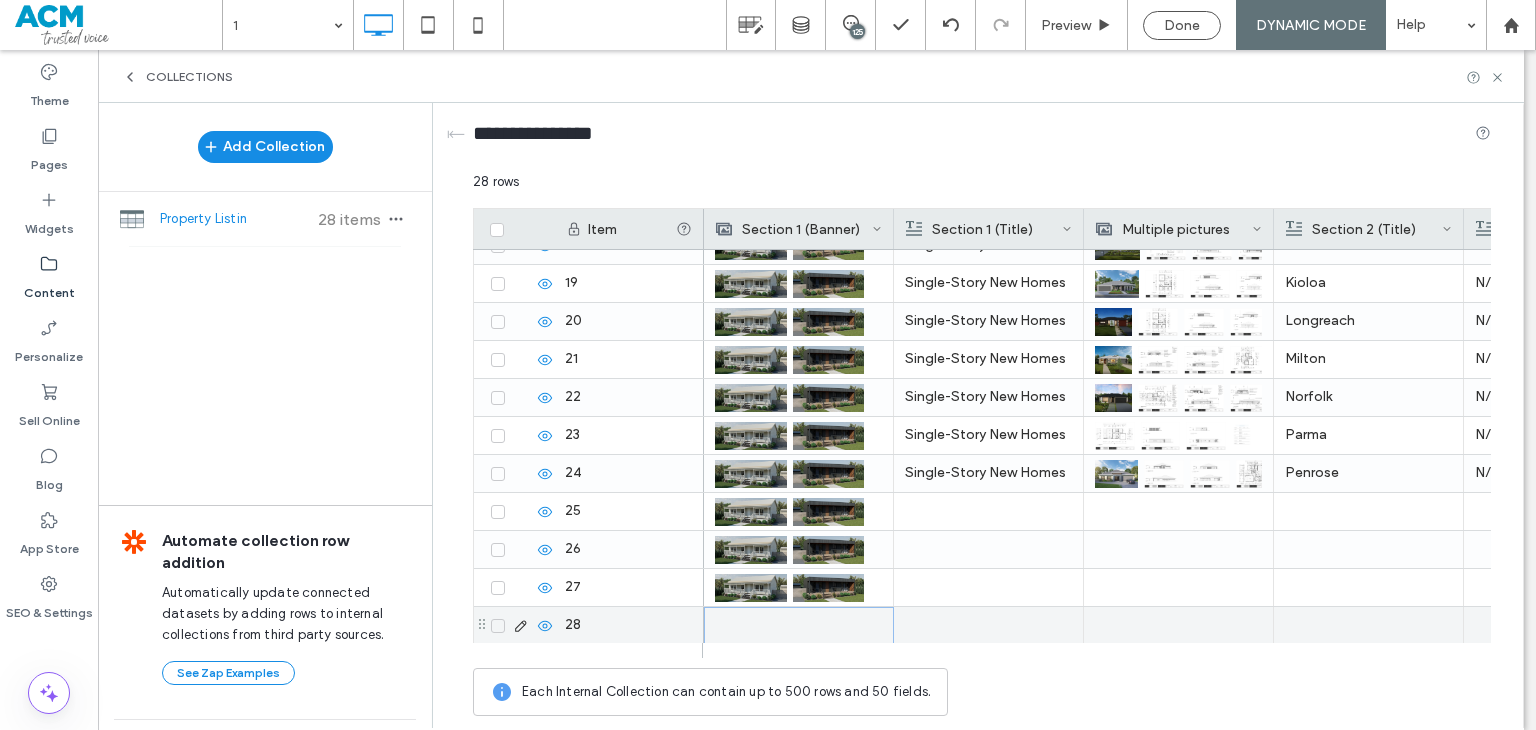 click at bounding box center [799, 625] 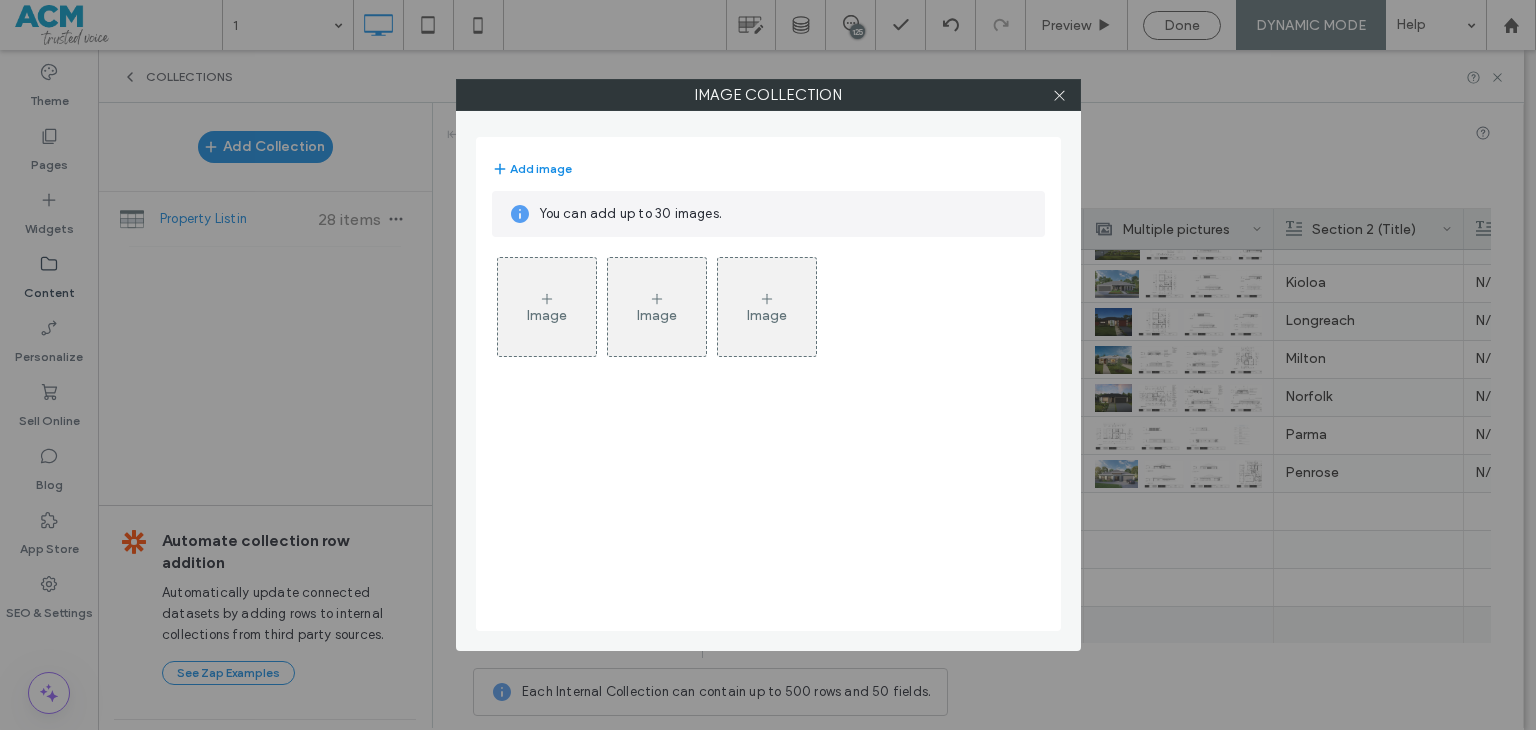 click on "Image" at bounding box center [547, 307] 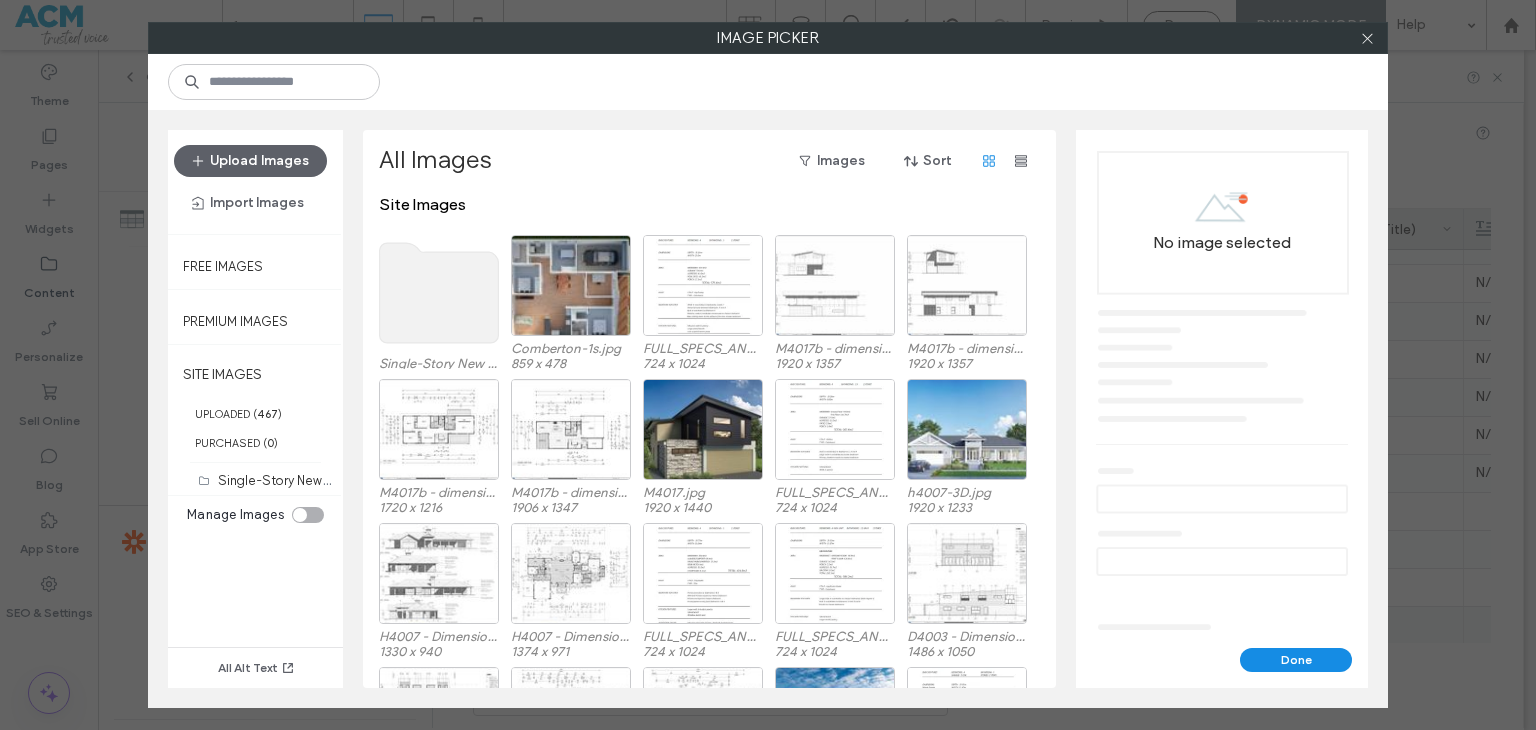 click 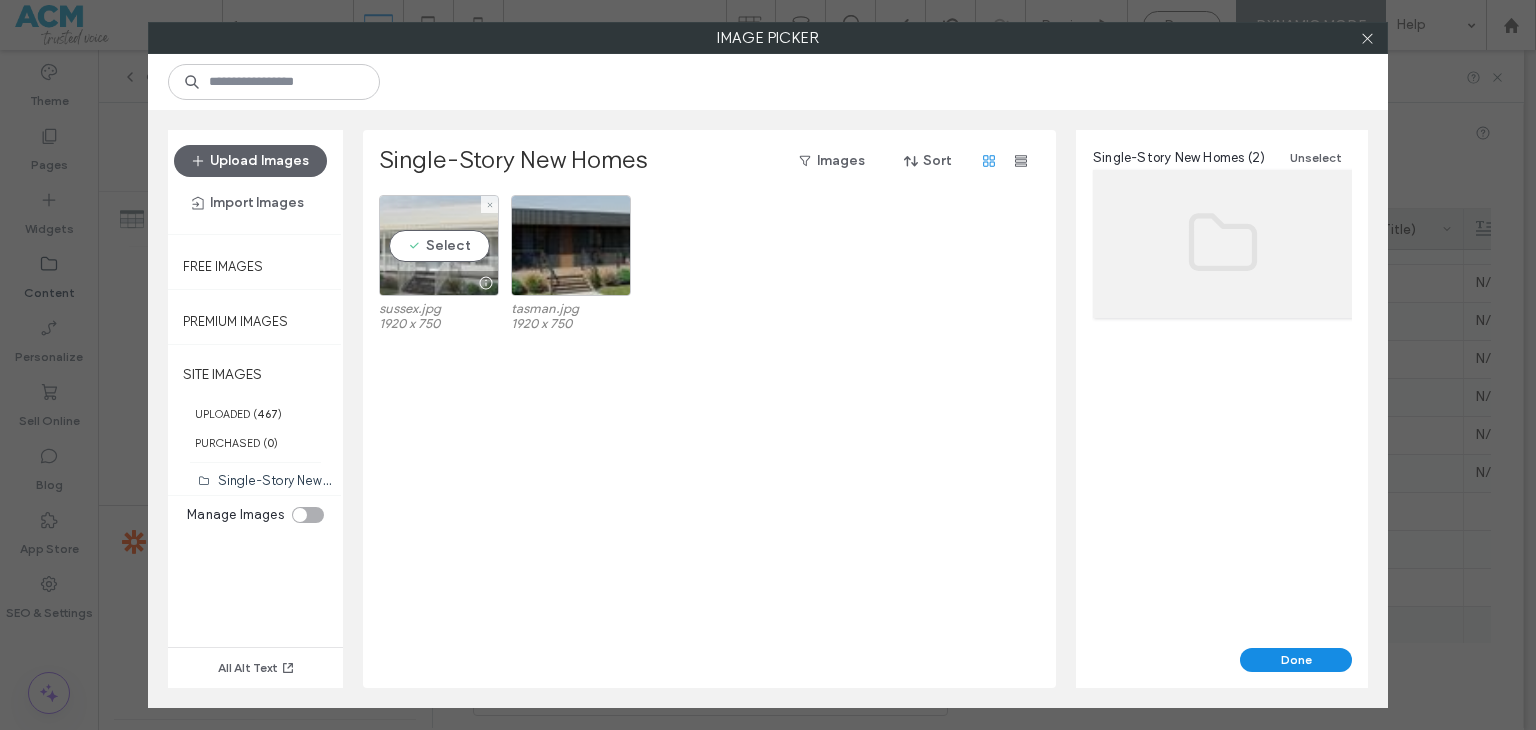 click at bounding box center [439, 283] 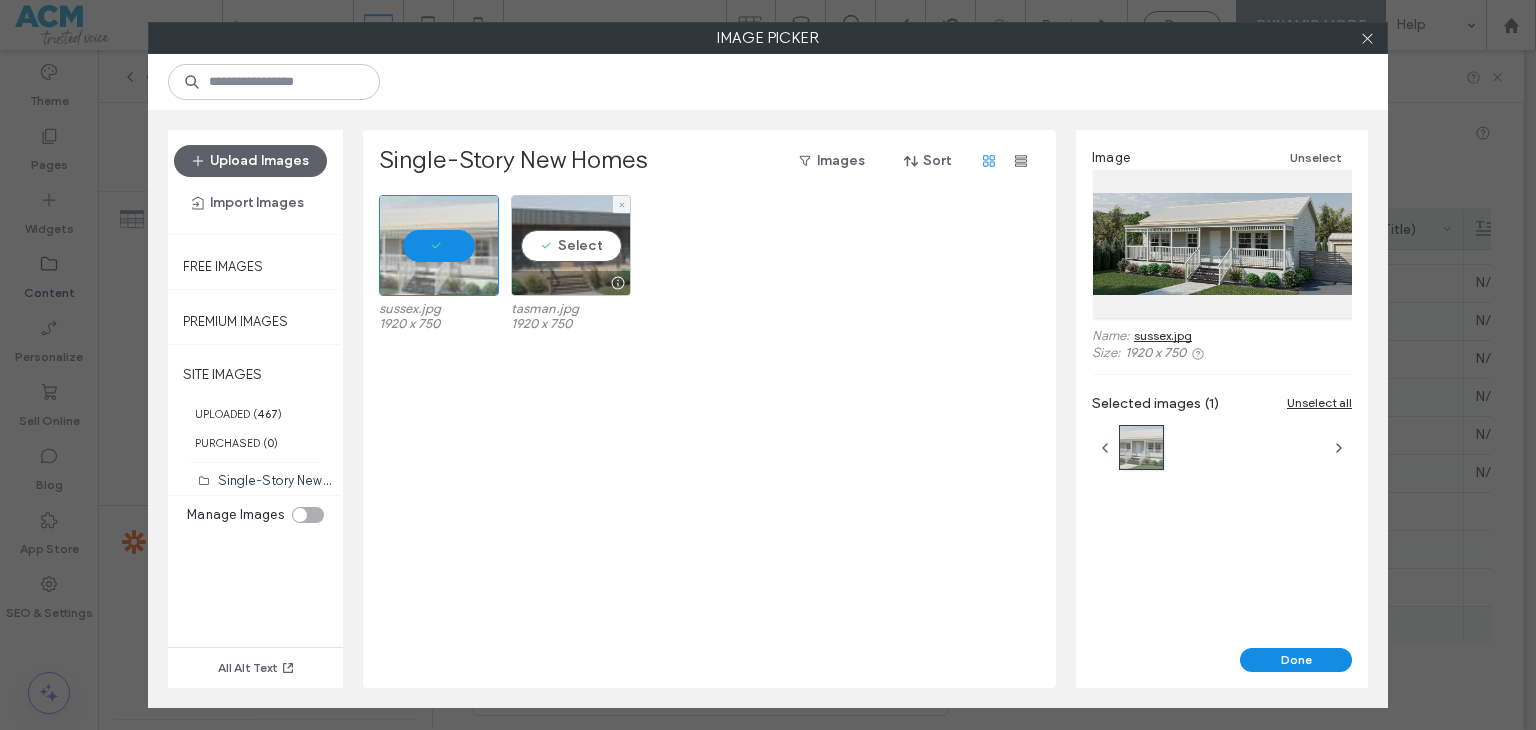 click on "Select" at bounding box center [571, 245] 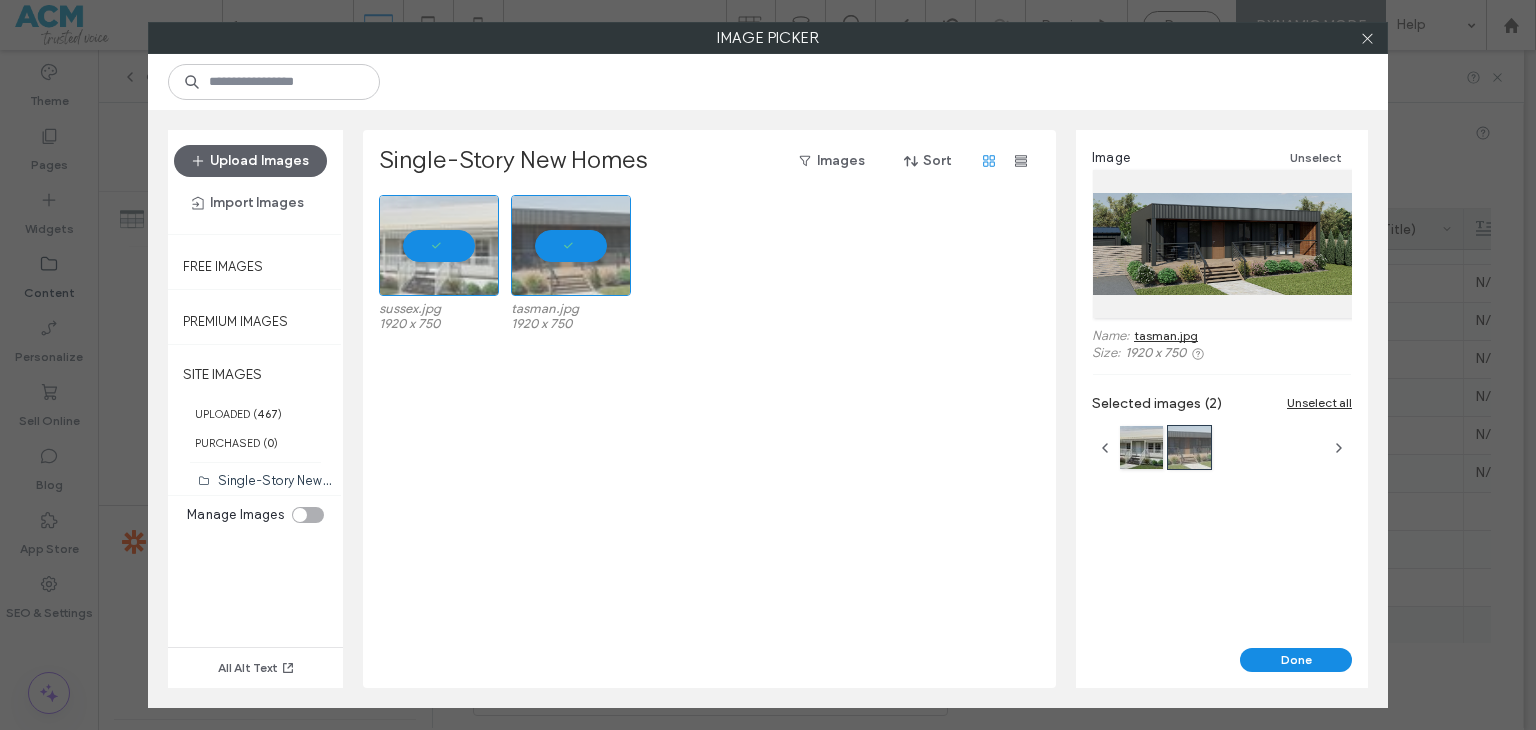click on "Done" at bounding box center [1296, 660] 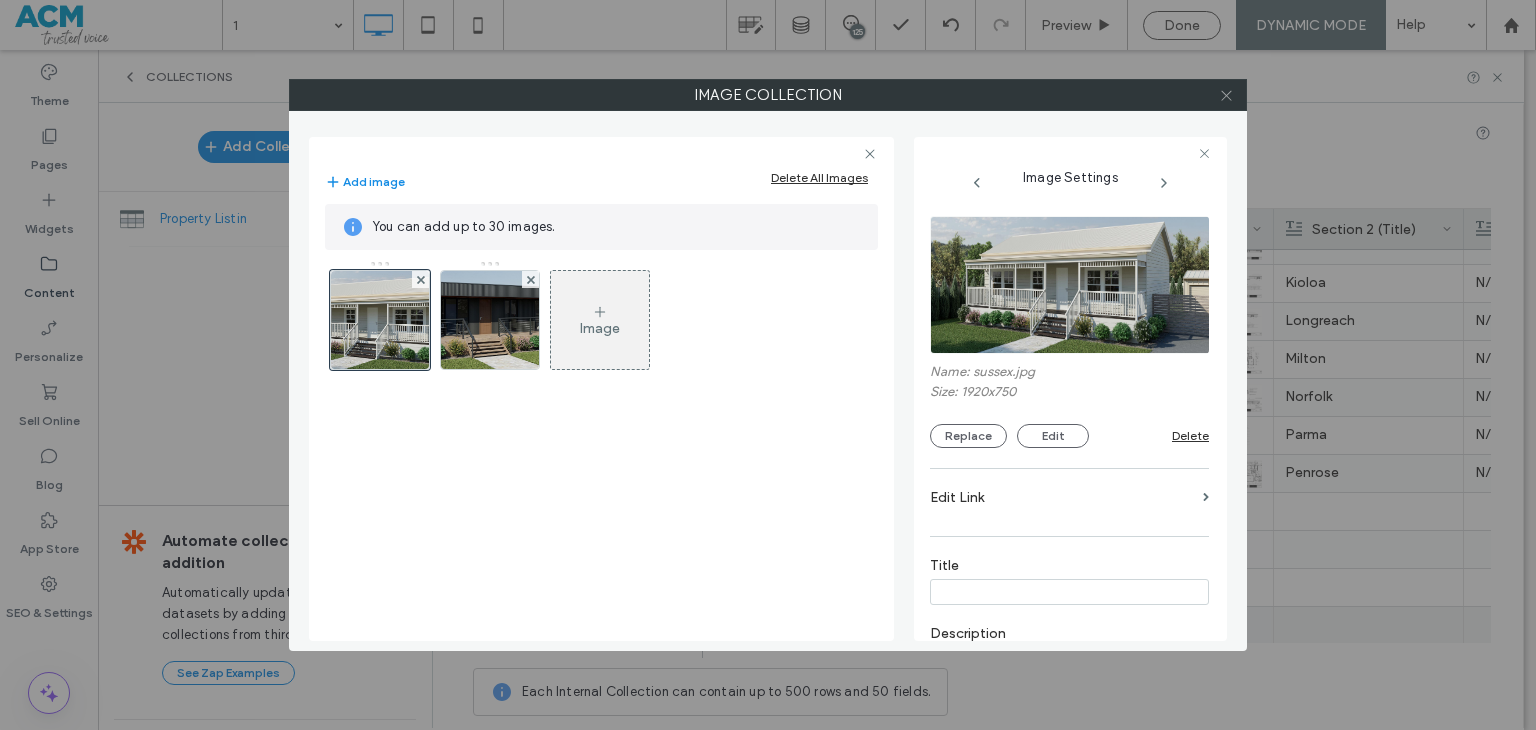 click 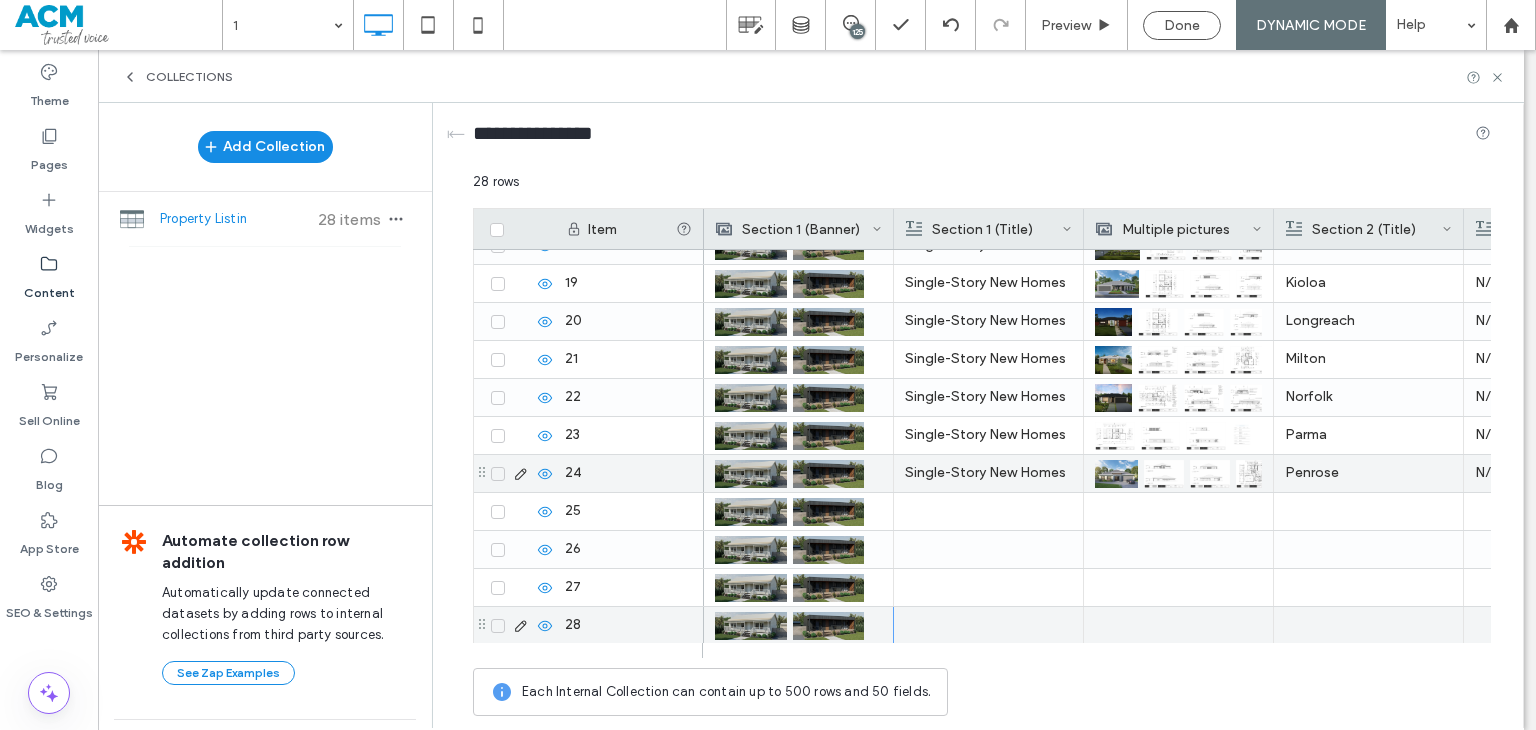 scroll, scrollTop: 708, scrollLeft: 0, axis: vertical 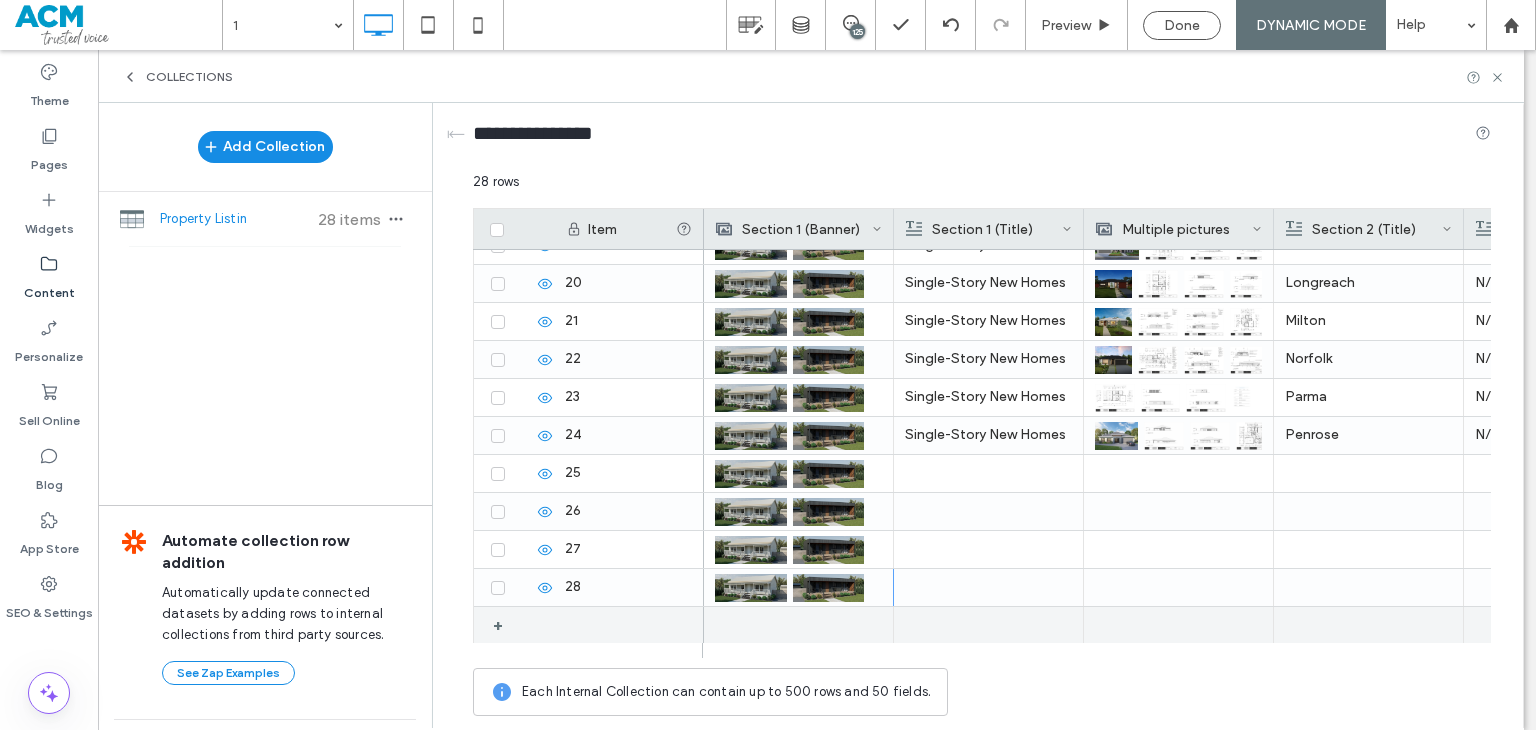 click at bounding box center [798, 625] 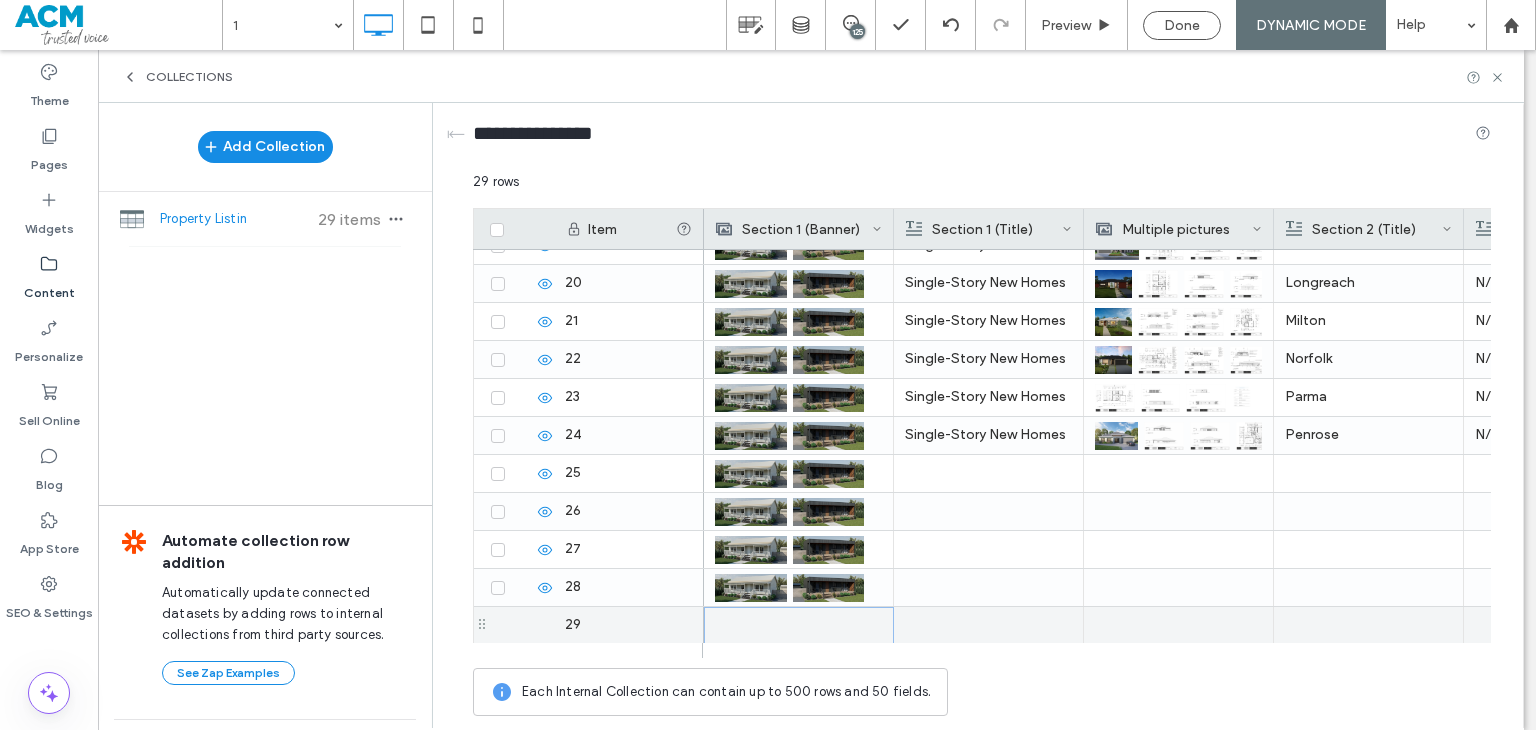 scroll, scrollTop: 708, scrollLeft: 0, axis: vertical 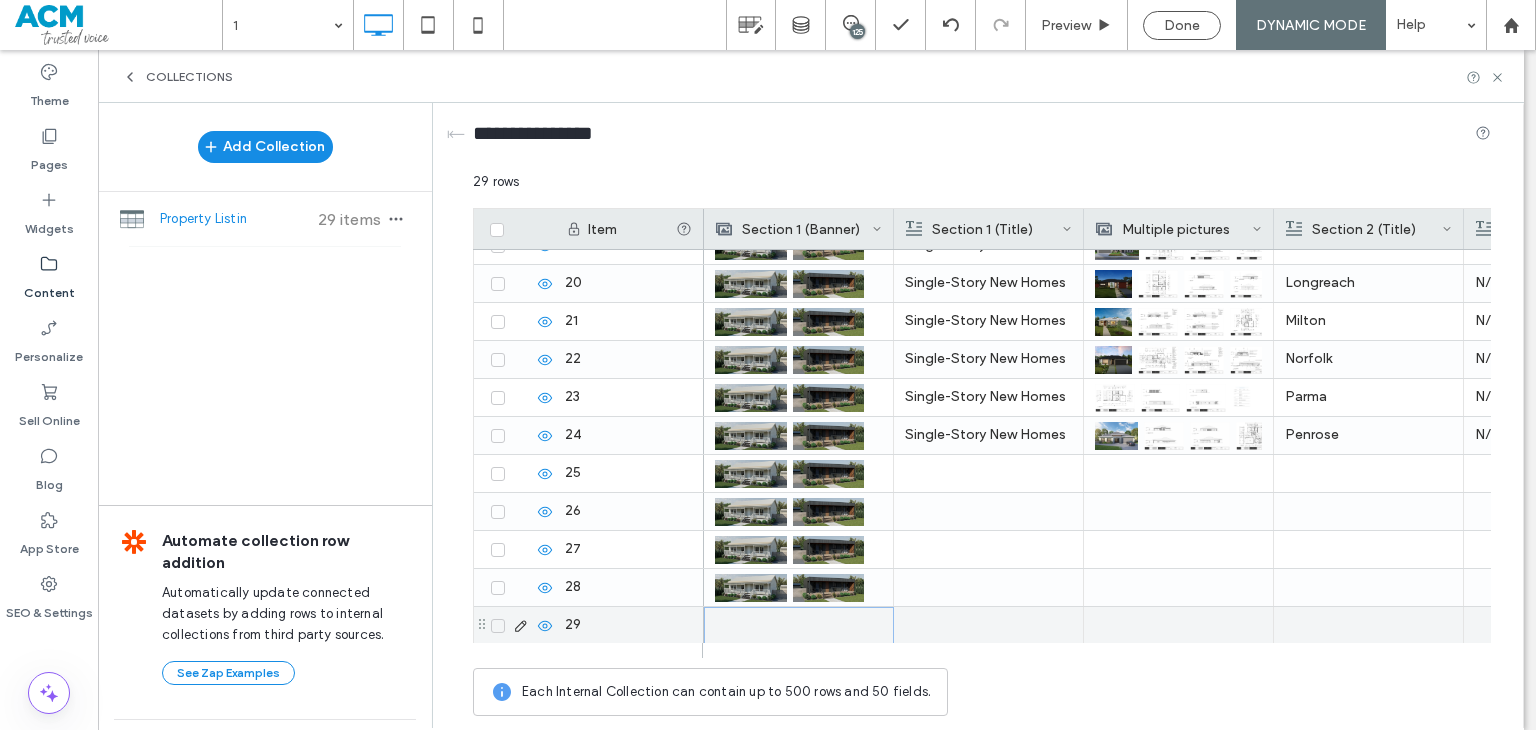 click at bounding box center (799, 625) 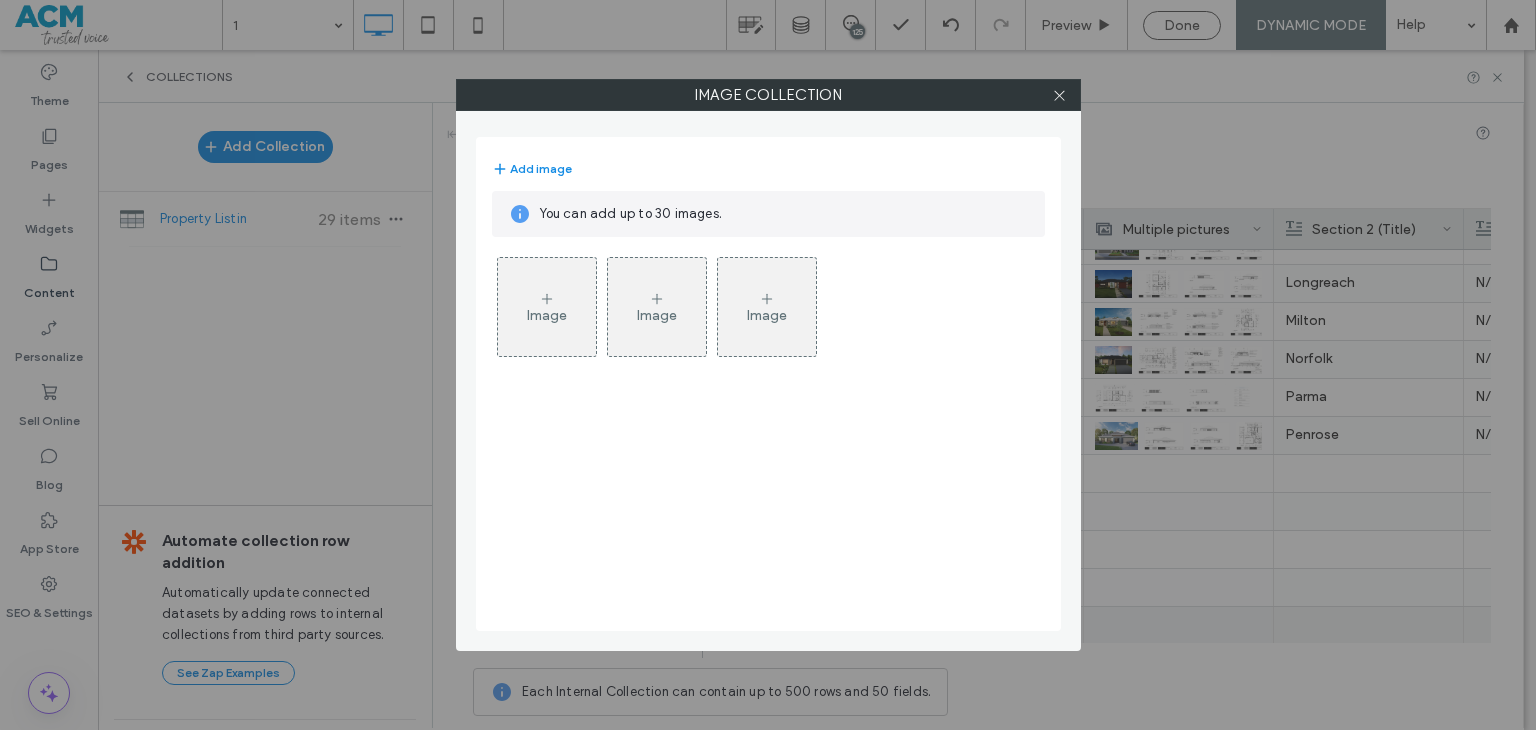 click on "Image" at bounding box center (547, 307) 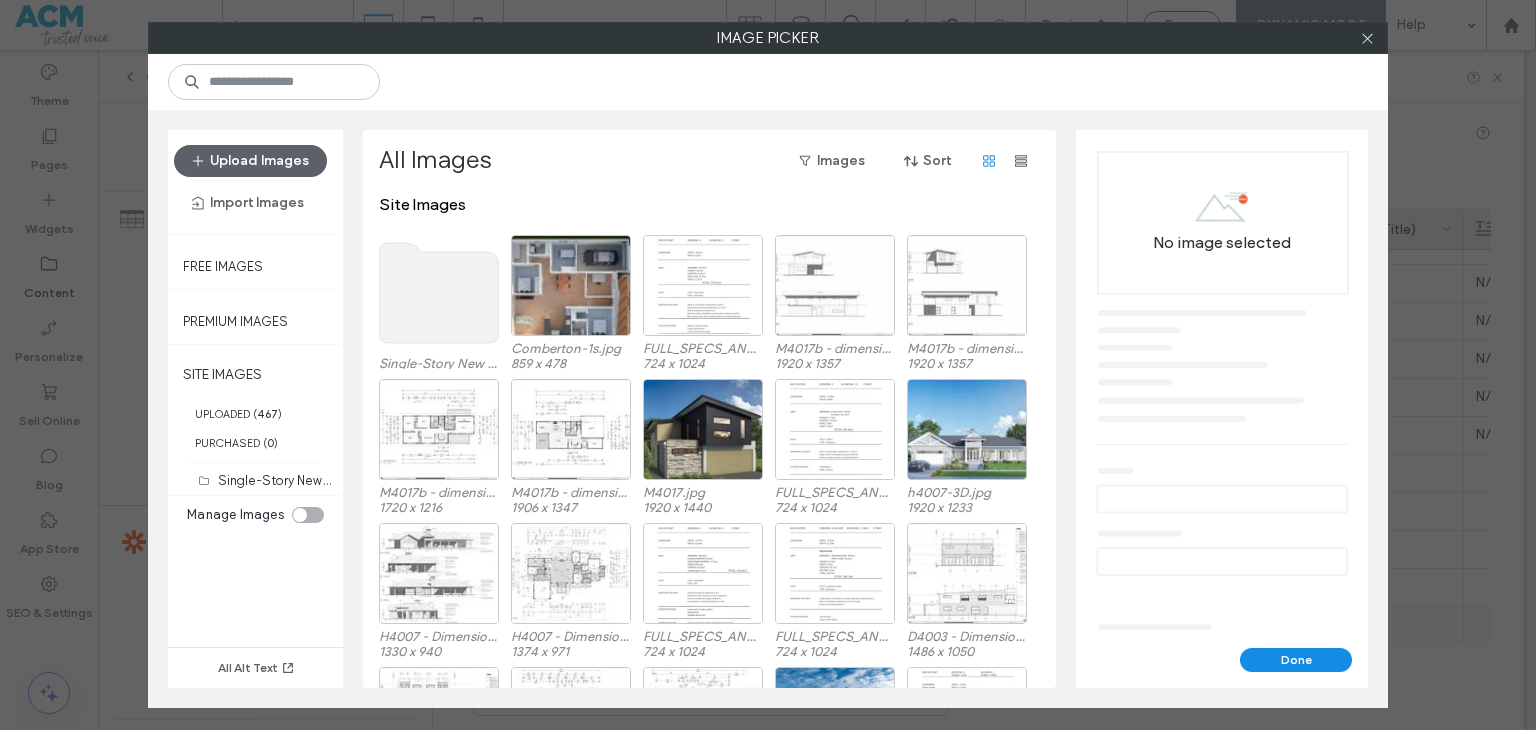 click 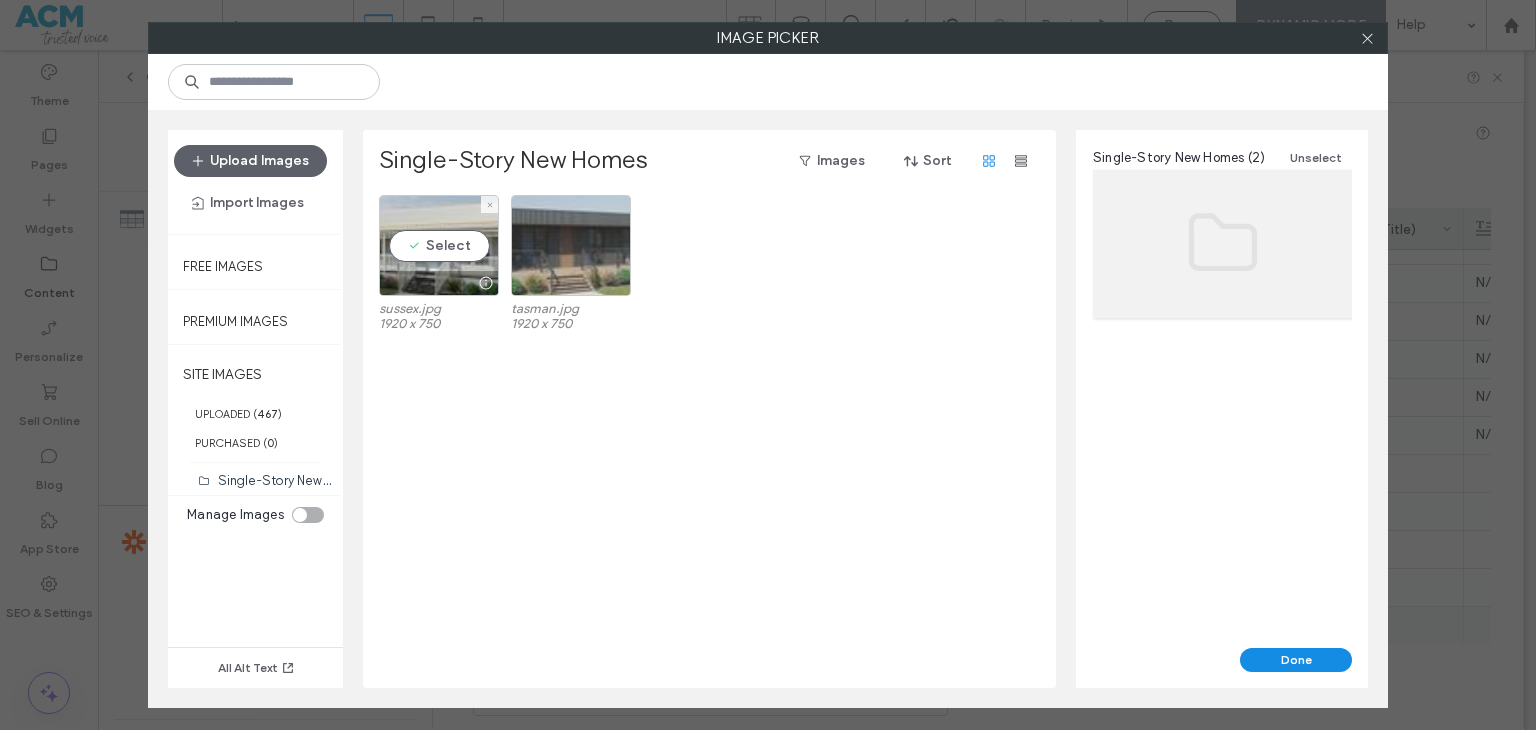 drag, startPoint x: 455, startPoint y: 258, endPoint x: 548, endPoint y: 253, distance: 93.13431 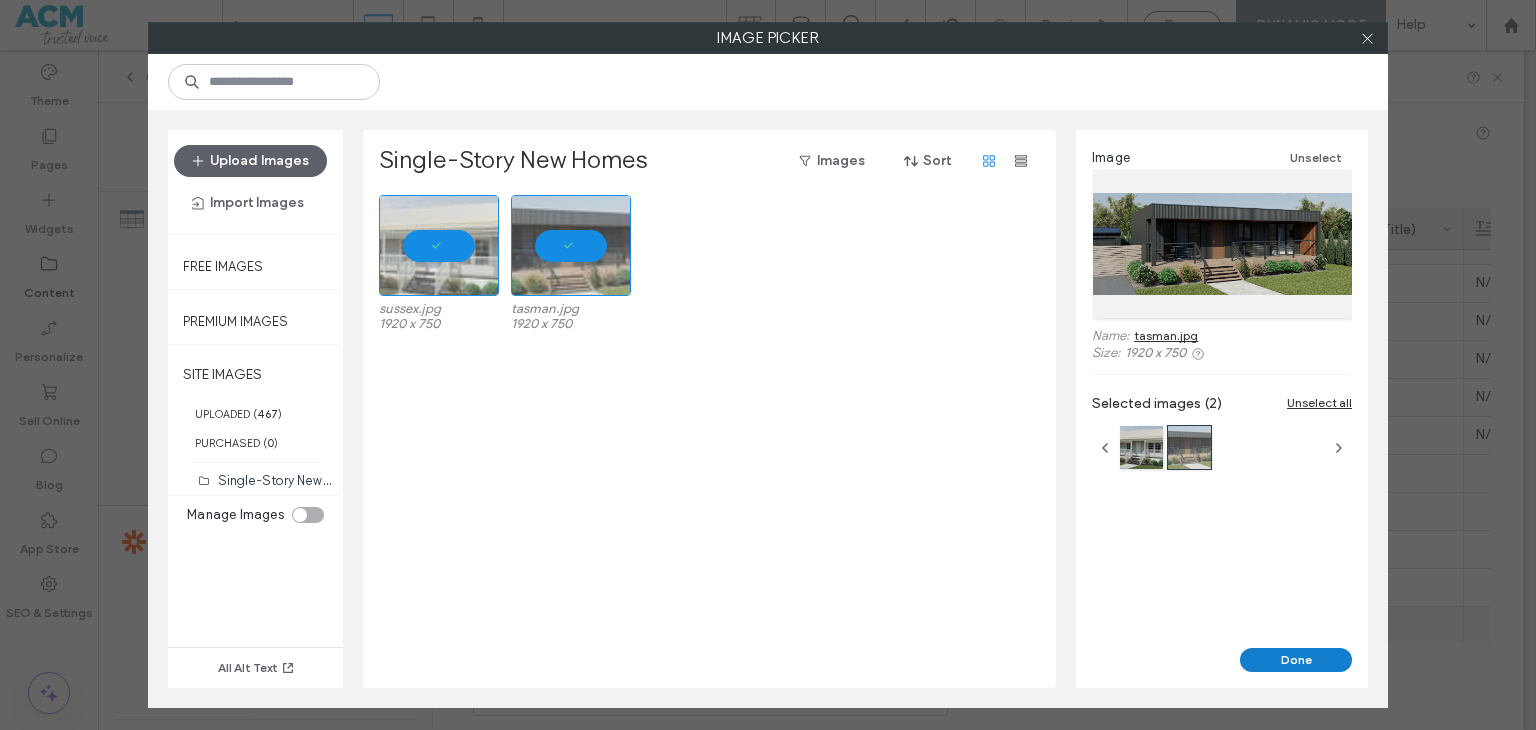 click on "Done" at bounding box center [1296, 660] 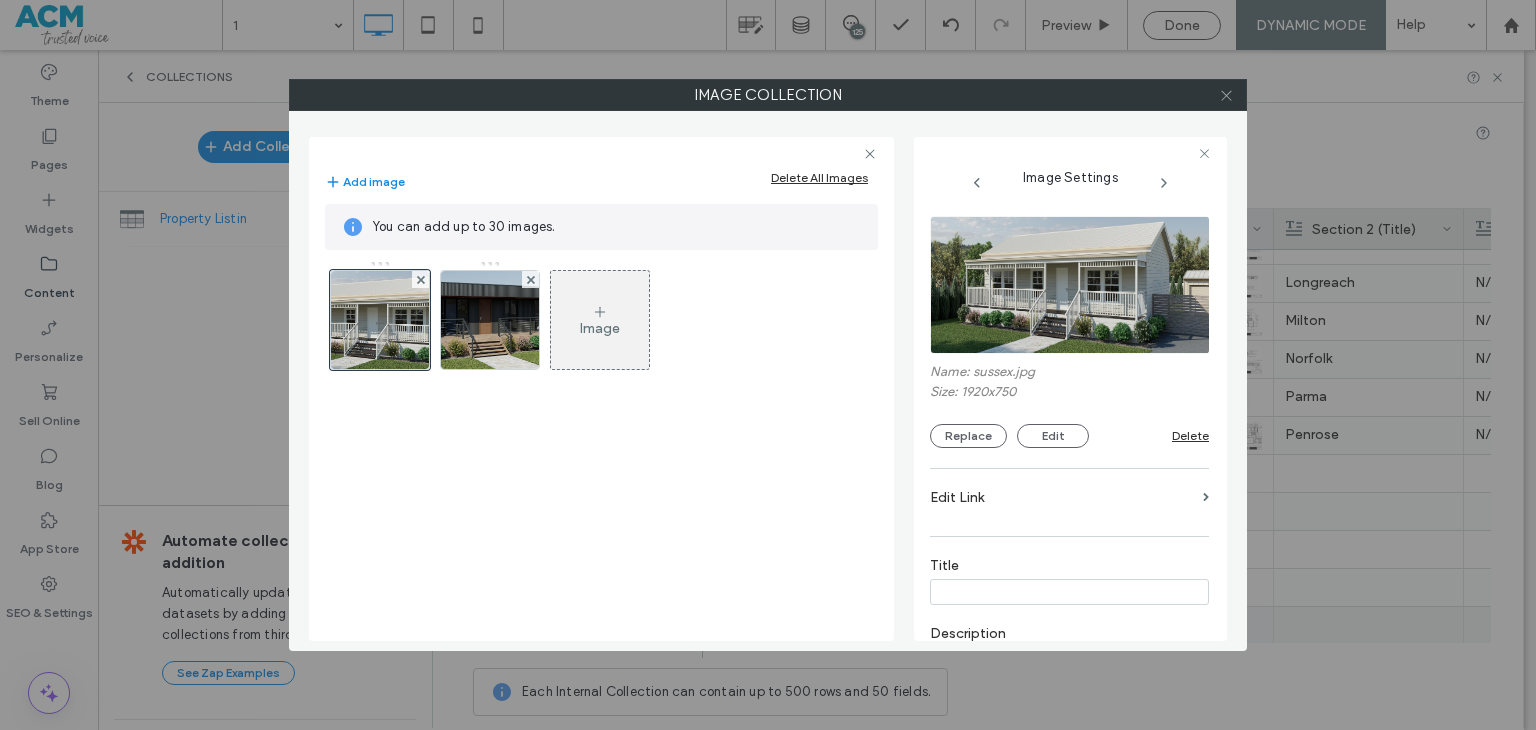 click 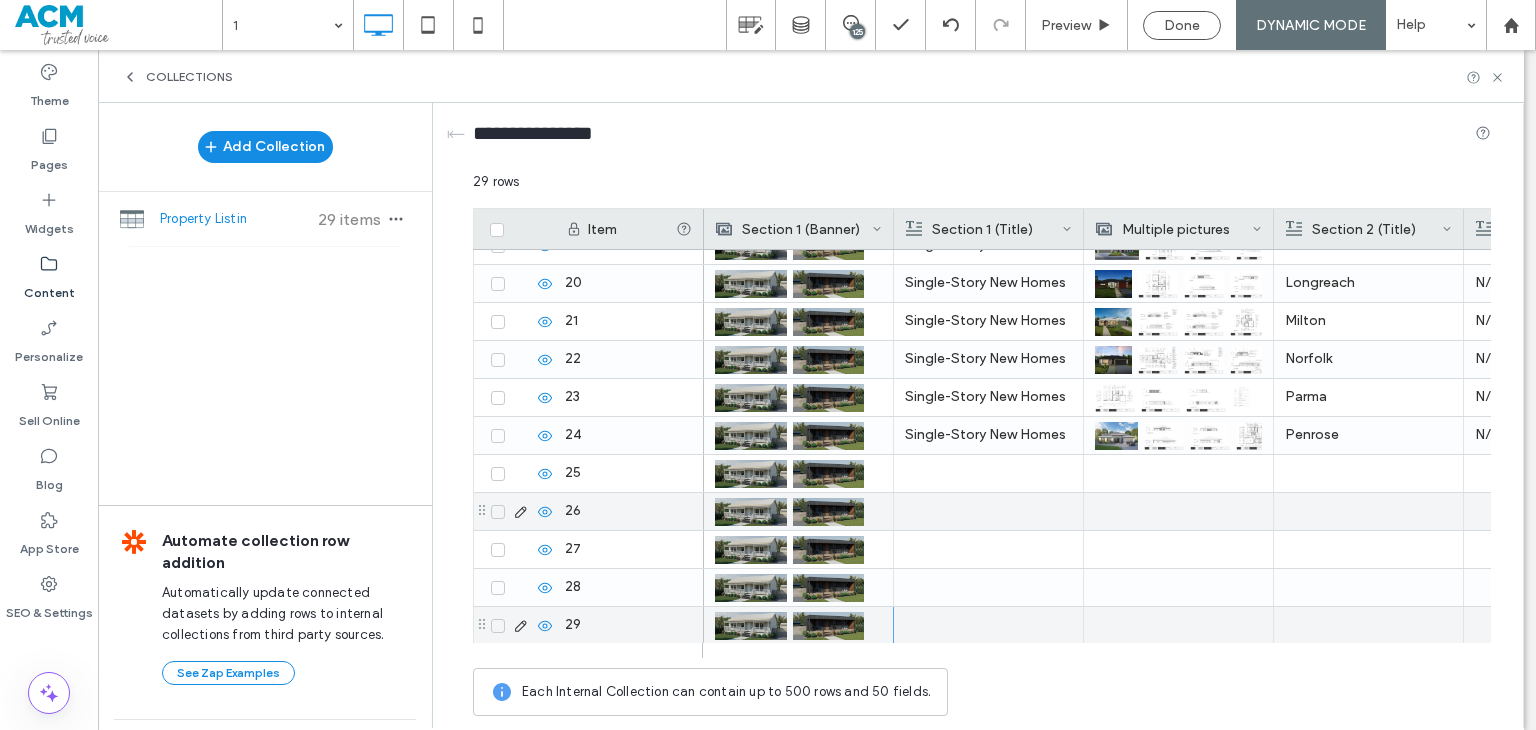 scroll, scrollTop: 746, scrollLeft: 0, axis: vertical 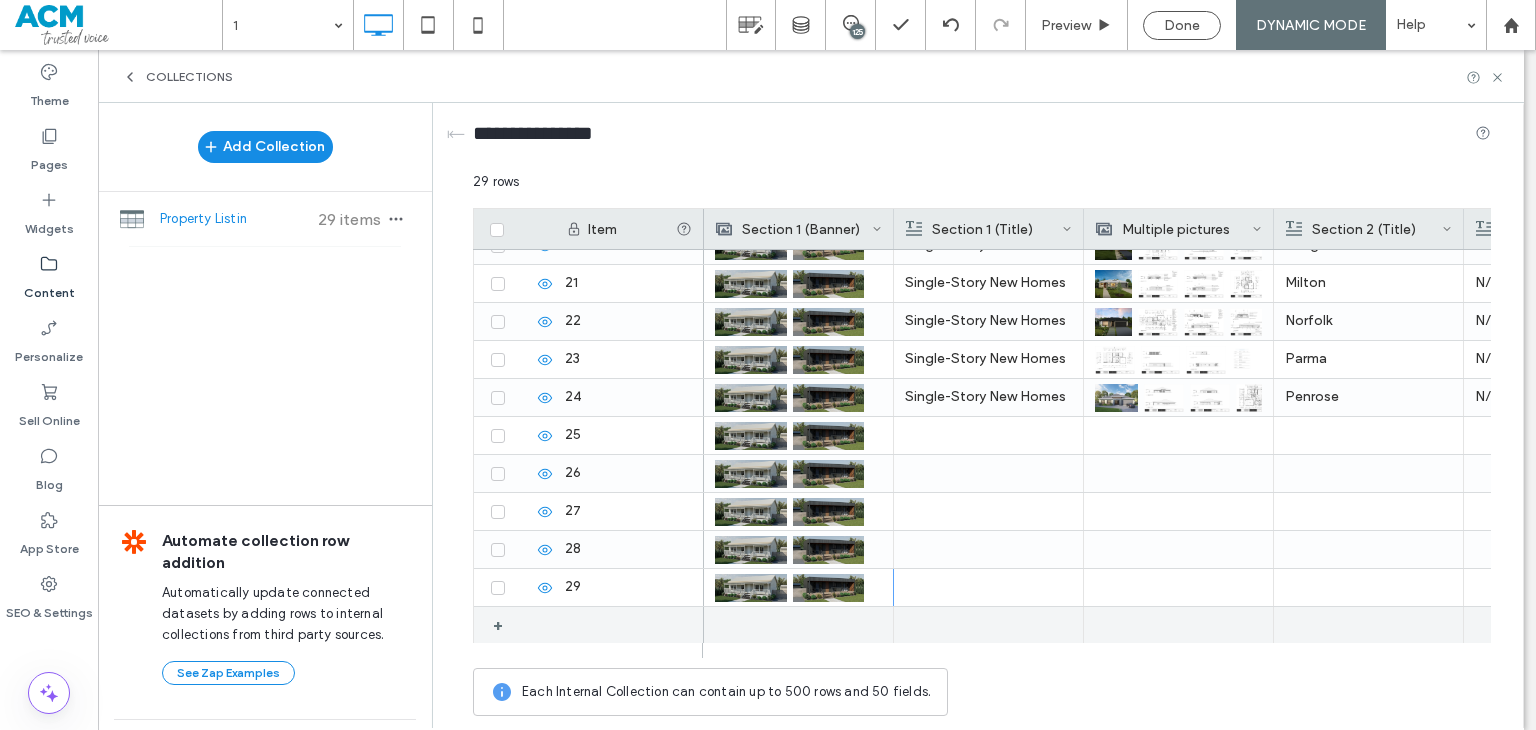 click at bounding box center (798, 625) 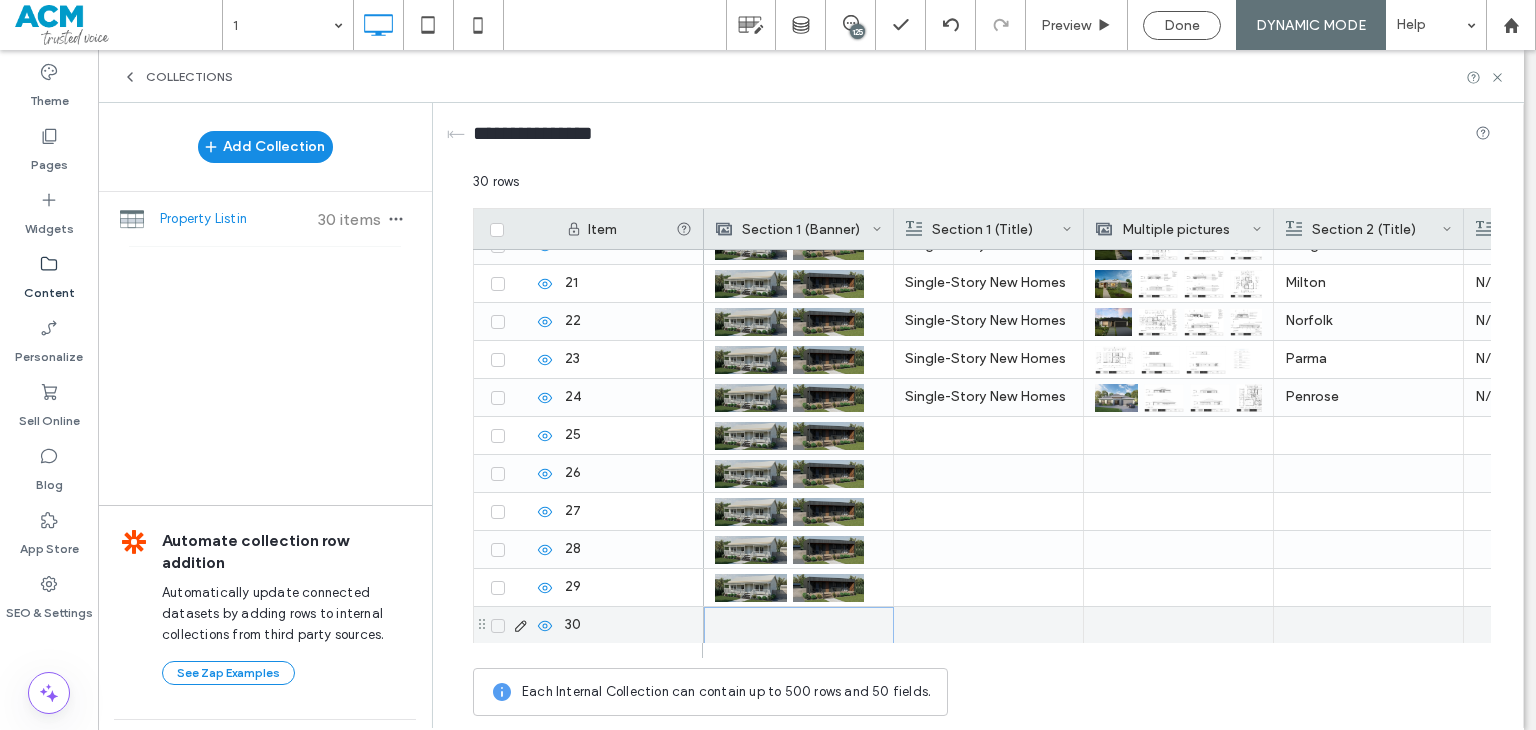 click at bounding box center (799, 625) 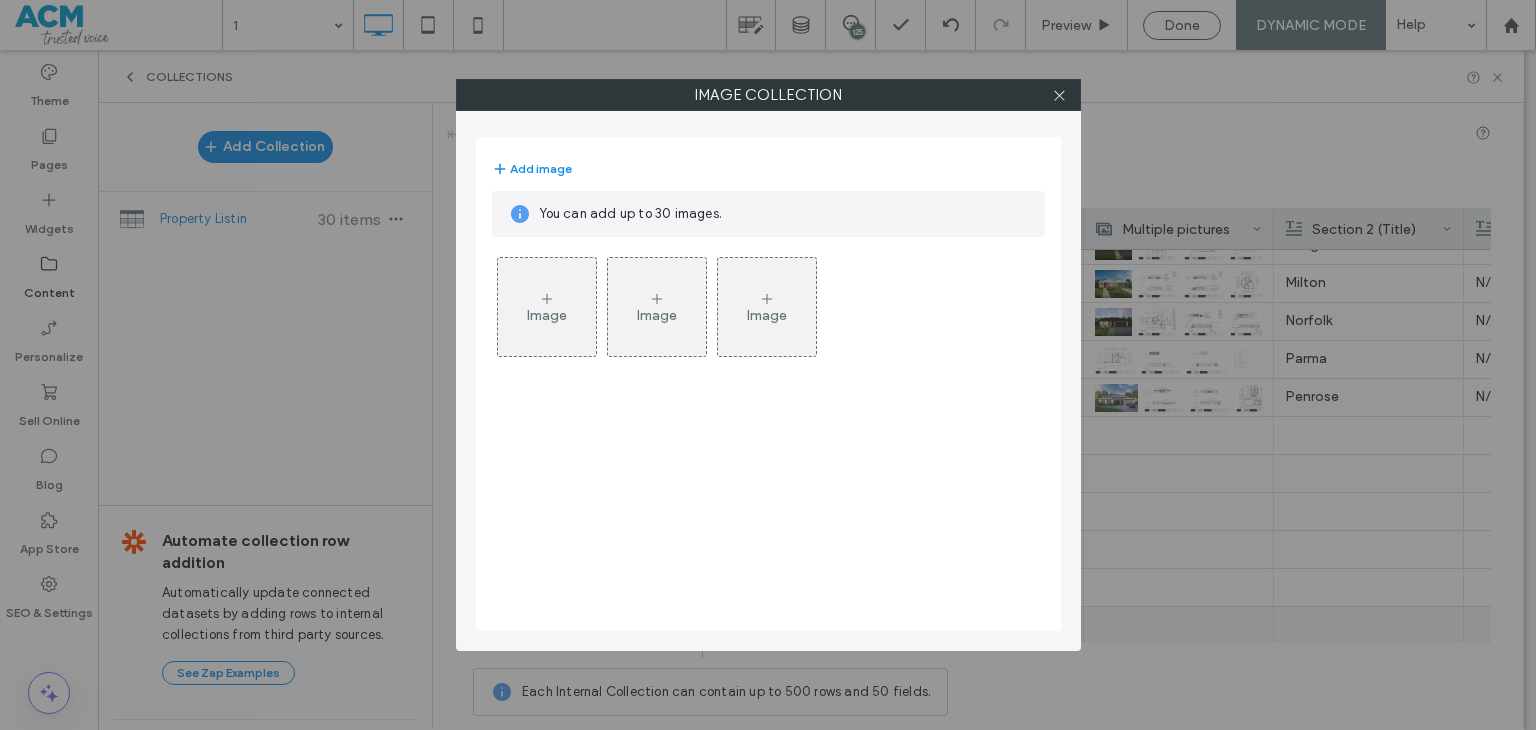 click on "Image" at bounding box center [547, 315] 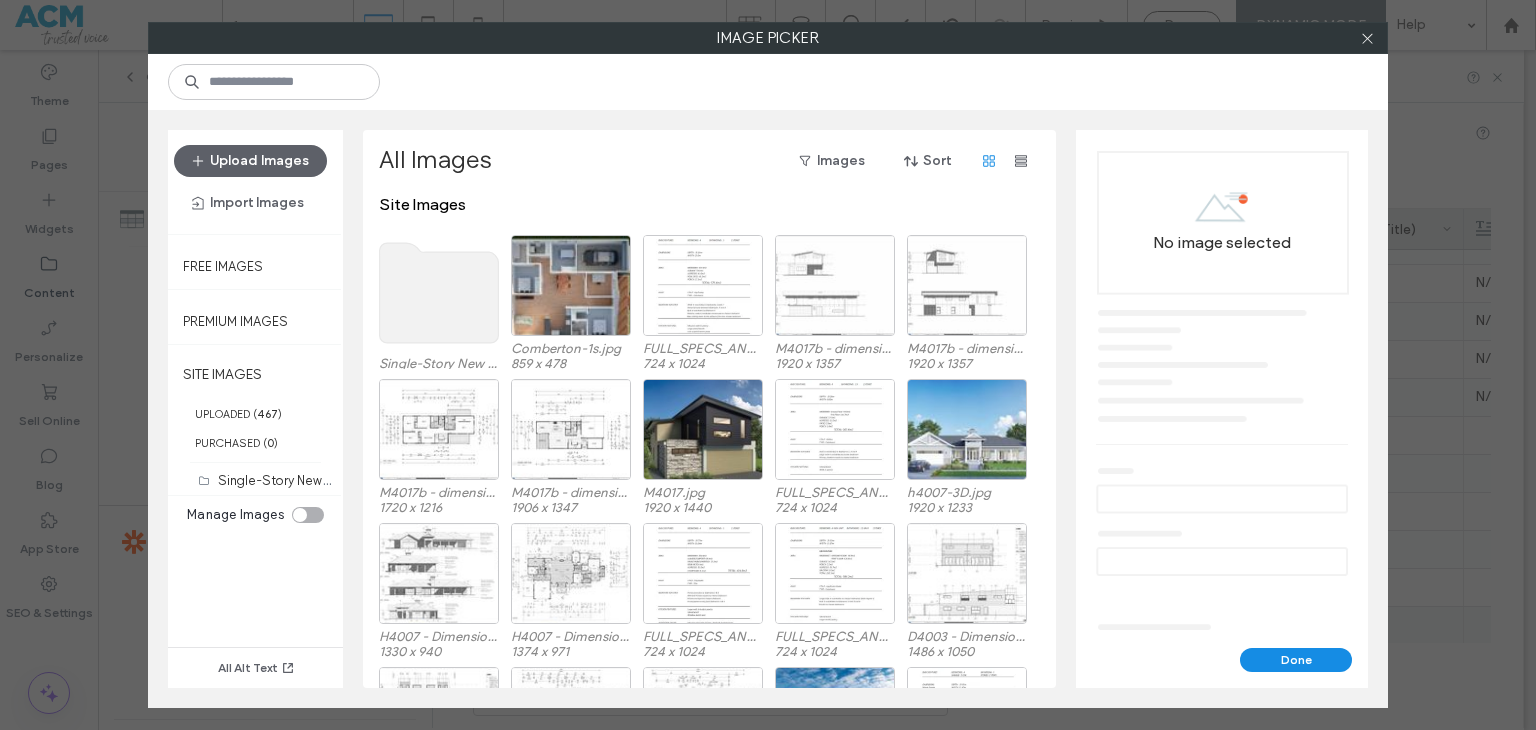 click 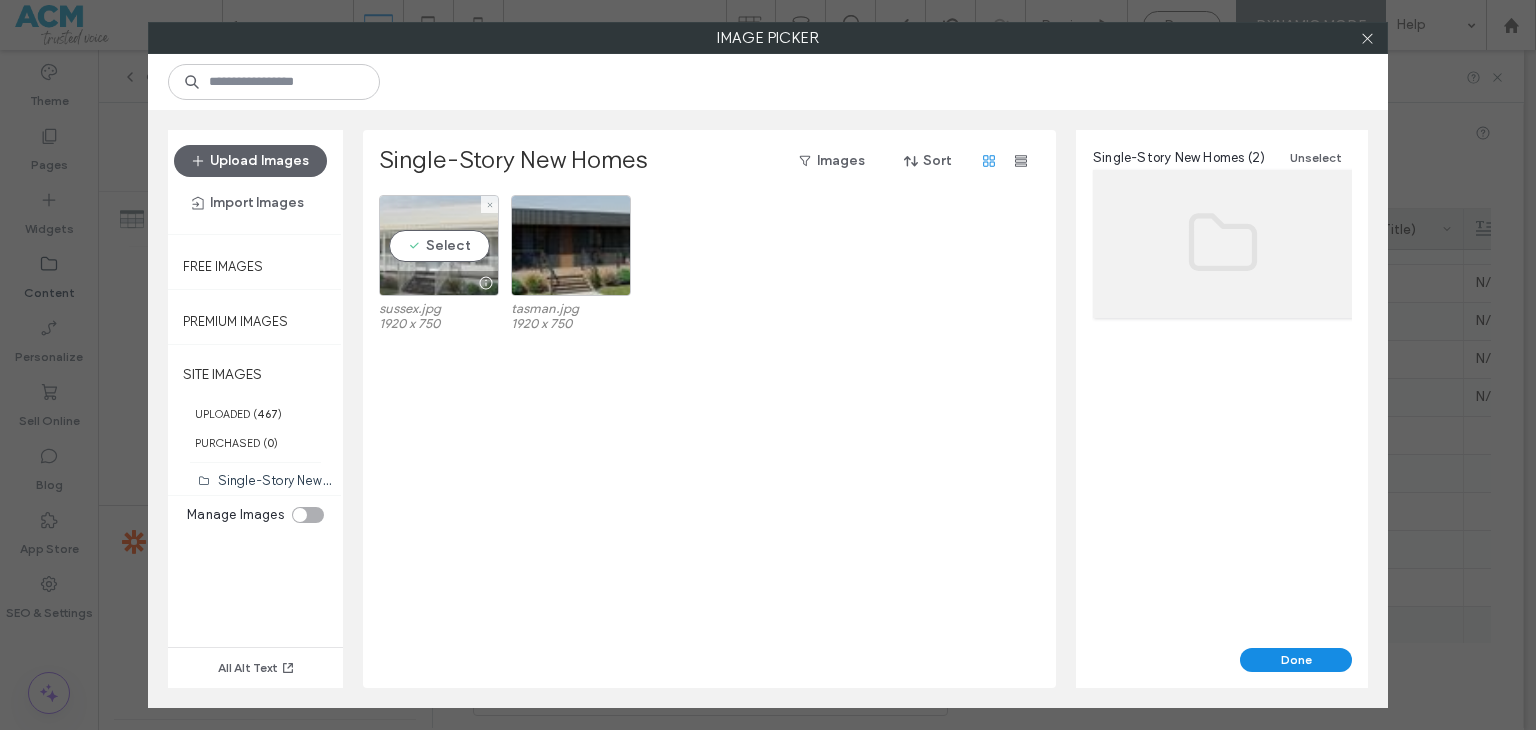 click on "Select" at bounding box center (439, 245) 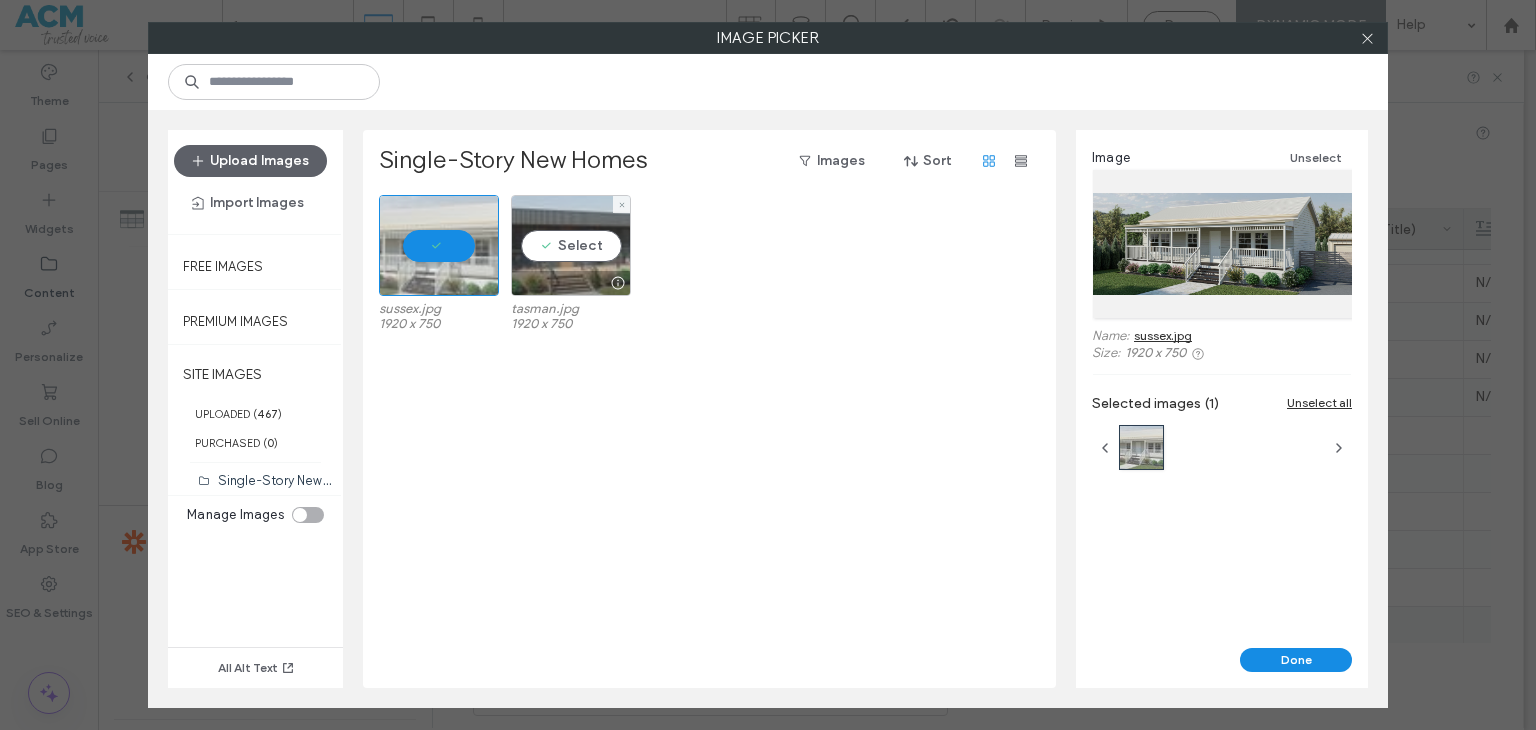 click on "Select" at bounding box center (571, 245) 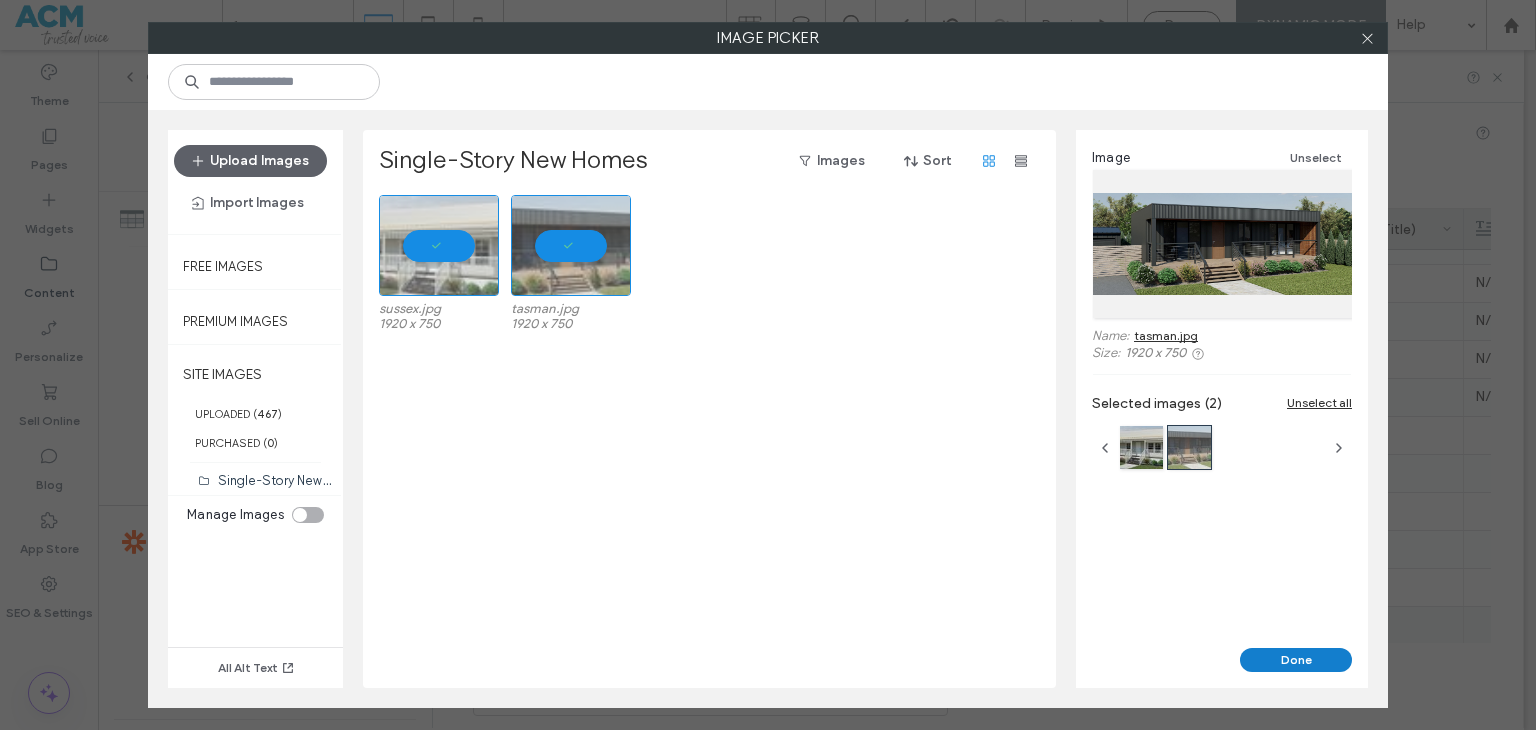 click on "Done" at bounding box center [1296, 660] 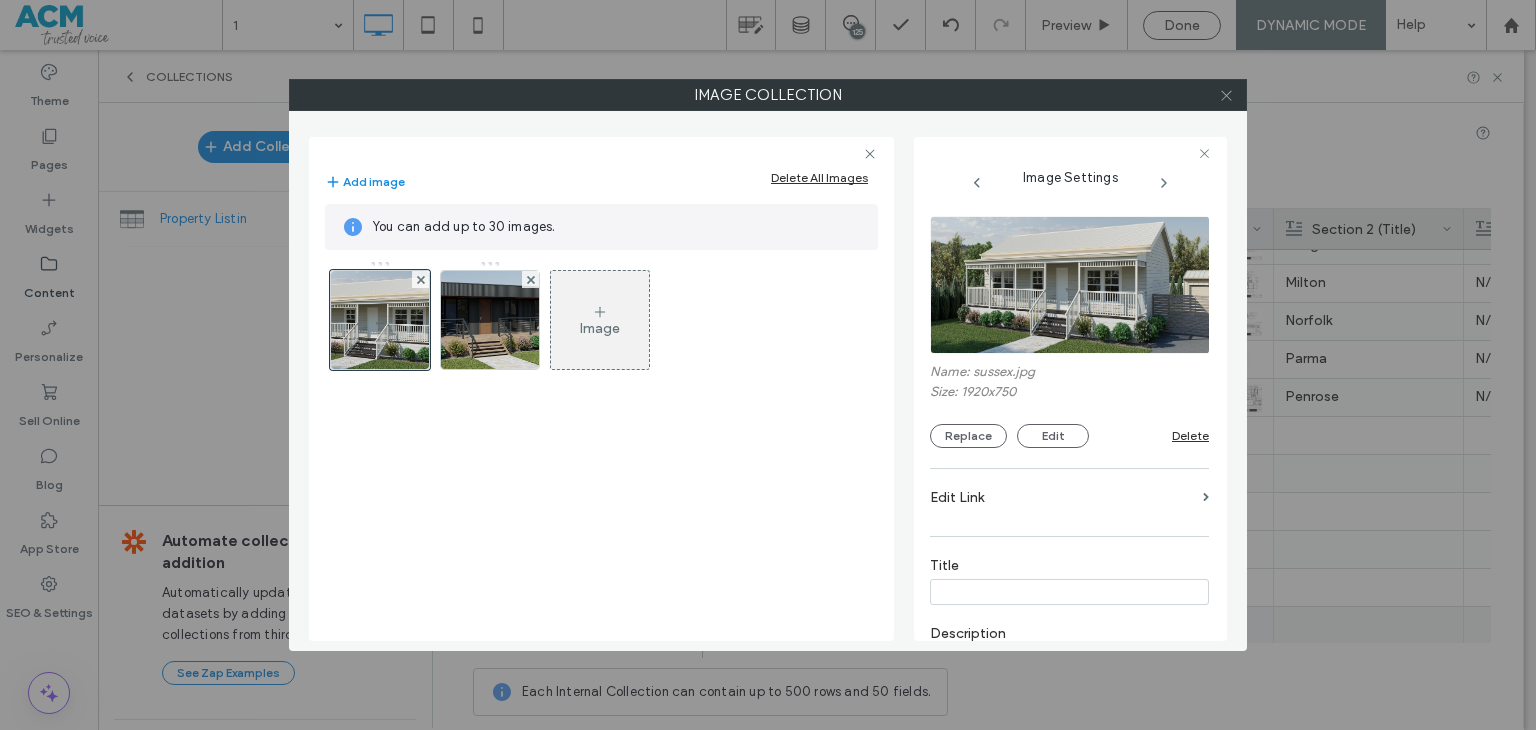click 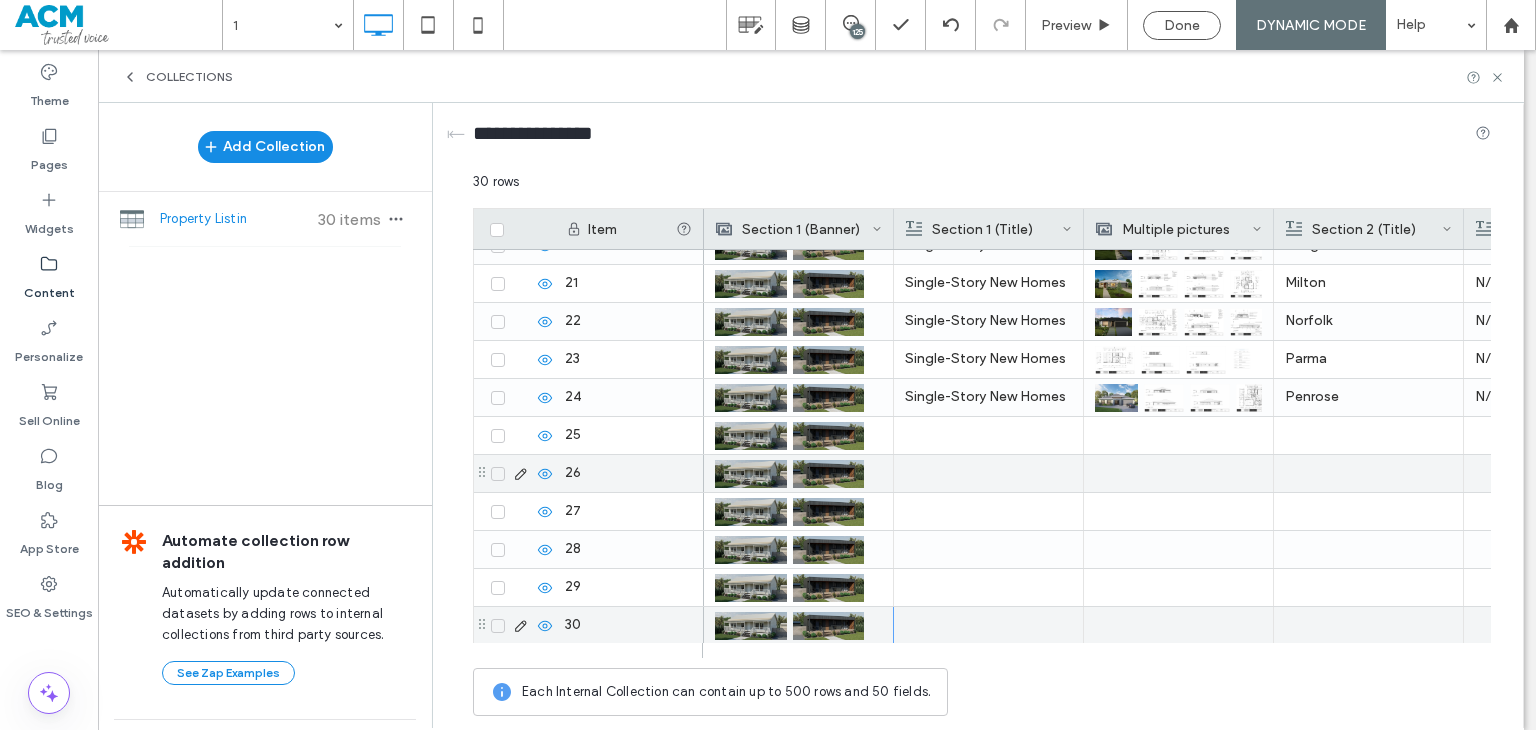 scroll, scrollTop: 784, scrollLeft: 0, axis: vertical 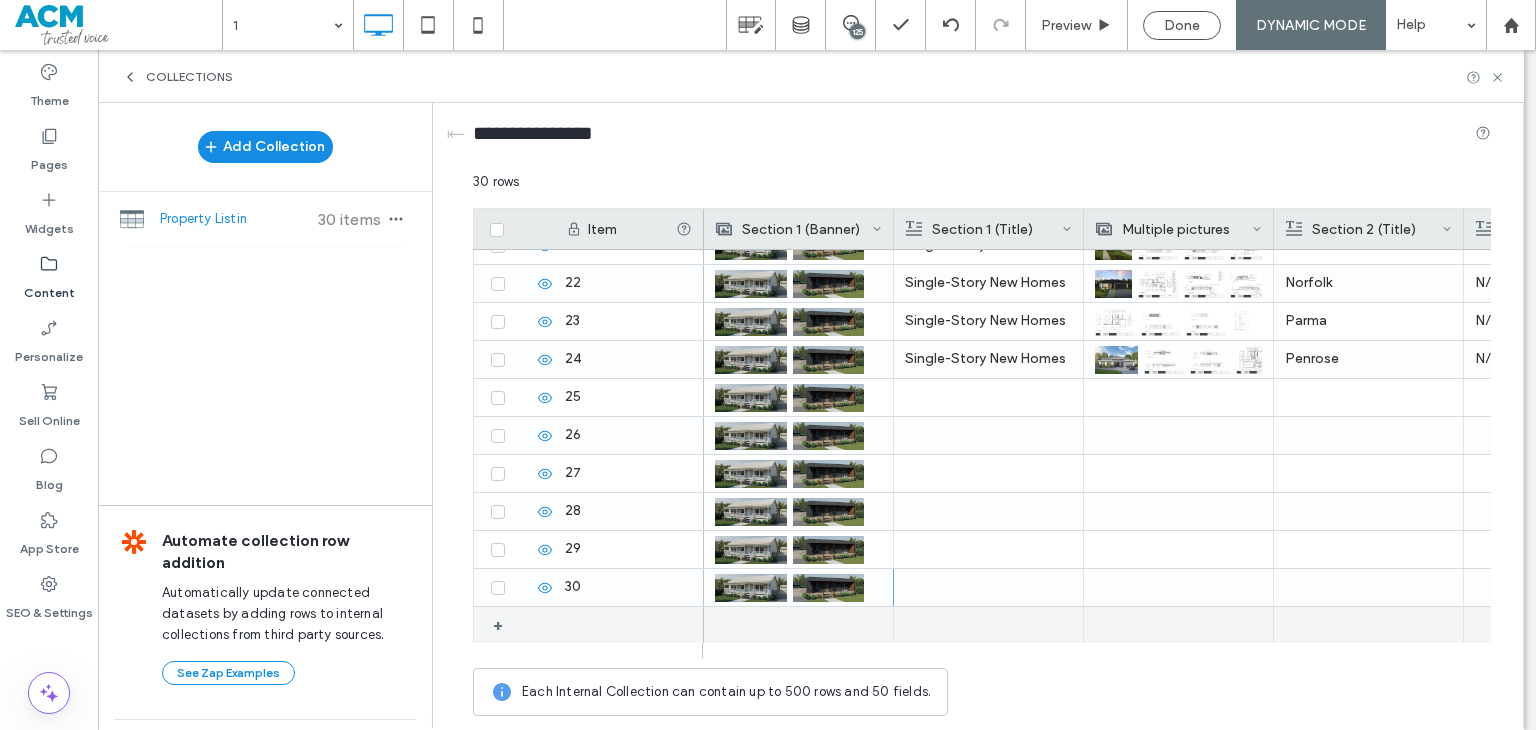 click at bounding box center [798, 625] 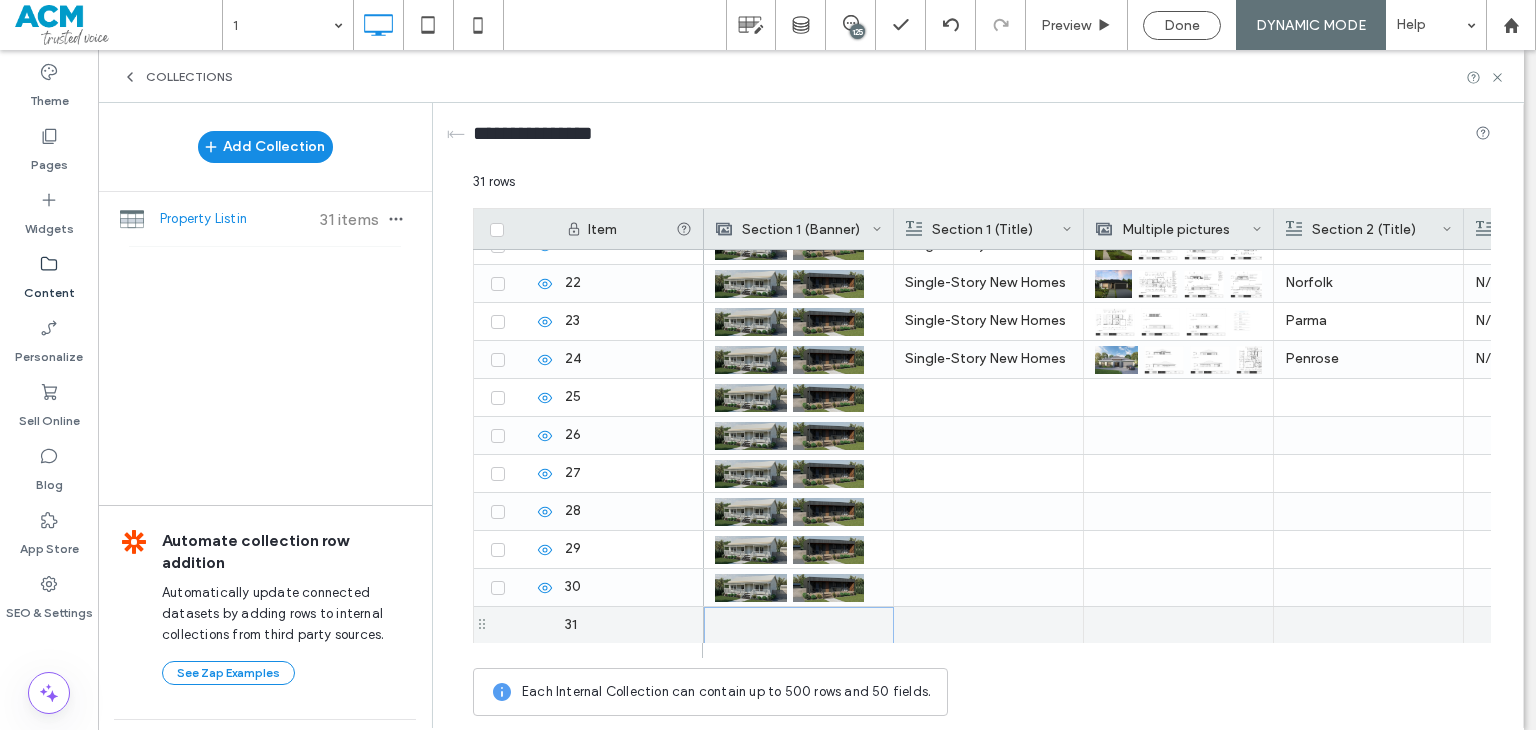 scroll, scrollTop: 784, scrollLeft: 0, axis: vertical 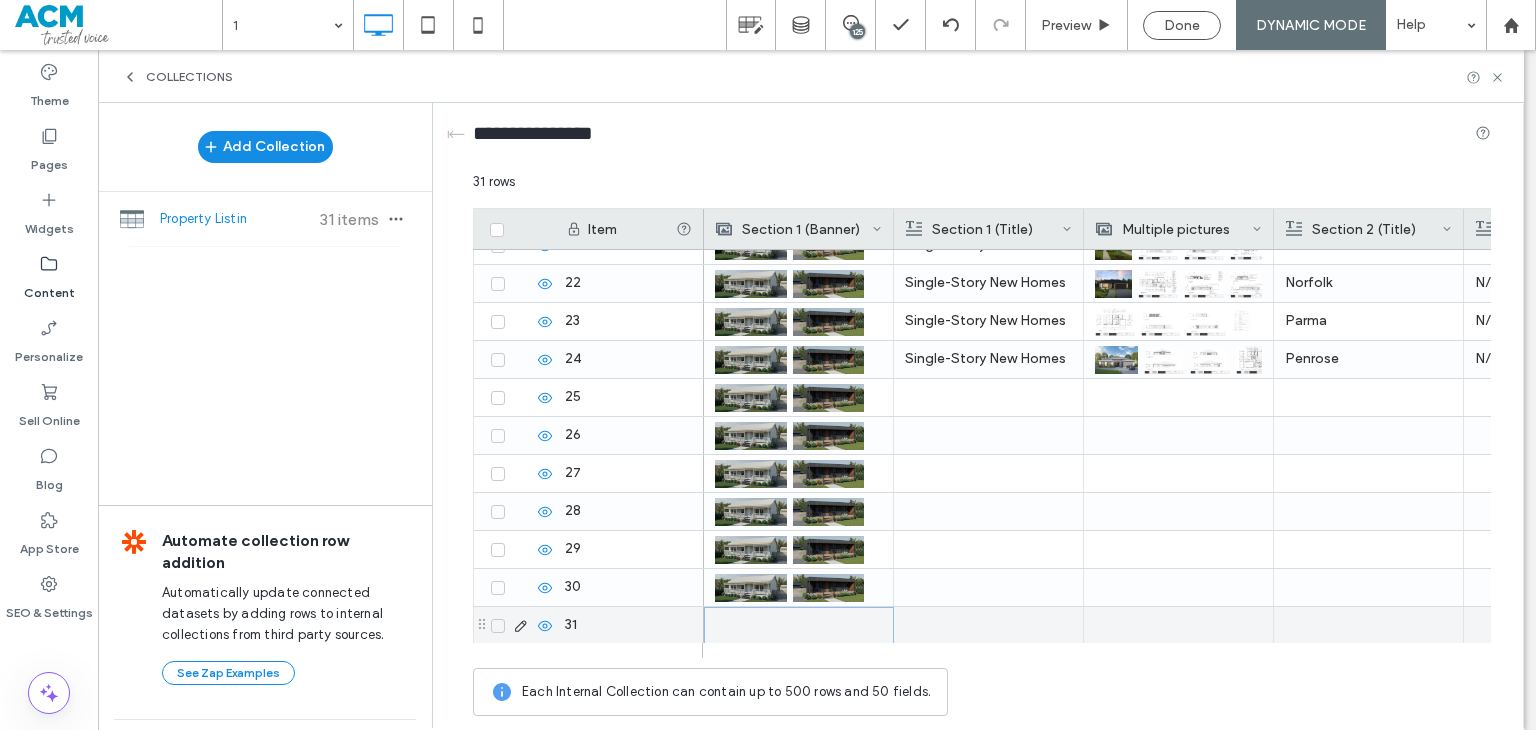 click at bounding box center [799, 625] 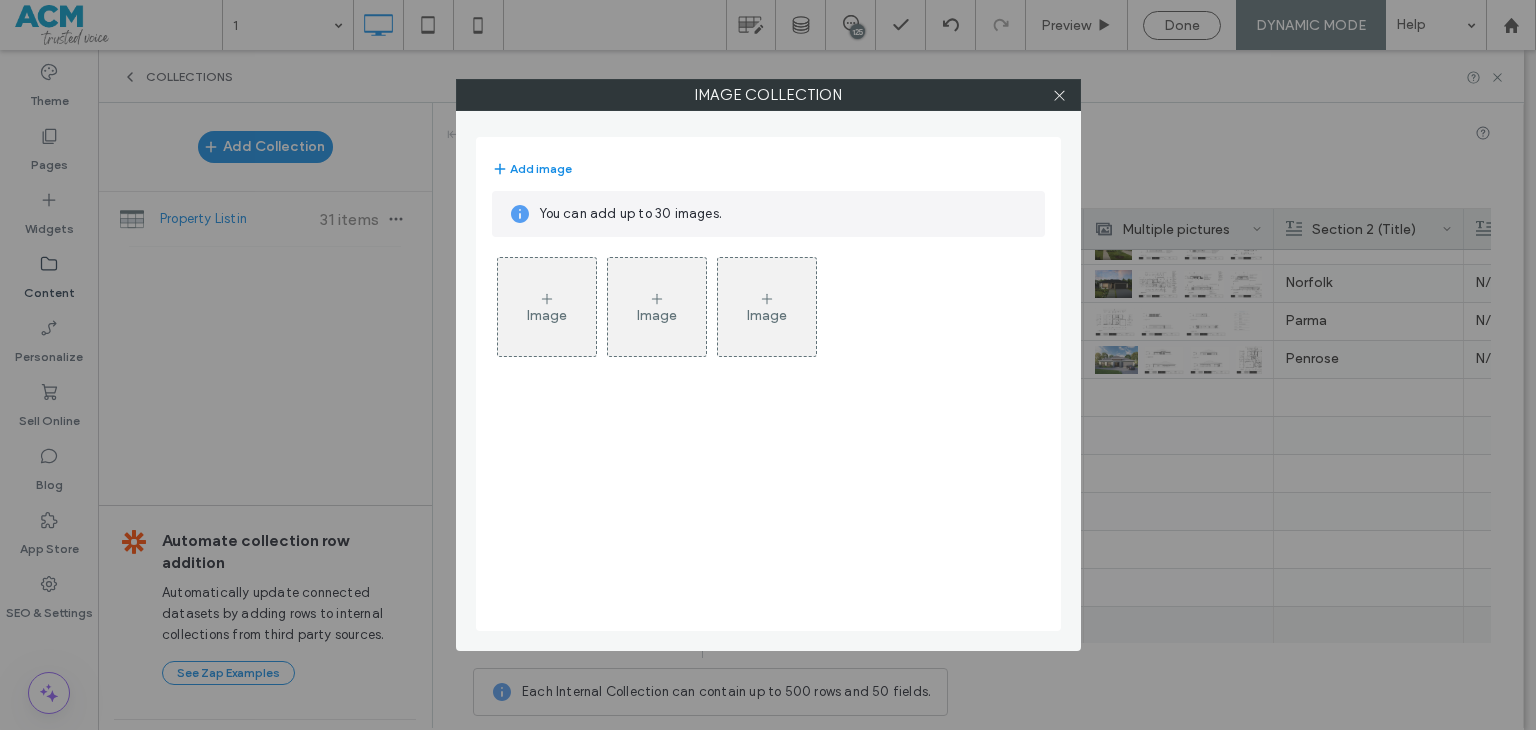 click on "Image" at bounding box center [547, 315] 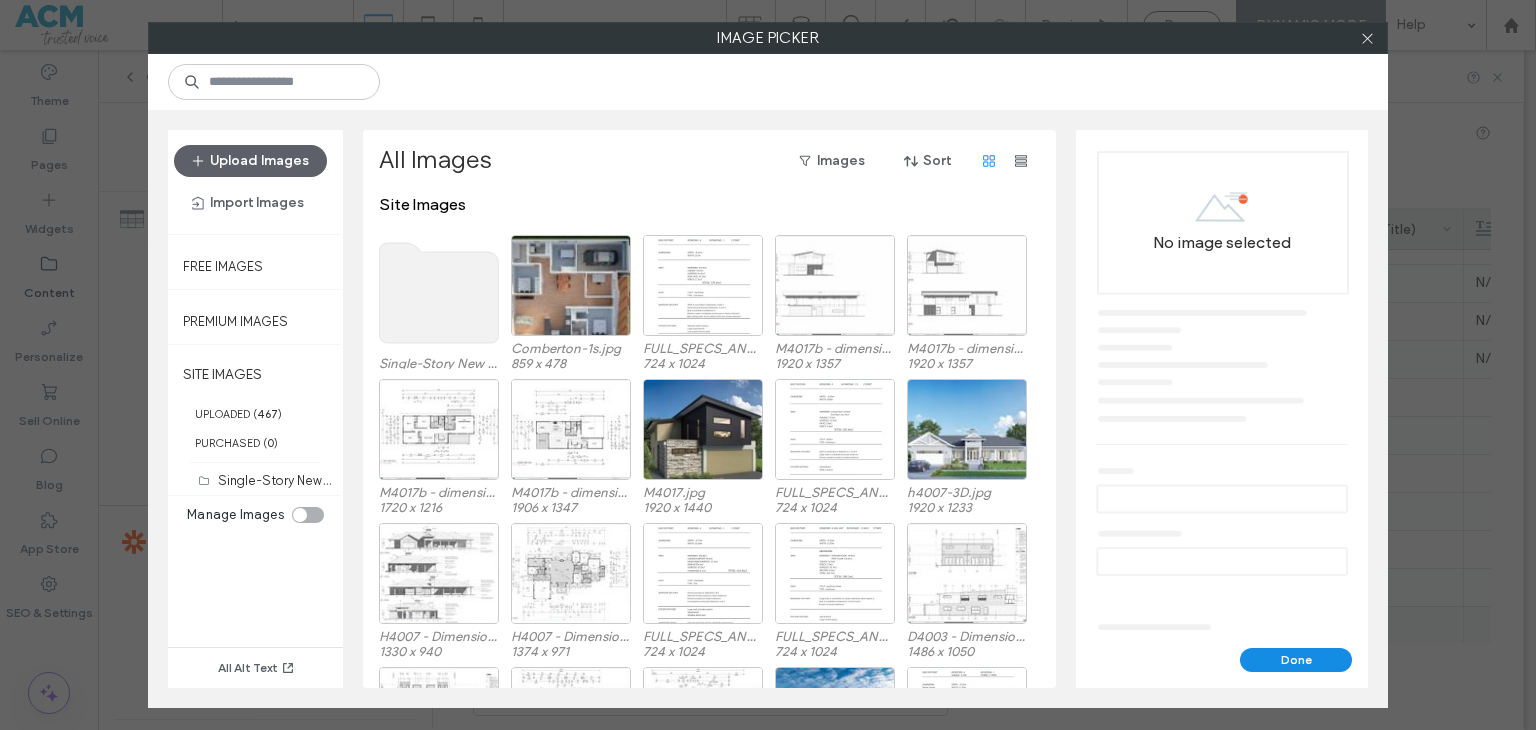 click 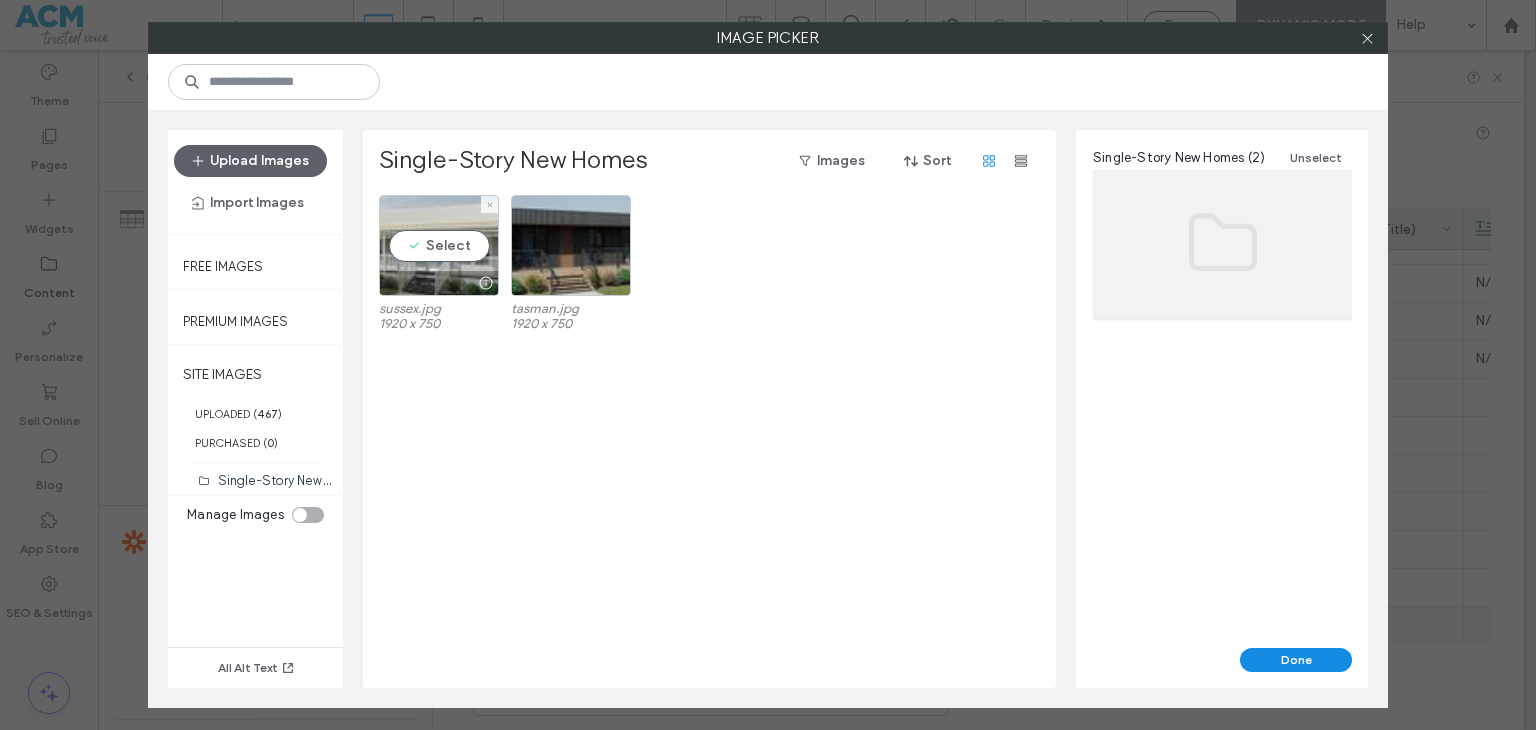 click at bounding box center [439, 283] 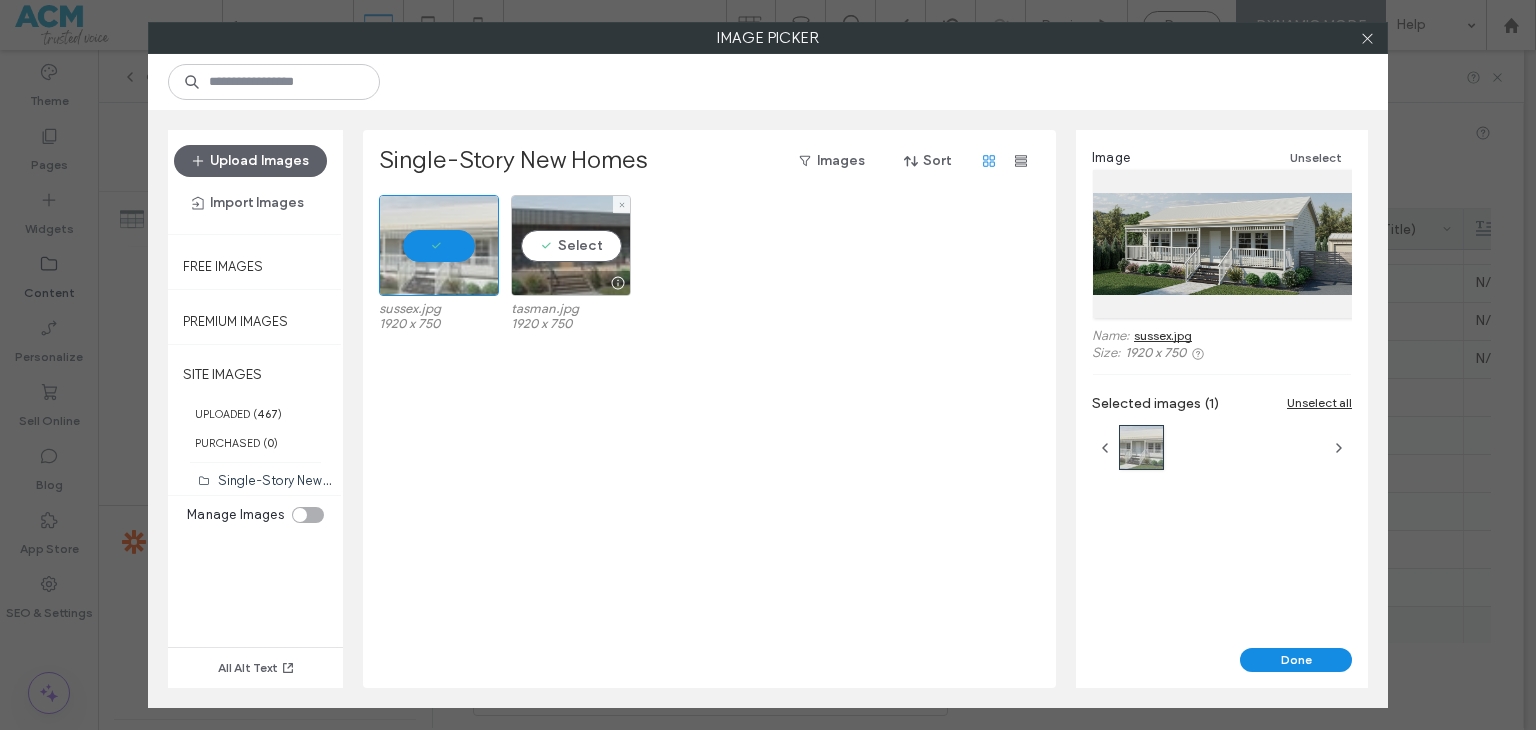 click on "Select" at bounding box center (571, 245) 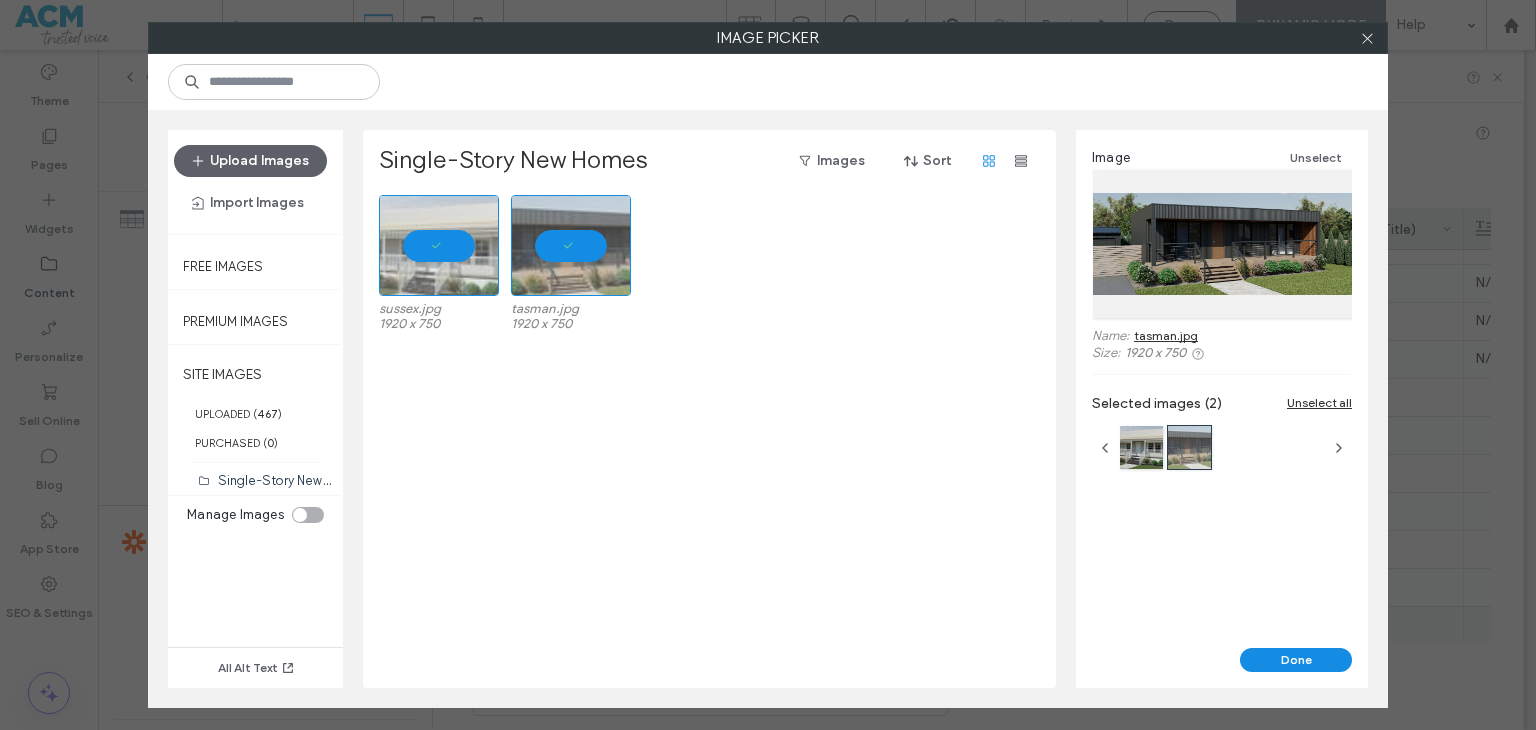 click on "Done" at bounding box center (1296, 660) 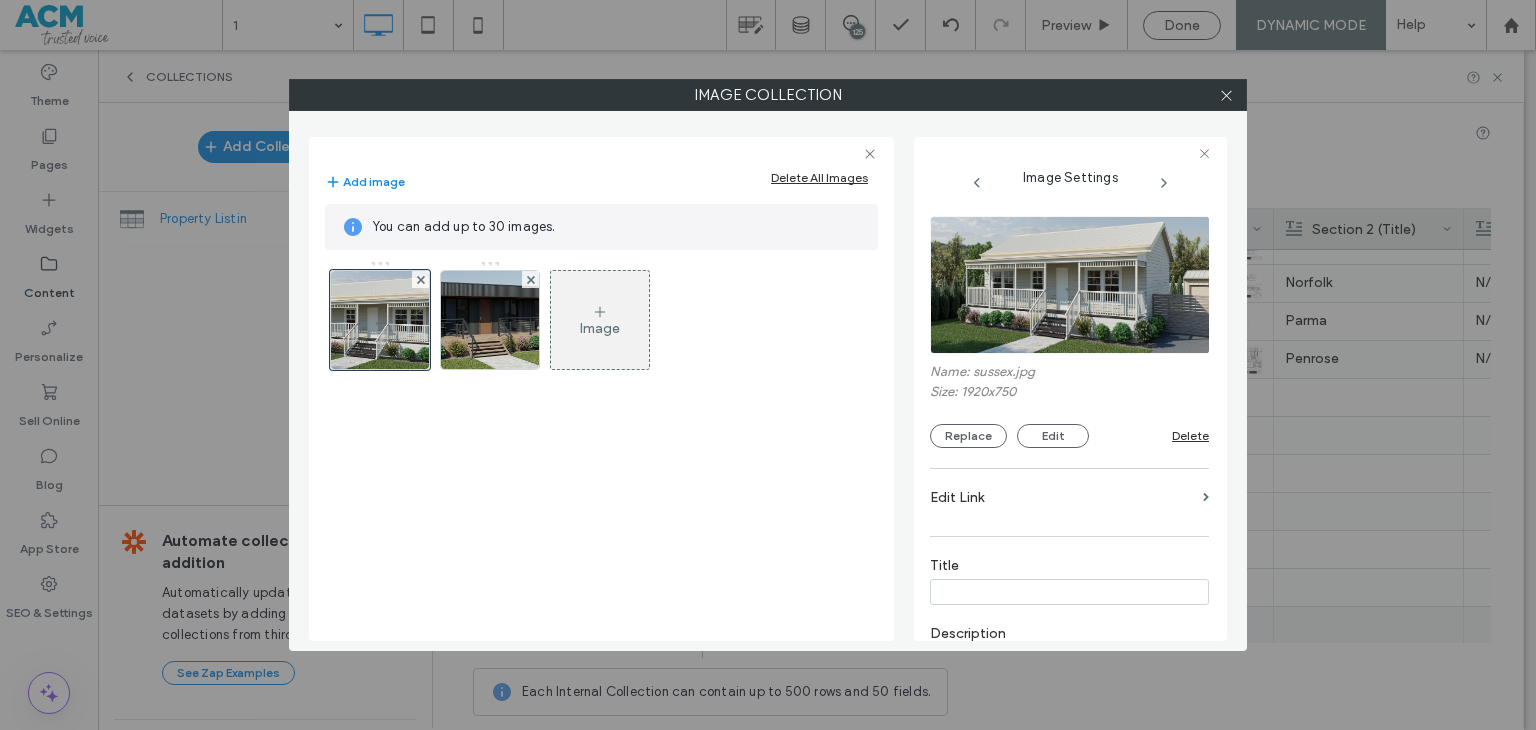 click at bounding box center (1226, 95) 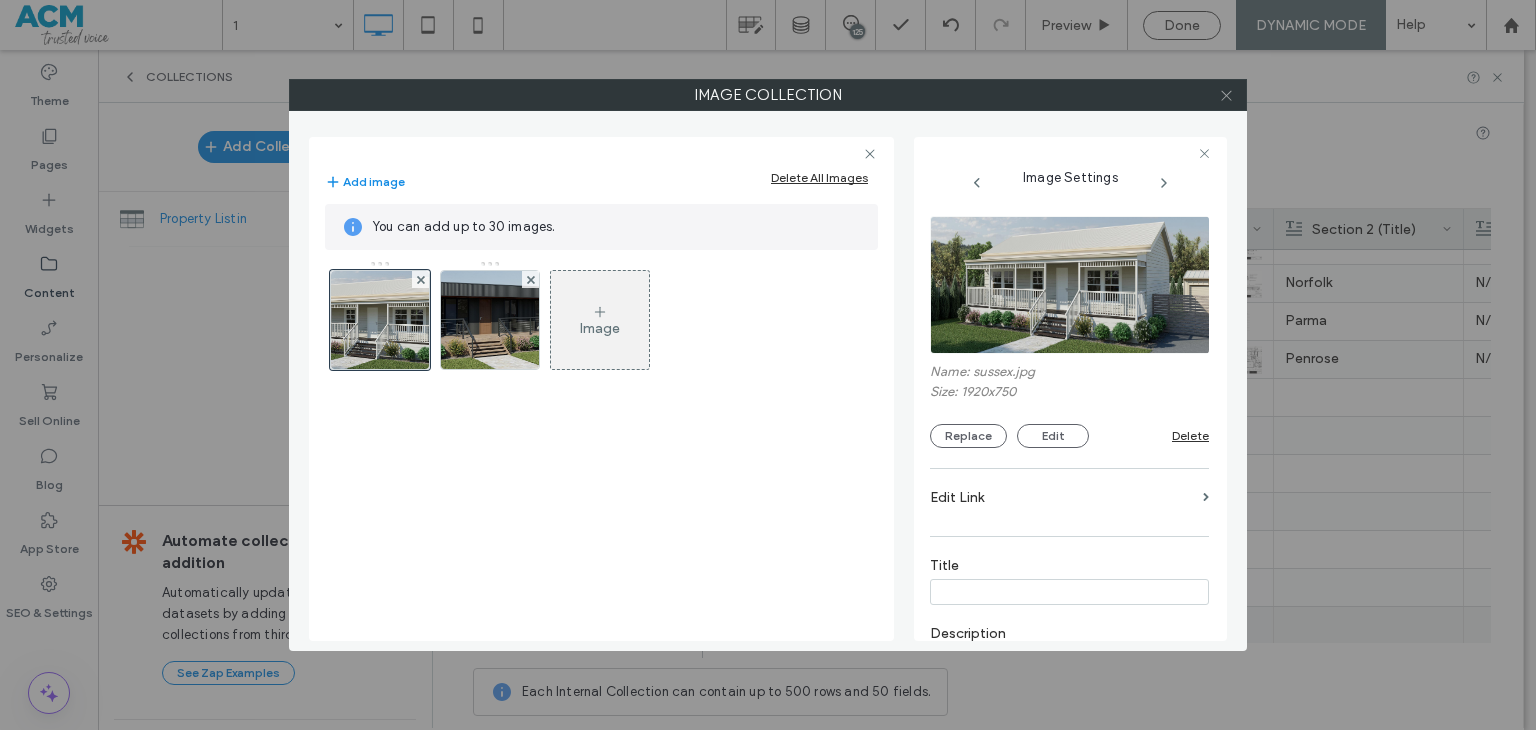 click 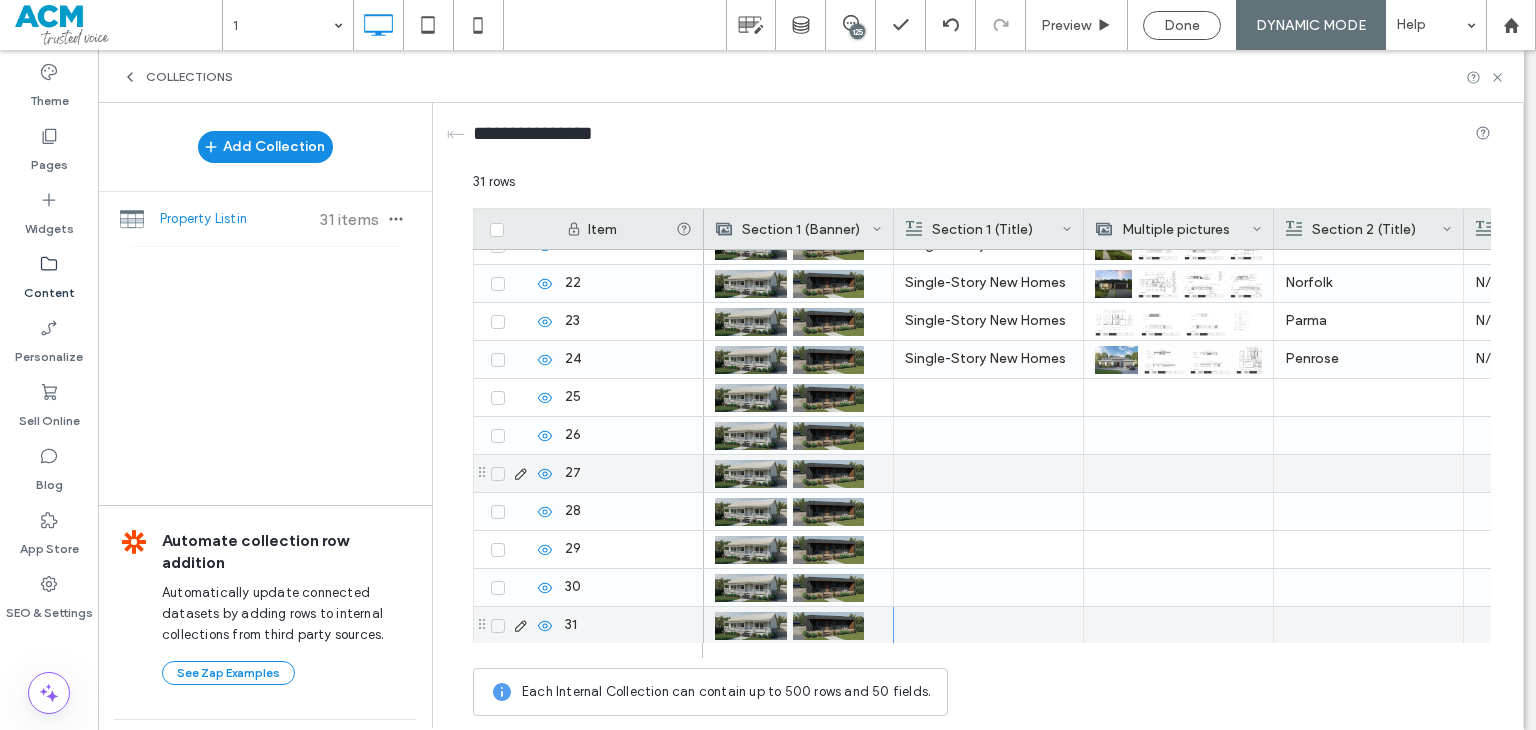 scroll, scrollTop: 822, scrollLeft: 0, axis: vertical 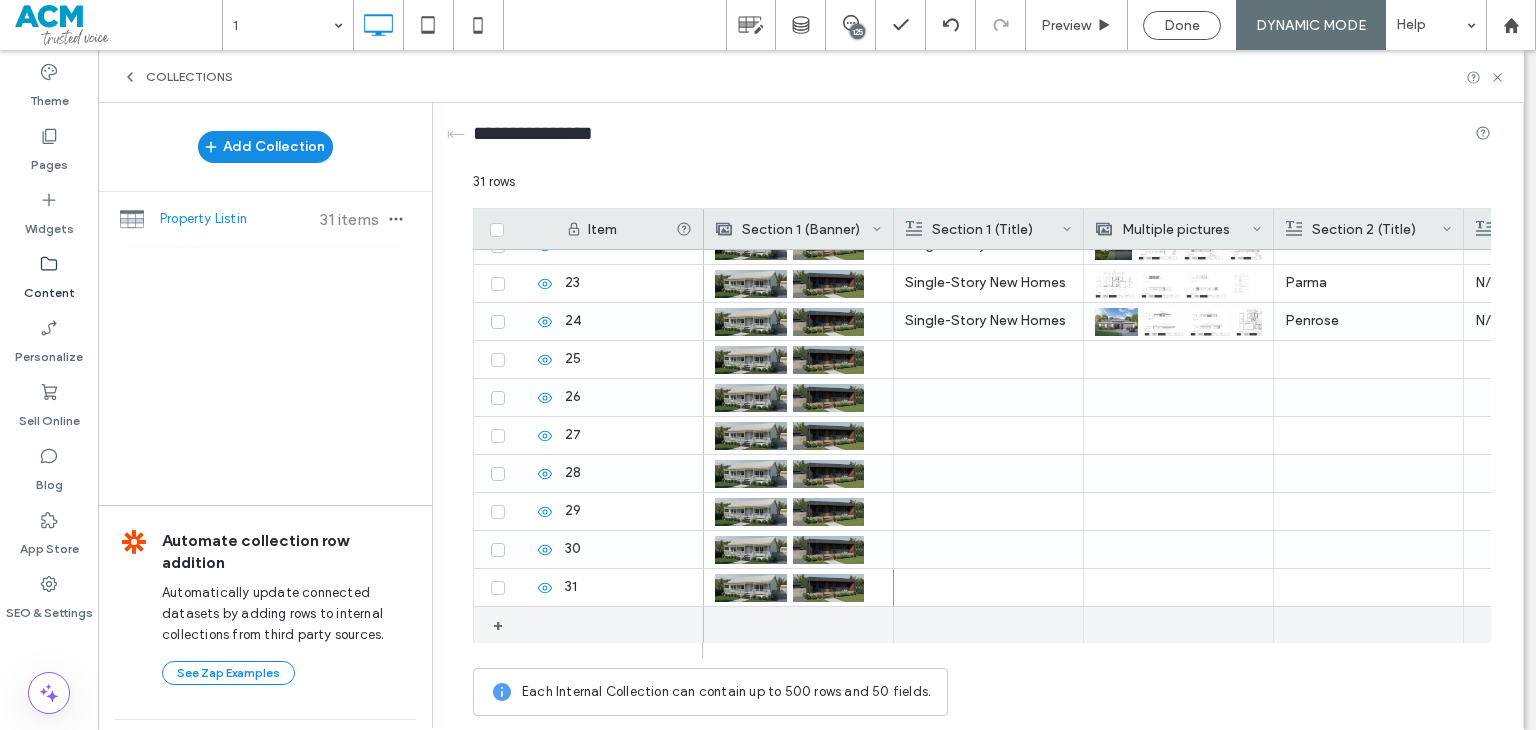 click at bounding box center (798, 625) 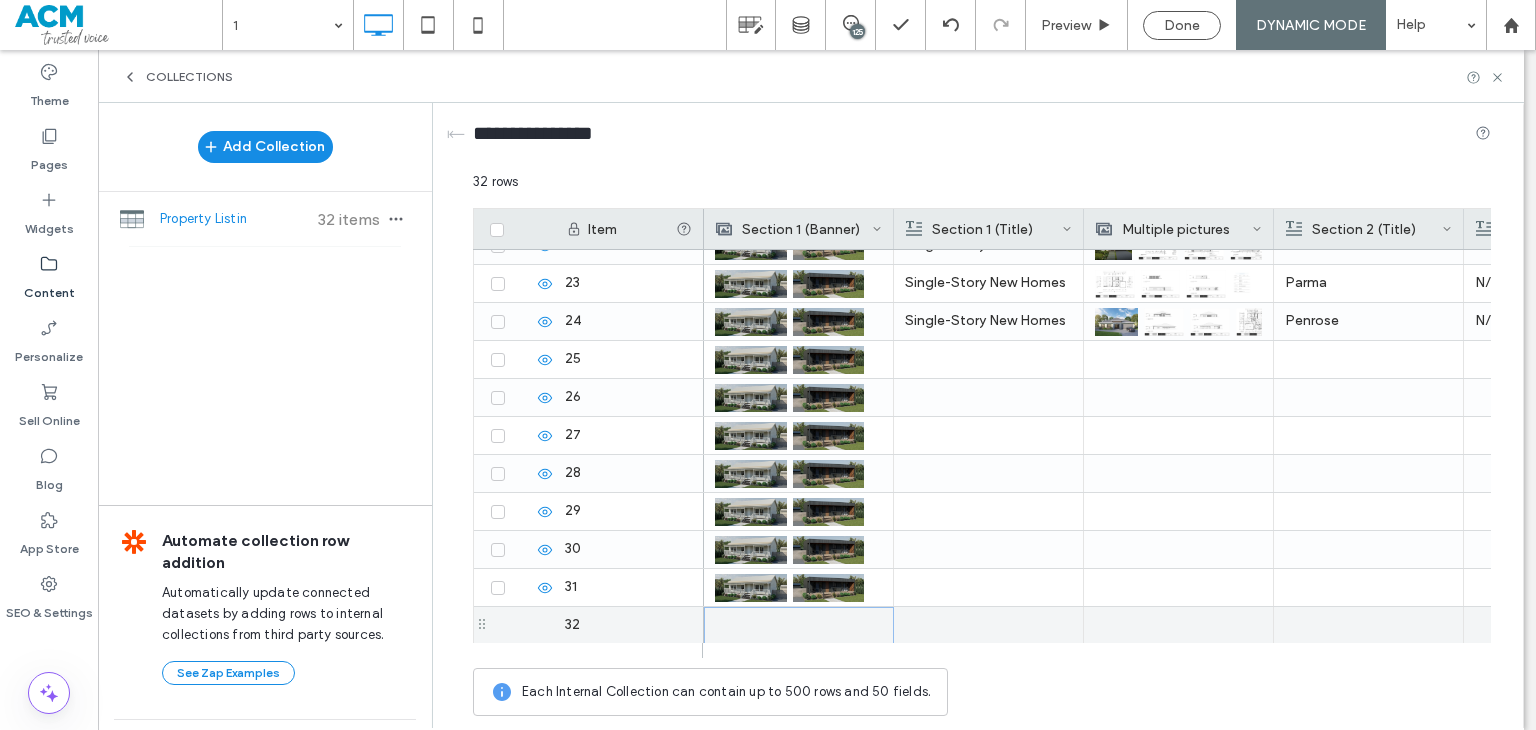 click at bounding box center (799, 625) 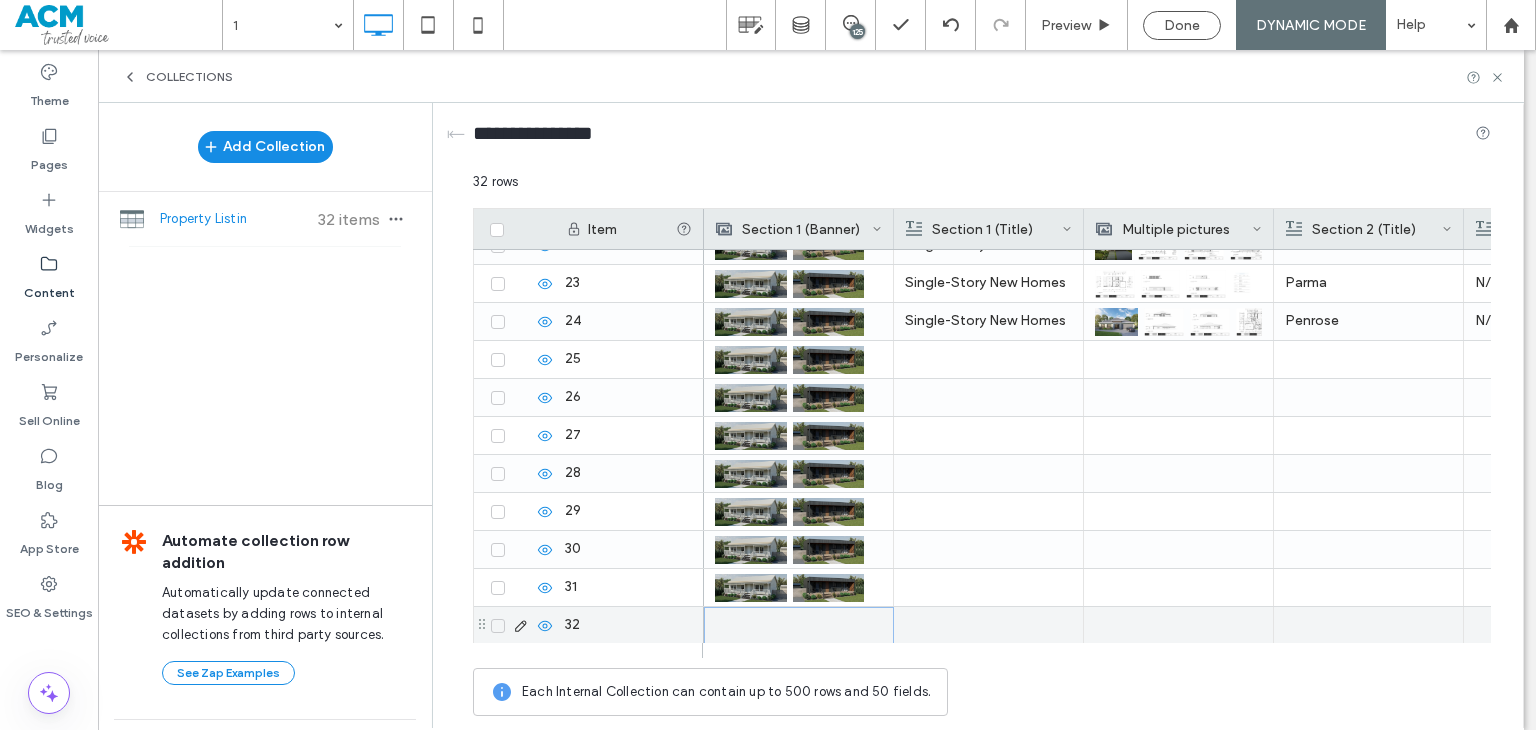click at bounding box center [799, 625] 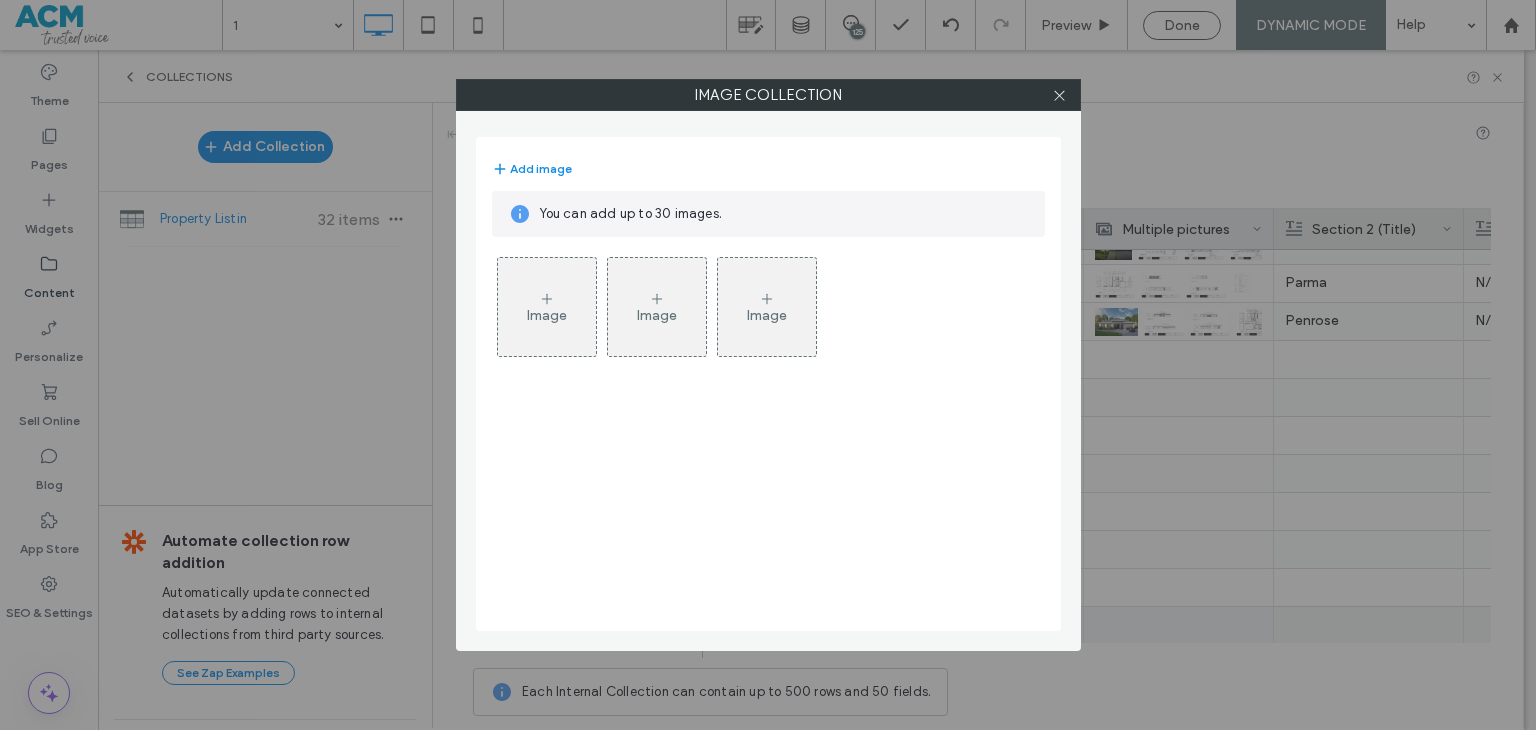 click 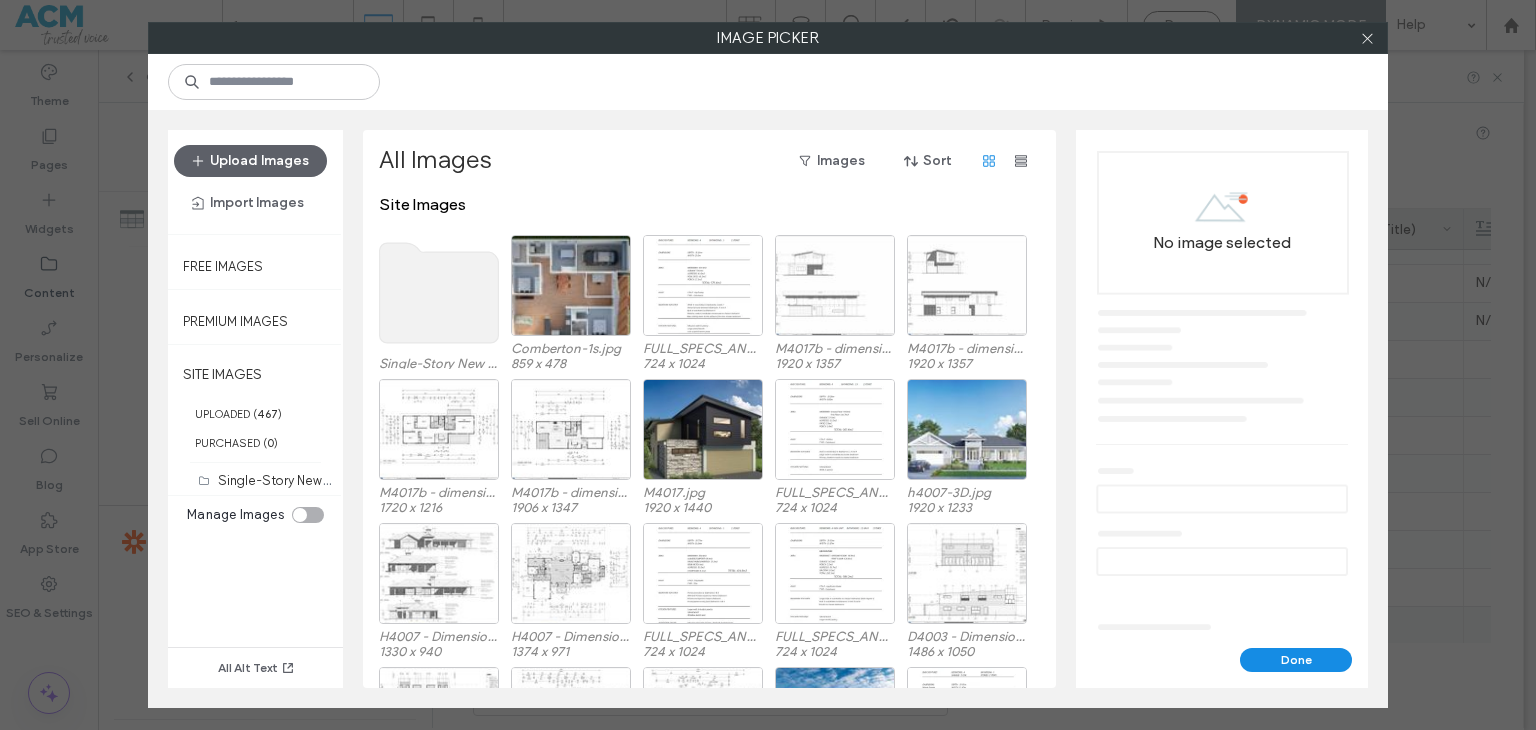 click 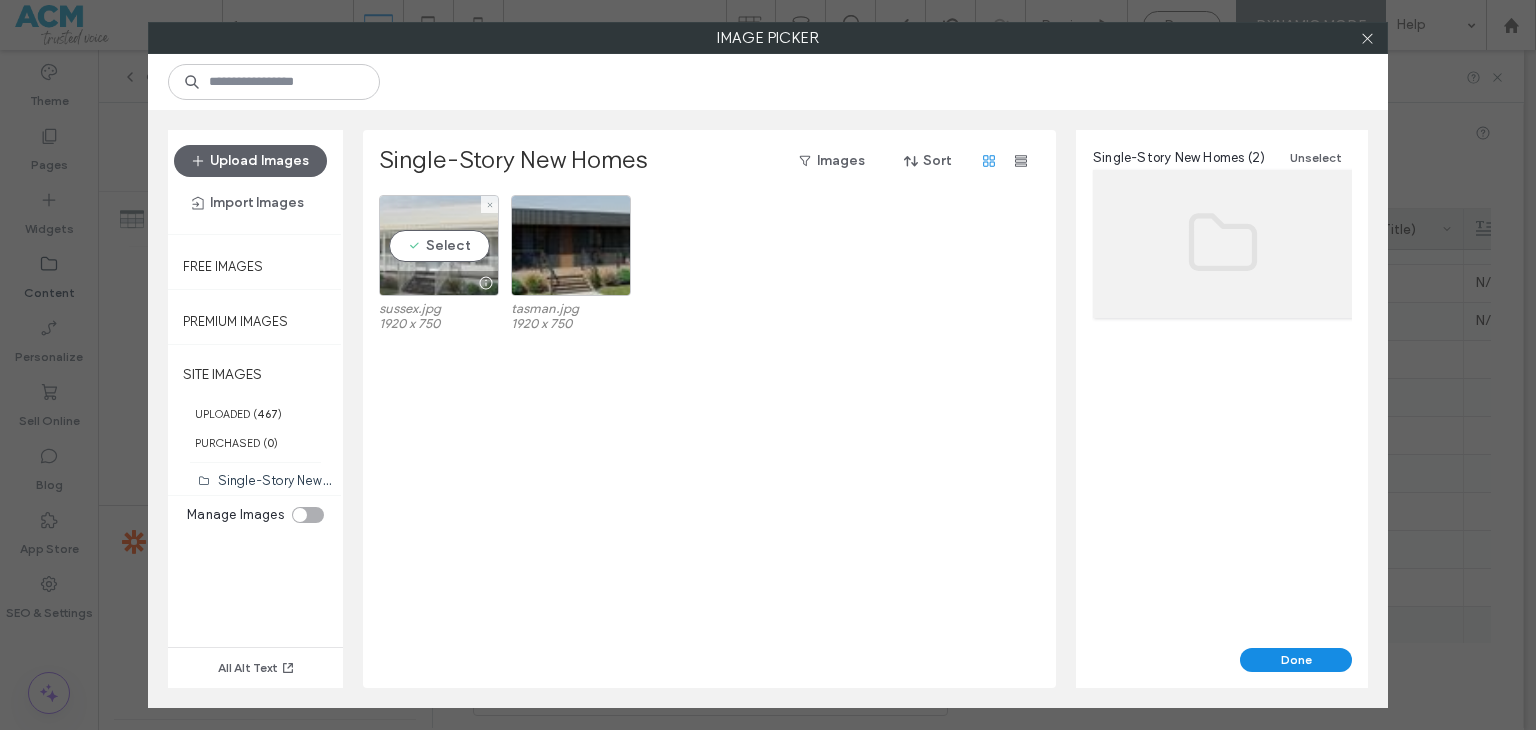 click on "Select" at bounding box center [439, 245] 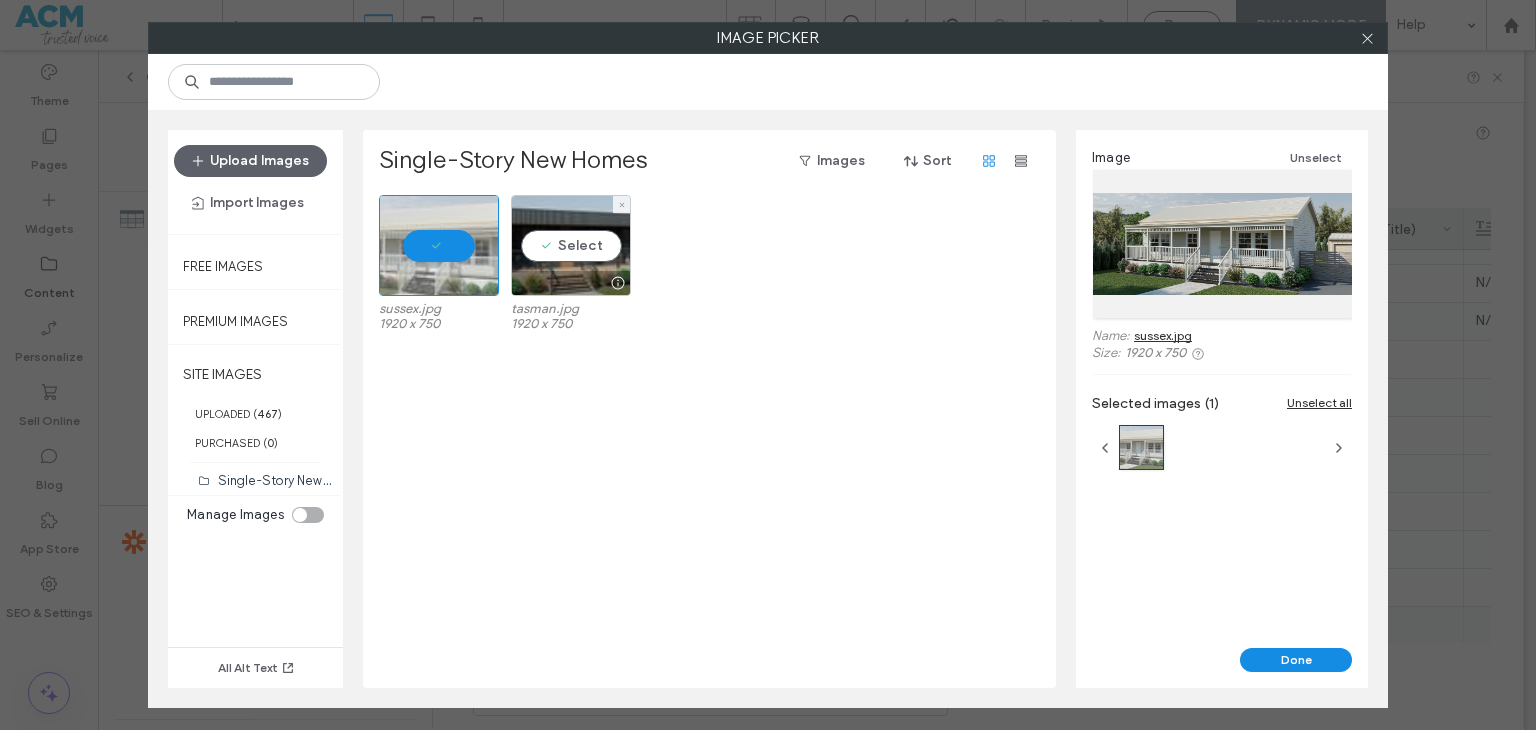 drag, startPoint x: 564, startPoint y: 254, endPoint x: 859, endPoint y: 408, distance: 332.7777 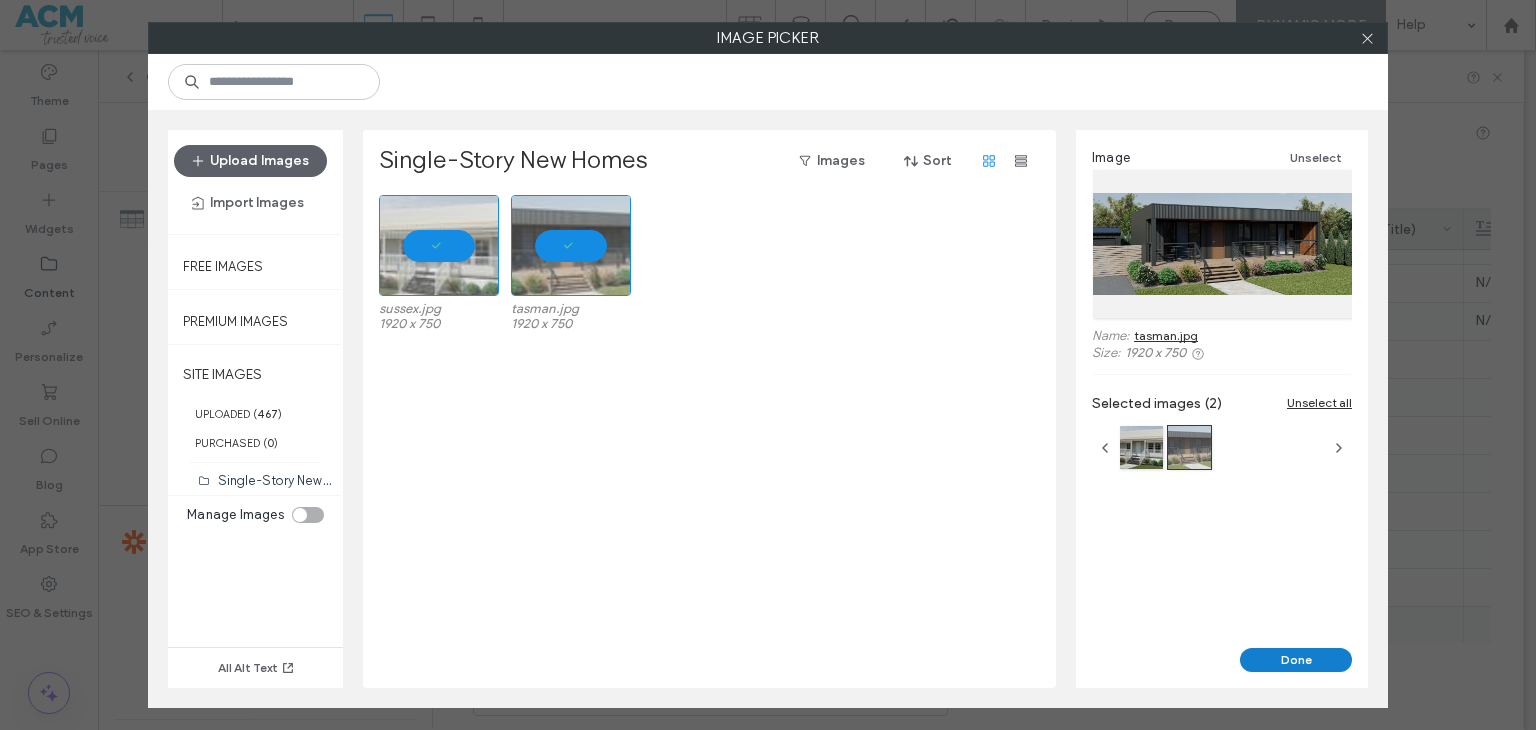 click on "Done" at bounding box center [1296, 660] 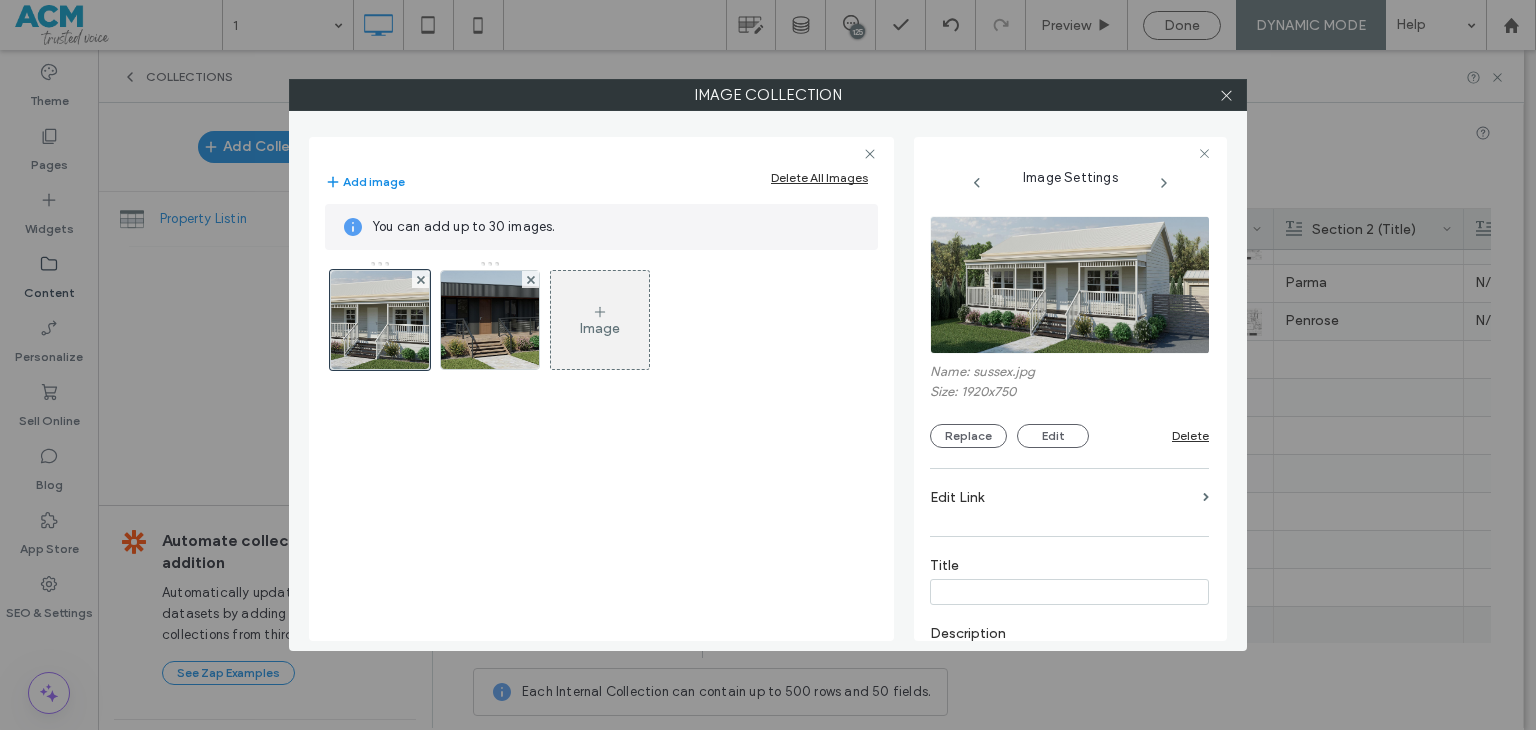 click at bounding box center [1226, 95] 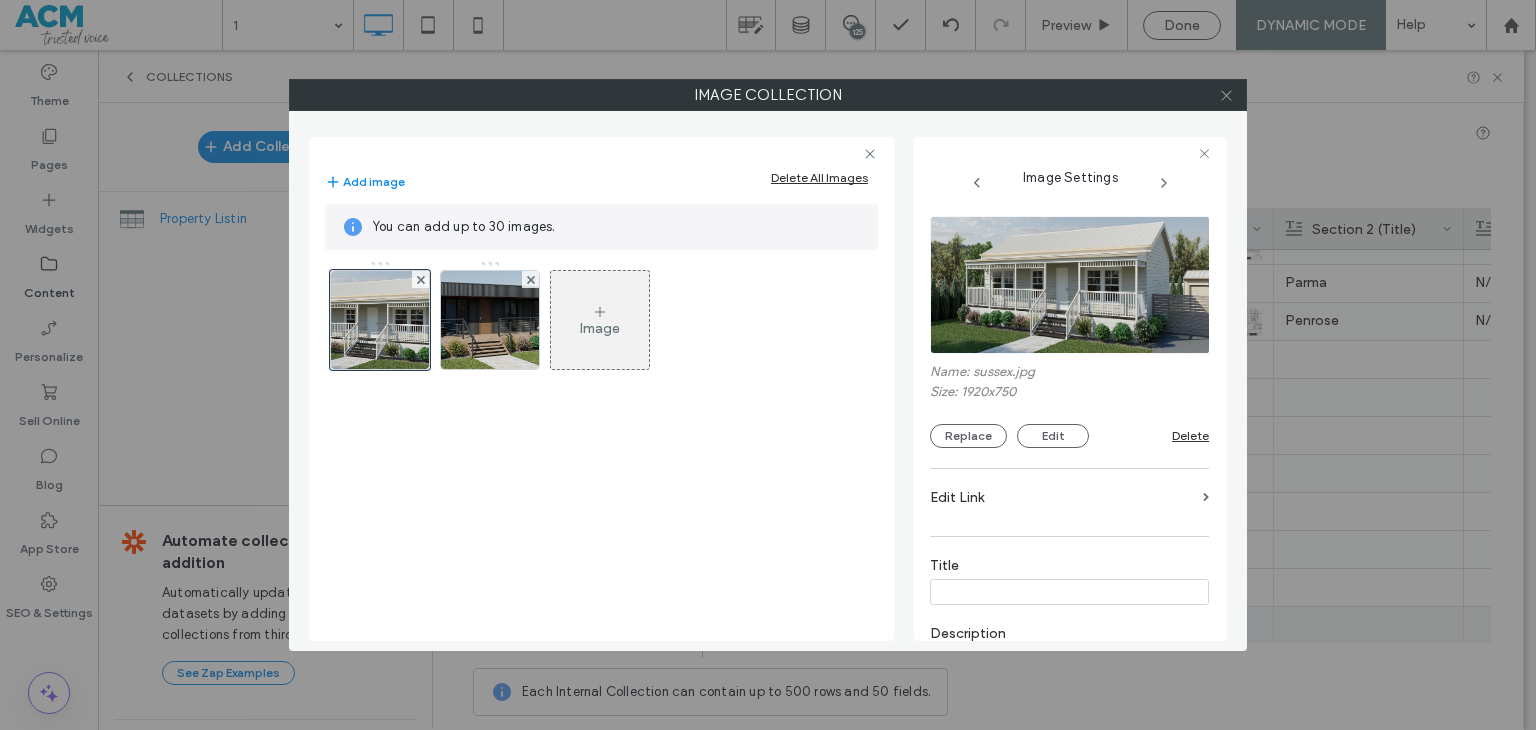 click 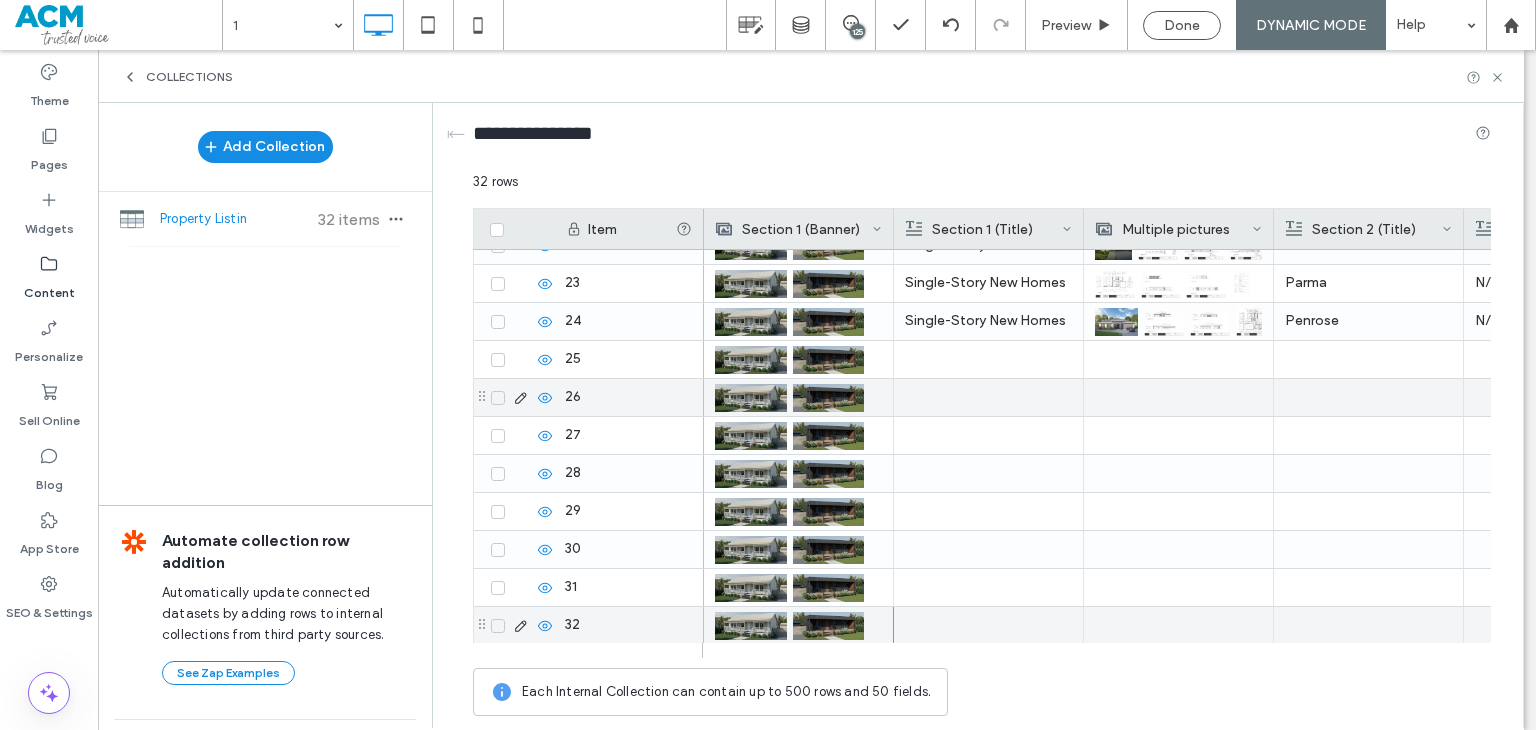 click at bounding box center [988, 359] 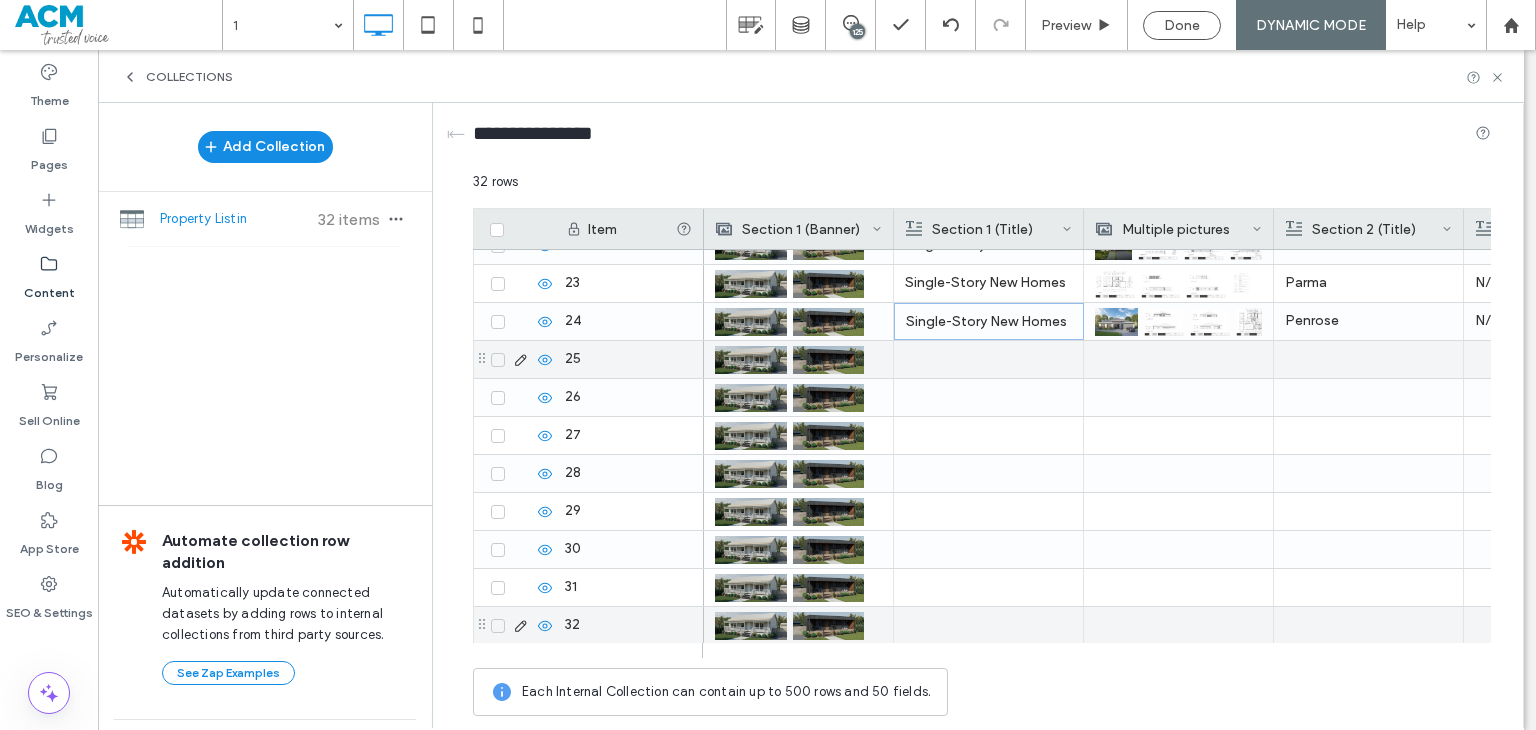 click at bounding box center [988, 359] 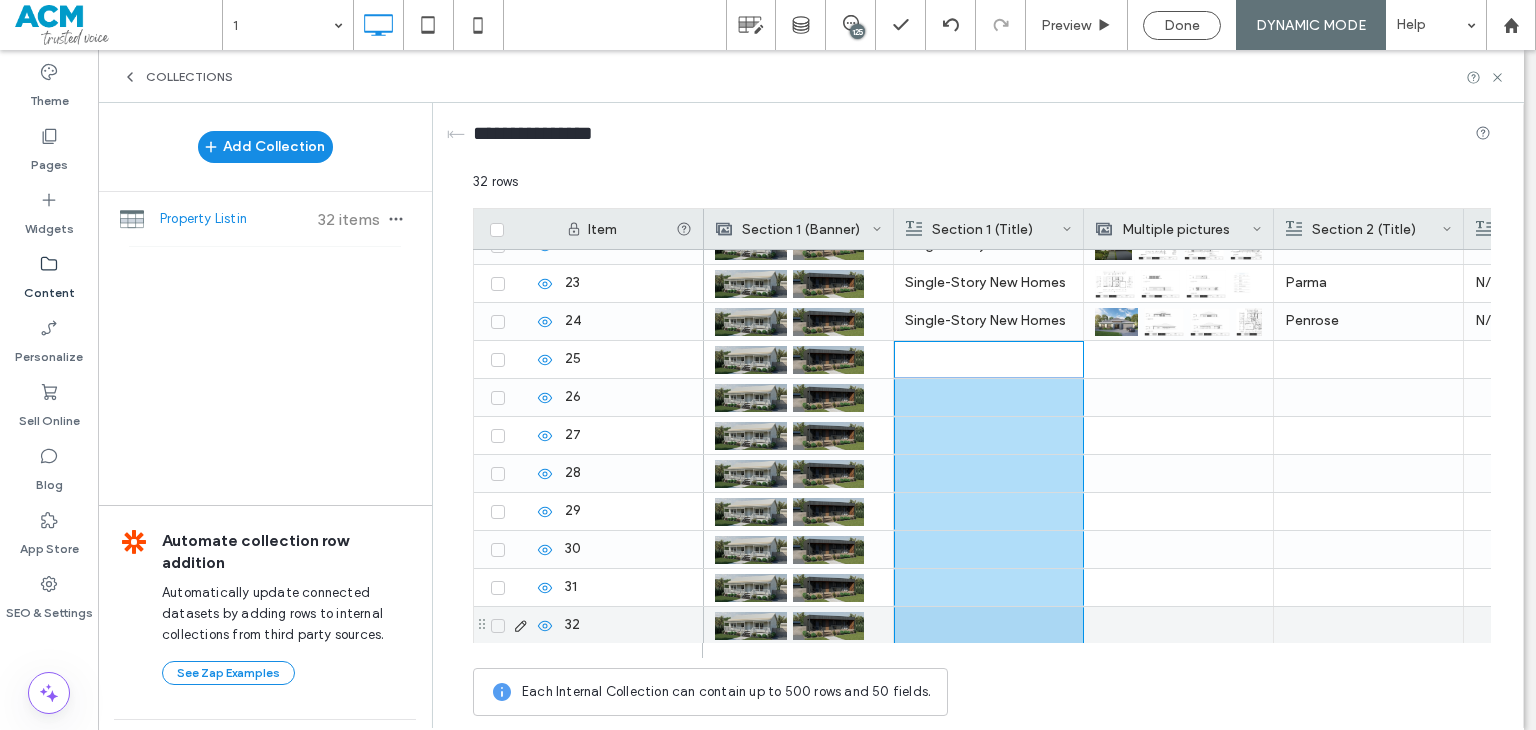 click at bounding box center [989, 625] 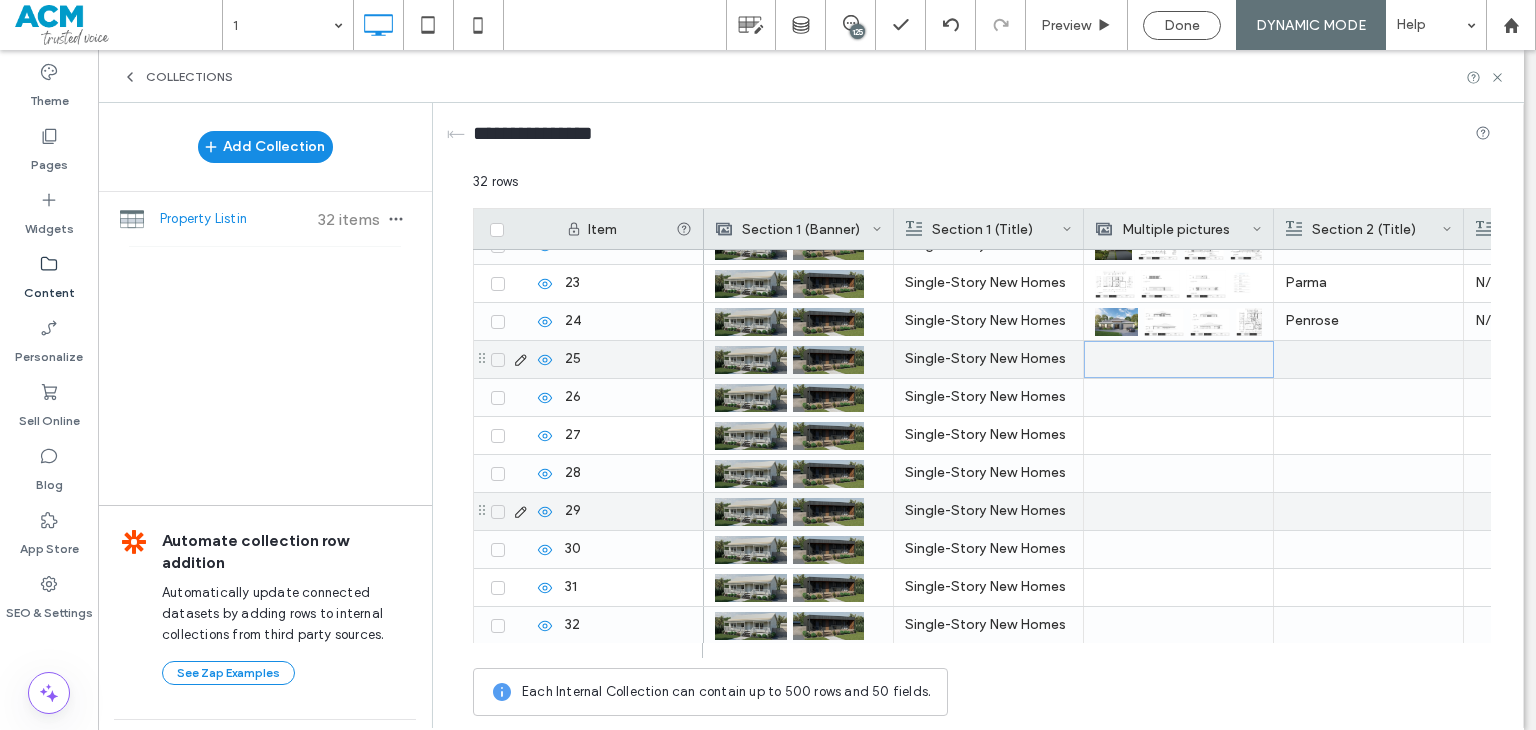 click at bounding box center (1179, 359) 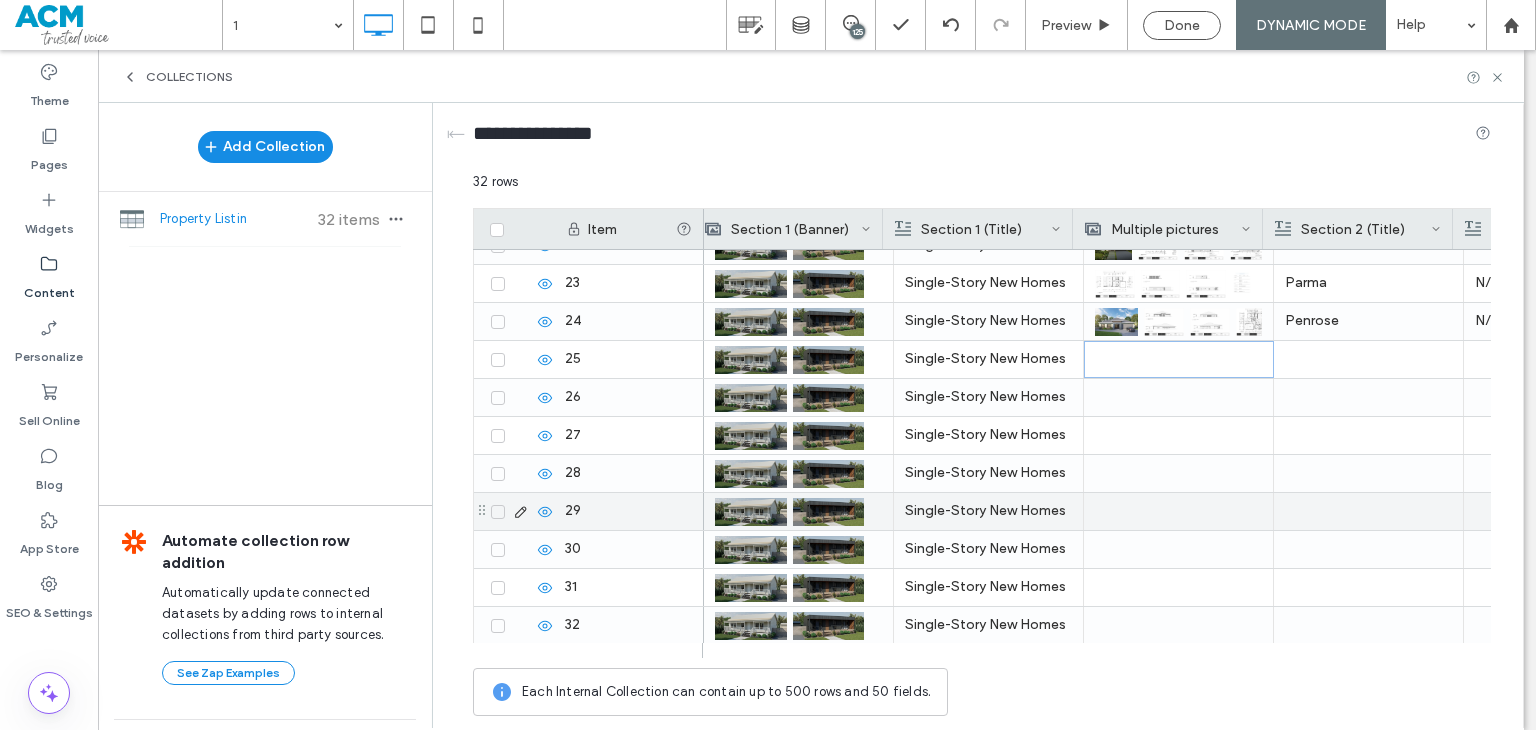 scroll, scrollTop: 0, scrollLeft: 77, axis: horizontal 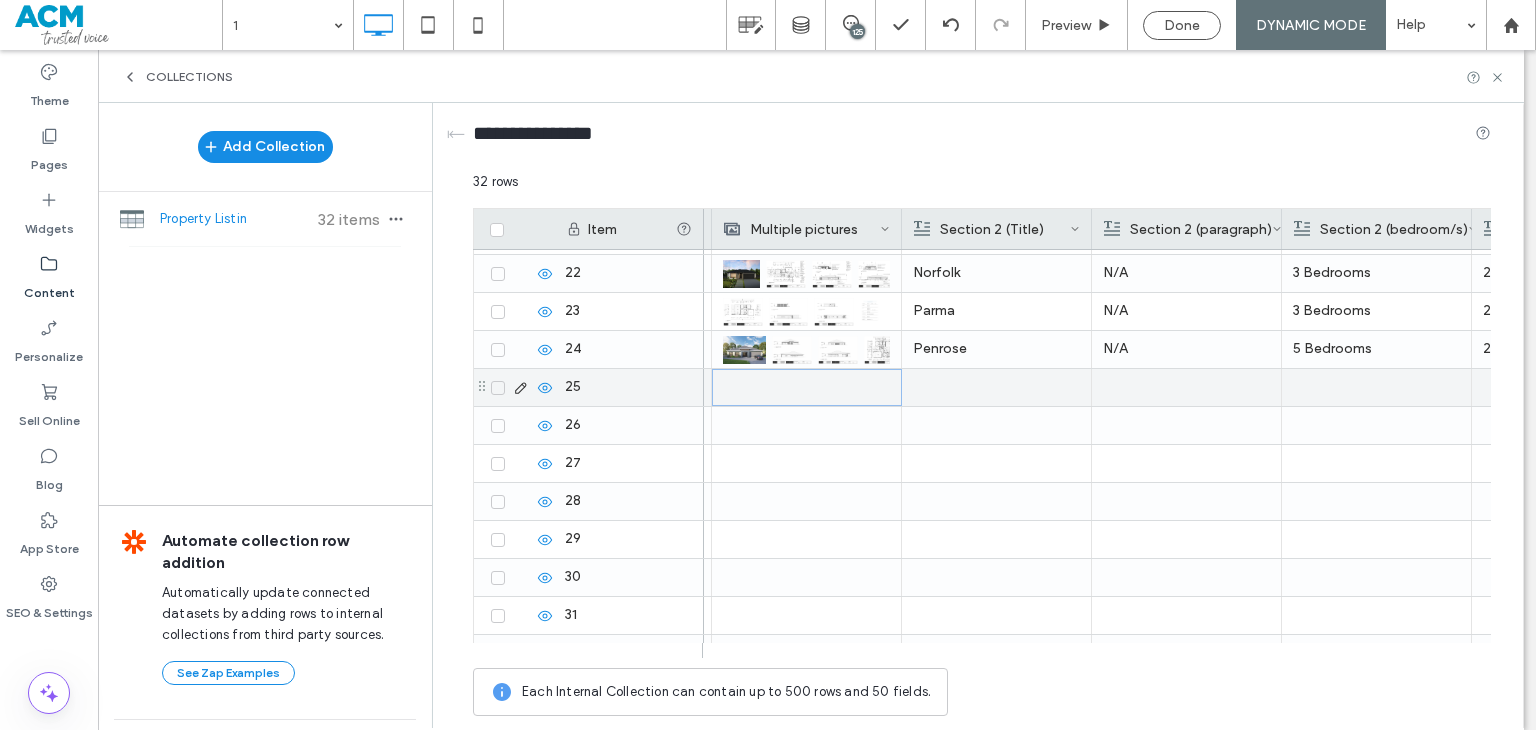 click at bounding box center (996, 387) 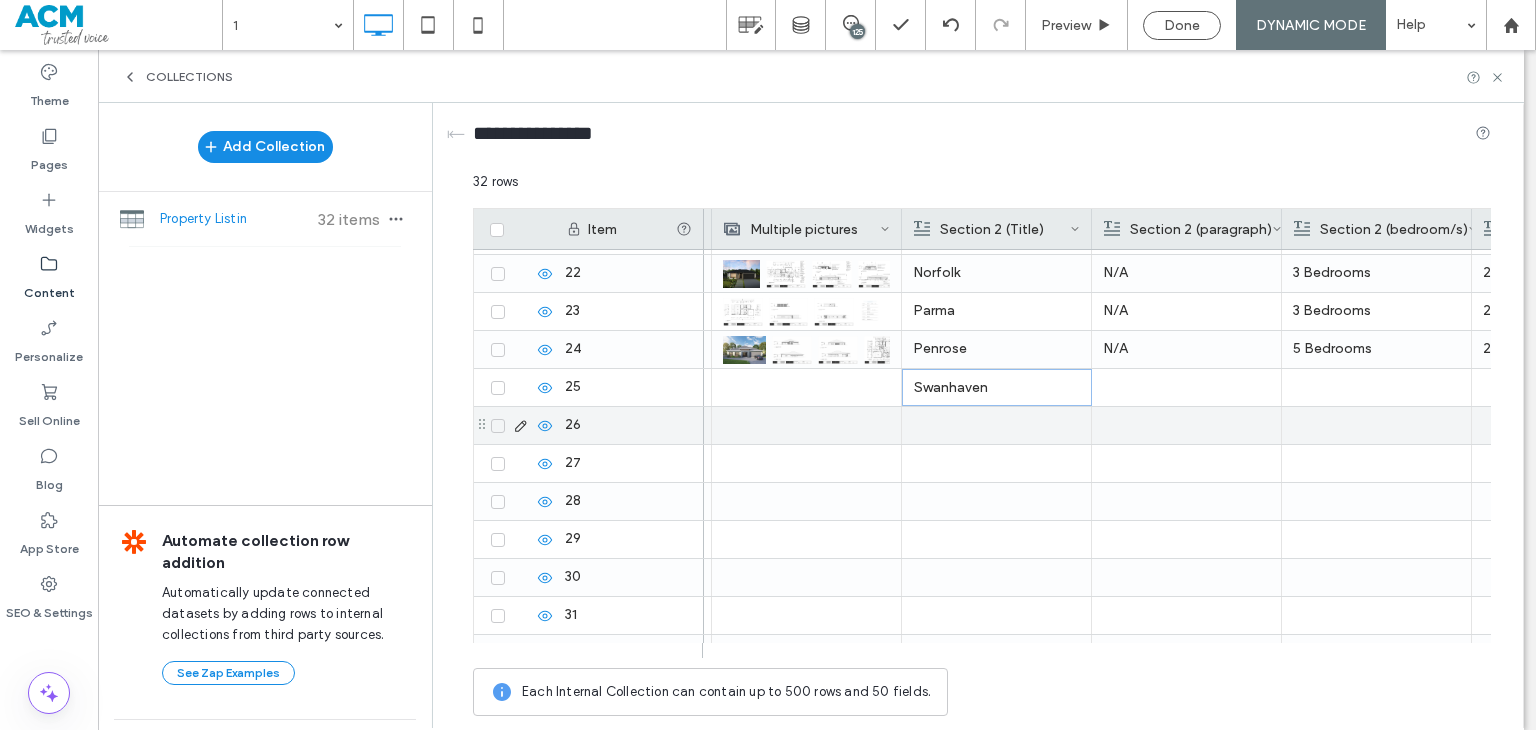 click at bounding box center [996, 425] 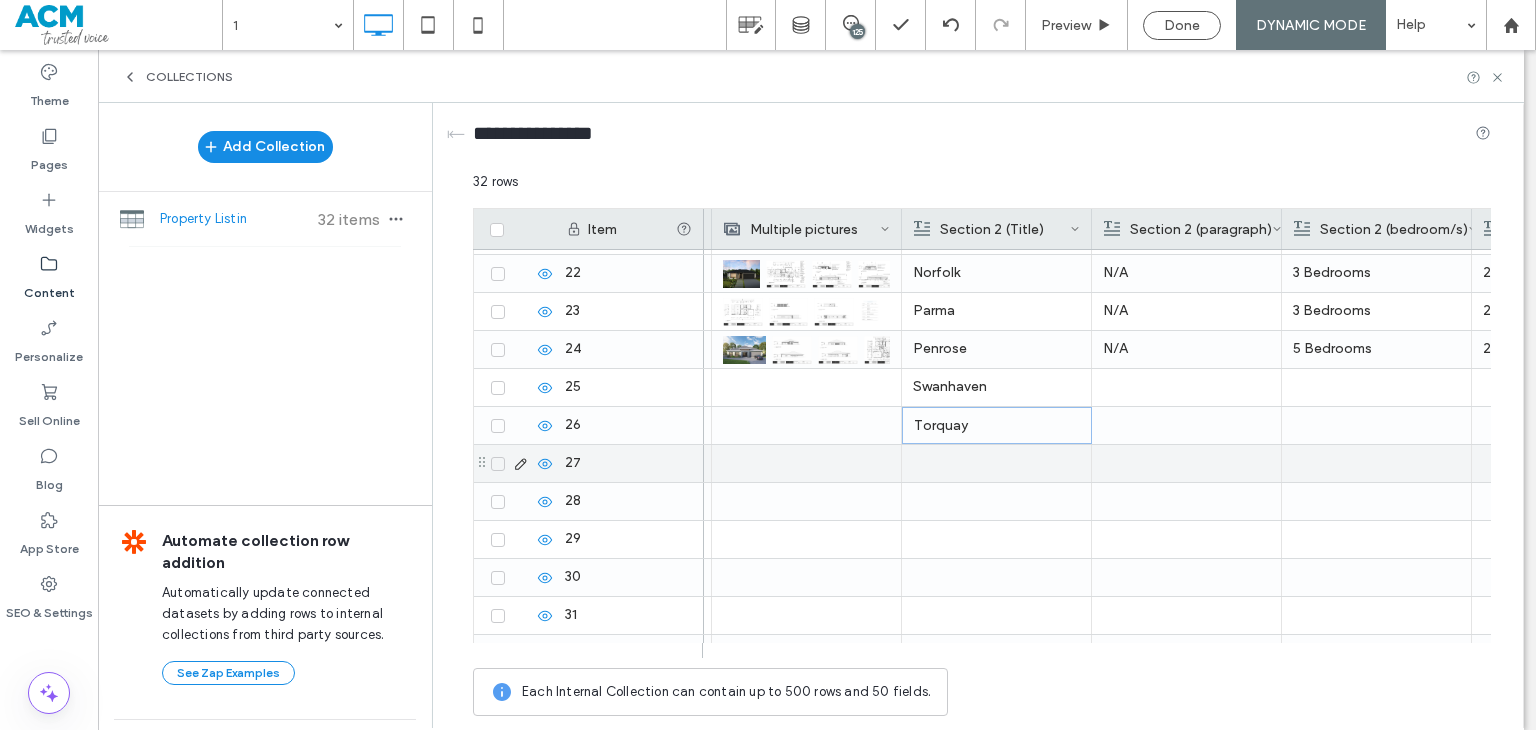 click at bounding box center (996, 463) 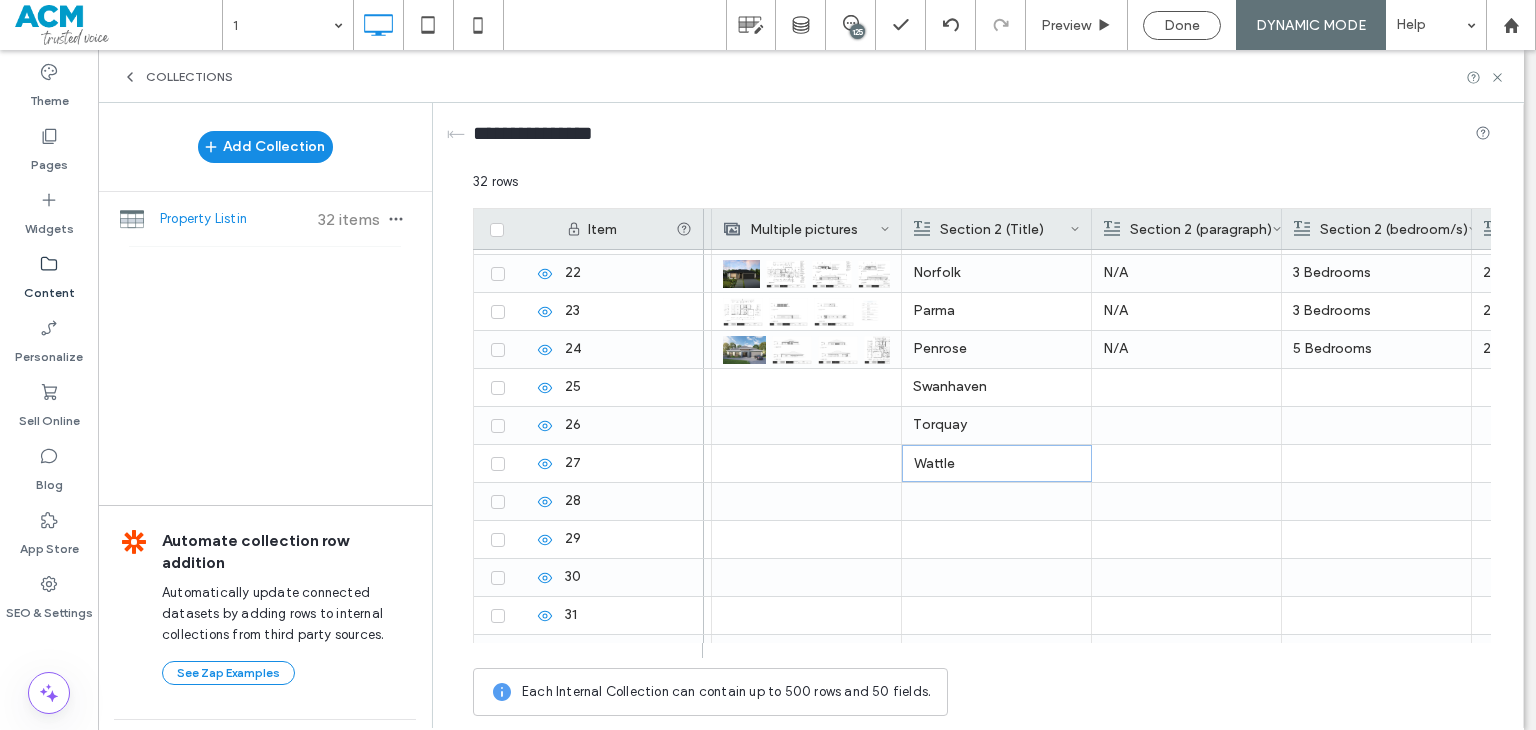 click at bounding box center [996, 539] 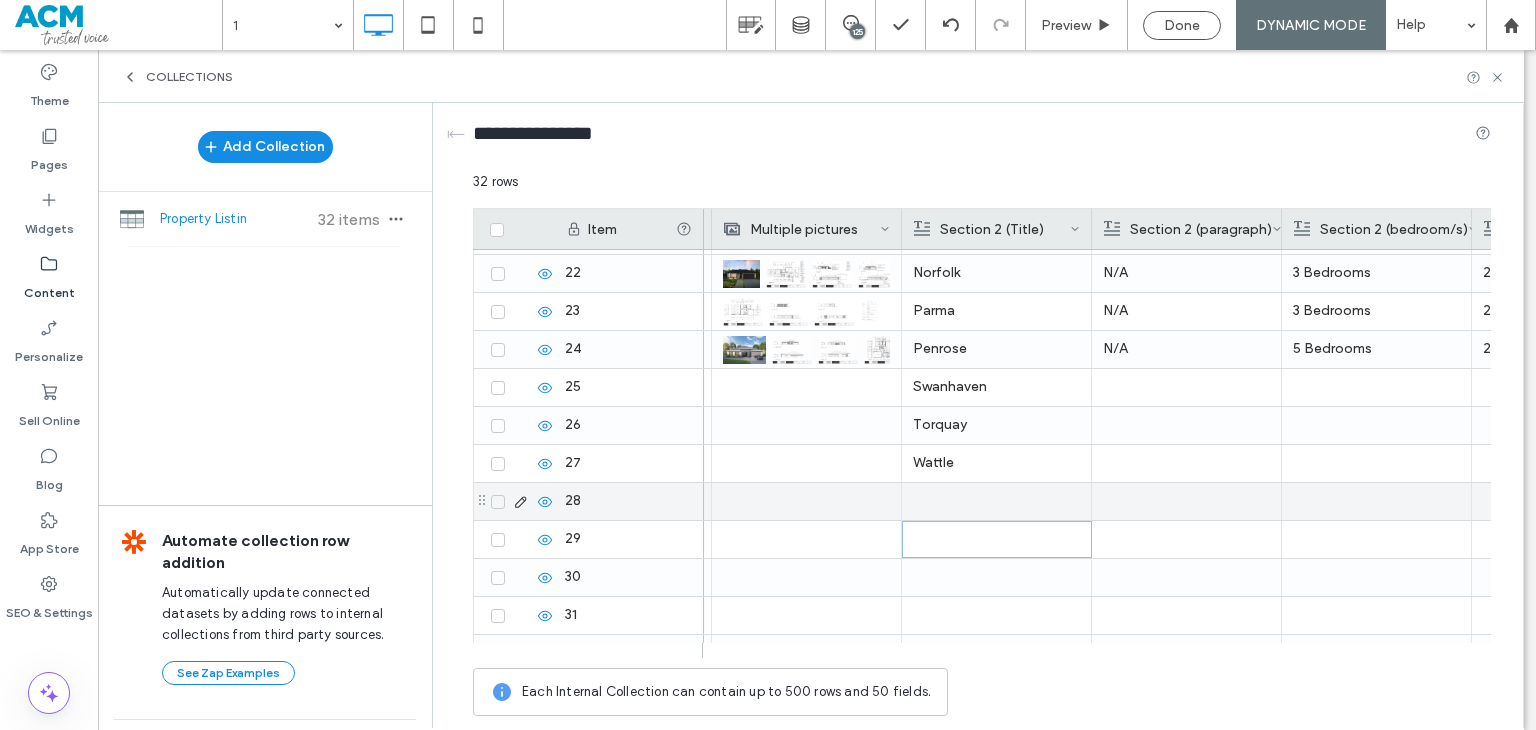 click at bounding box center (996, 501) 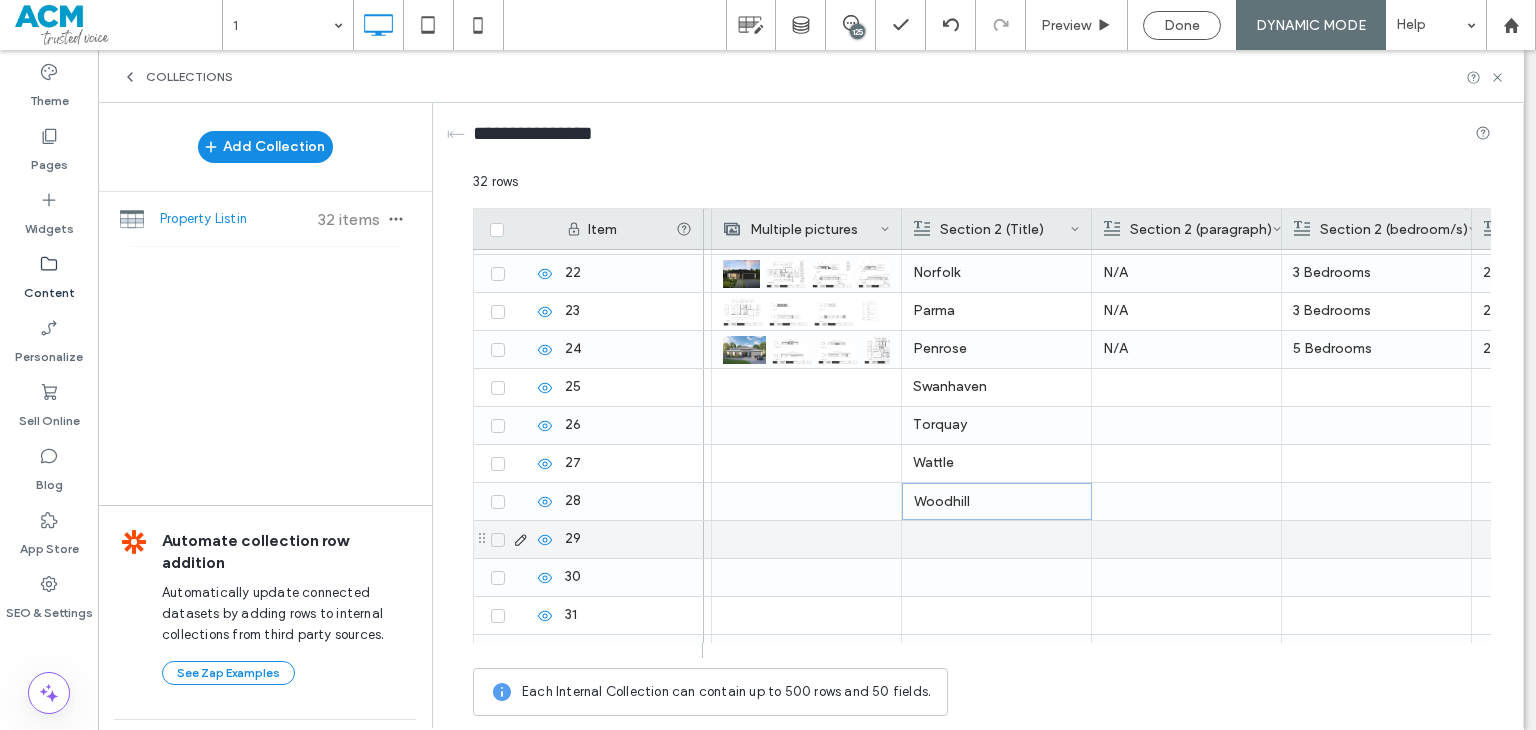 click at bounding box center (996, 539) 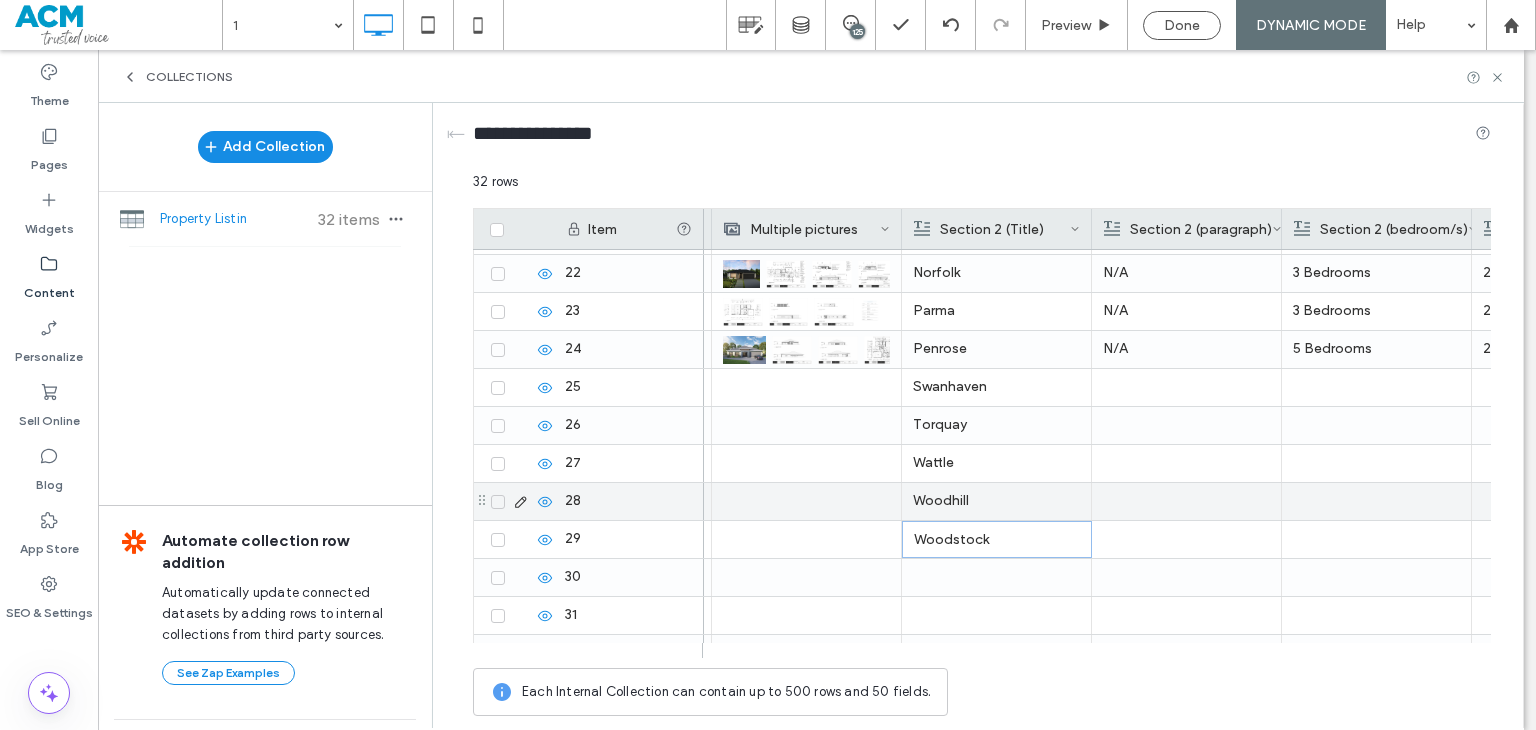 click at bounding box center [996, 577] 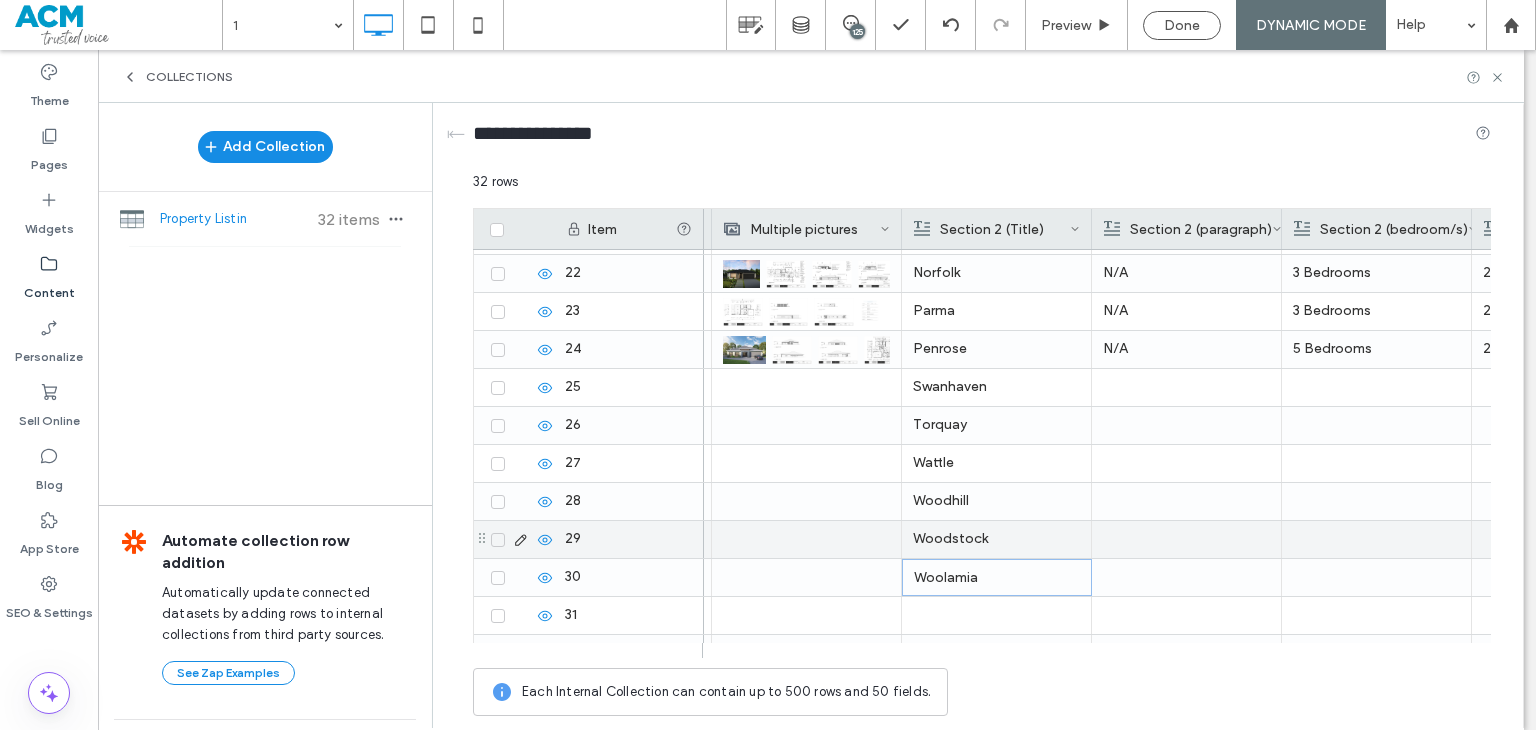 scroll, scrollTop: 860, scrollLeft: 0, axis: vertical 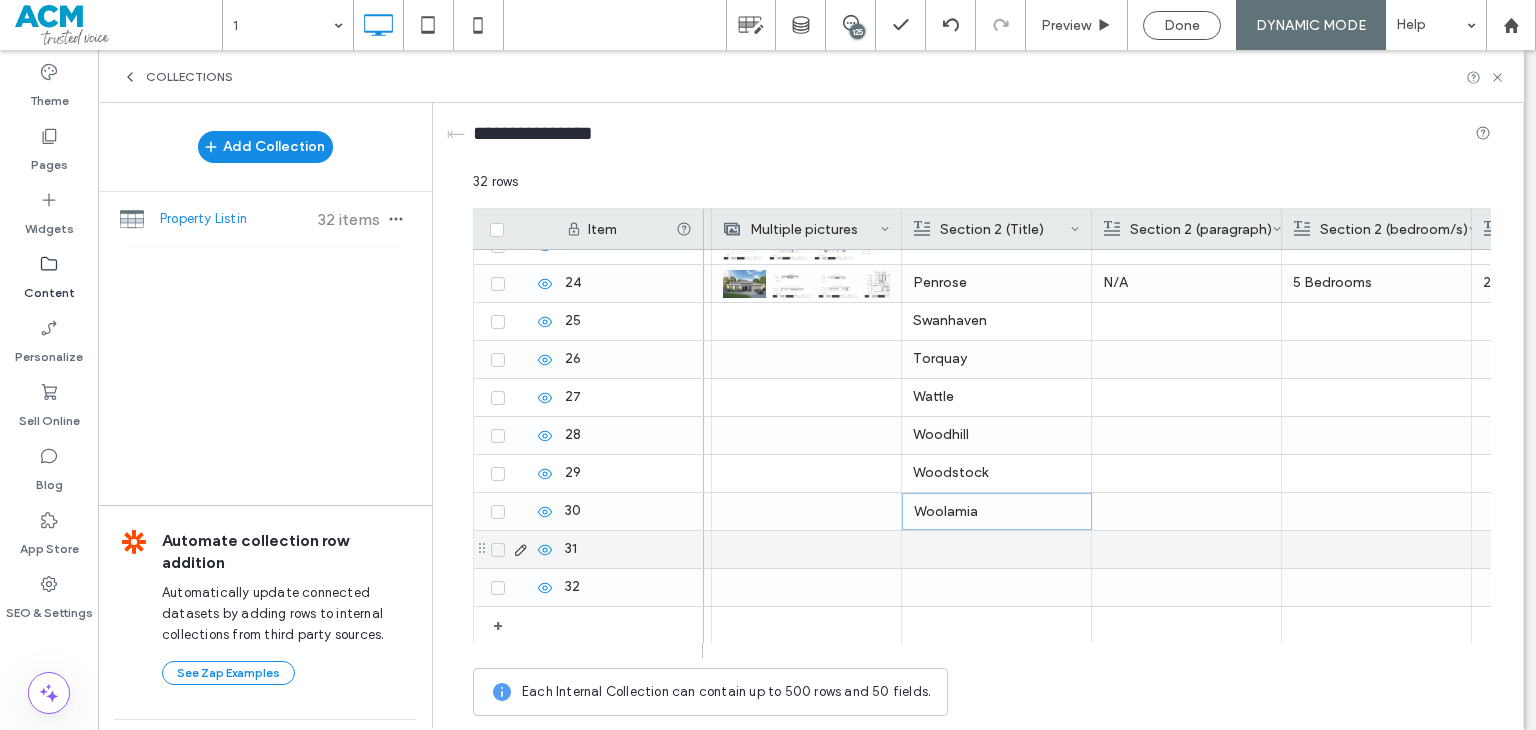 click at bounding box center [996, 549] 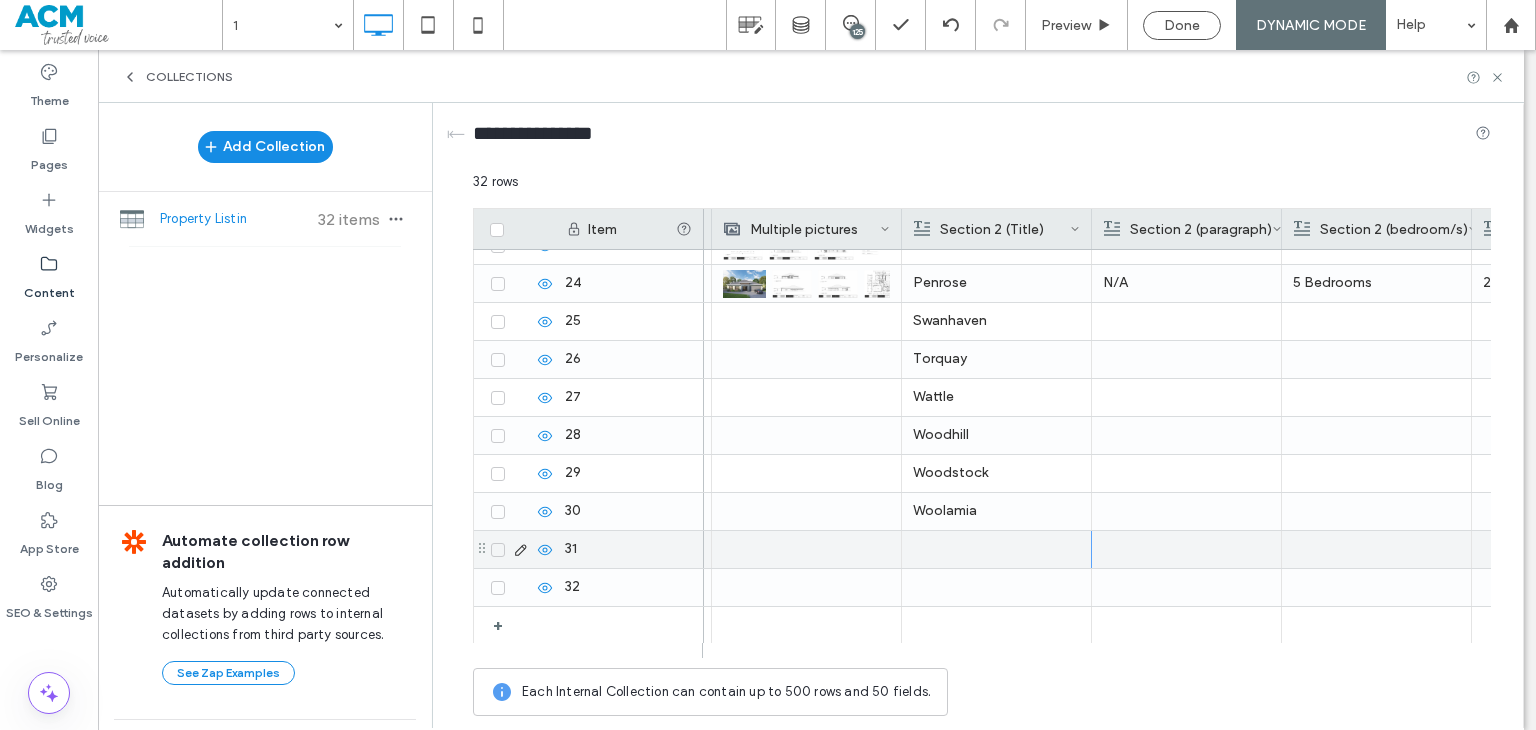 scroll, scrollTop: 0, scrollLeft: 0, axis: both 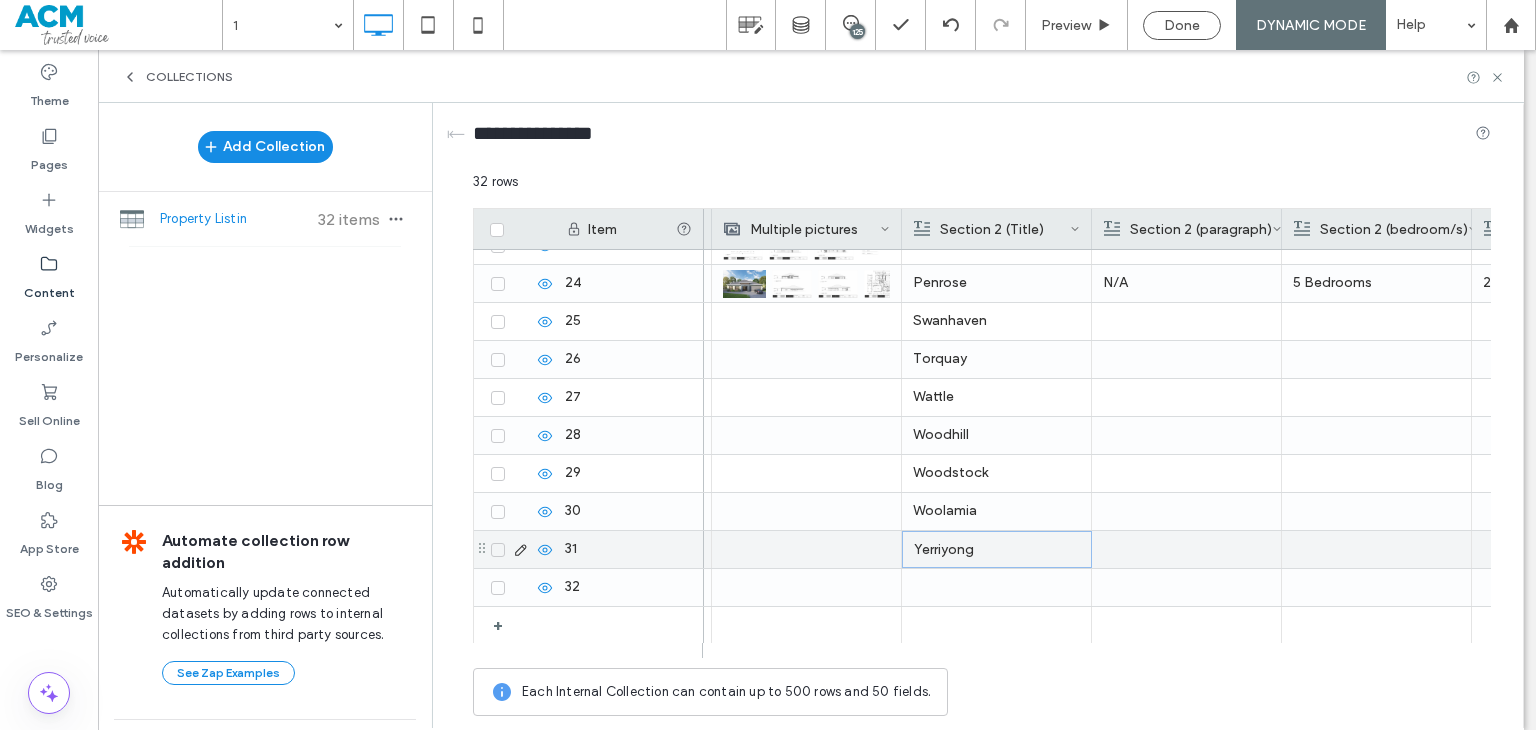click at bounding box center (996, 587) 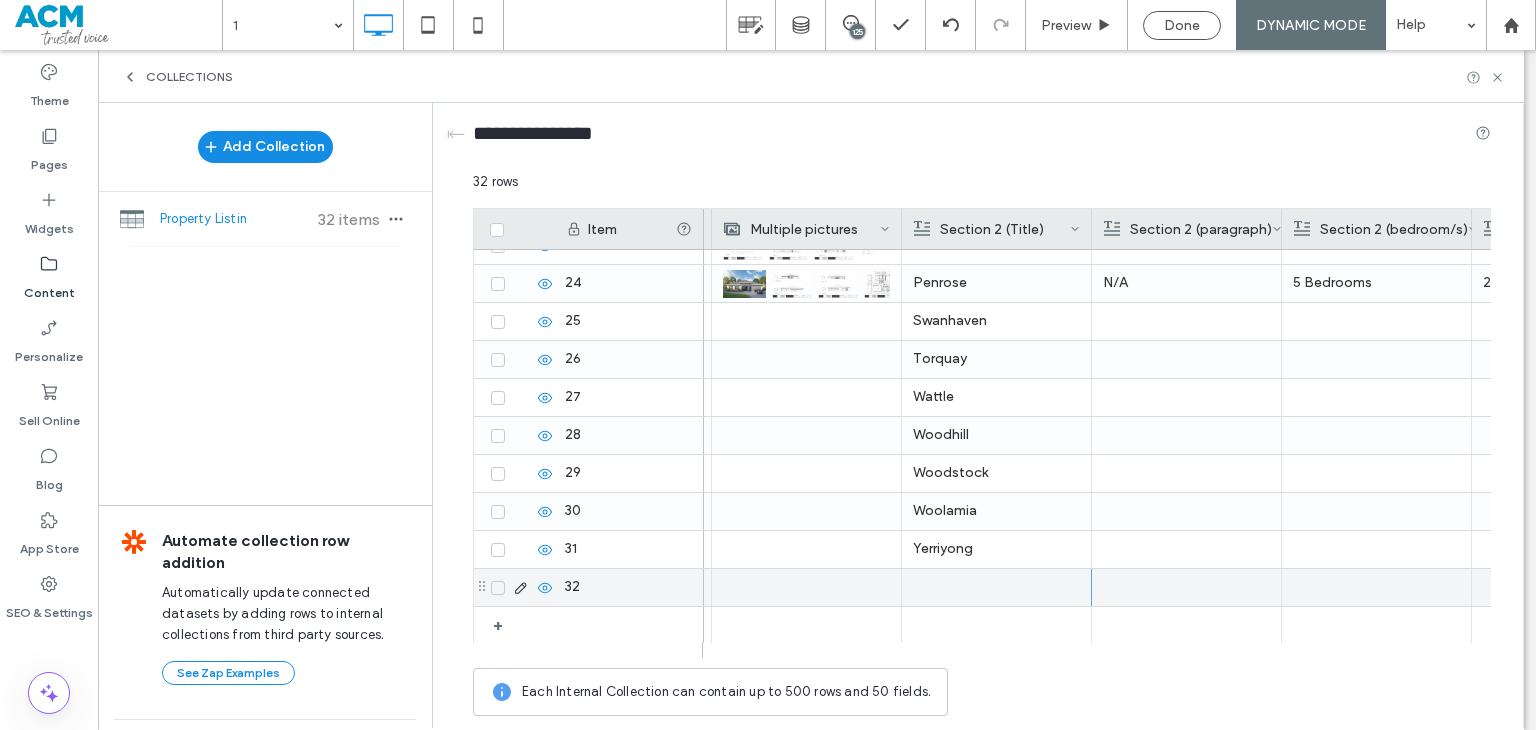scroll, scrollTop: 0, scrollLeft: 0, axis: both 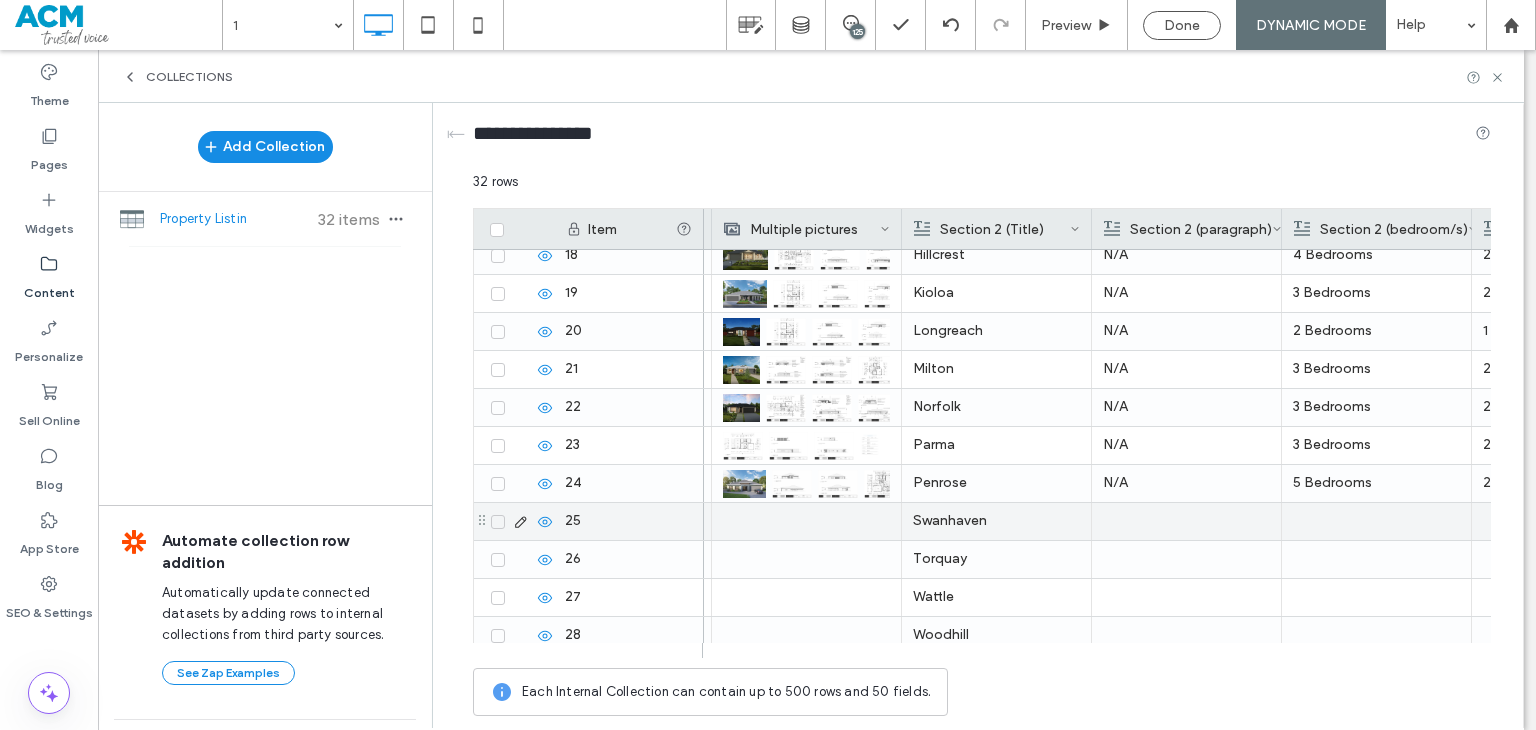 click at bounding box center (1186, 521) 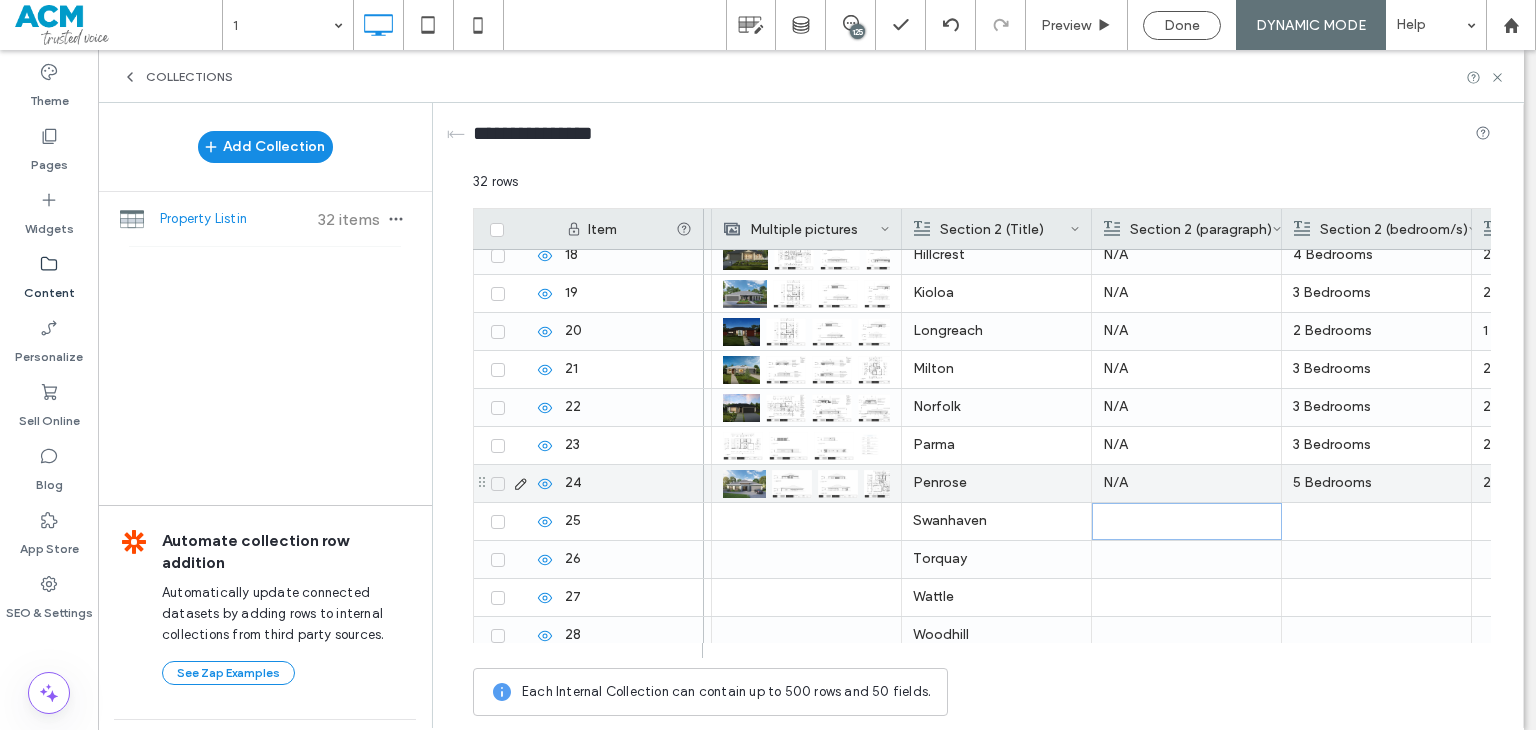 click on "N/A" at bounding box center [1186, 483] 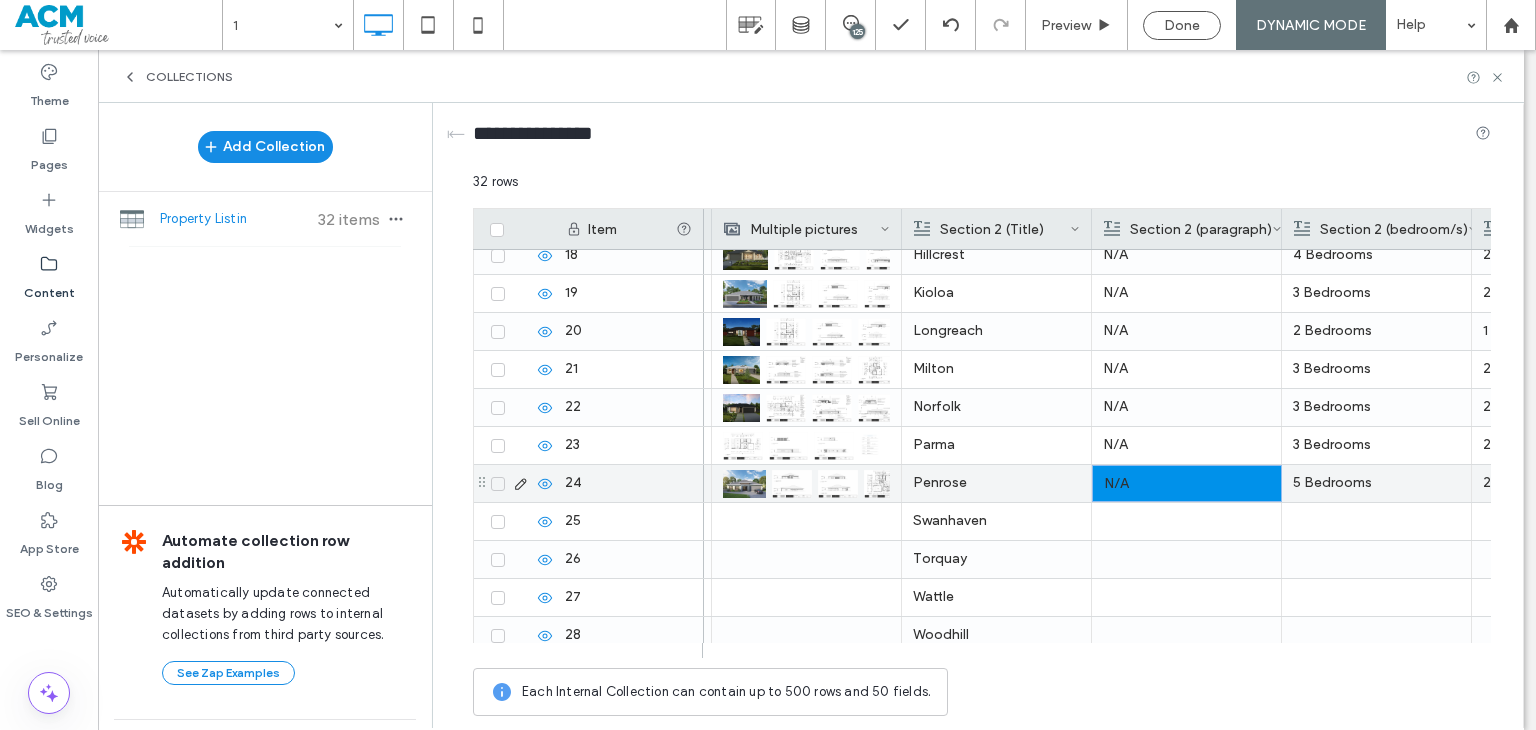 scroll, scrollTop: 860, scrollLeft: 0, axis: vertical 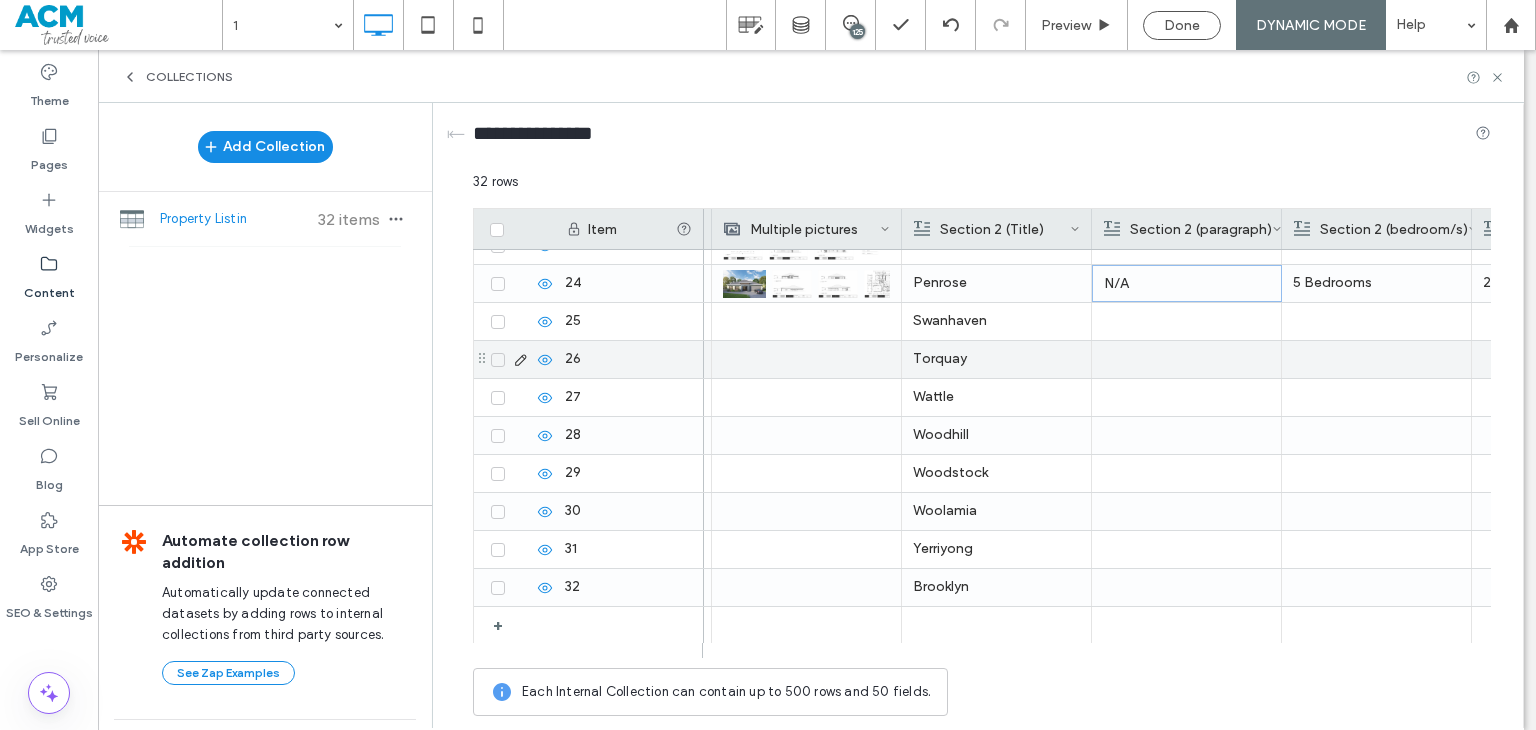 click at bounding box center (1186, 321) 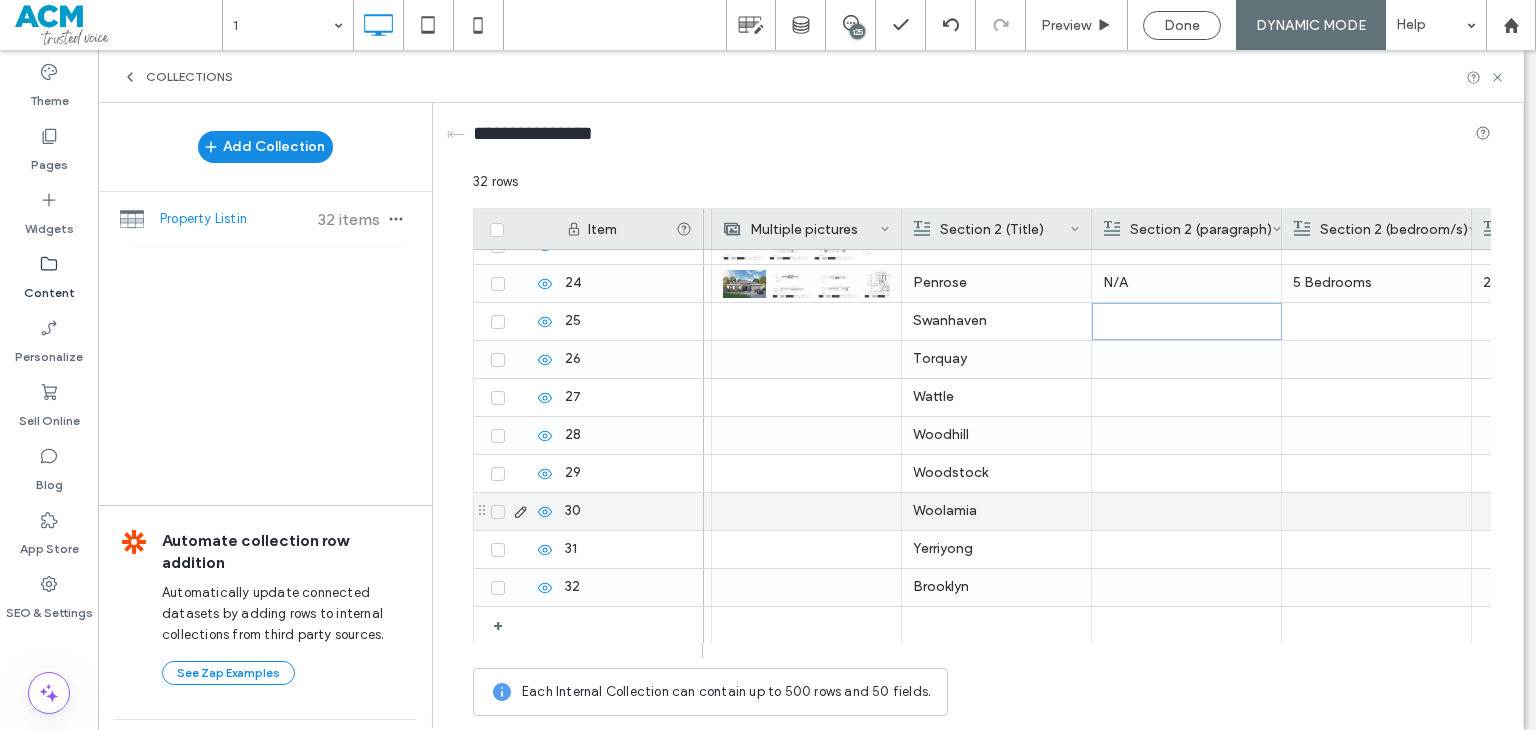 click at bounding box center (1186, 587) 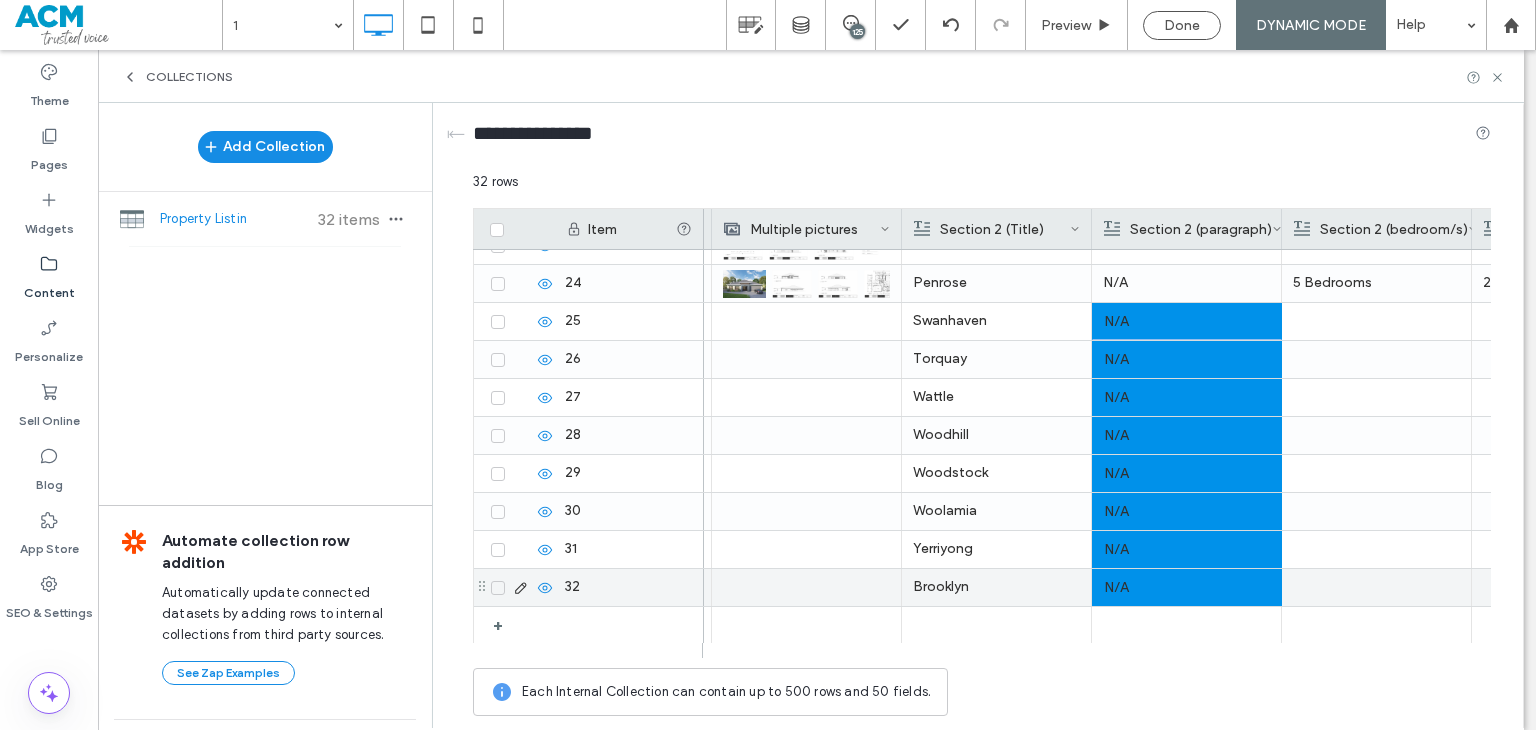 click at bounding box center [1376, 359] 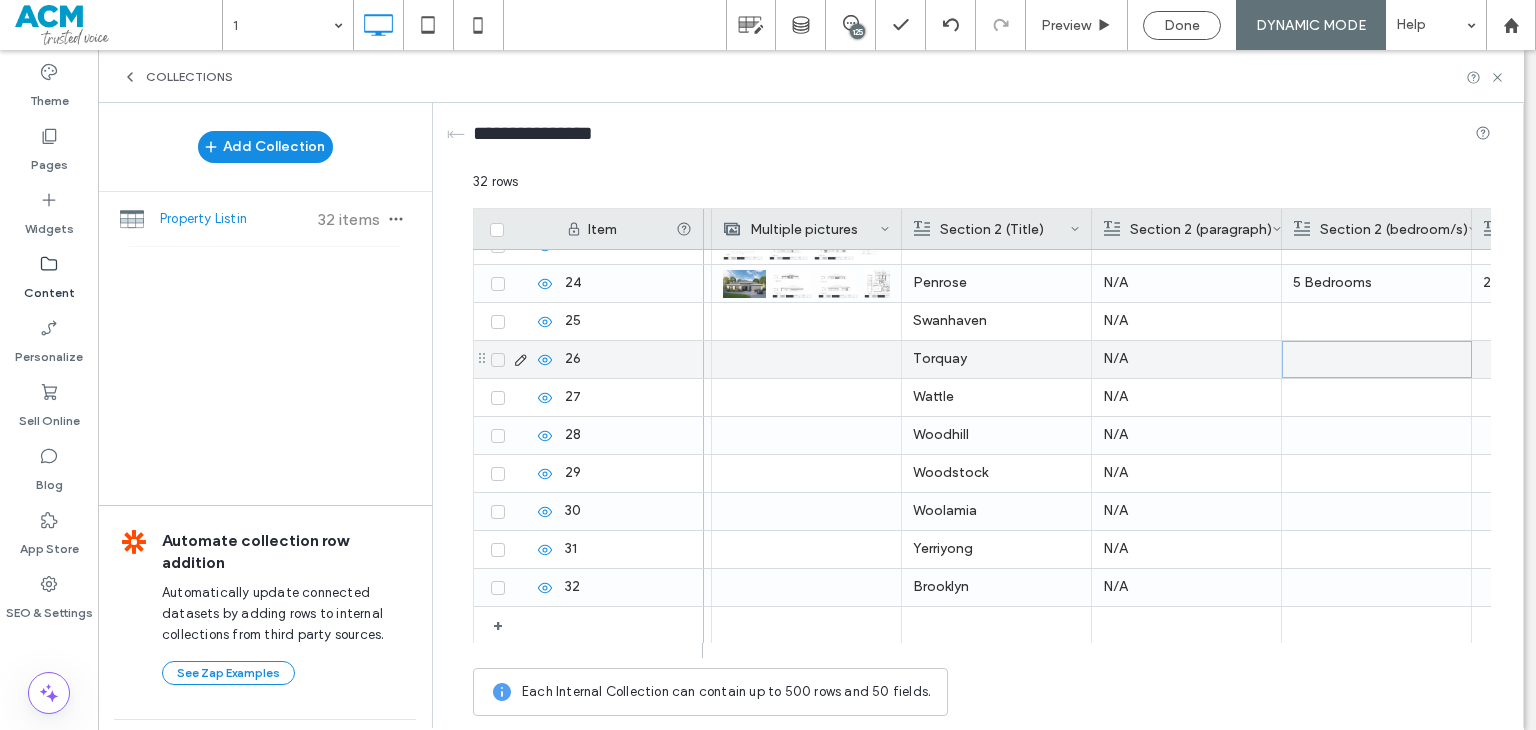 click at bounding box center (1376, 321) 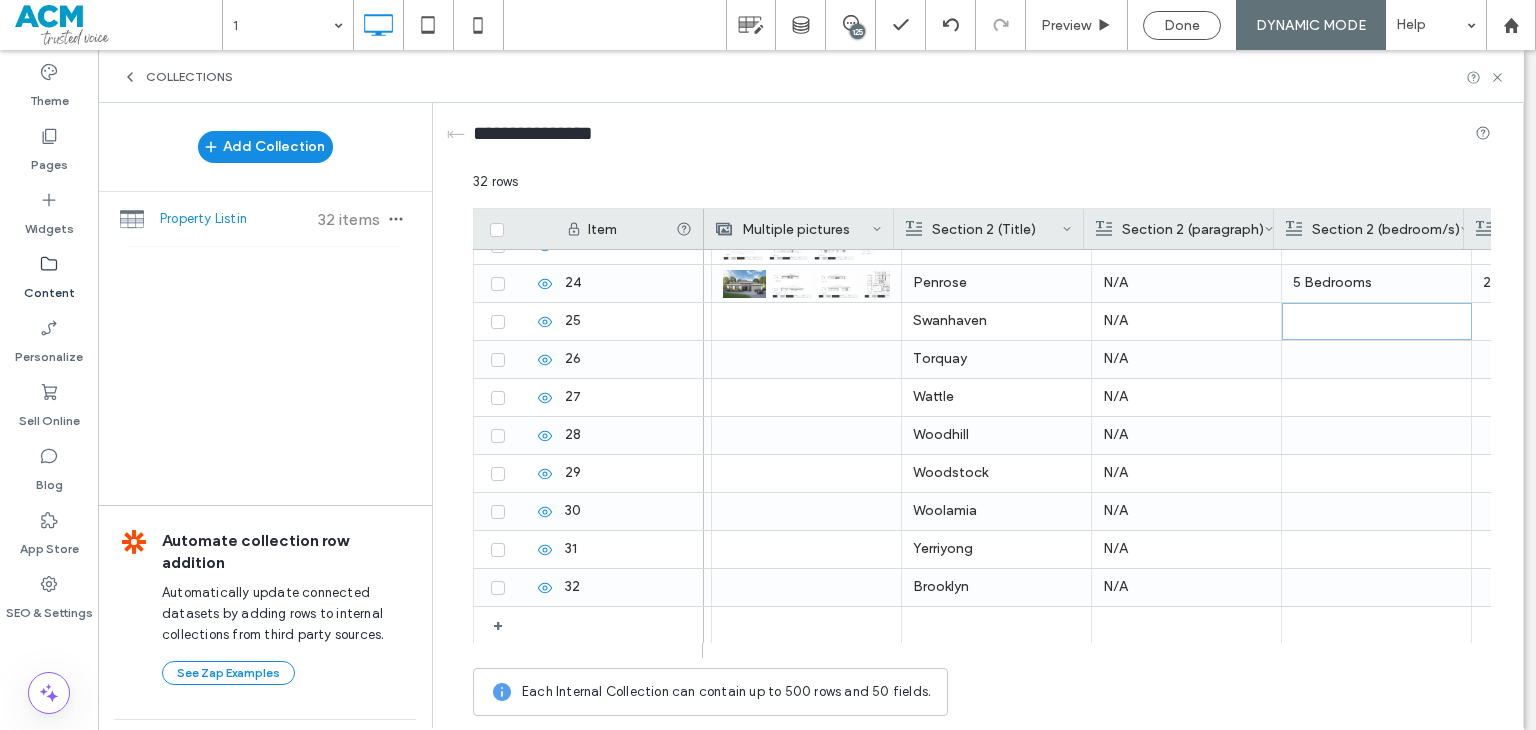 scroll, scrollTop: 0, scrollLeft: 380, axis: horizontal 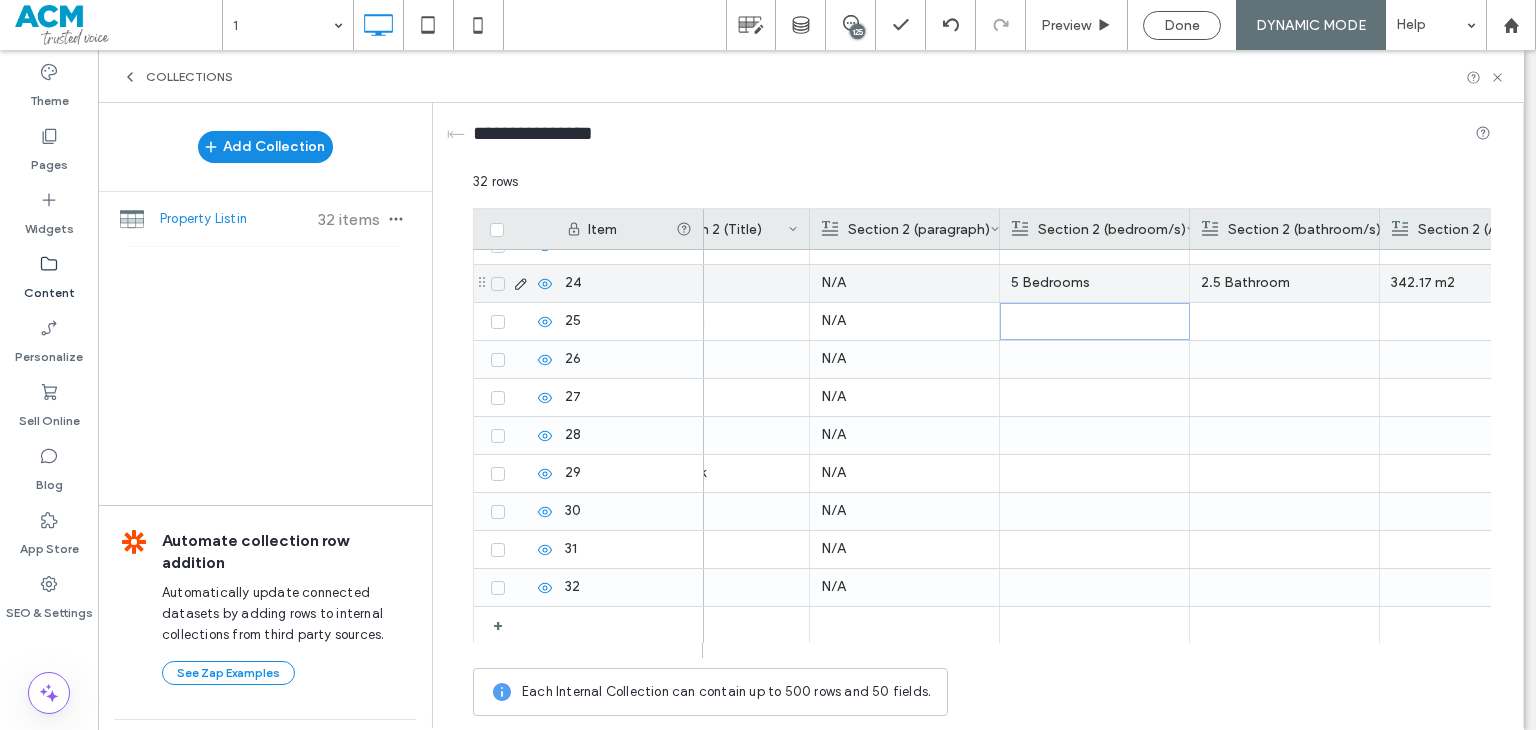 click on "5 Bedrooms" at bounding box center [1094, 283] 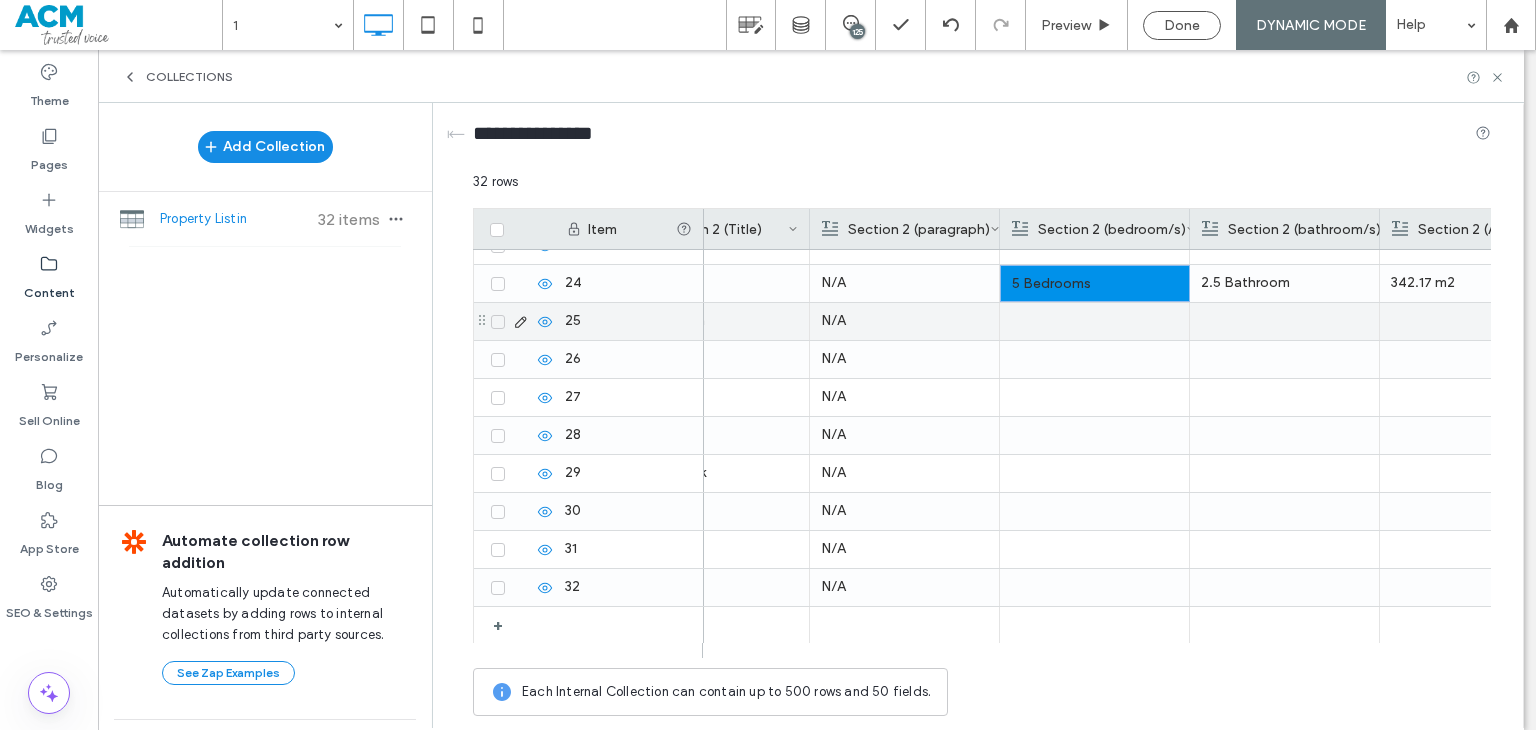 click at bounding box center [1094, 321] 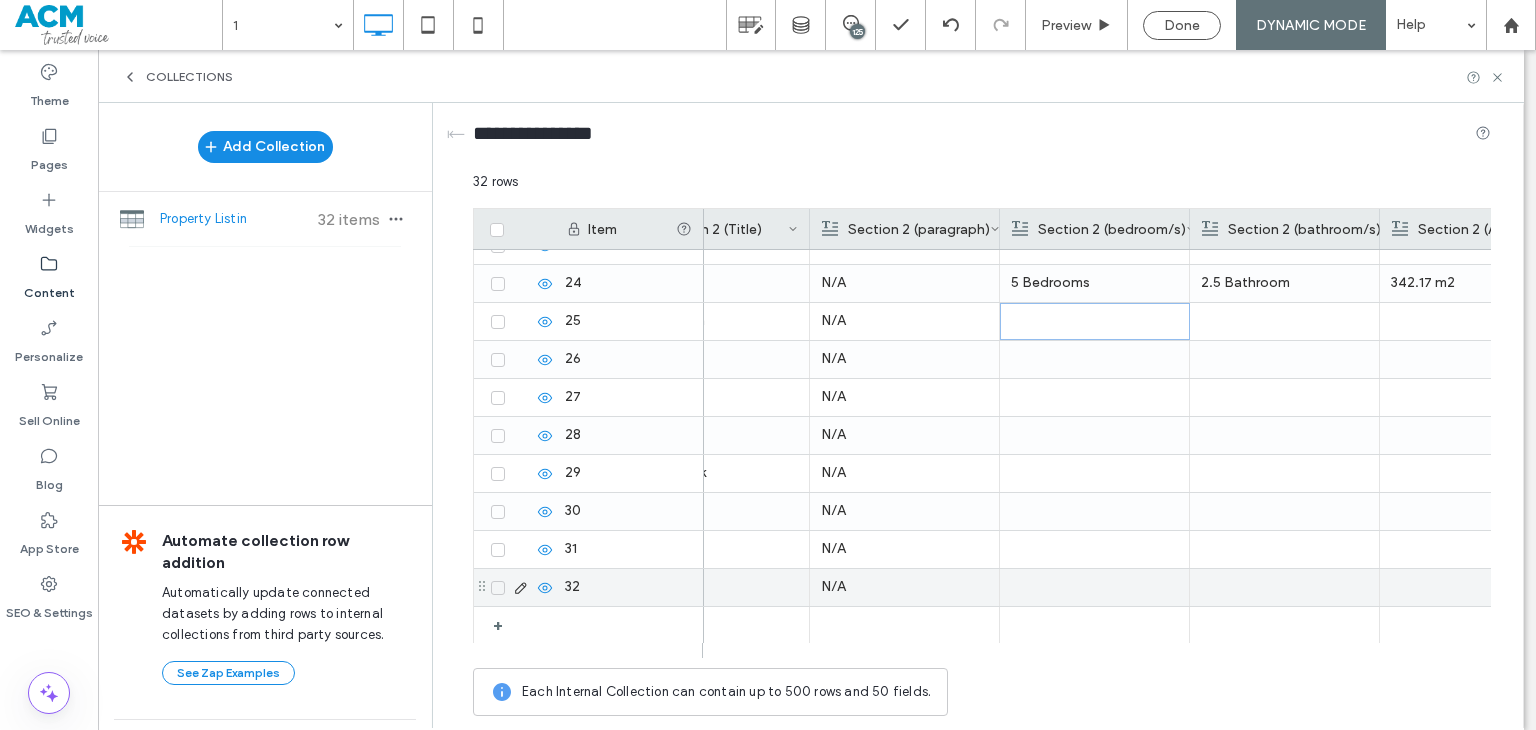 click at bounding box center (1094, 587) 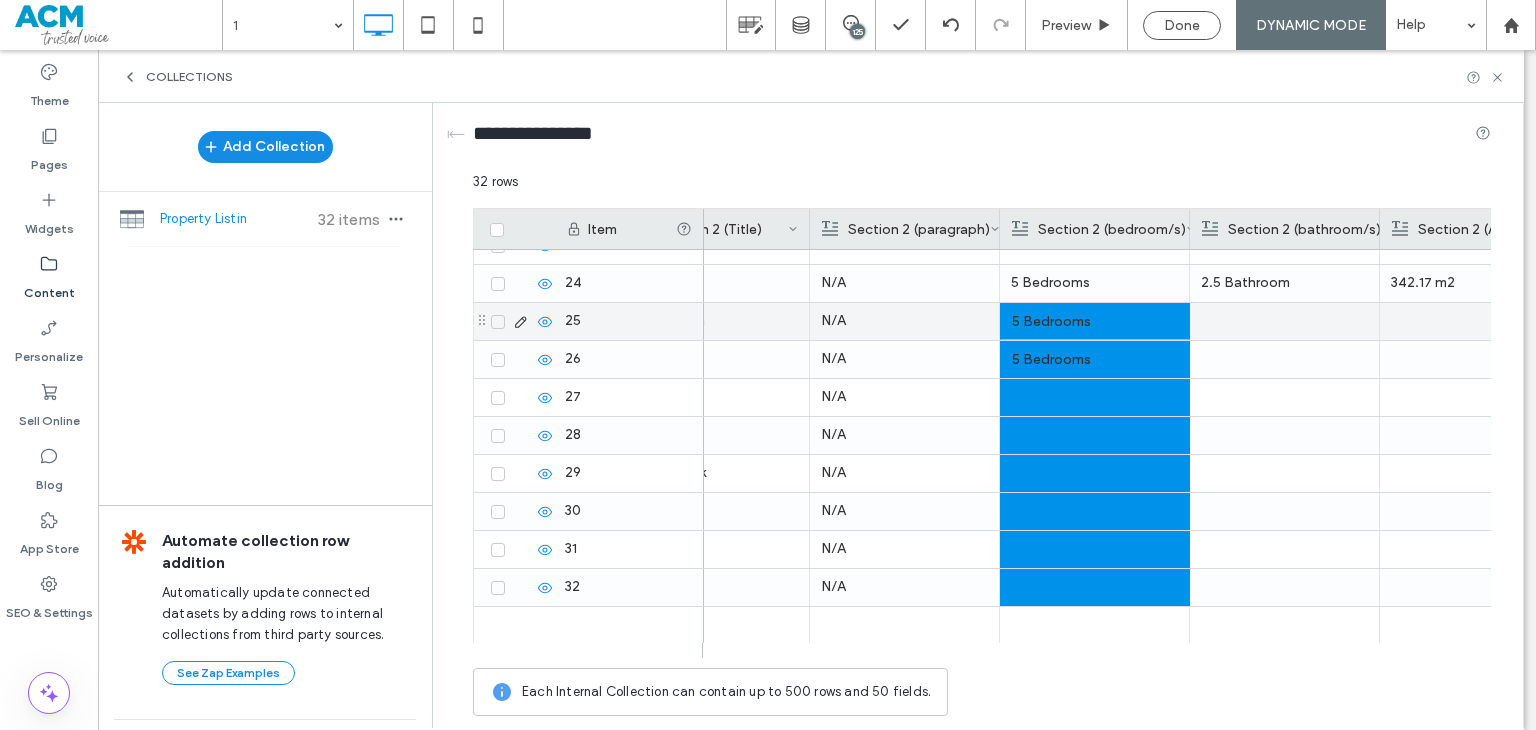 click on "5 Bedrooms" at bounding box center (1095, 322) 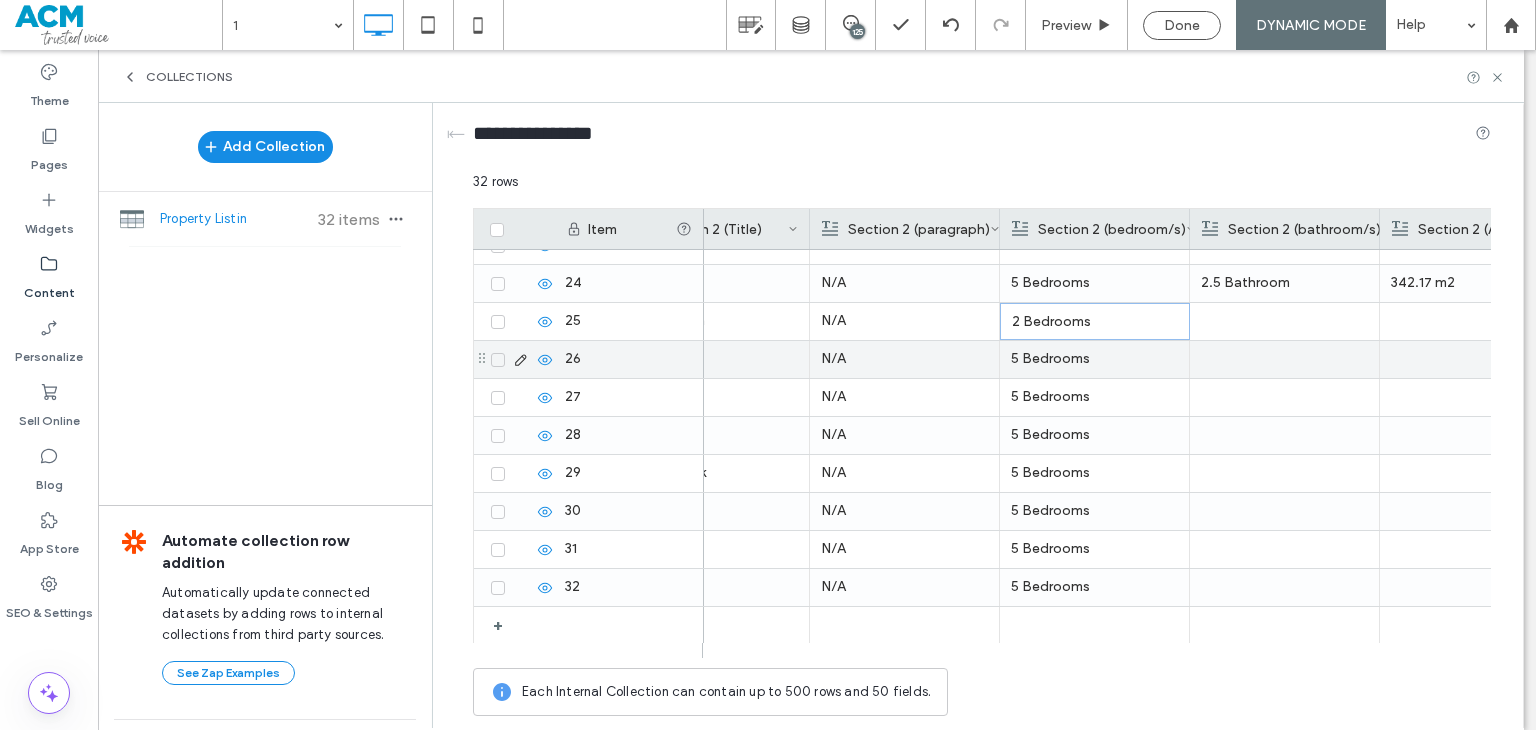 click on "5 Bedrooms" at bounding box center [1094, 359] 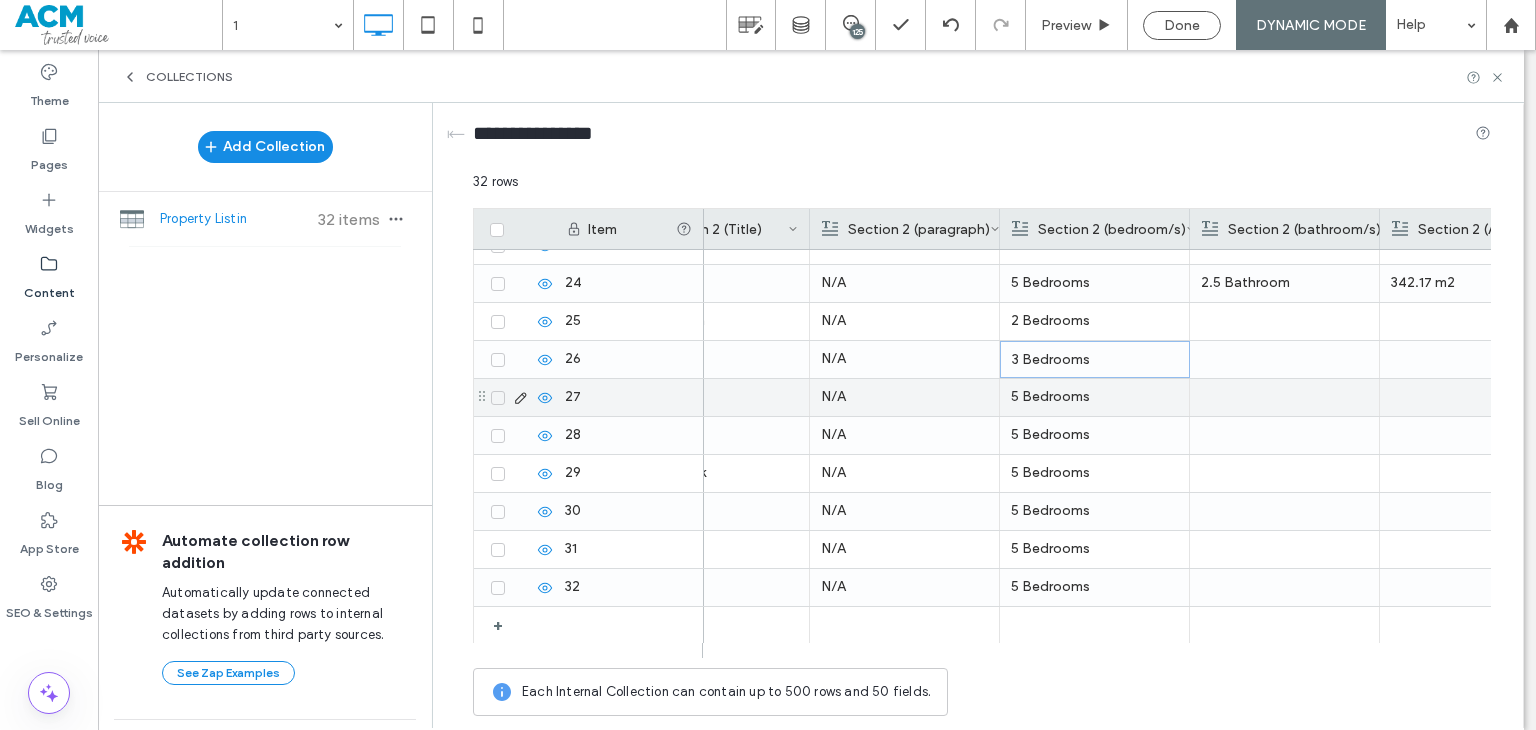 click on "5 Bedrooms" at bounding box center (1094, 397) 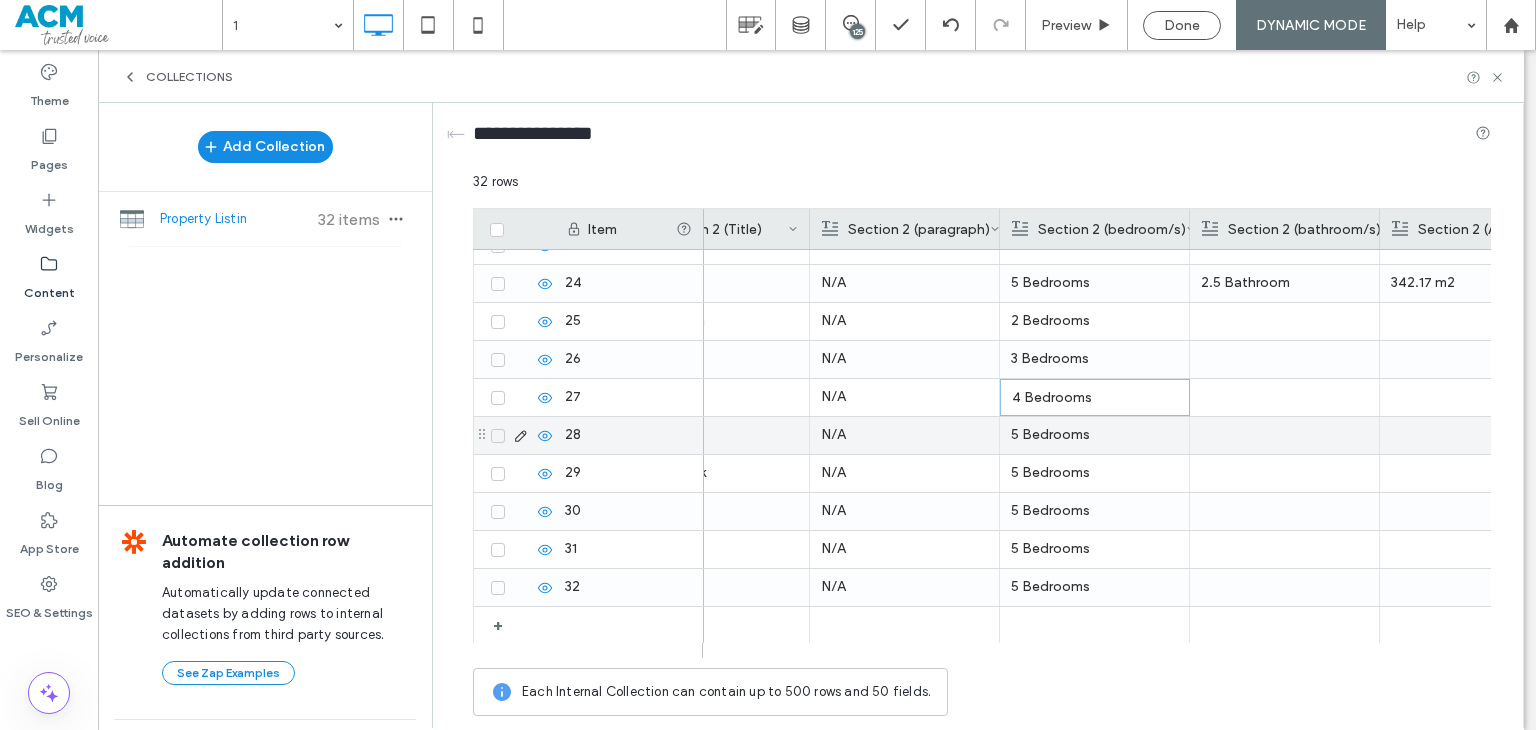 click on "5 Bedrooms" at bounding box center [1094, 435] 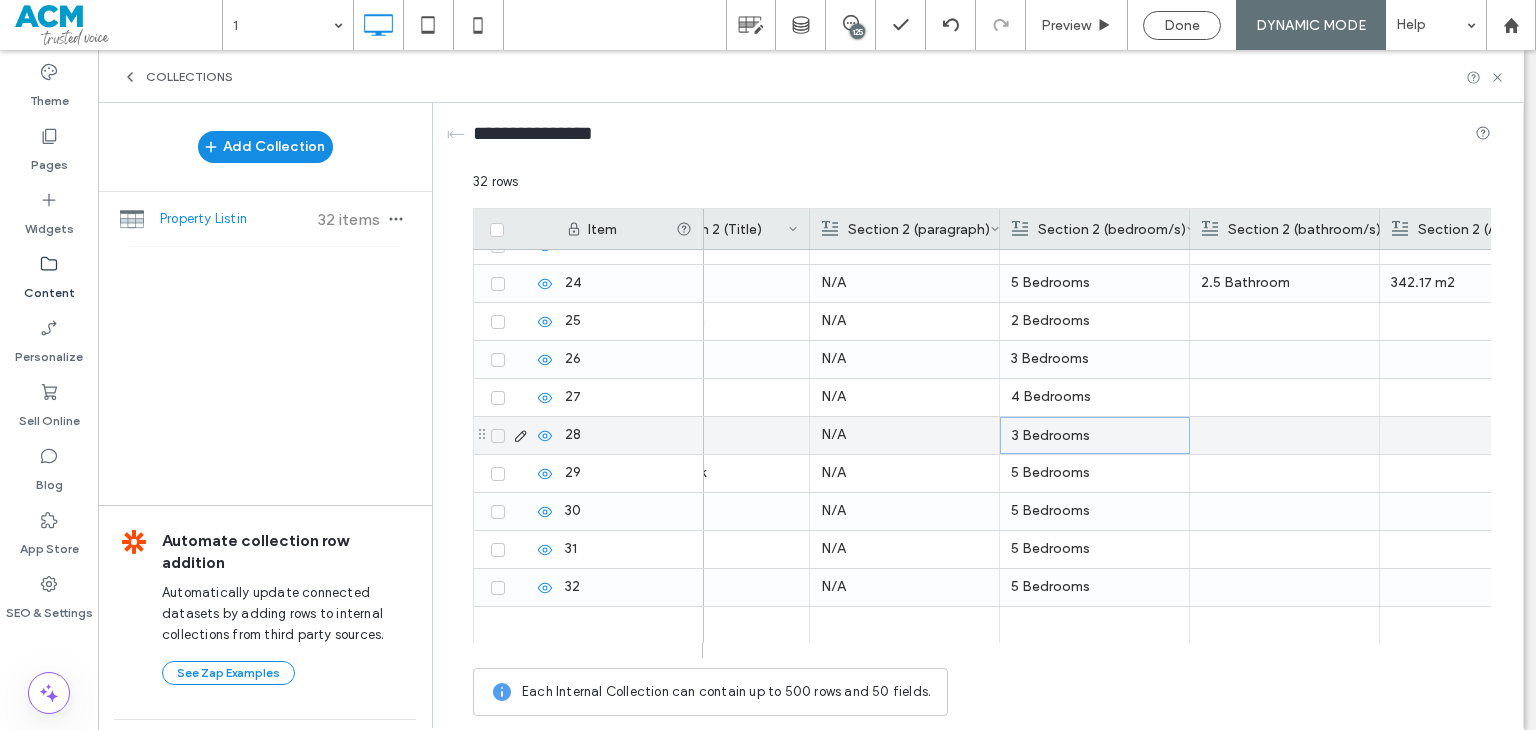 click on "5 Bedrooms" at bounding box center [1094, 473] 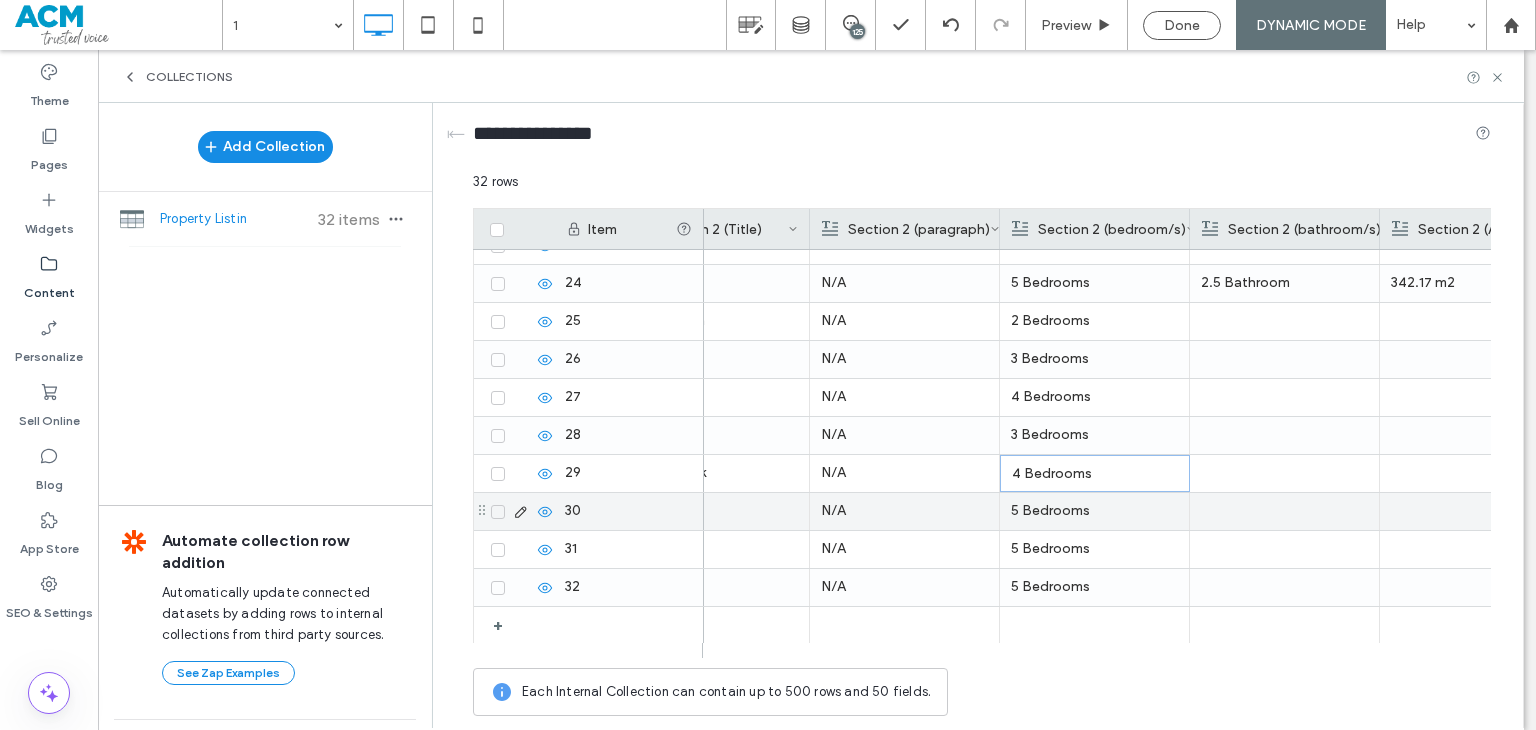 click on "5 Bedrooms" at bounding box center [1094, 511] 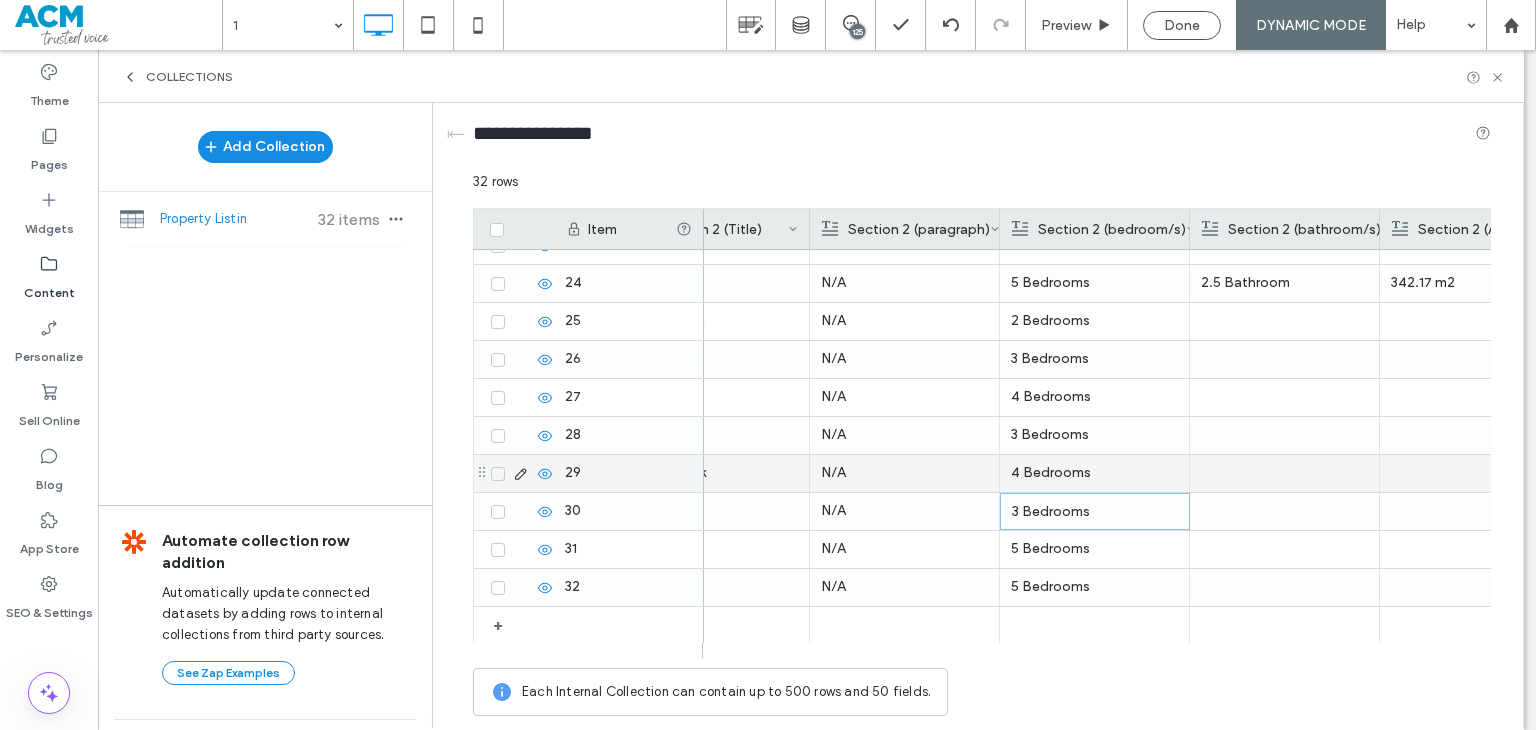 click on "4 Bedrooms" at bounding box center [1094, 473] 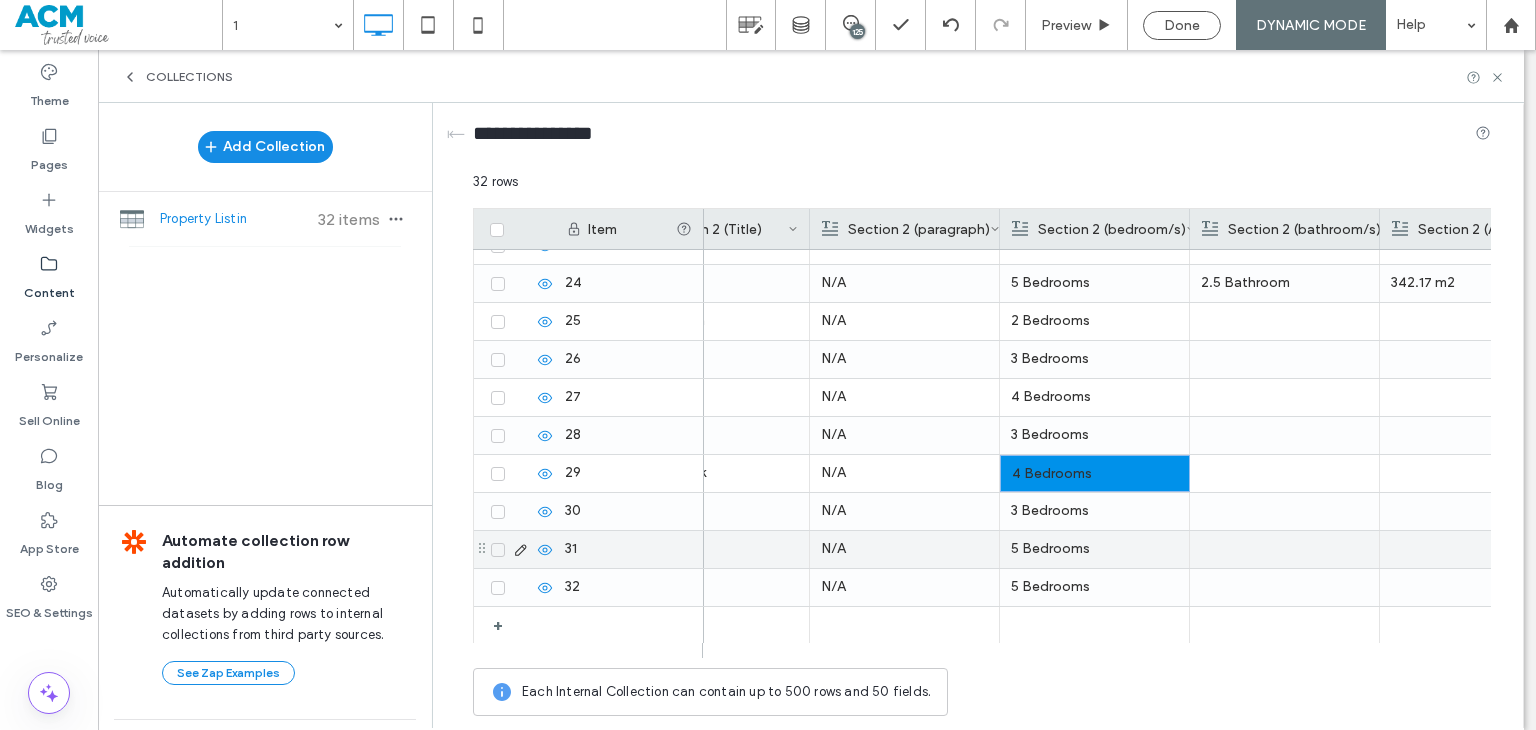 click on "5 Bedrooms" at bounding box center [1094, 549] 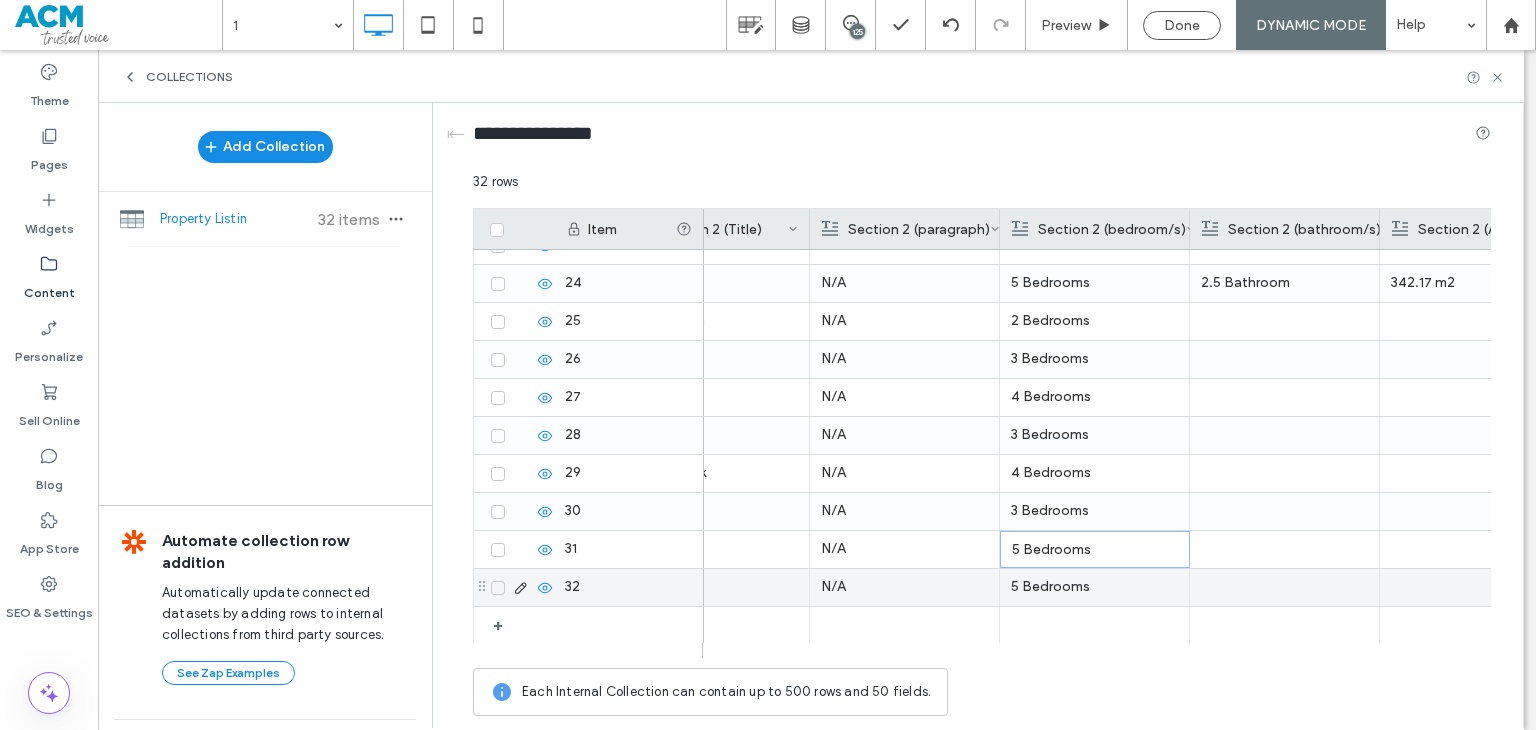 click on "5 Bedrooms" at bounding box center (1094, 587) 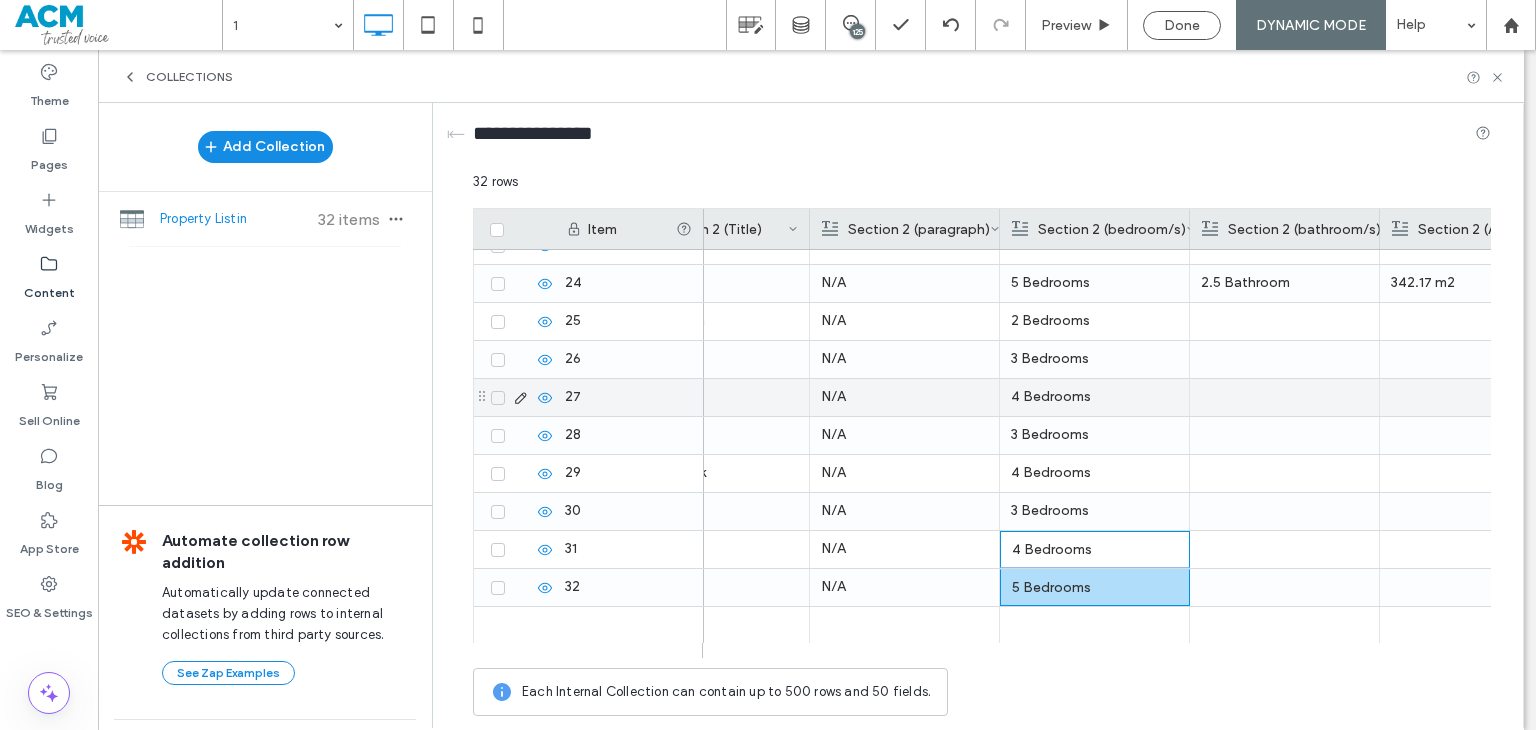 click at bounding box center [1284, 321] 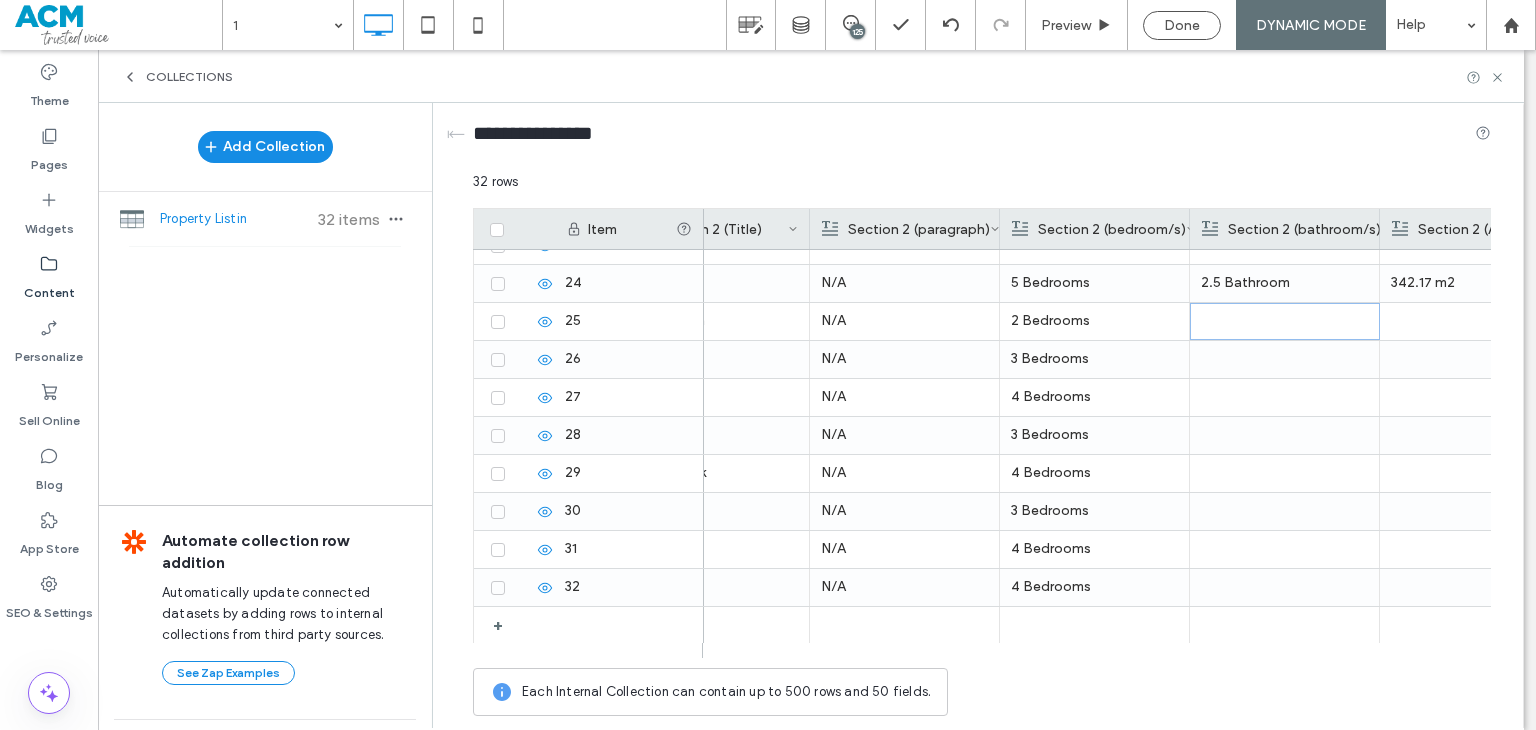 scroll, scrollTop: 660, scrollLeft: 0, axis: vertical 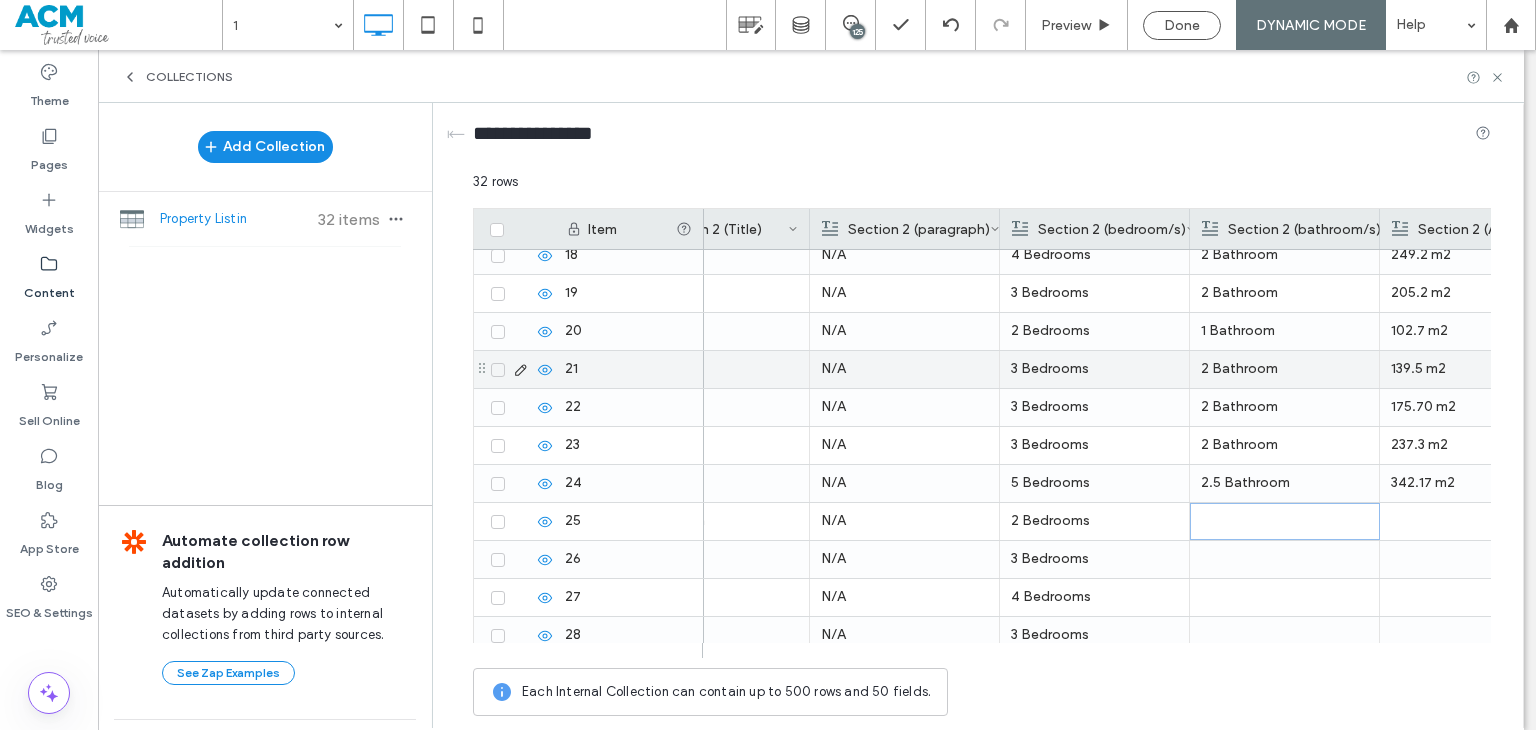 click on "2 Bathroom" at bounding box center [1284, 293] 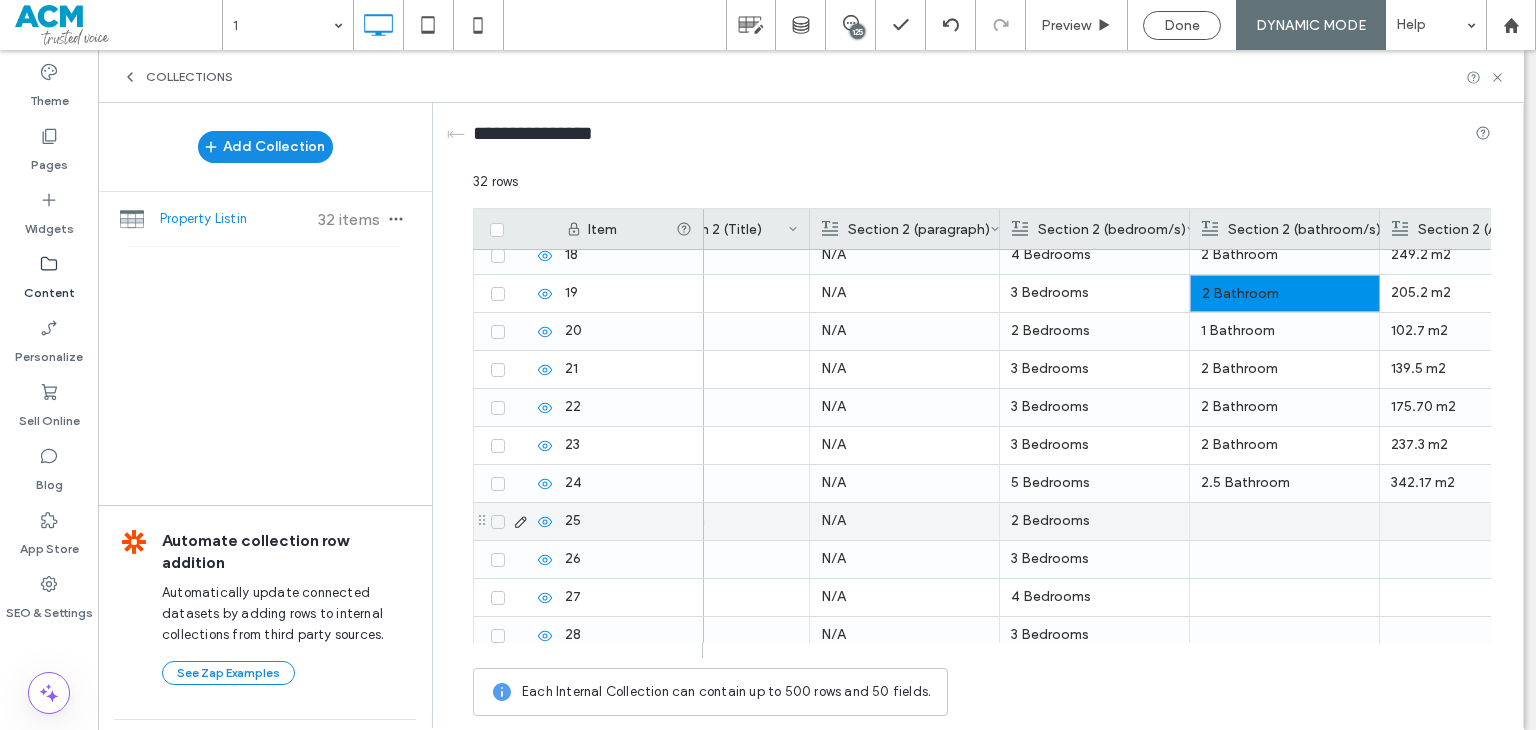 click at bounding box center (1284, 521) 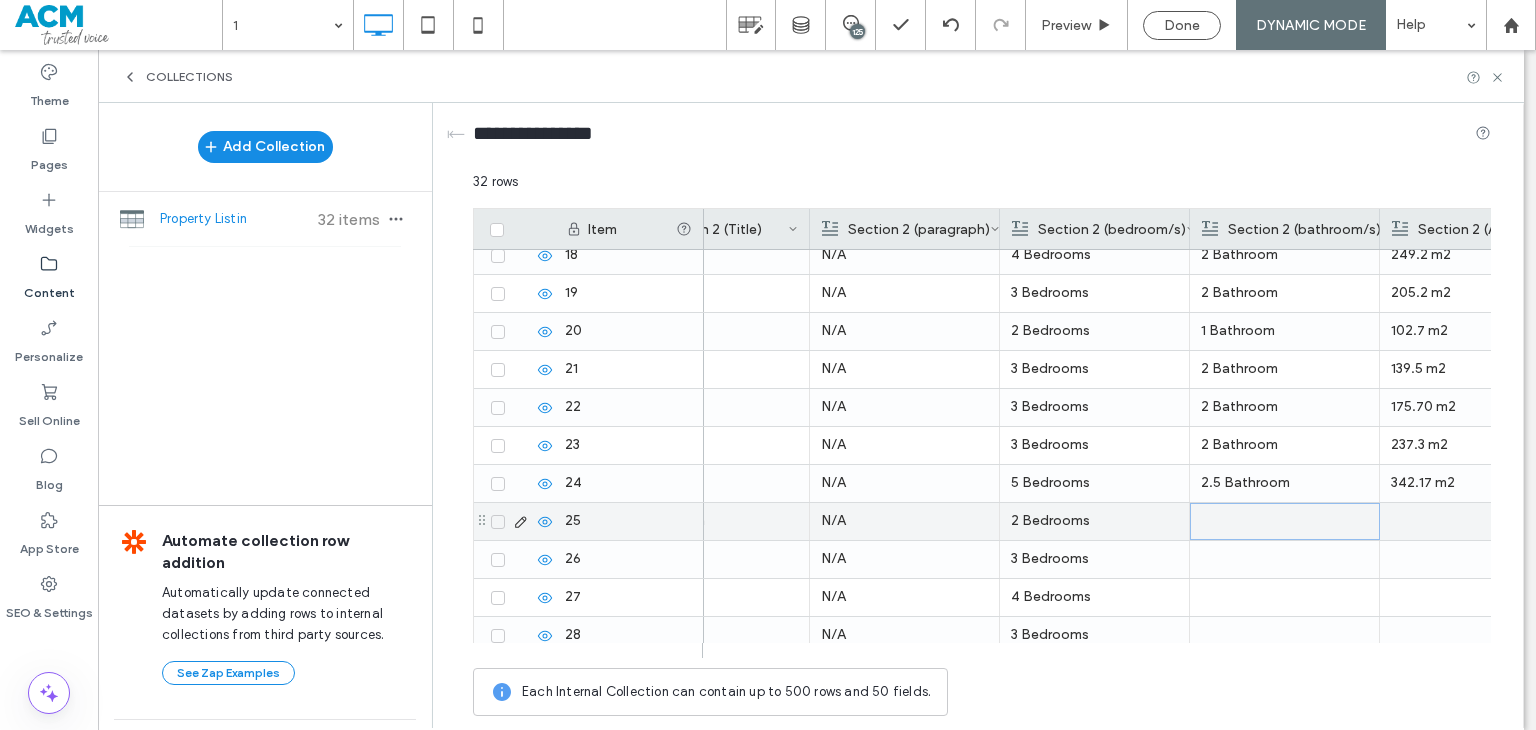 scroll, scrollTop: 860, scrollLeft: 0, axis: vertical 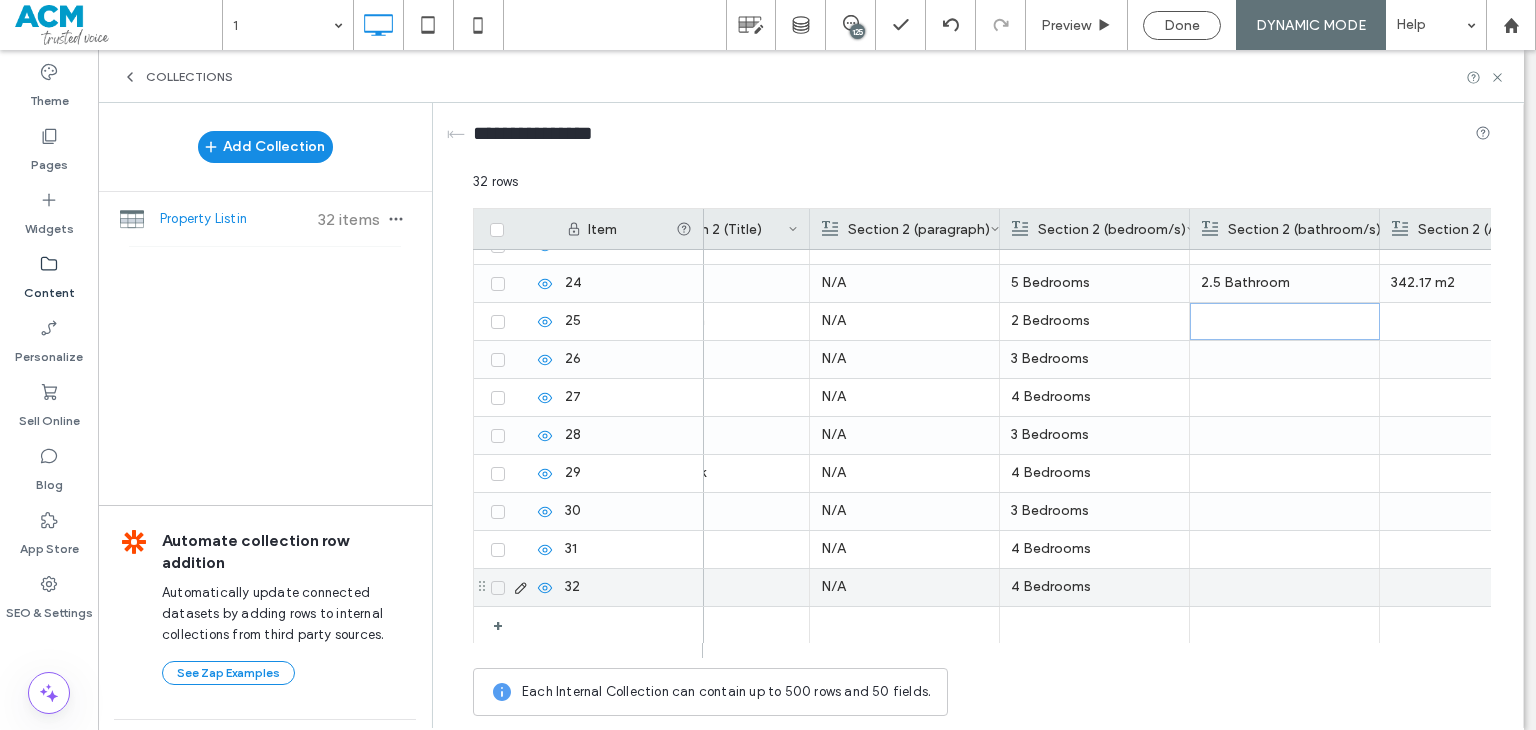 click at bounding box center [1284, 587] 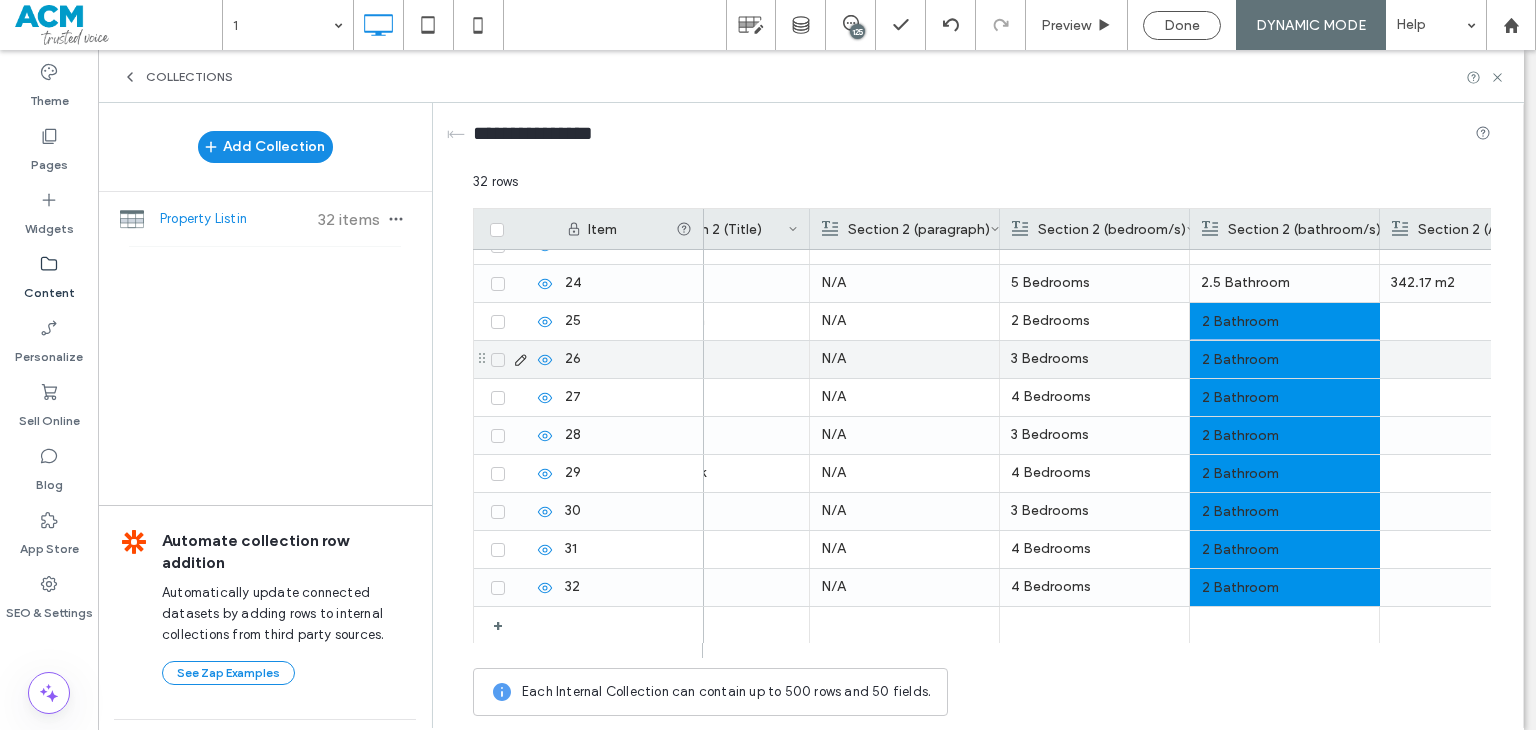 click on "2 Bathroom" at bounding box center [1285, 322] 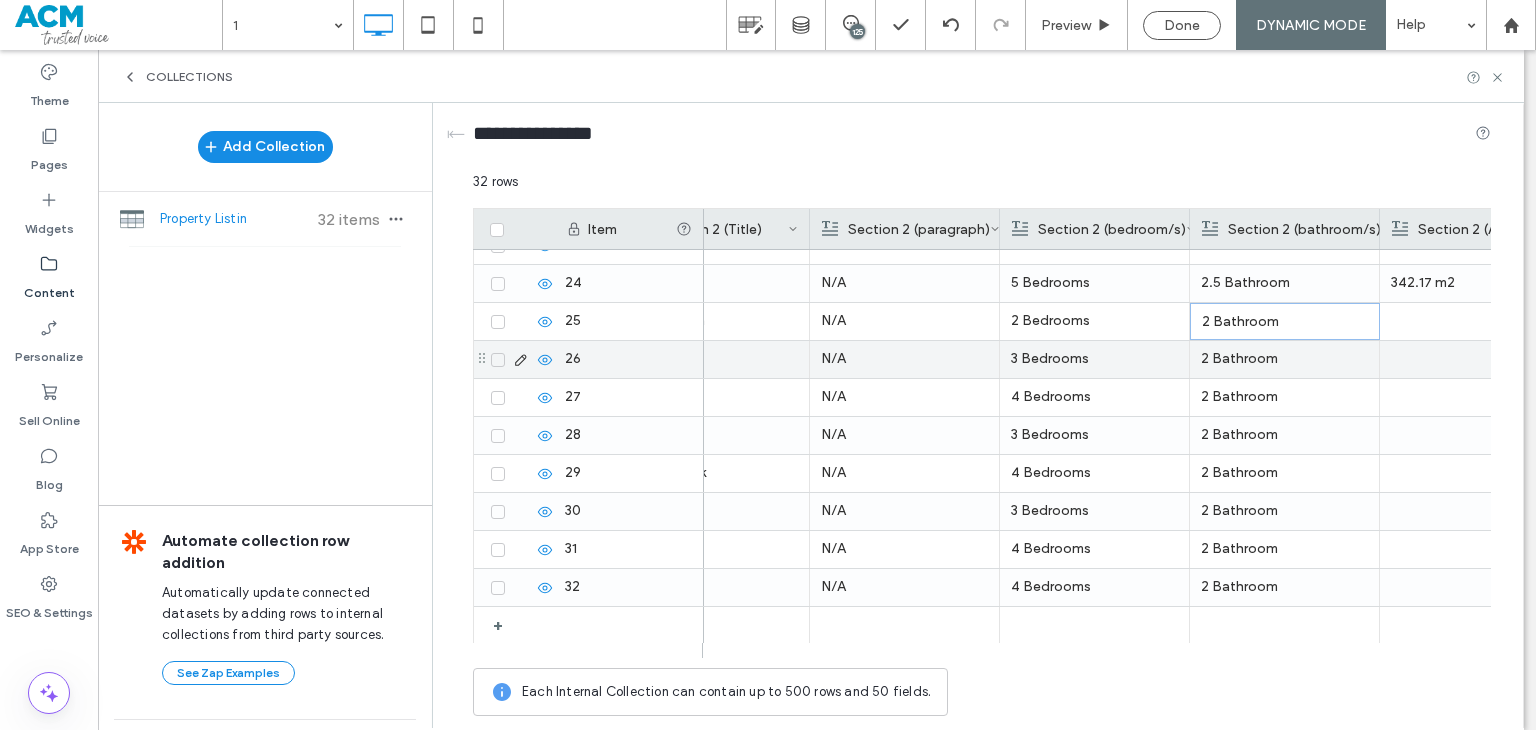 click on "2 Bathroom" at bounding box center (1284, 359) 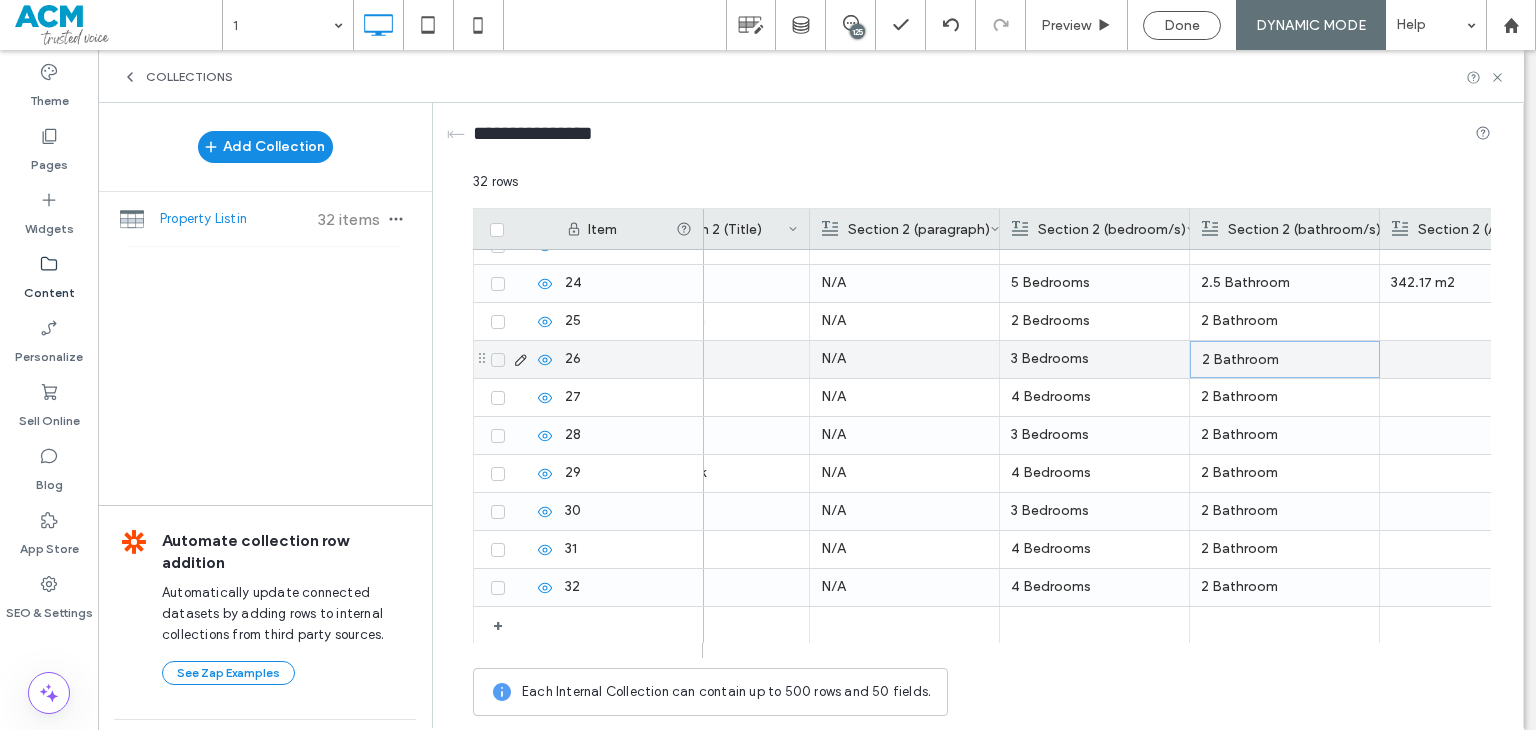 click on "2 Bathroom" at bounding box center (1285, 360) 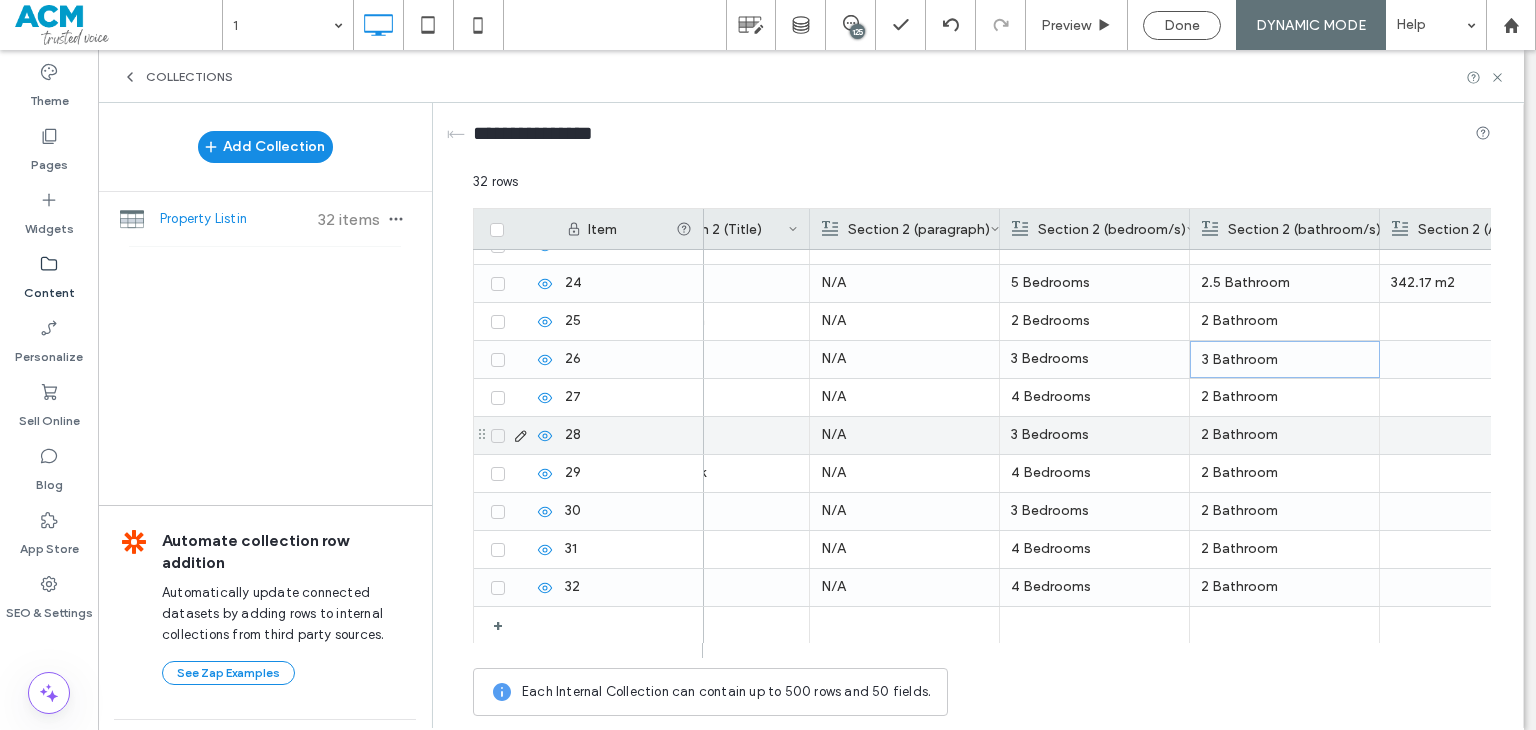 click on "2 Bathroom" at bounding box center [1284, 435] 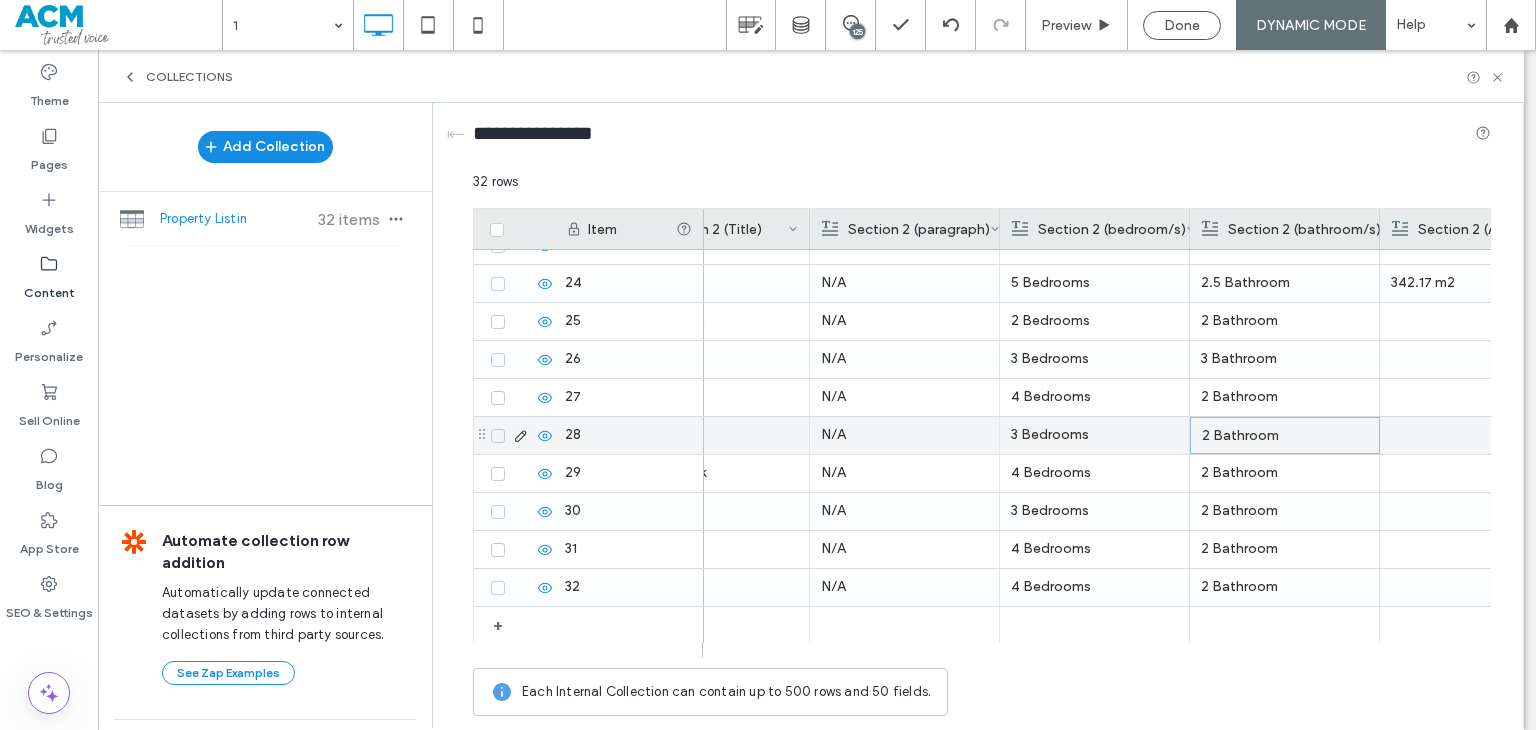 click on "2 Bathroom" at bounding box center [1284, 473] 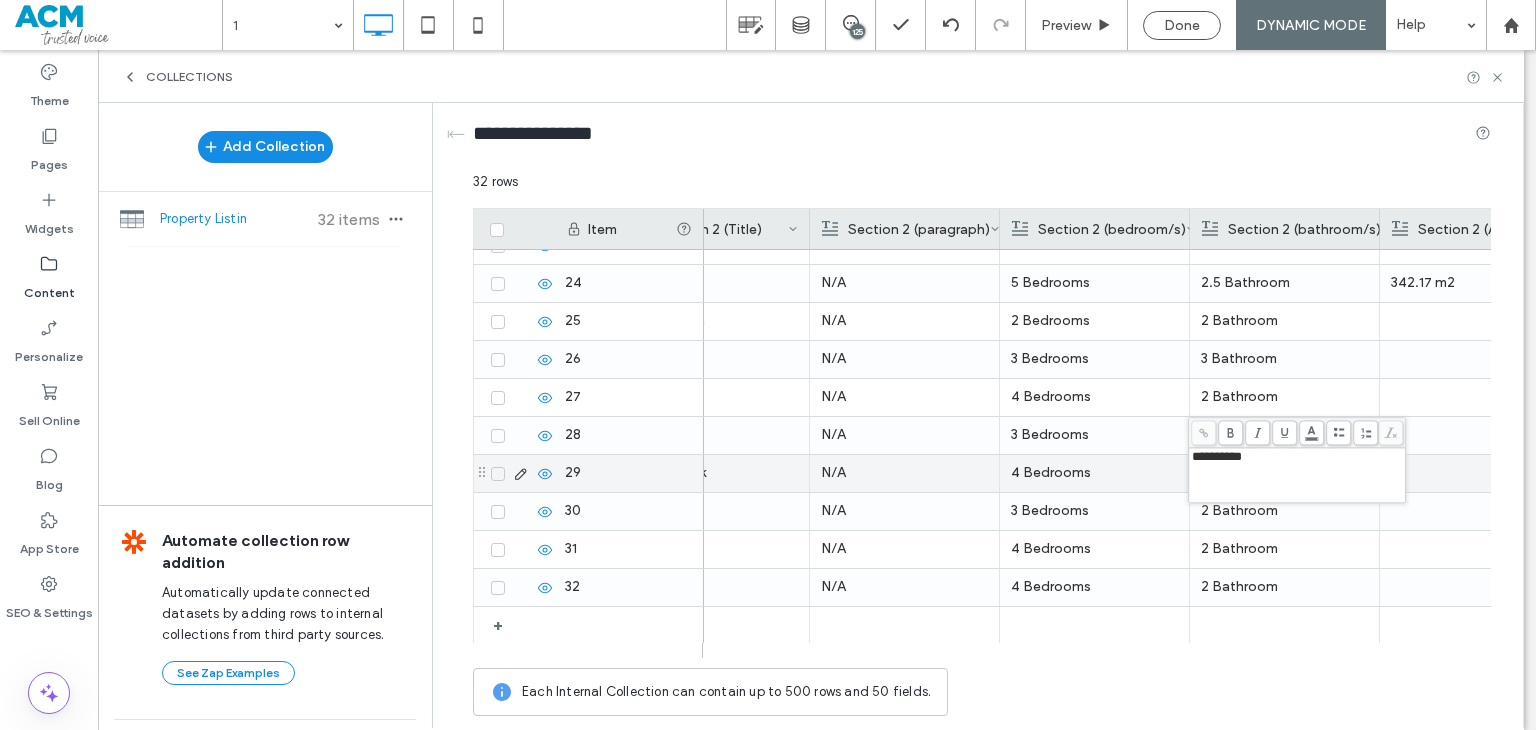 type 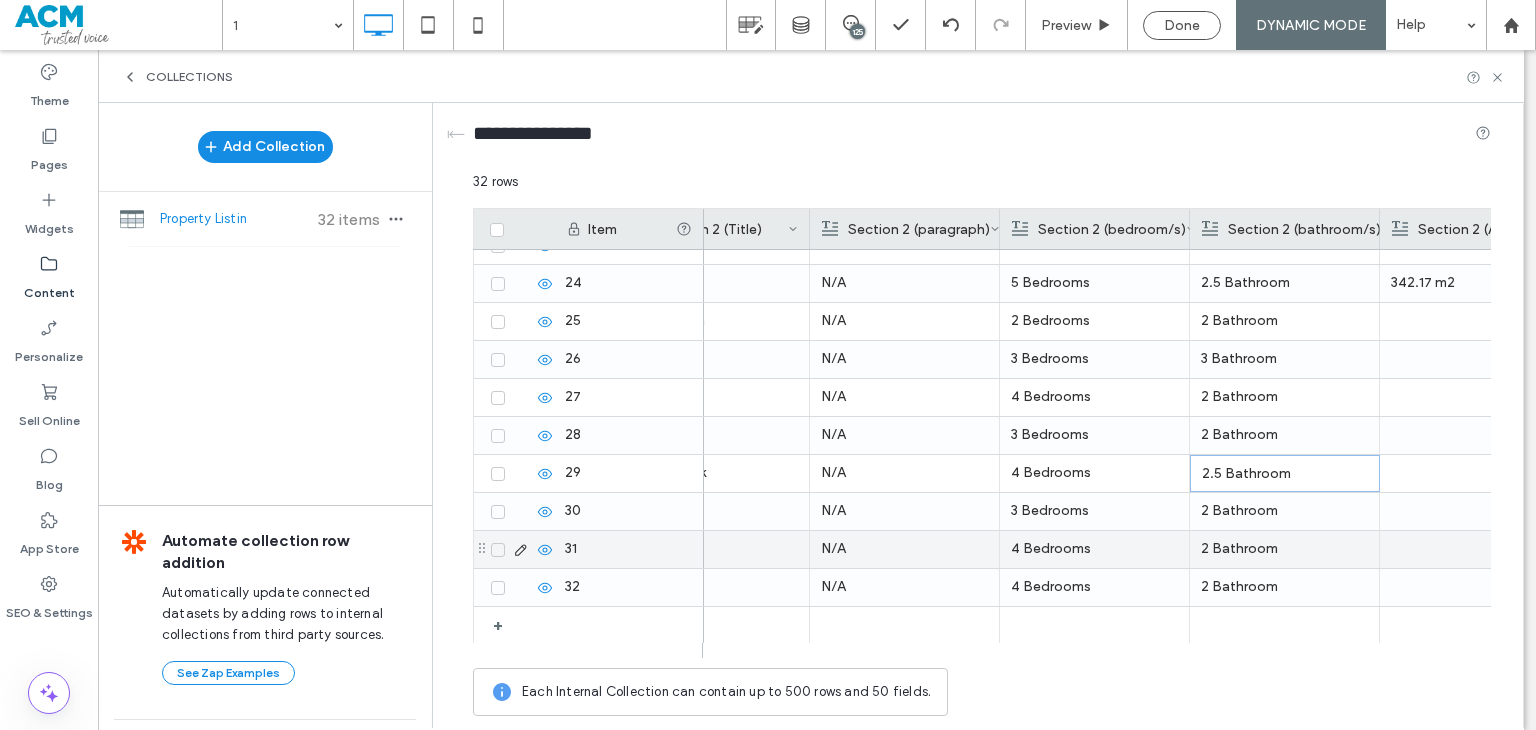 click on "2 Bathroom" at bounding box center (1284, 549) 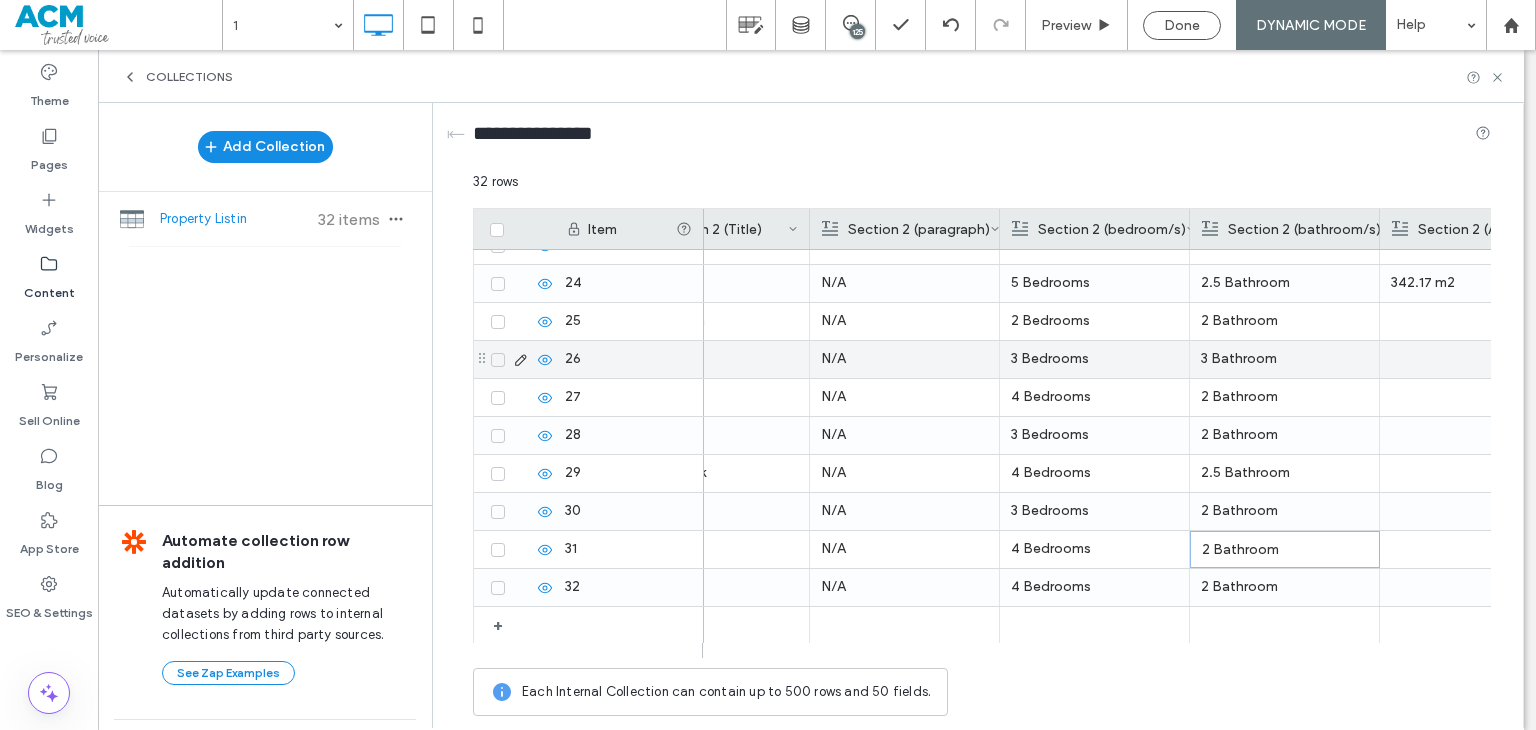 click at bounding box center (1474, 321) 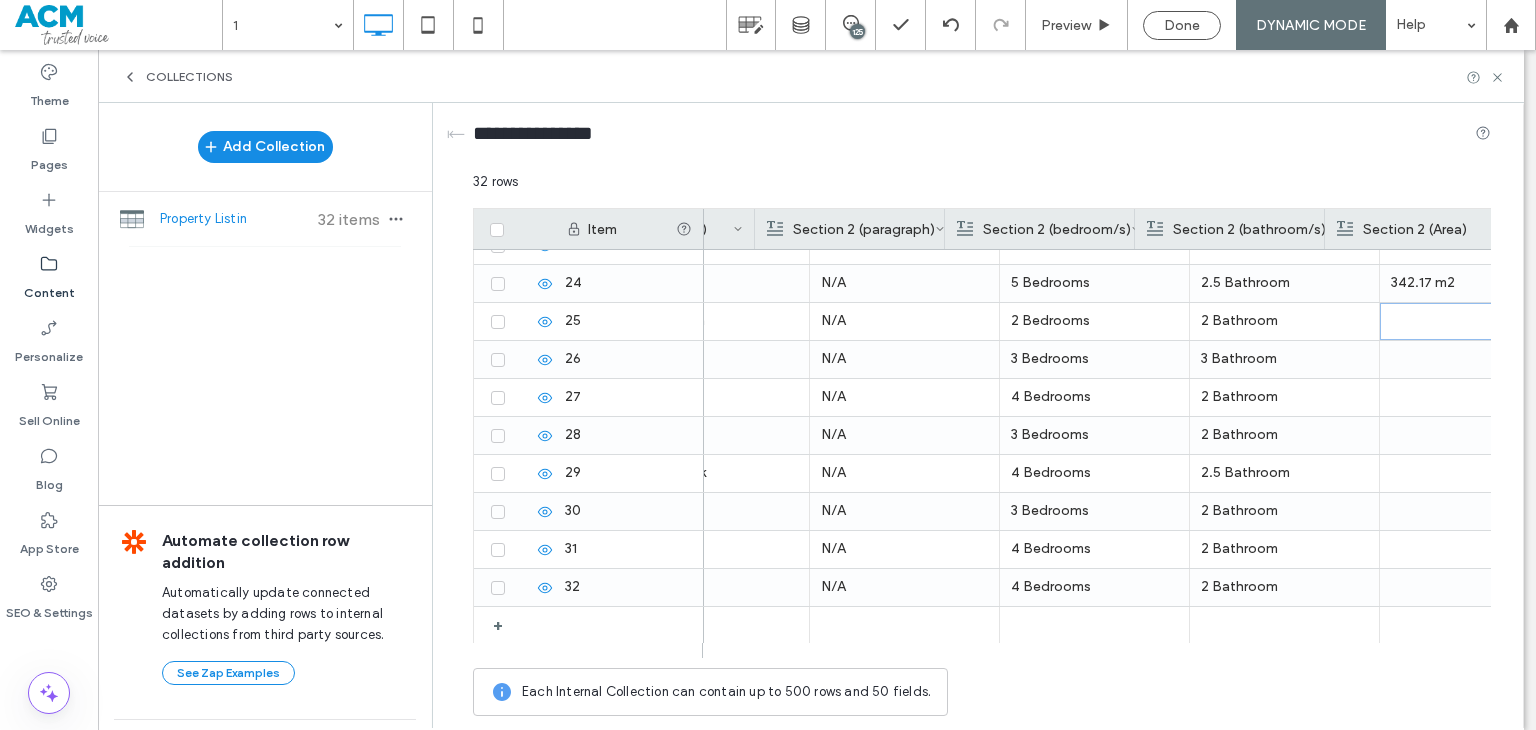 scroll, scrollTop: 0, scrollLeft: 1002, axis: horizontal 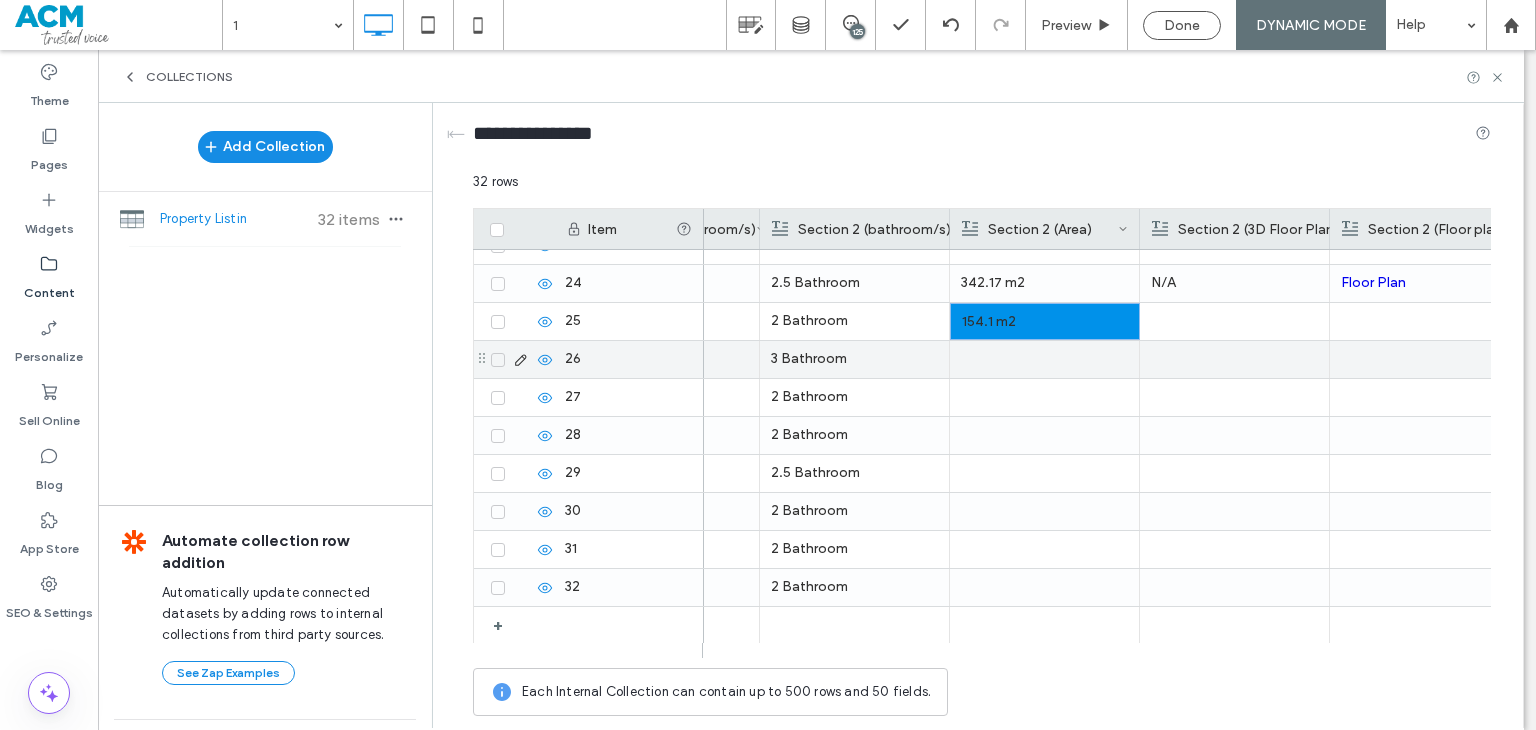 click at bounding box center [1044, 359] 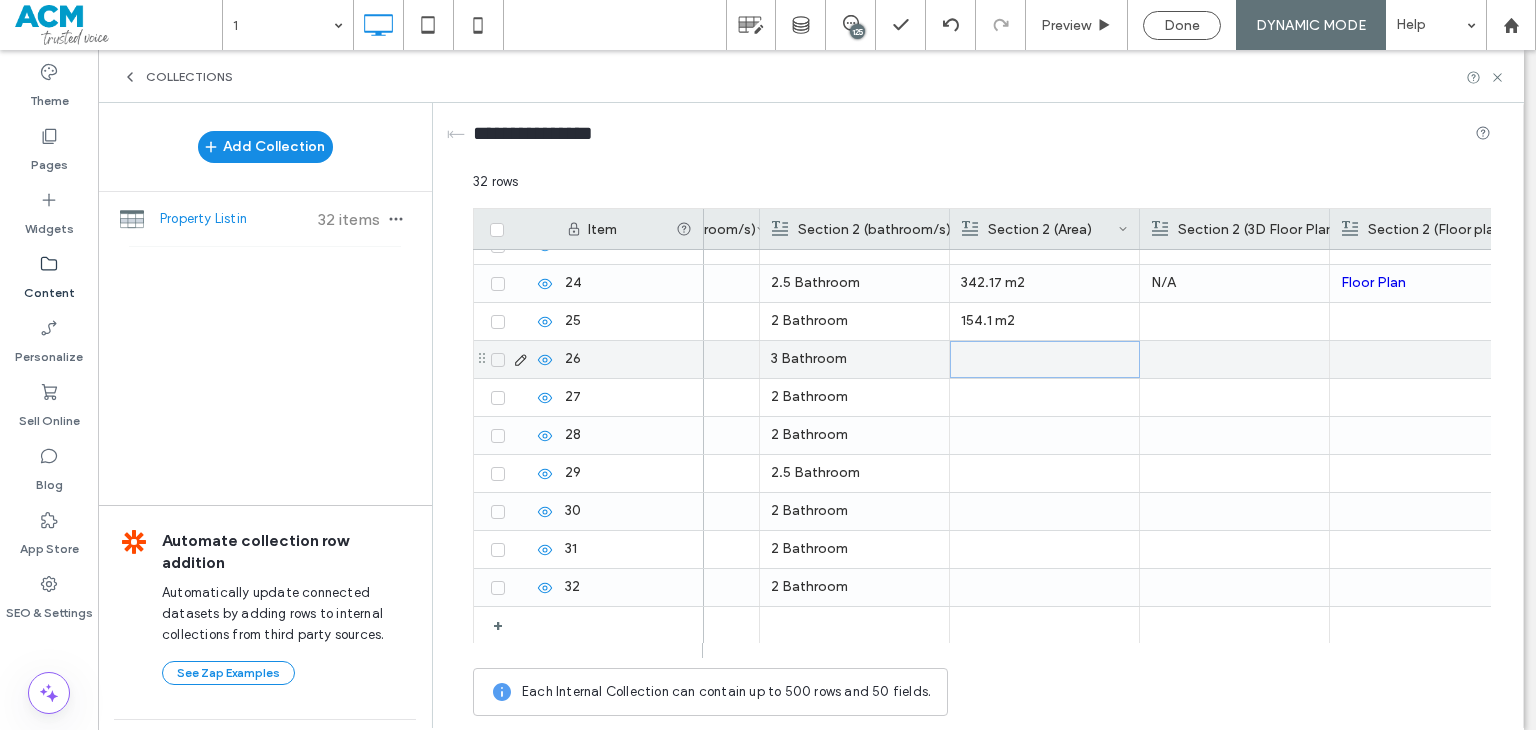 click at bounding box center (1045, 359) 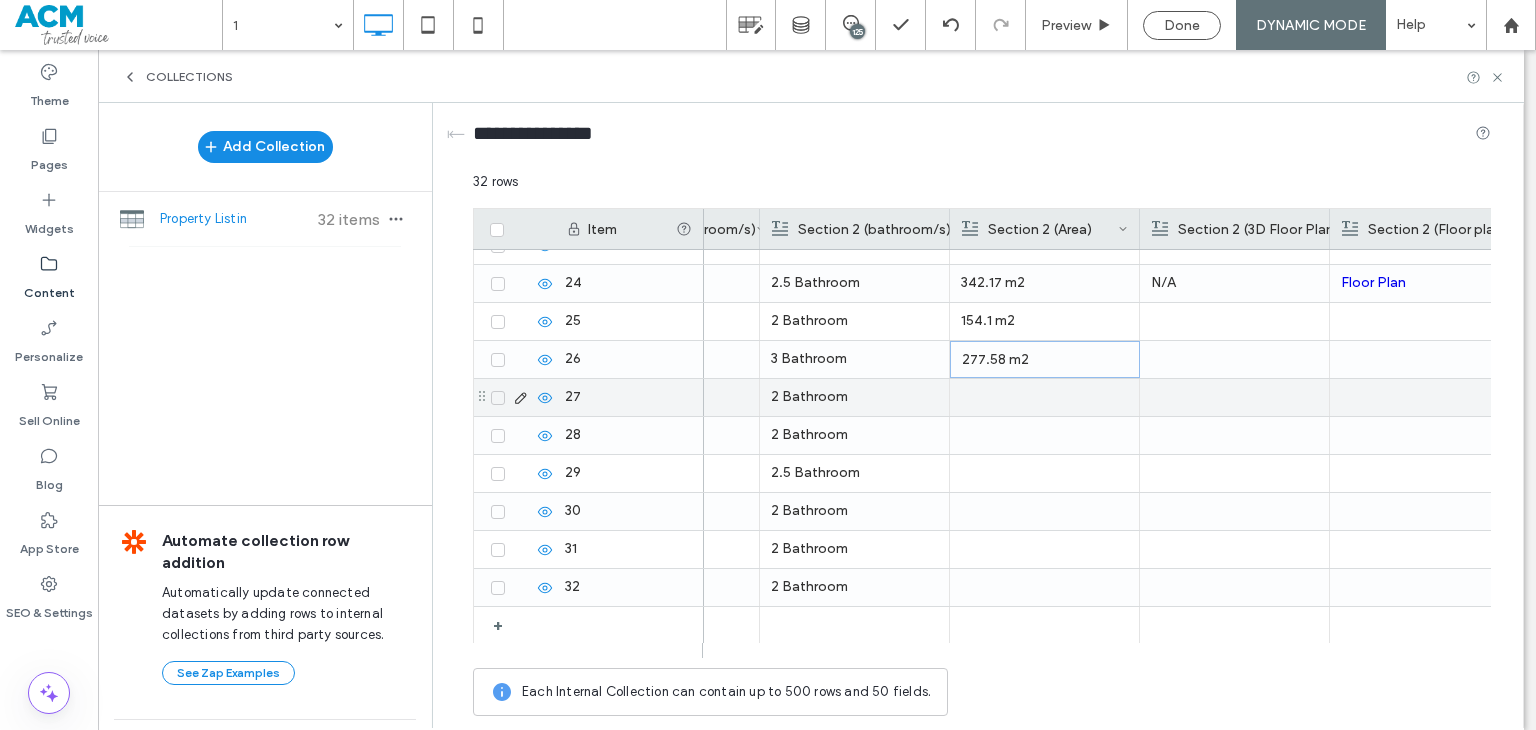 click at bounding box center (1044, 397) 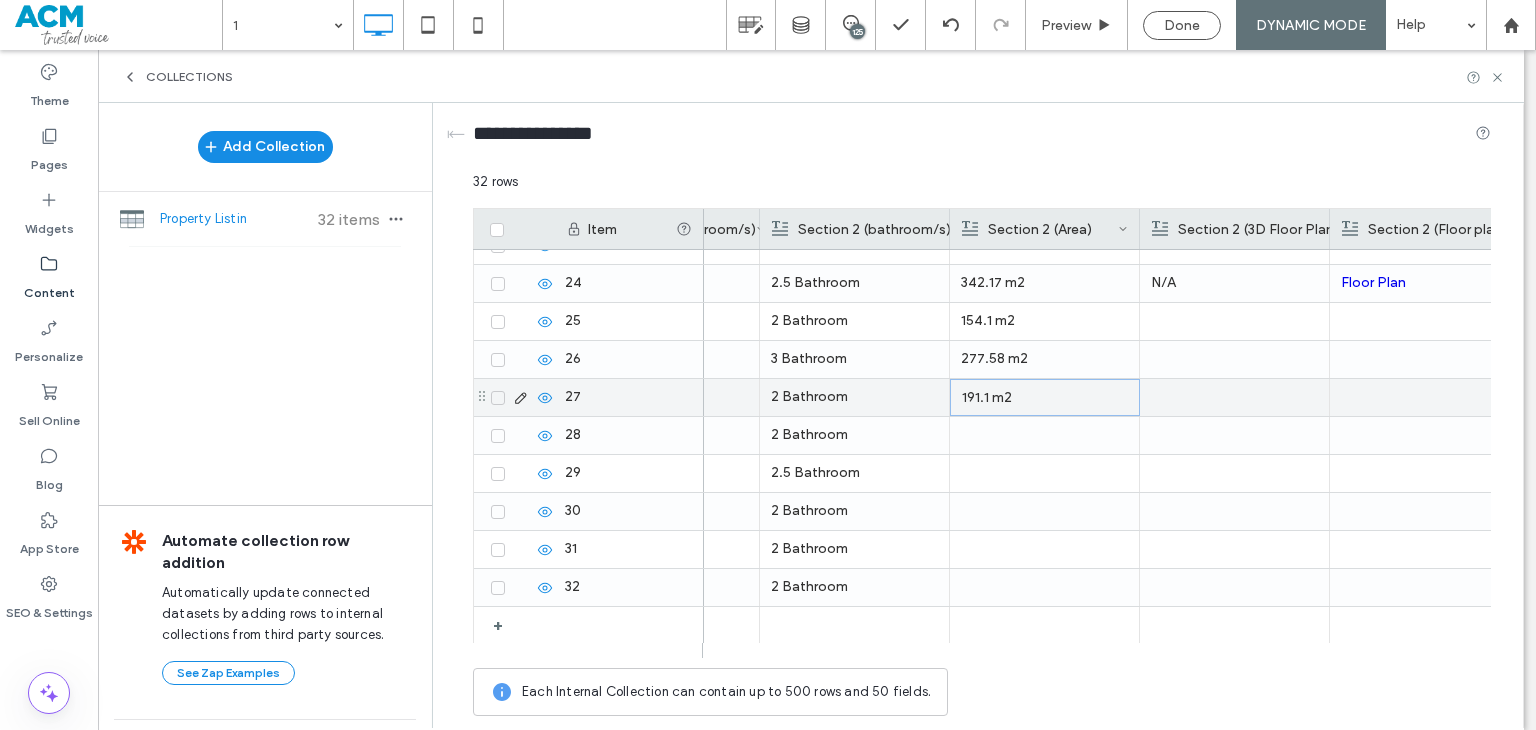 click at bounding box center (1044, 435) 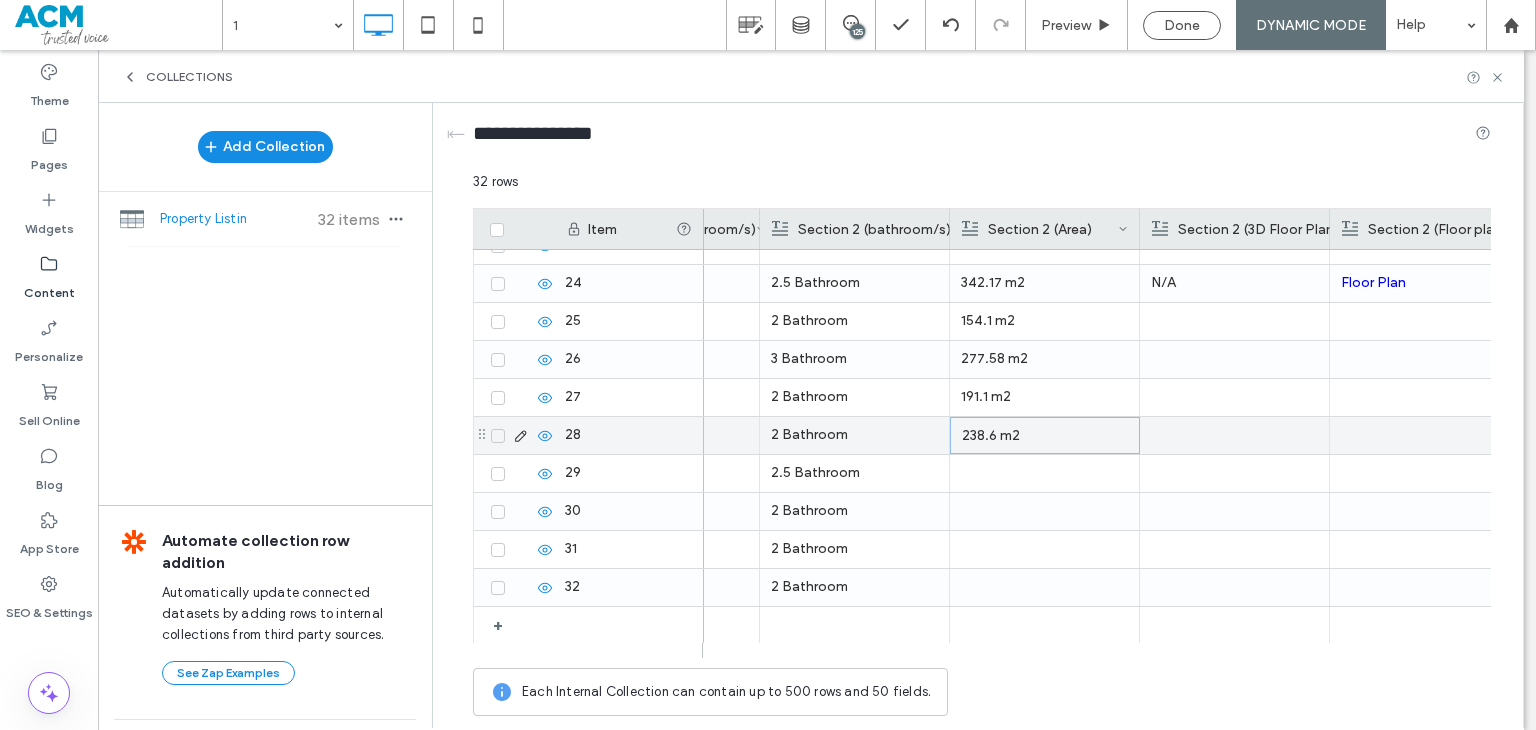 click at bounding box center [1044, 473] 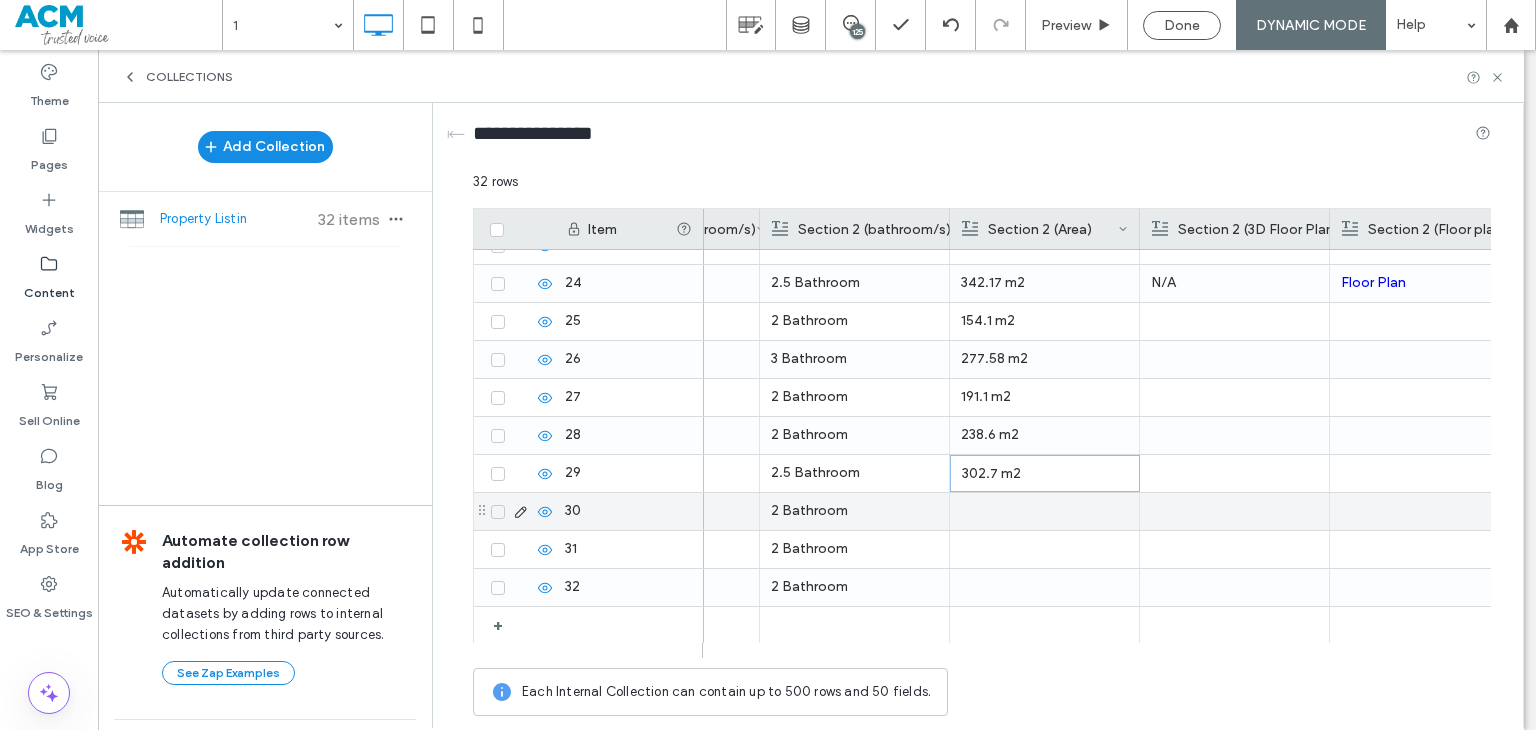 click at bounding box center (1044, 511) 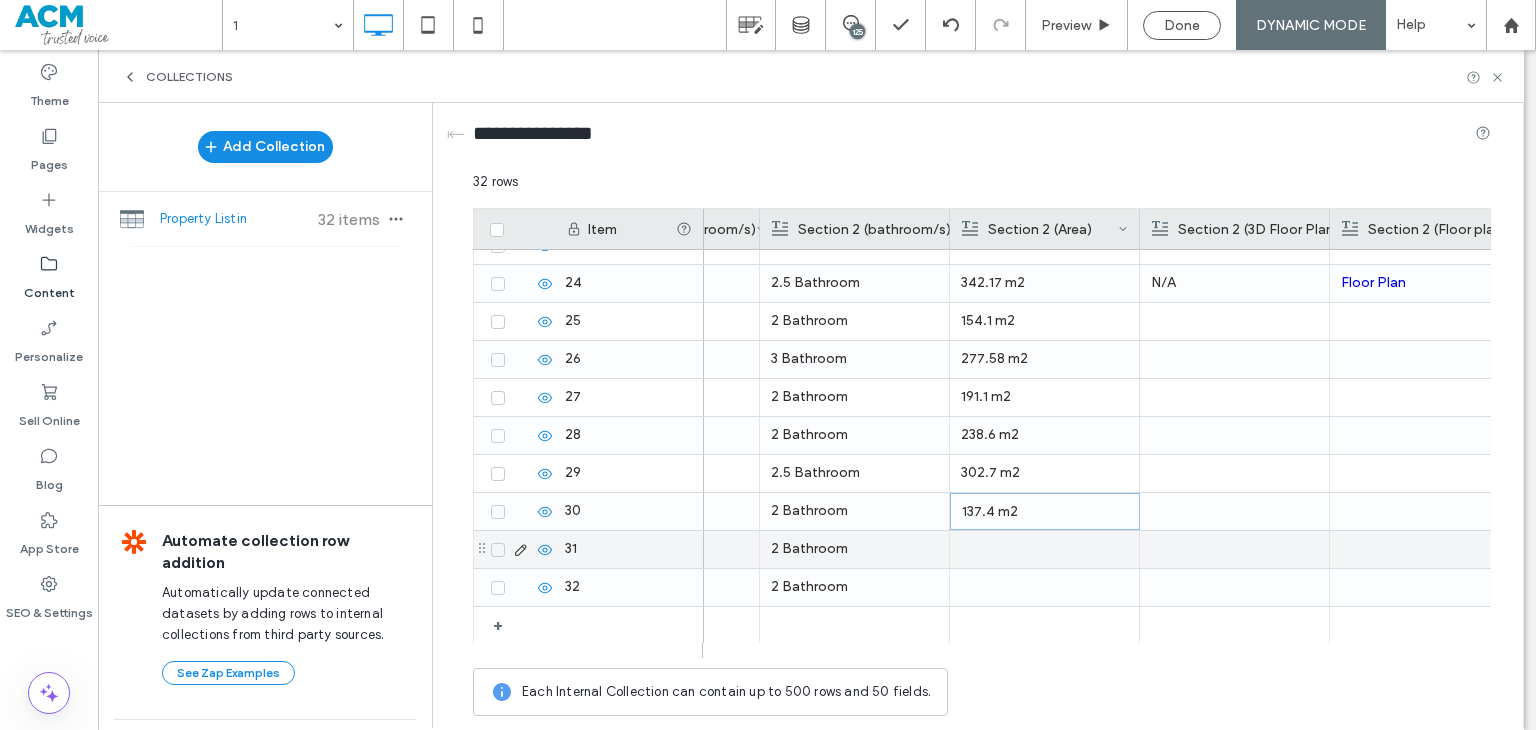 click at bounding box center (1044, 549) 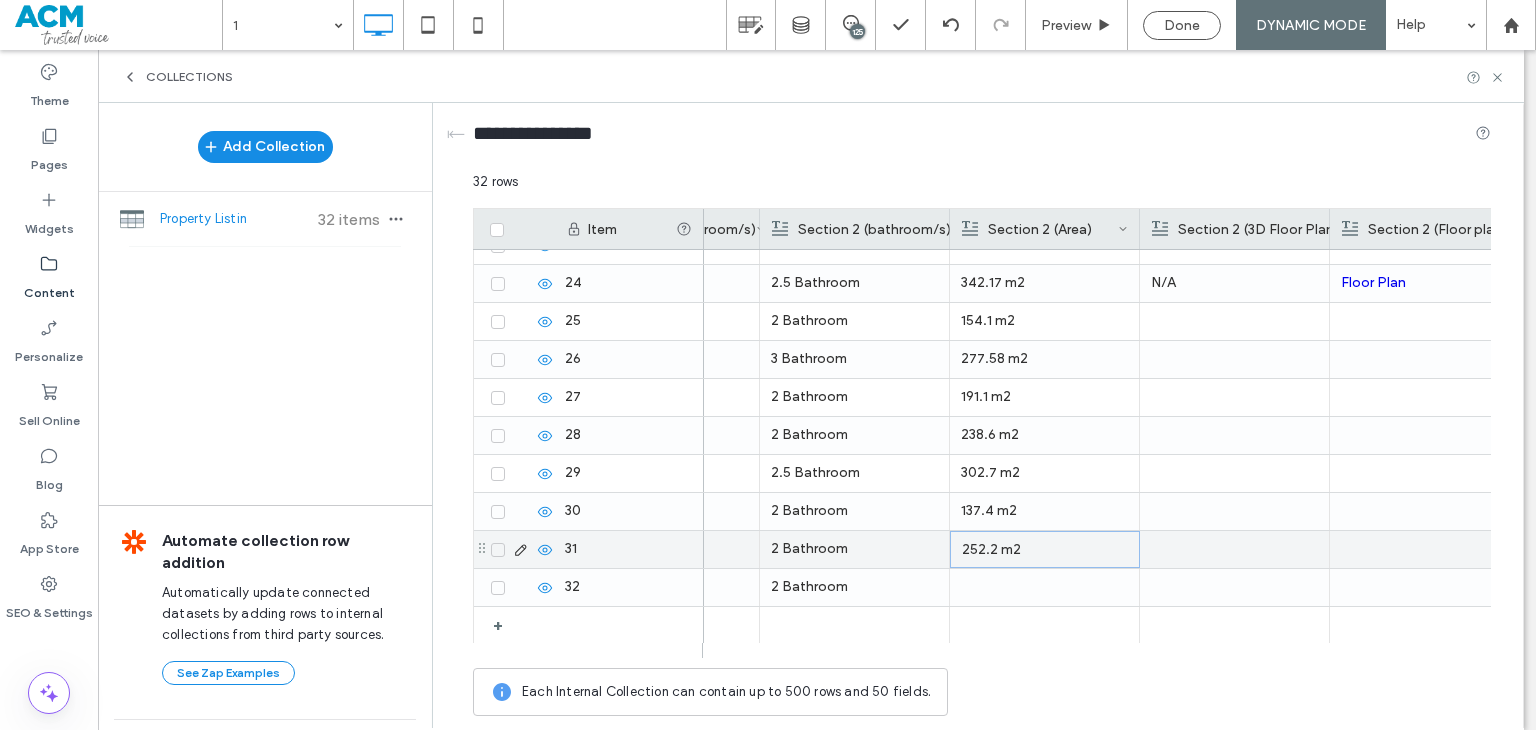 click at bounding box center (1044, 587) 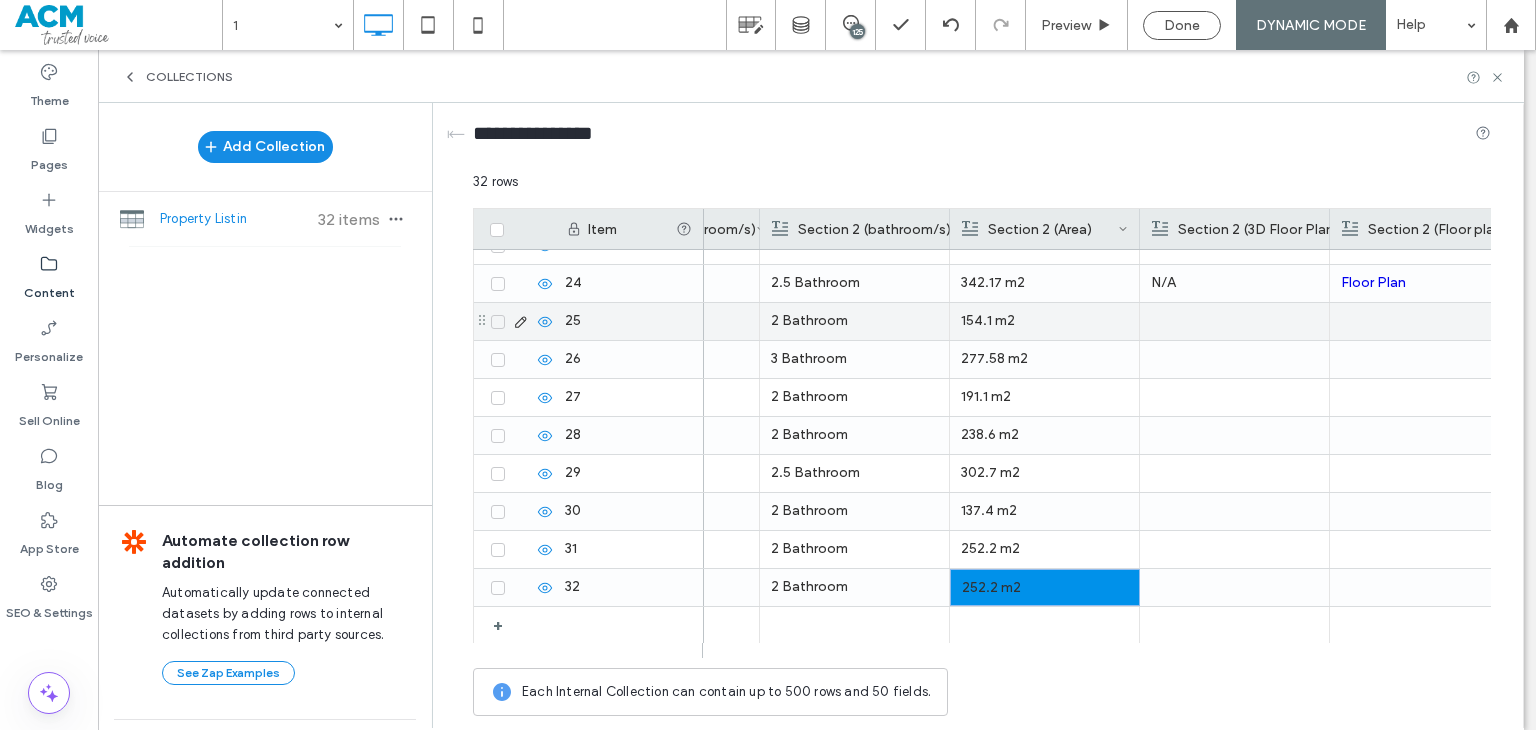 click at bounding box center [1234, 321] 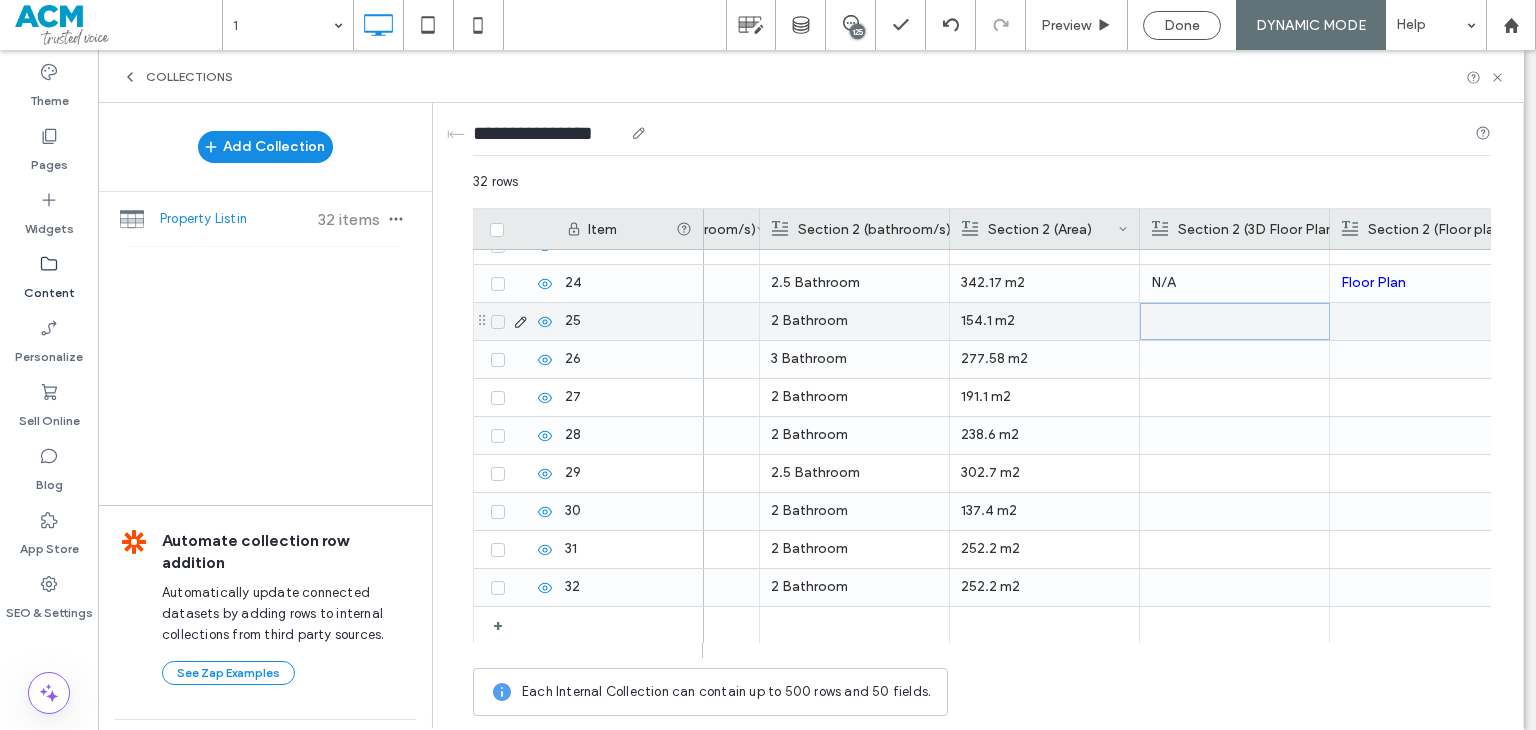 click on "N/A" at bounding box center (1234, 283) 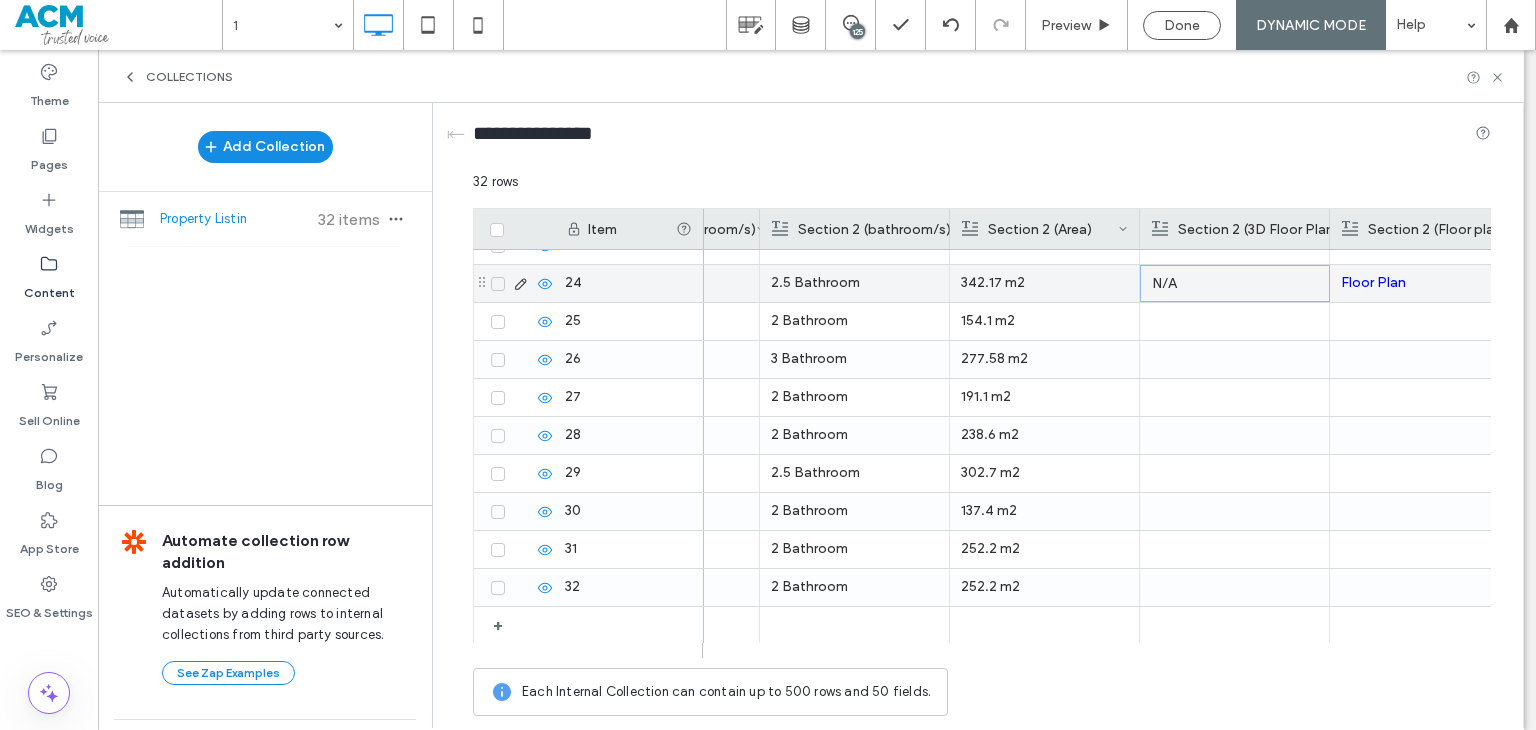 click on "N/A" at bounding box center (1235, 284) 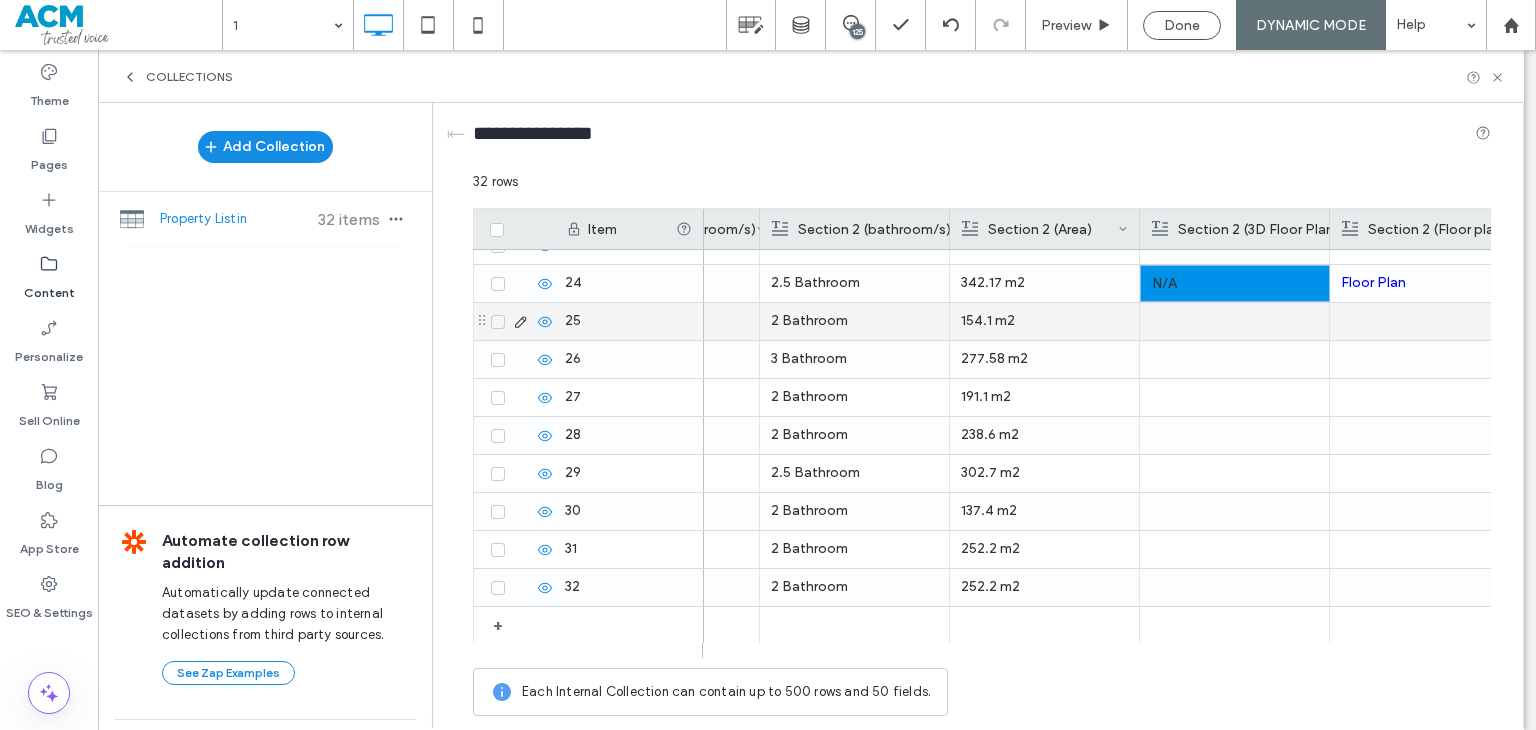 click at bounding box center [1234, 321] 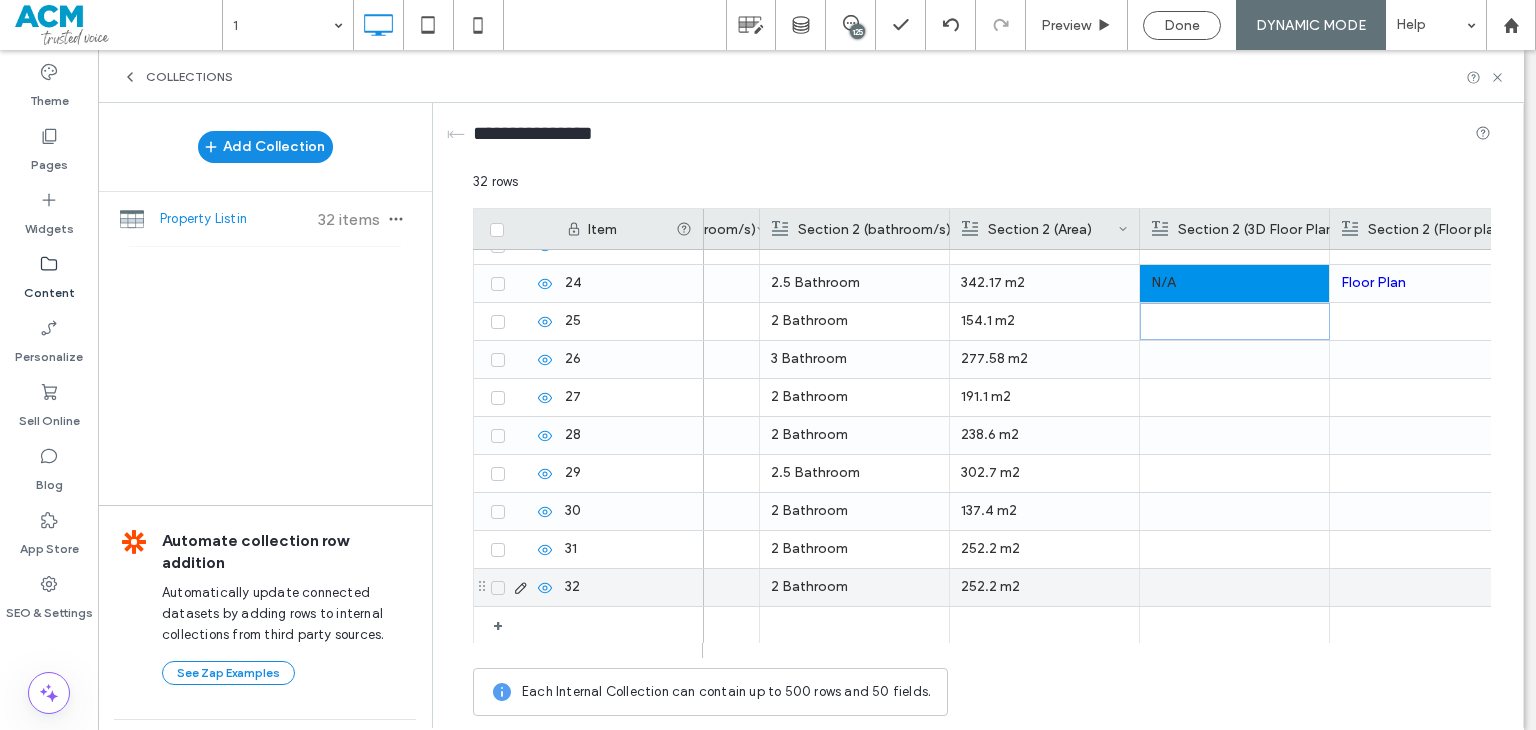 click at bounding box center [1234, 587] 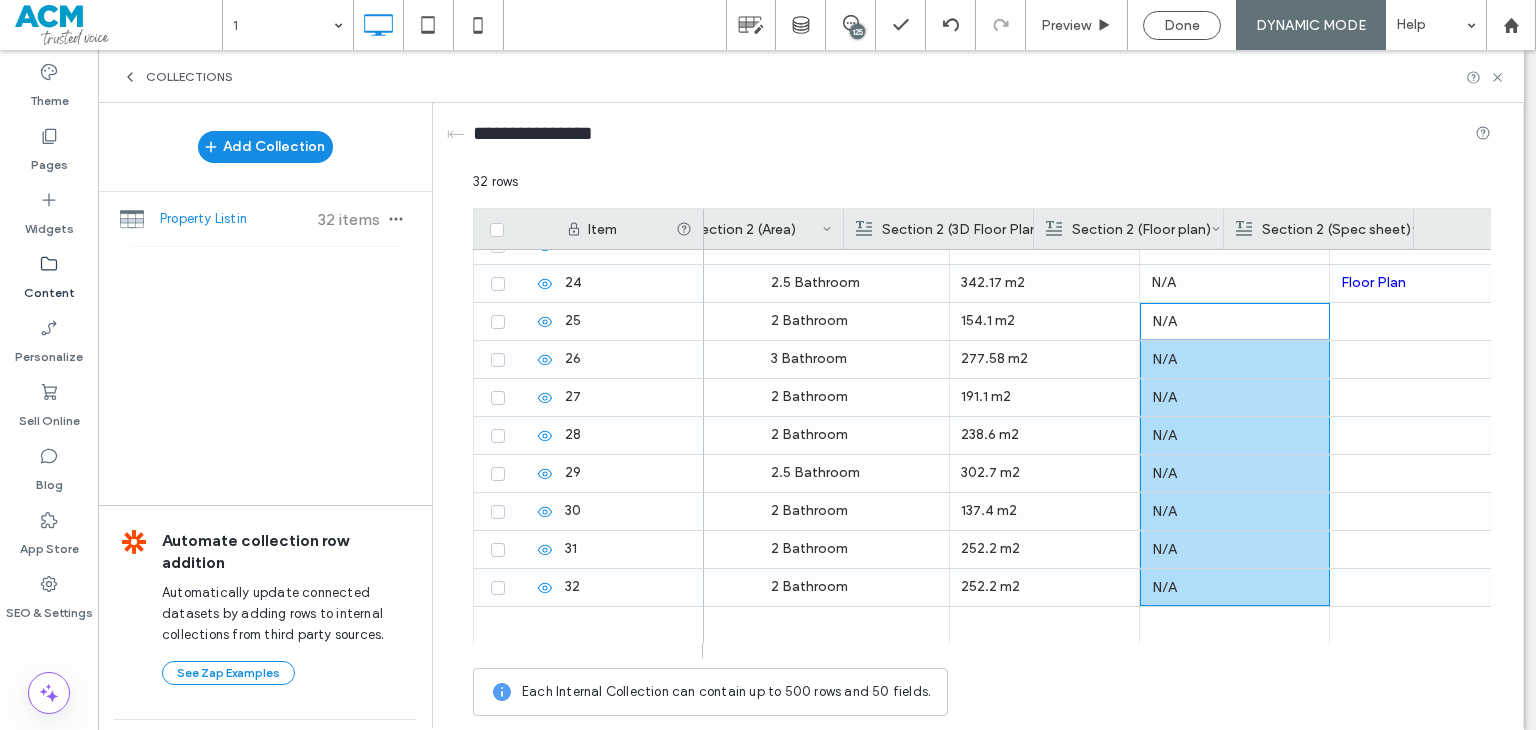 scroll, scrollTop: 0, scrollLeft: 1447, axis: horizontal 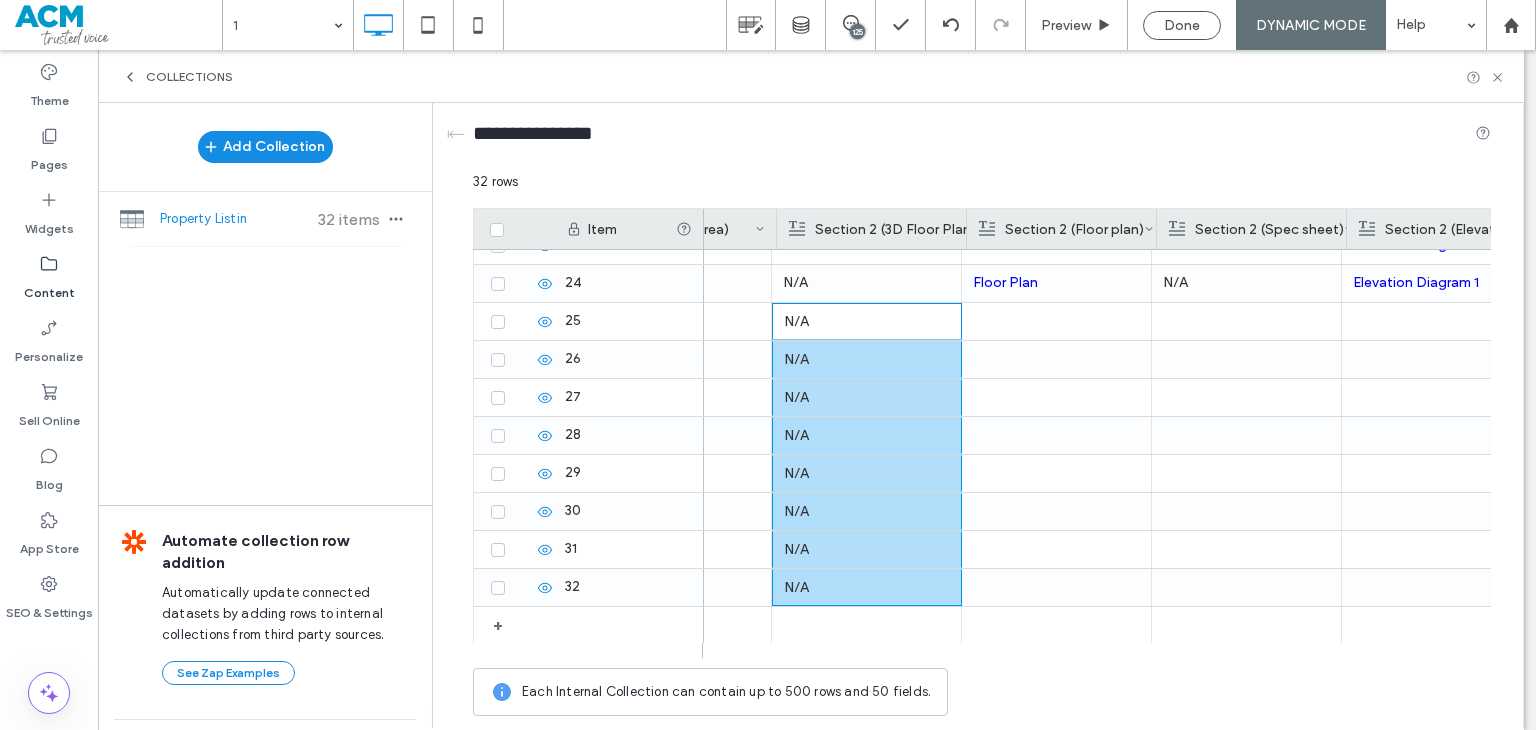 drag, startPoint x: 1151, startPoint y: 657, endPoint x: 1257, endPoint y: 655, distance: 106.01887 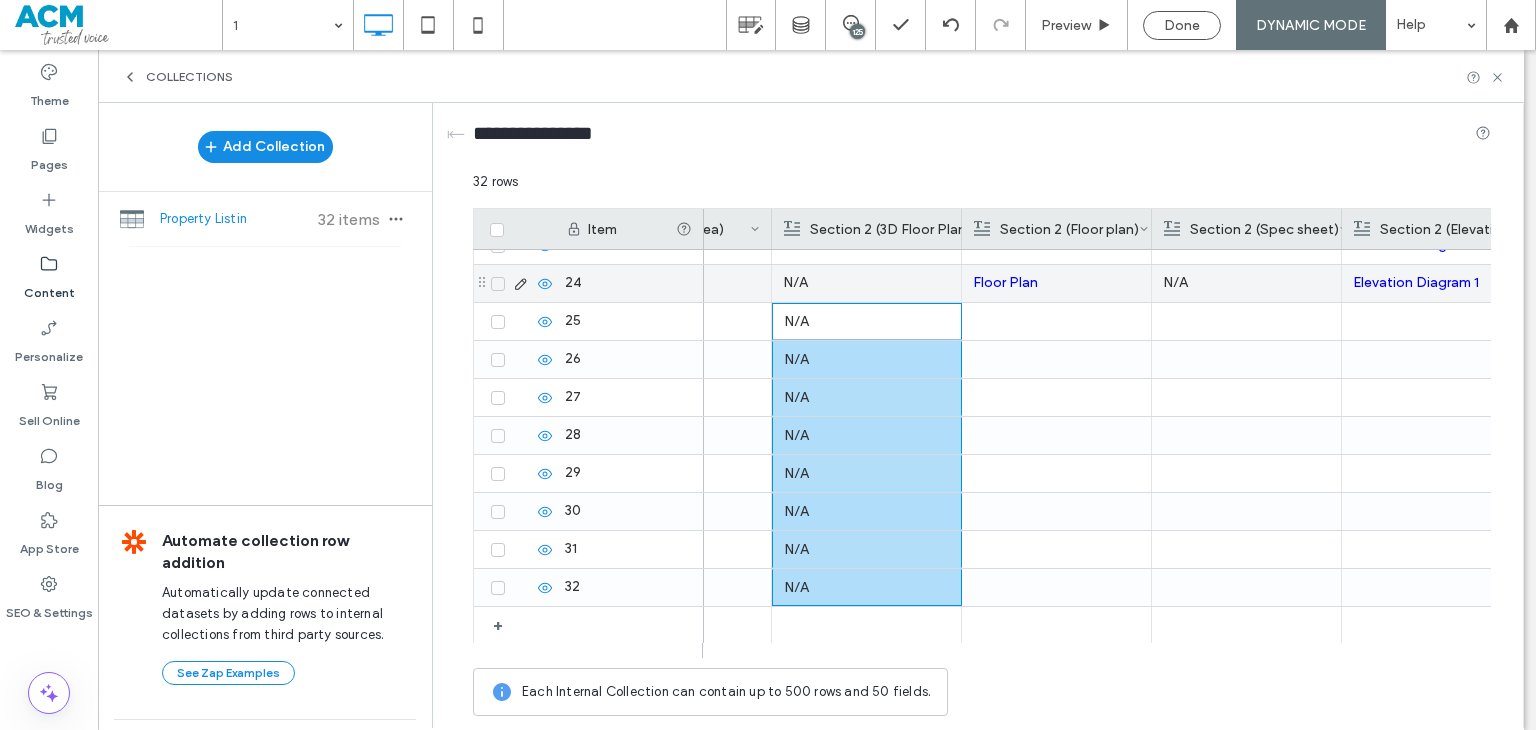 click on "Floor Plan" at bounding box center (1056, 283) 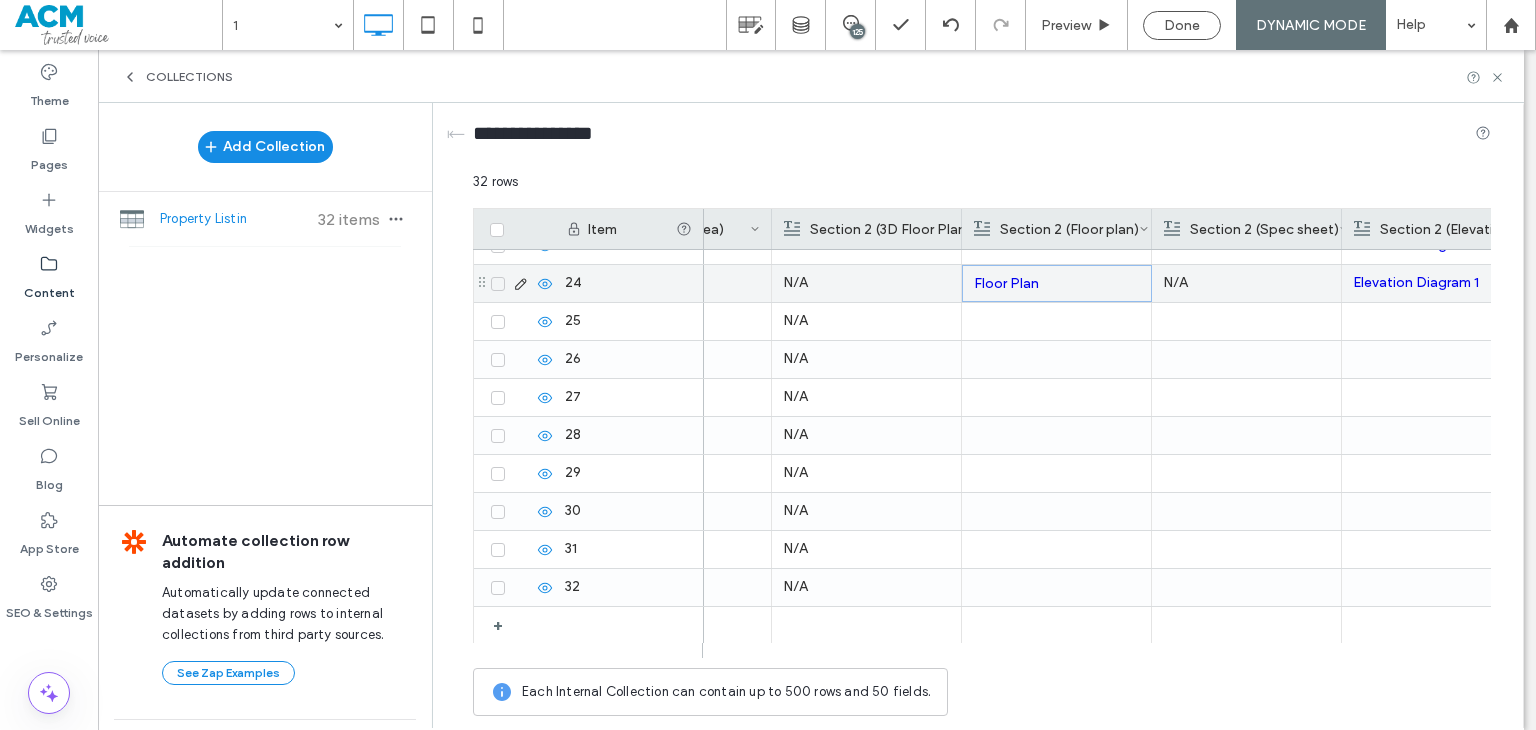 click on "Floor Plan" at bounding box center (1057, 284) 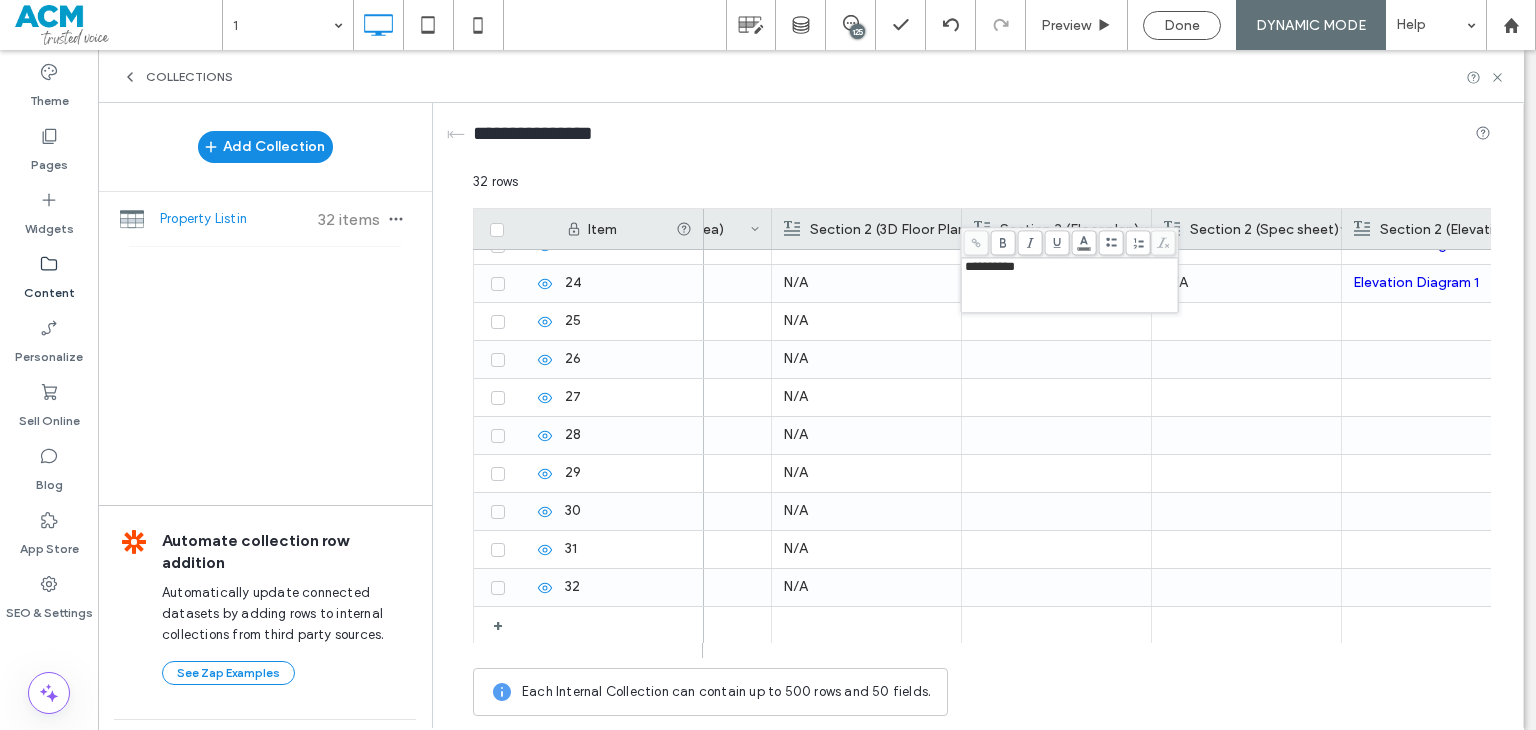 click on "**********" at bounding box center (1070, 285) 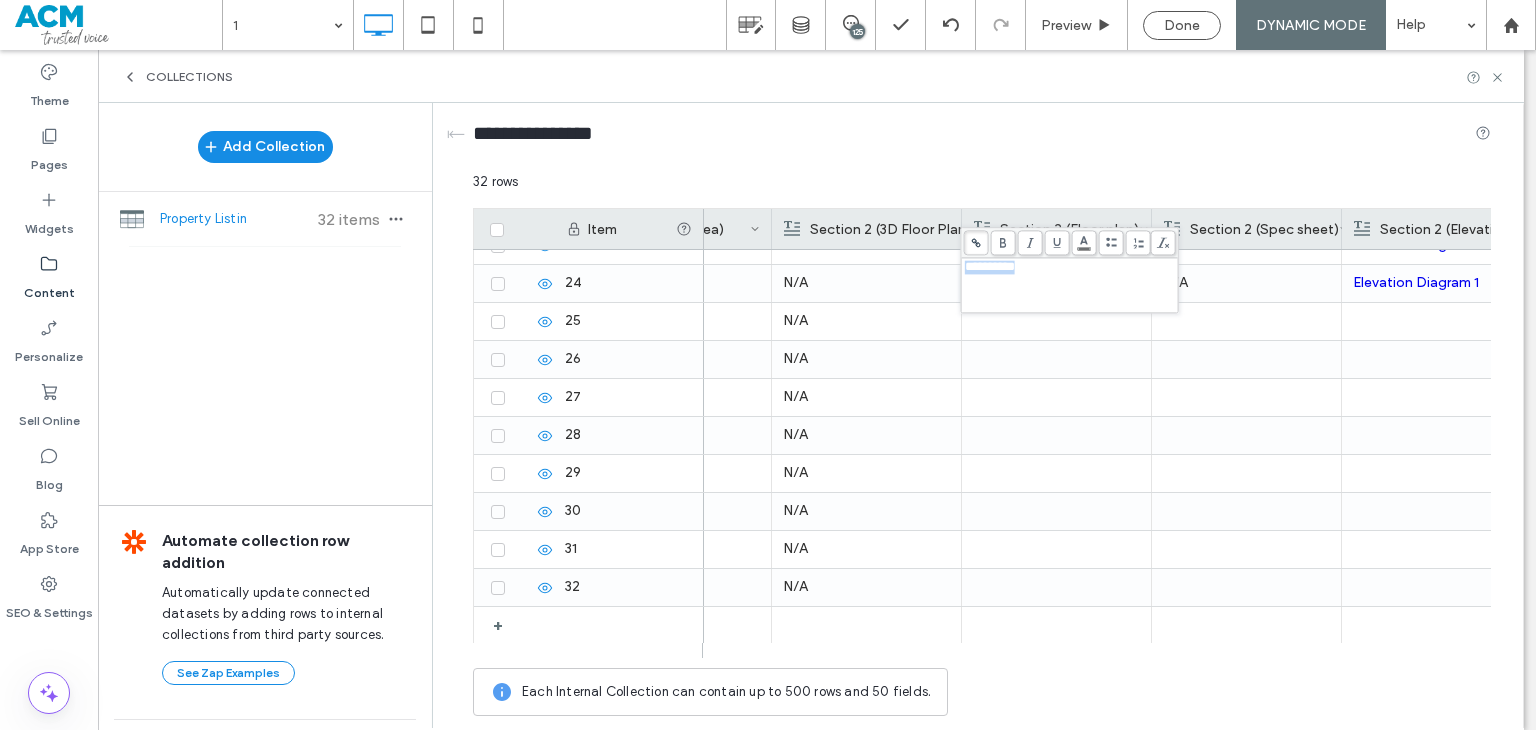 copy on "**********" 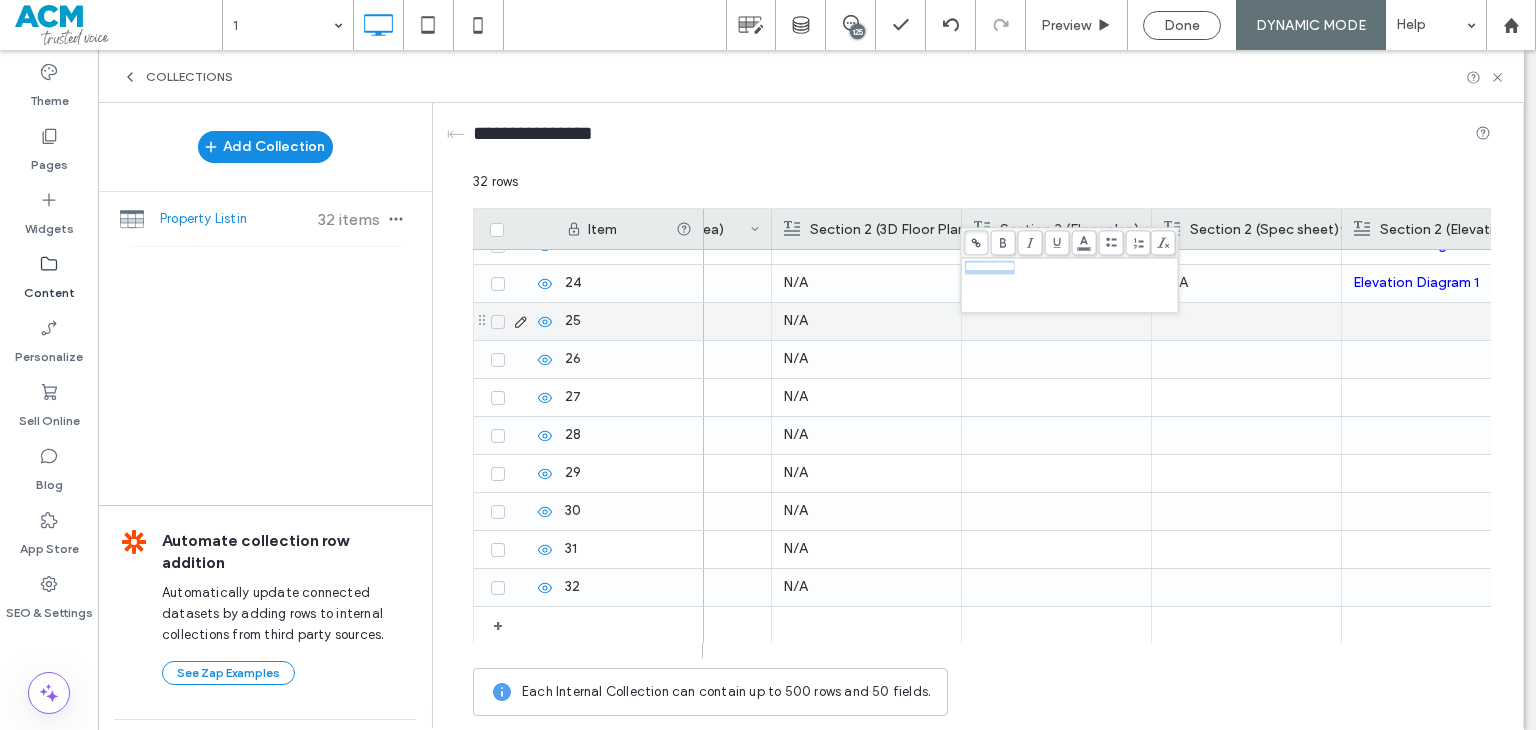 click at bounding box center (1056, 359) 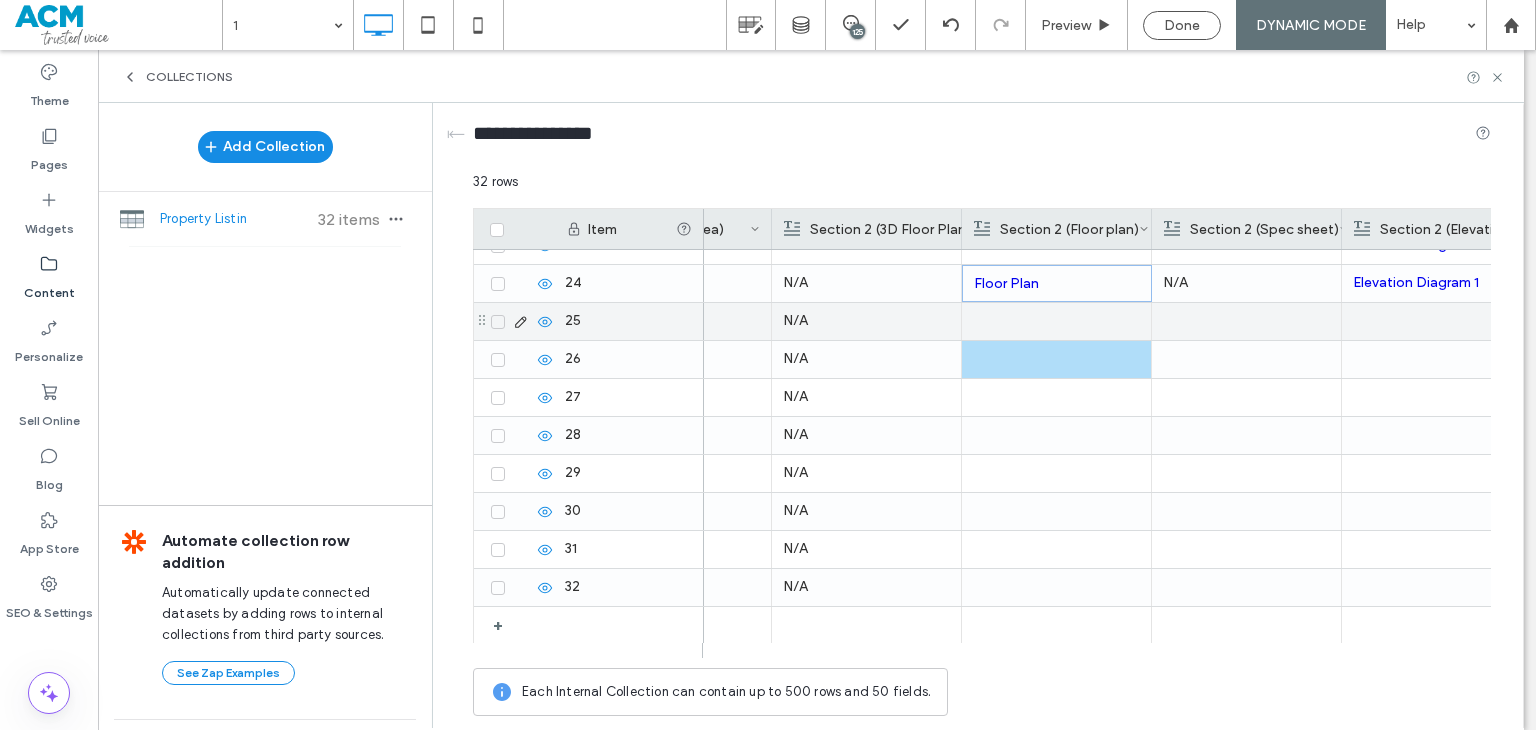 click at bounding box center [1056, 321] 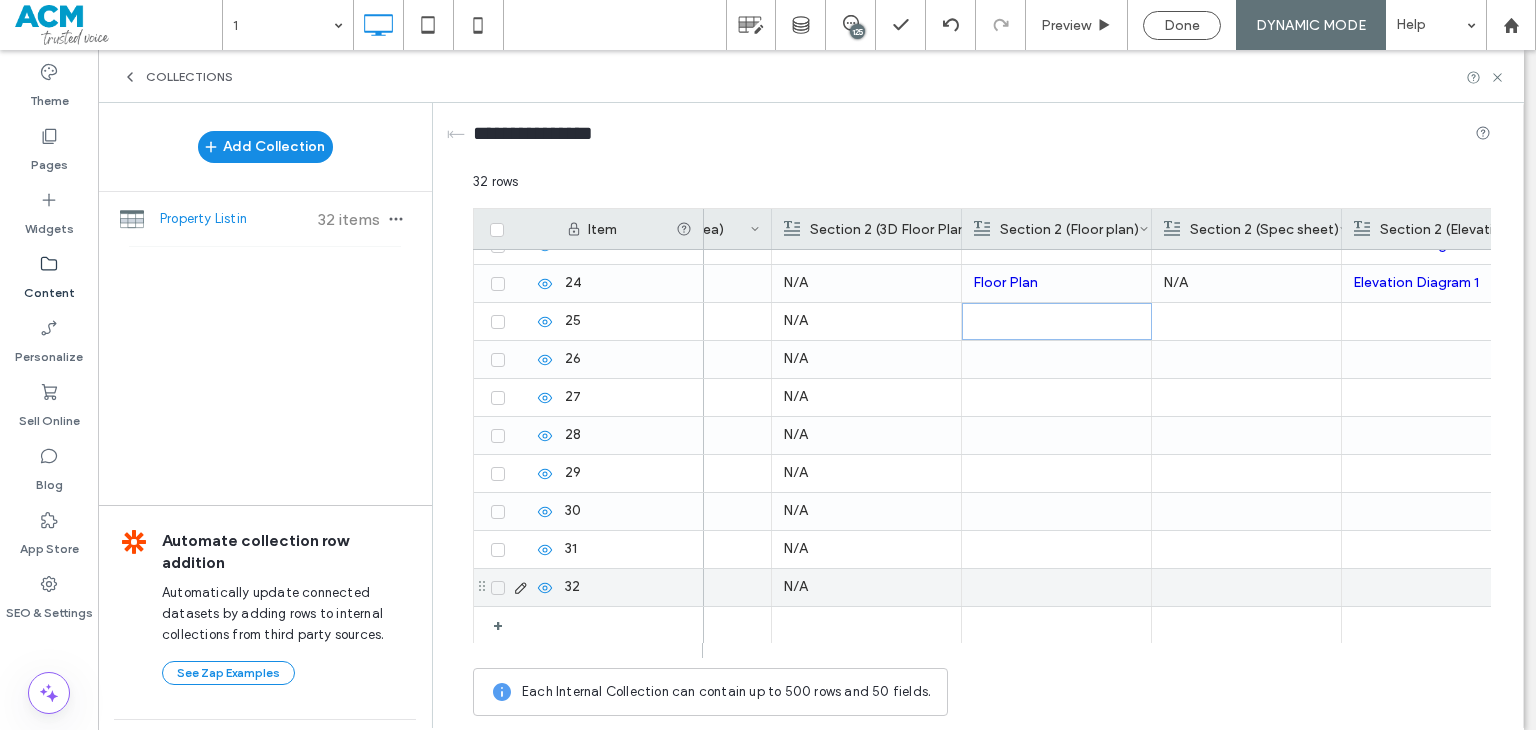 click at bounding box center [1056, 587] 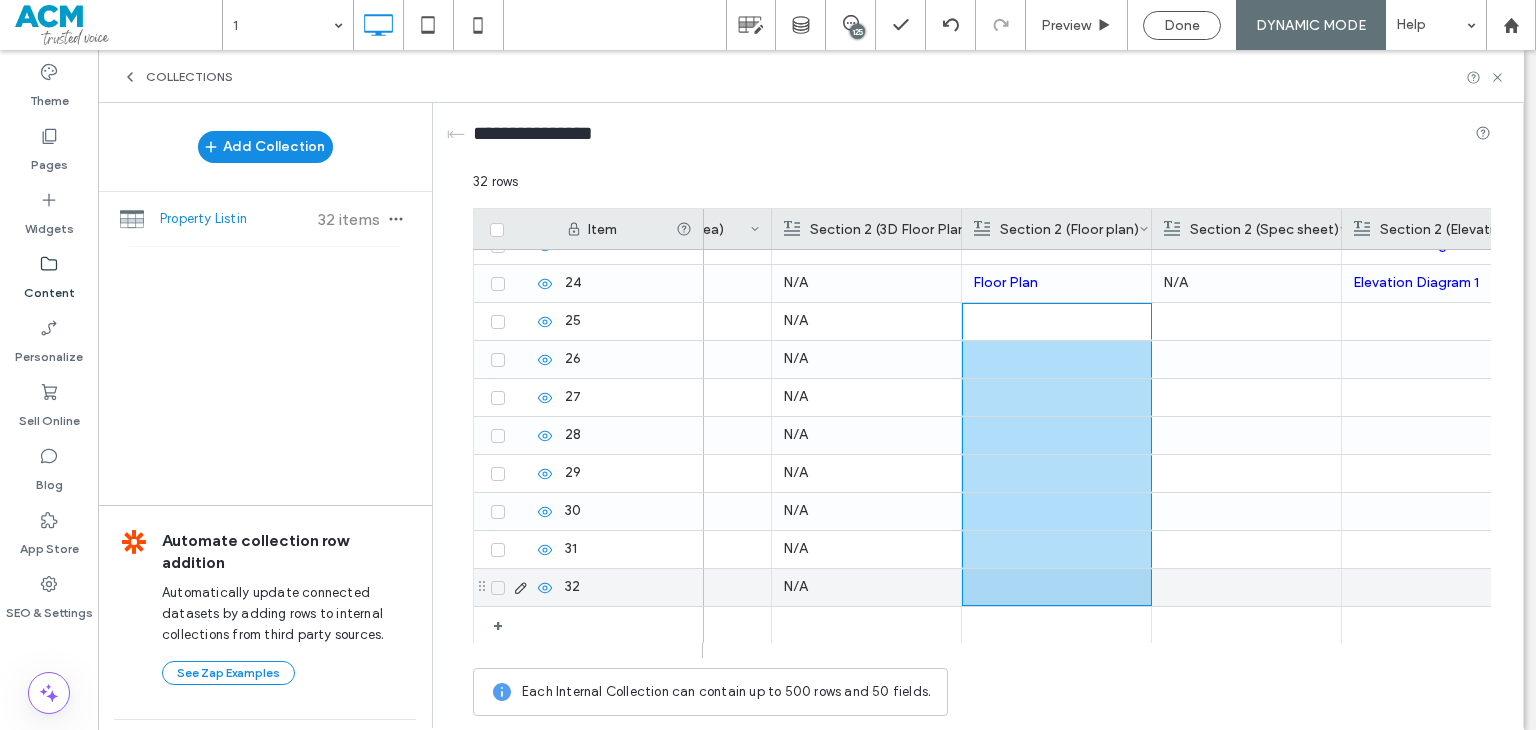 scroll, scrollTop: 0, scrollLeft: 0, axis: both 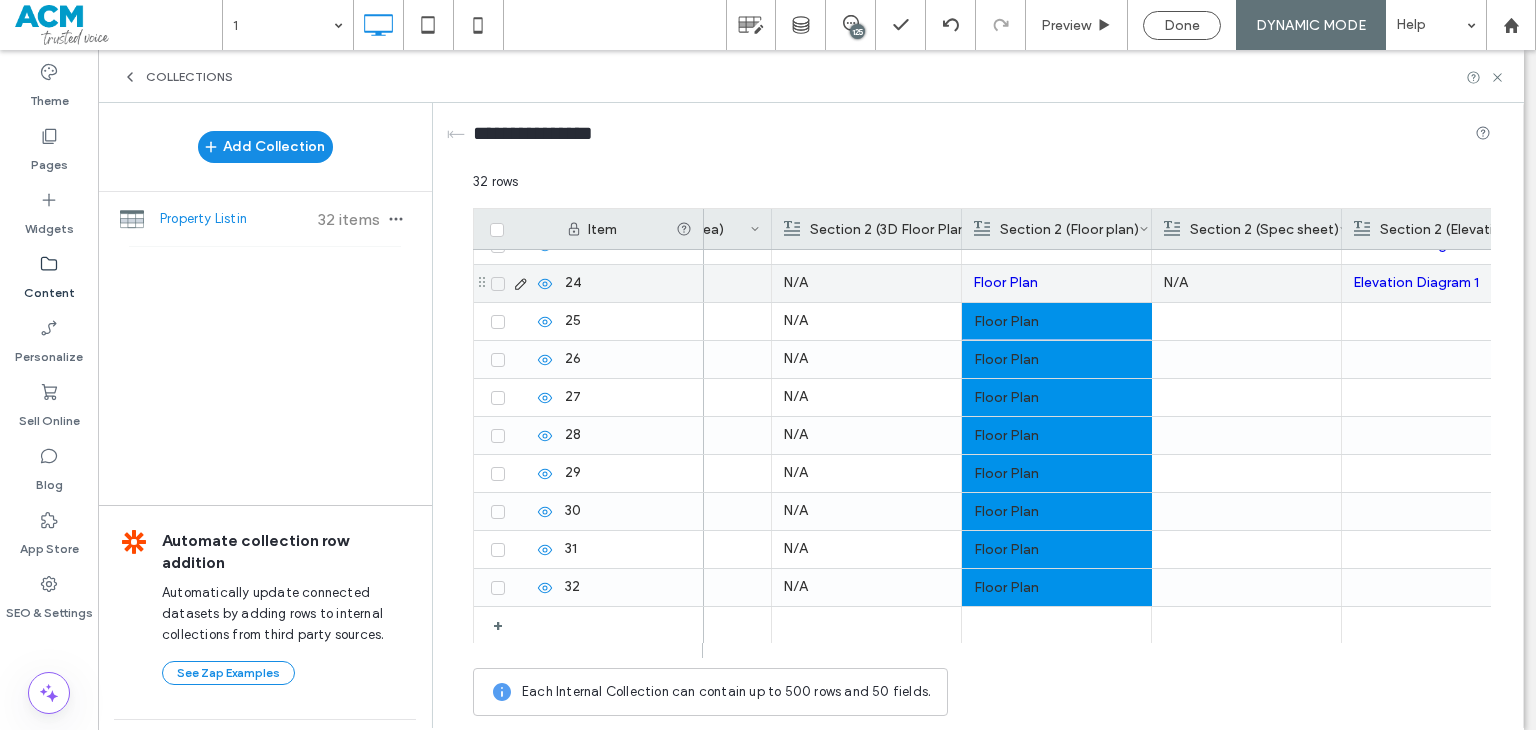click on "N/A" at bounding box center [1246, 283] 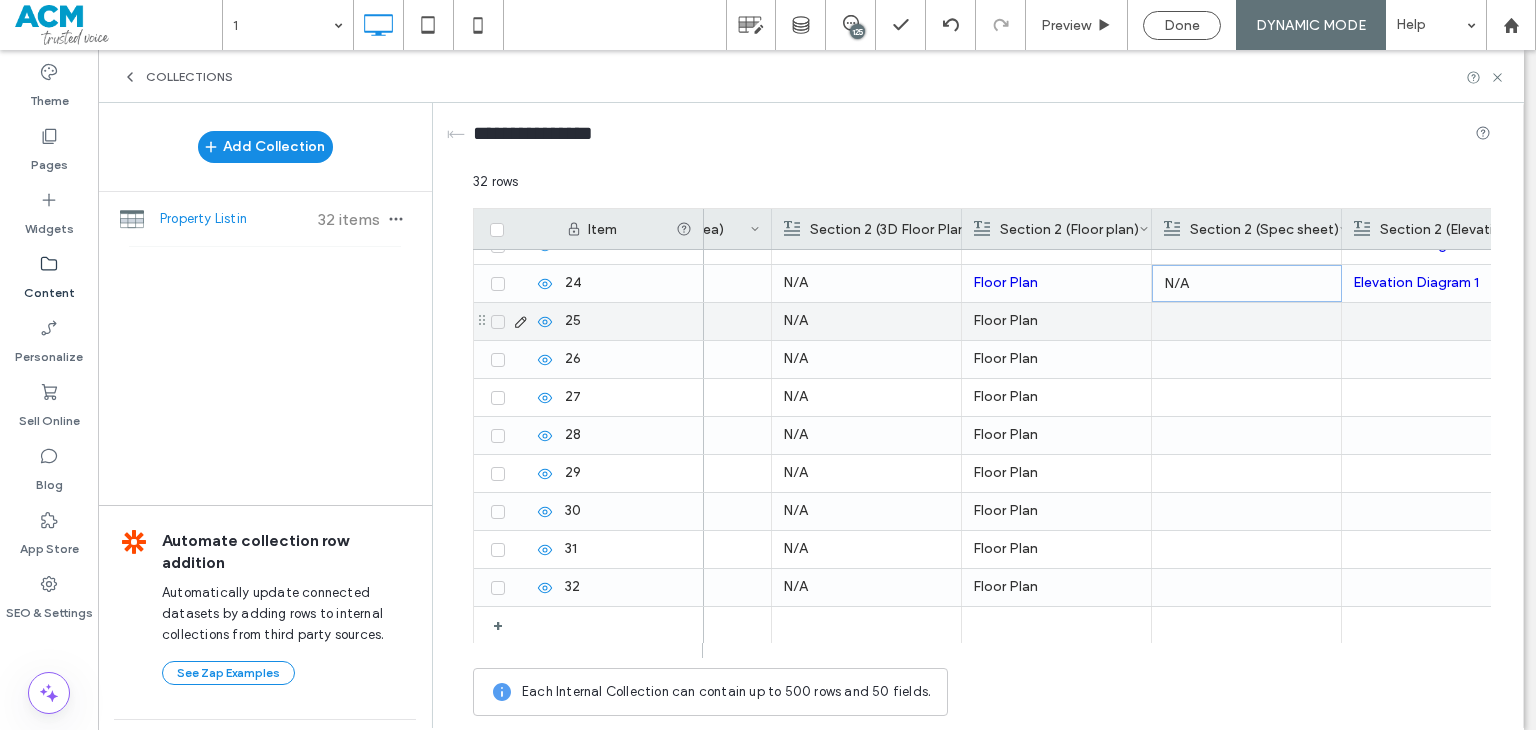 click at bounding box center (1246, 321) 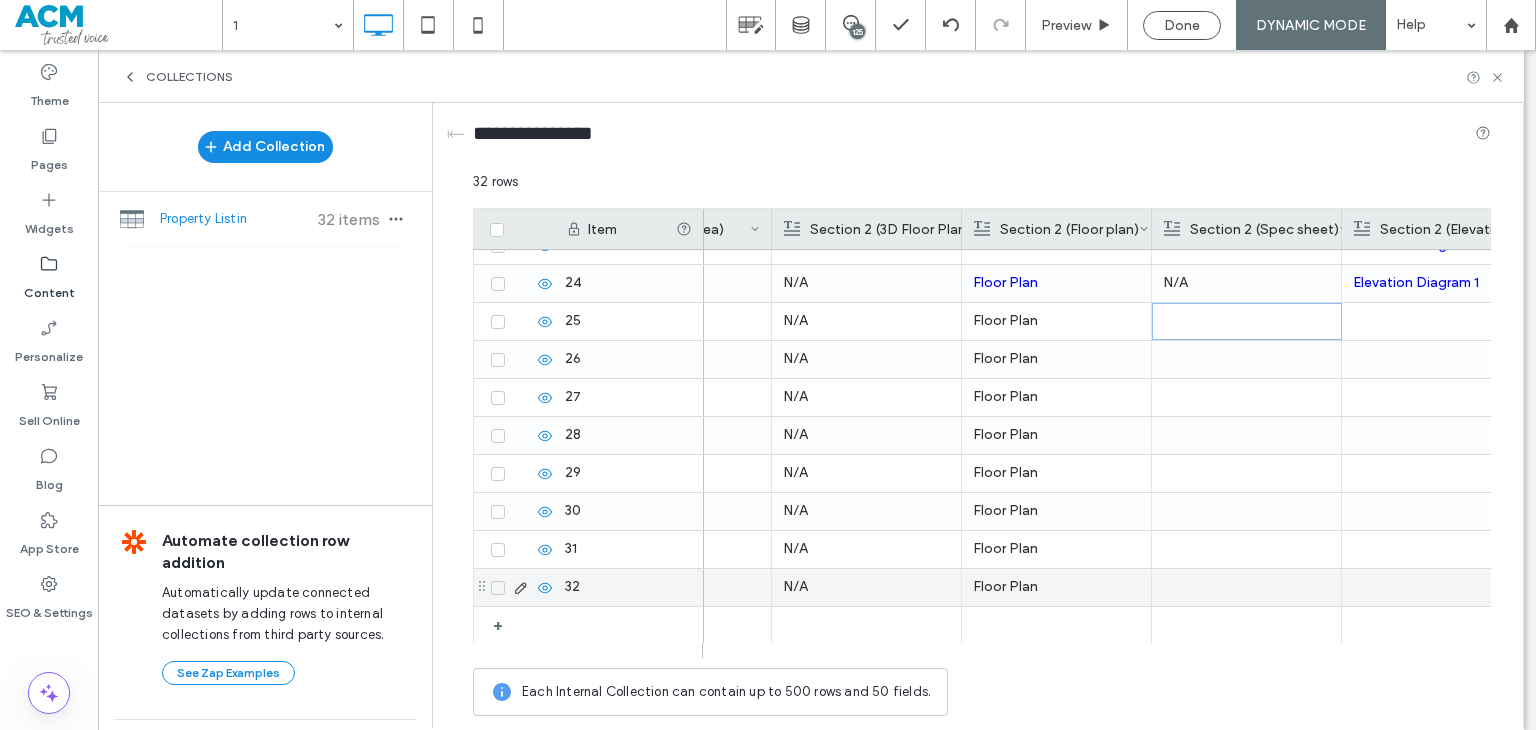 click at bounding box center (1246, 587) 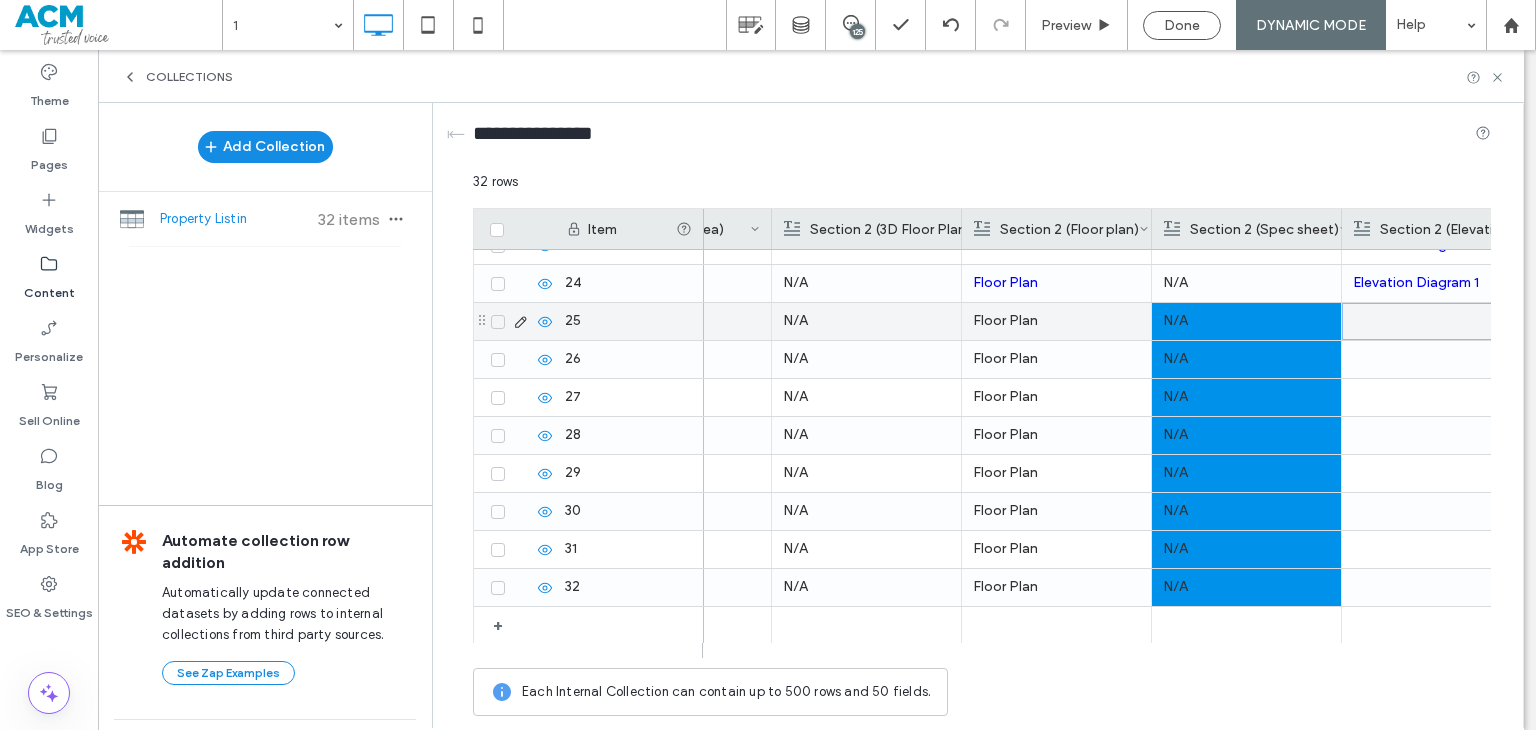 click at bounding box center (1437, 321) 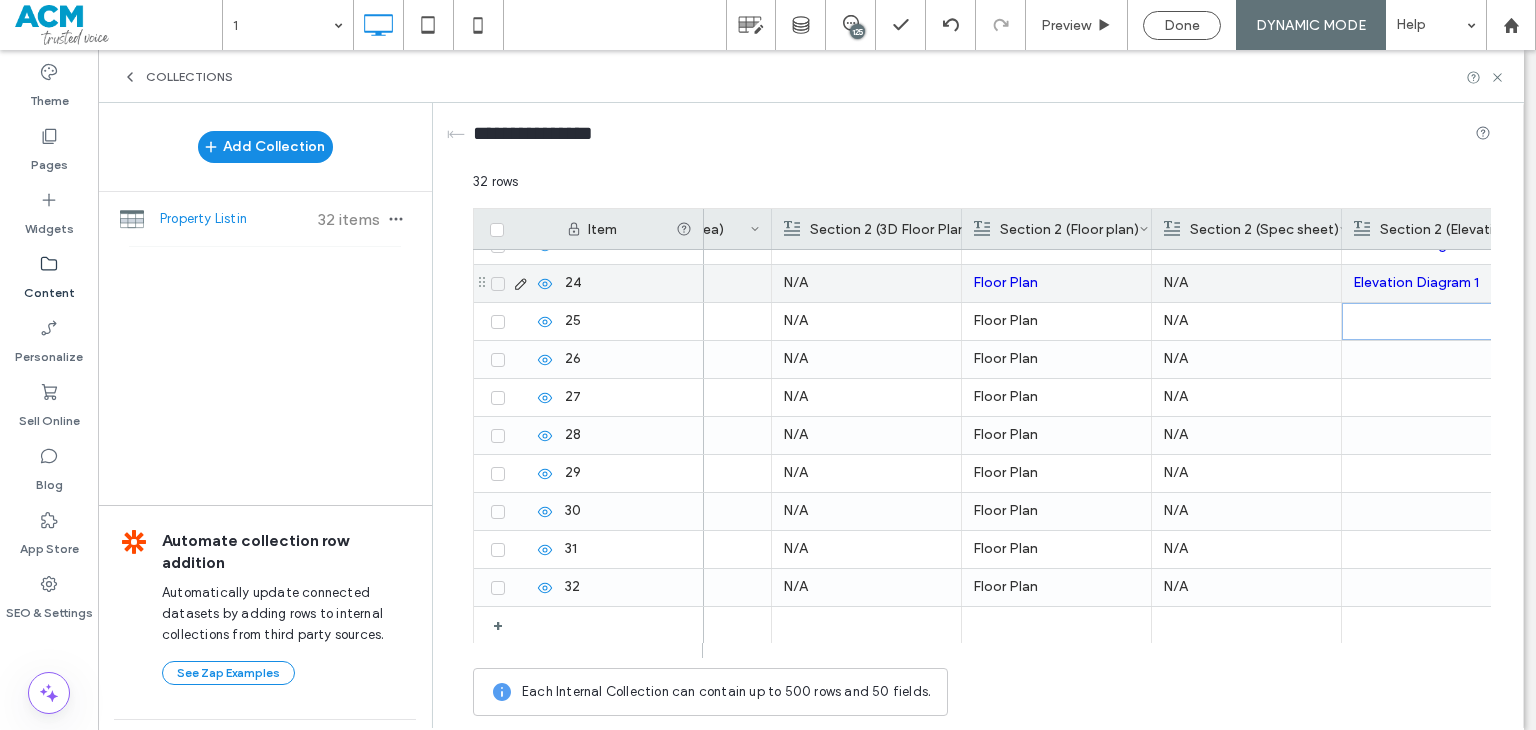 scroll, scrollTop: 660, scrollLeft: 0, axis: vertical 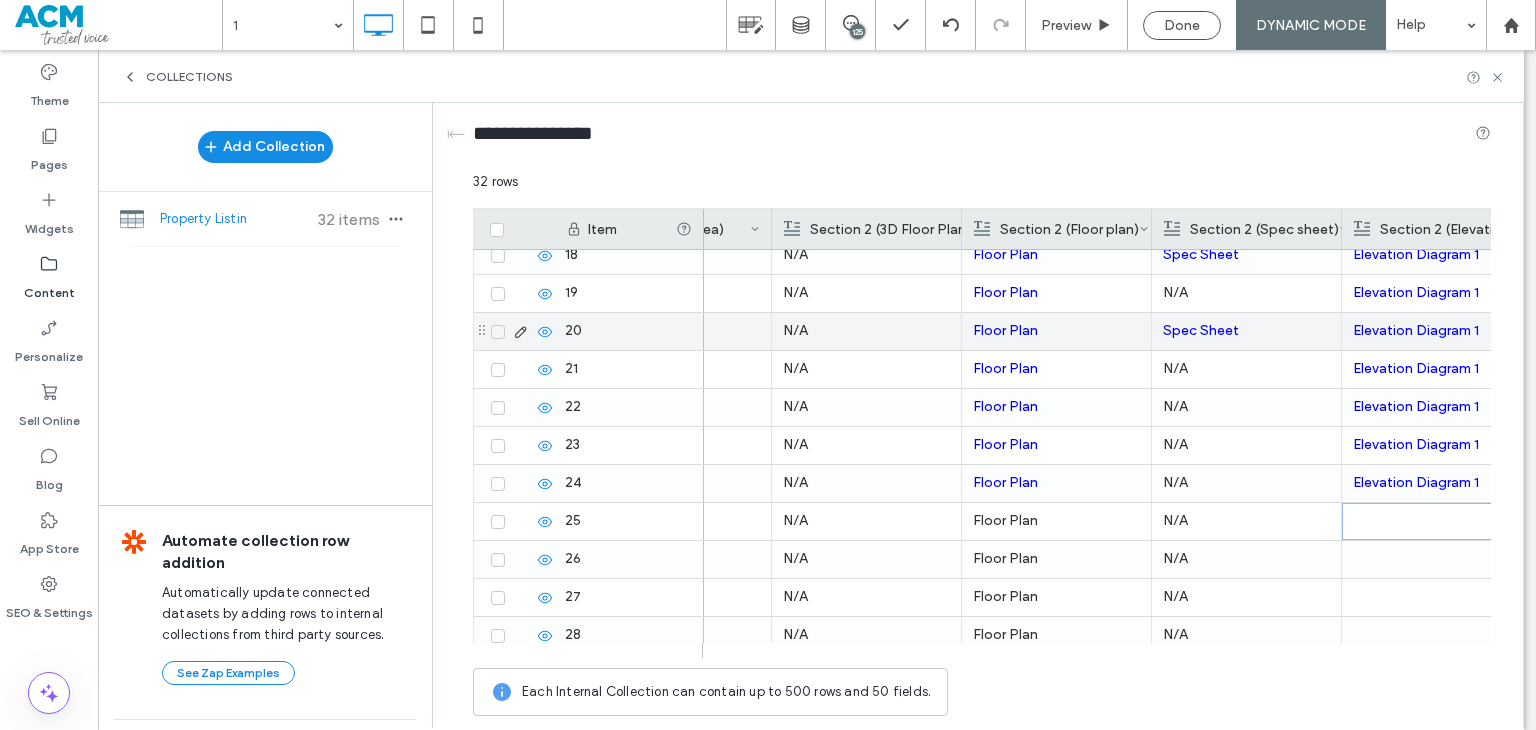 click on "Spec Sheet" at bounding box center [1246, 331] 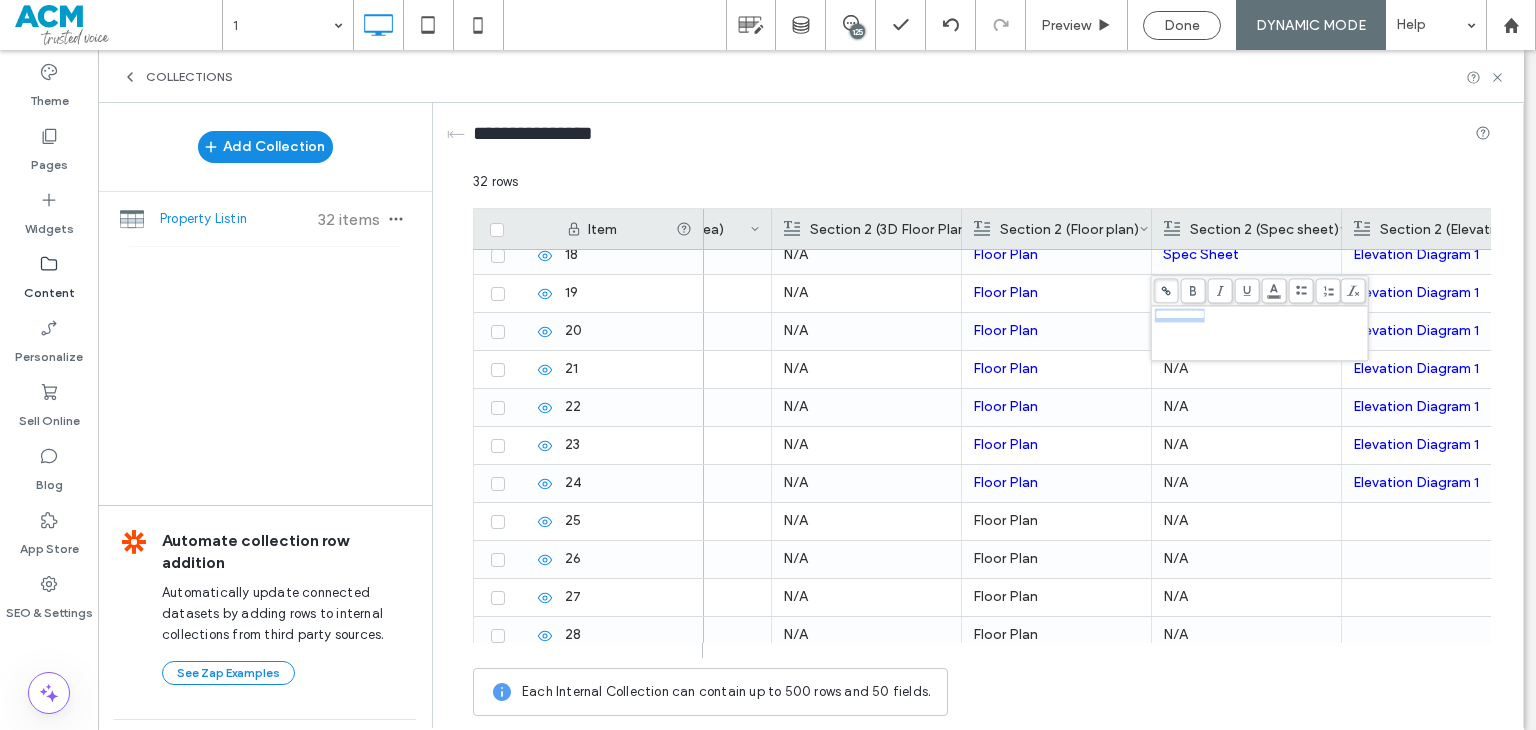 copy on "**********" 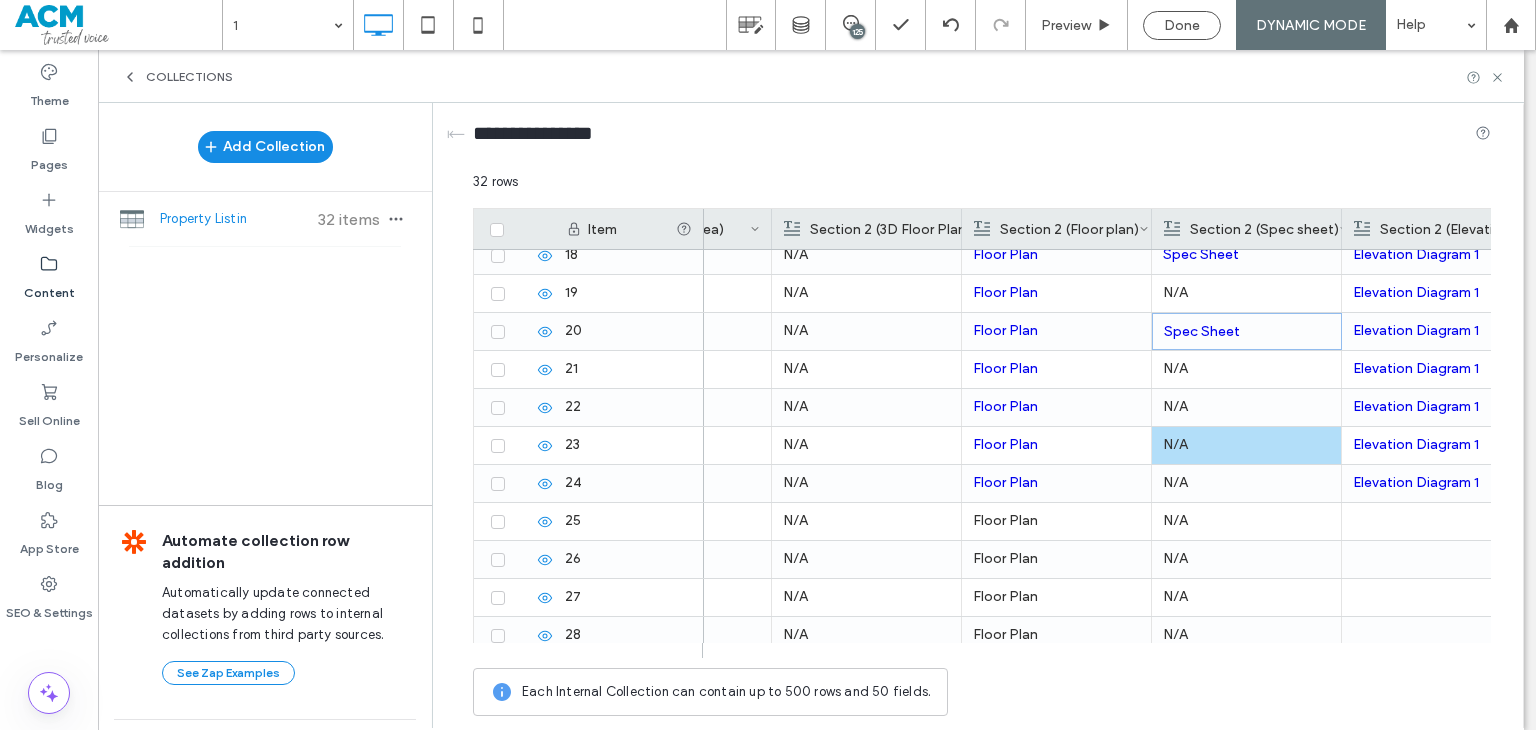scroll, scrollTop: 860, scrollLeft: 0, axis: vertical 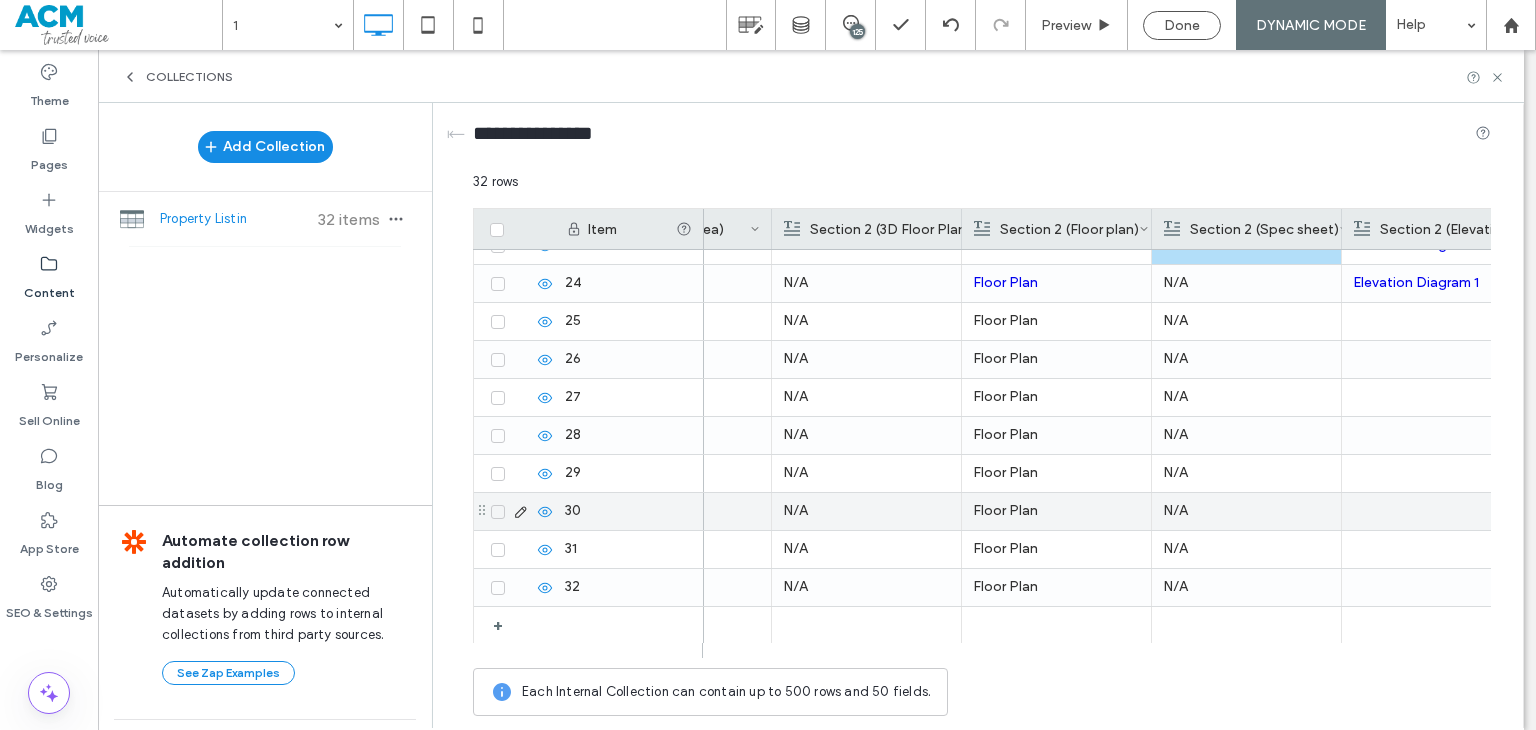 click on "N/A" at bounding box center (1246, 587) 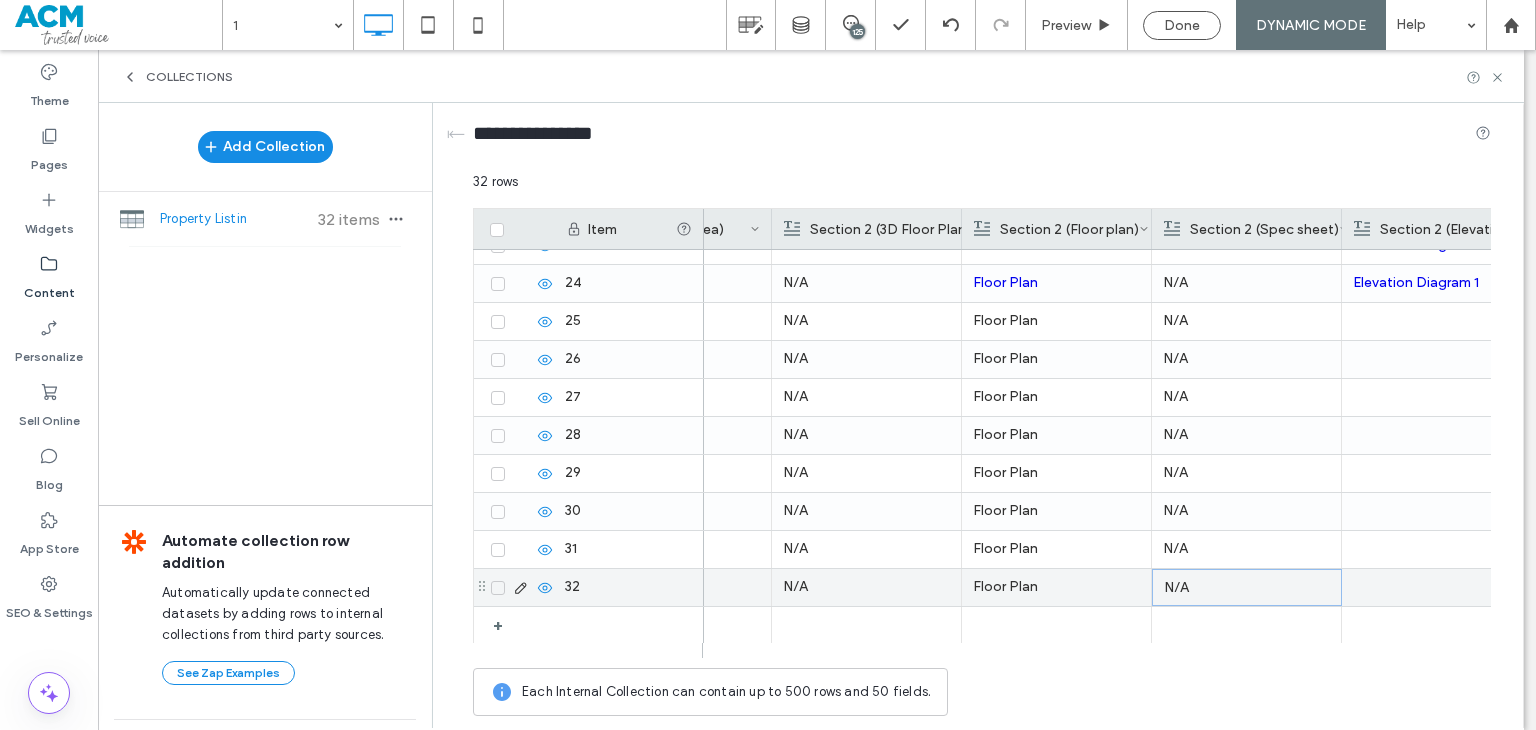 click on "N/A" at bounding box center (1247, 588) 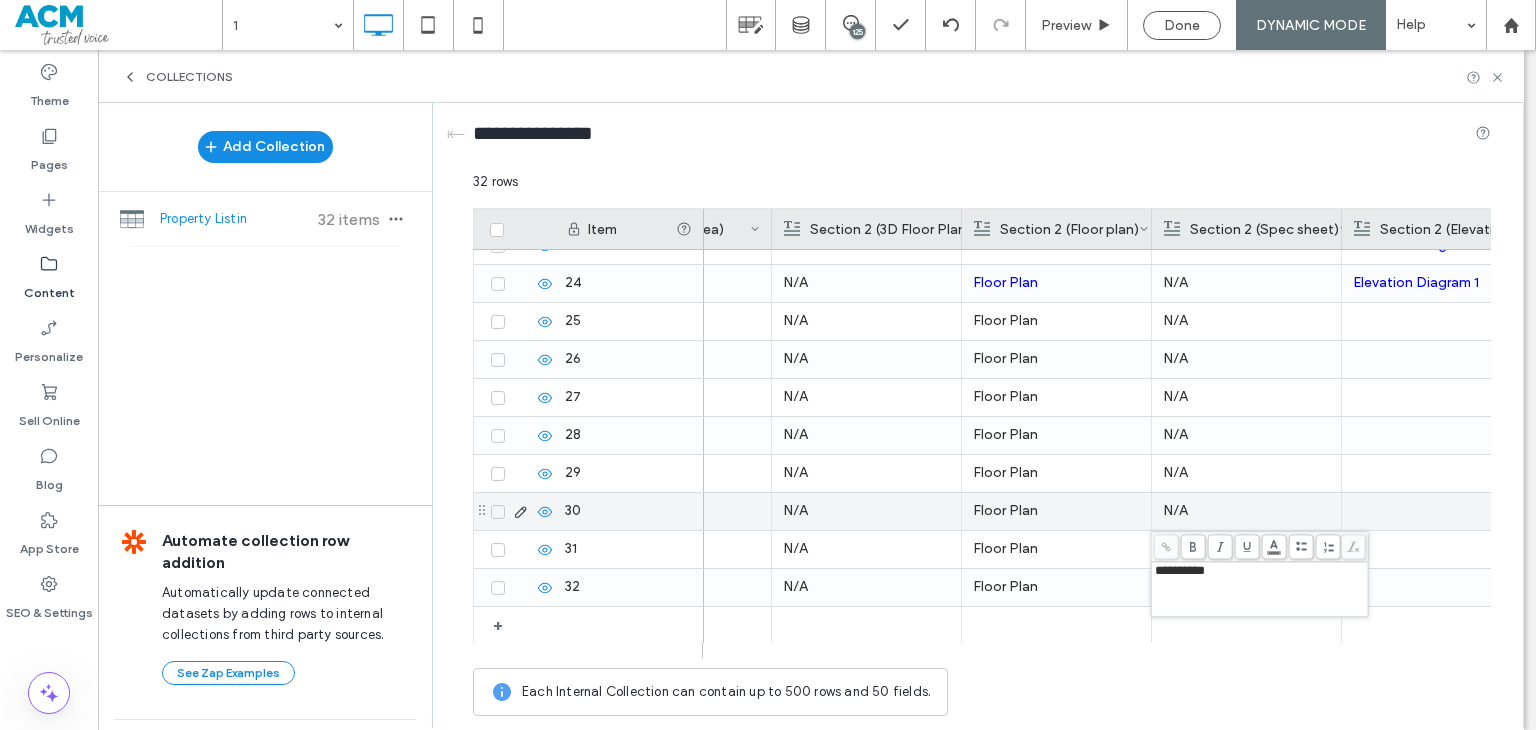 click on "N/A" at bounding box center (1246, 473) 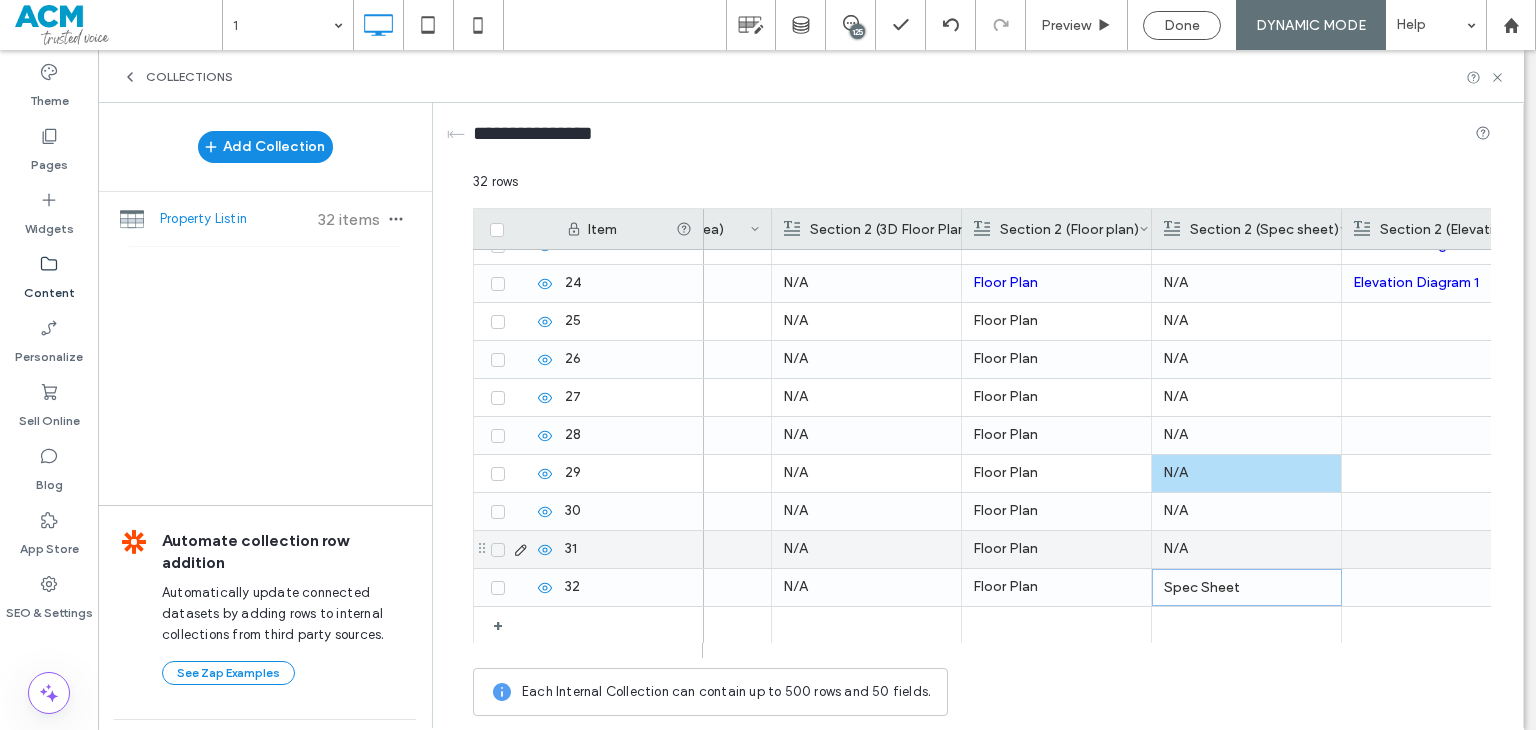 click on "N/A" at bounding box center [1246, 549] 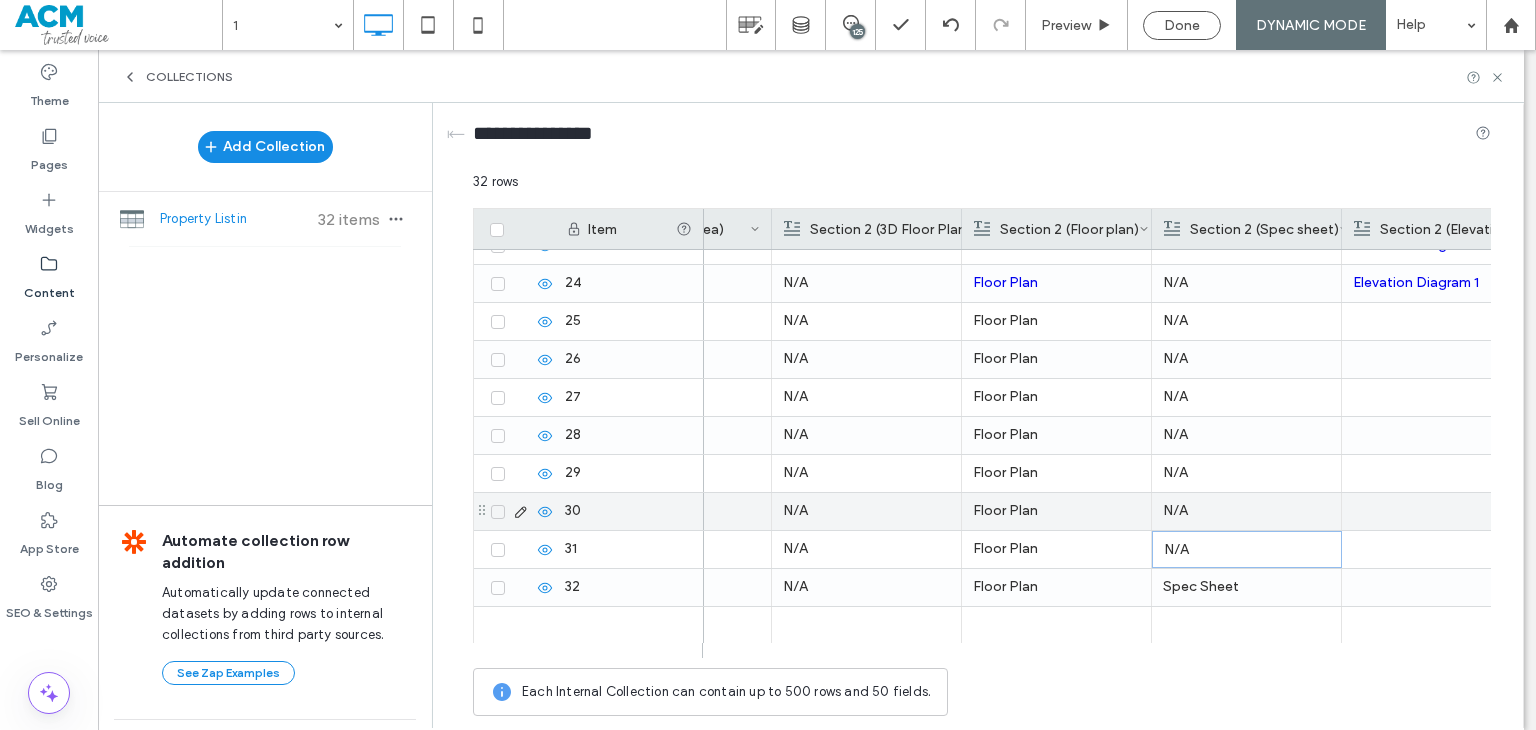 click on "N/A" at bounding box center (1246, 511) 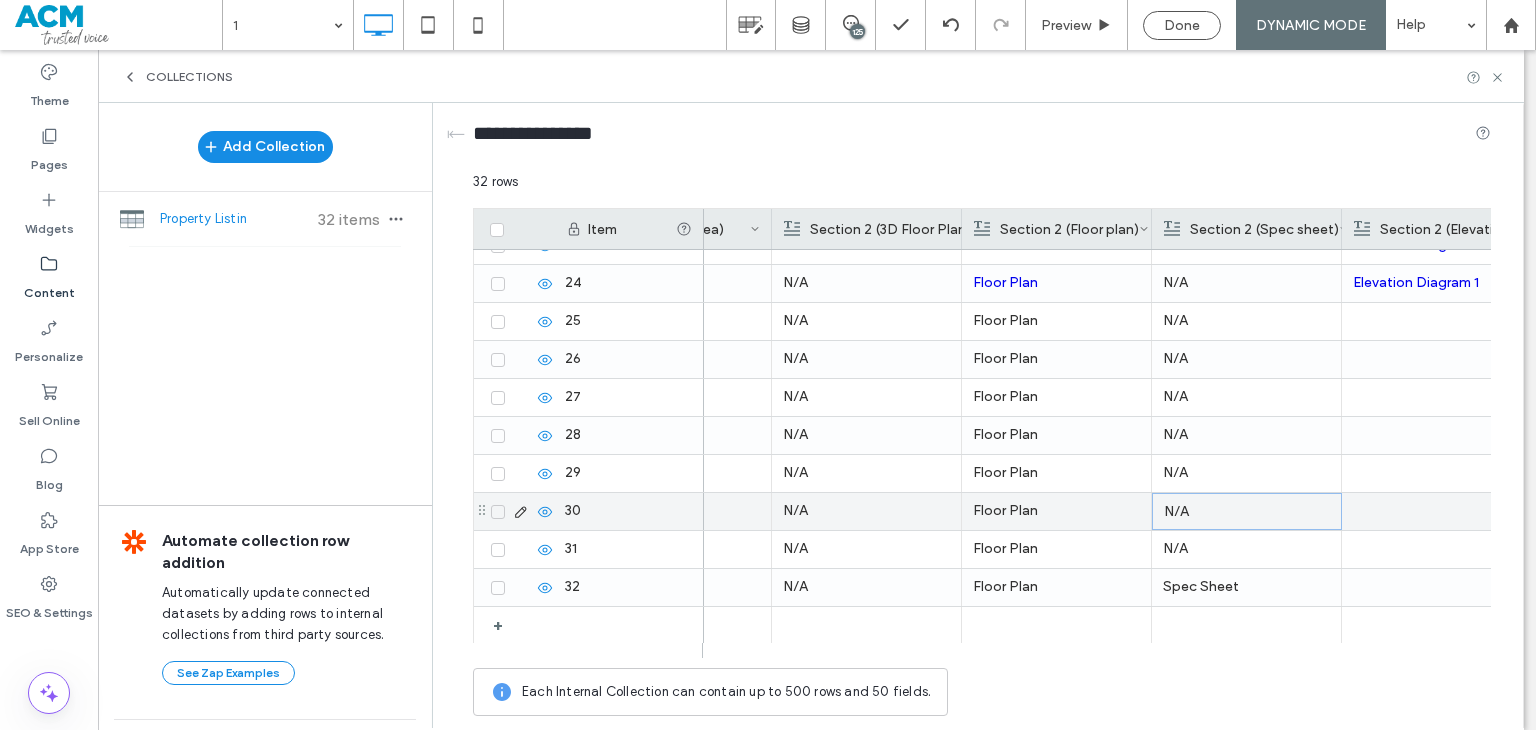 click on "N/A" at bounding box center [1247, 512] 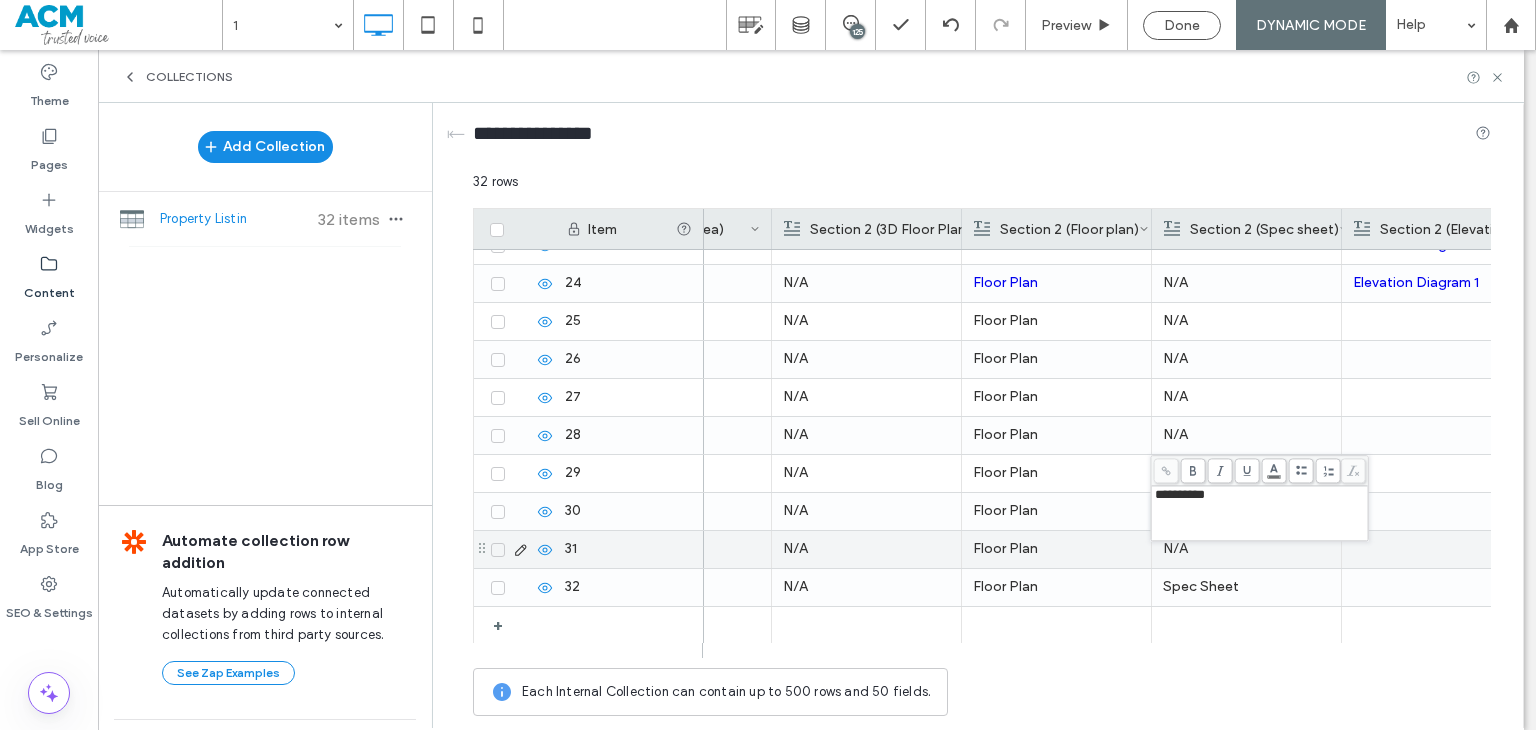 click on "N/A" at bounding box center (1246, 549) 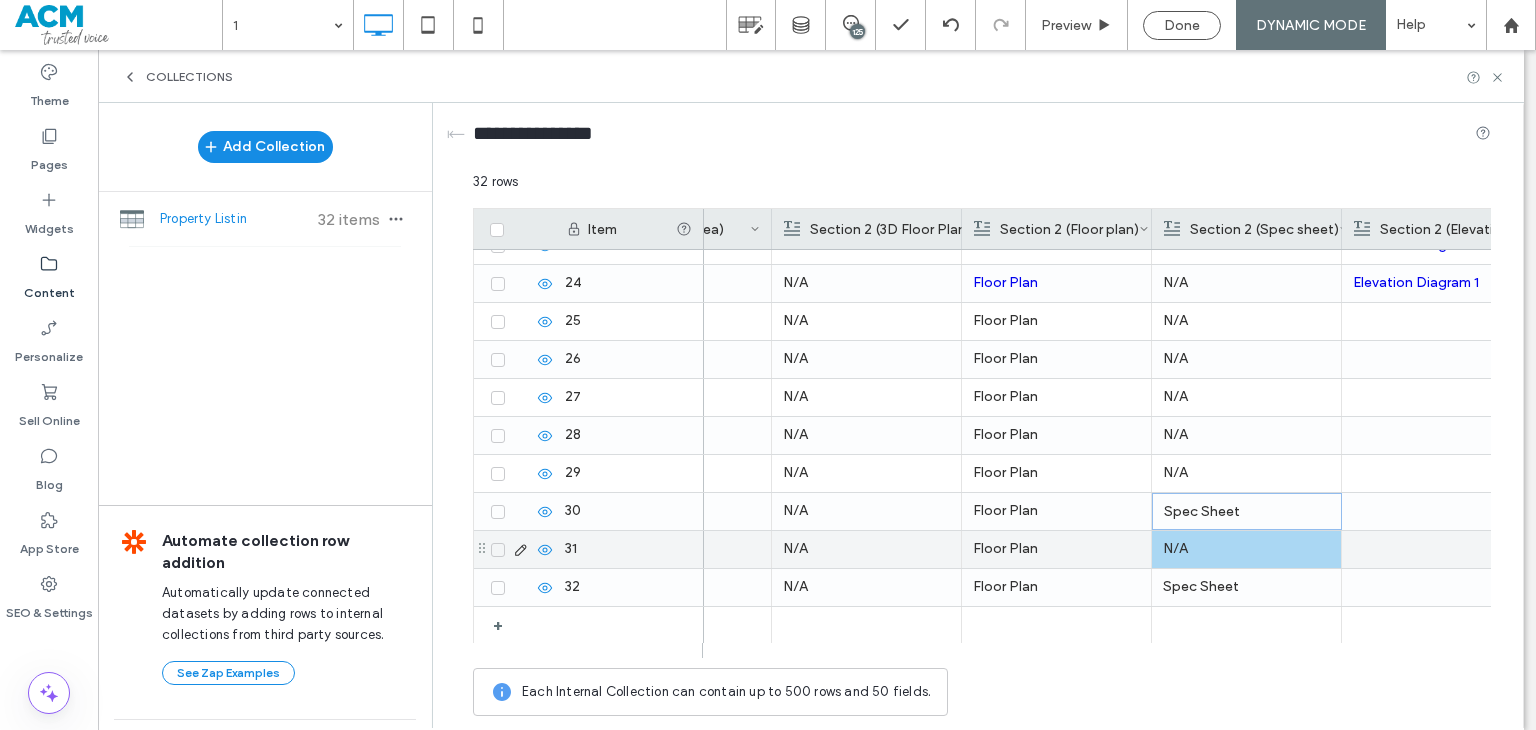 click on "N/A" at bounding box center (1246, 549) 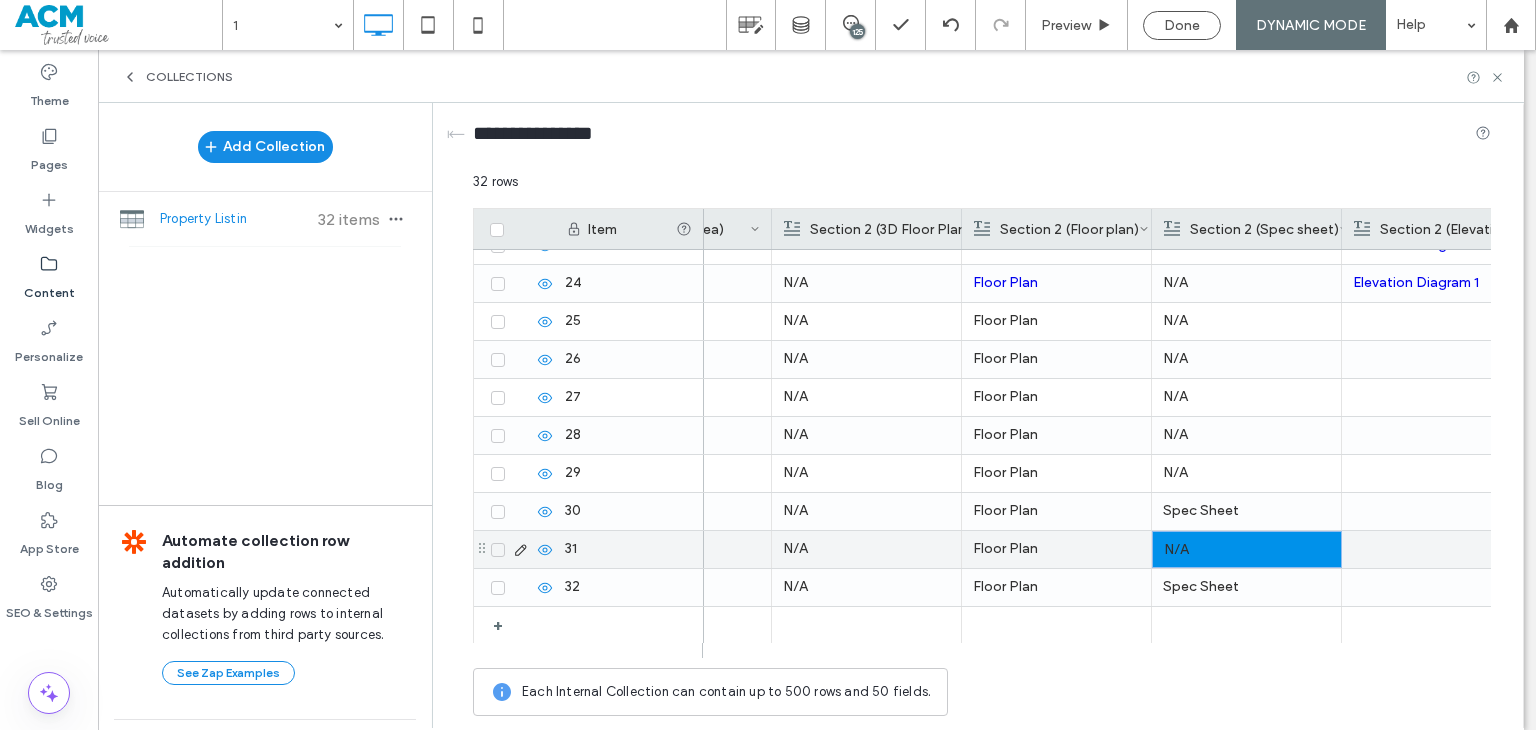 click at bounding box center [1436, 511] 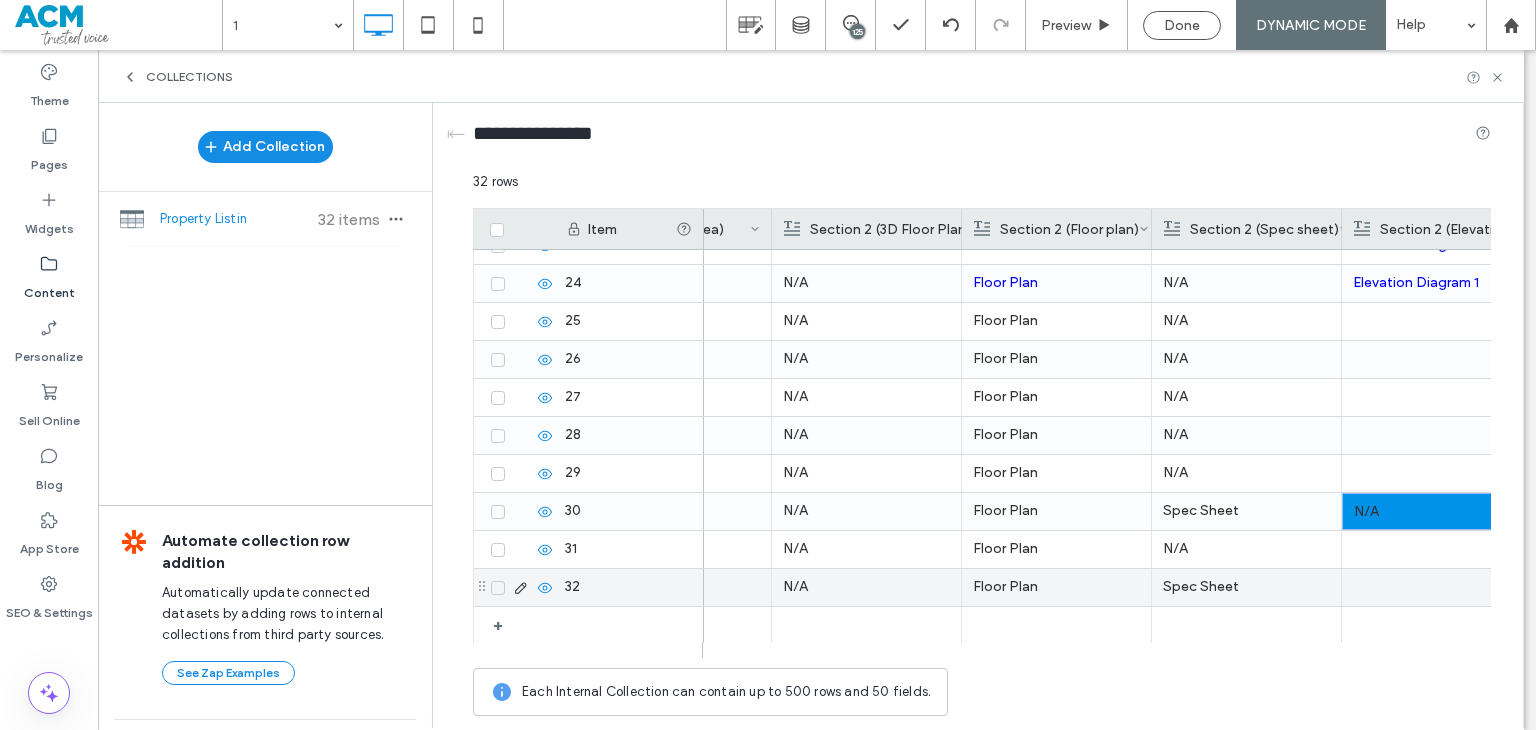 click at bounding box center [1436, 587] 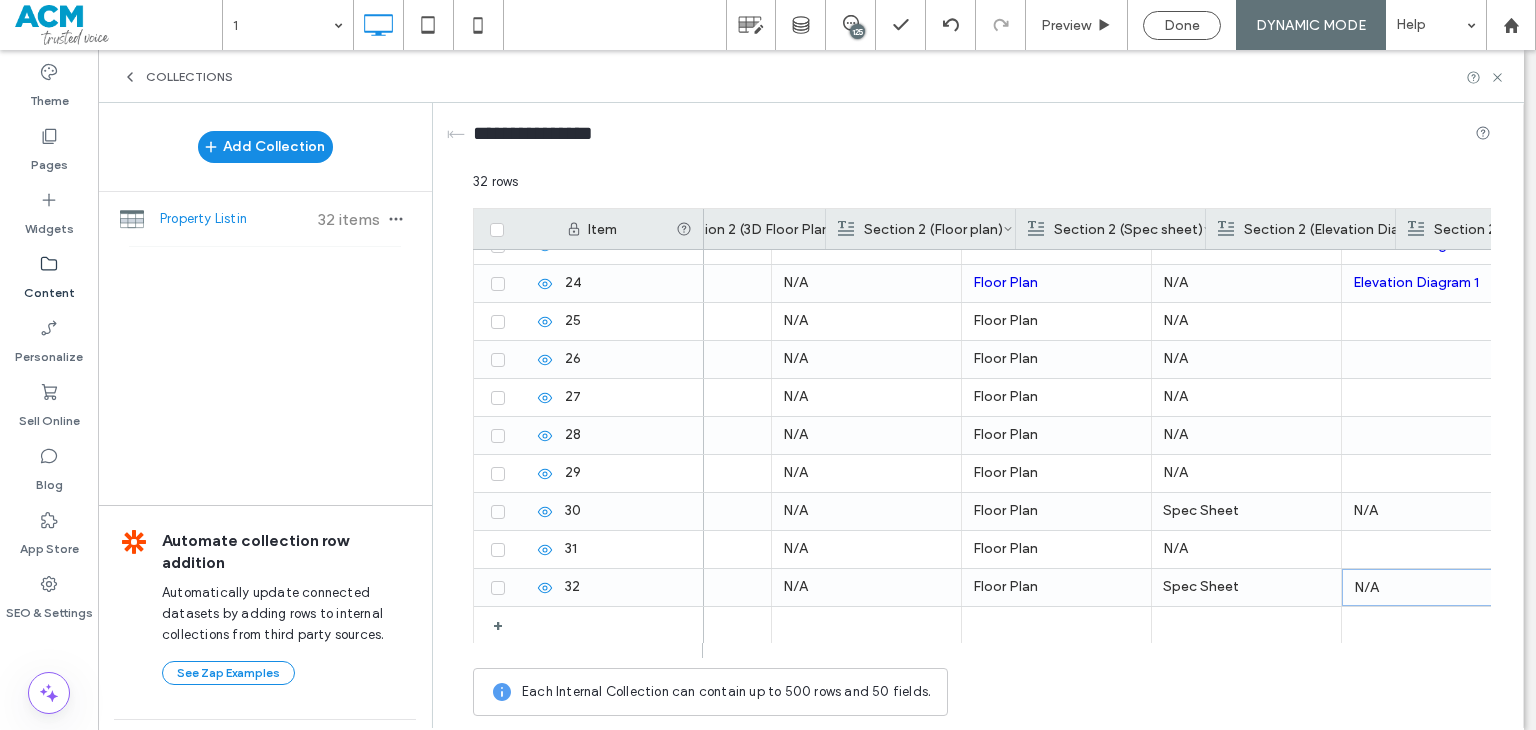 scroll, scrollTop: 0, scrollLeft: 1668, axis: horizontal 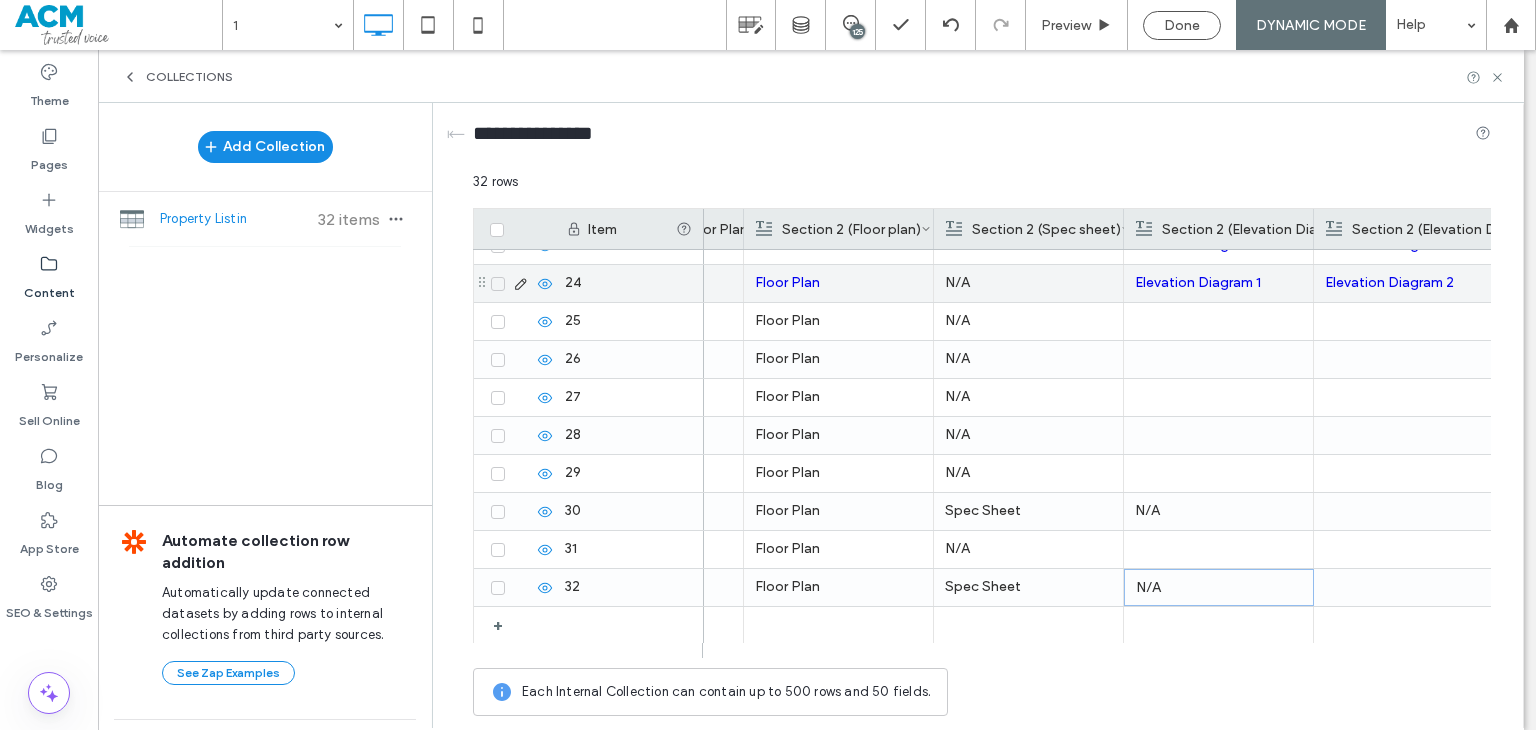 click on "Elevation Diagram 1" at bounding box center [1218, 283] 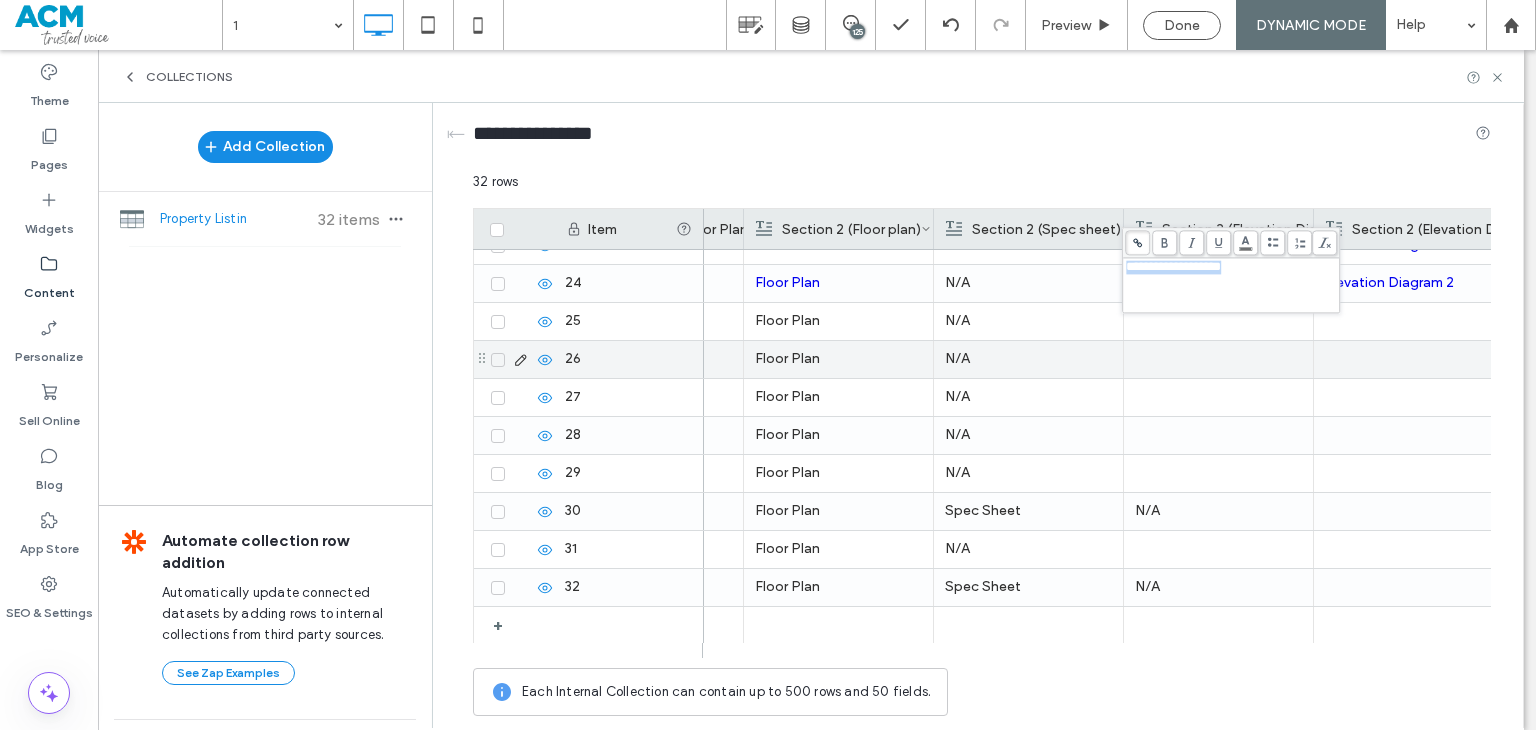 drag, startPoint x: 1211, startPoint y: 376, endPoint x: 1191, endPoint y: 341, distance: 40.311287 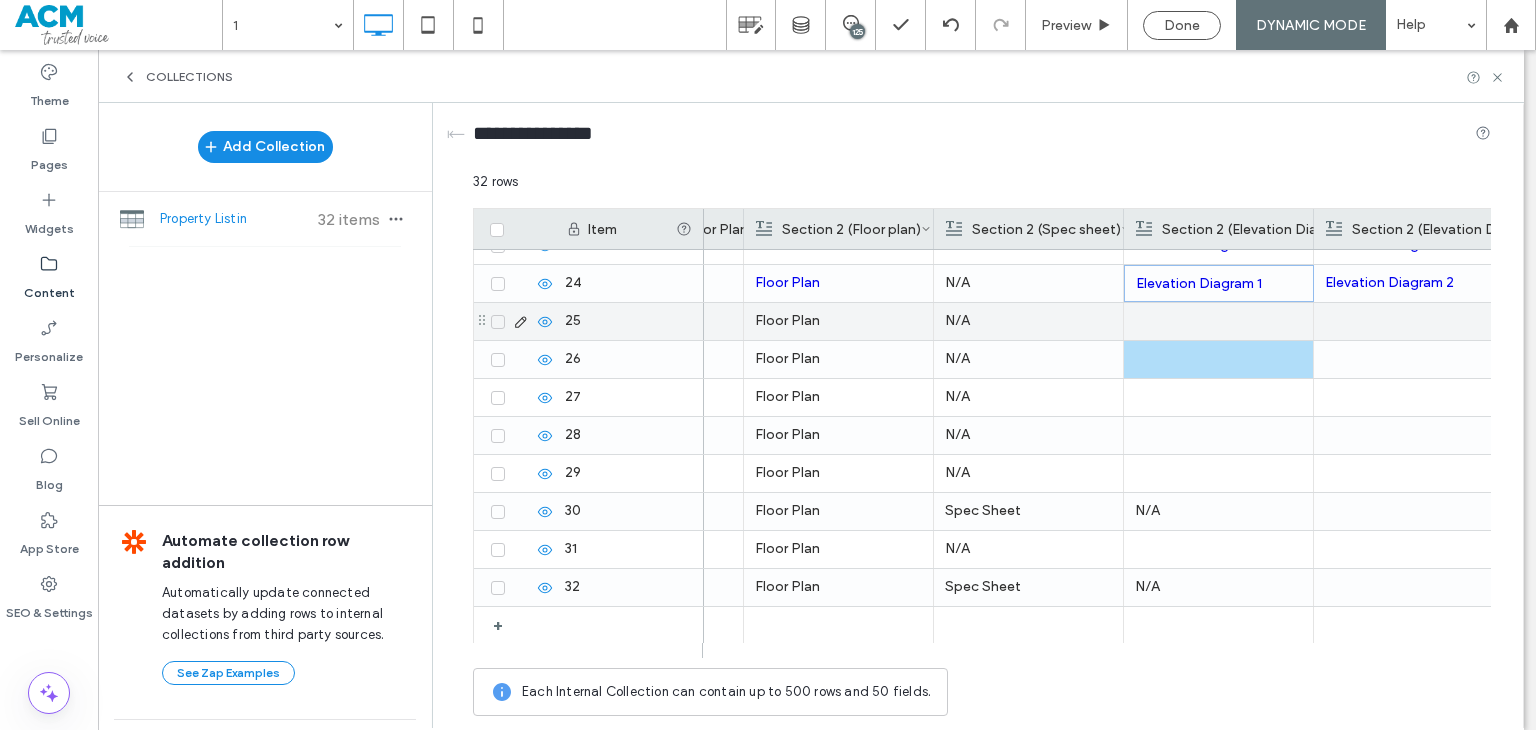 click at bounding box center (1218, 321) 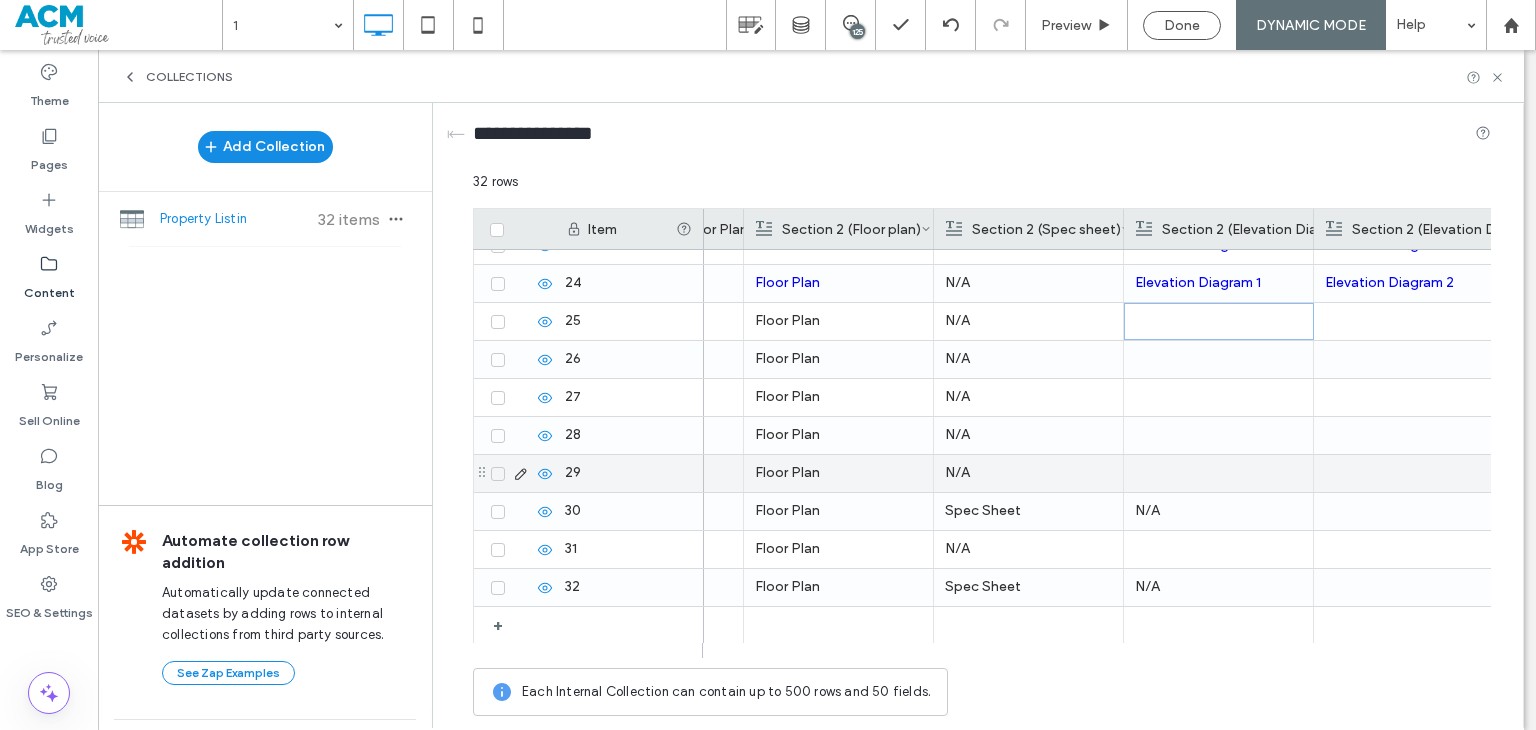 click at bounding box center [1218, 473] 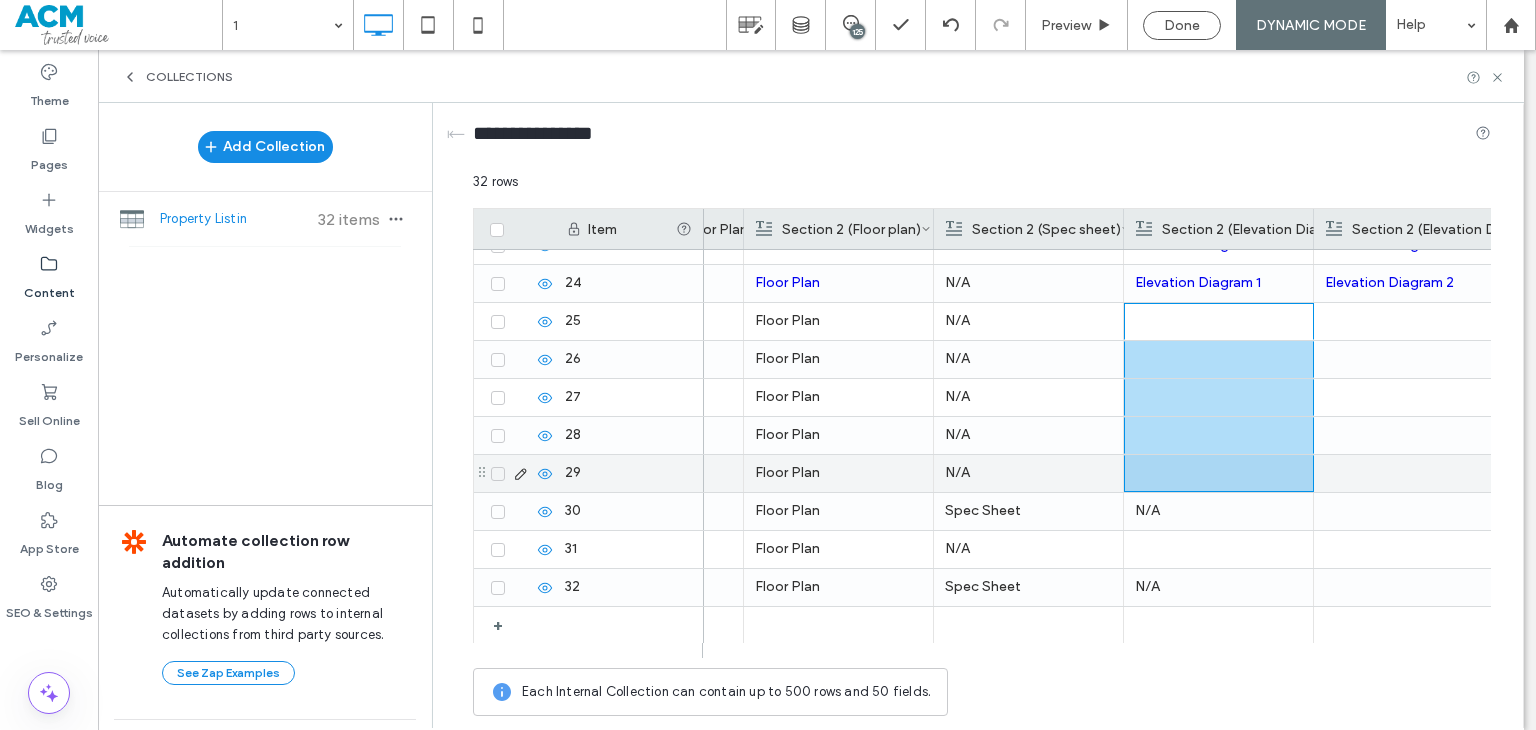 scroll, scrollTop: 0, scrollLeft: 0, axis: both 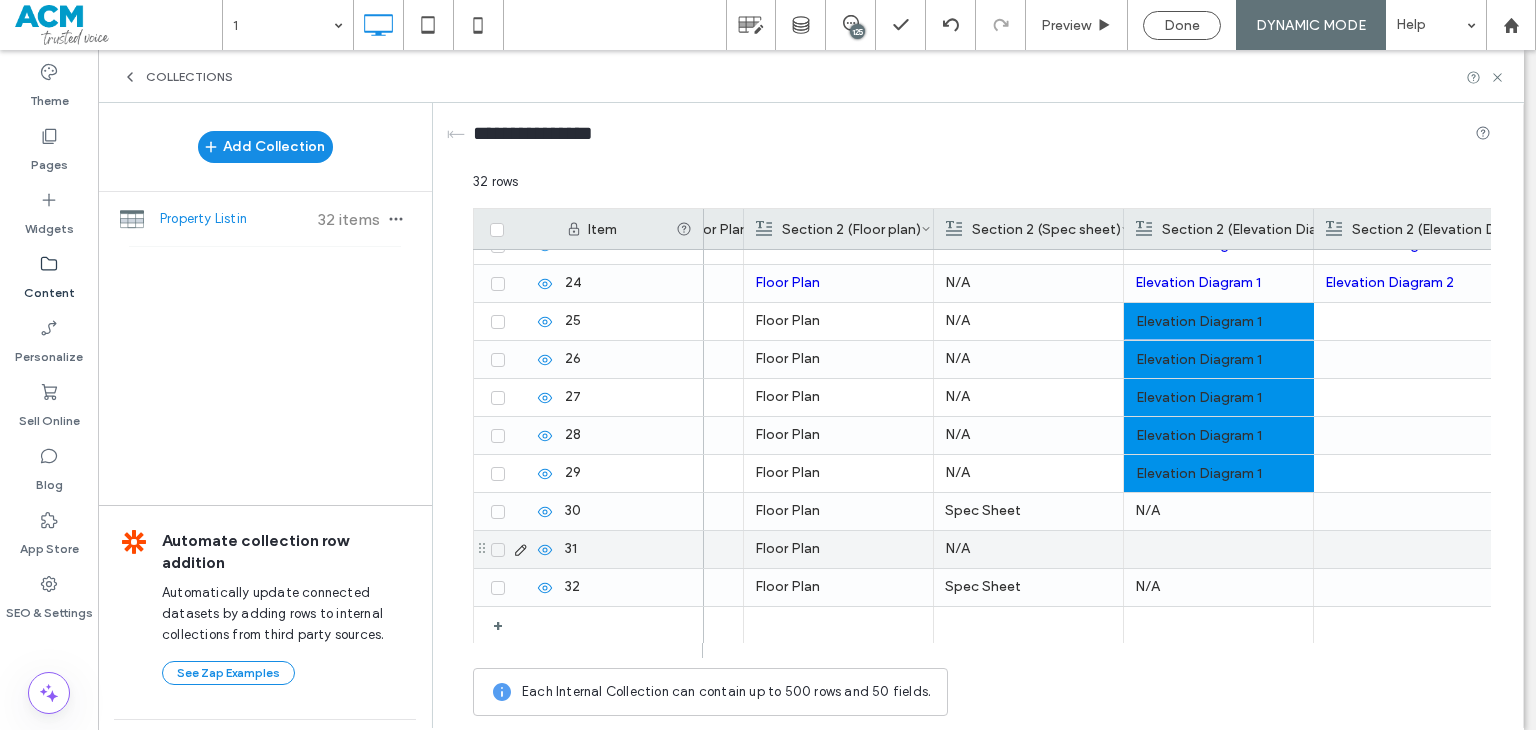click at bounding box center [1218, 549] 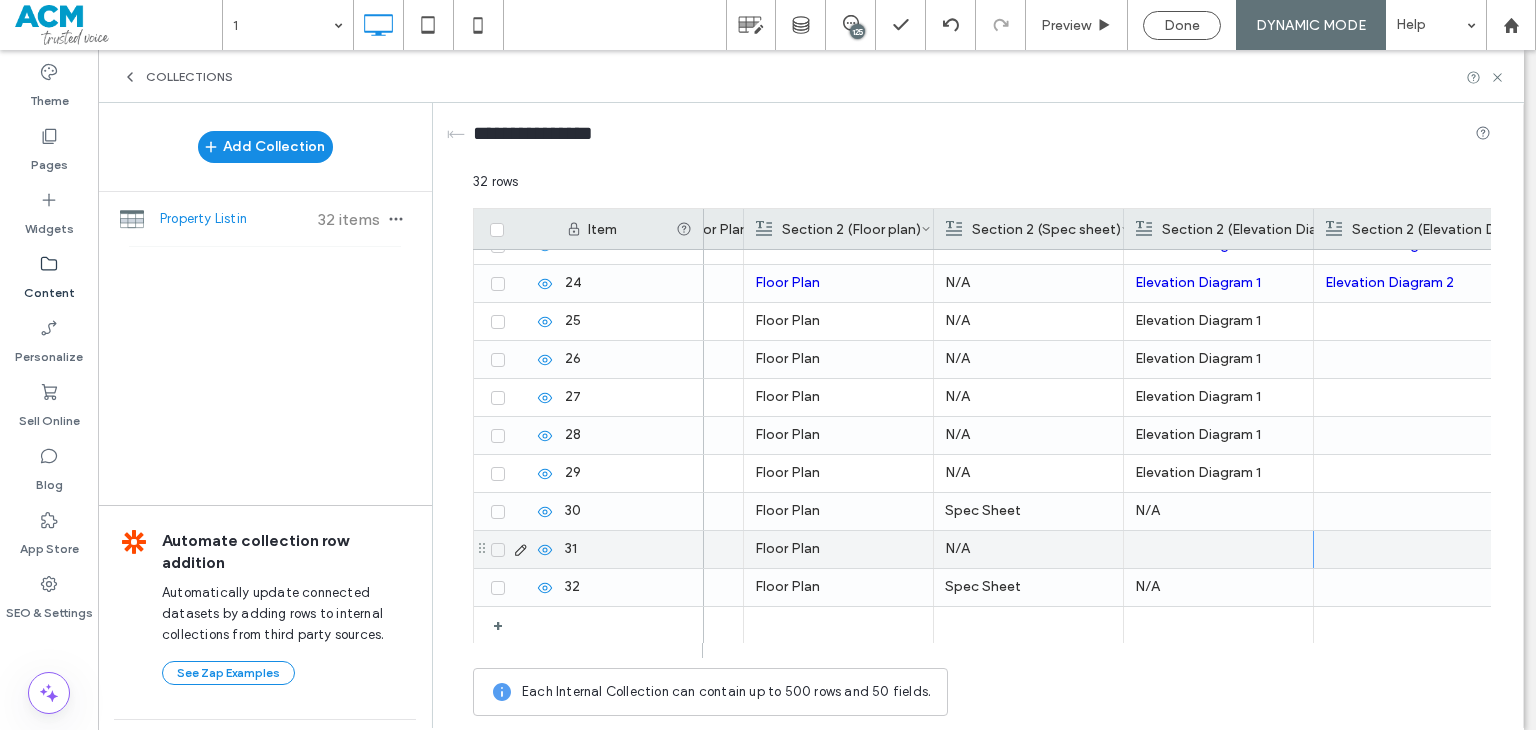 scroll, scrollTop: 0, scrollLeft: 0, axis: both 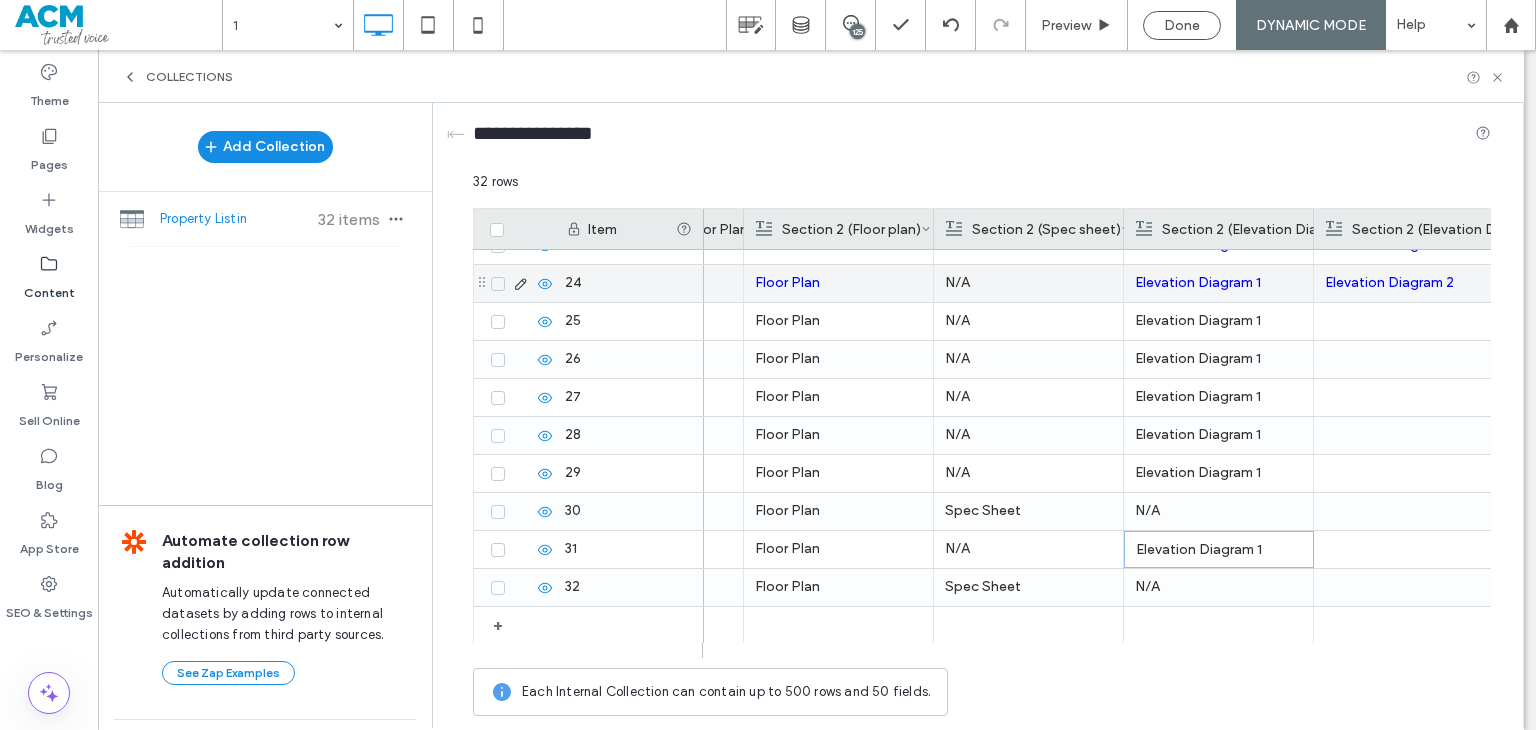 click on "Elevation Diagram 2" at bounding box center [1408, 283] 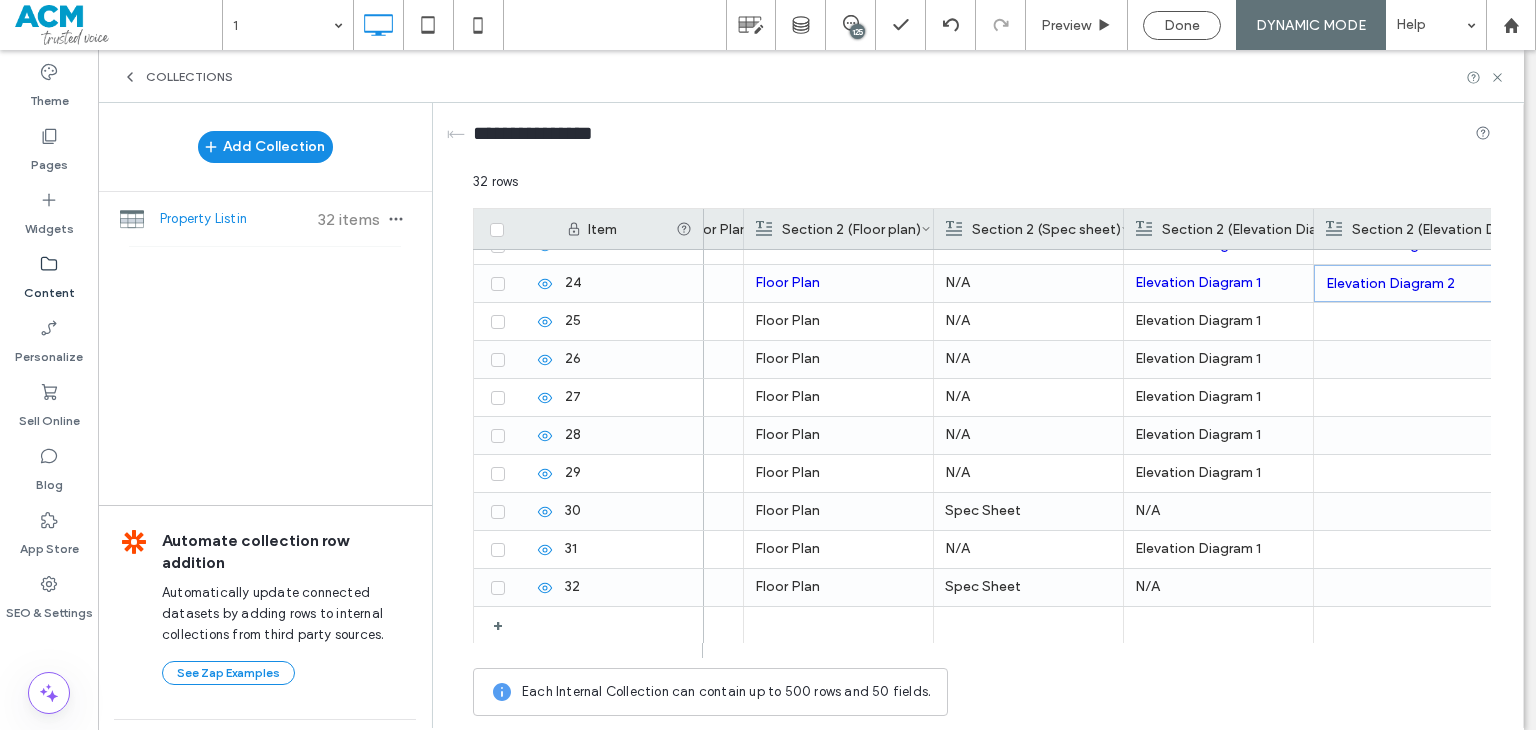 scroll, scrollTop: 0, scrollLeft: 1712, axis: horizontal 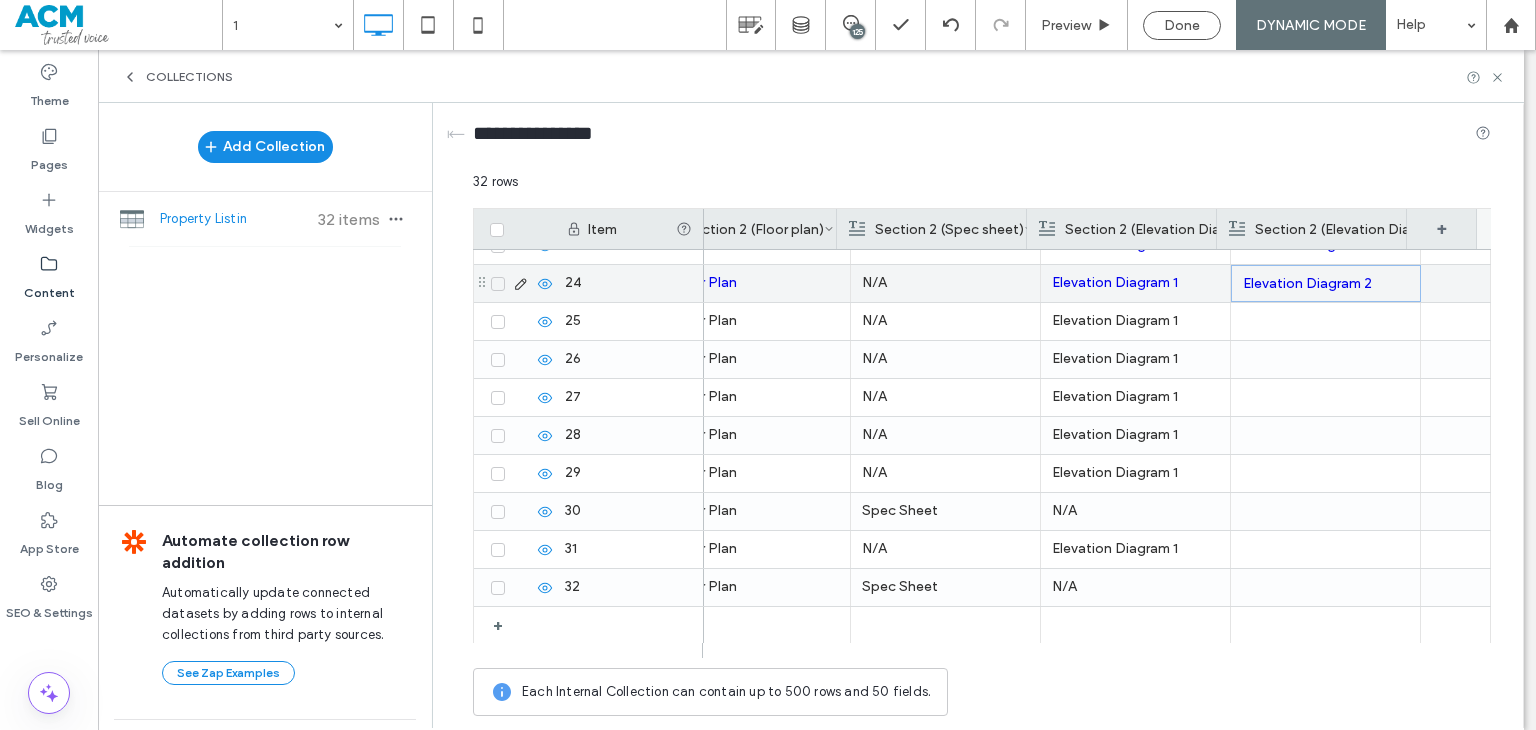 click on "Elevation Diagram 2" at bounding box center (1326, 284) 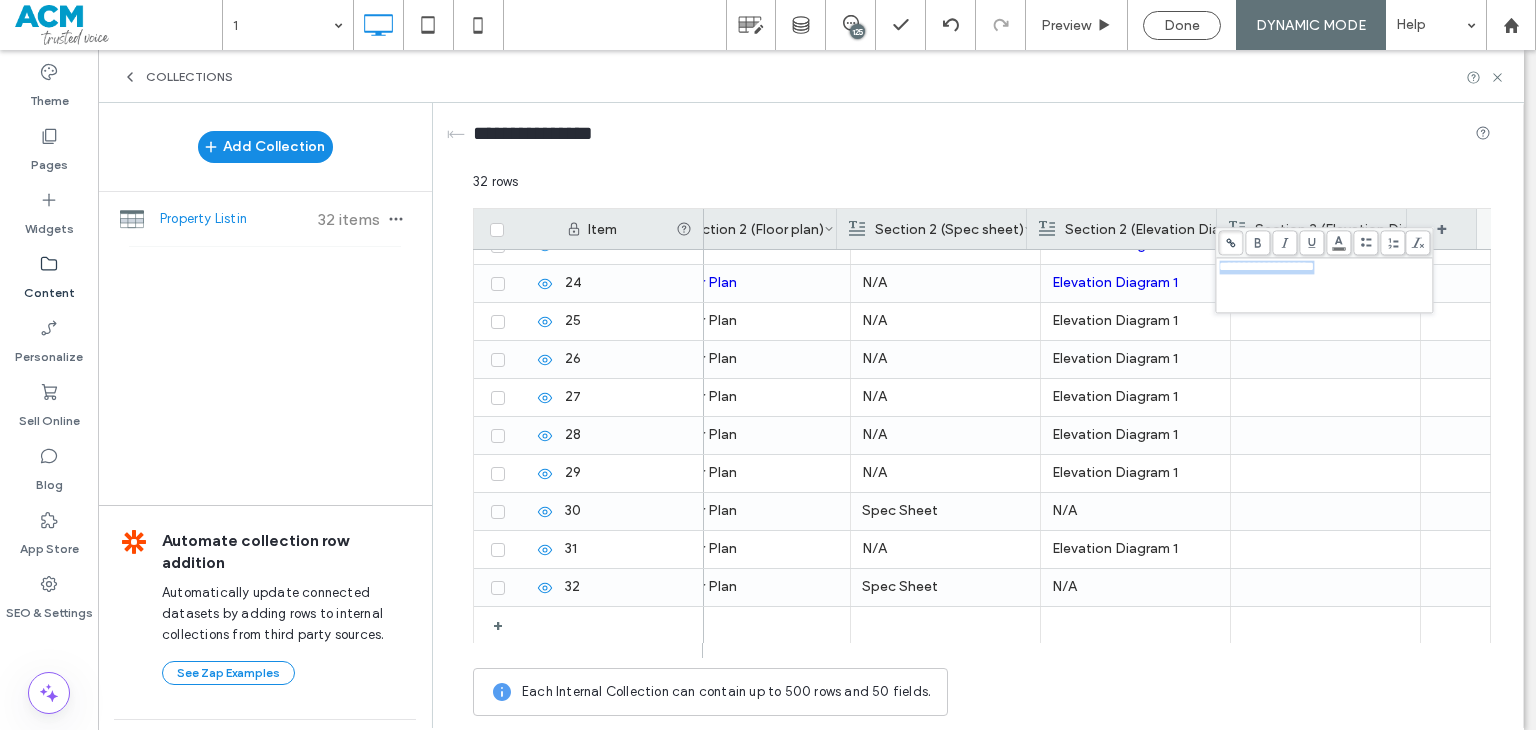 copy on "**********" 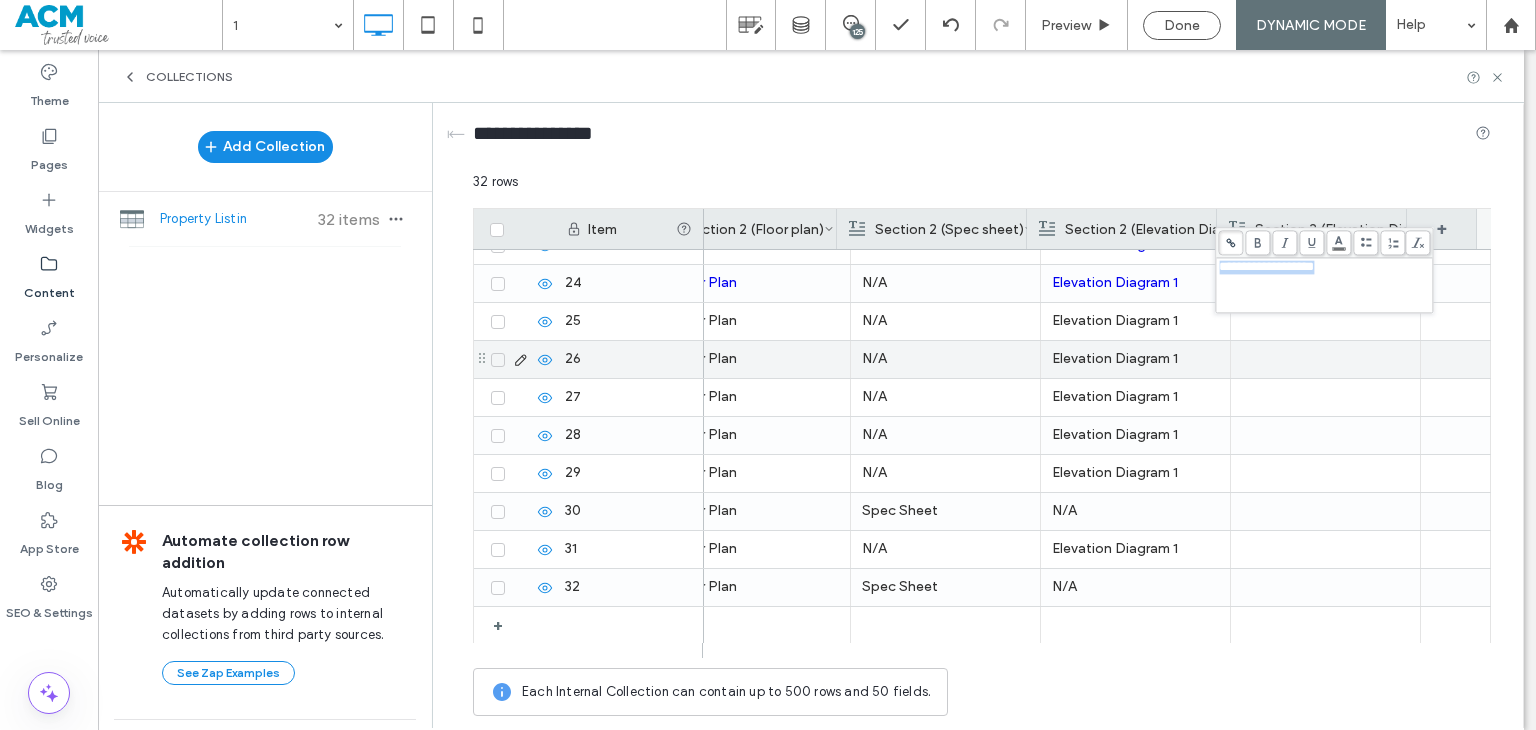 click at bounding box center [1325, 359] 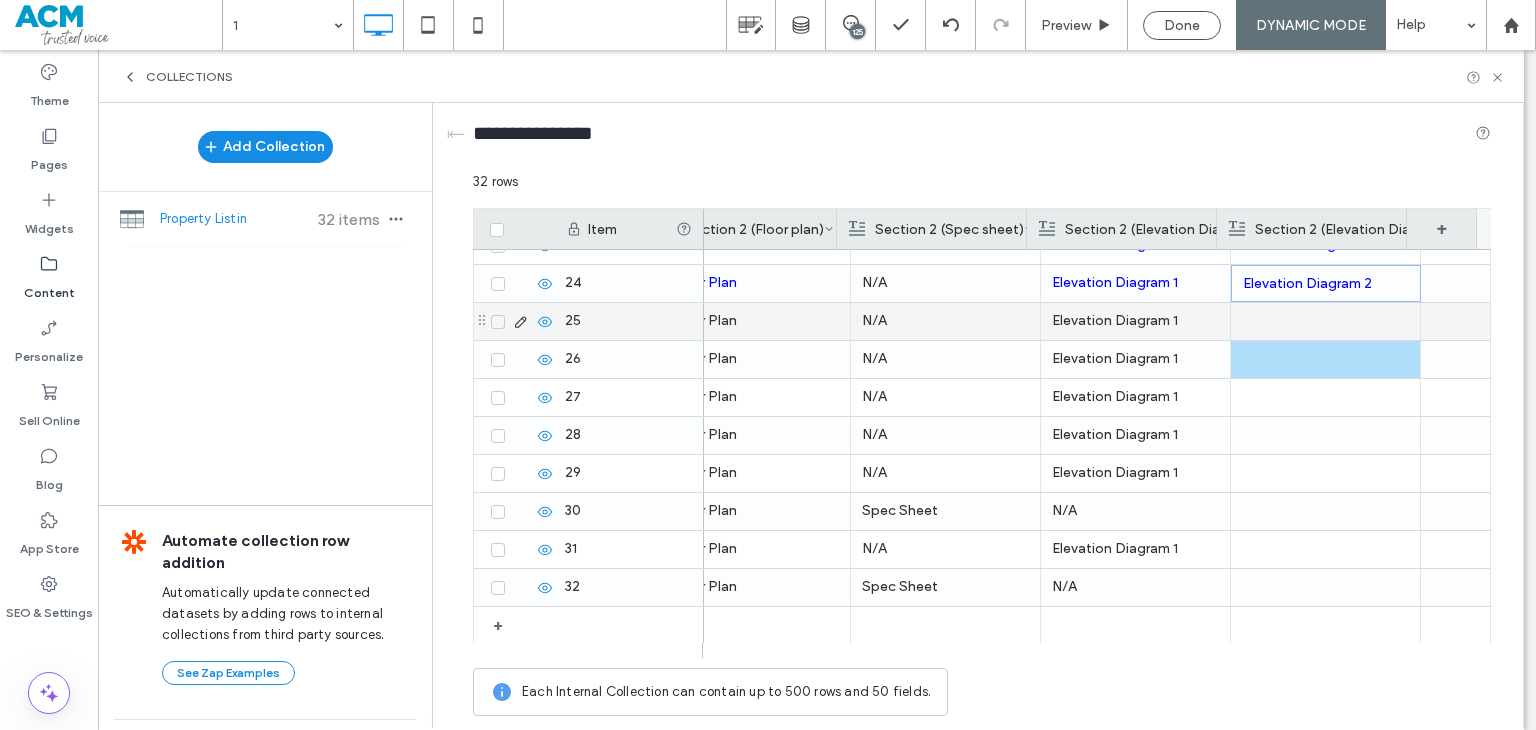click at bounding box center (1325, 321) 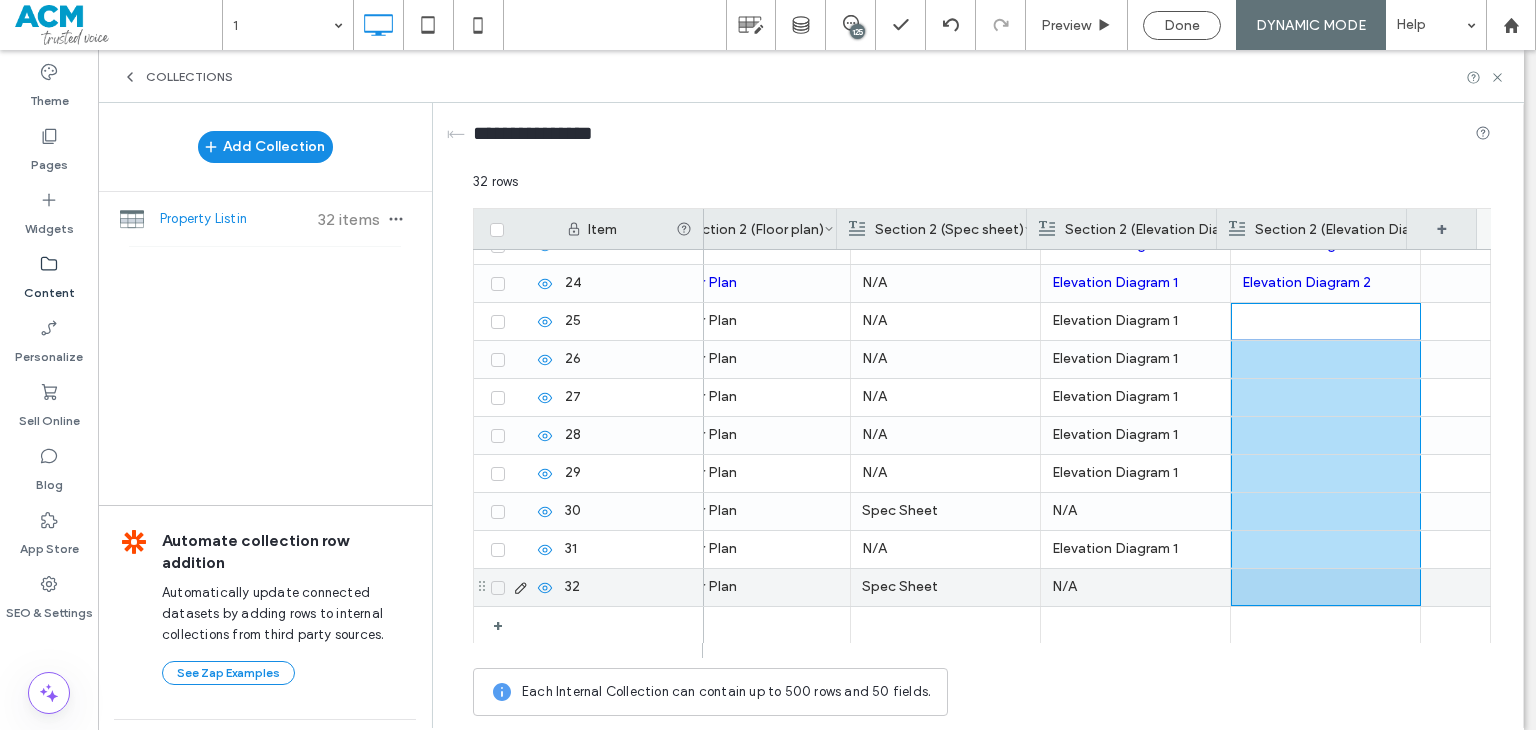 click at bounding box center (1326, 587) 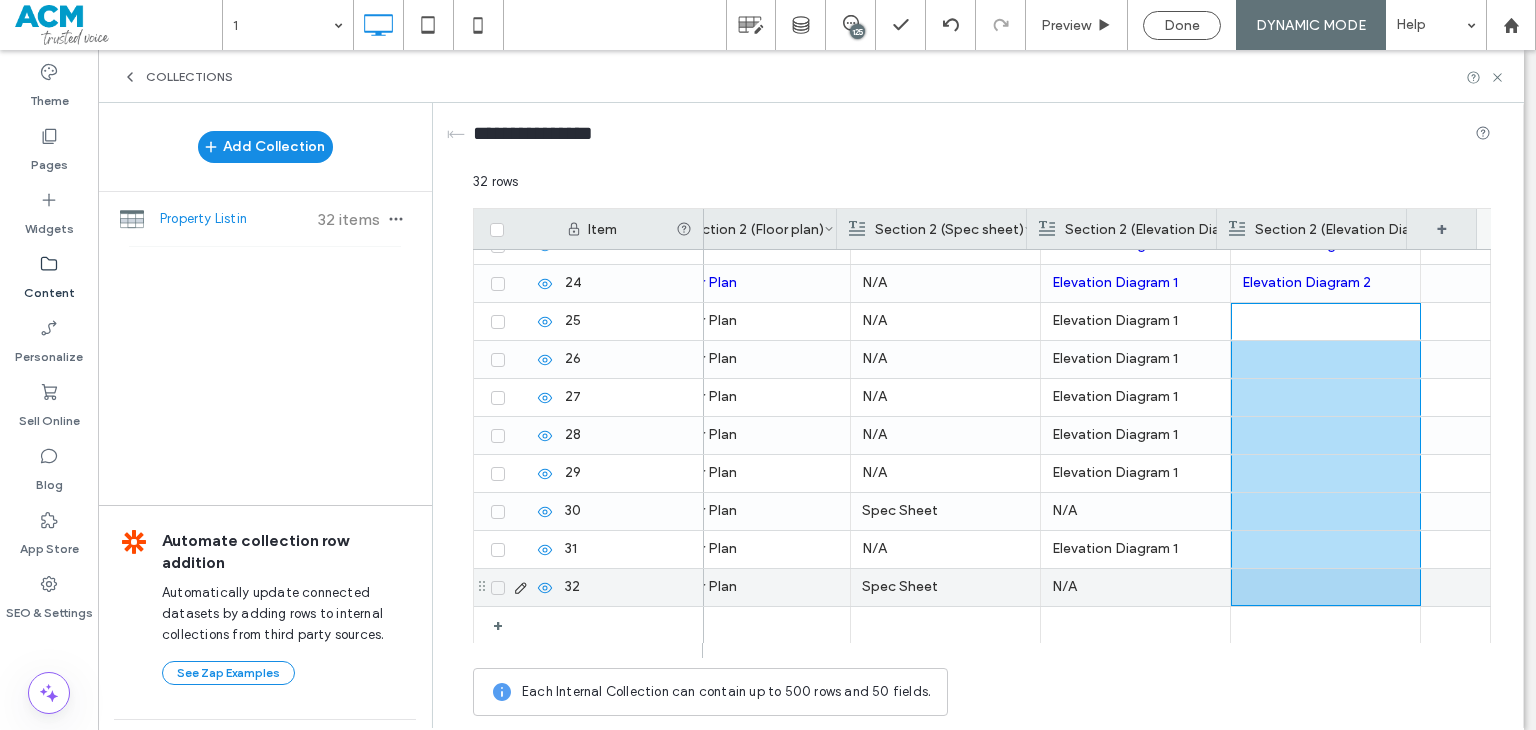 scroll, scrollTop: 0, scrollLeft: 0, axis: both 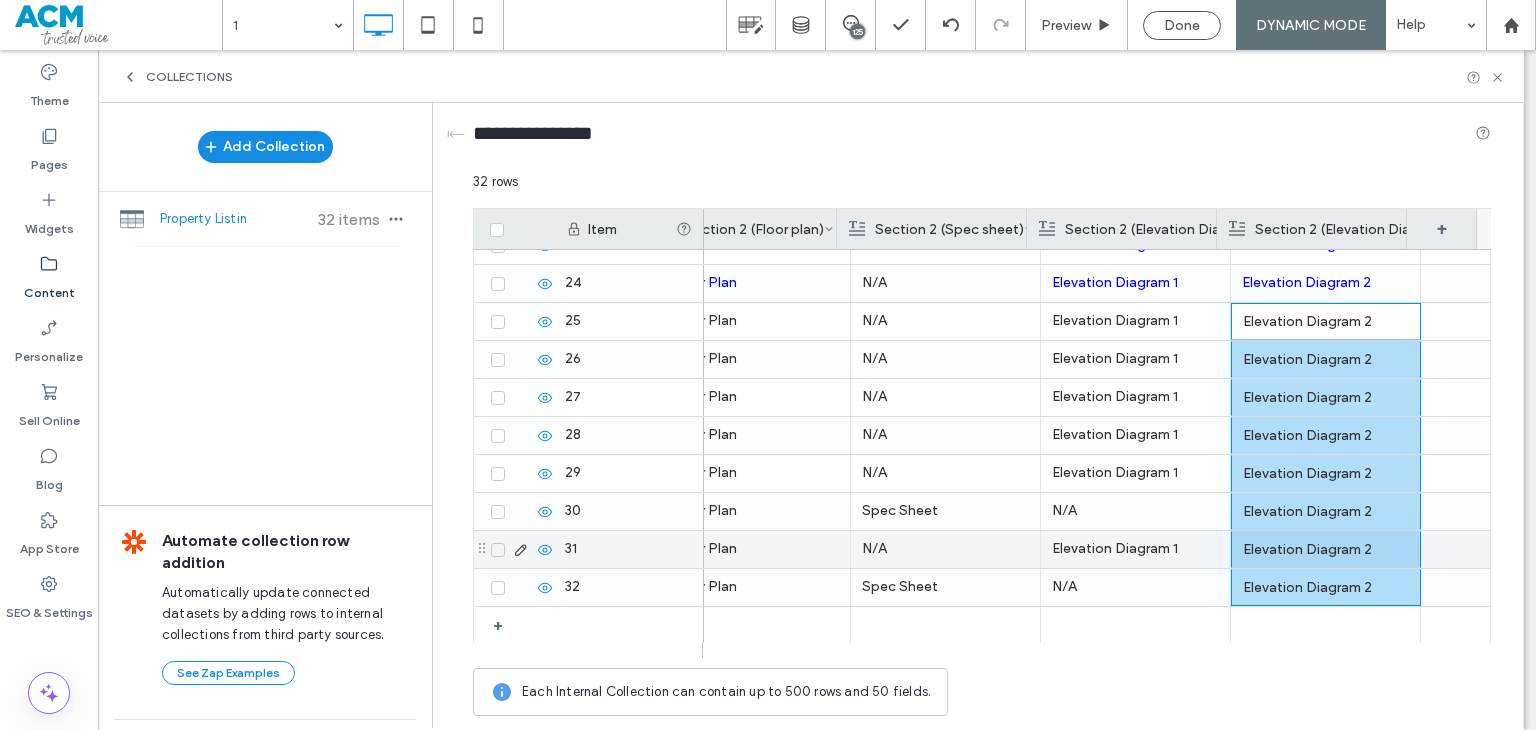 click on "Elevation Diagram 2" at bounding box center [1326, 588] 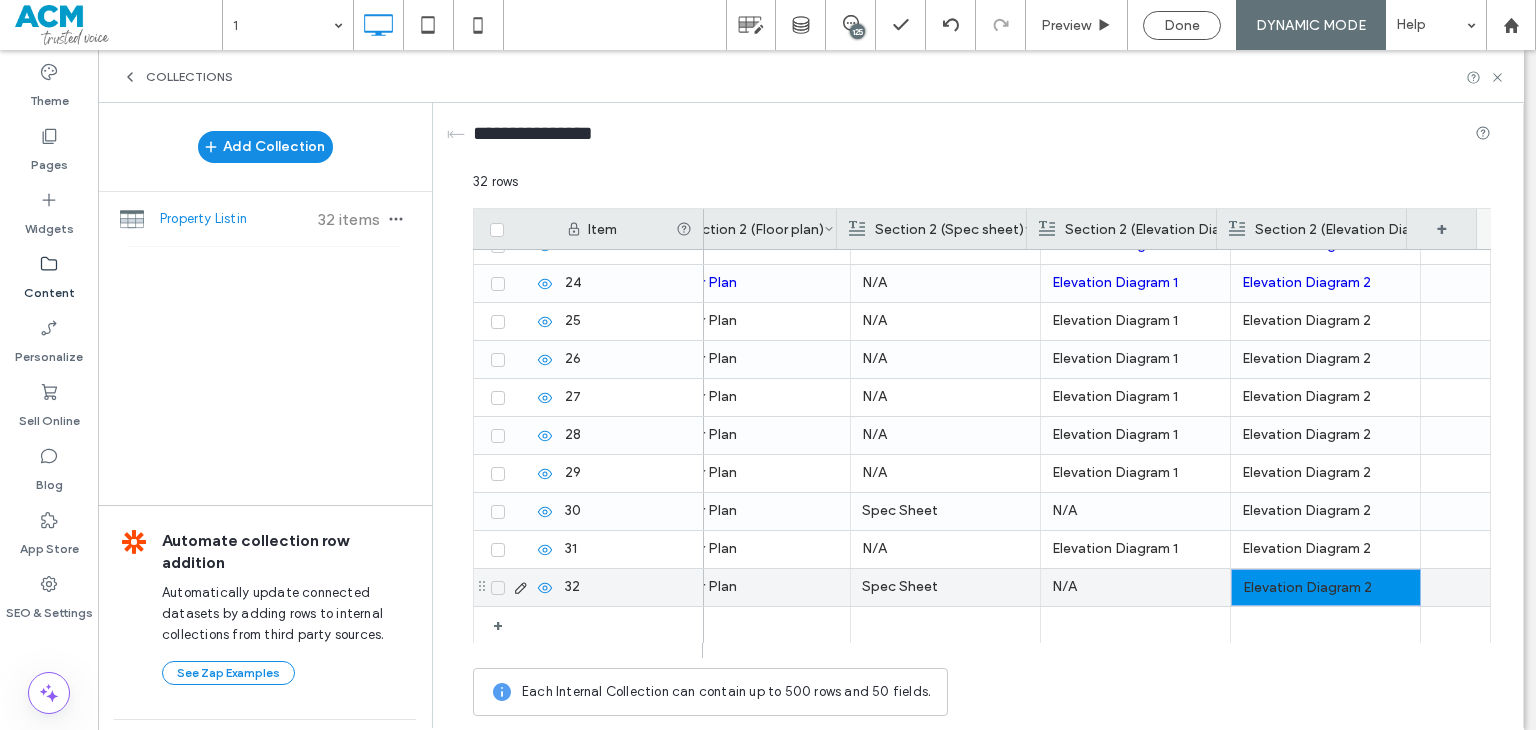 click on "N/A" at bounding box center (1135, 587) 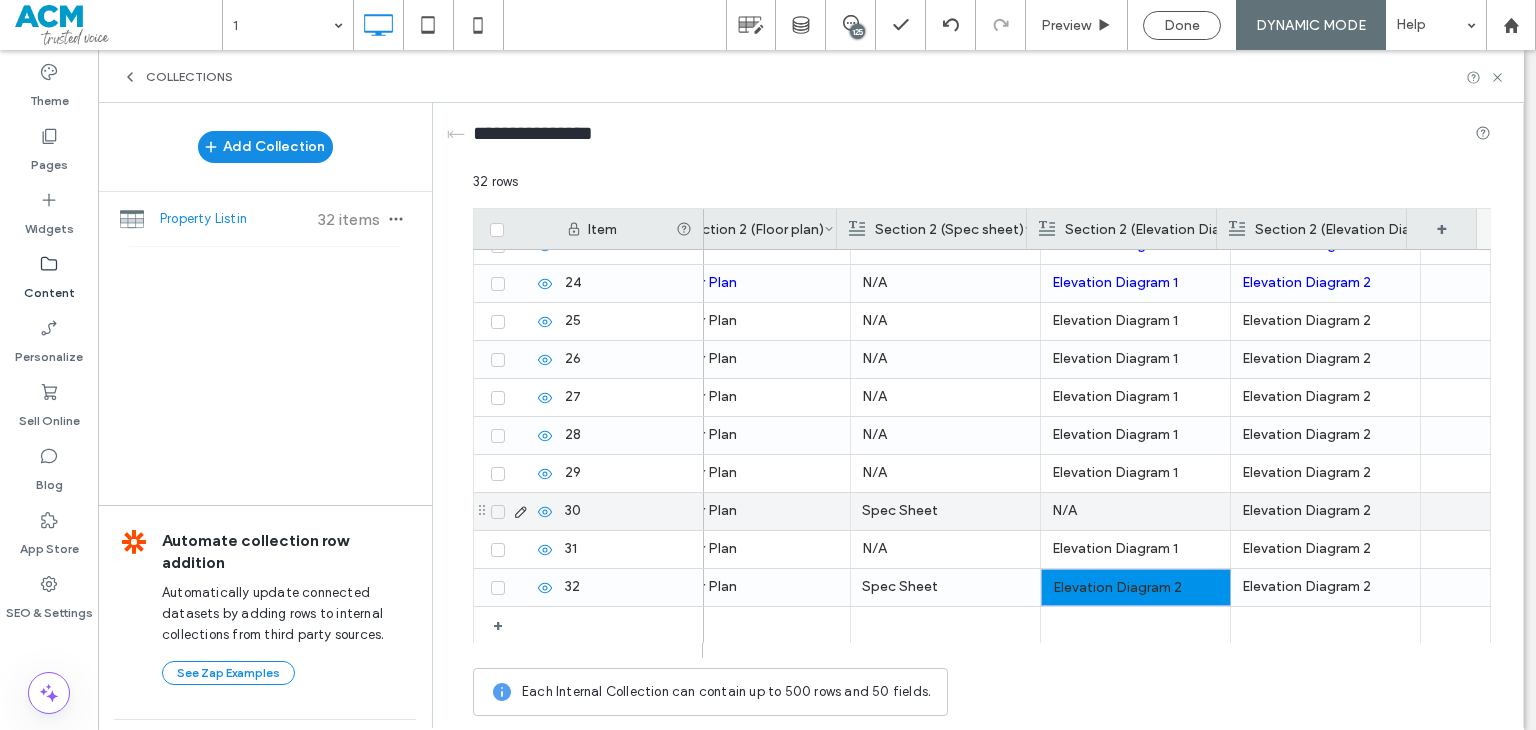 click on "N/A" at bounding box center [1135, 511] 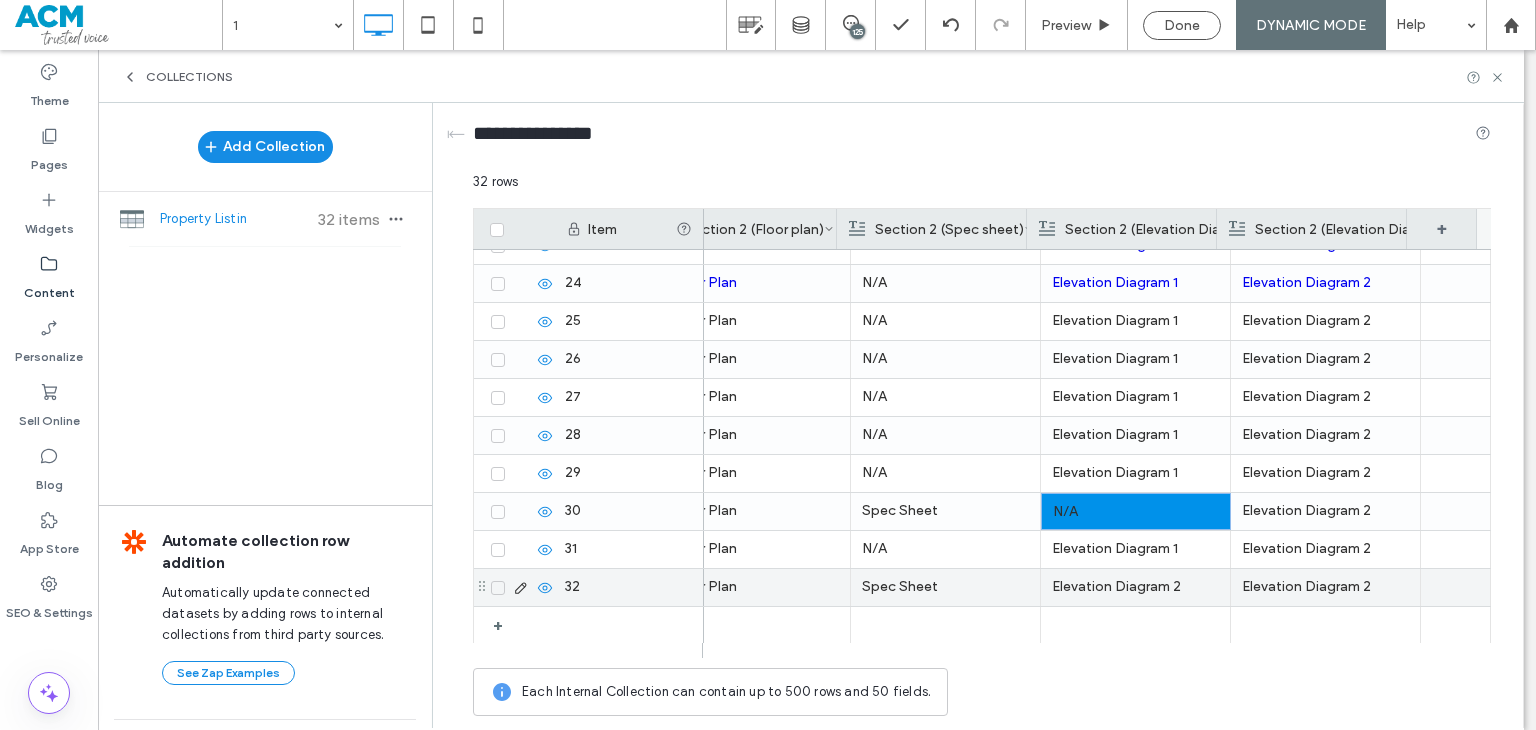 click on "Elevation Diagram 2" at bounding box center [1325, 587] 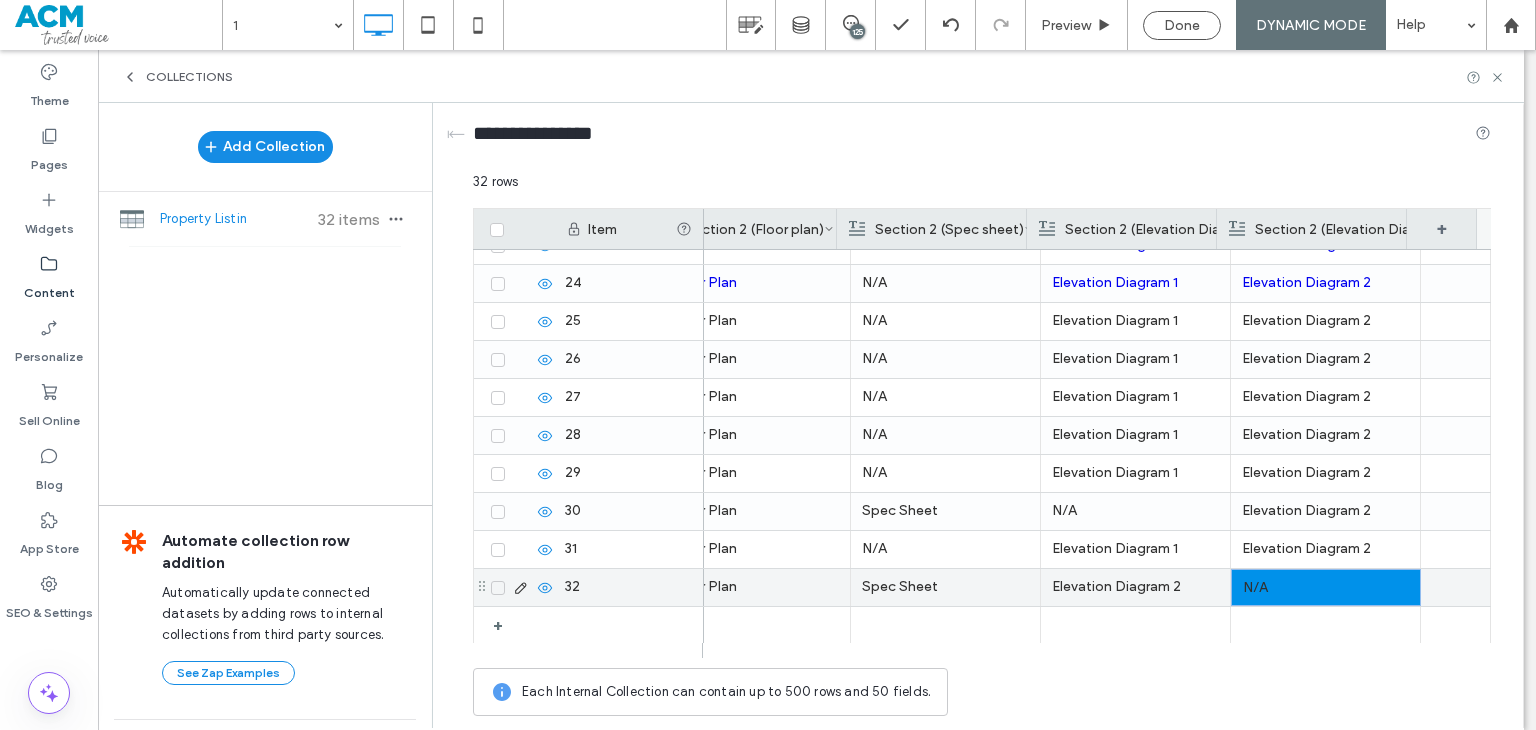 click on "Elevation Diagram 2" at bounding box center (1135, 587) 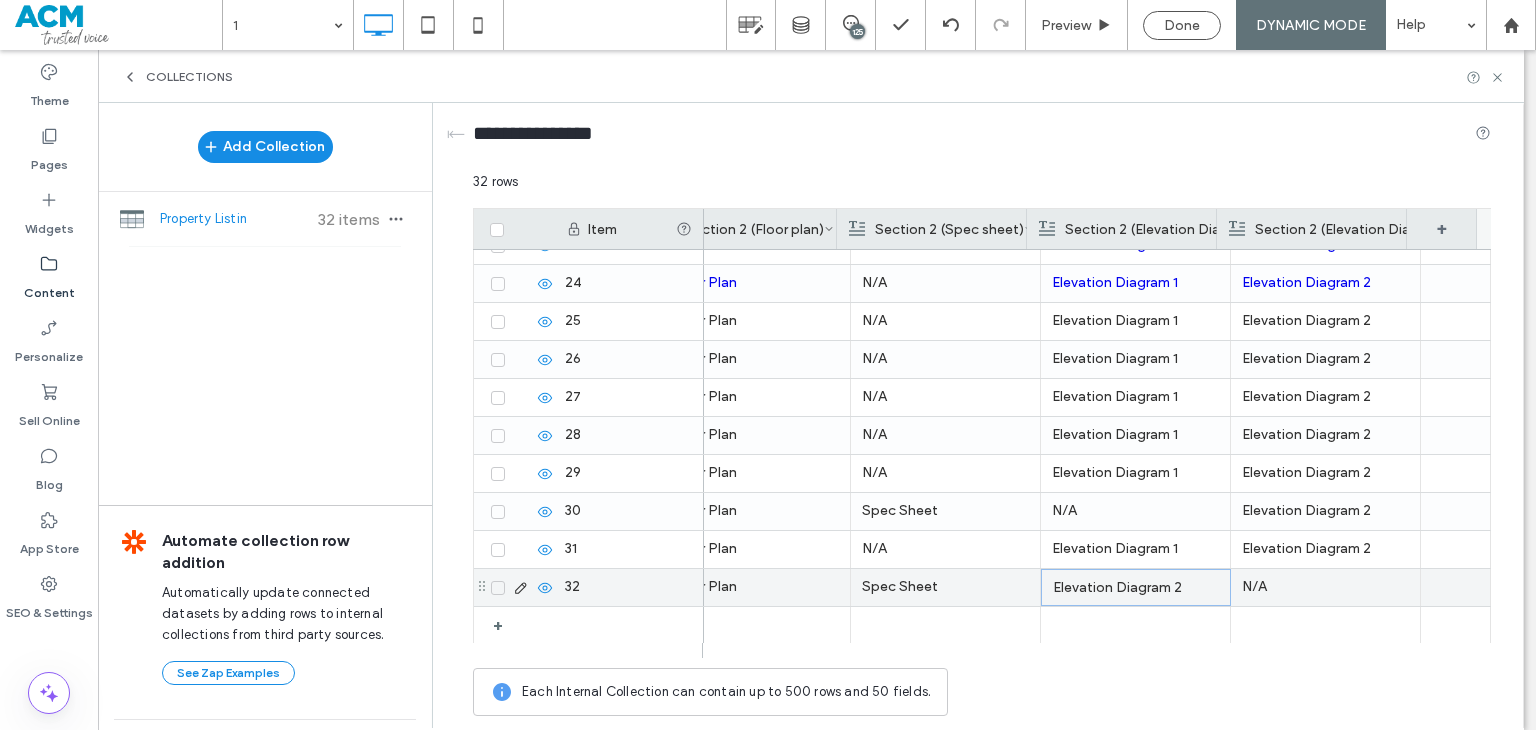 click on "Elevation Diagram 1" at bounding box center (1135, 549) 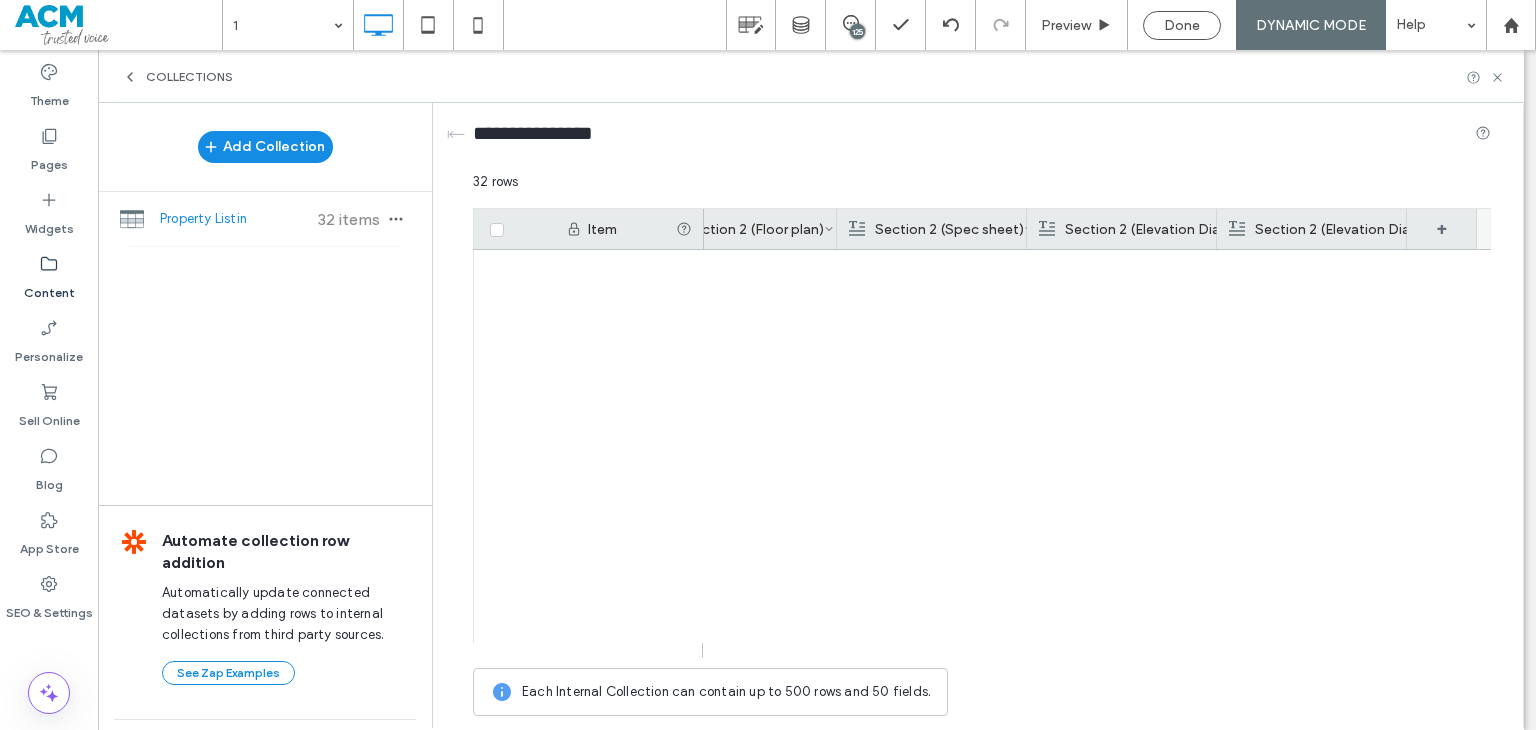 click at bounding box center (2888, 1485) 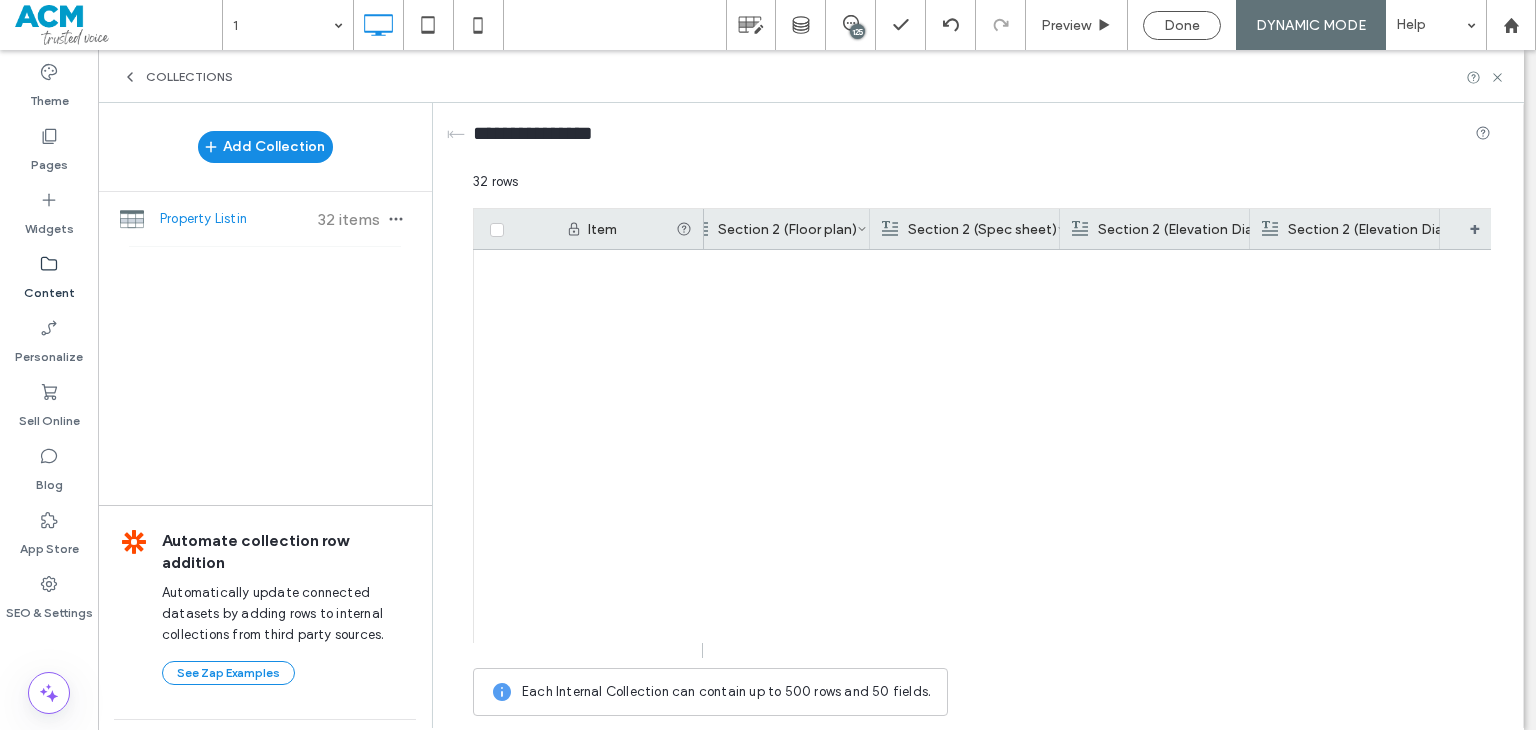 scroll, scrollTop: 0, scrollLeft: 0, axis: both 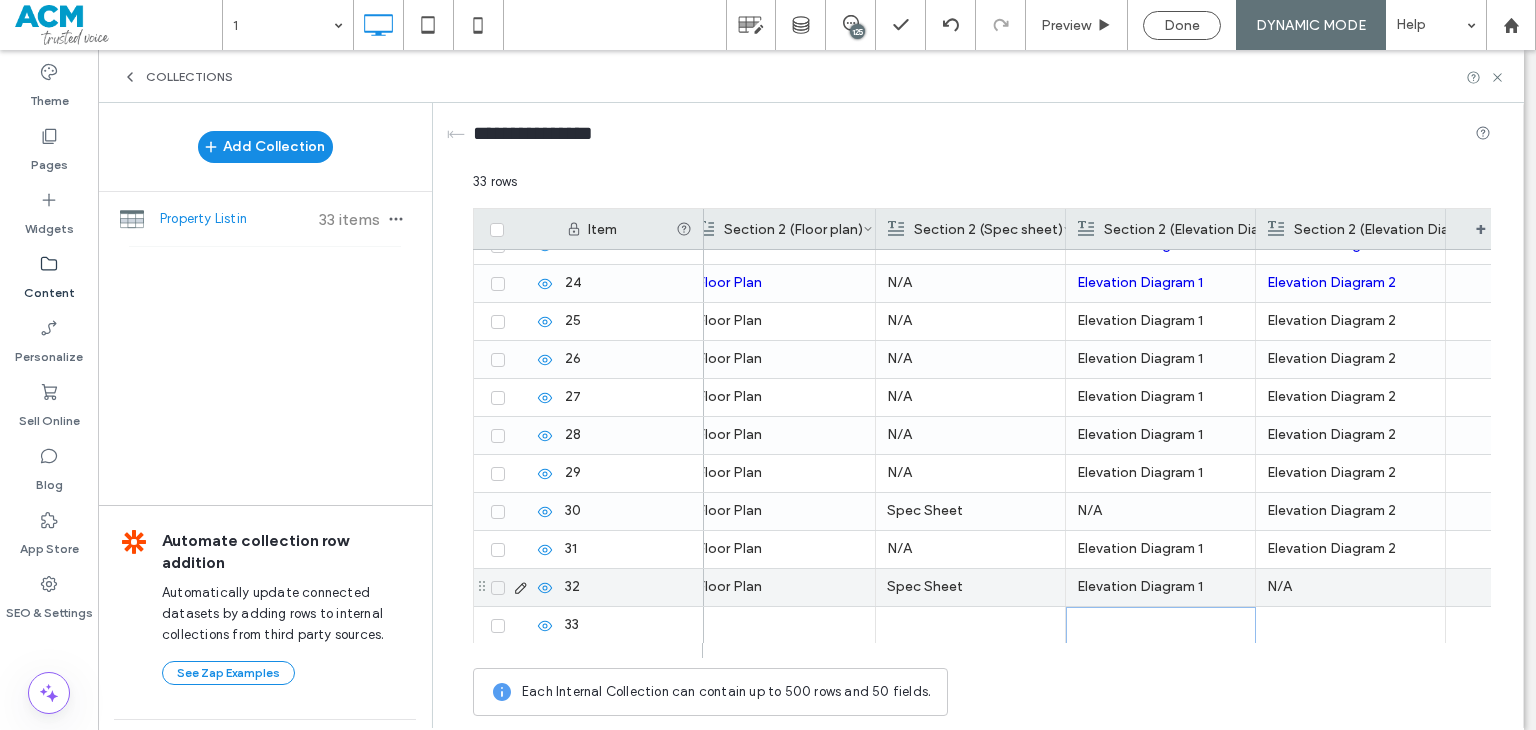 click on "N/A" at bounding box center [1350, 587] 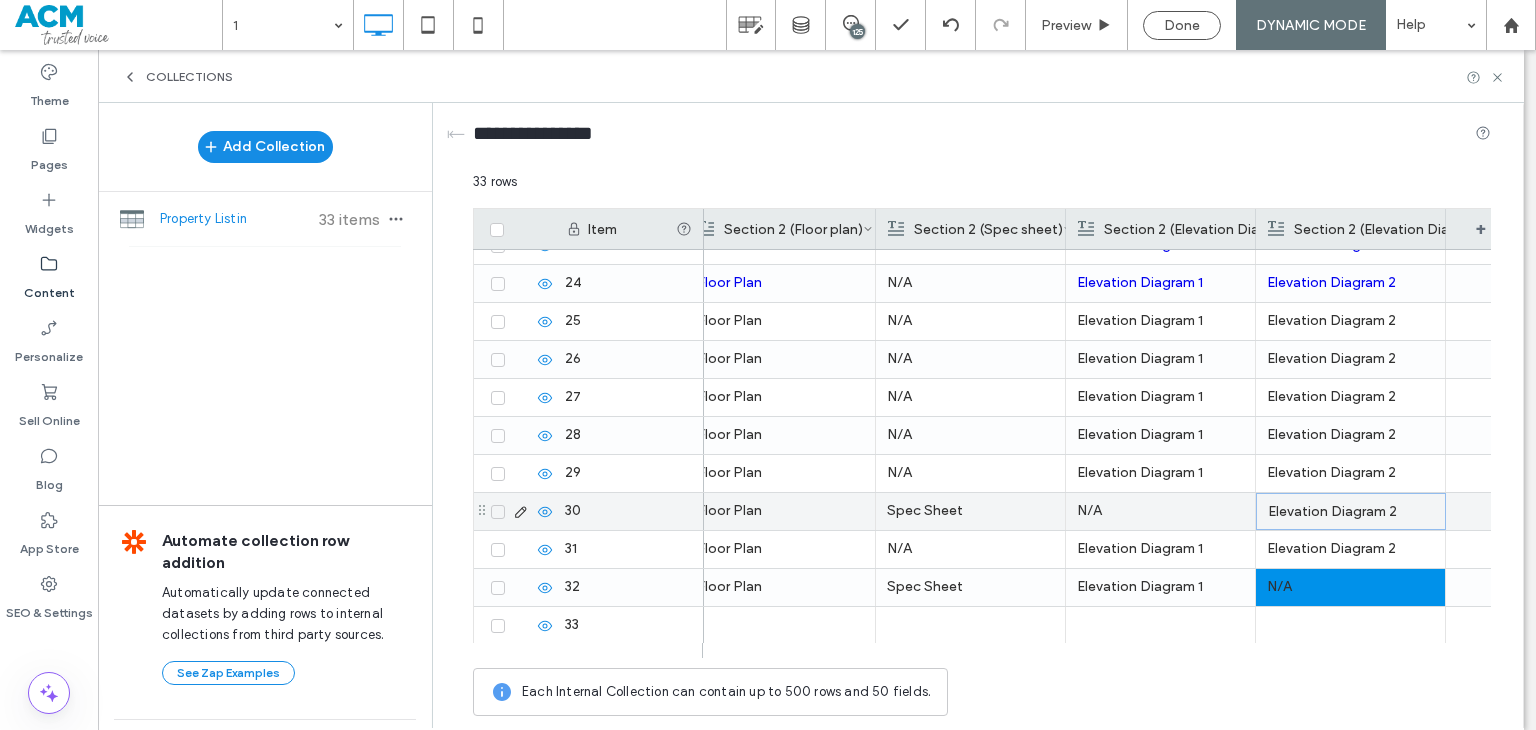 click on "Elevation Diagram 2" at bounding box center [1351, 512] 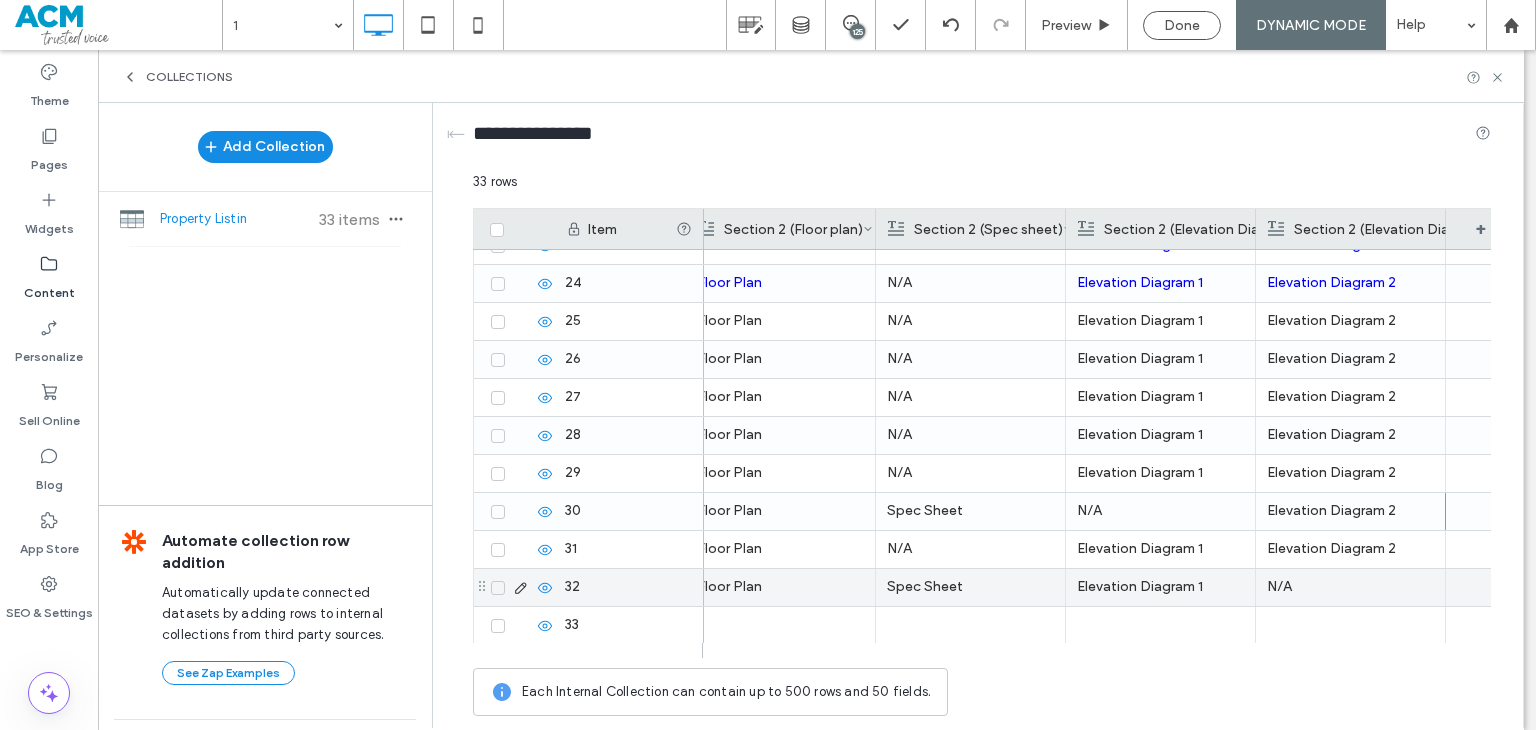 scroll, scrollTop: 0, scrollLeft: 0, axis: both 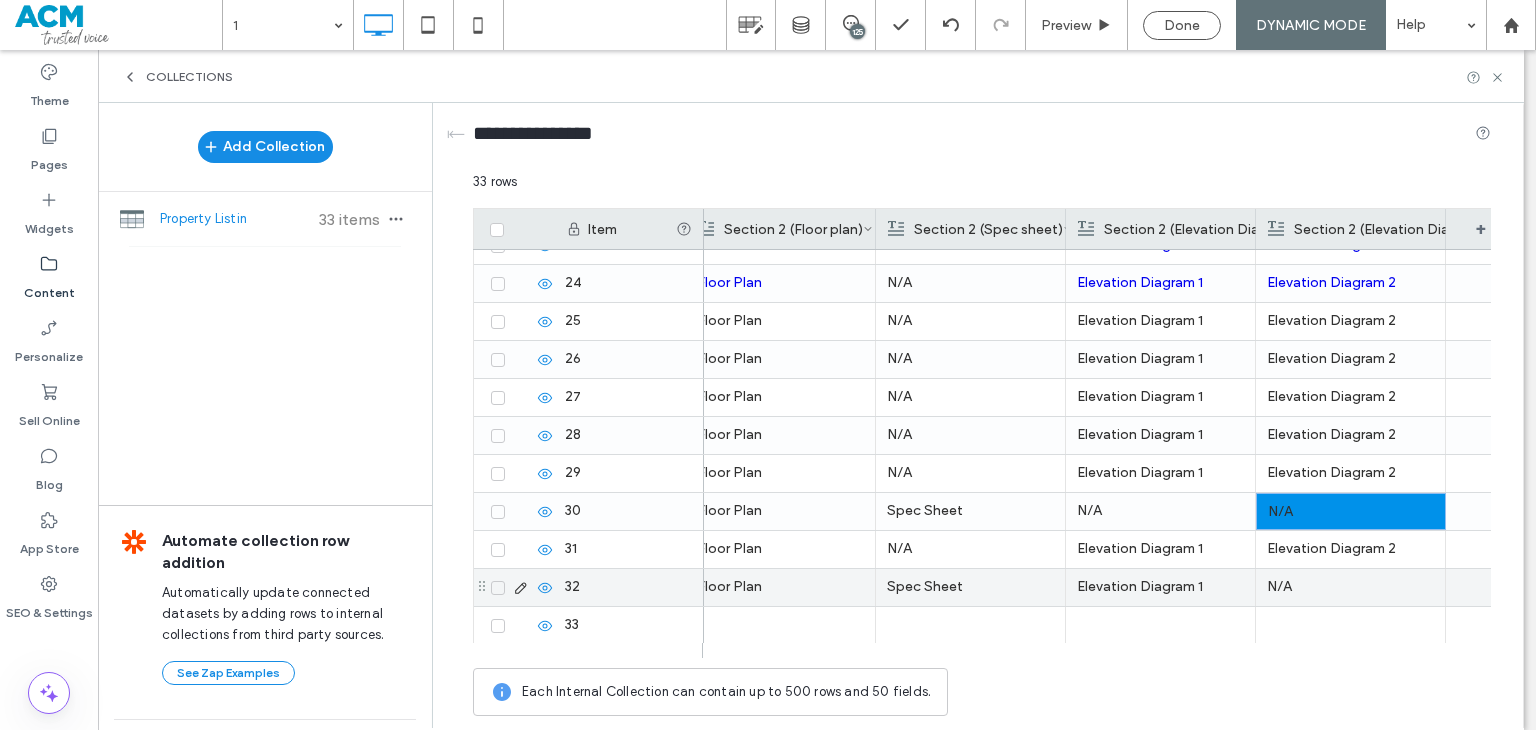 click on "Elevation Diagram 1" at bounding box center [1160, 587] 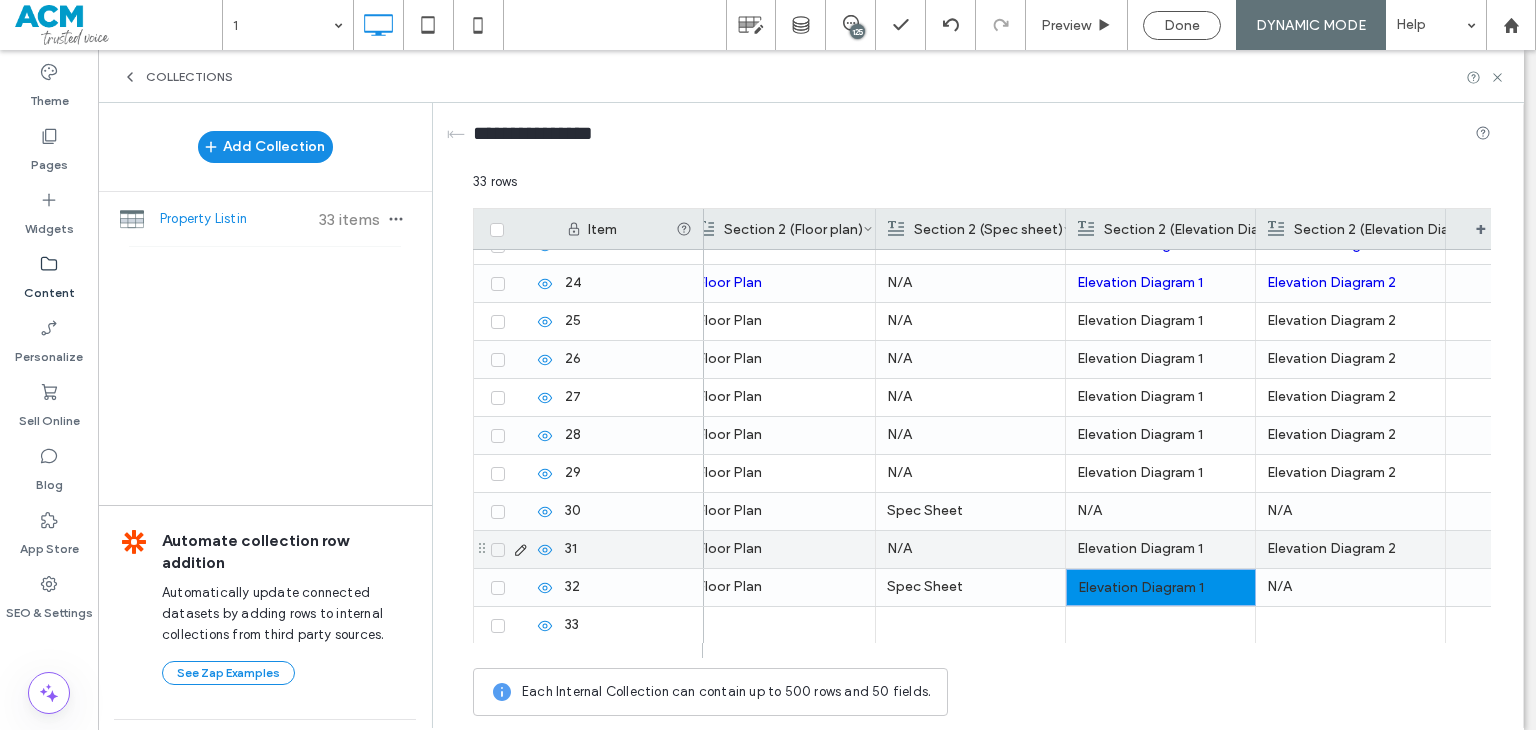 click on "N/A" at bounding box center [1160, 511] 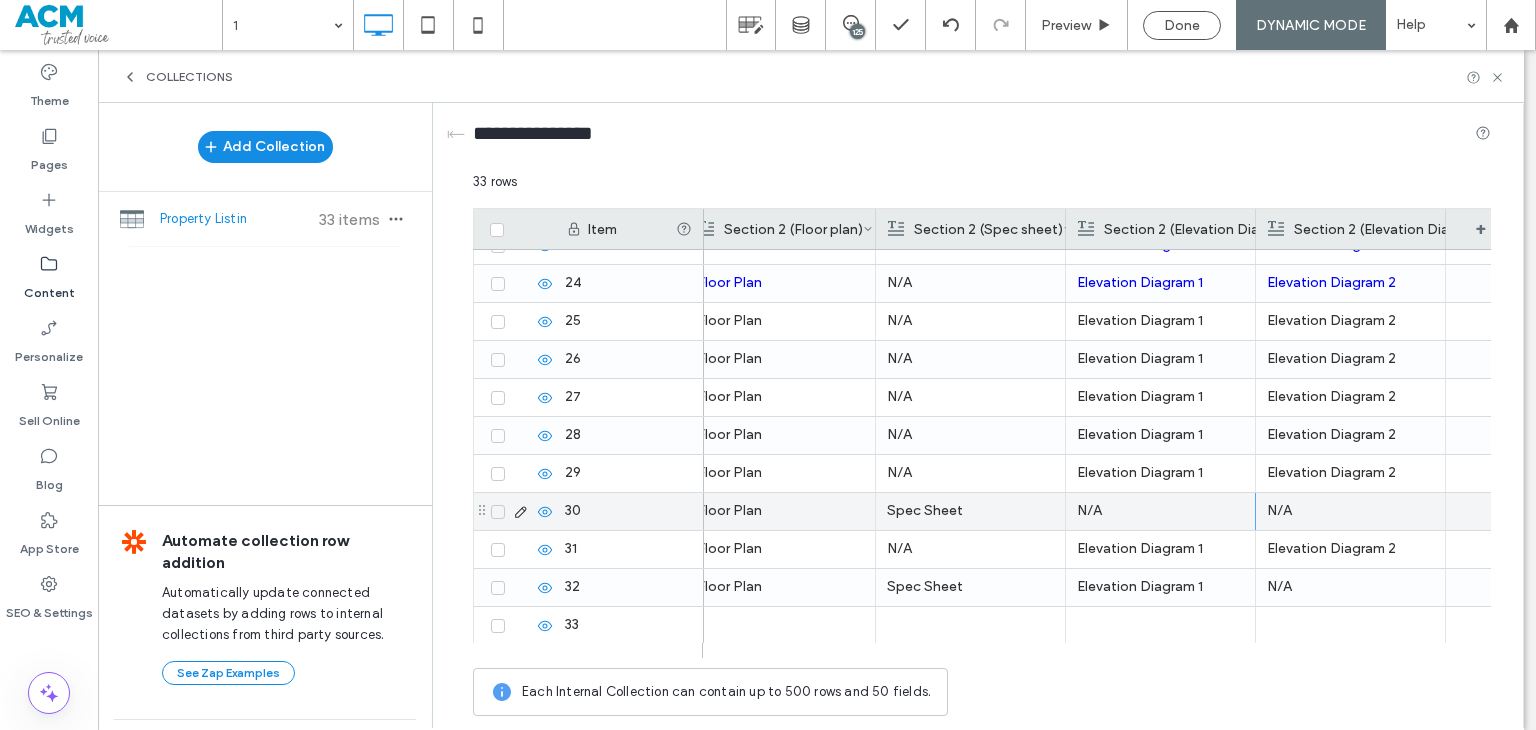 scroll, scrollTop: 0, scrollLeft: 0, axis: both 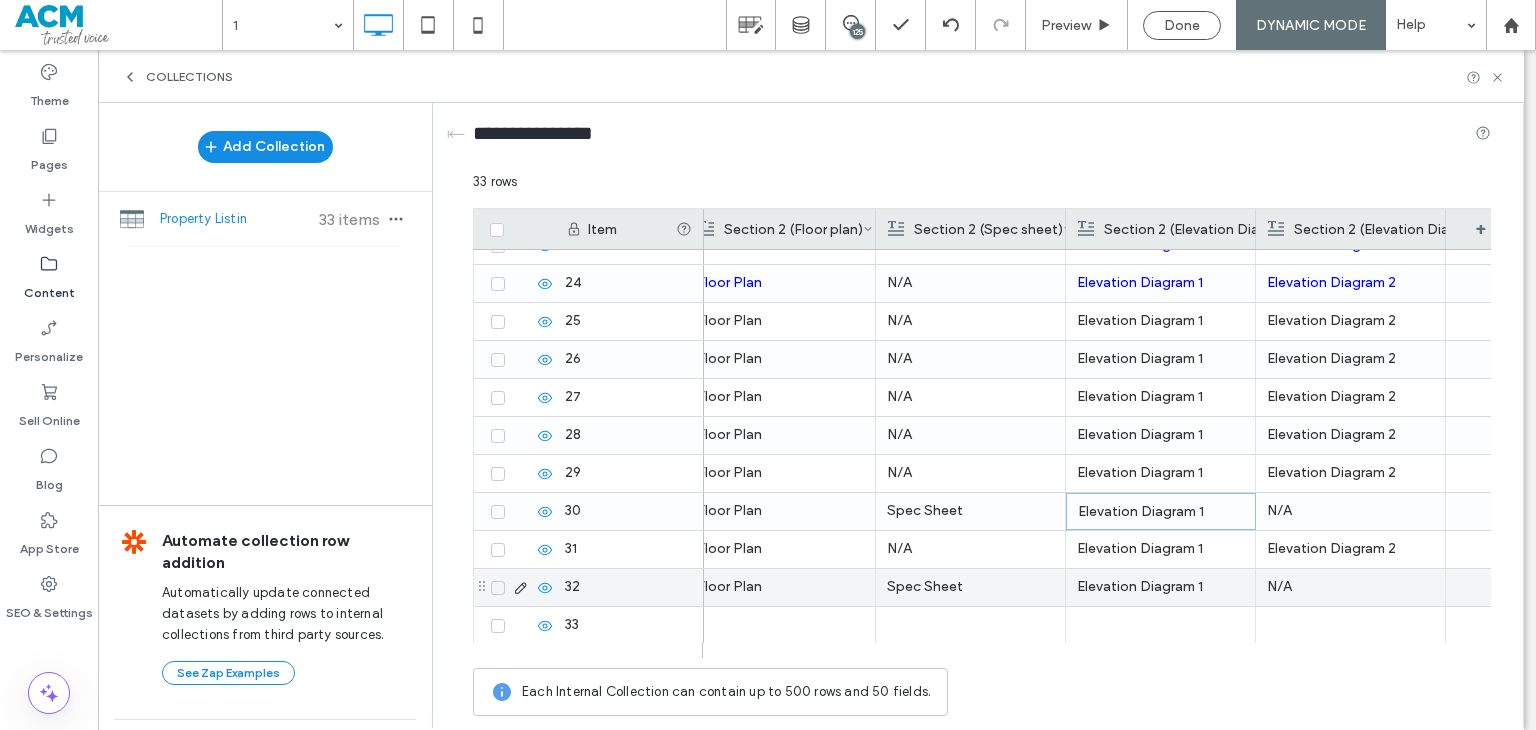 click on "N/A" at bounding box center (1350, 587) 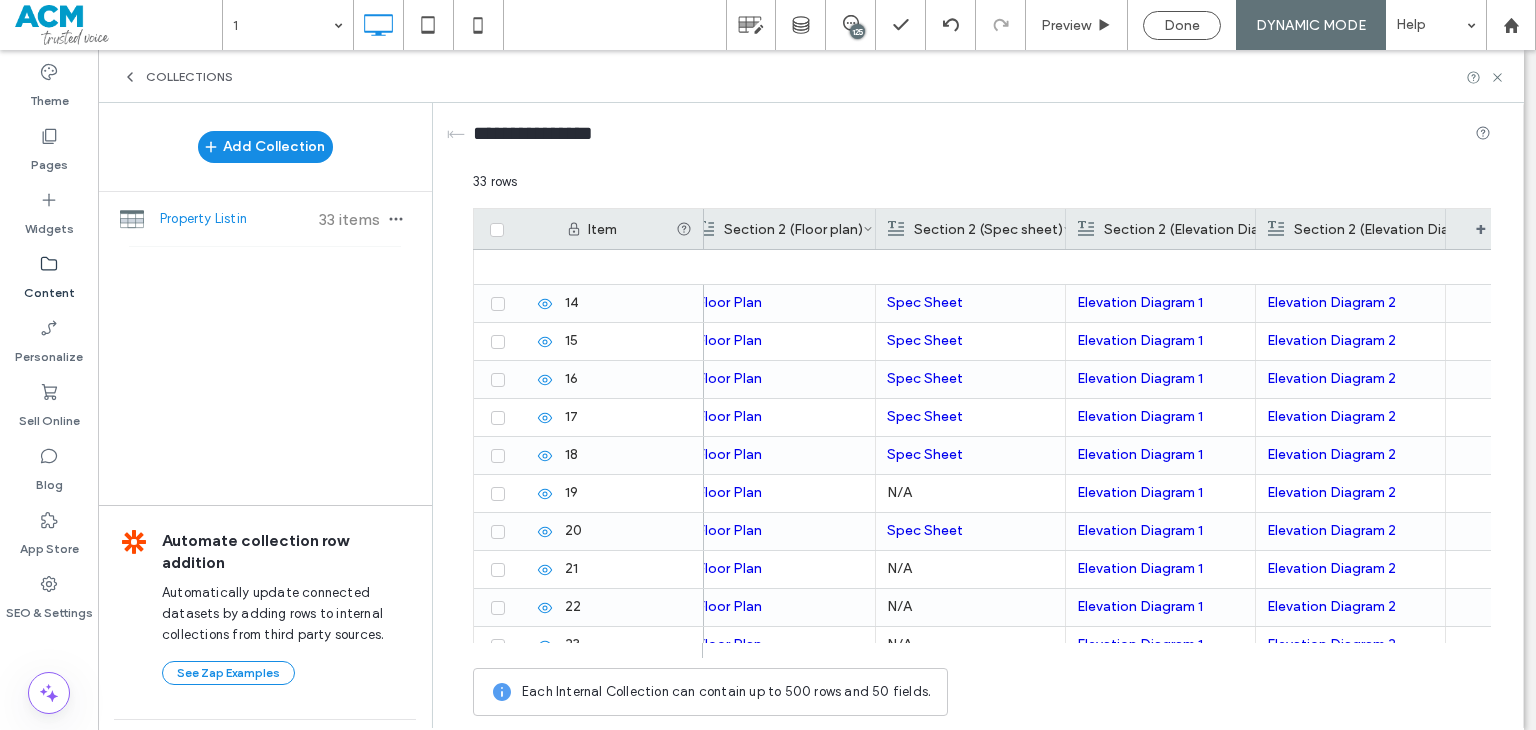 scroll, scrollTop: 898, scrollLeft: 0, axis: vertical 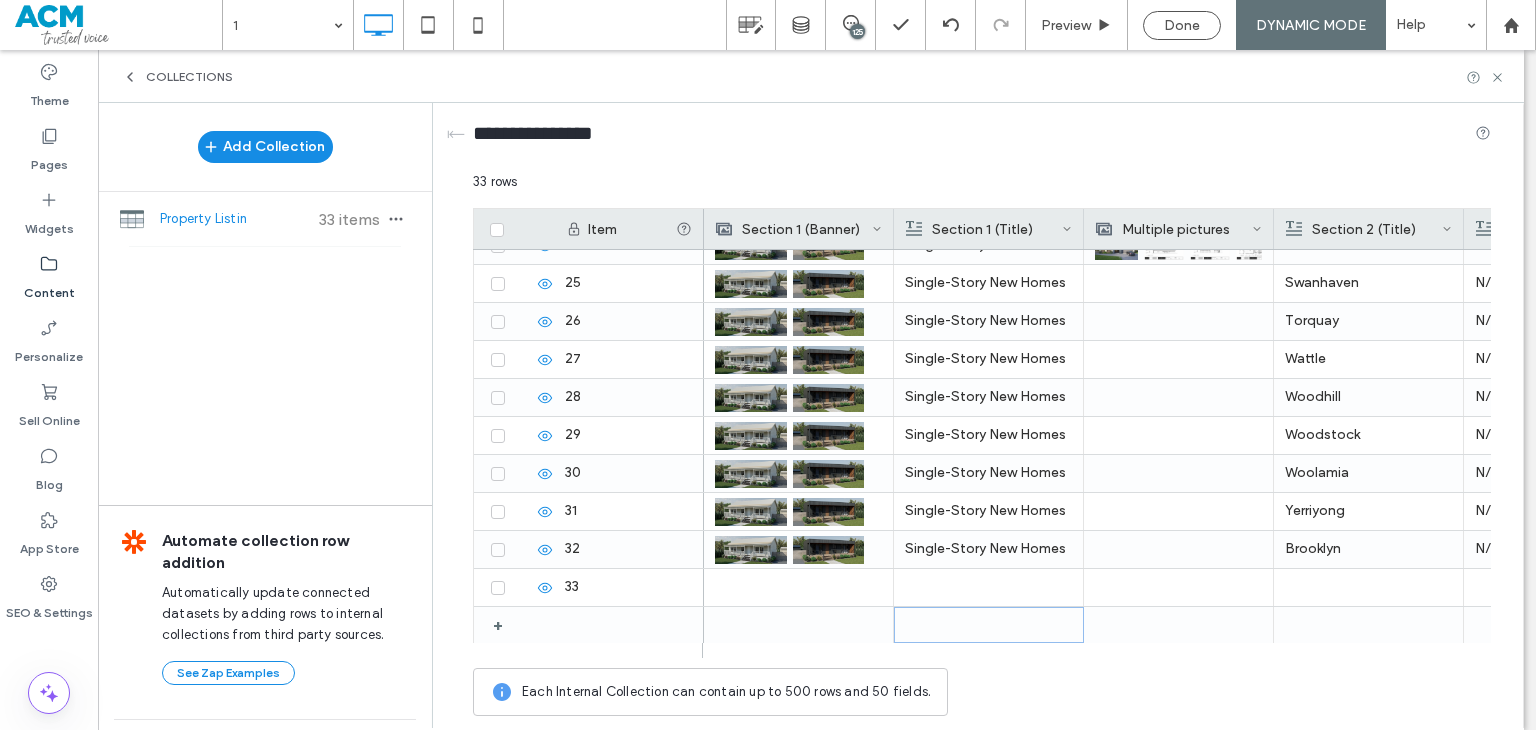 drag, startPoint x: 904, startPoint y: 641, endPoint x: 951, endPoint y: 643, distance: 47.042534 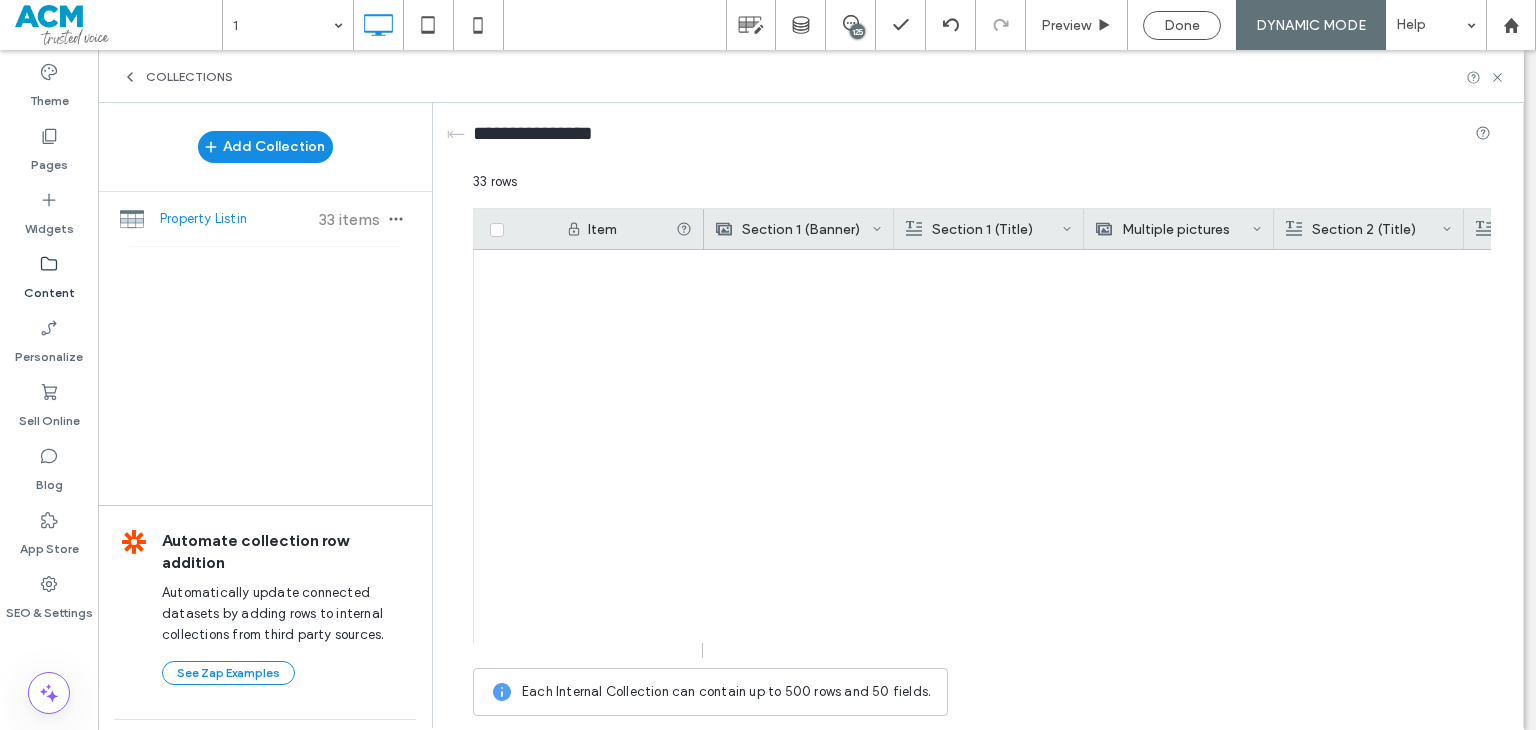 scroll, scrollTop: 898, scrollLeft: 0, axis: vertical 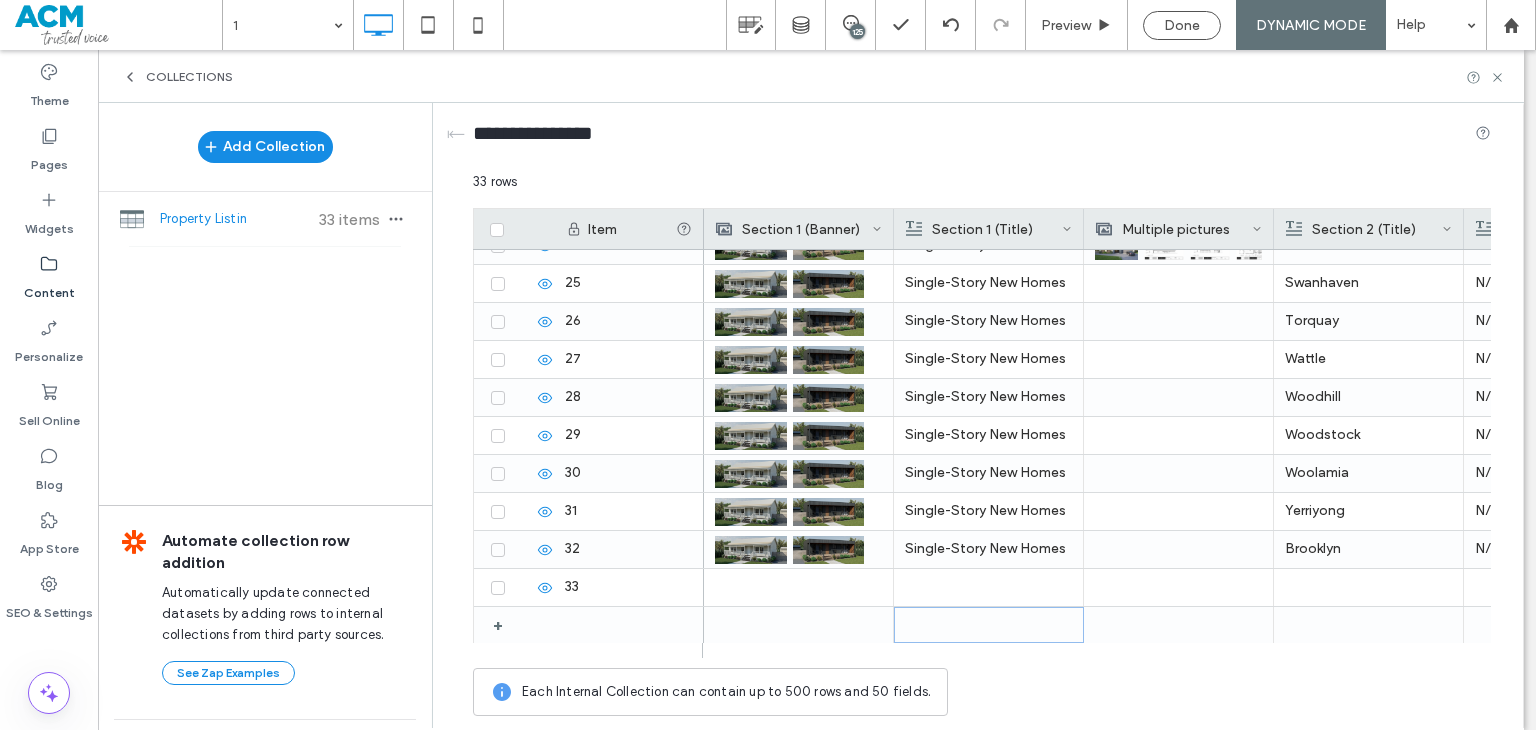 click 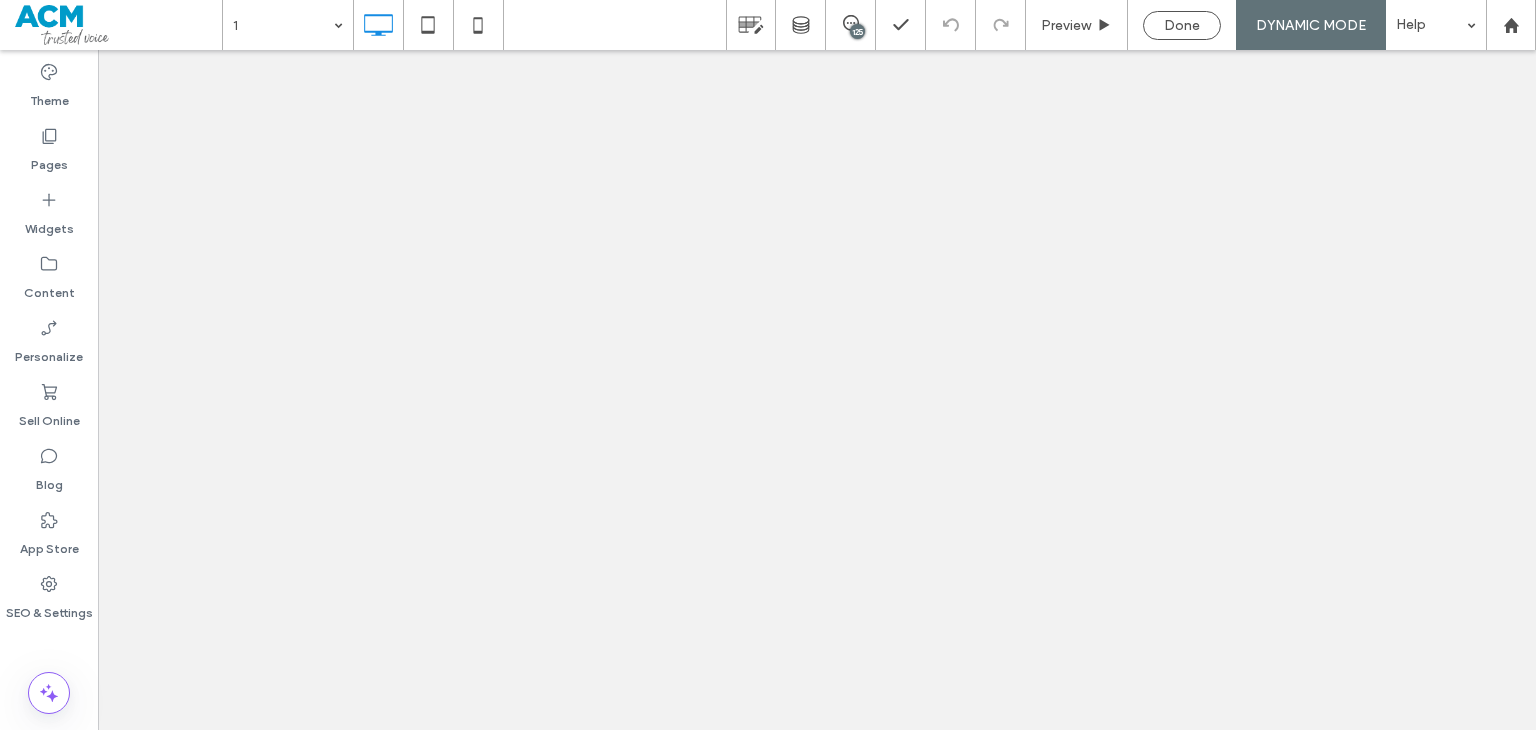 scroll, scrollTop: 0, scrollLeft: 0, axis: both 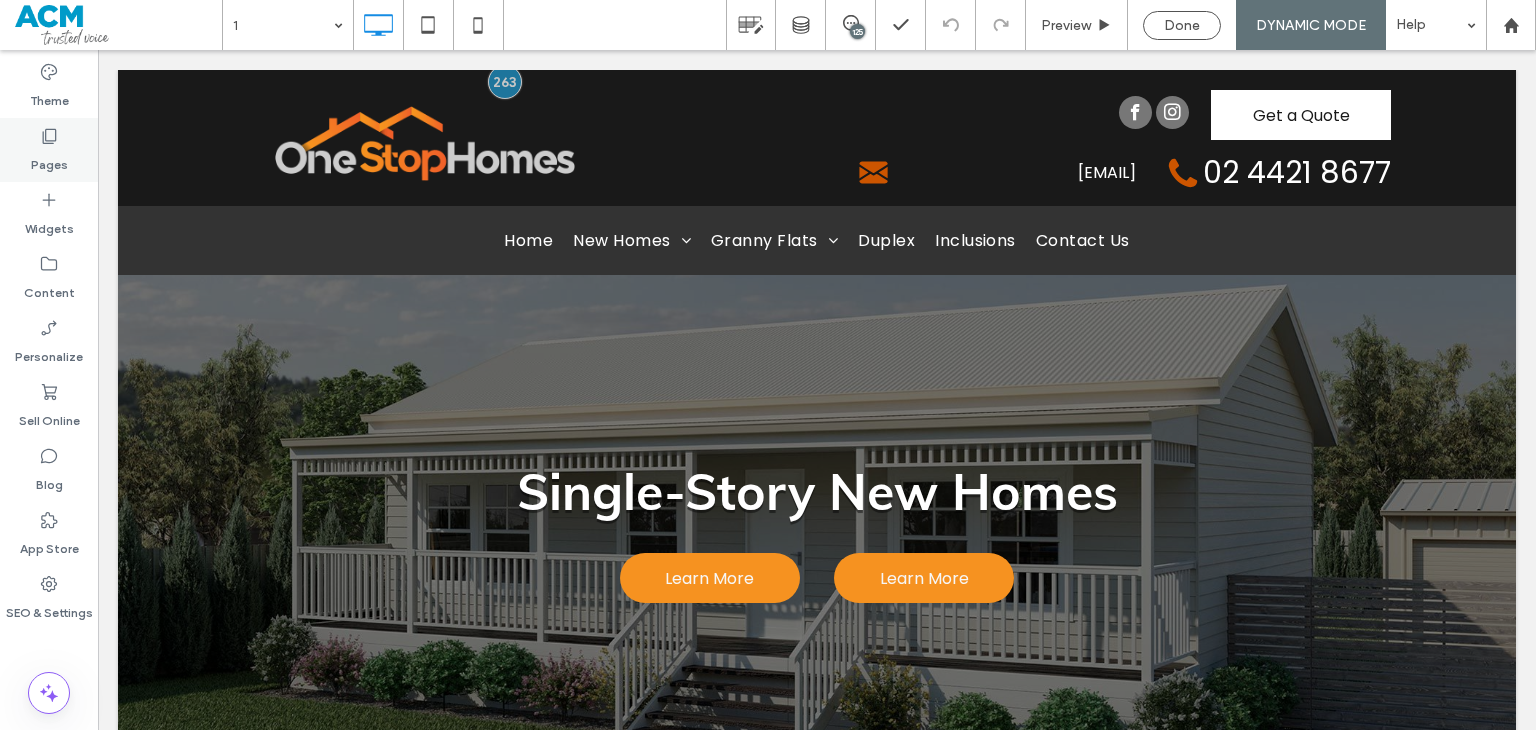 click on "Pages" at bounding box center (49, 160) 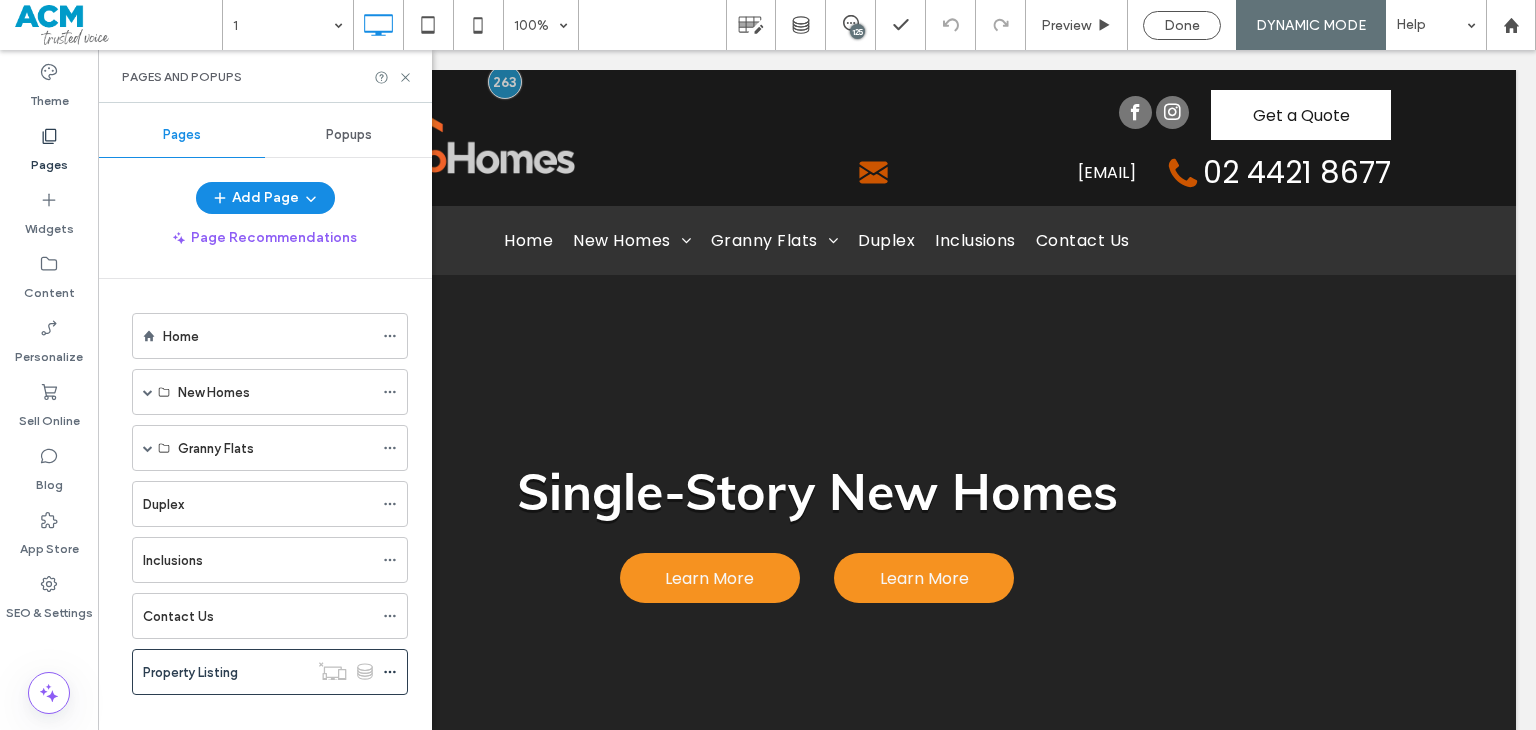 scroll, scrollTop: 0, scrollLeft: 0, axis: both 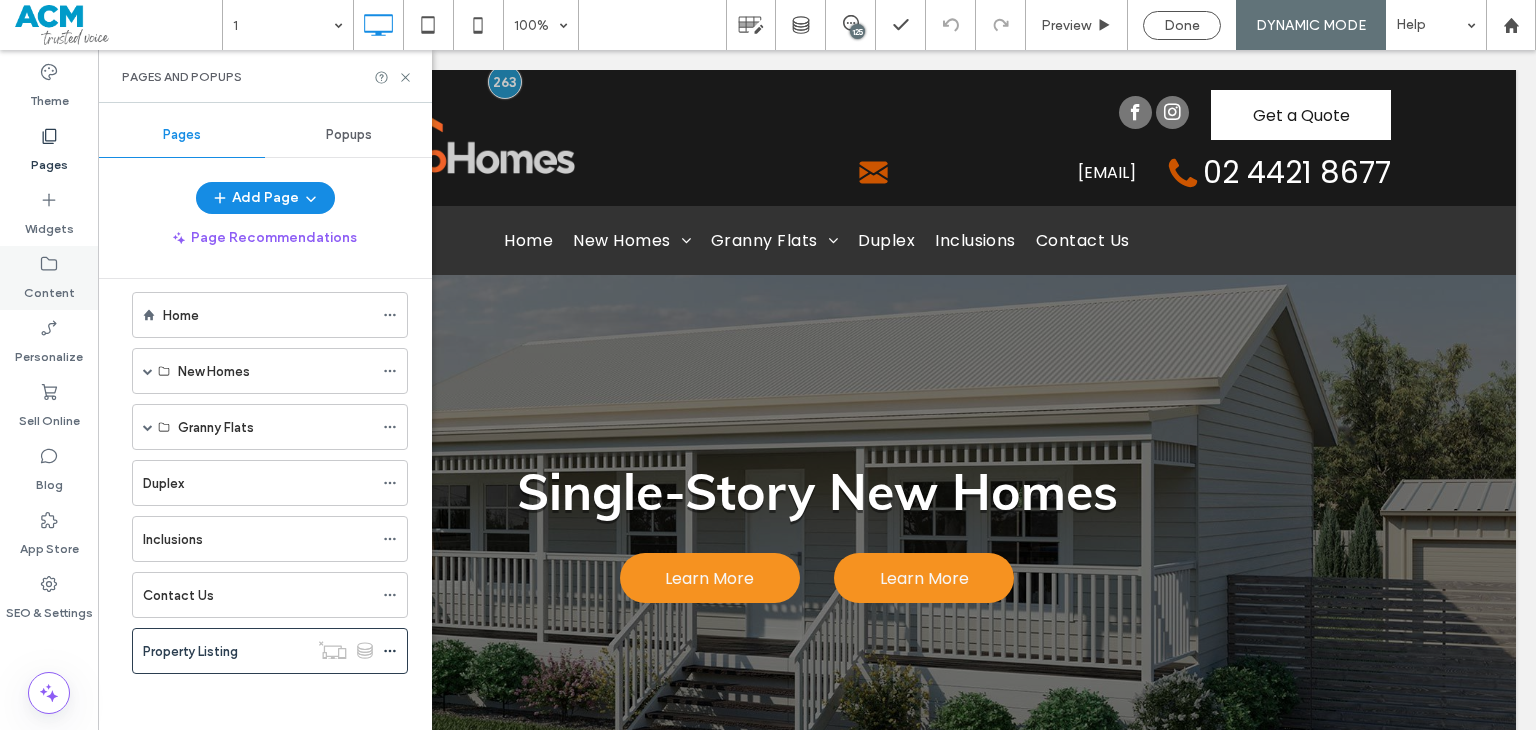 click on "Content" at bounding box center (49, 288) 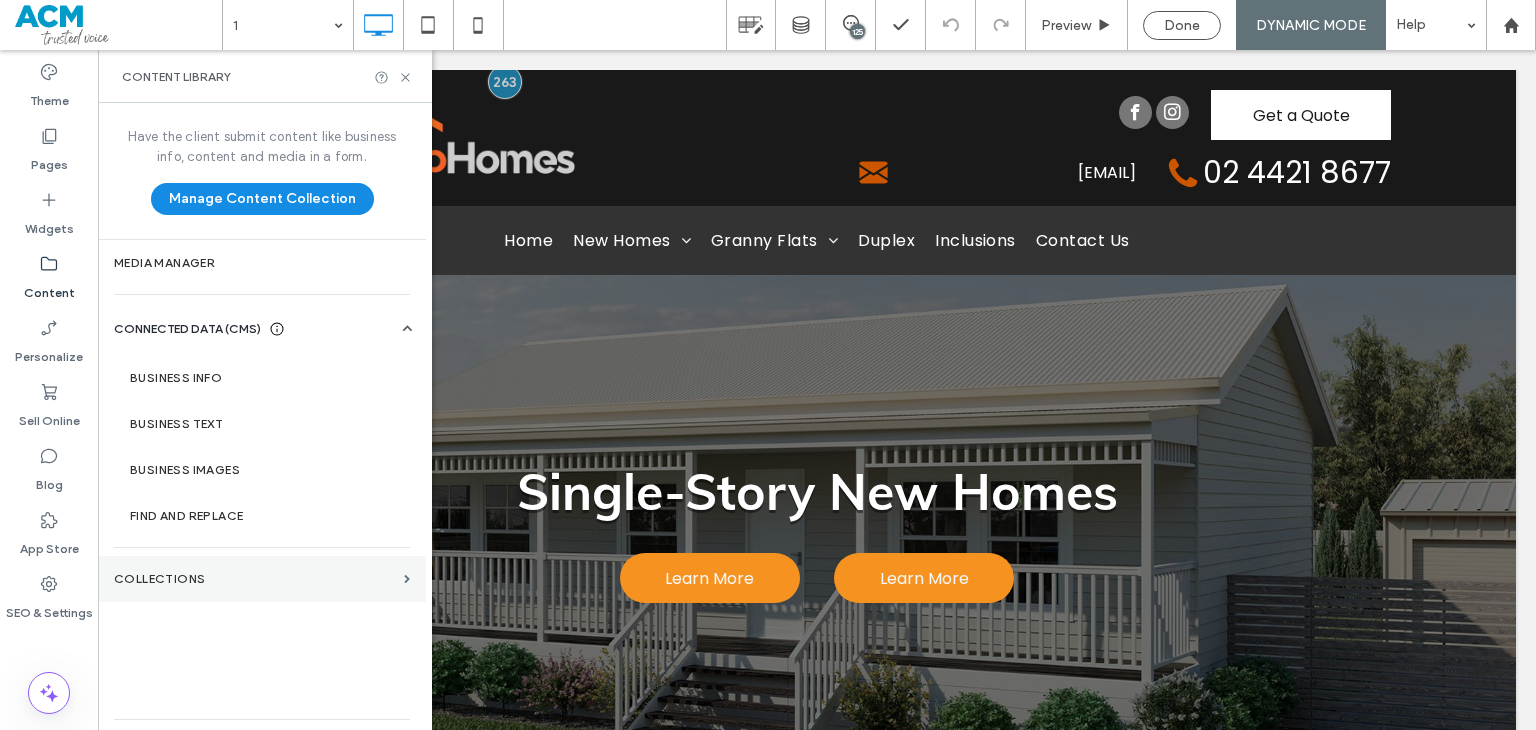 click on "Collections" at bounding box center [262, 579] 